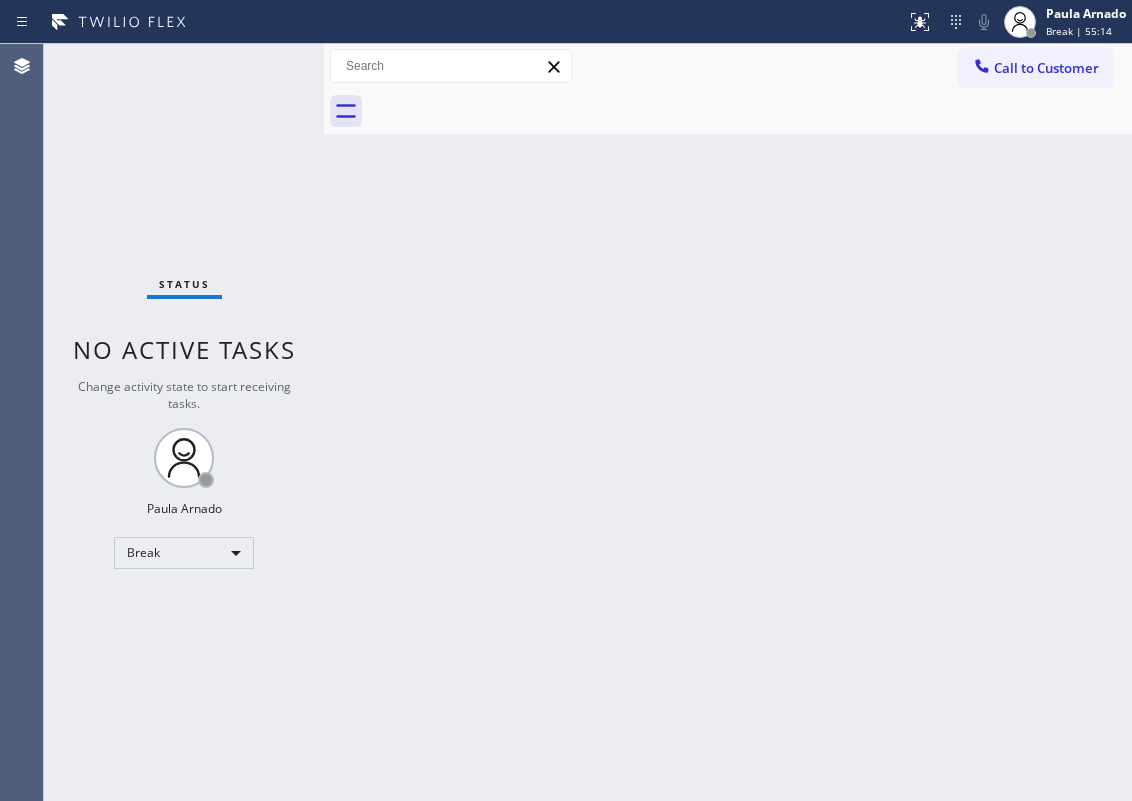 scroll, scrollTop: 0, scrollLeft: 0, axis: both 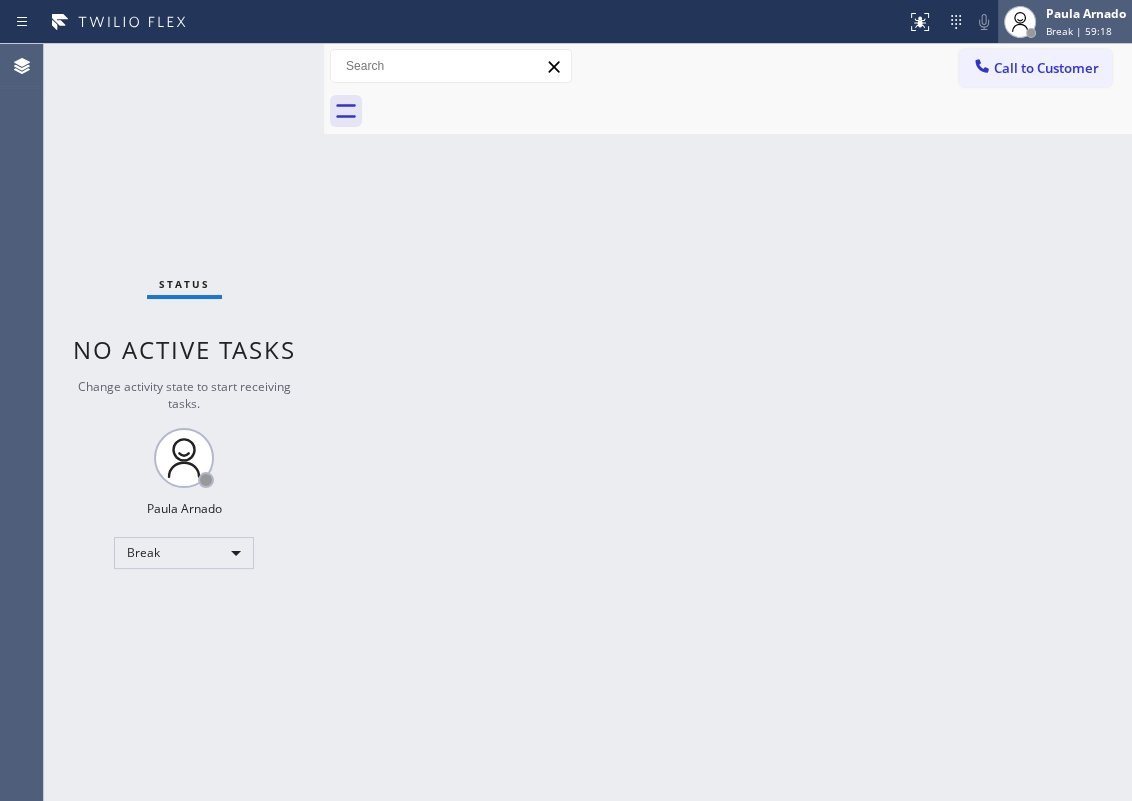 click on "Paula Arnado" at bounding box center [1086, 13] 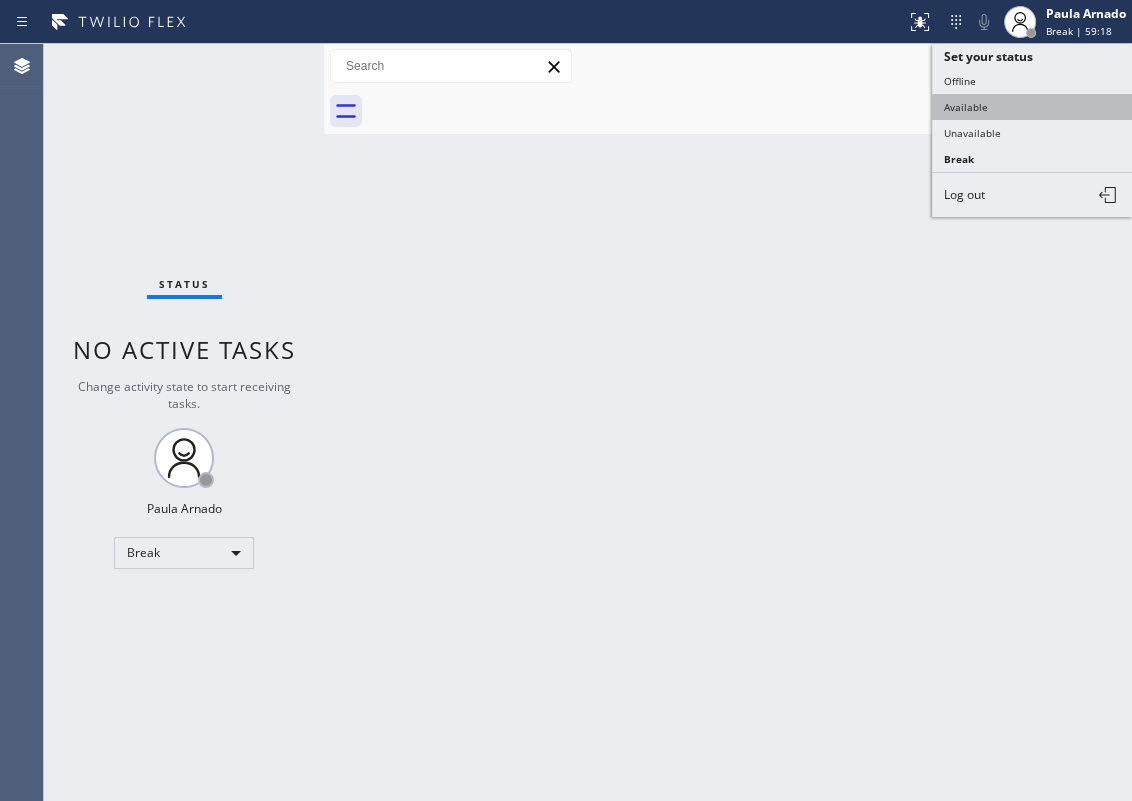 click on "Available" at bounding box center [1032, 107] 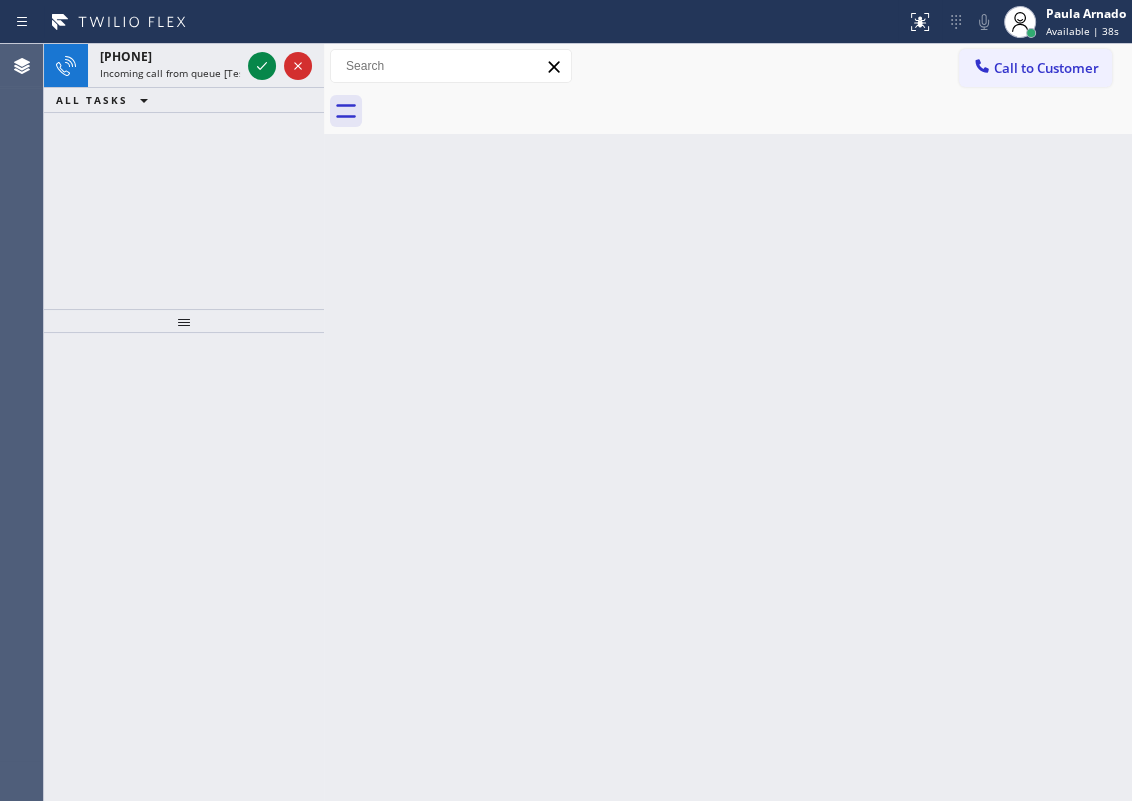 drag, startPoint x: 1100, startPoint y: 462, endPoint x: 853, endPoint y: 347, distance: 272.45917 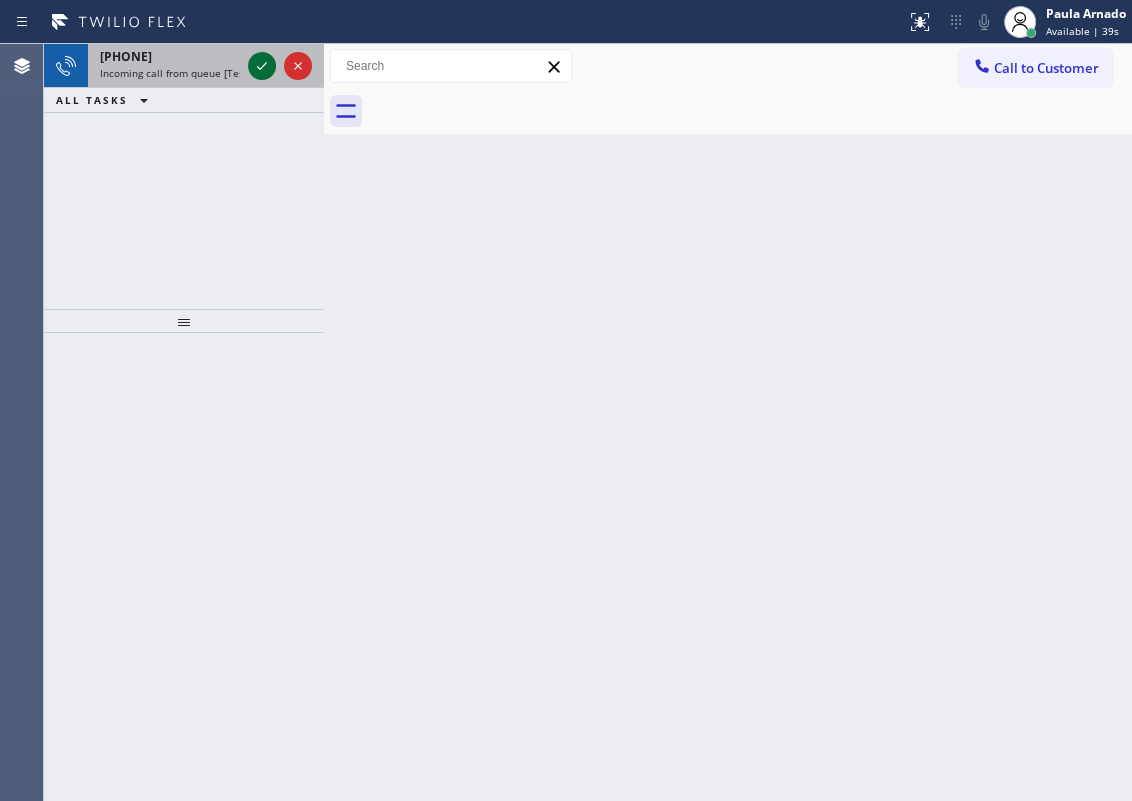 click 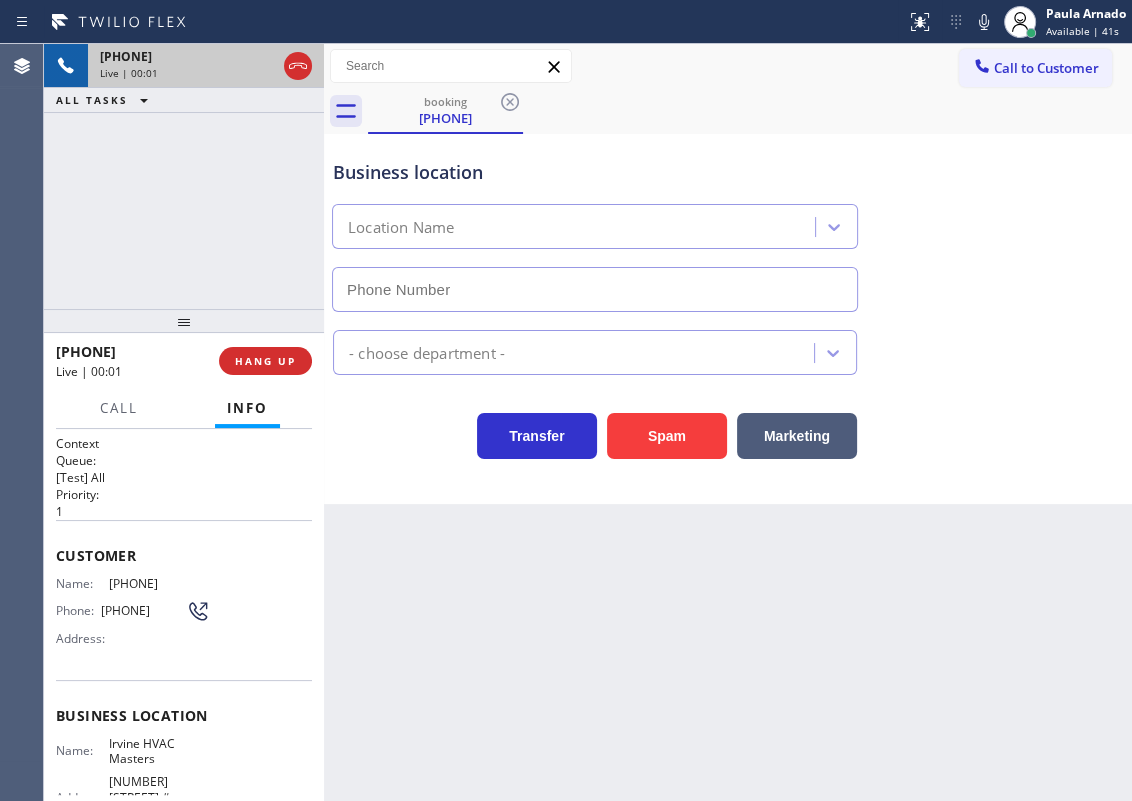 type on "[PHONE]" 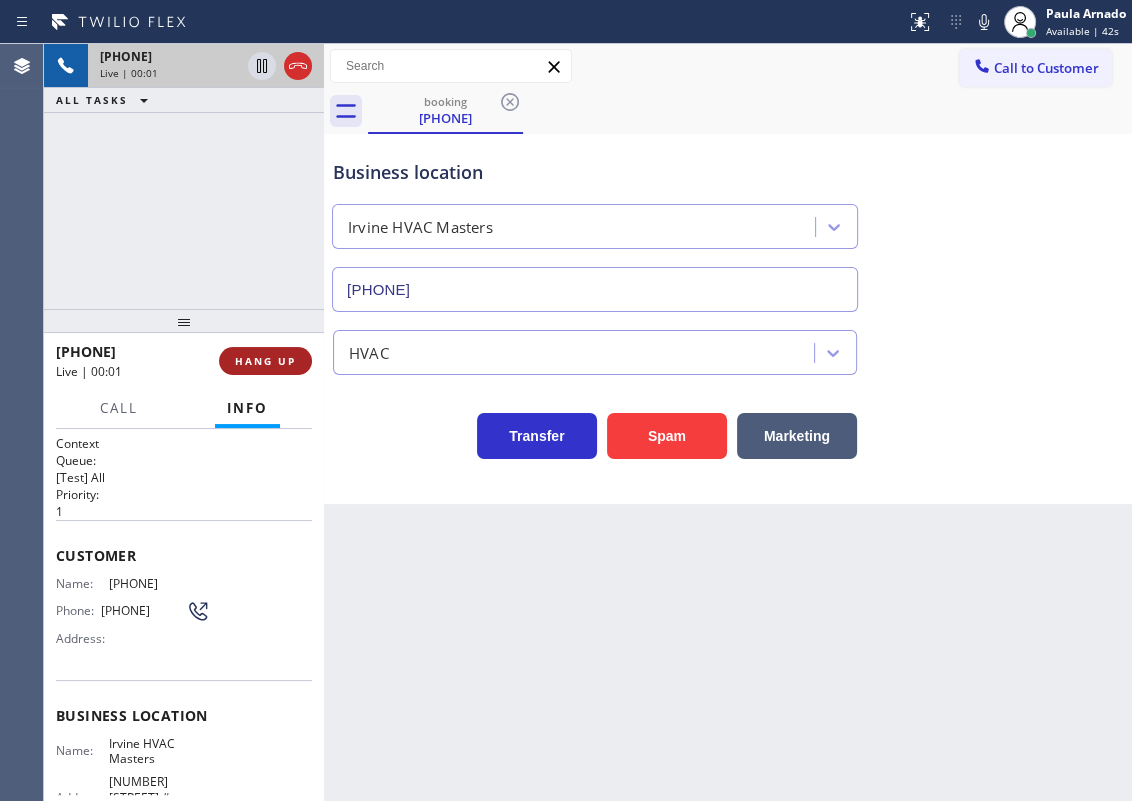 click on "HANG UP" at bounding box center [265, 361] 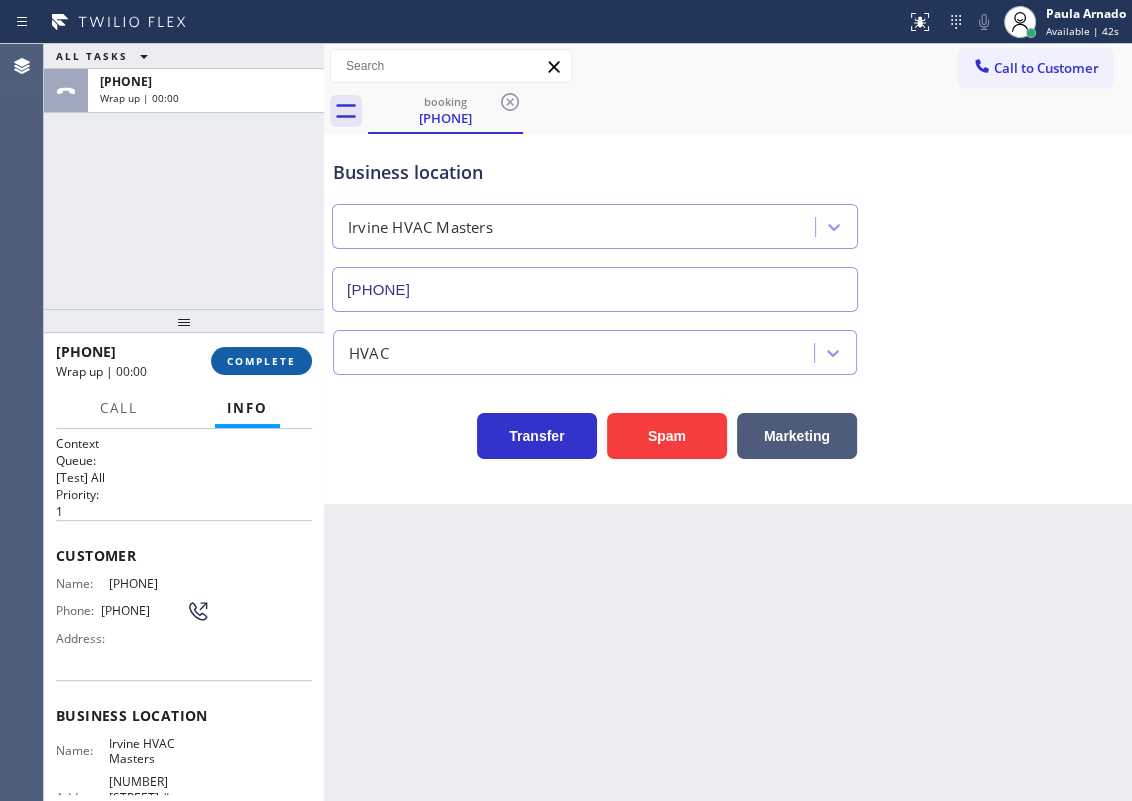 click on "COMPLETE" at bounding box center (261, 361) 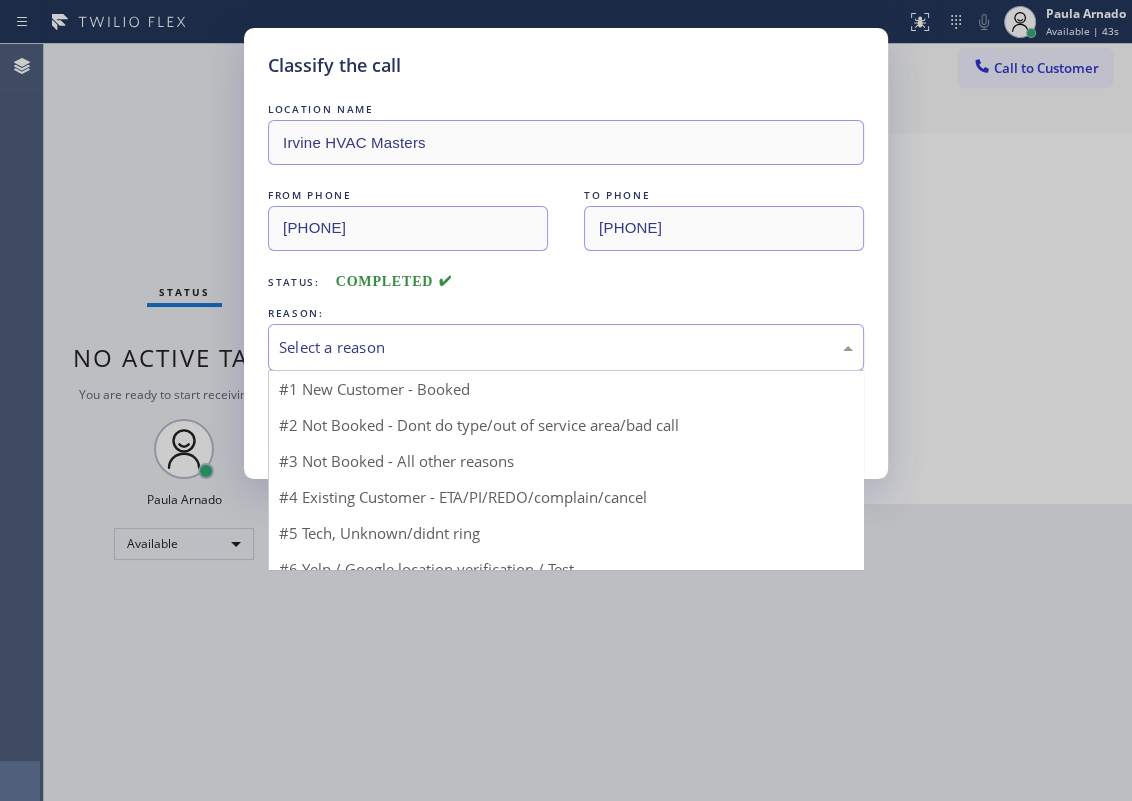 click on "Select a reason" at bounding box center (566, 347) 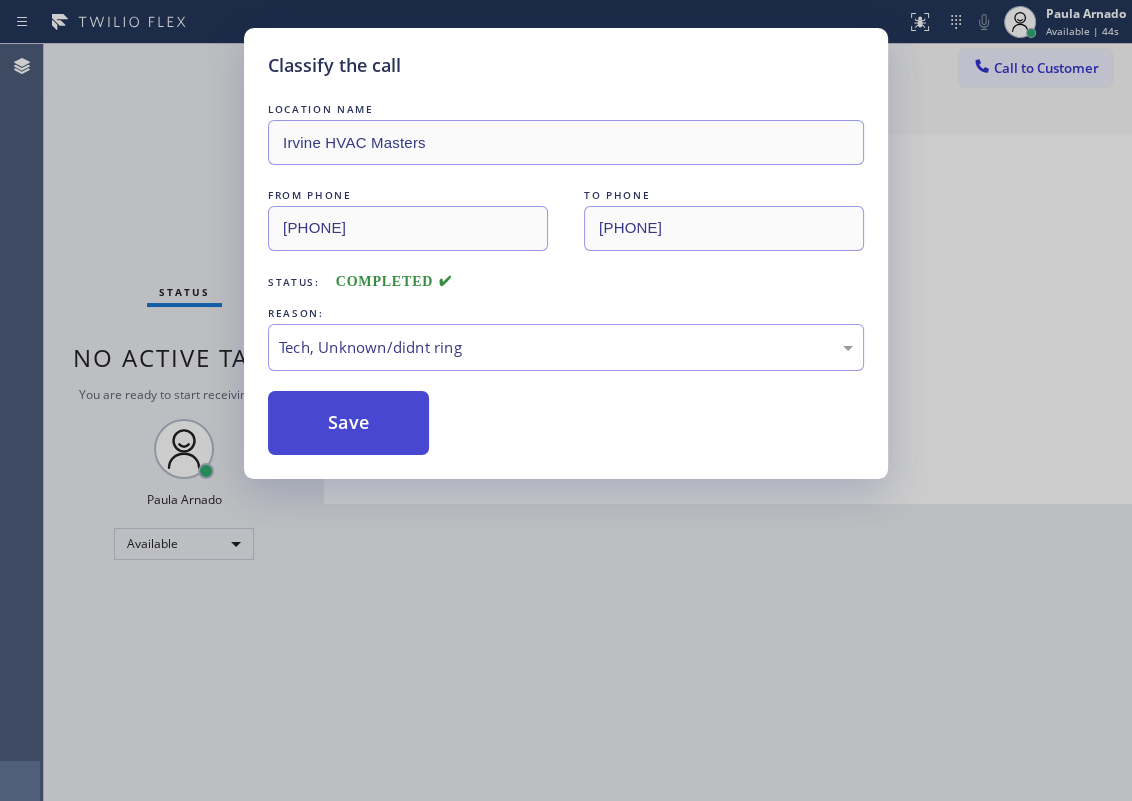 click on "Save" at bounding box center [348, 423] 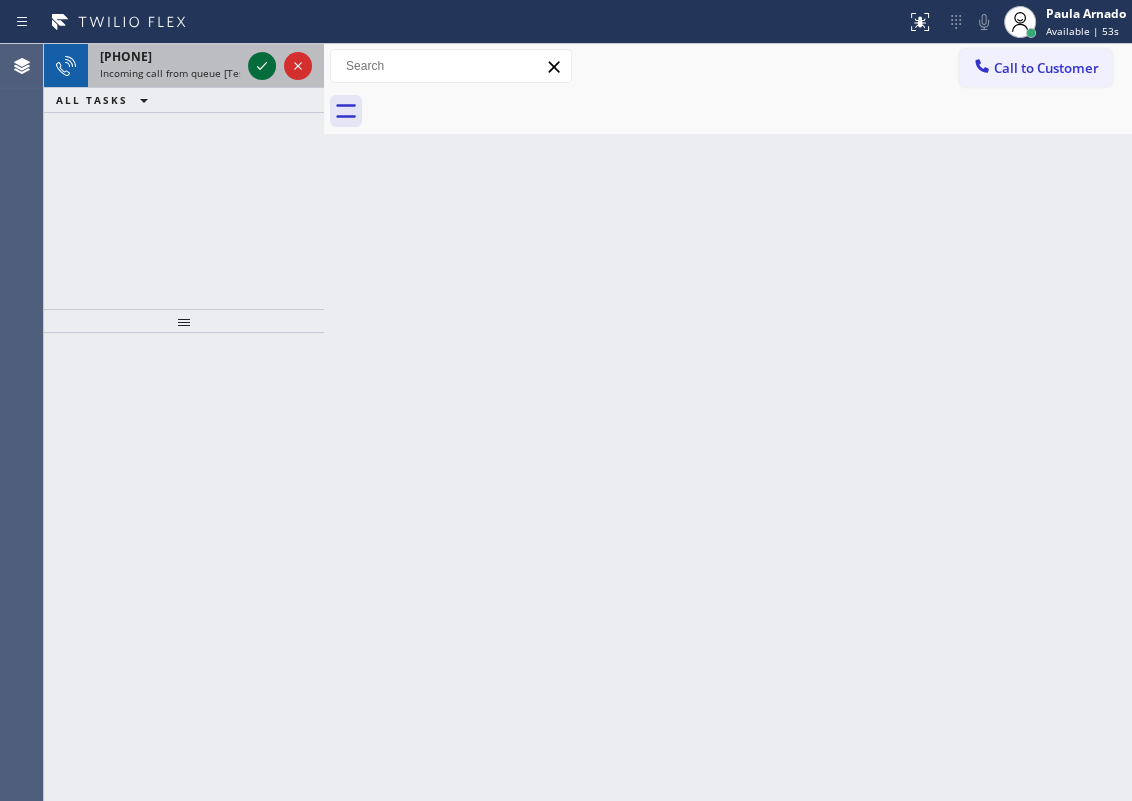 click 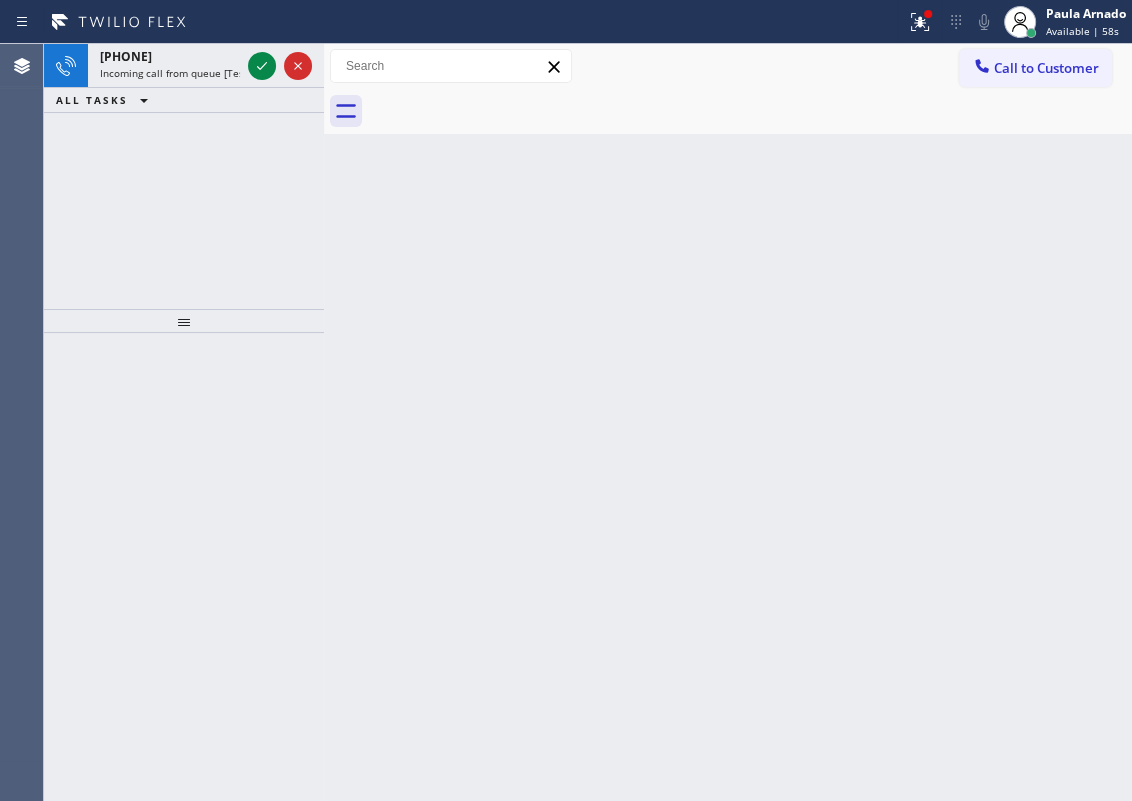 click 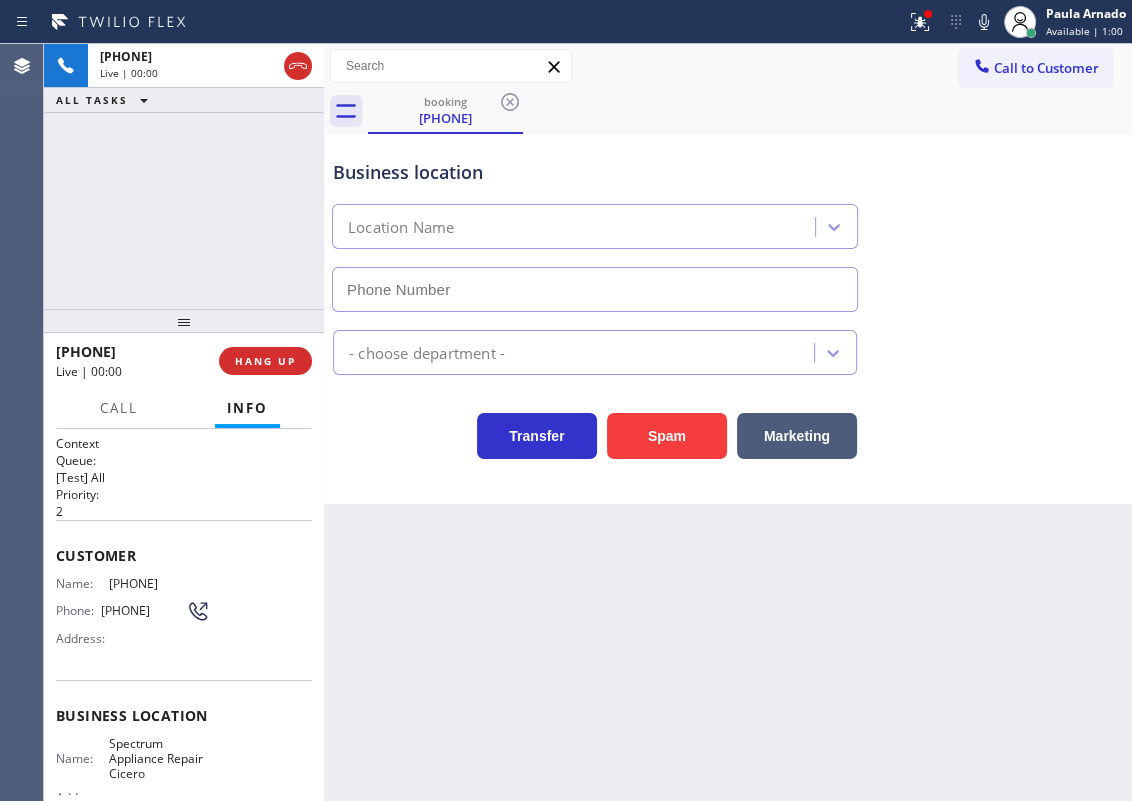 type on "([PHONE])" 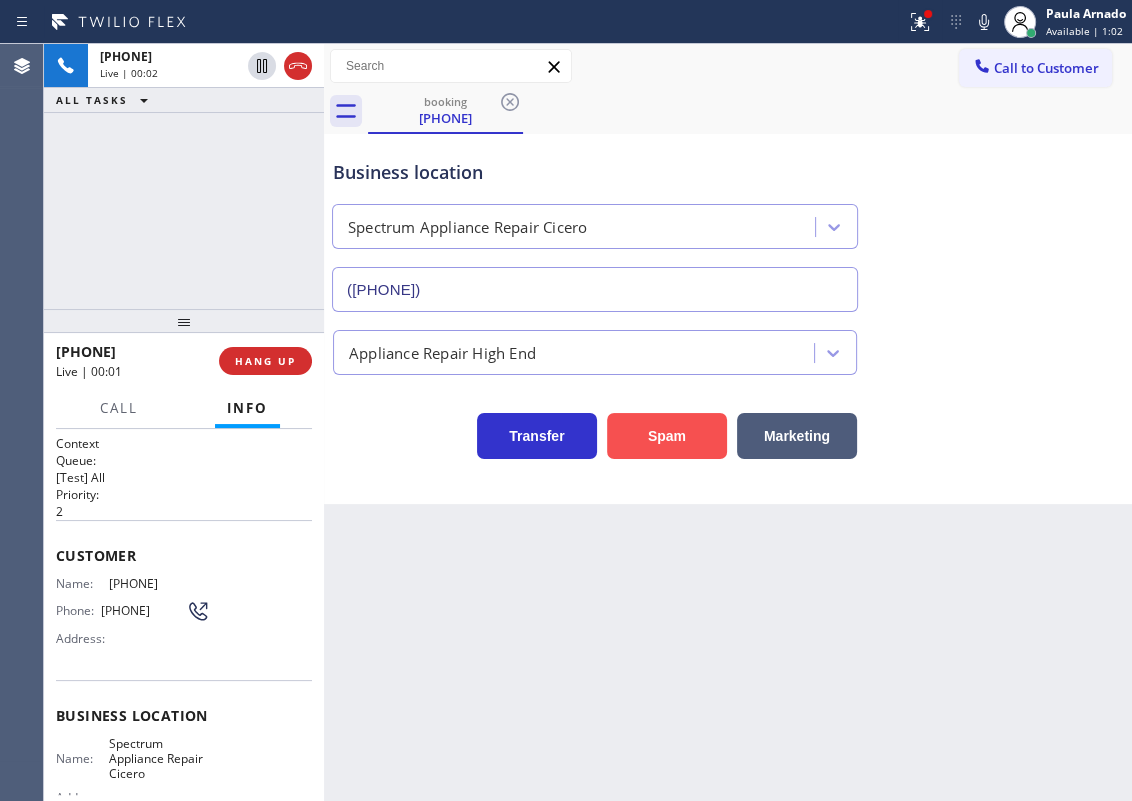 click on "Spam" at bounding box center [667, 436] 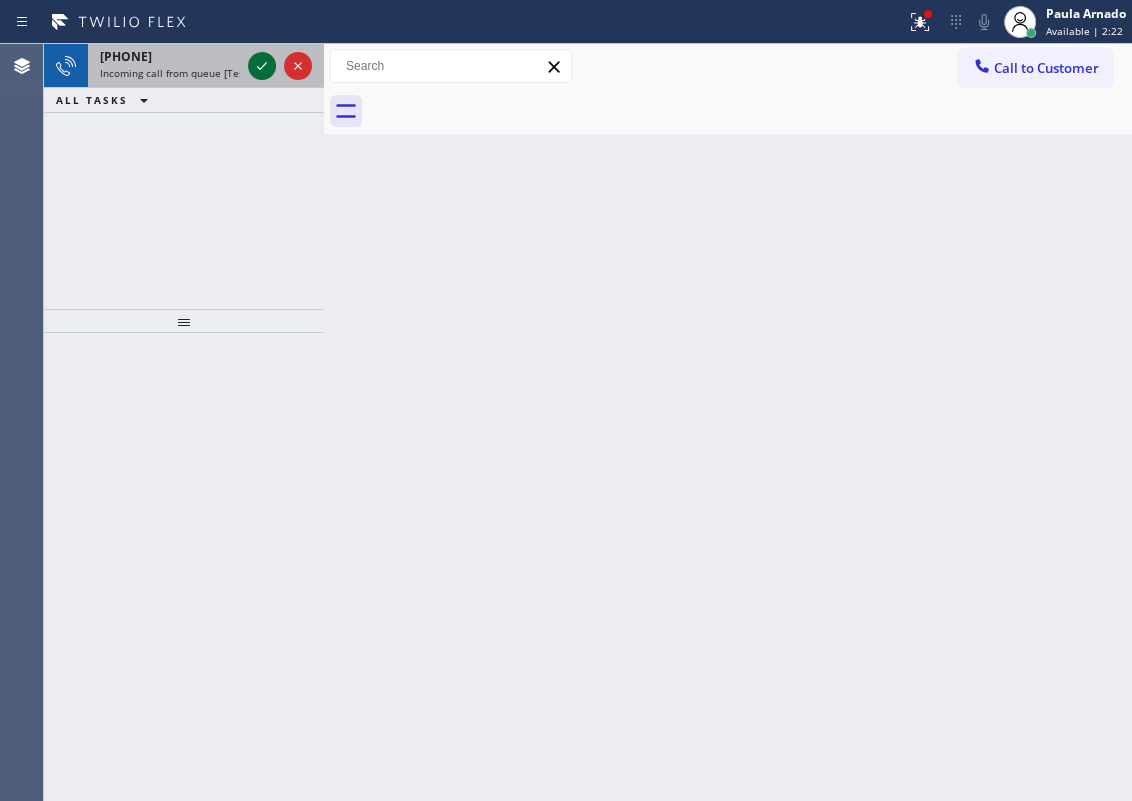 click 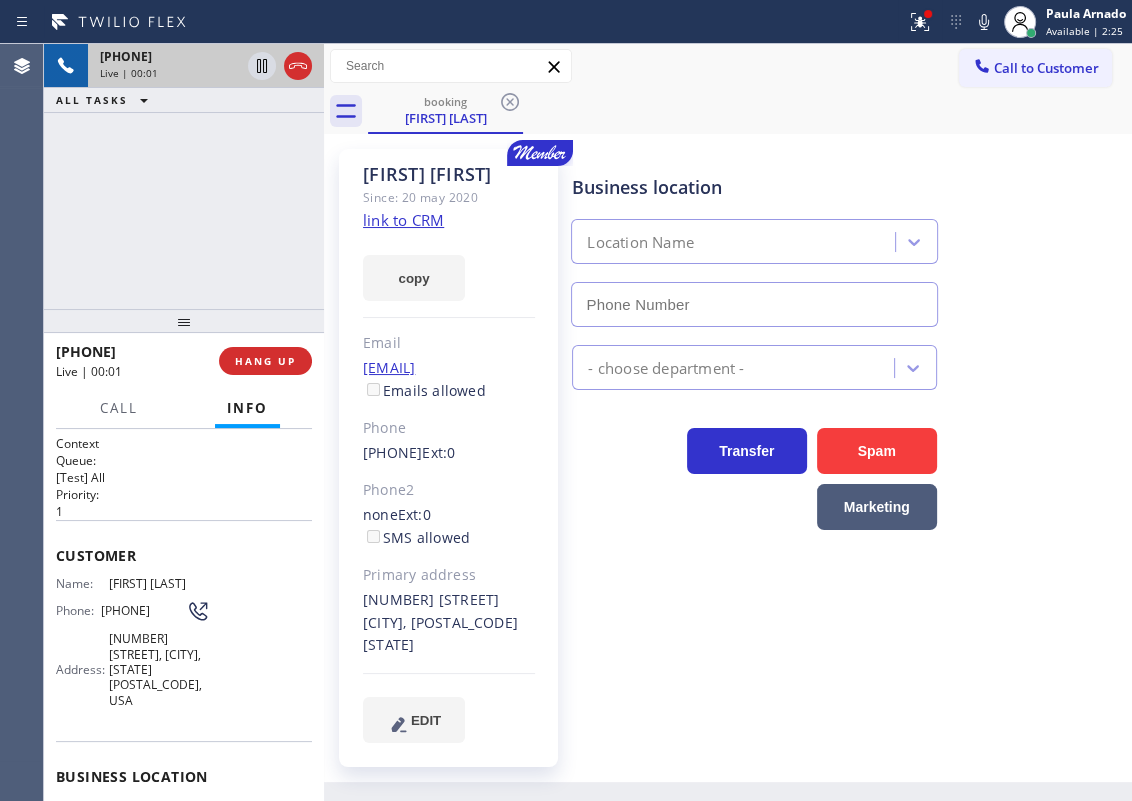 type on "[PHONE]" 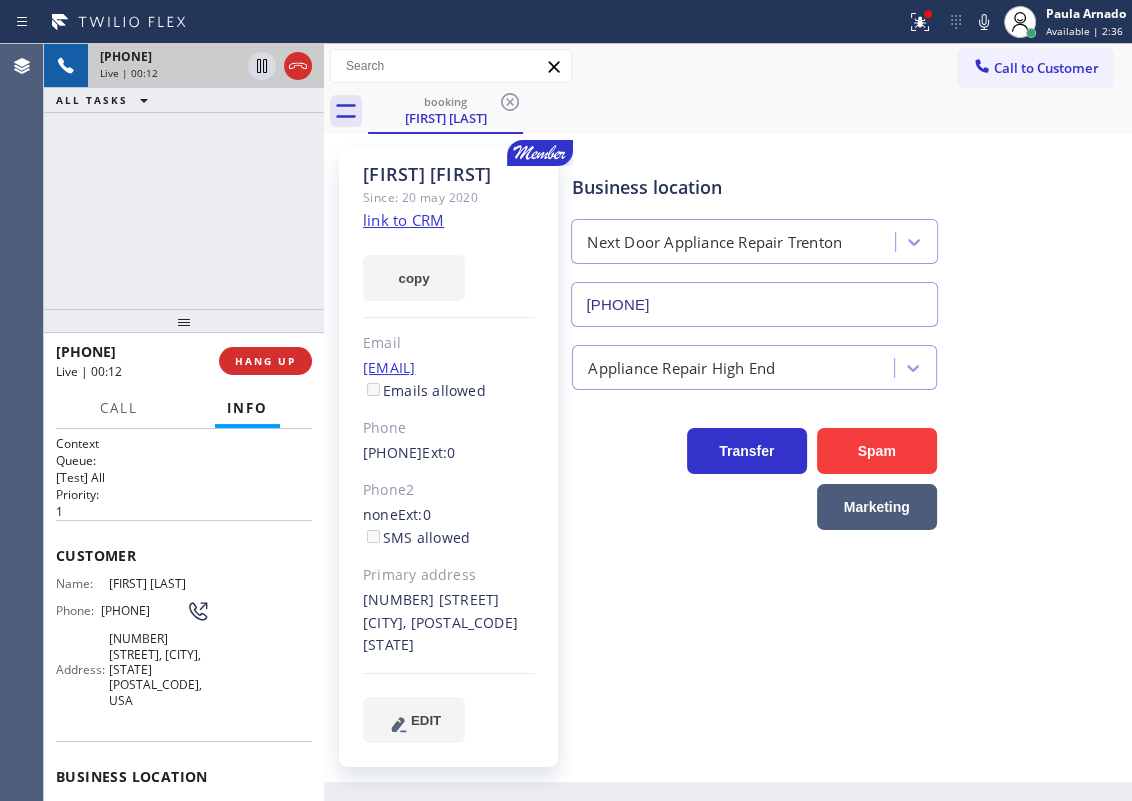 click on "link to CRM" at bounding box center [403, 220] 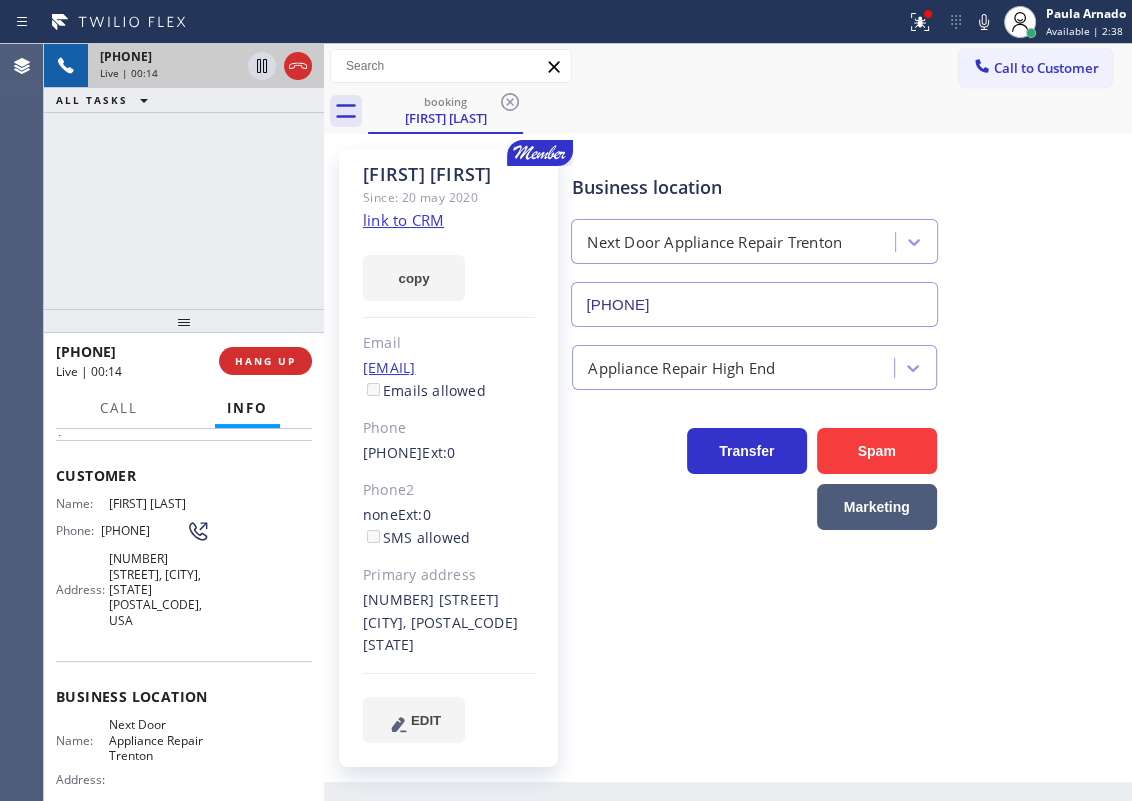 scroll, scrollTop: 181, scrollLeft: 0, axis: vertical 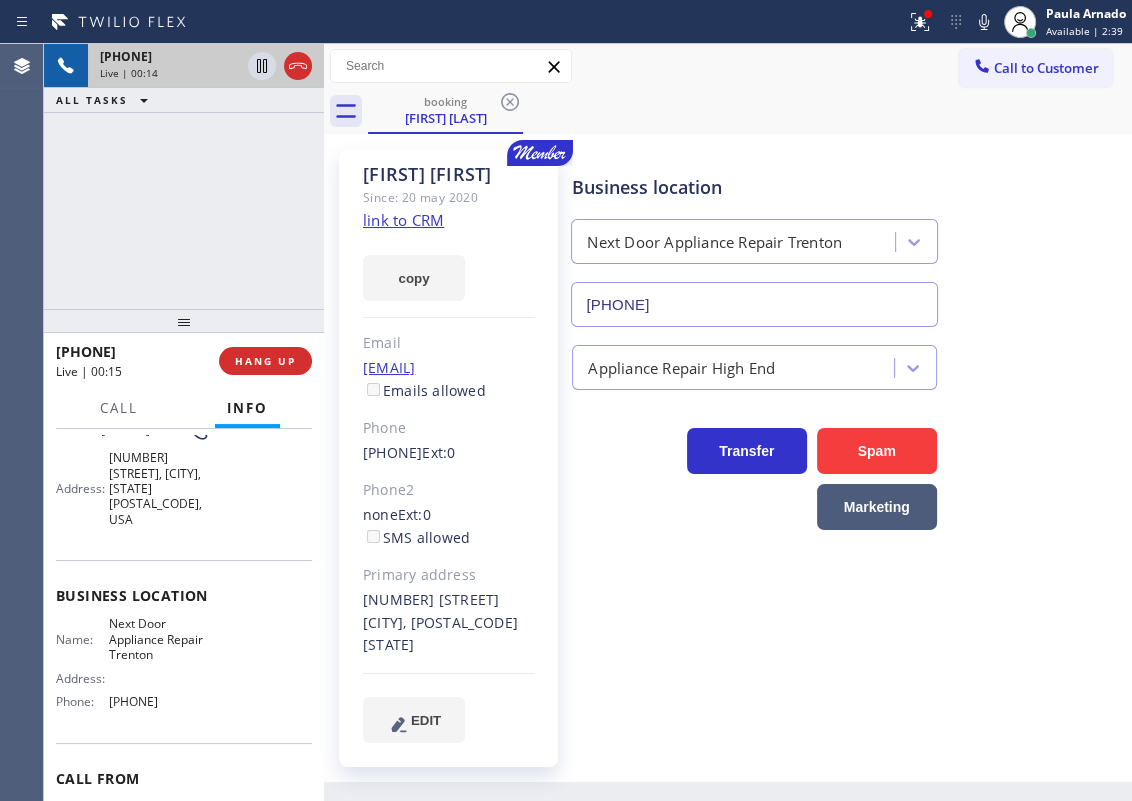 click on "Next Door Appliance Repair Trenton" at bounding box center (159, 639) 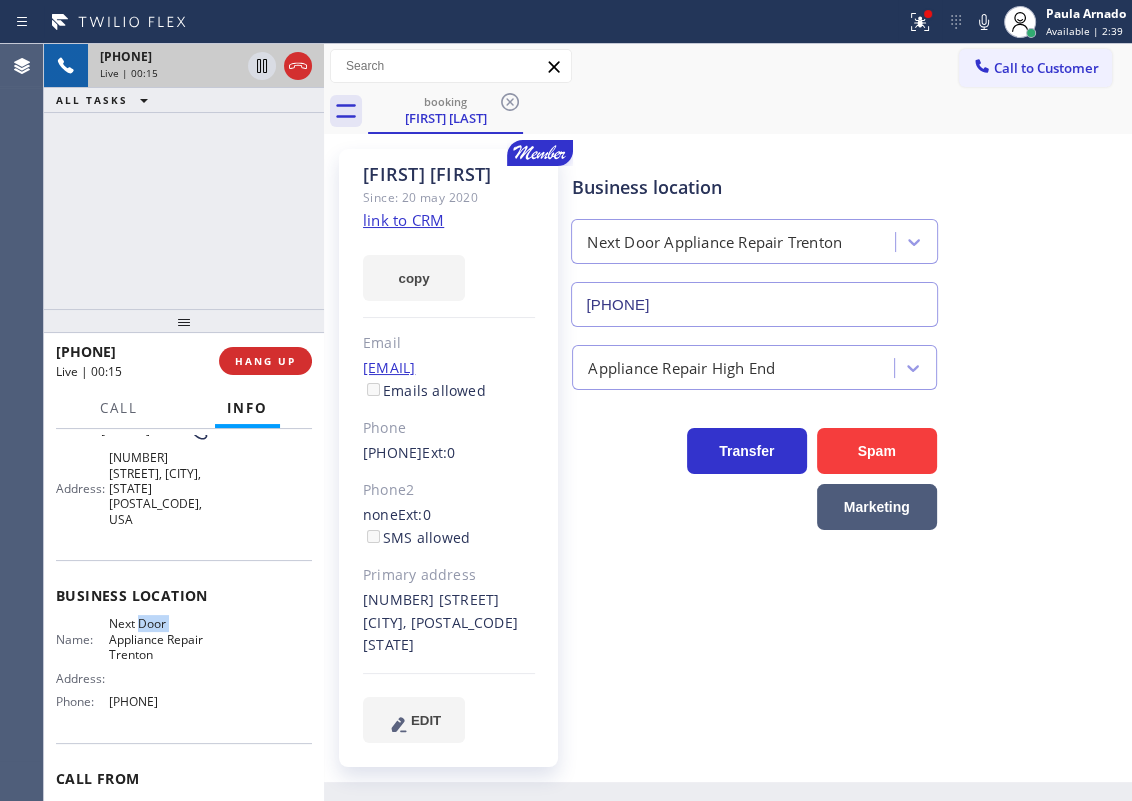 click on "Next Door Appliance Repair Trenton" at bounding box center [159, 639] 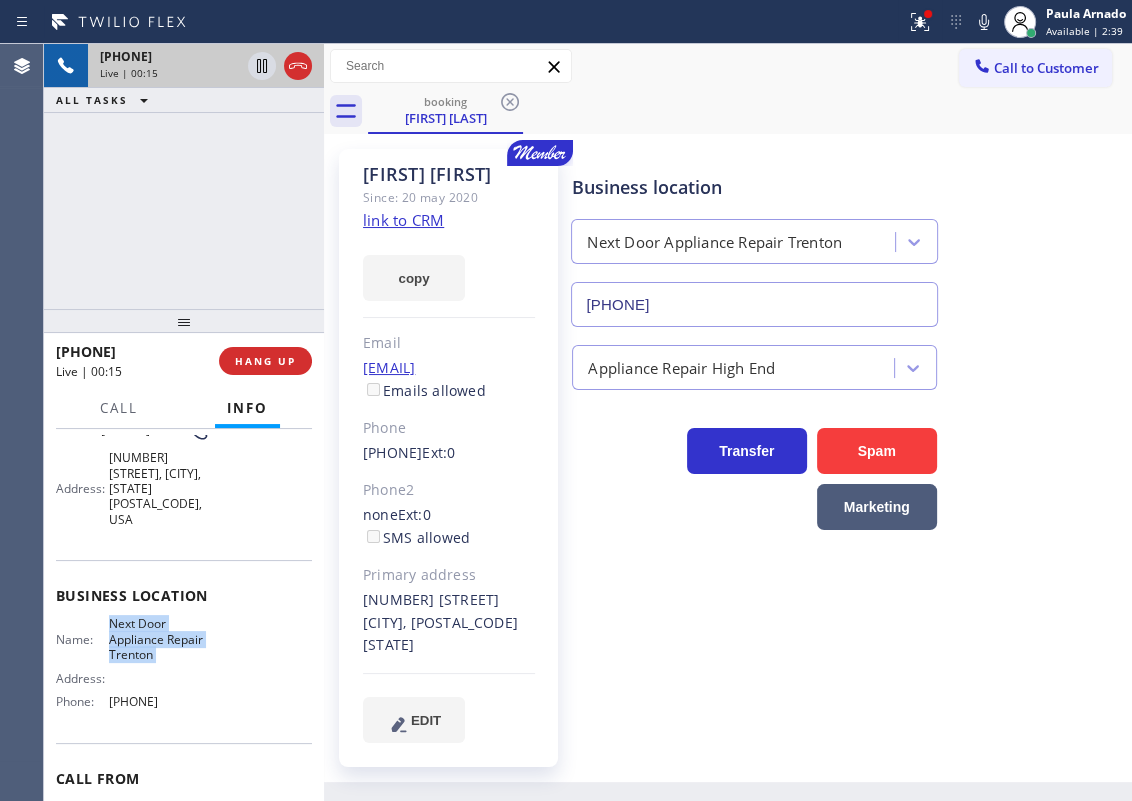 click on "Next Door Appliance Repair Trenton" at bounding box center [159, 639] 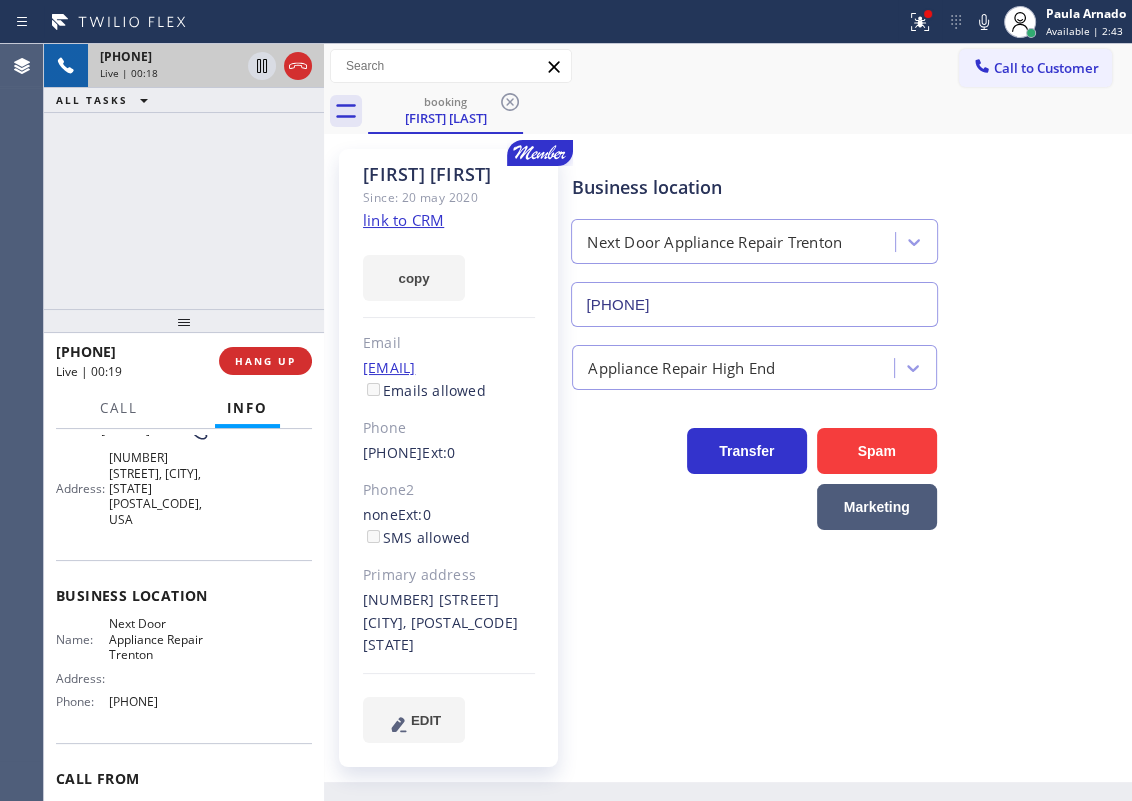 click on "[PHONE]" at bounding box center (754, 304) 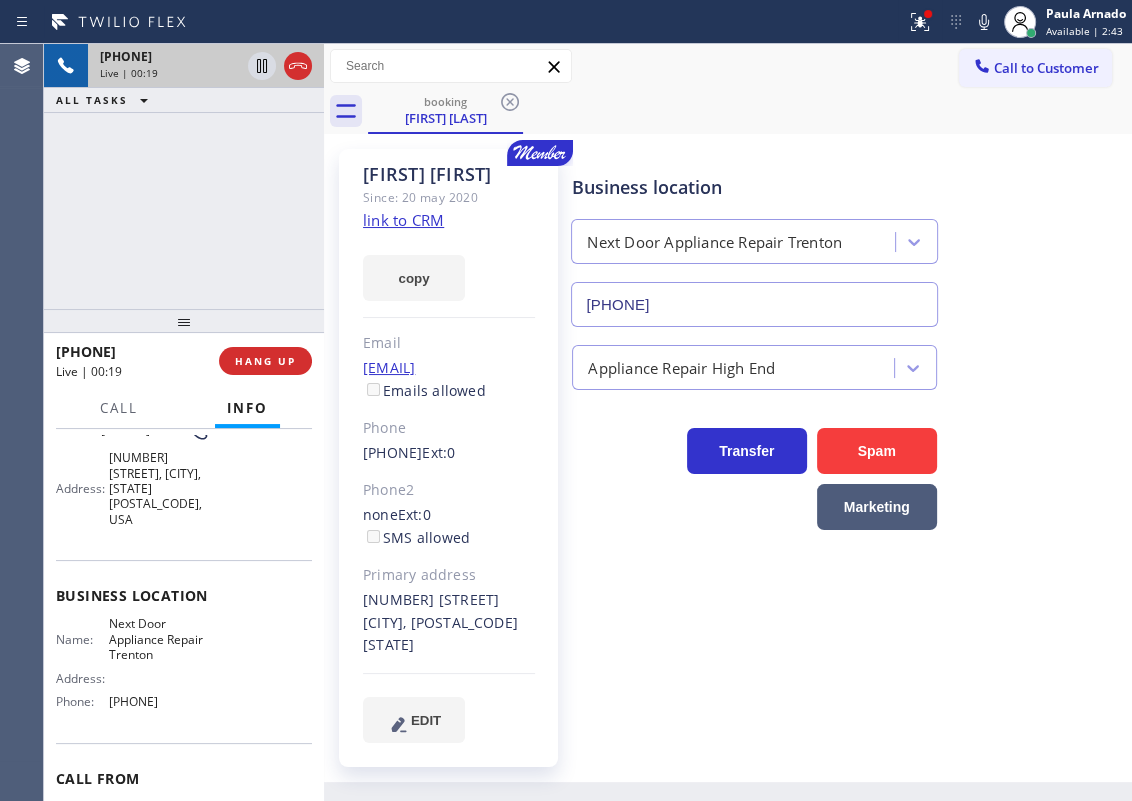 click on "[PHONE]" at bounding box center (754, 304) 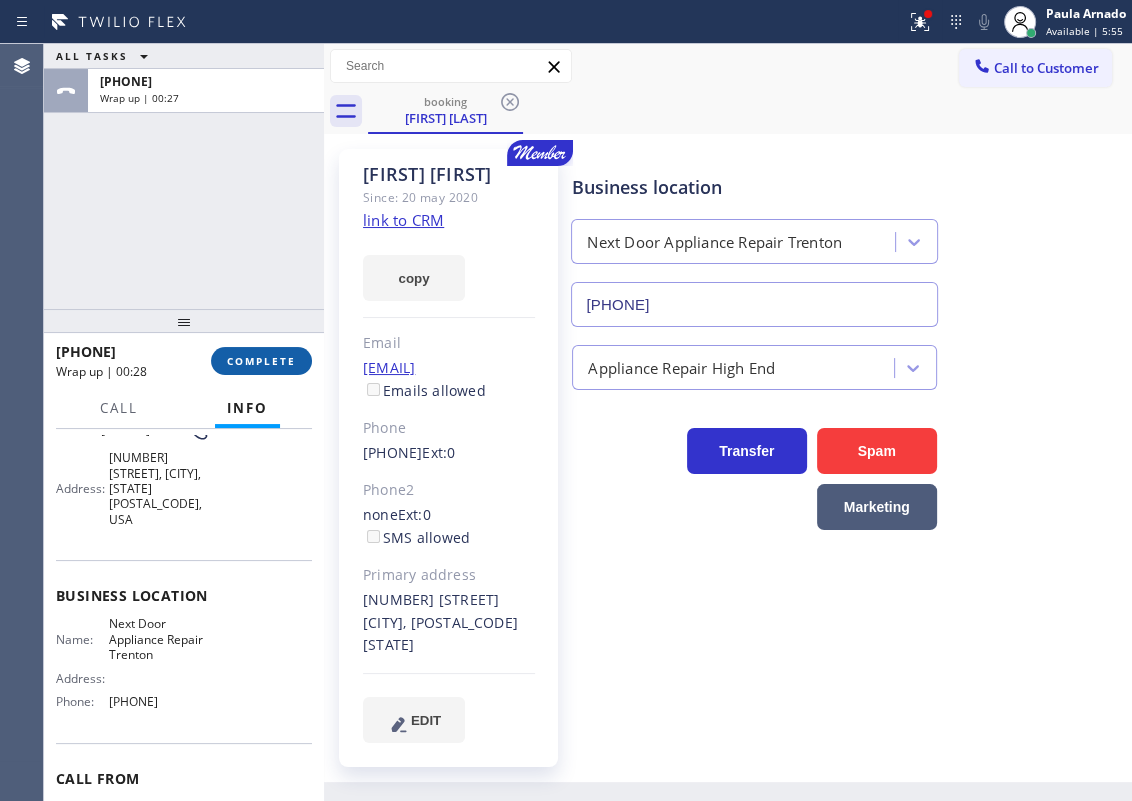 click on "COMPLETE" at bounding box center [261, 361] 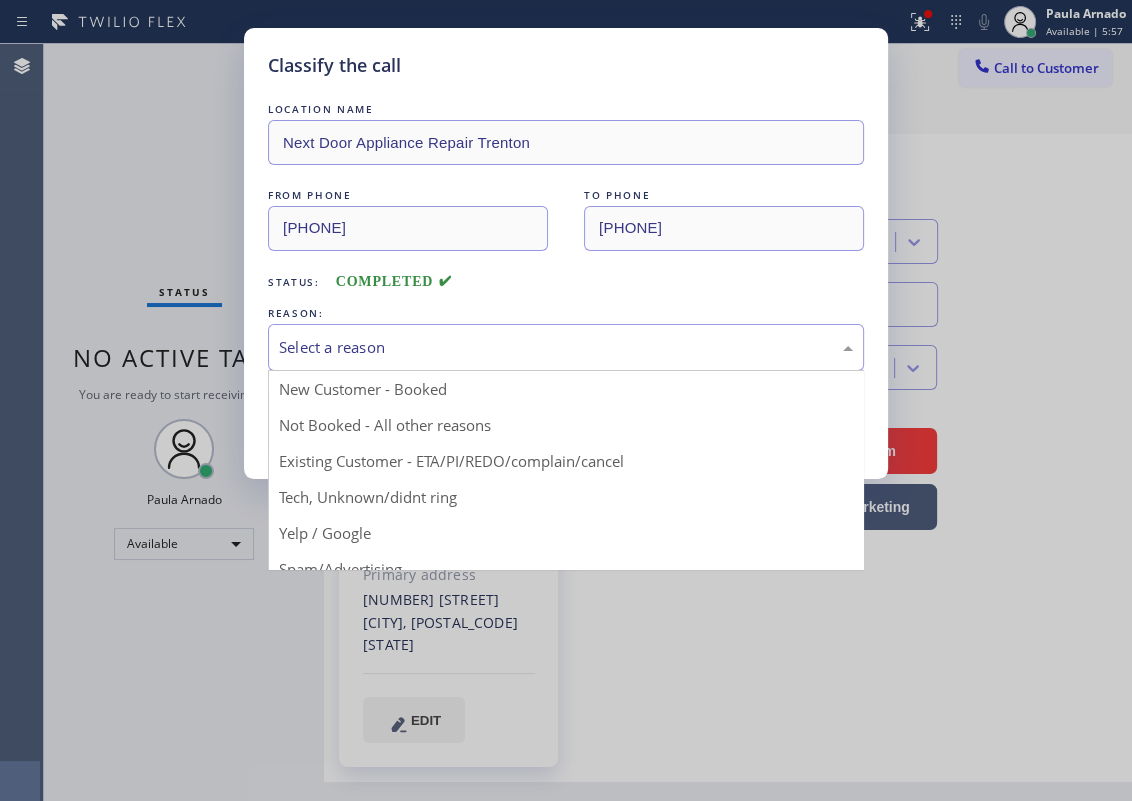 click on "Select a reason" at bounding box center (566, 347) 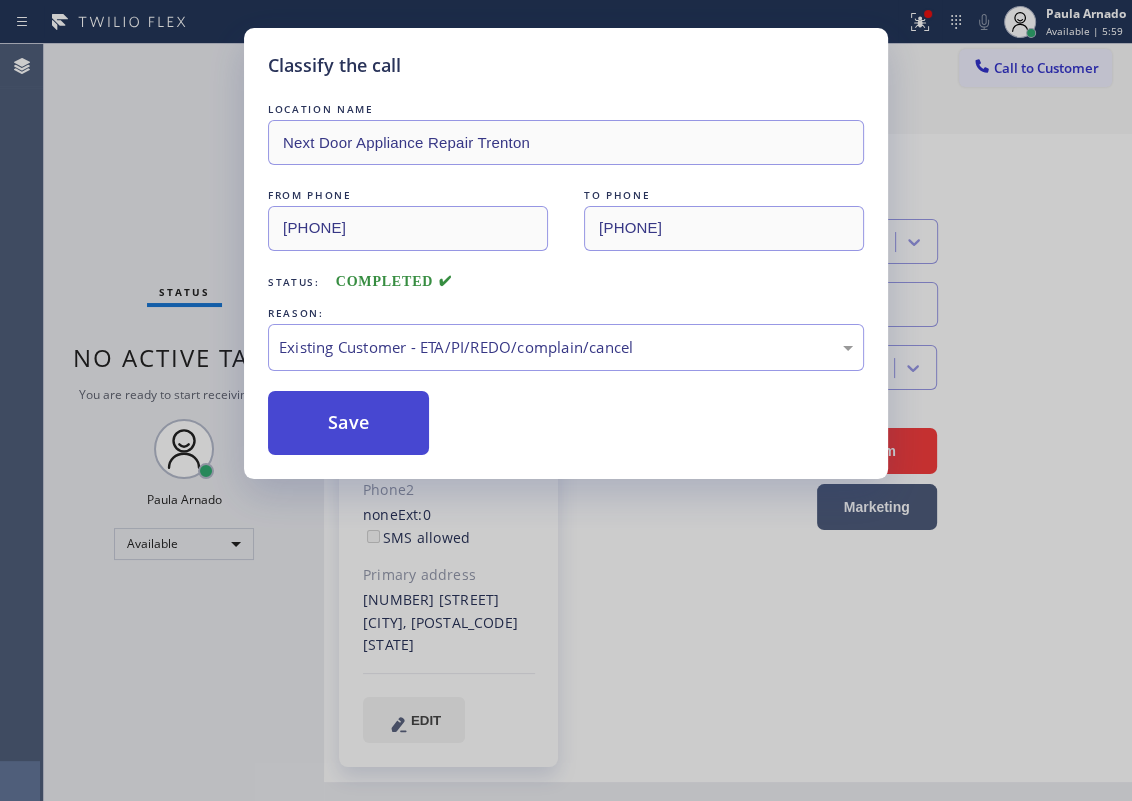 click on "Save" at bounding box center (348, 423) 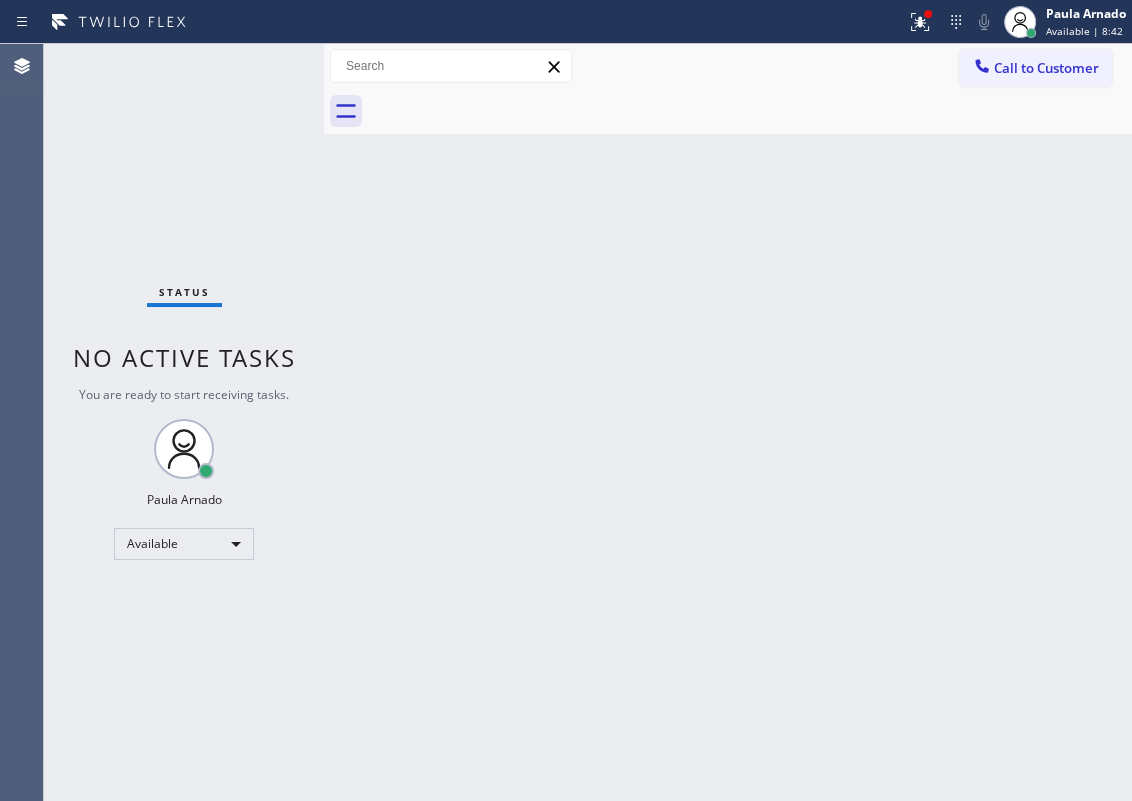 click on "Back to Dashboard Change Sender ID Customers Technicians Select a contact Outbound call Technician Search Technician Your caller id phone number Your caller id phone number Call Technician info Name   Phone none Address none Change Sender ID HVAC +18559994417 5 Star Appliance +18557314952 Appliance Repair +18554611149 Plumbing +18889090120 Air Duct Cleaning +18006865038  Electricians +18005688664 Cancel Change Check personal SMS Reset Change No tabs Call to Customer Outbound call Location Search location Your caller id phone number Customer number Call Outbound call Technician Search Technician Your caller id phone number Your caller id phone number Call" at bounding box center [728, 422] 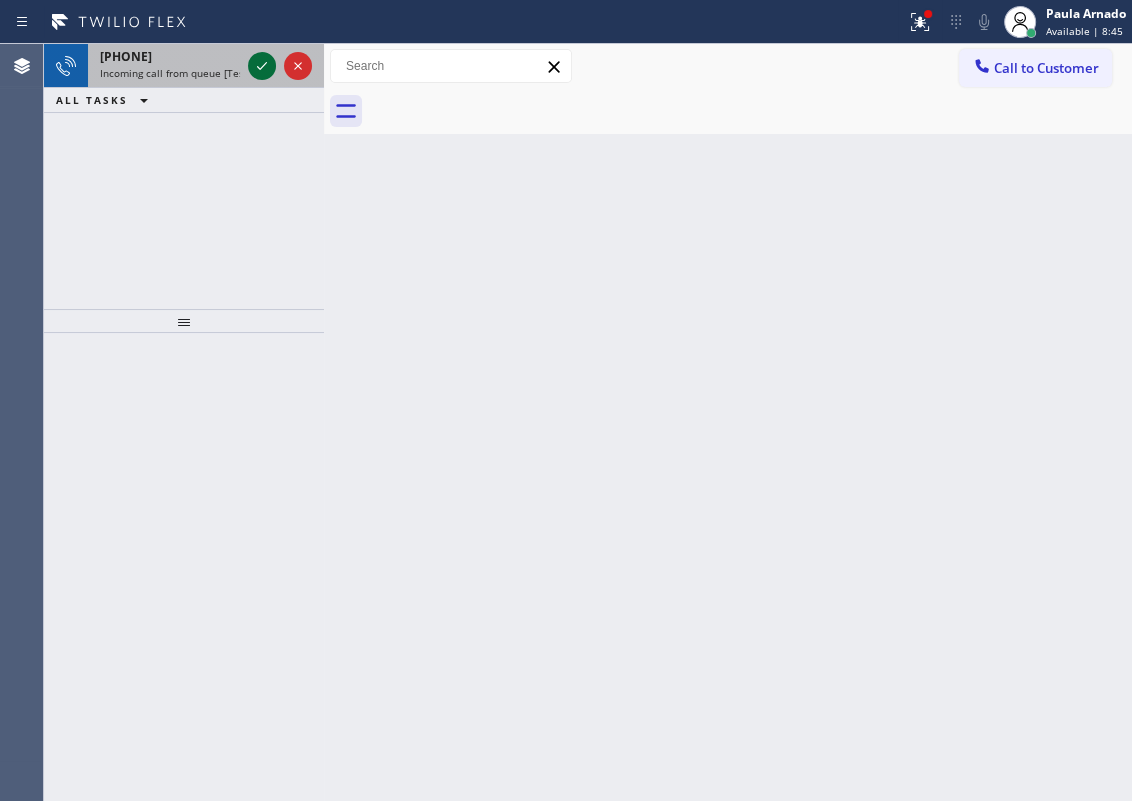 click 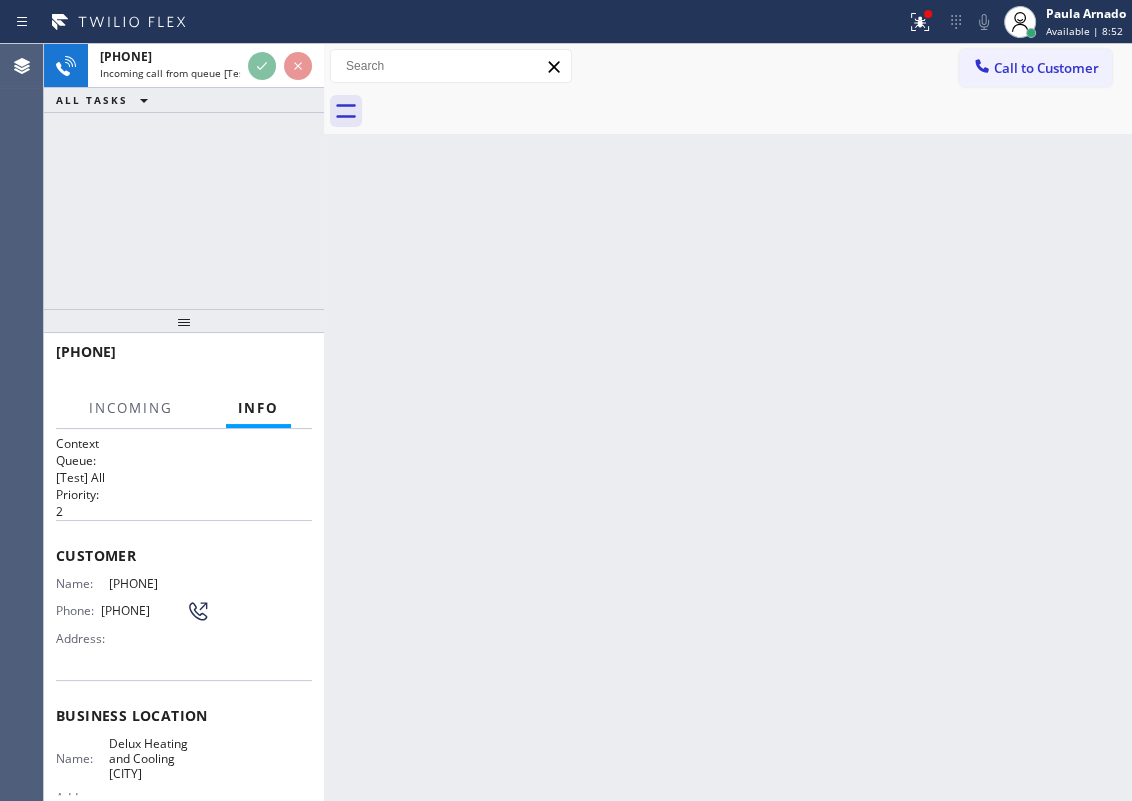 click on "Back to Dashboard Change Sender ID Customers Technicians Select a contact Outbound call Technician Search Technician Your caller id phone number Your caller id phone number Call Technician info Name   Phone none Address none Change Sender ID HVAC +18559994417 5 Star Appliance +18557314952 Appliance Repair +18554611149 Plumbing +18889090120 Air Duct Cleaning +18006865038  Electricians +18005688664 Cancel Change Check personal SMS Reset Change No tabs Call to Customer Outbound call Location Search location Your caller id phone number Customer number Call Outbound call Technician Search Technician Your caller id phone number Your caller id phone number Call" at bounding box center [728, 422] 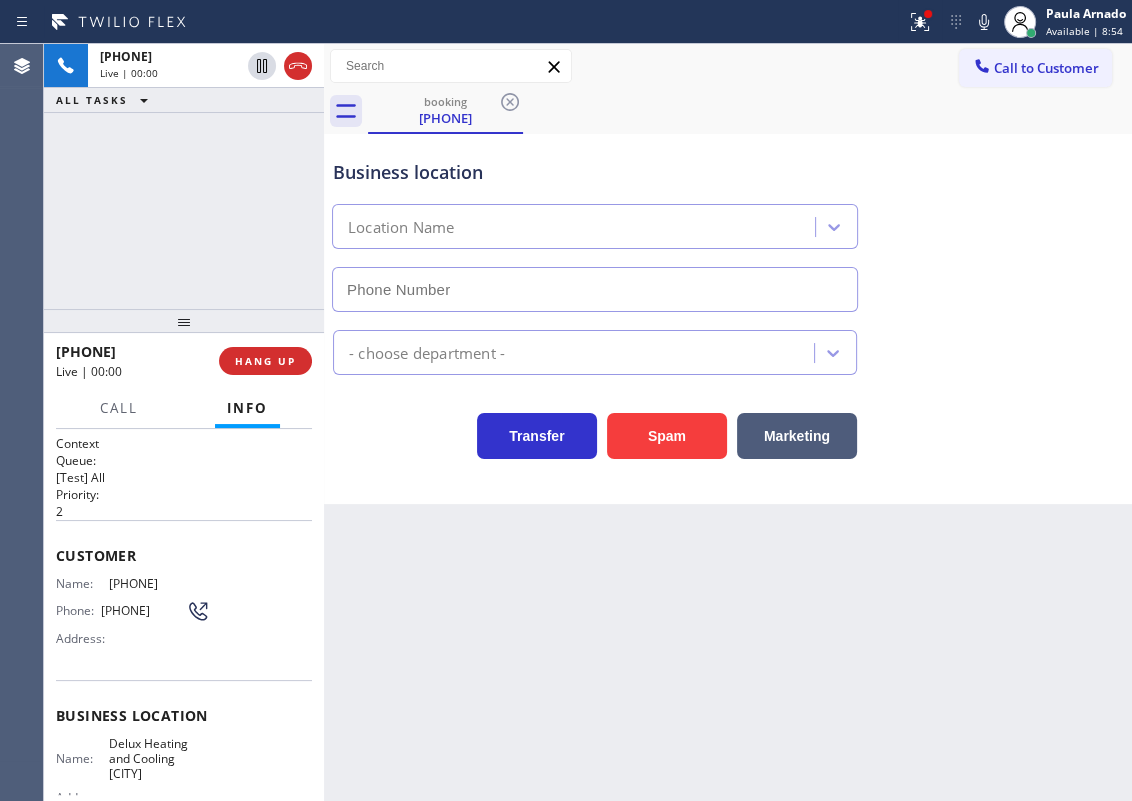type on "[PHONE]" 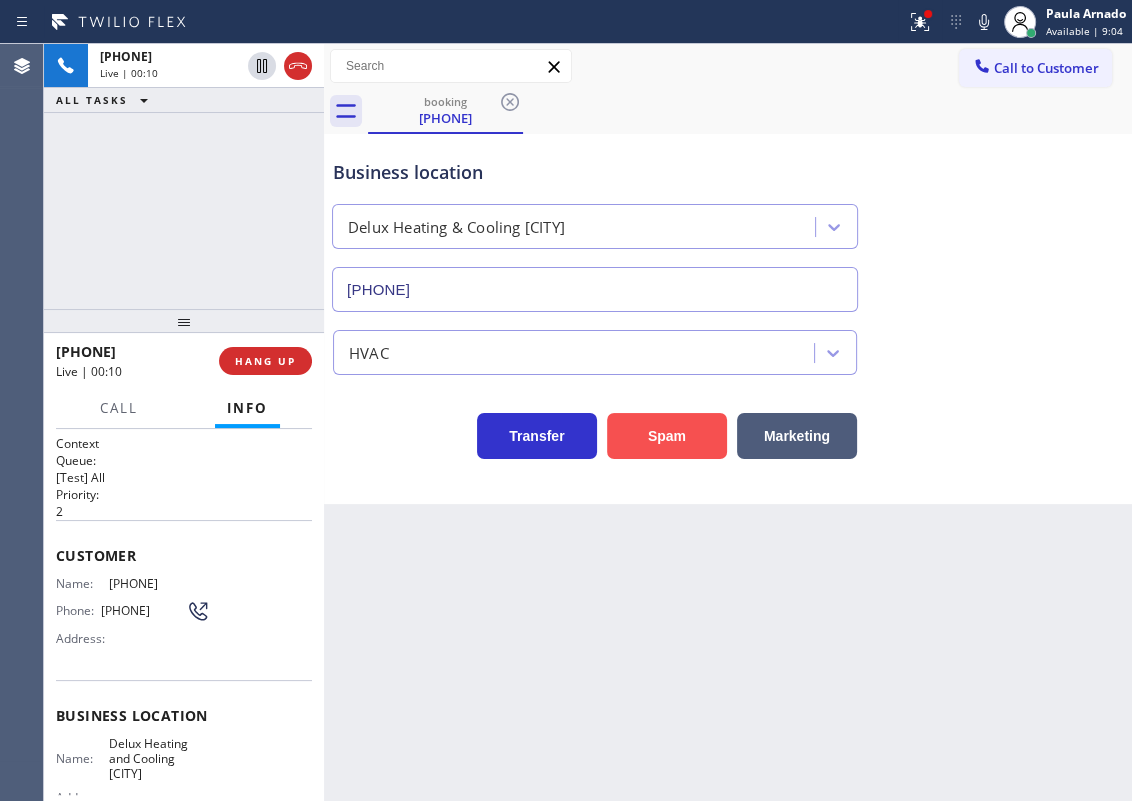 click on "Spam" at bounding box center (667, 436) 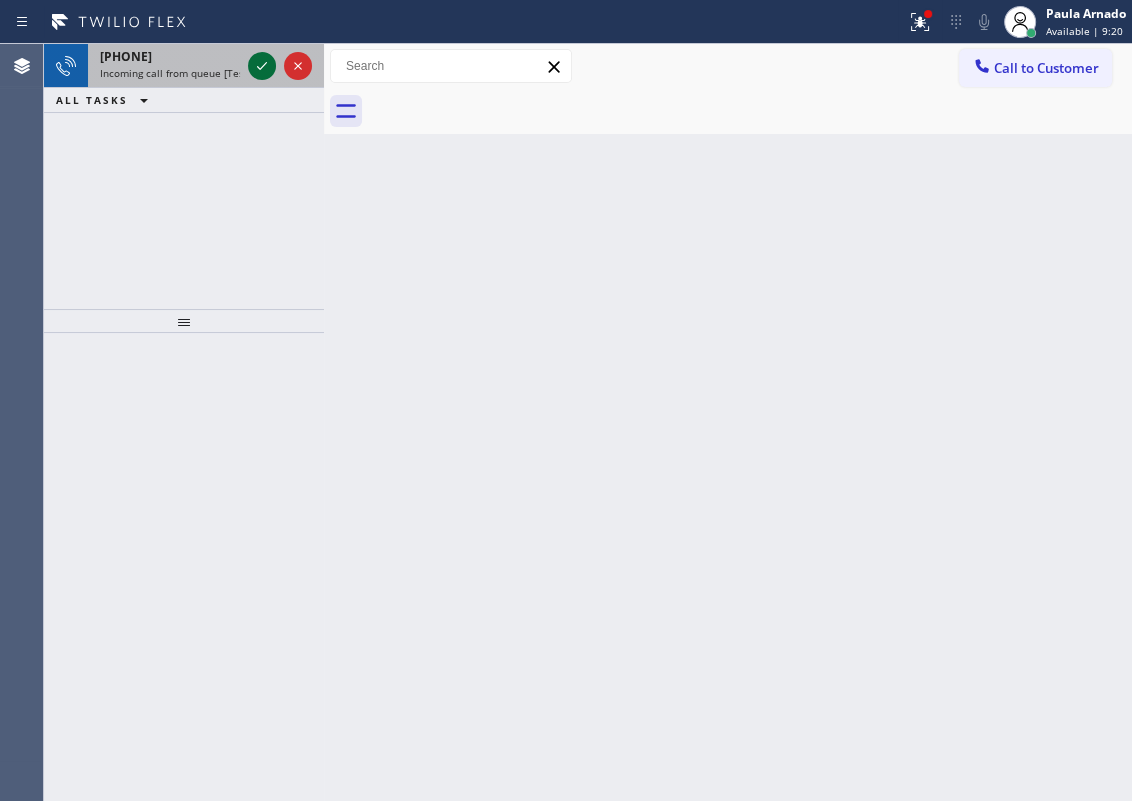 click 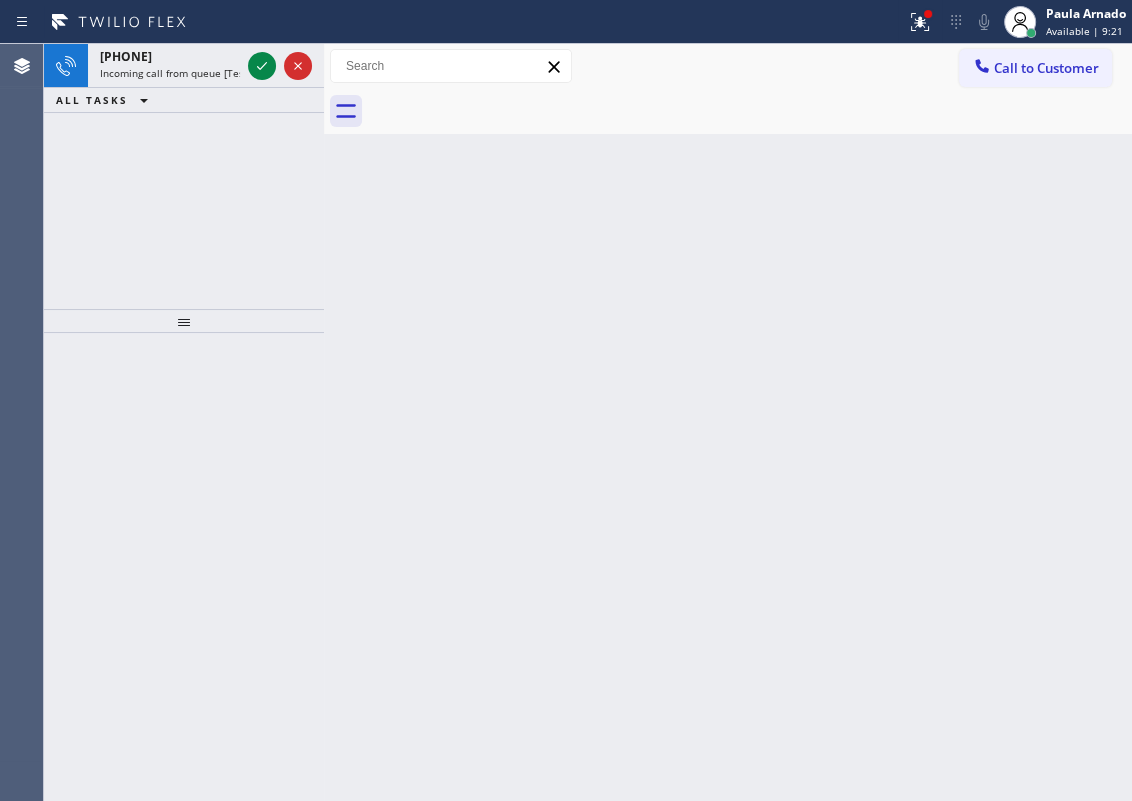 click 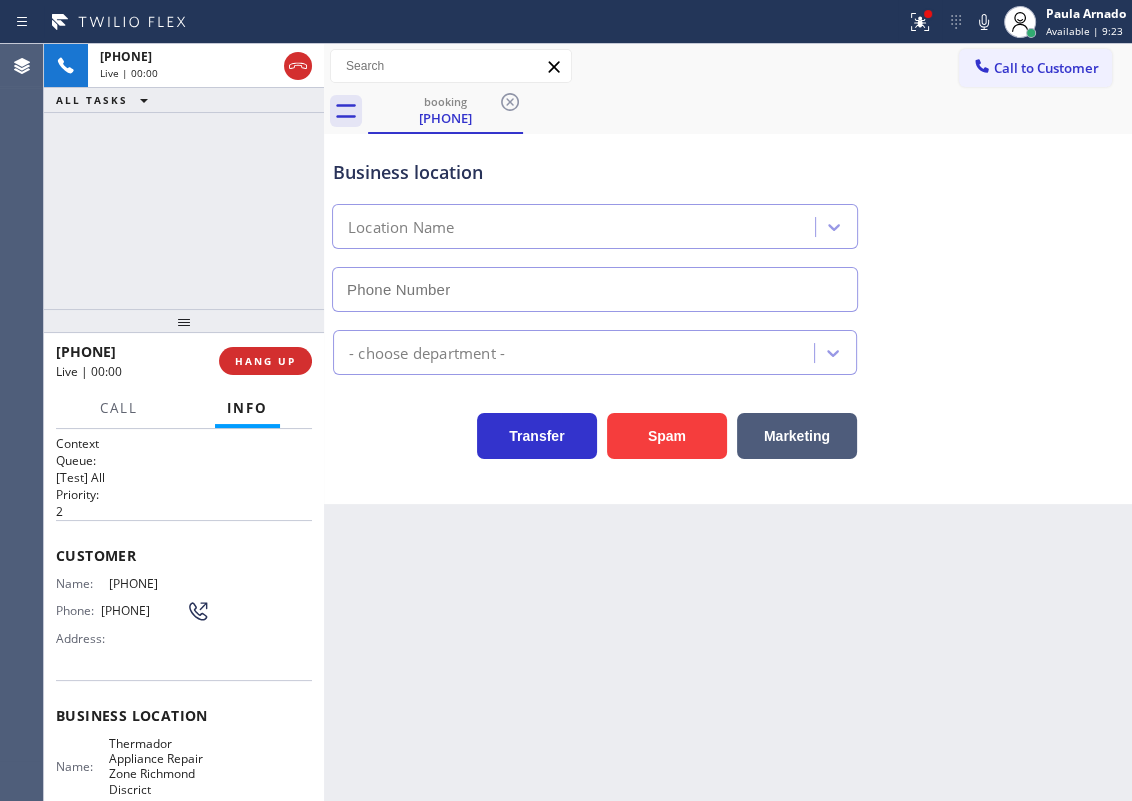 type on "[PHONE]" 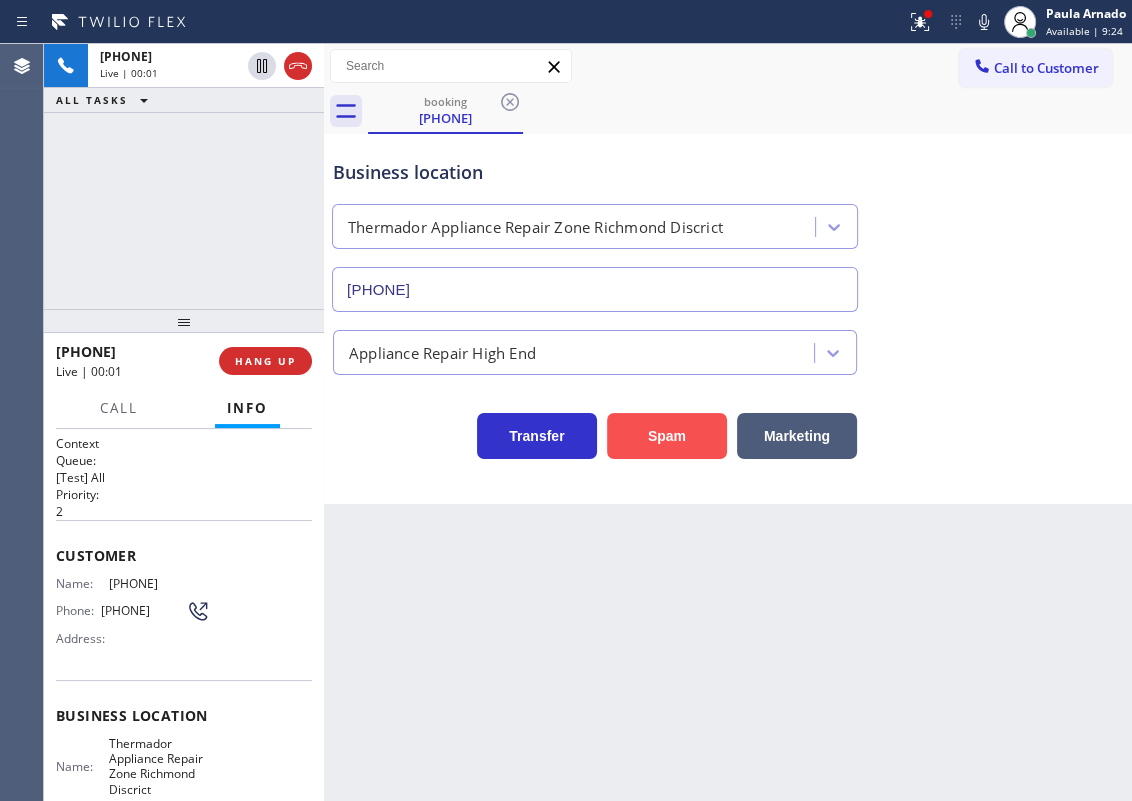 click on "Spam" at bounding box center [667, 436] 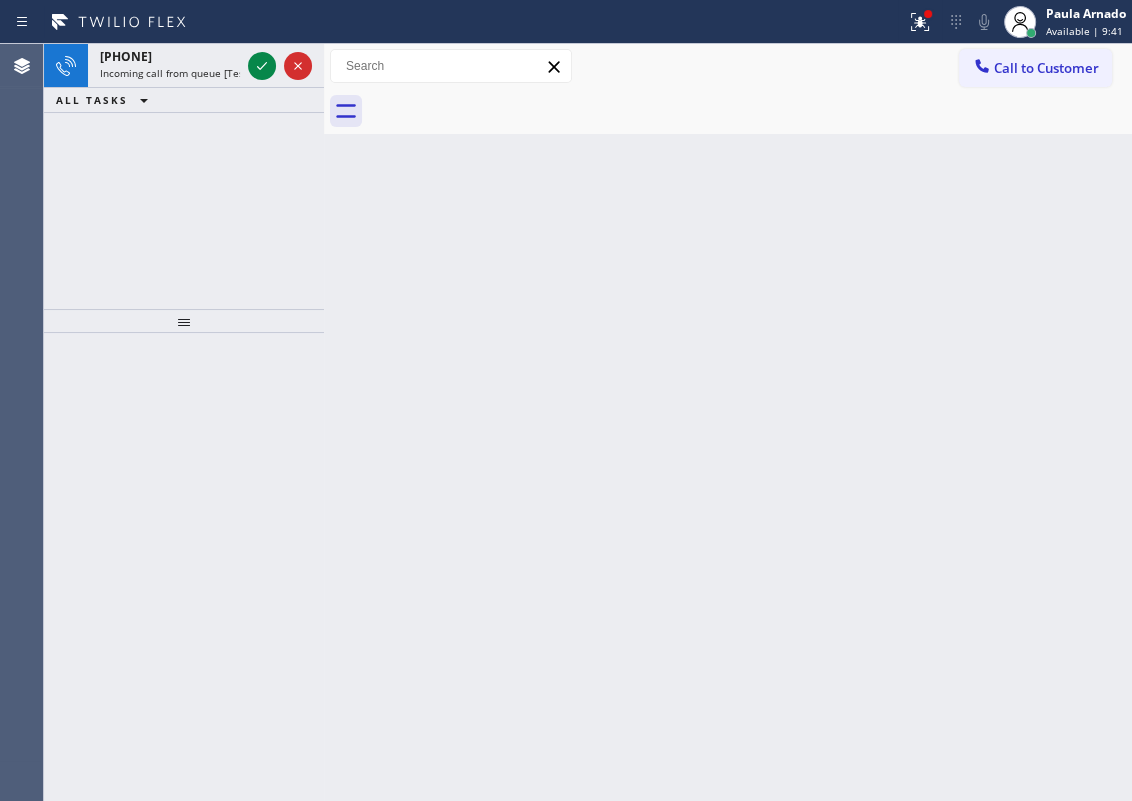 click on "Back to Dashboard Change Sender ID Customers Technicians Select a contact Outbound call Technician Search Technician Your caller id phone number Your caller id phone number Call Technician info Name   Phone none Address none Change Sender ID HVAC +18559994417 5 Star Appliance +18557314952 Appliance Repair +18554611149 Plumbing +18889090120 Air Duct Cleaning +18006865038  Electricians +18005688664 Cancel Change Check personal SMS Reset Change No tabs Call to Customer Outbound call Location Search location Your caller id phone number Customer number Call Outbound call Technician Search Technician Your caller id phone number Your caller id phone number Call" at bounding box center (728, 422) 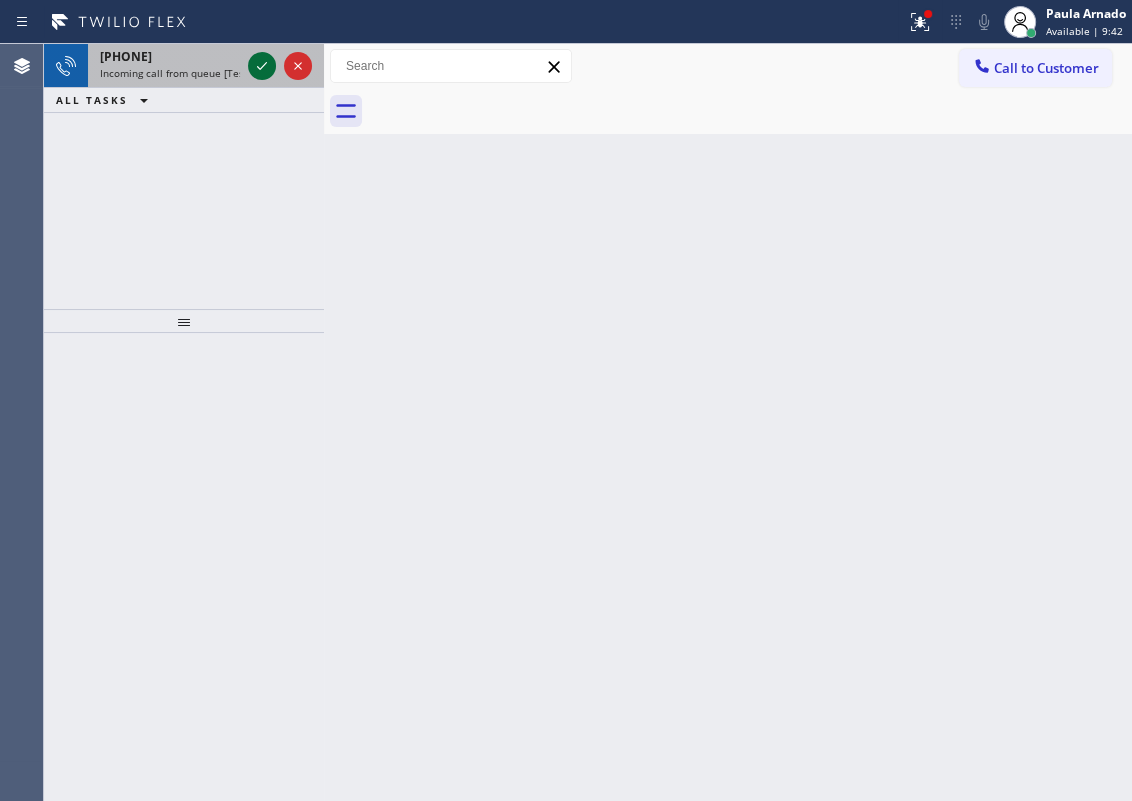 click 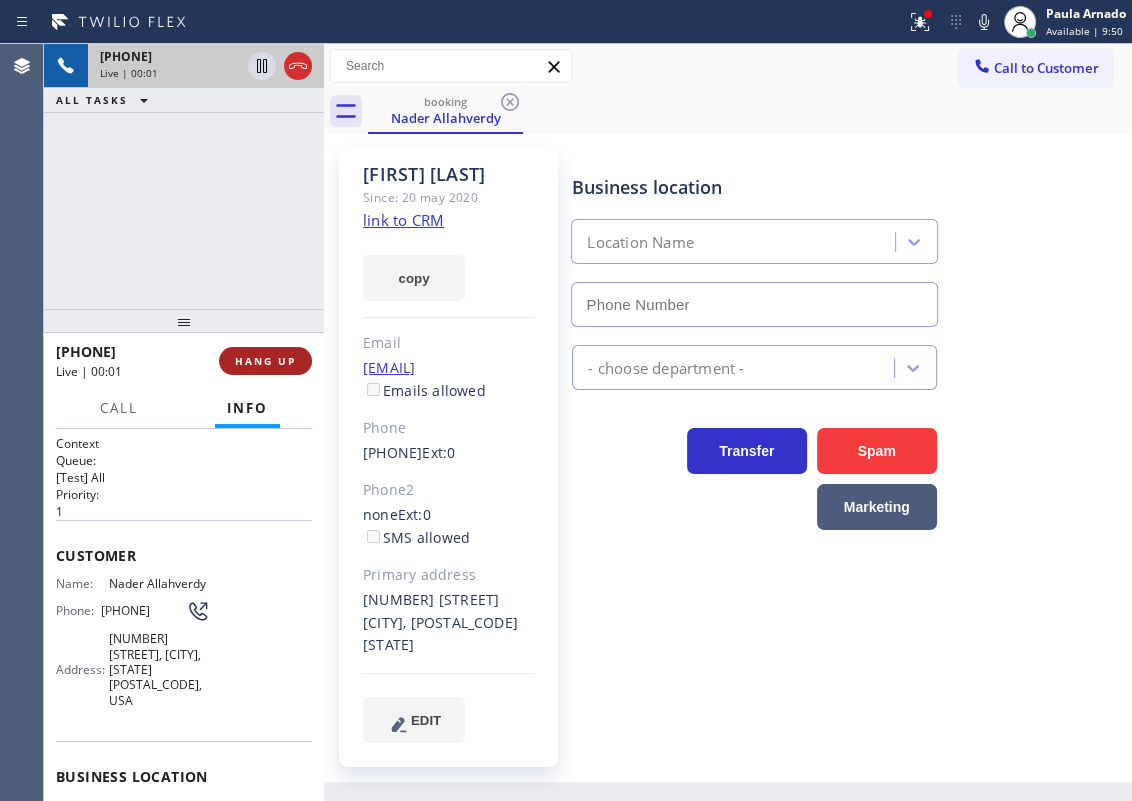click on "HANG UP" at bounding box center [265, 361] 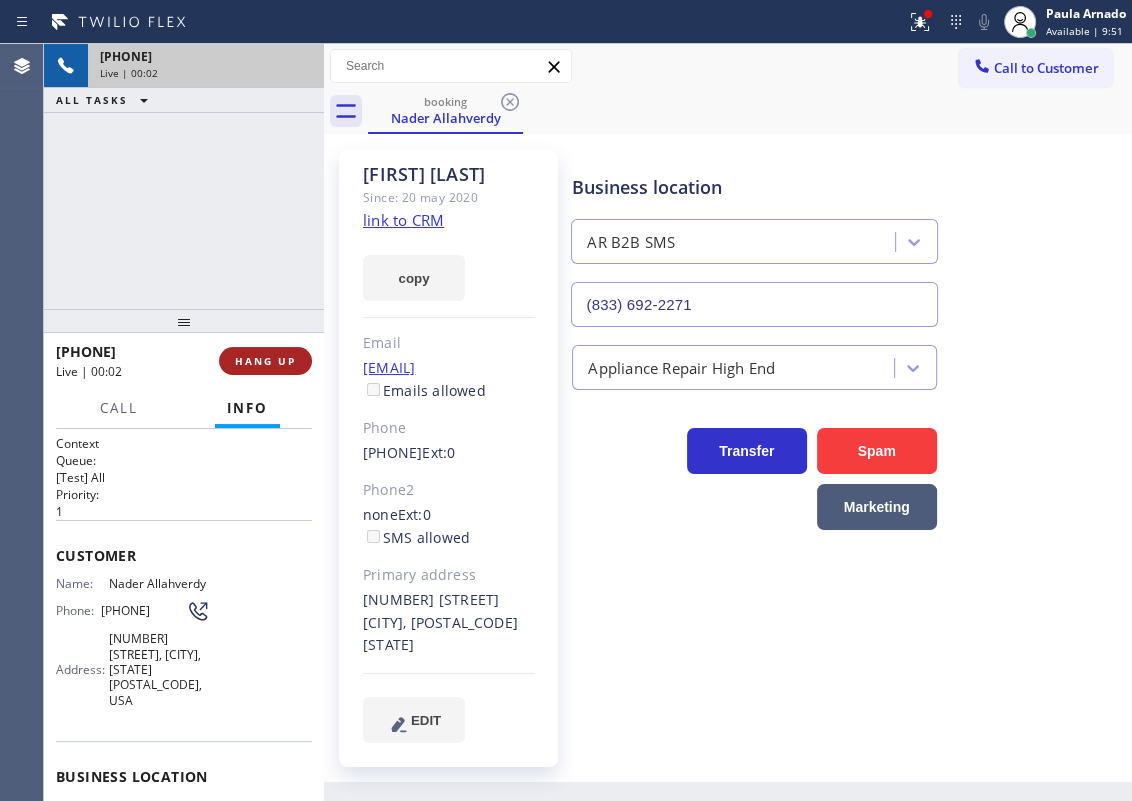 click on "HANG UP" at bounding box center [265, 361] 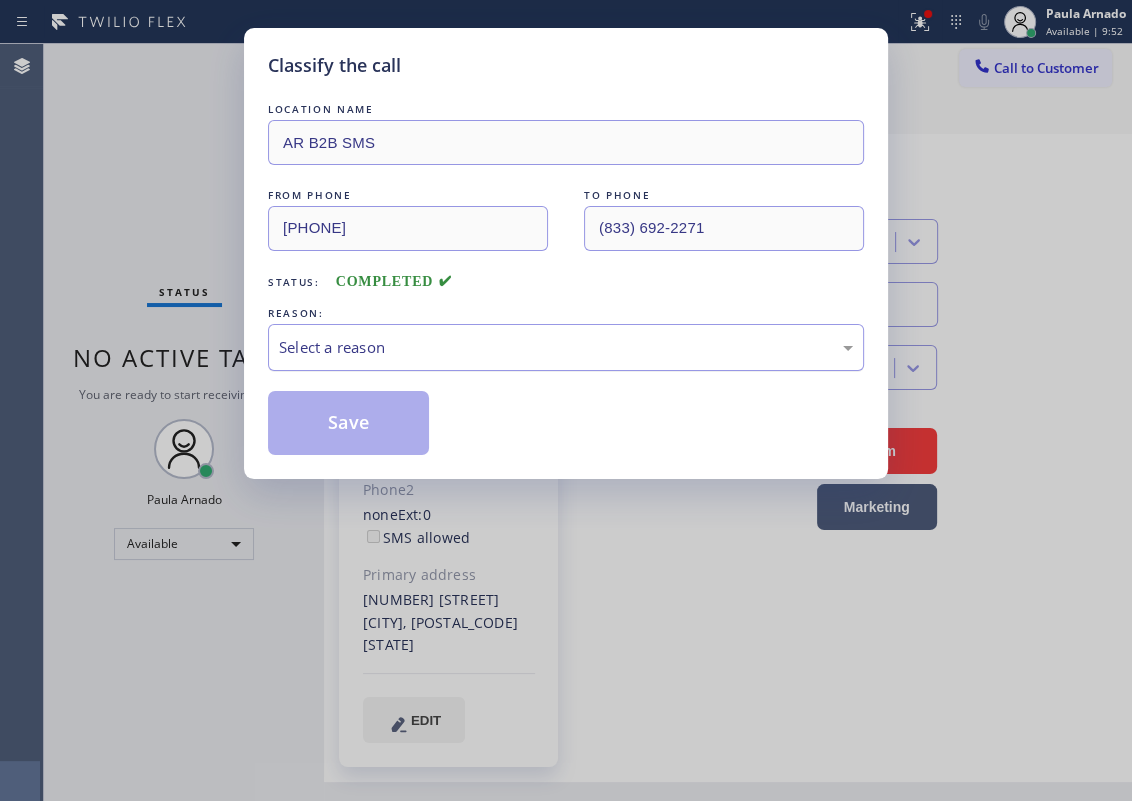 click on "Select a reason" at bounding box center (566, 347) 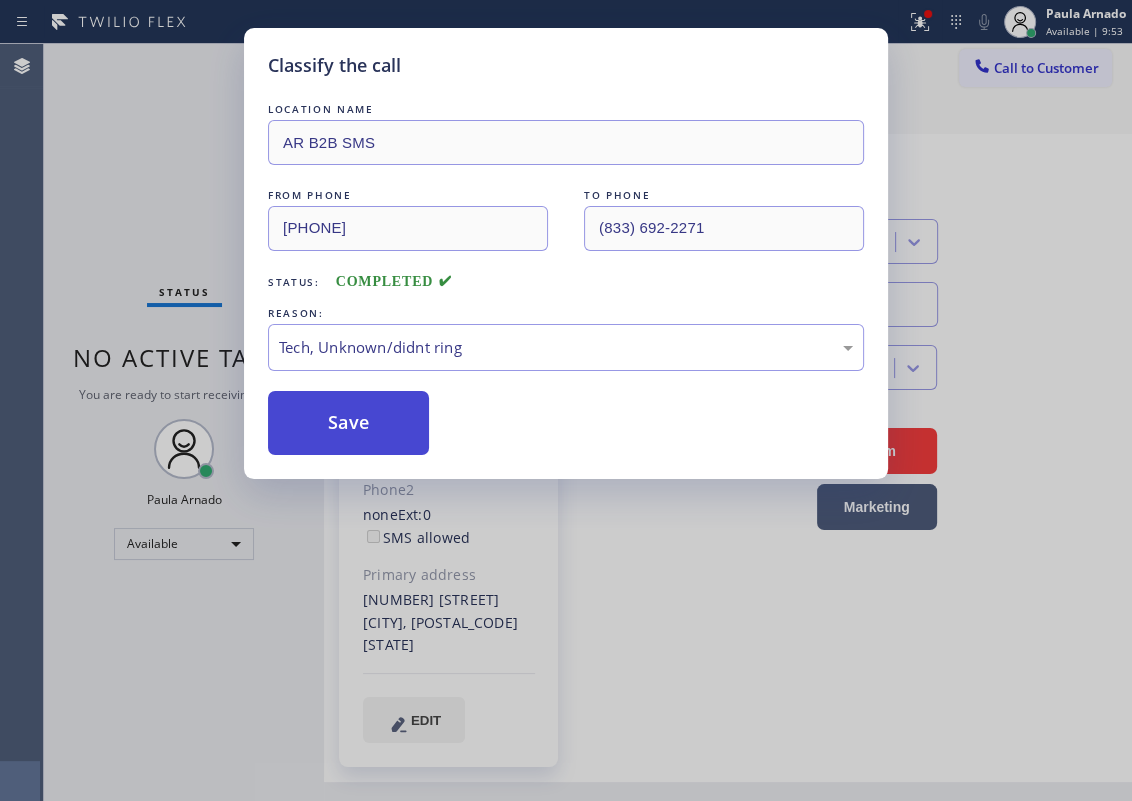 click on "Save" at bounding box center (348, 423) 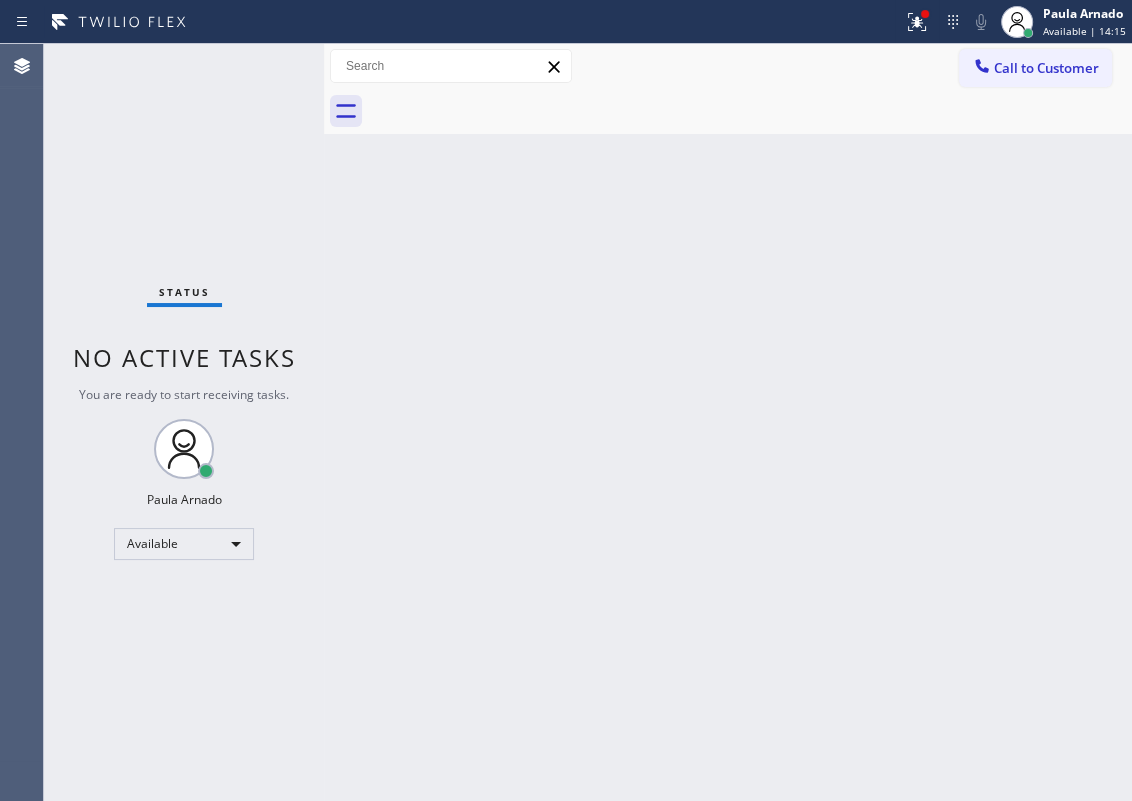 click on "Back to Dashboard Change Sender ID Customers Technicians Select a contact Outbound call Technician Search Technician Your caller id phone number Your caller id phone number Call Technician info Name   Phone none Address none Change Sender ID HVAC +18559994417 5 Star Appliance +18557314952 Appliance Repair +18554611149 Plumbing +18889090120 Air Duct Cleaning +18006865038  Electricians +18005688664 Cancel Change Check personal SMS Reset Change No tabs Call to Customer Outbound call Location Search location Your caller id phone number Customer number Call Outbound call Technician Search Technician Your caller id phone number Your caller id phone number Call" at bounding box center (728, 422) 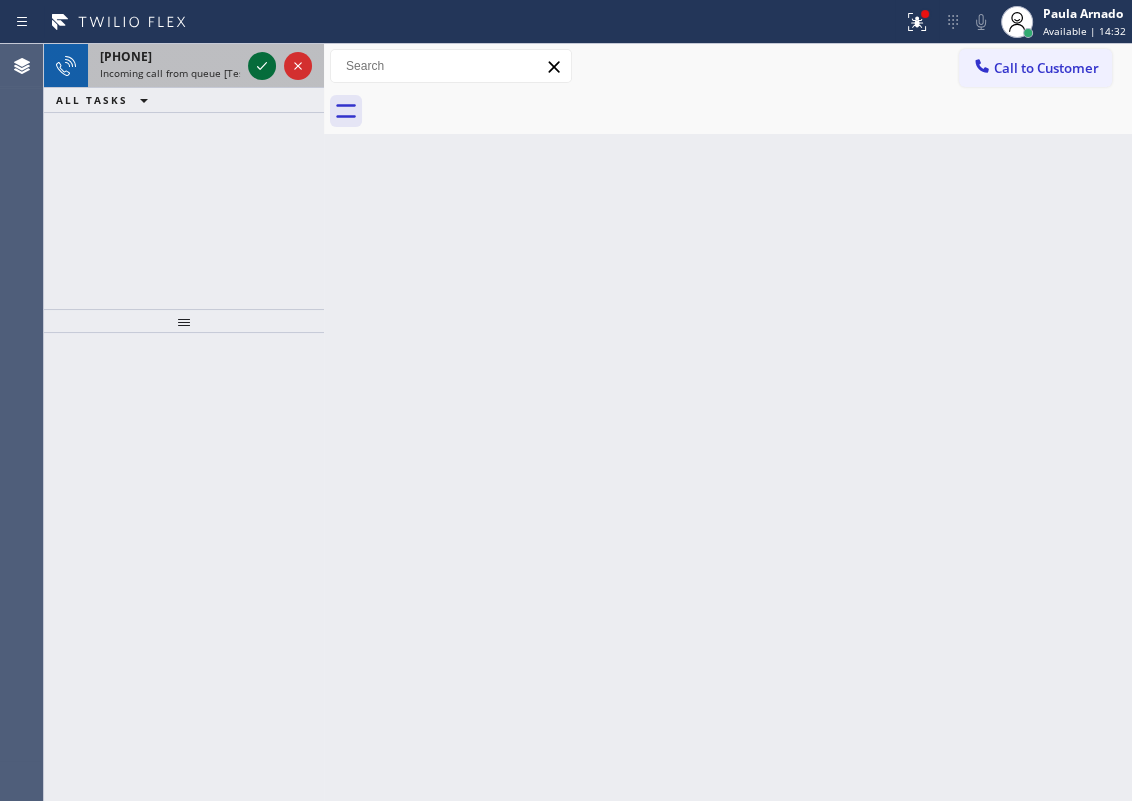 click 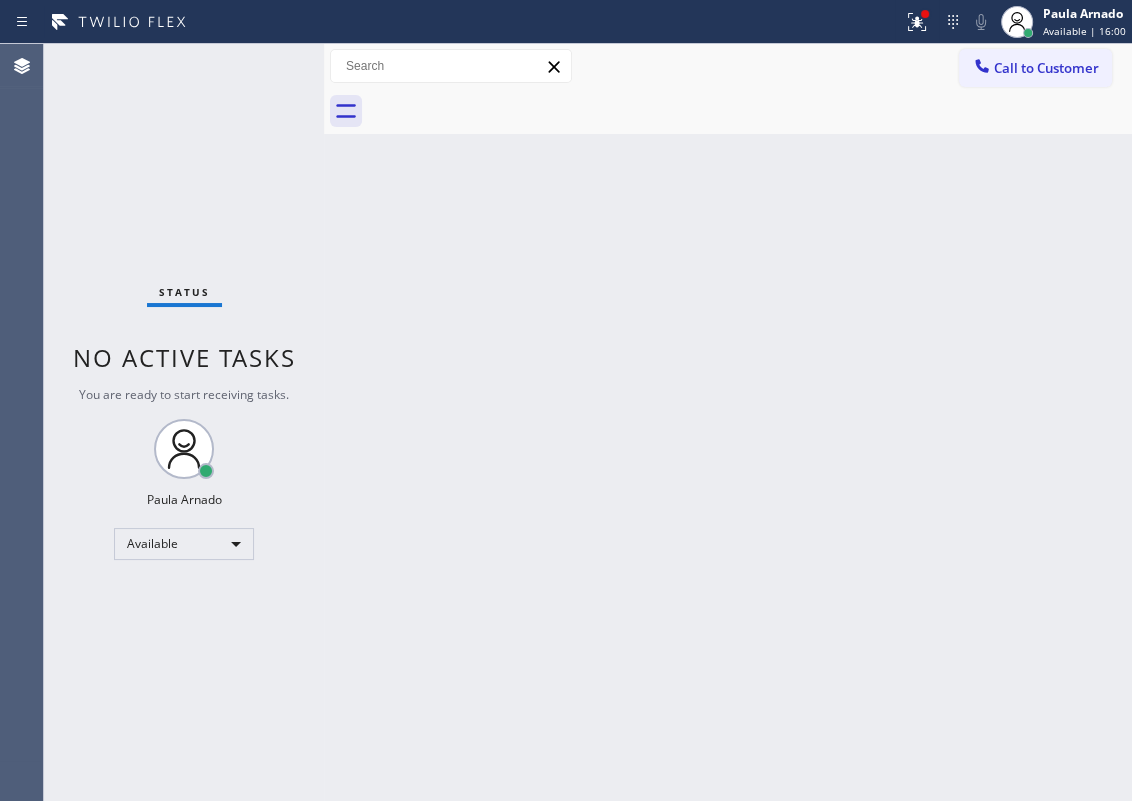 drag, startPoint x: 1080, startPoint y: 591, endPoint x: 1020, endPoint y: 589, distance: 60.033325 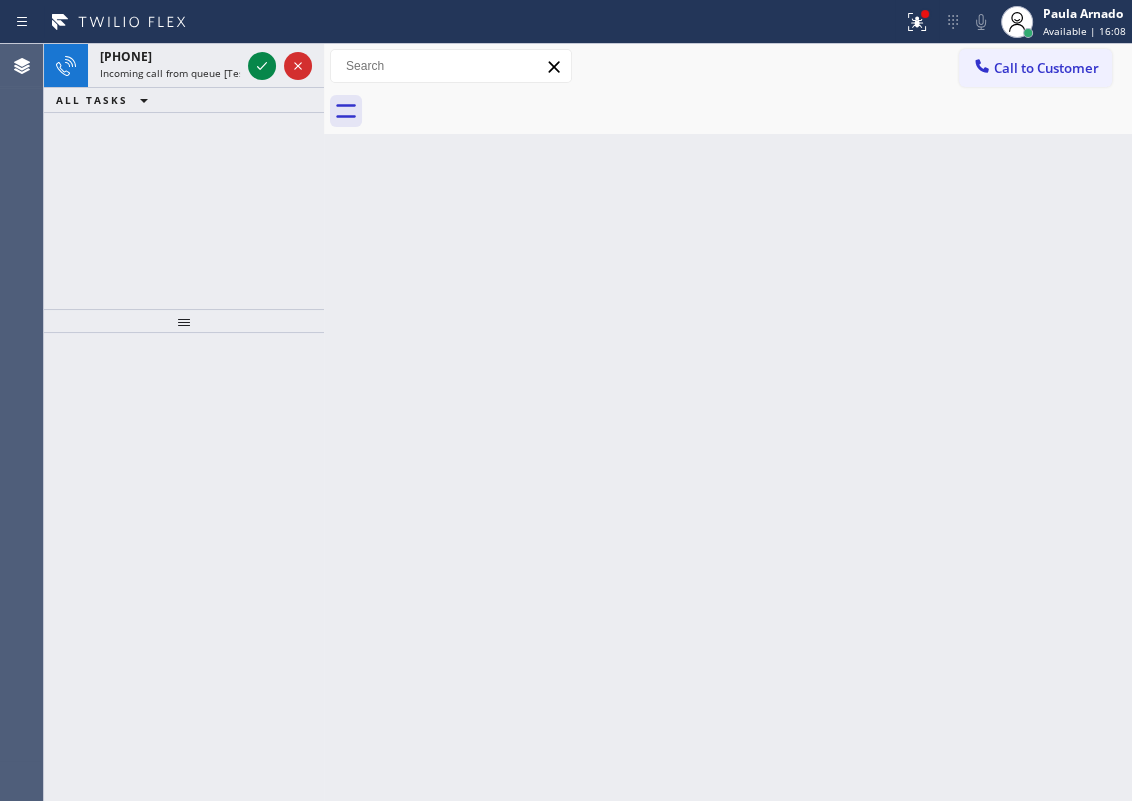 click on "Back to Dashboard Change Sender ID Customers Technicians Select a contact Outbound call Technician Search Technician Your caller id phone number Your caller id phone number Call Technician info Name   Phone none Address none Change Sender ID HVAC +18559994417 5 Star Appliance +18557314952 Appliance Repair +18554611149 Plumbing +18889090120 Air Duct Cleaning +18006865038  Electricians +18005688664 Cancel Change Check personal SMS Reset Change No tabs Call to Customer Outbound call Location Search location Your caller id phone number Customer number Call Outbound call Technician Search Technician Your caller id phone number Your caller id phone number Call" at bounding box center [728, 422] 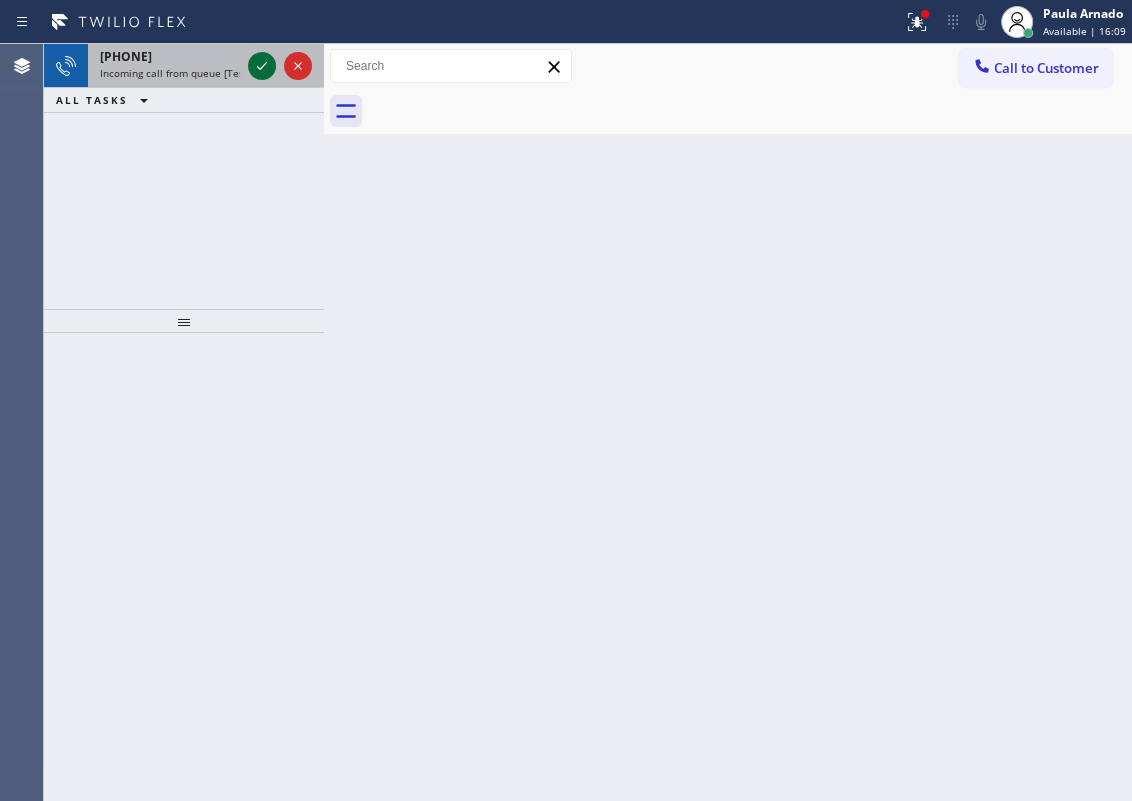 click 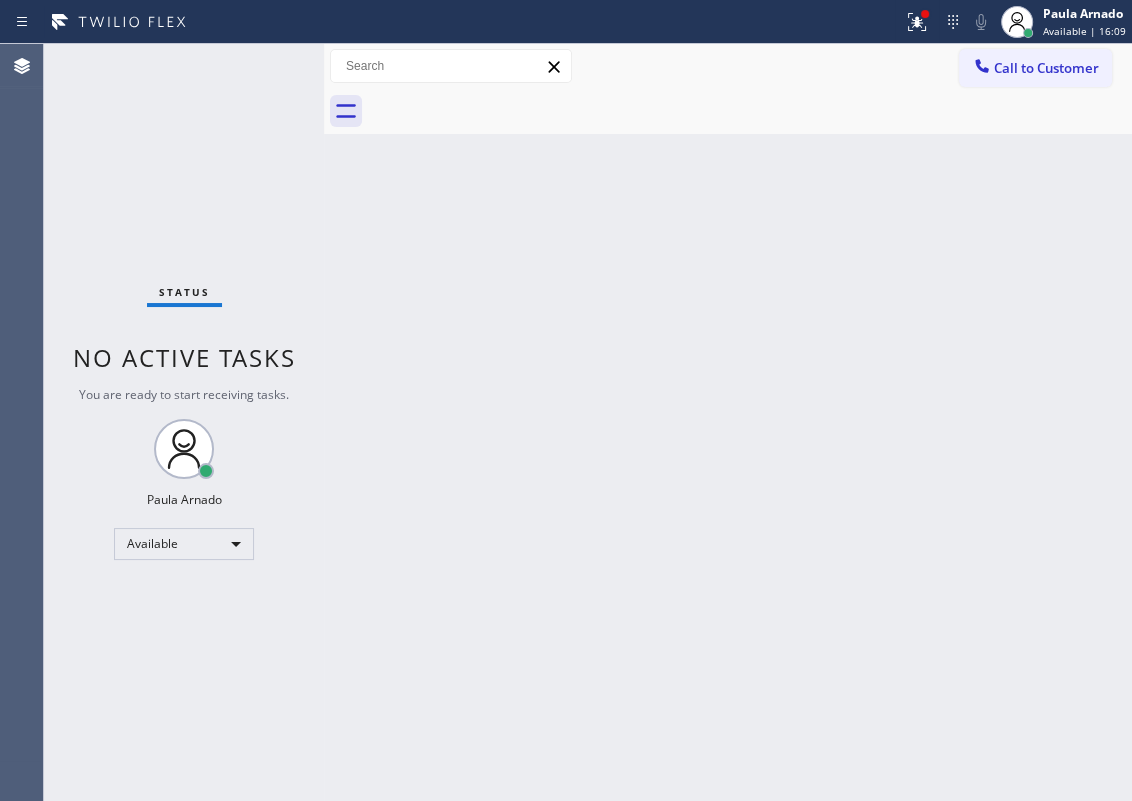 click on "Status No active tasks You are ready to start receiving tasks. [FIRST] [LAST] Available" at bounding box center [184, 422] 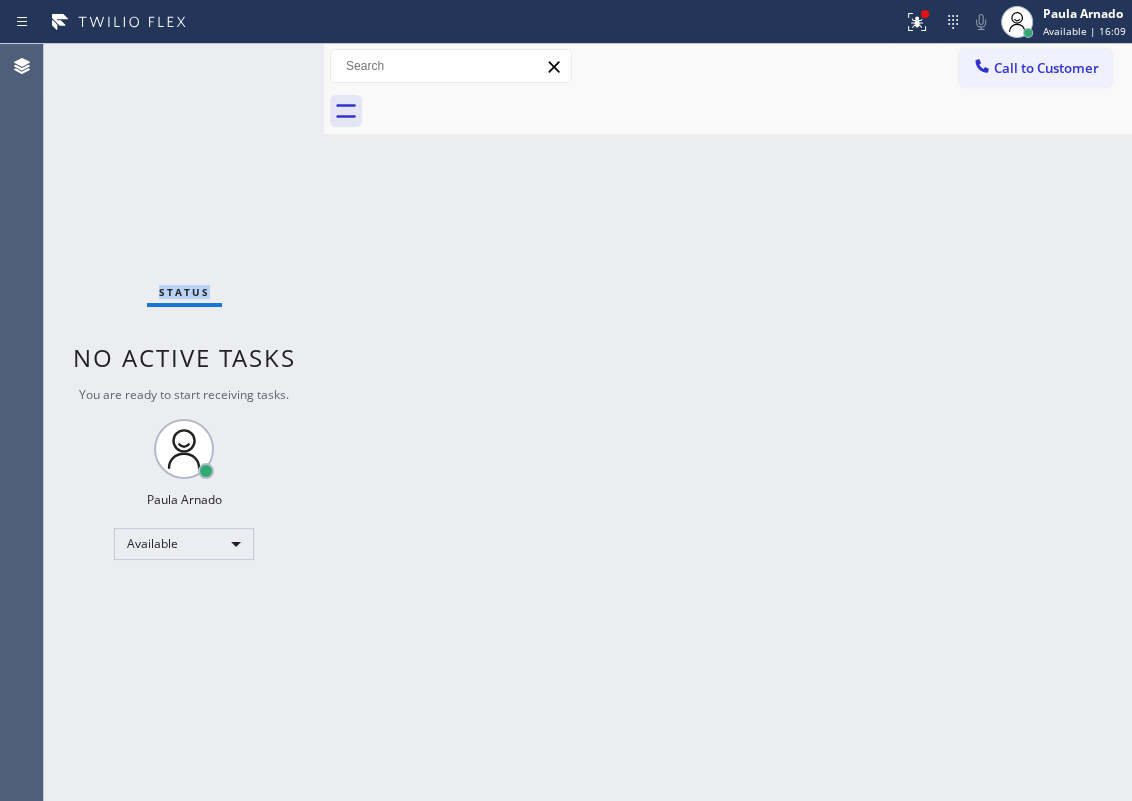 click on "Status No active tasks You are ready to start receiving tasks. [FIRST] [LAST] Available" at bounding box center [184, 422] 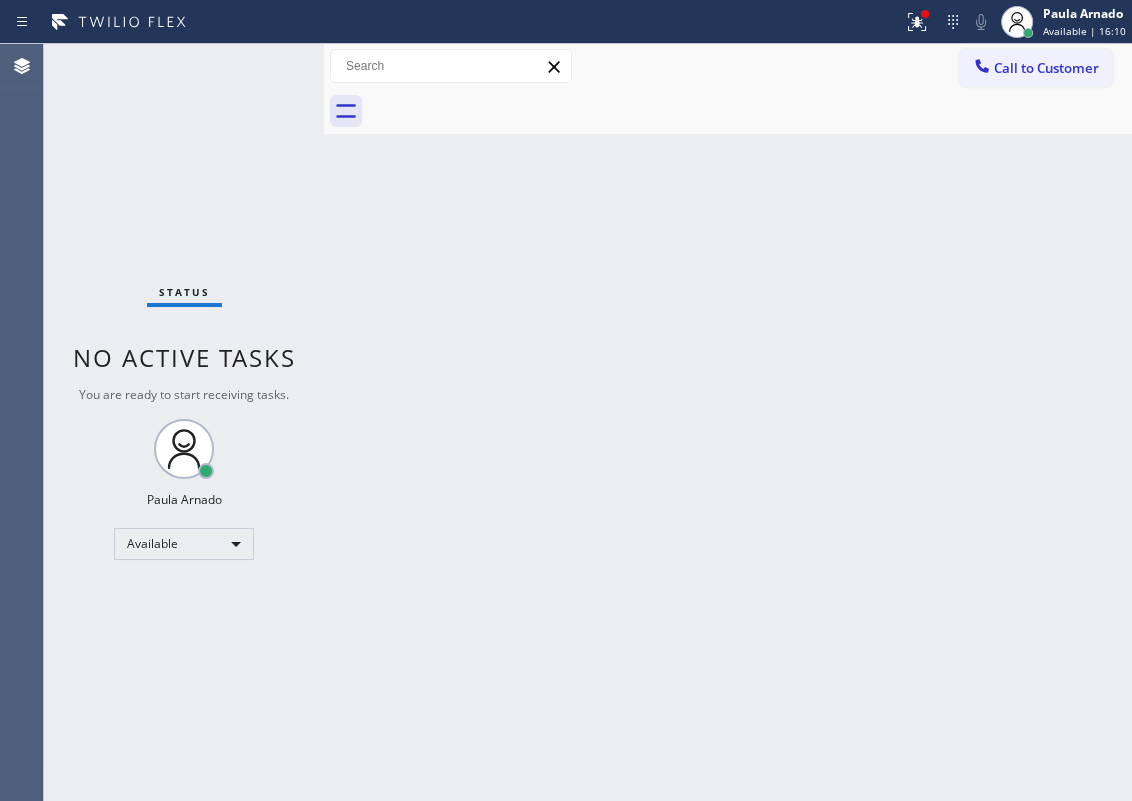click on "Back to Dashboard Change Sender ID Customers Technicians Select a contact Outbound call Technician Search Technician Your caller id phone number Your caller id phone number Call Technician info Name   Phone none Address none Change Sender ID HVAC +18559994417 5 Star Appliance +18557314952 Appliance Repair +18554611149 Plumbing +18889090120 Air Duct Cleaning +18006865038  Electricians +18005688664 Cancel Change Check personal SMS Reset Change No tabs Call to Customer Outbound call Location Search location Your caller id phone number Customer number Call Outbound call Technician Search Technician Your caller id phone number Your caller id phone number Call" at bounding box center (728, 422) 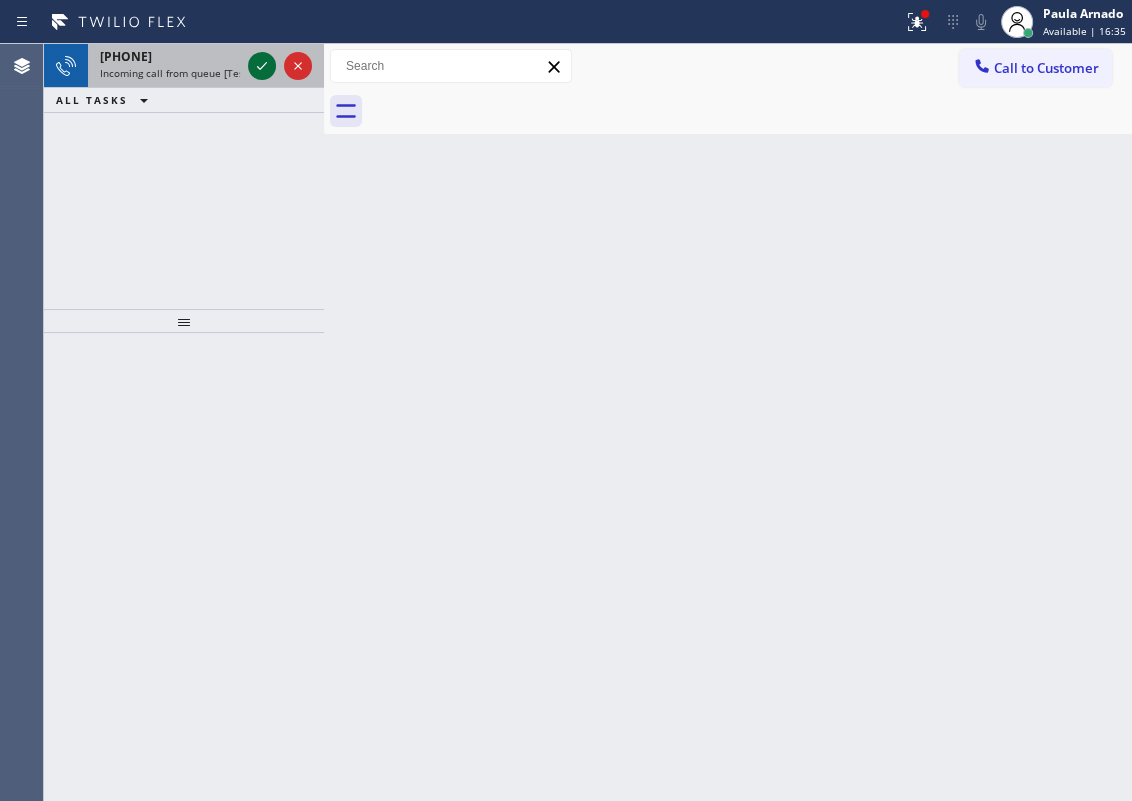 click 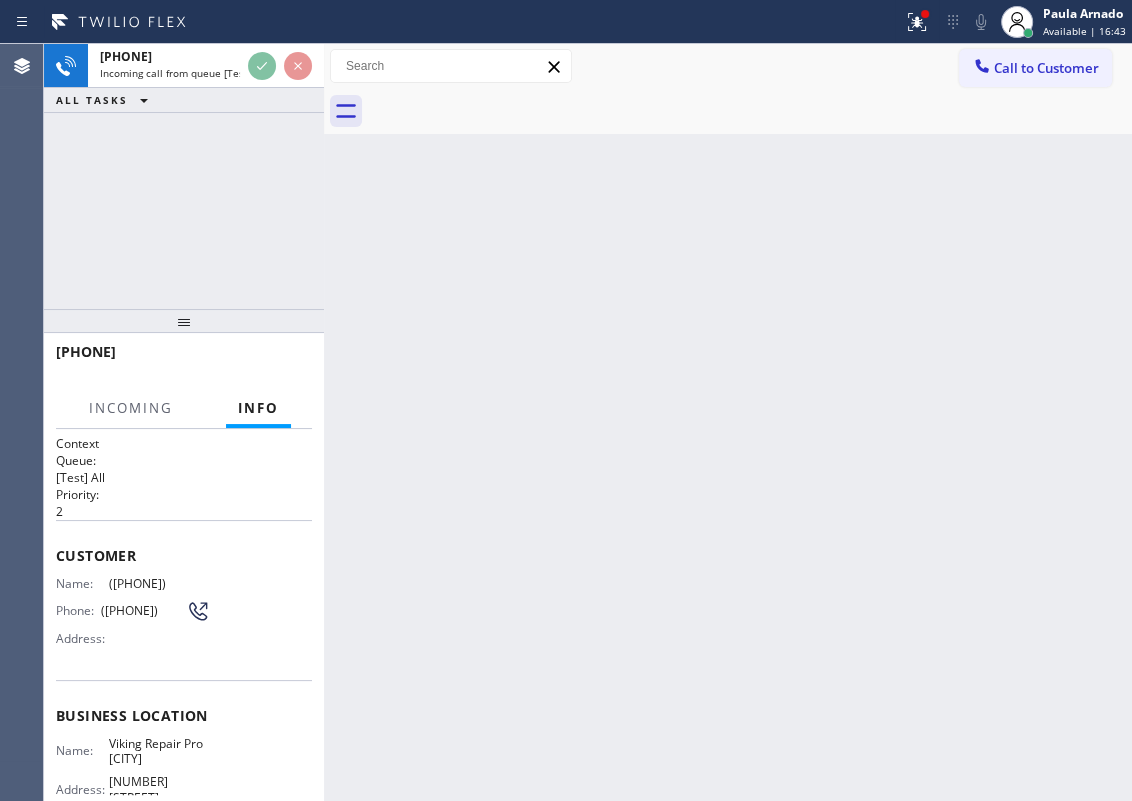 click on "Back to Dashboard Change Sender ID Customers Technicians Select a contact Outbound call Technician Search Technician Your caller id phone number Your caller id phone number Call Technician info Name   Phone none Address none Change Sender ID HVAC +18559994417 5 Star Appliance +18557314952 Appliance Repair +18554611149 Plumbing +18889090120 Air Duct Cleaning +18006865038  Electricians +18005688664 Cancel Change Check personal SMS Reset Change No tabs Call to Customer Outbound call Location Search location Your caller id phone number Customer number Call Outbound call Technician Search Technician Your caller id phone number Your caller id phone number Call" at bounding box center [728, 422] 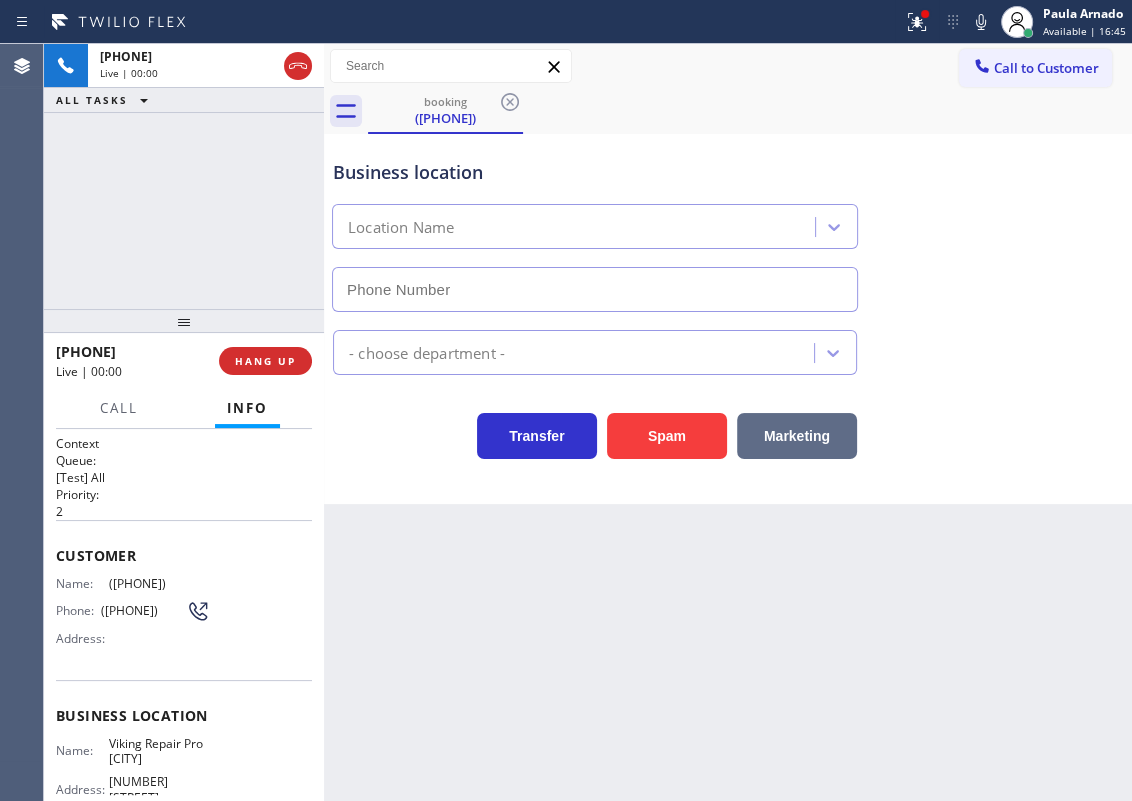 type on "[PHONE]" 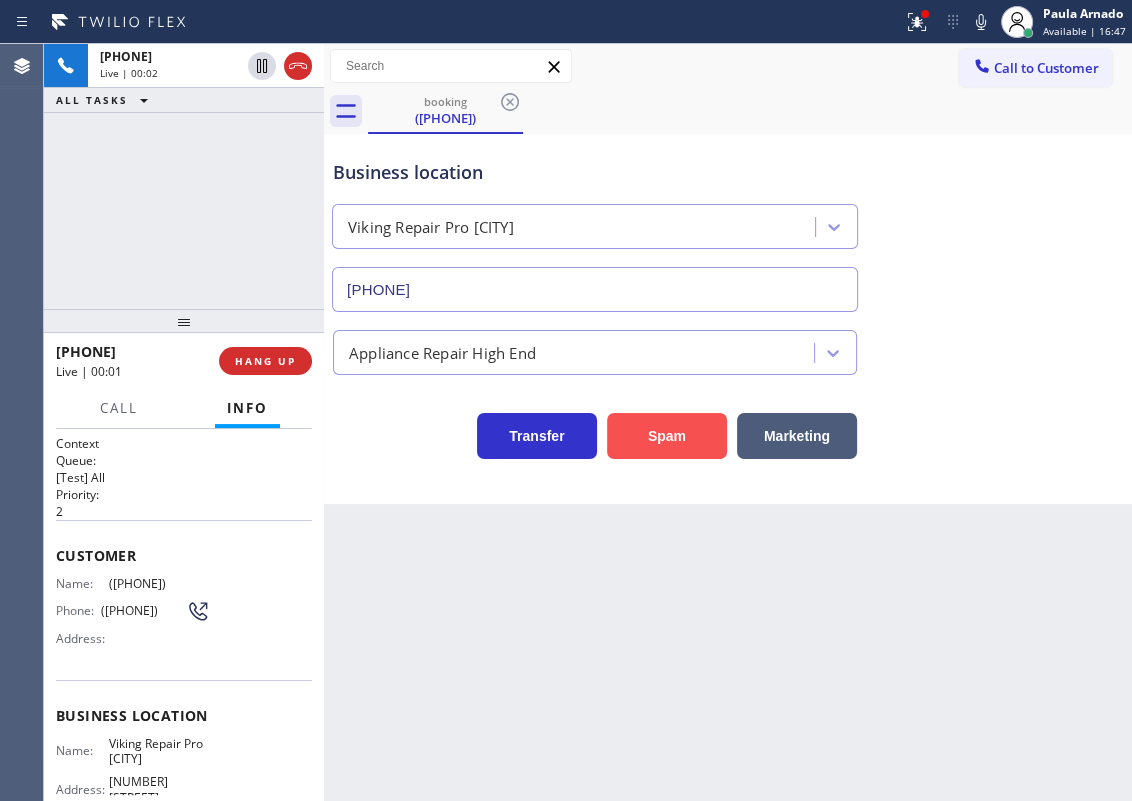 click on "Spam" at bounding box center (667, 436) 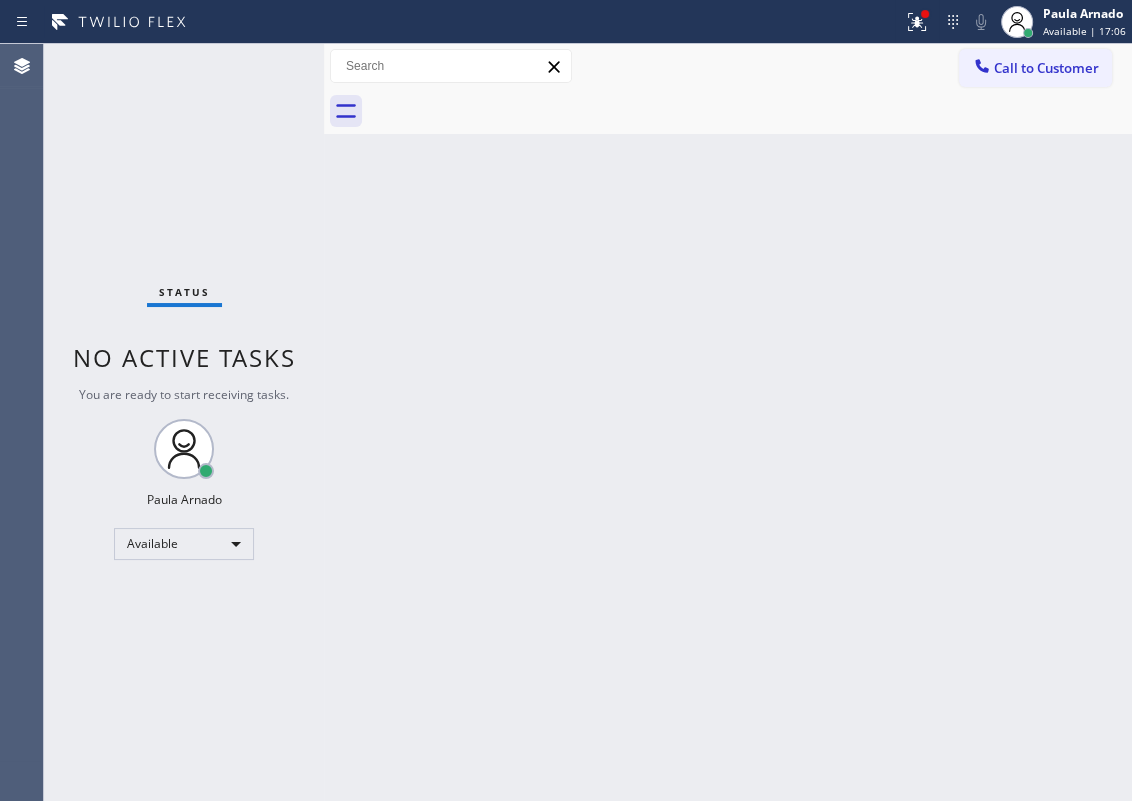 click on "Back to Dashboard Change Sender ID Customers Technicians Select a contact Outbound call Technician Search Technician Your caller id phone number Your caller id phone number Call Technician info Name   Phone none Address none Change Sender ID HVAC +18559994417 5 Star Appliance +18557314952 Appliance Repair +18554611149 Plumbing +18889090120 Air Duct Cleaning +18006865038  Electricians +18005688664 Cancel Change Check personal SMS Reset Change No tabs Call to Customer Outbound call Location Search location Your caller id phone number Customer number Call Outbound call Technician Search Technician Your caller id phone number Your caller id phone number Call" at bounding box center (728, 422) 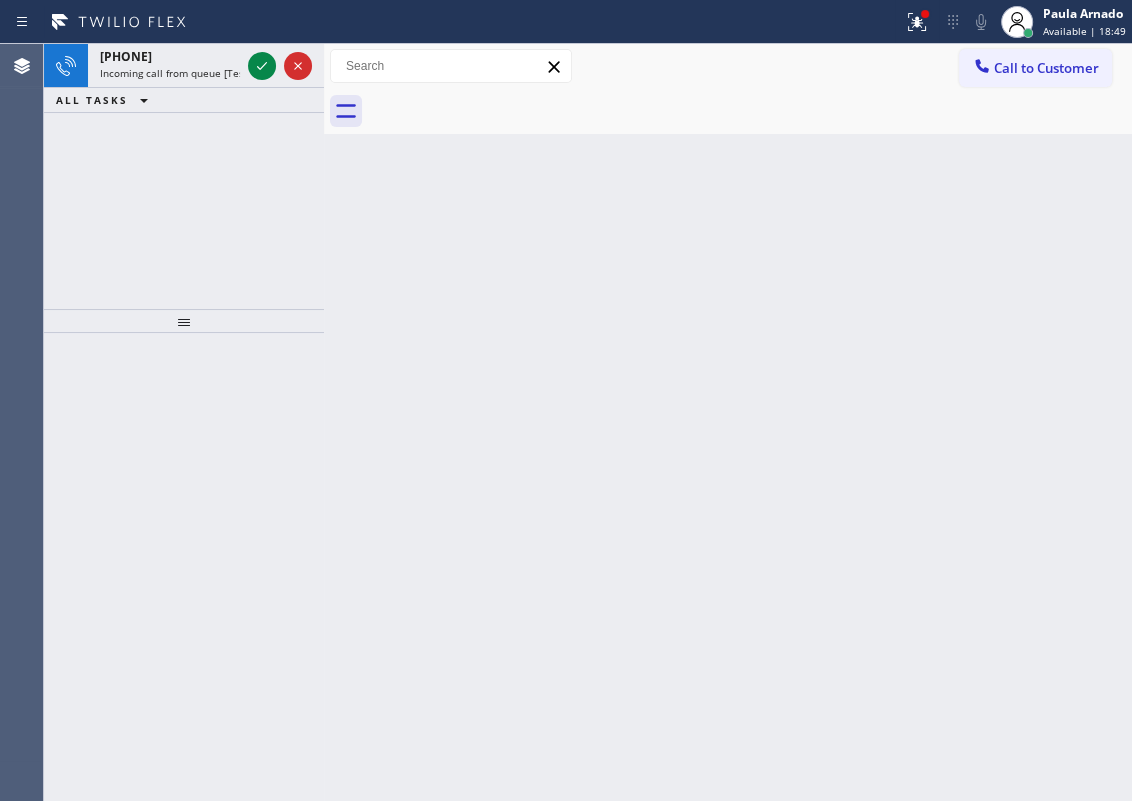 click on "Back to Dashboard Change Sender ID Customers Technicians Select a contact Outbound call Technician Search Technician Your caller id phone number Your caller id phone number Call Technician info Name   Phone none Address none Change Sender ID HVAC +18559994417 5 Star Appliance +18557314952 Appliance Repair +18554611149 Plumbing +18889090120 Air Duct Cleaning +18006865038  Electricians +18005688664 Cancel Change Check personal SMS Reset Change No tabs Call to Customer Outbound call Location Search location Your caller id phone number Customer number Call Outbound call Technician Search Technician Your caller id phone number Your caller id phone number Call" at bounding box center (728, 422) 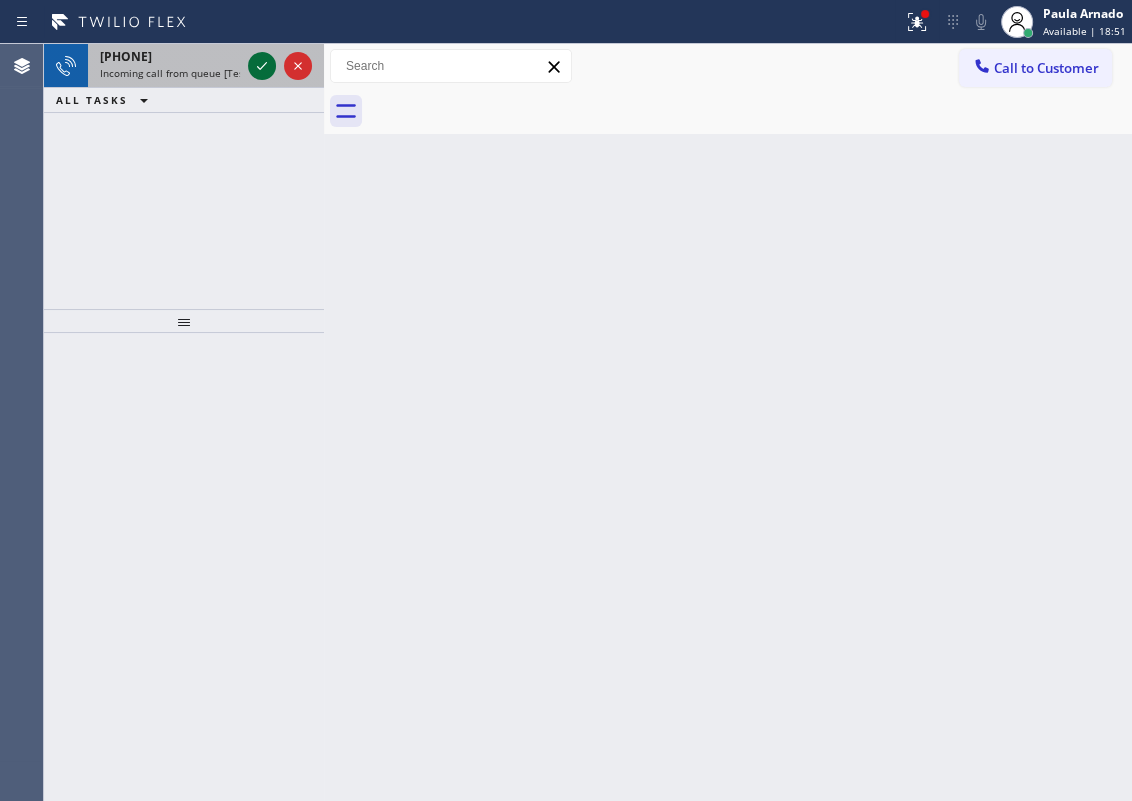click 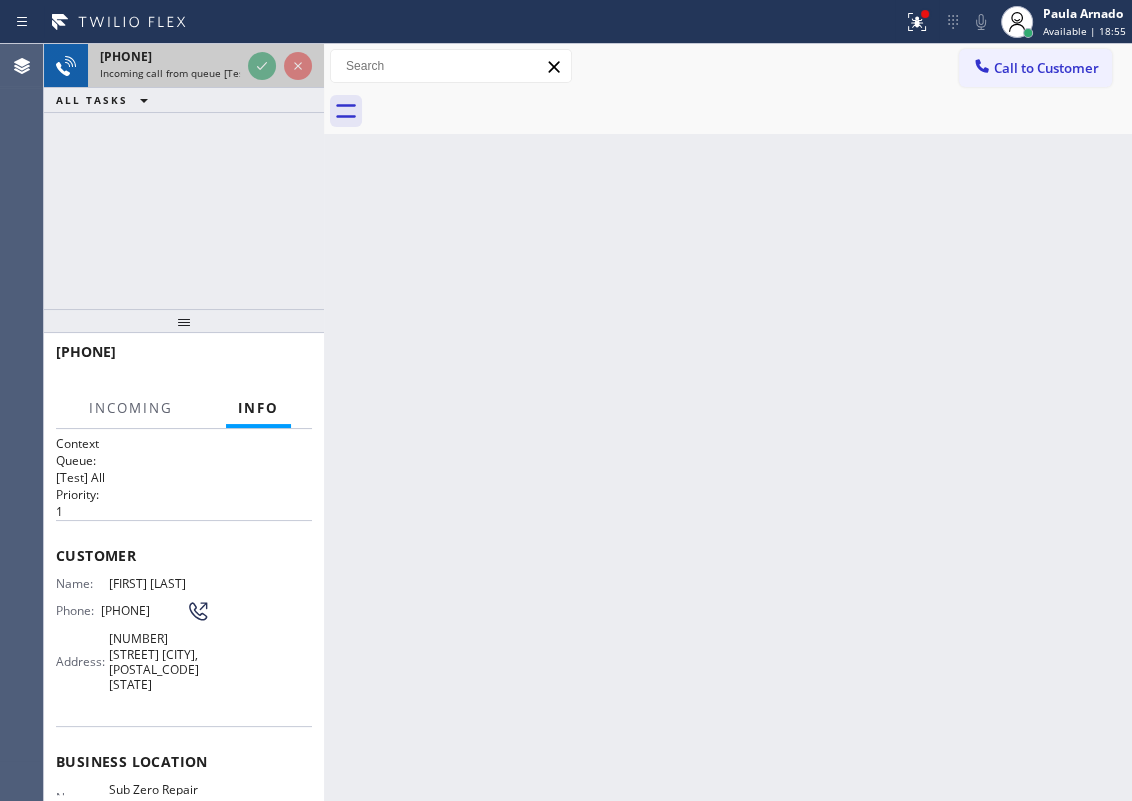 click on "[PHONE] Incoming call from queue [Test] All" at bounding box center (184, 66) 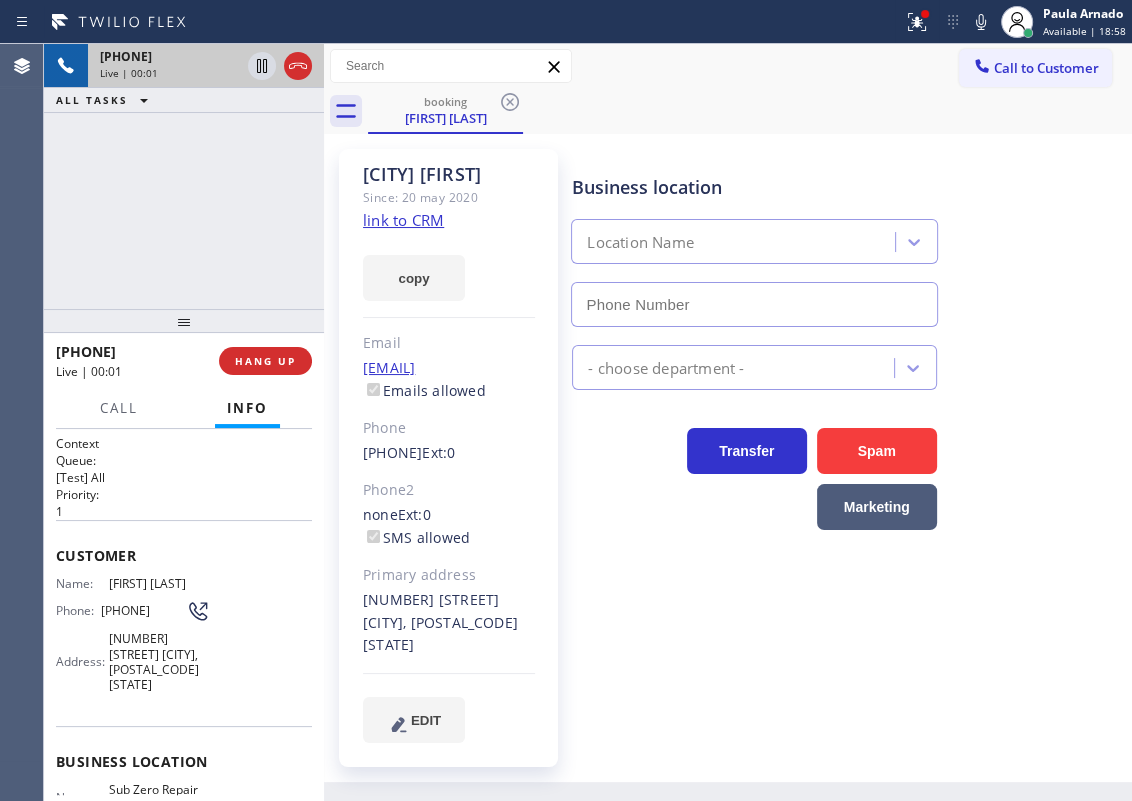 type on "[PHONE]" 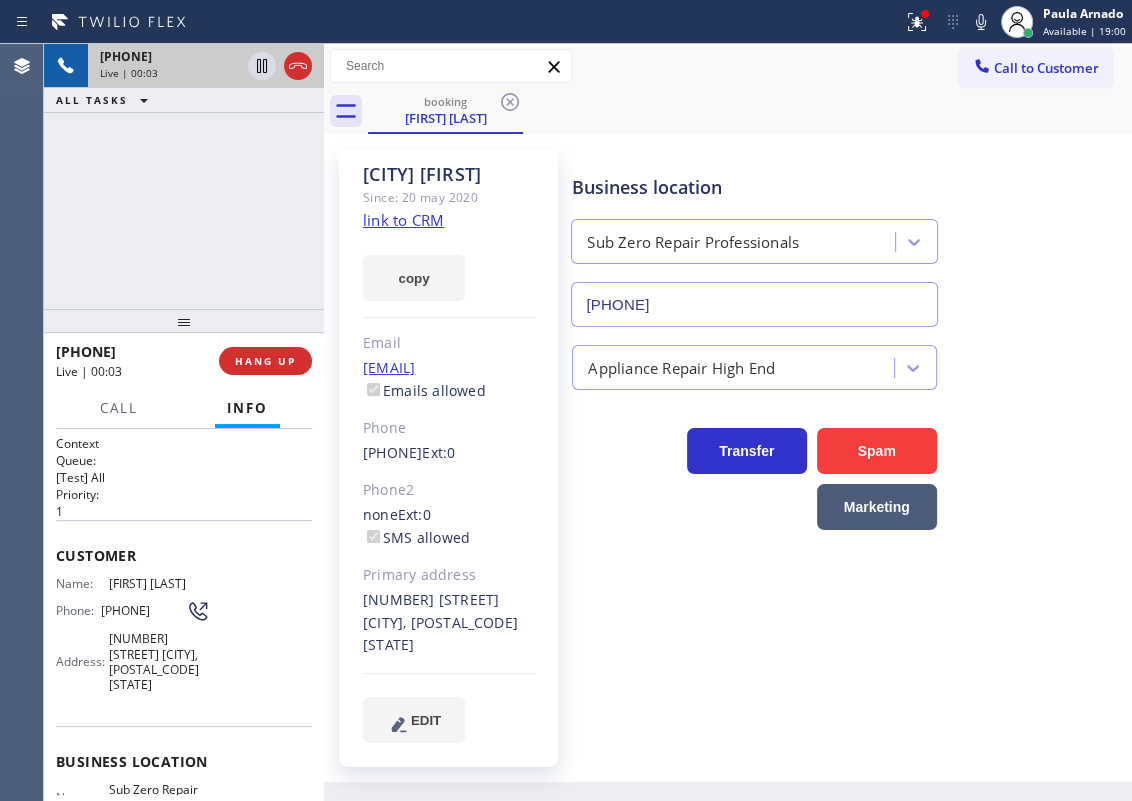 click on "link to CRM" 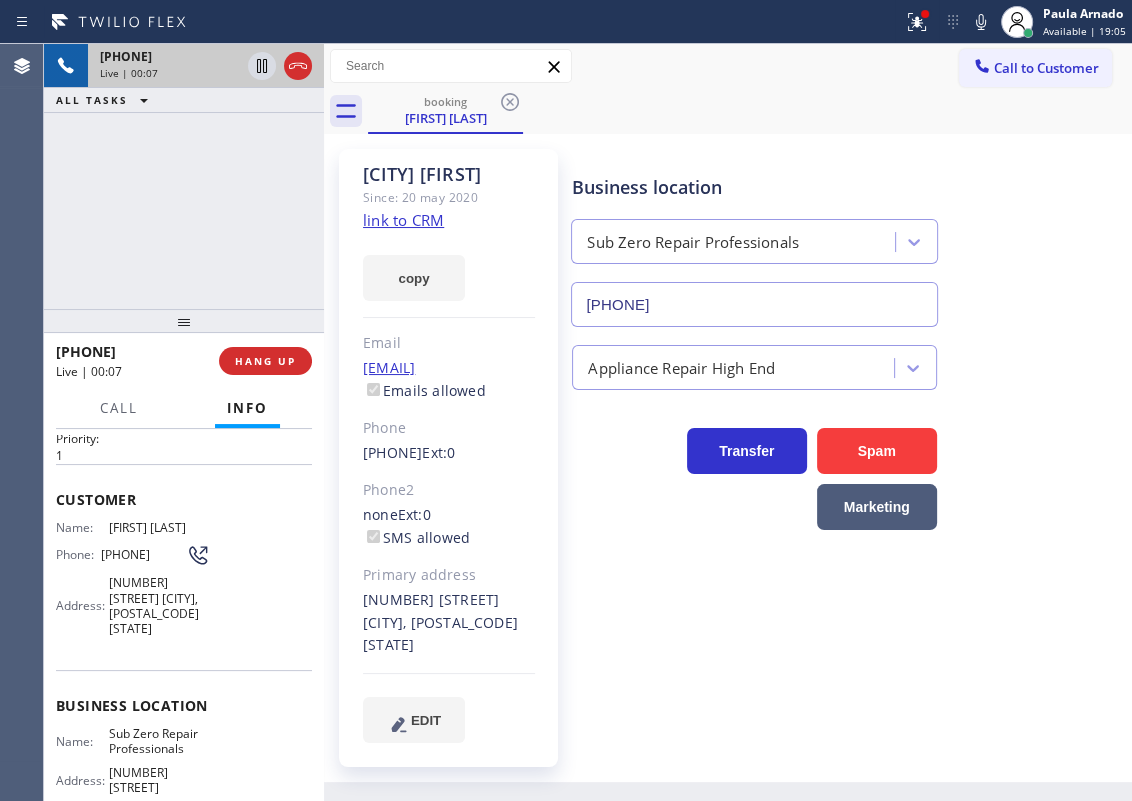 scroll, scrollTop: 181, scrollLeft: 0, axis: vertical 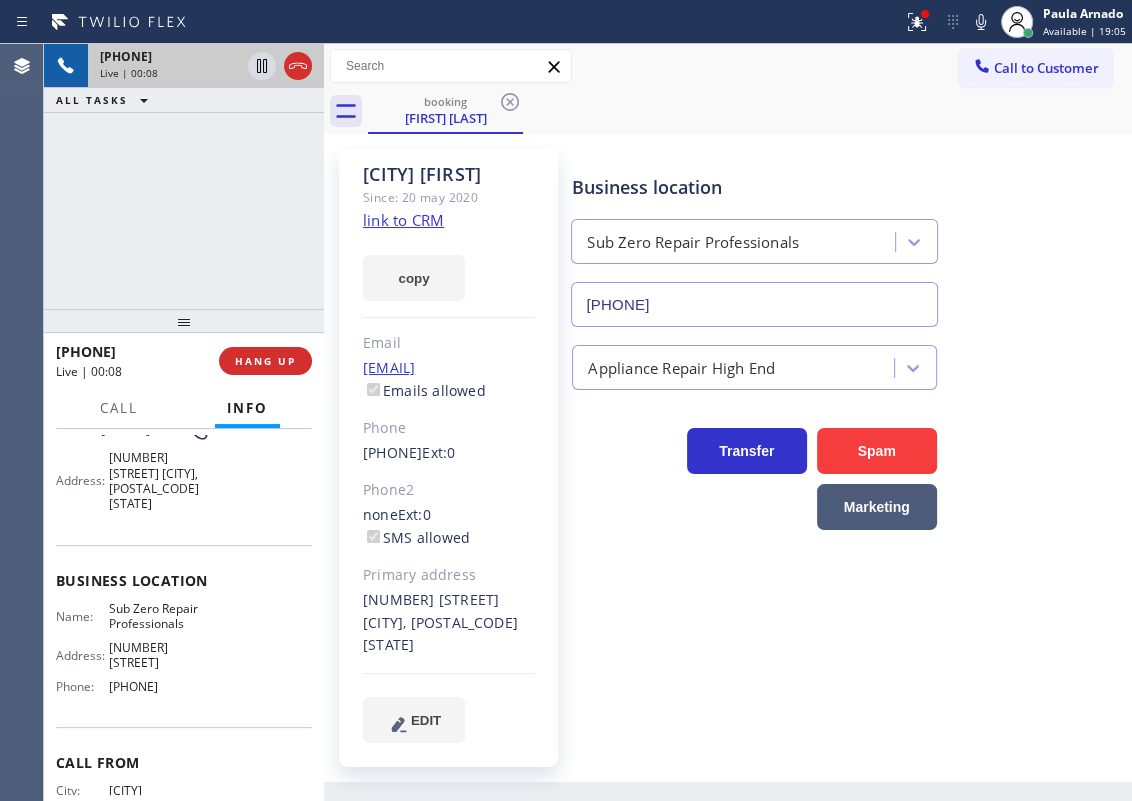 click on "Sub Zero Repair  Professionals" at bounding box center [159, 616] 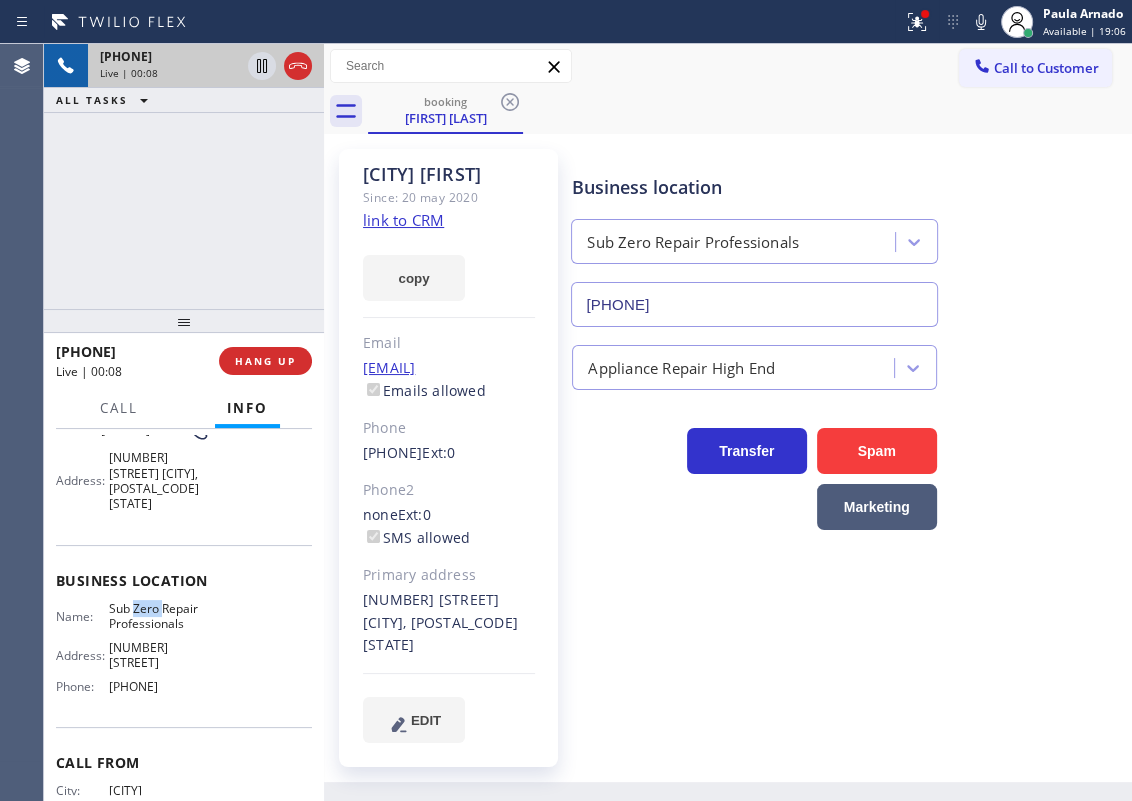 click on "Sub Zero Repair  Professionals" at bounding box center (159, 616) 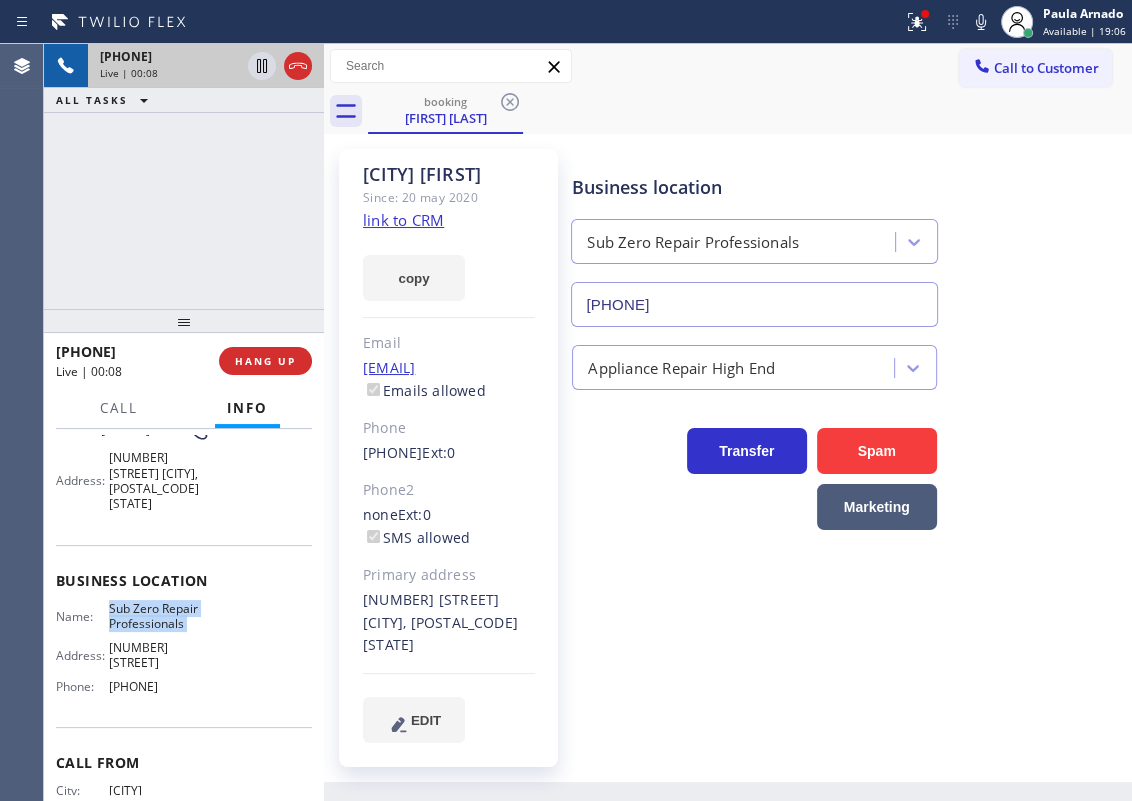 click on "Sub Zero Repair  Professionals" at bounding box center (159, 616) 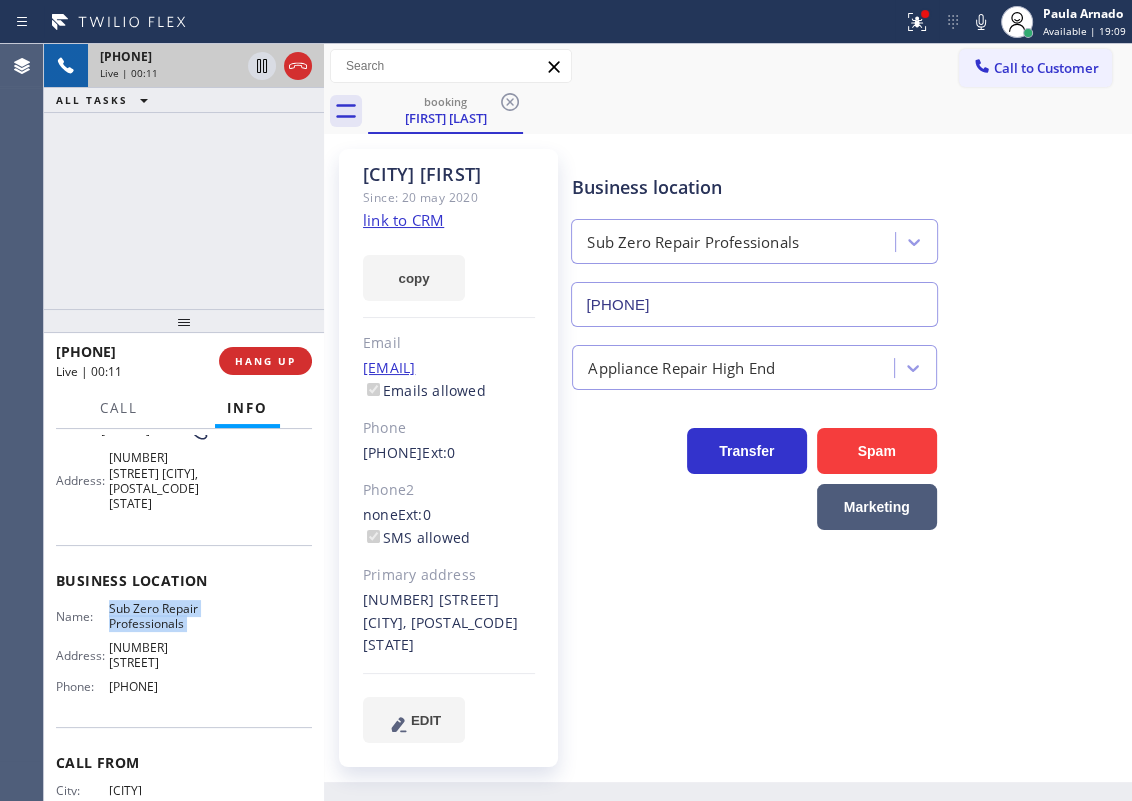 click on "[PHONE]" at bounding box center (754, 304) 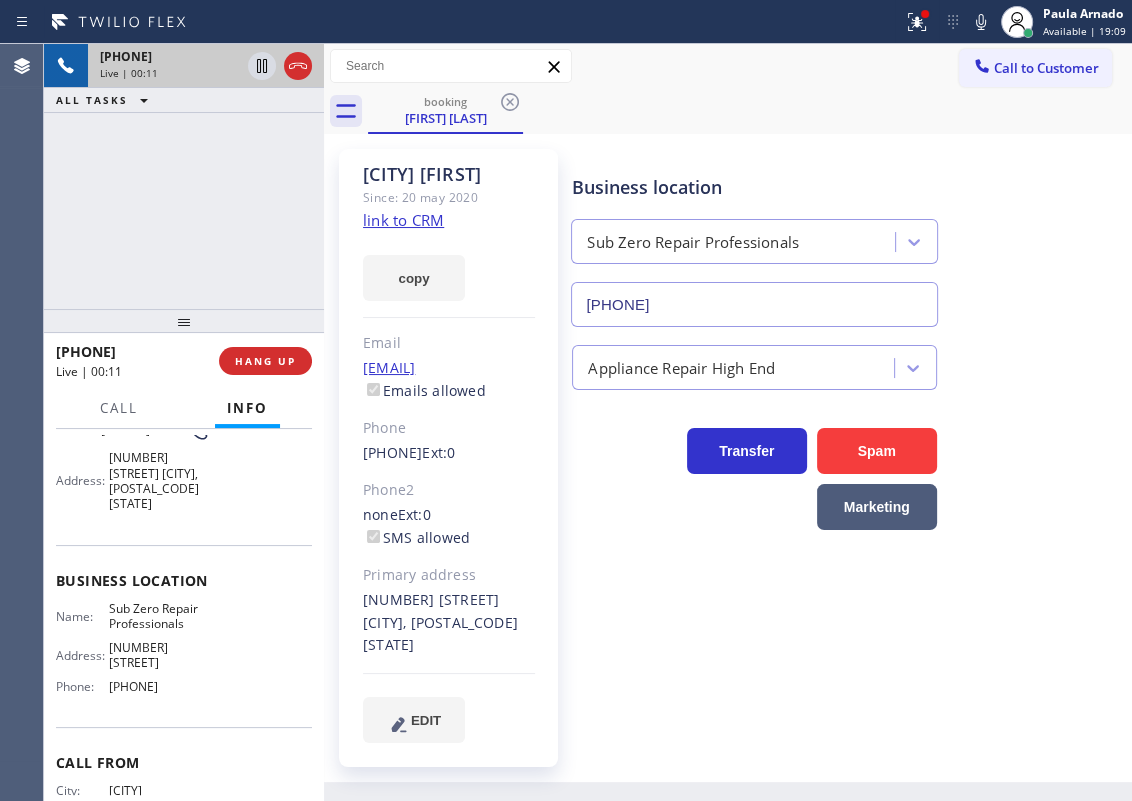 click on "[PHONE]" at bounding box center [754, 304] 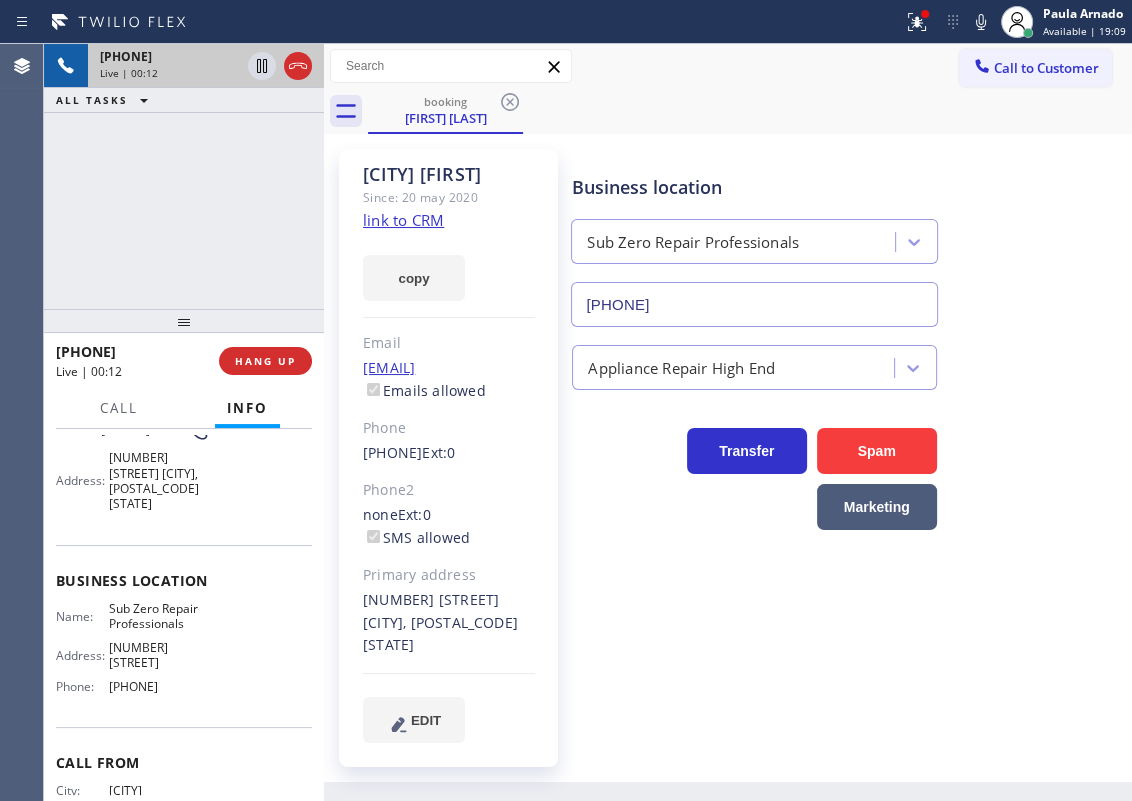 click on "[PHONE]" at bounding box center (754, 304) 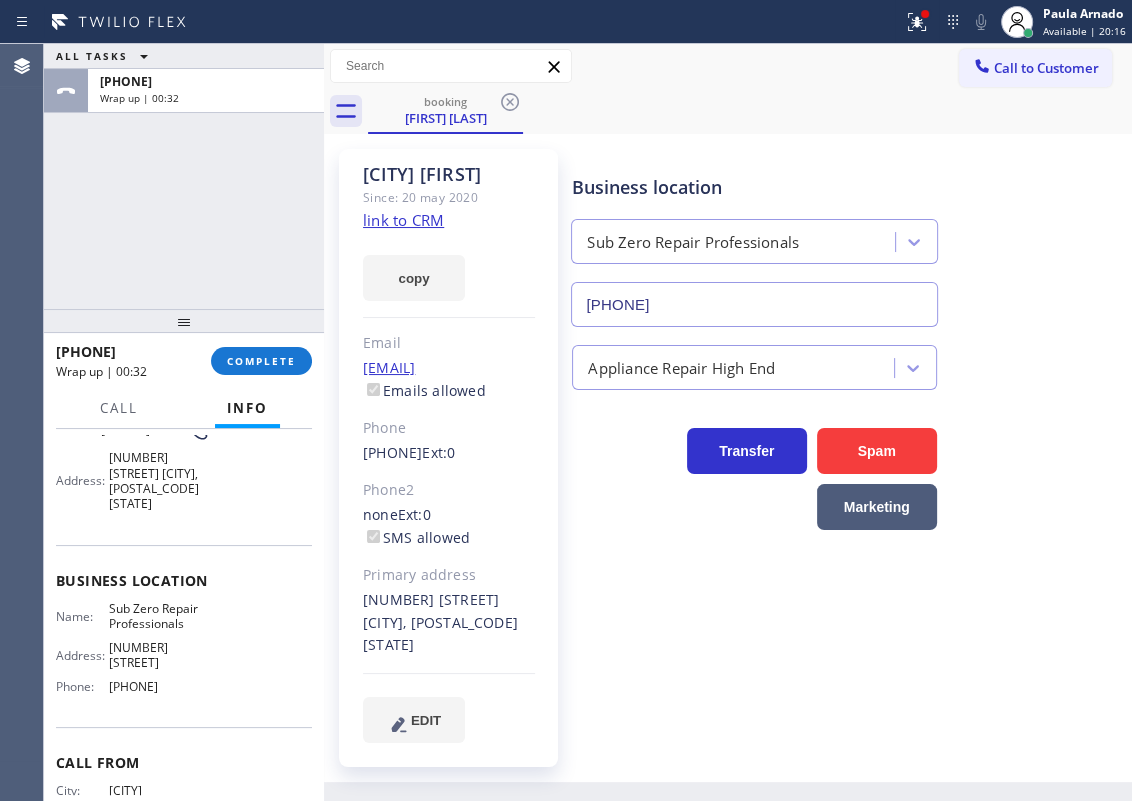 click on "[PHONE] Wrap up | 00:32 COMPLETE" at bounding box center [184, 361] 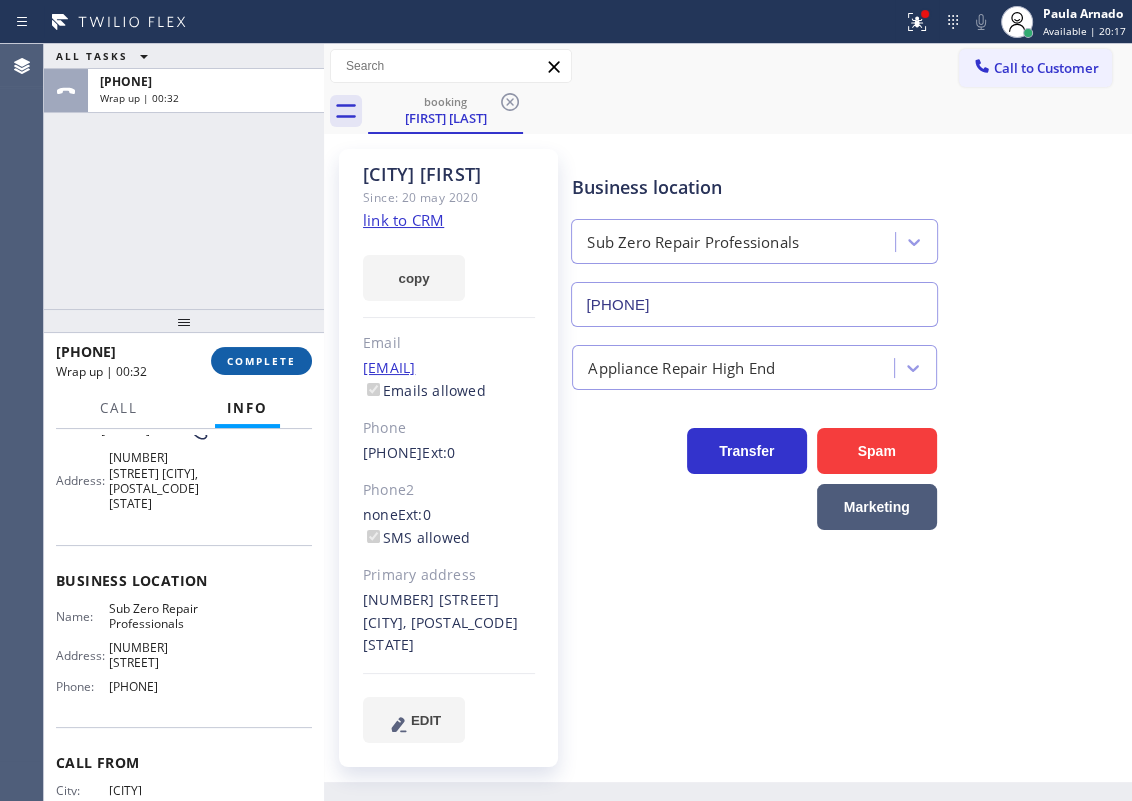 click on "COMPLETE" at bounding box center [261, 361] 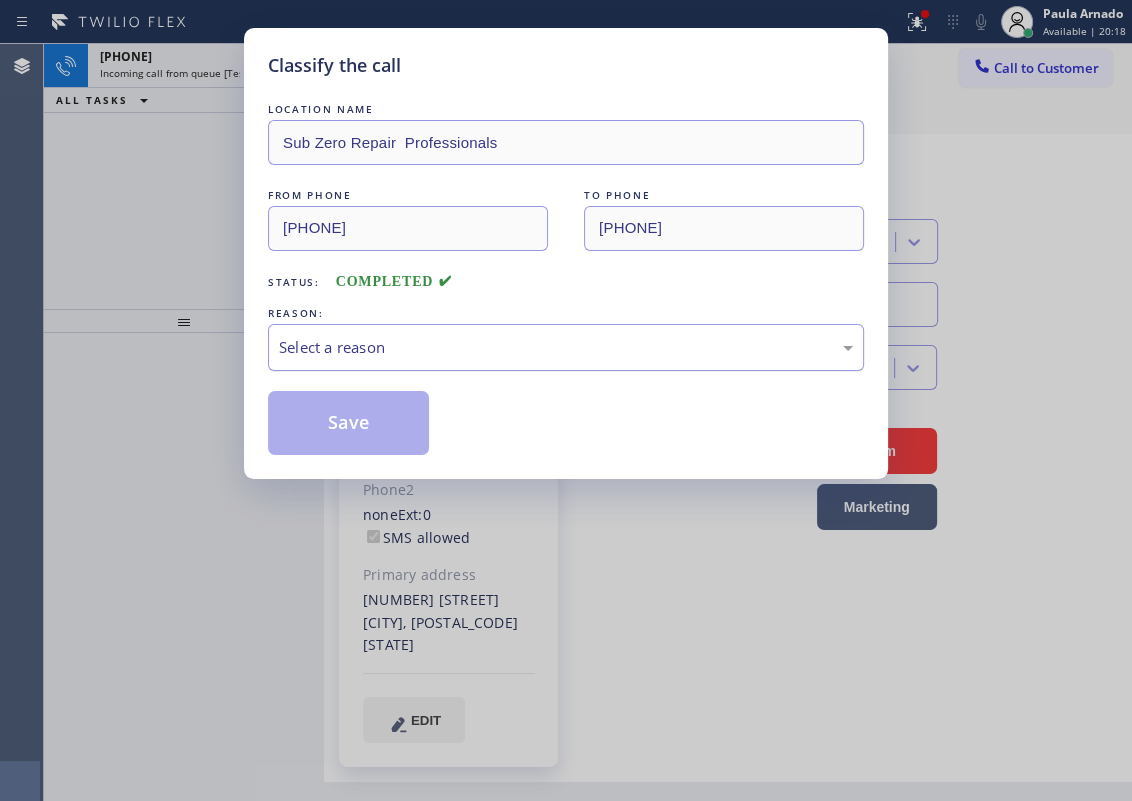 click on "Select a reason" at bounding box center (566, 347) 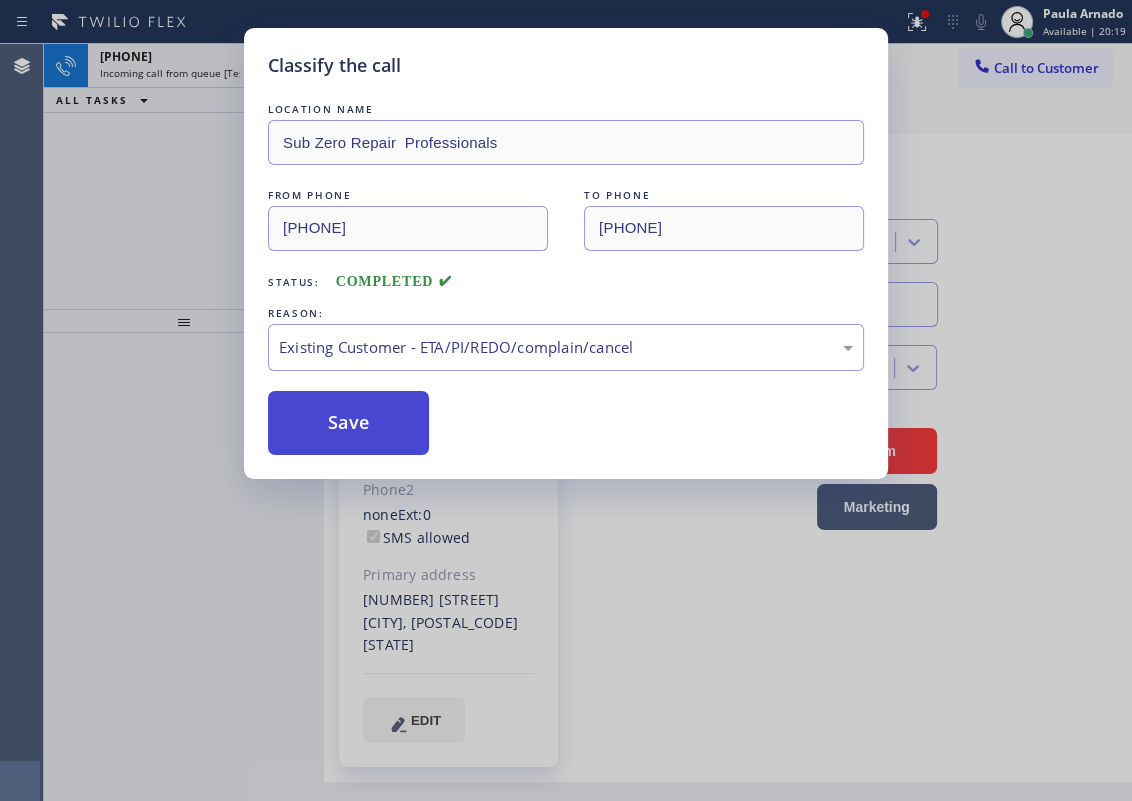 click on "Save" at bounding box center (348, 423) 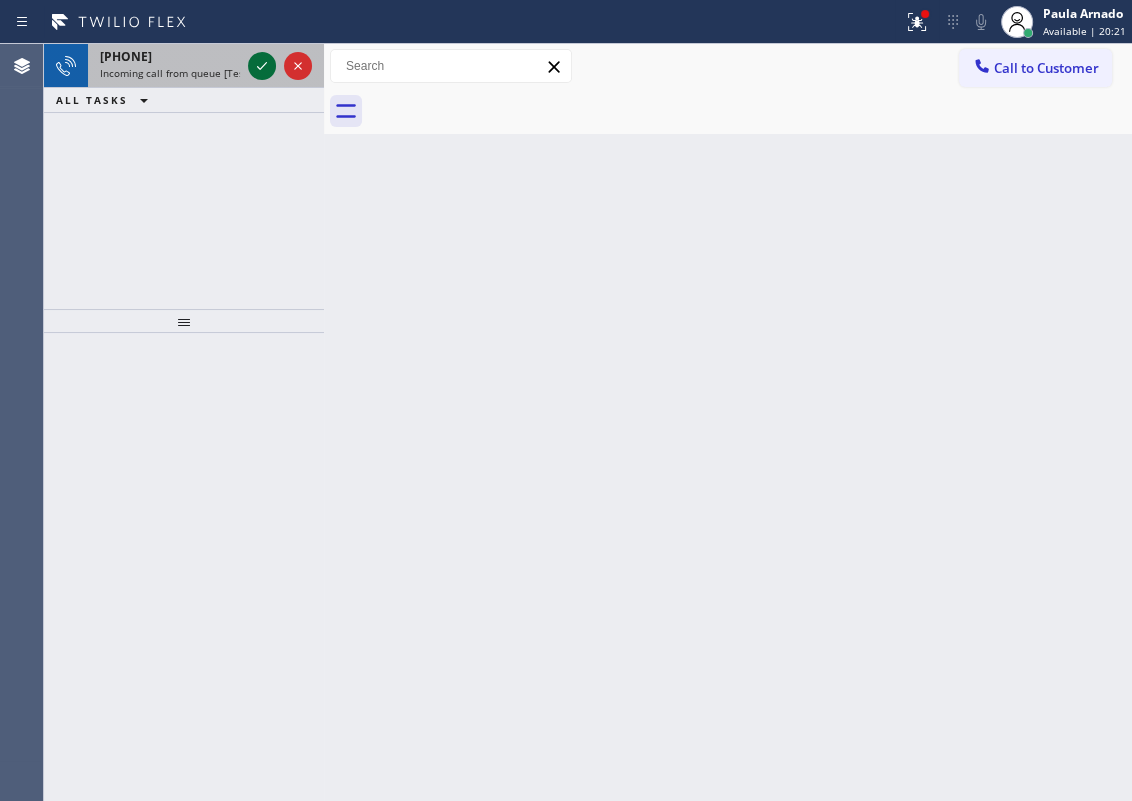 click 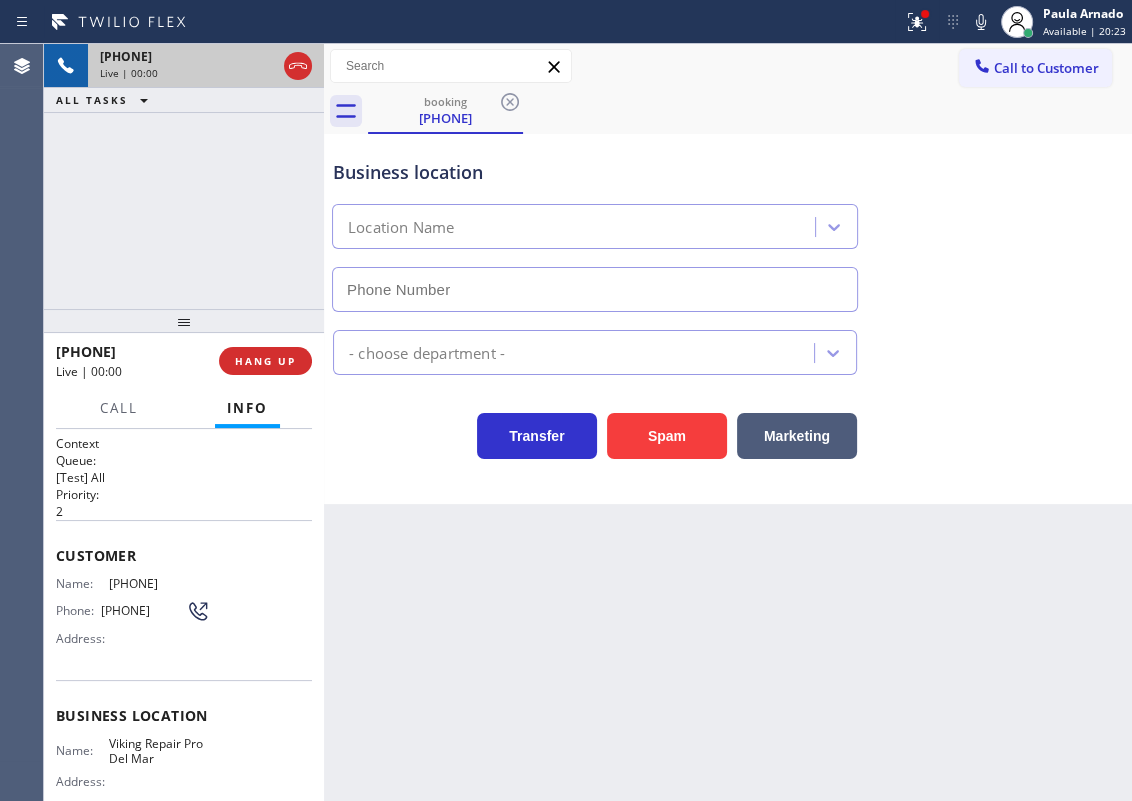 type on "[PHONE]" 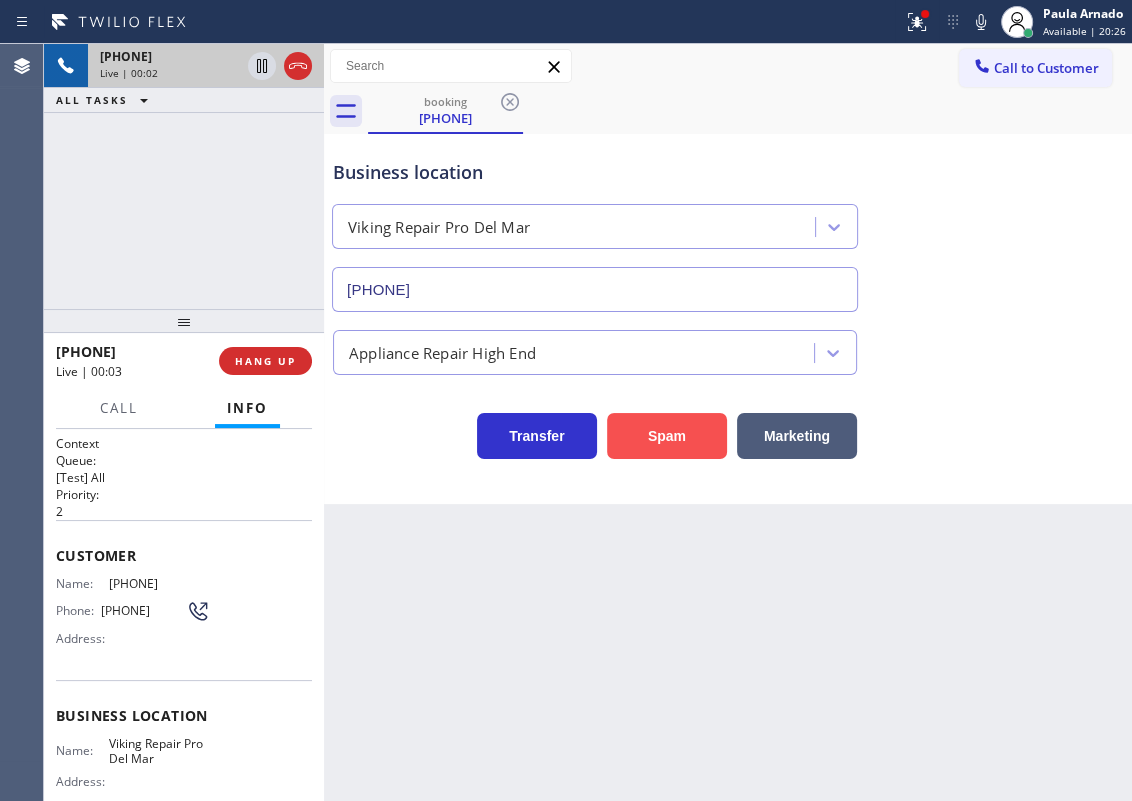 click on "Spam" at bounding box center (667, 436) 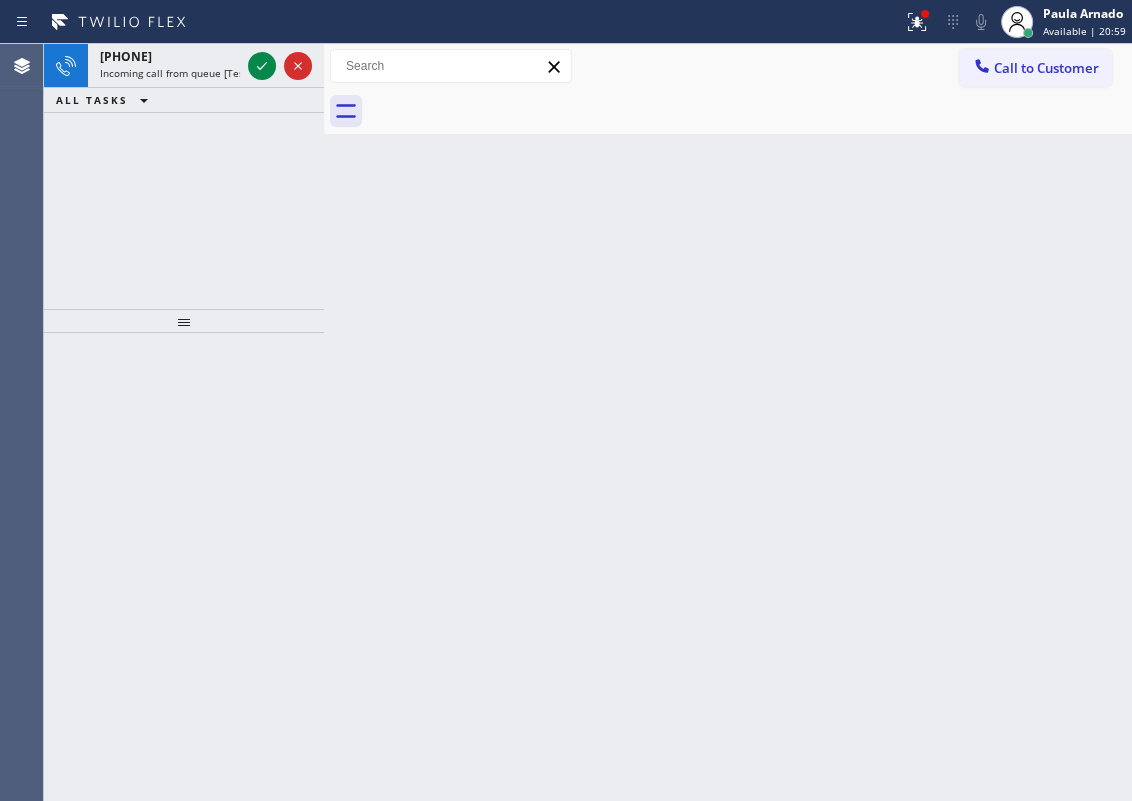 drag, startPoint x: 1023, startPoint y: 412, endPoint x: 635, endPoint y: 300, distance: 403.84155 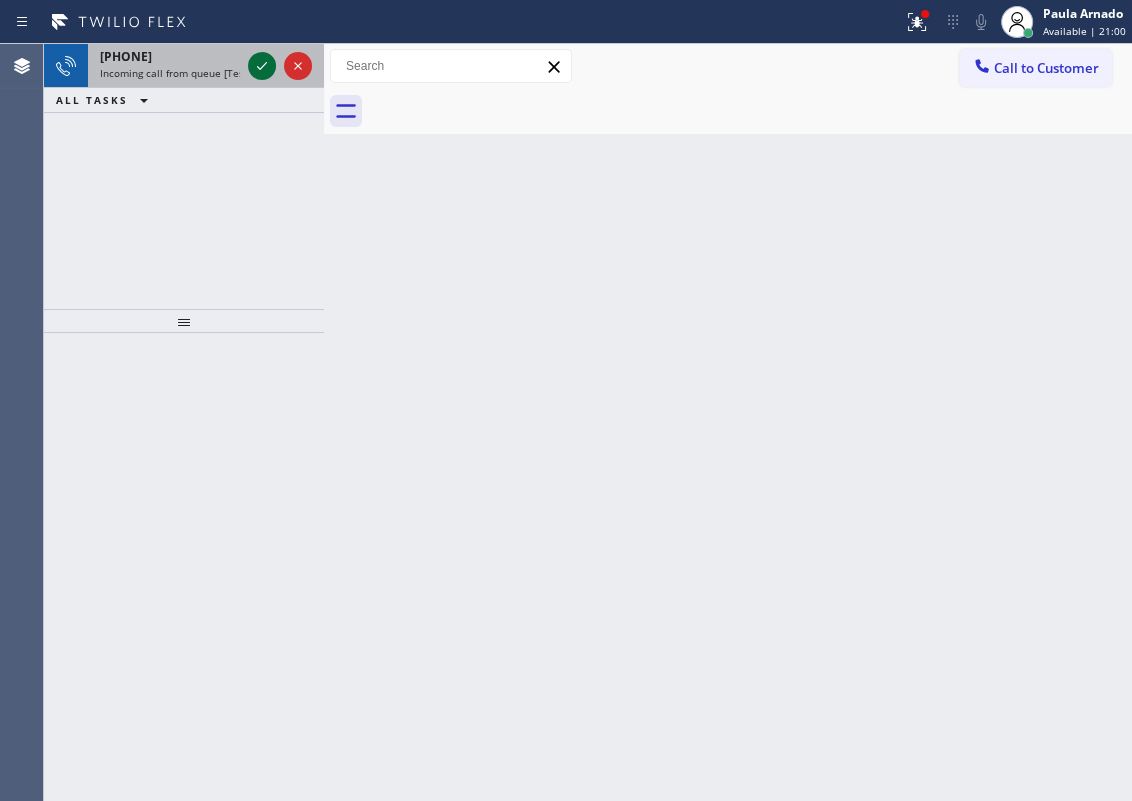 click 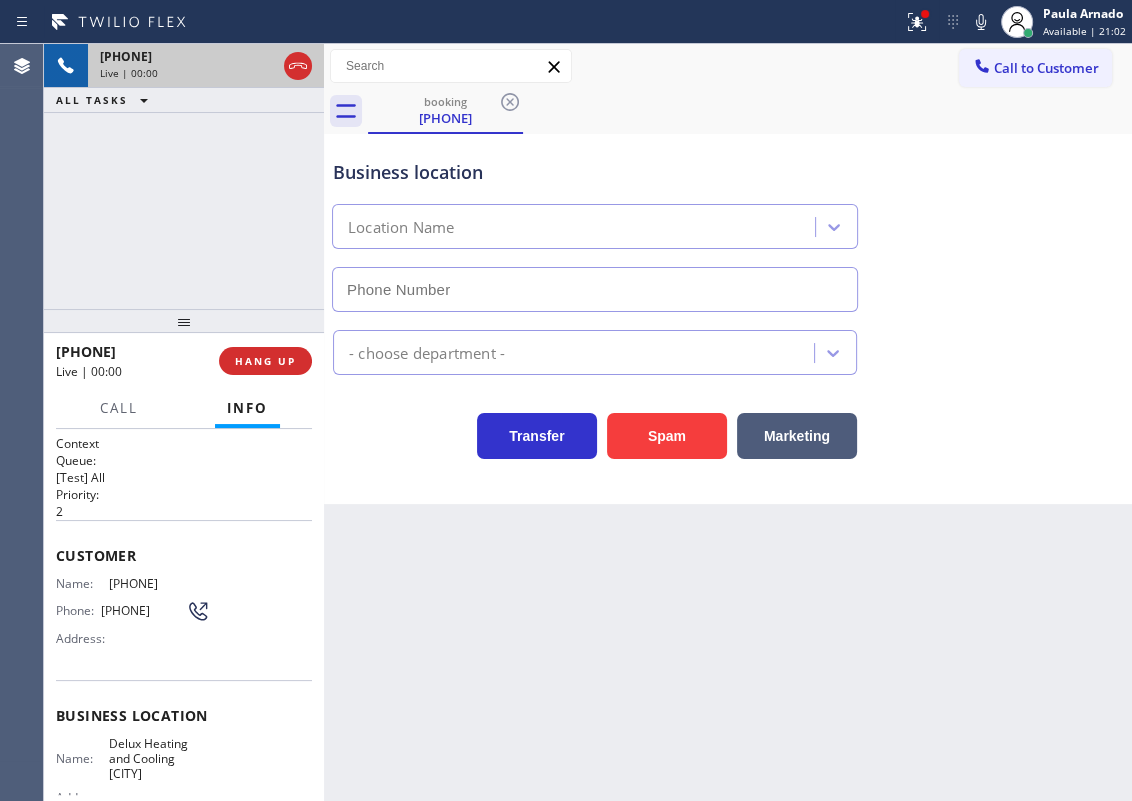 type on "[PHONE]" 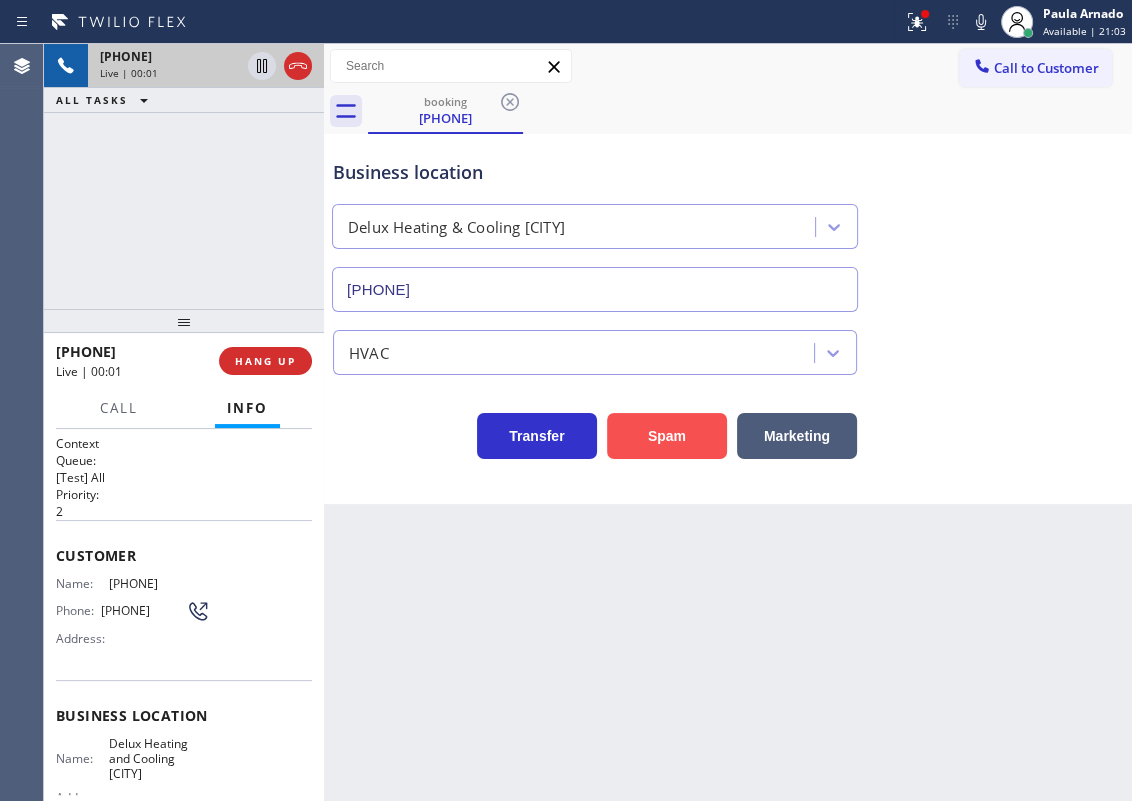 click on "Spam" at bounding box center [667, 436] 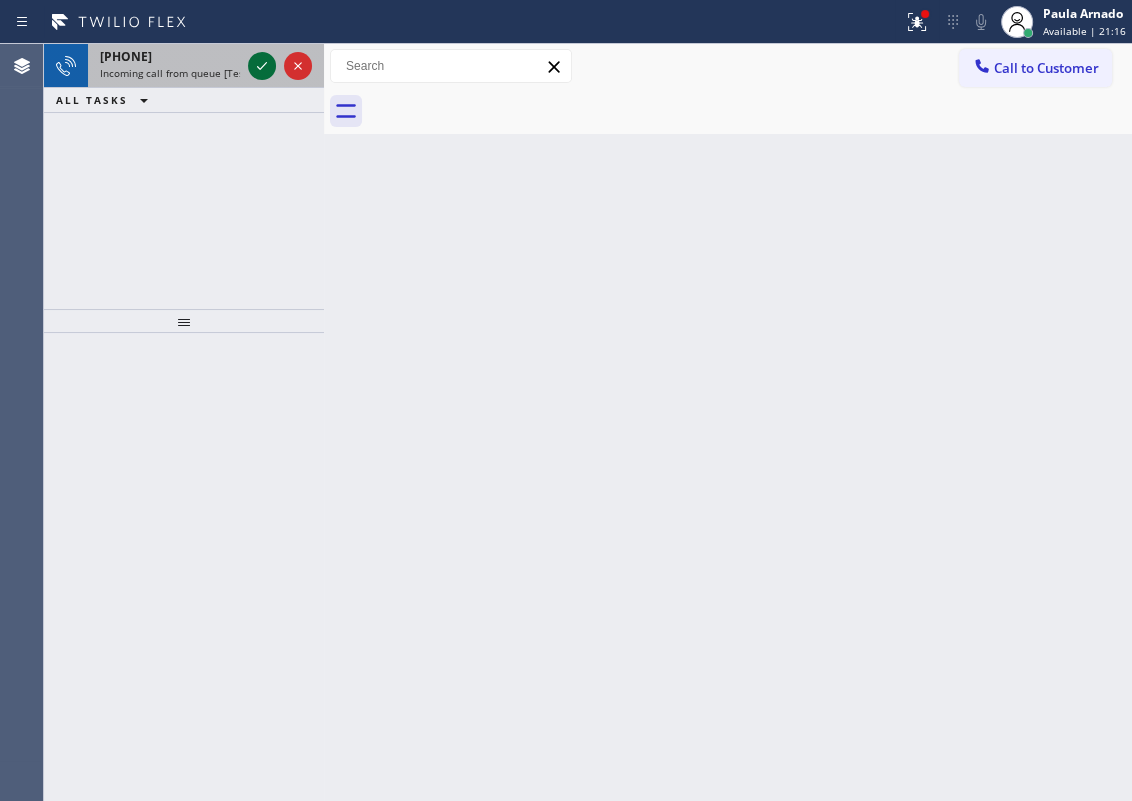 click 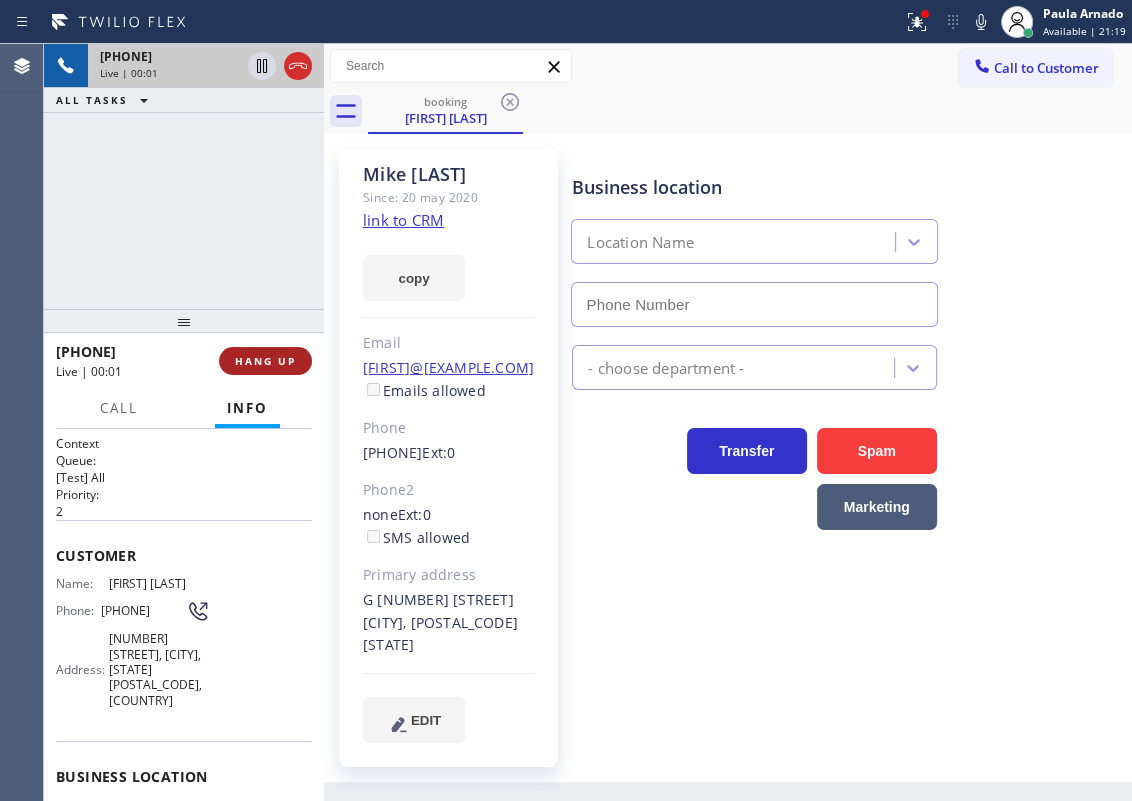 click on "HANG UP" at bounding box center [265, 361] 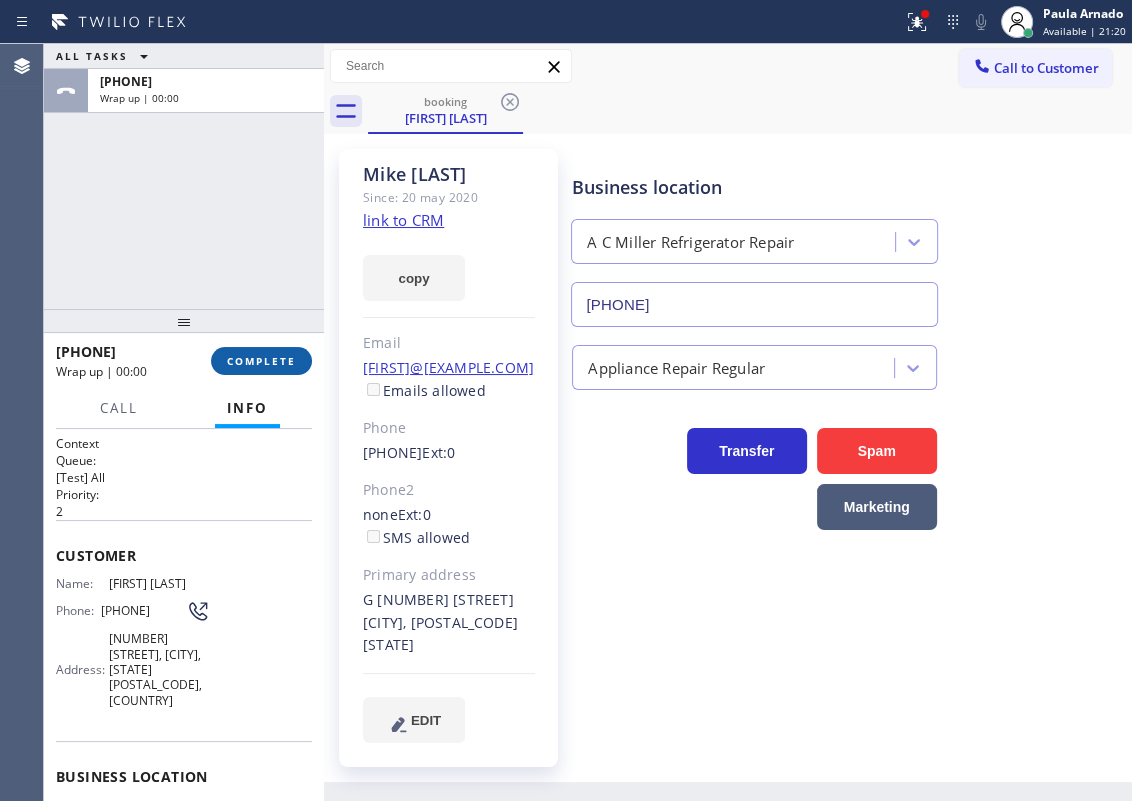click on "COMPLETE" at bounding box center [261, 361] 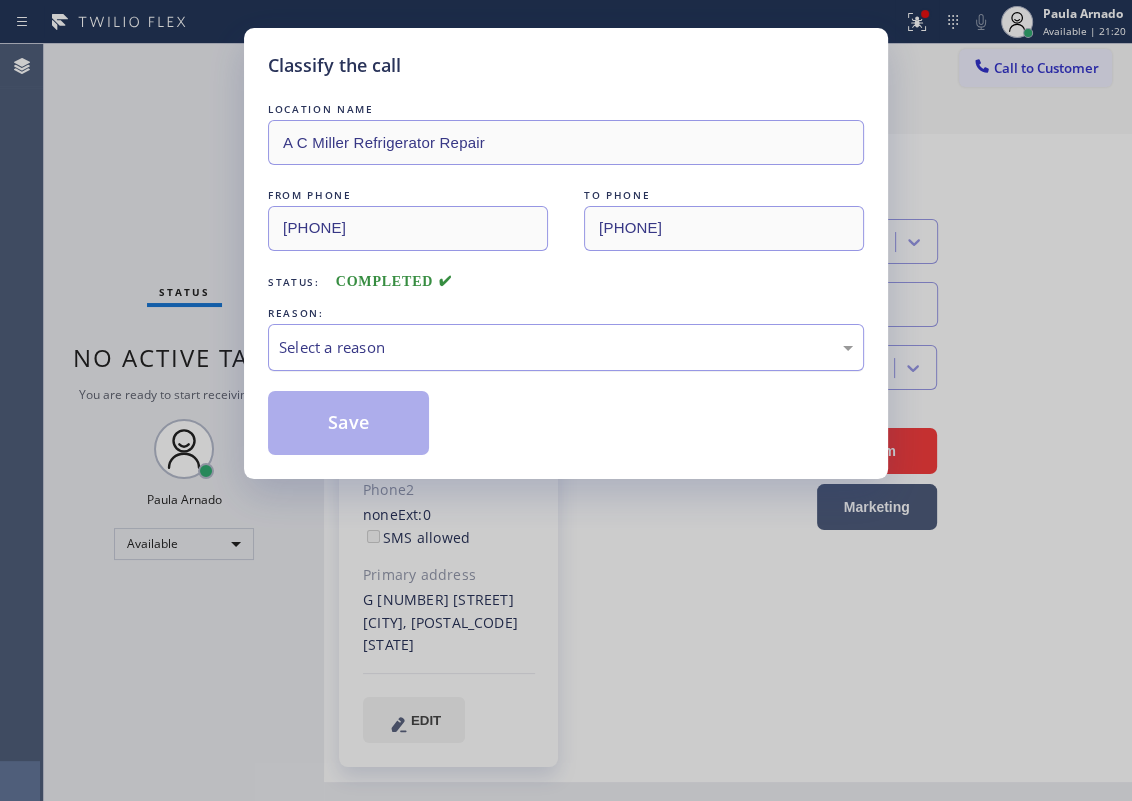 click on "Select a reason" at bounding box center [566, 347] 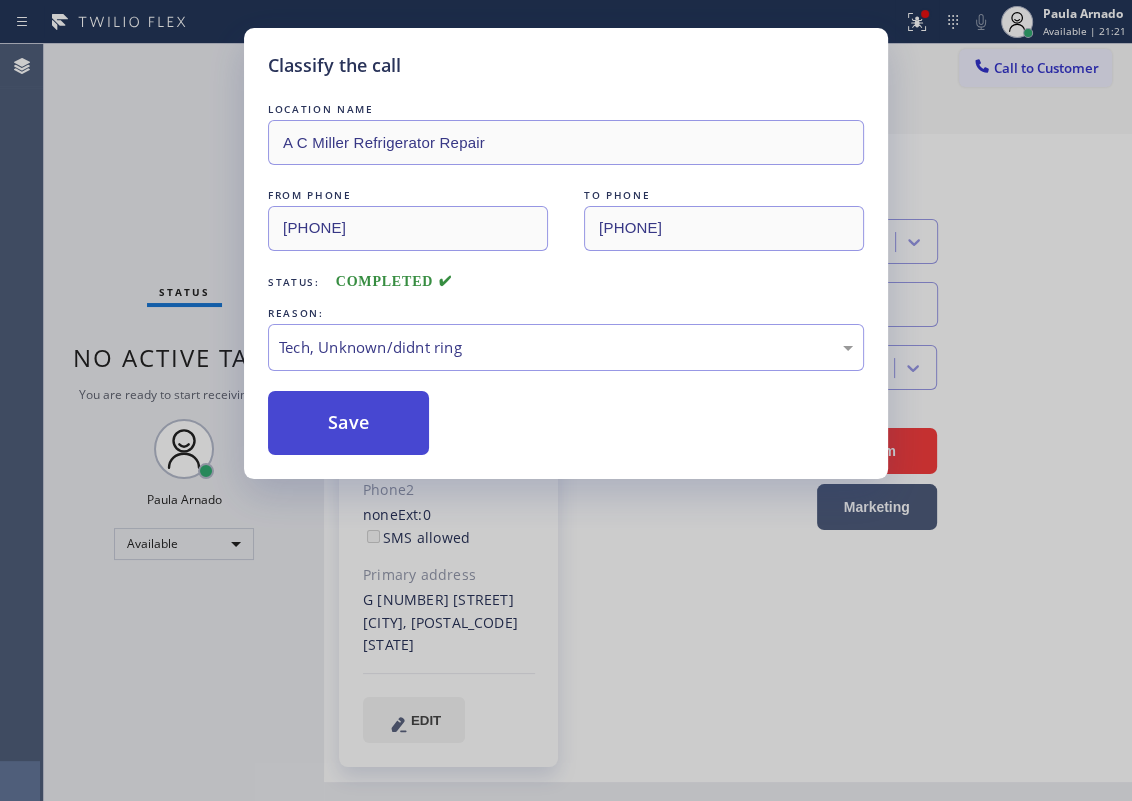 click on "Save" at bounding box center (348, 423) 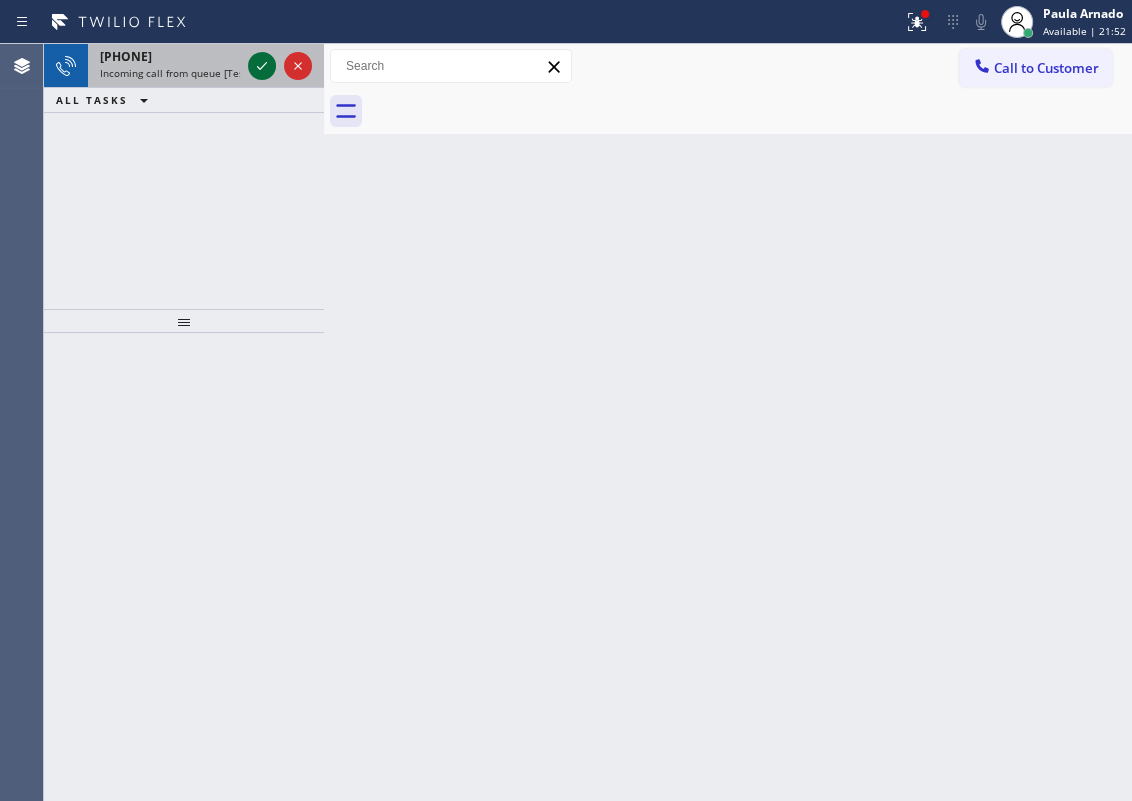 click 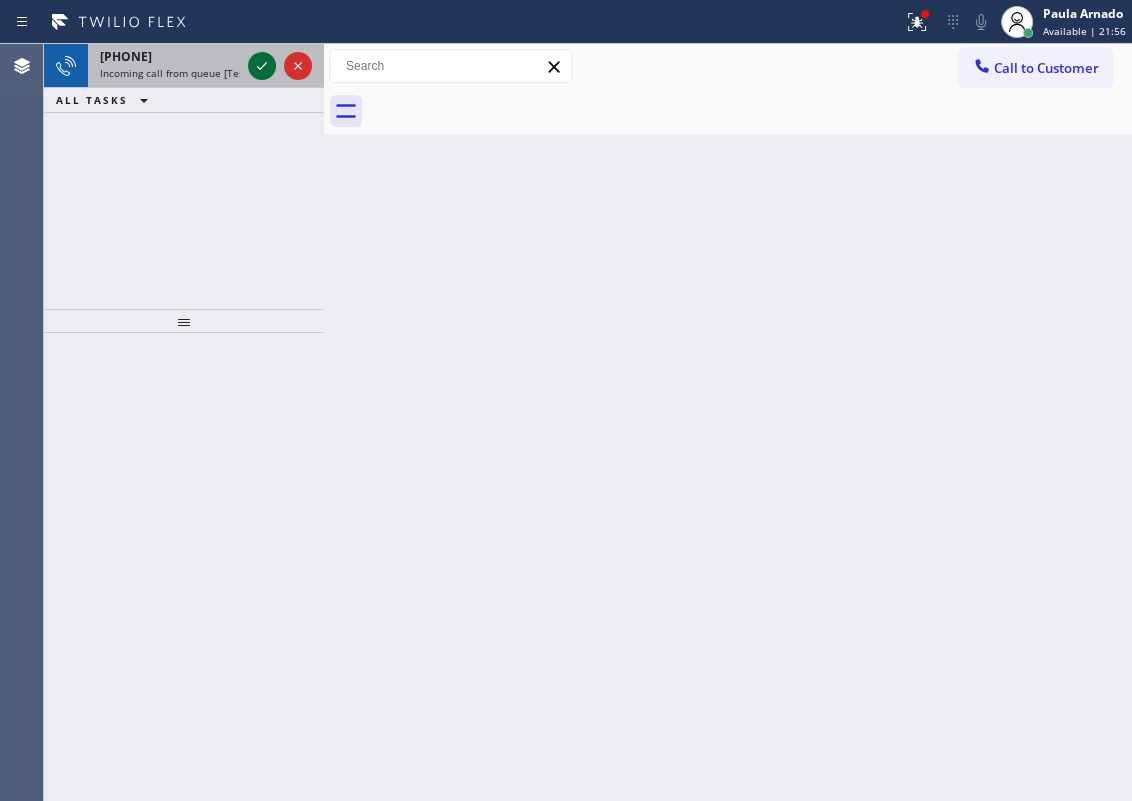 click 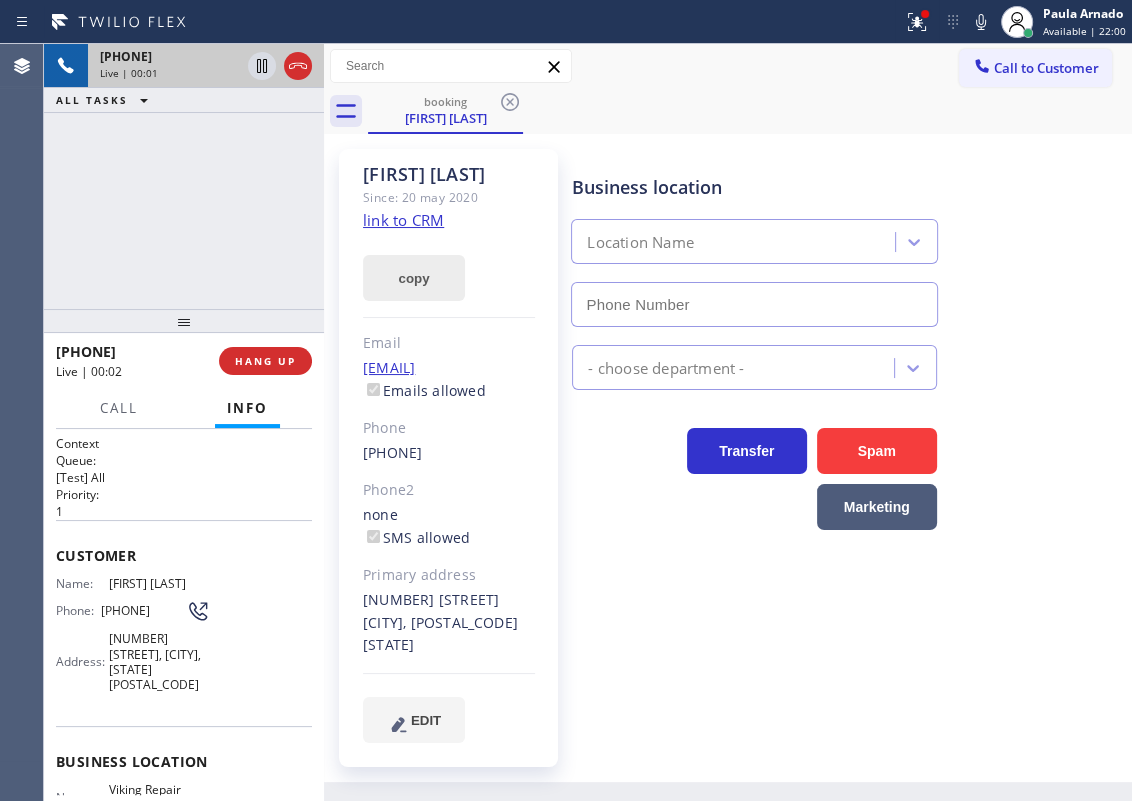 type on "[PHONE]" 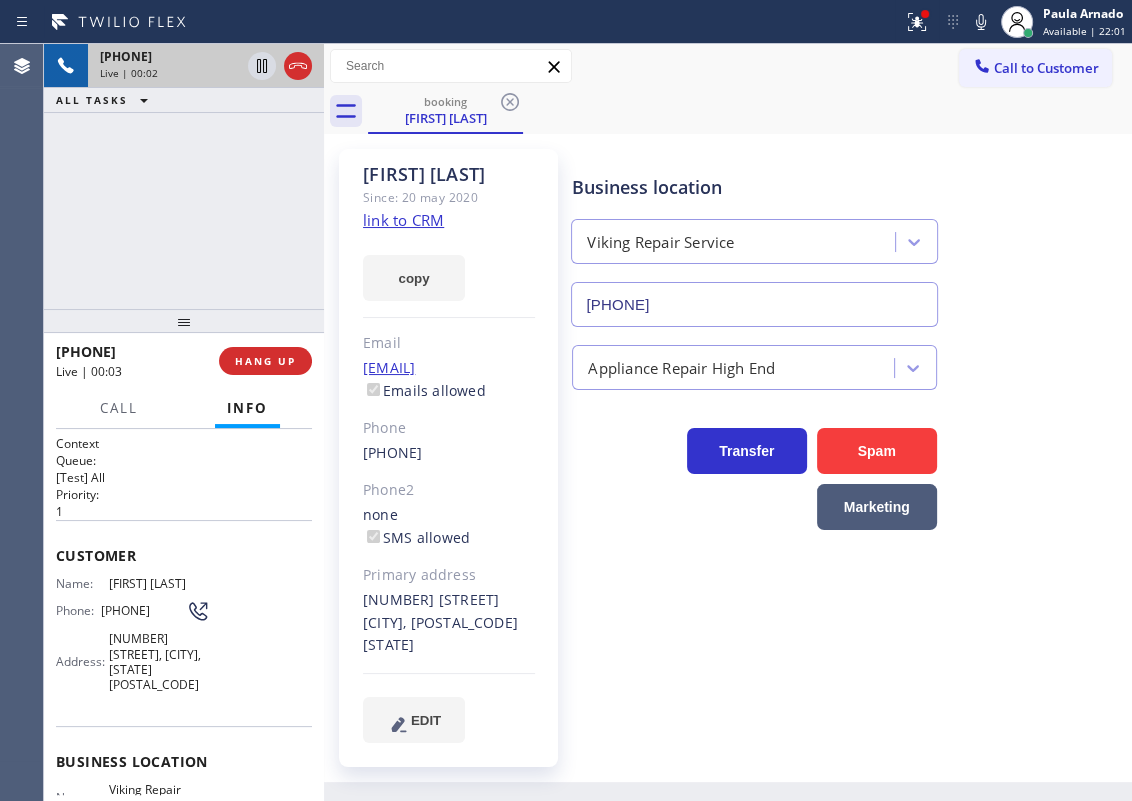 click on "link to CRM" 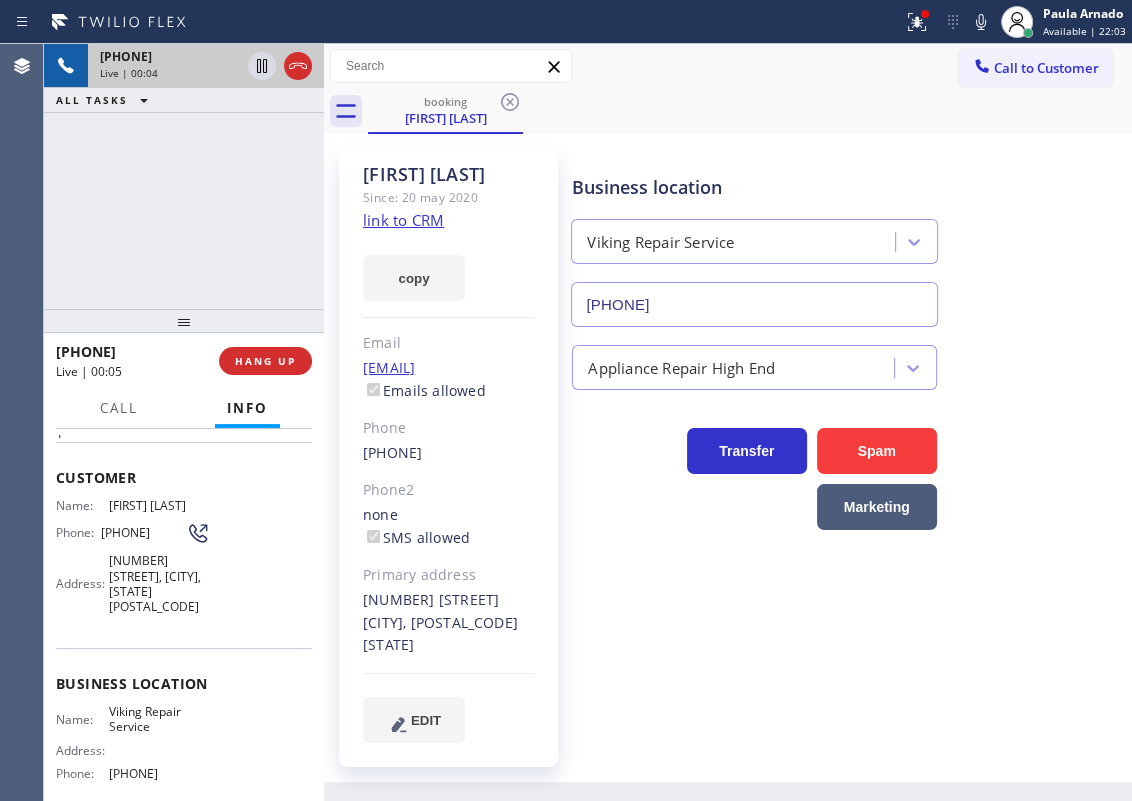 scroll, scrollTop: 181, scrollLeft: 0, axis: vertical 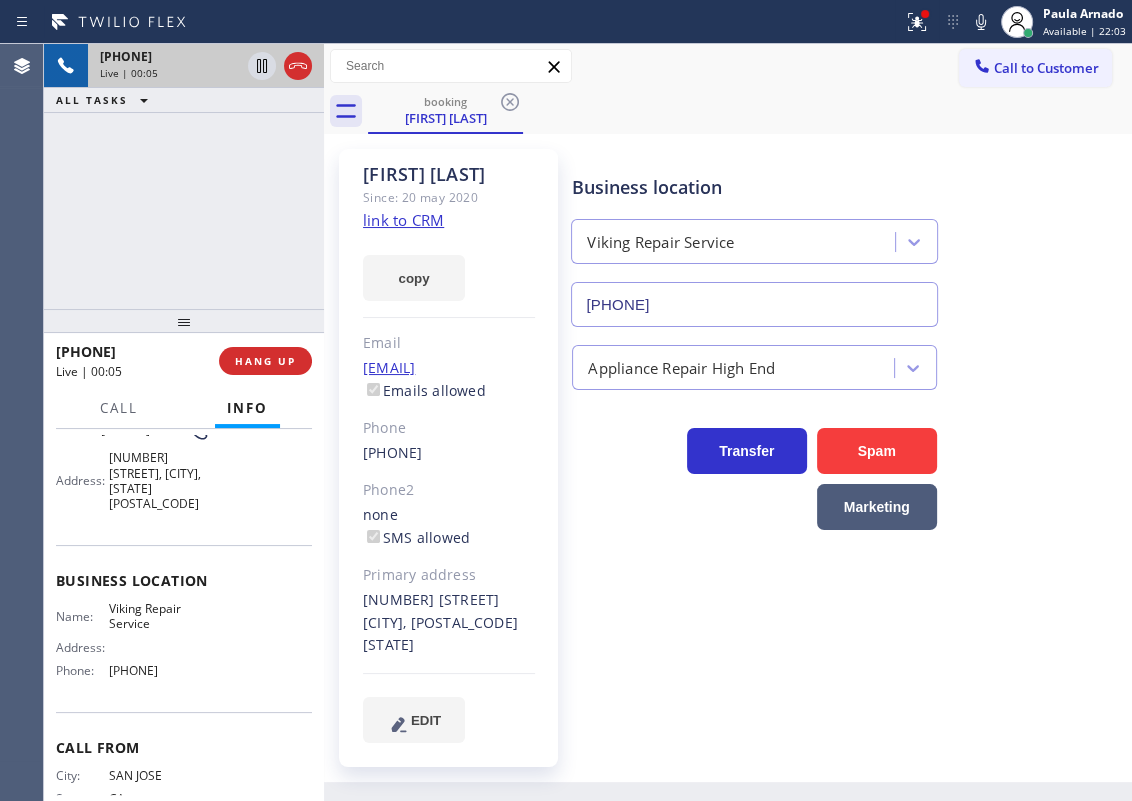 click on "Viking Repair  Service" at bounding box center [159, 616] 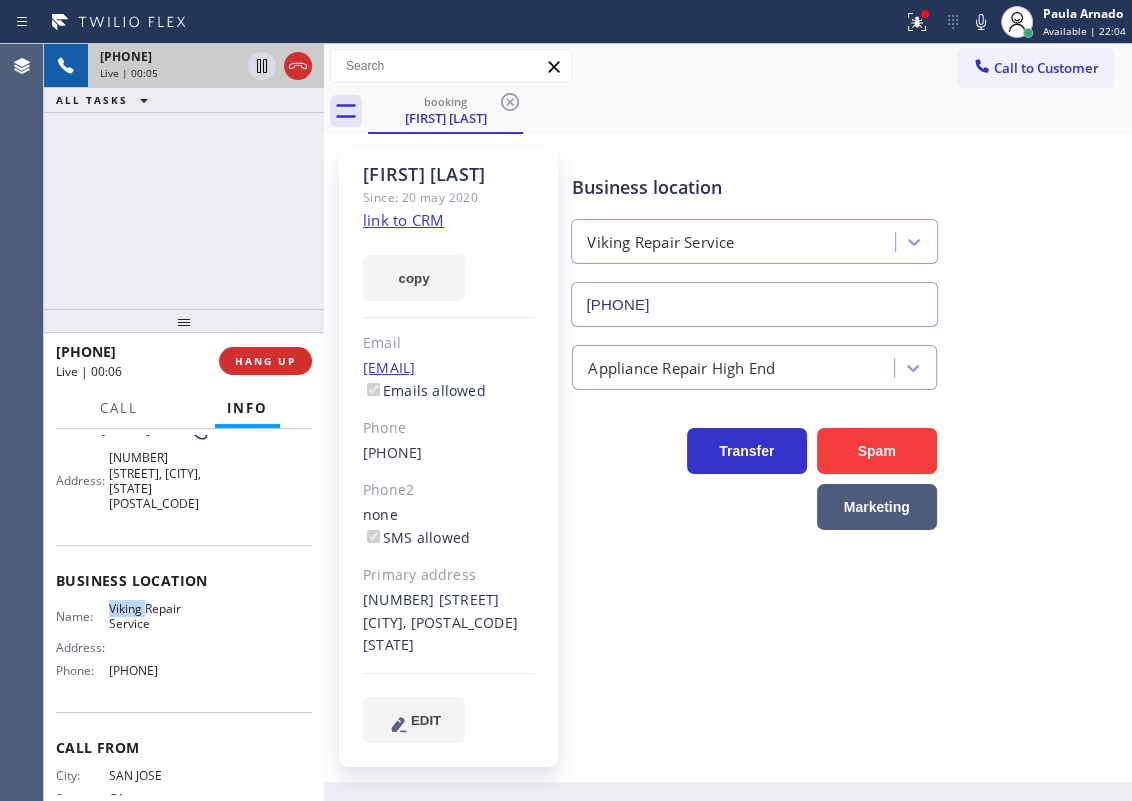 click on "Viking Repair  Service" at bounding box center [159, 616] 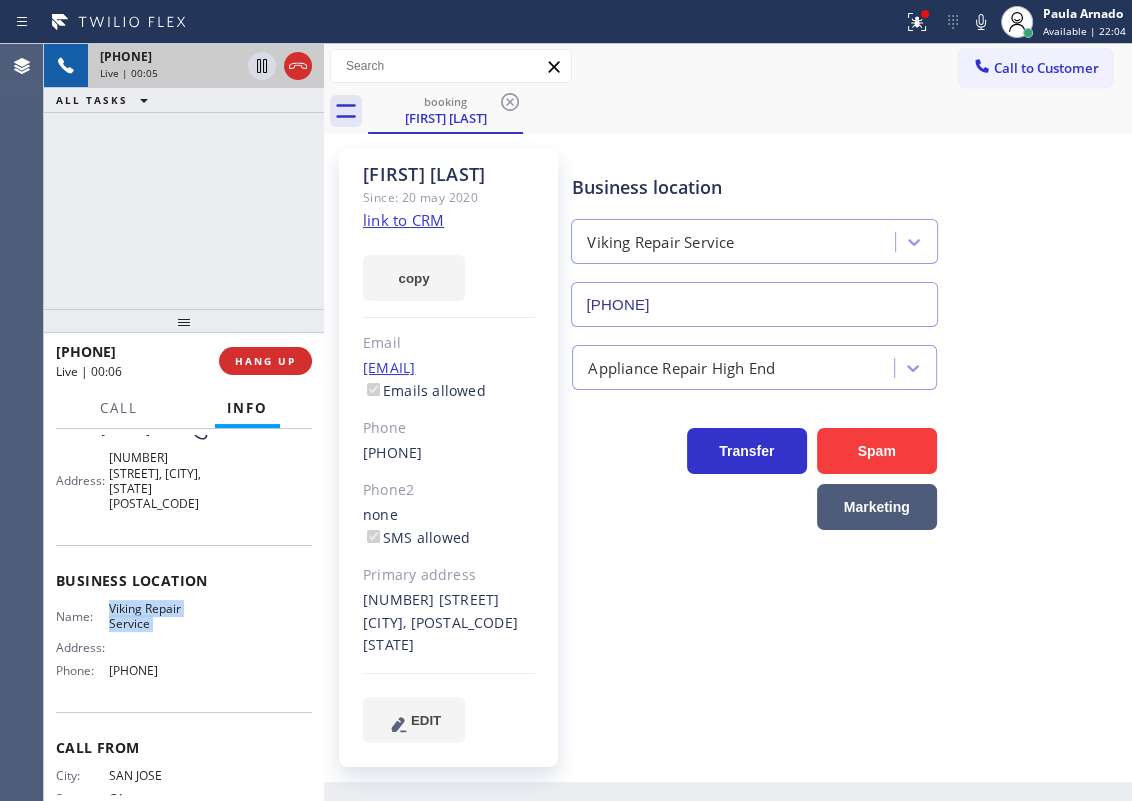click on "Viking Repair  Service" at bounding box center [159, 616] 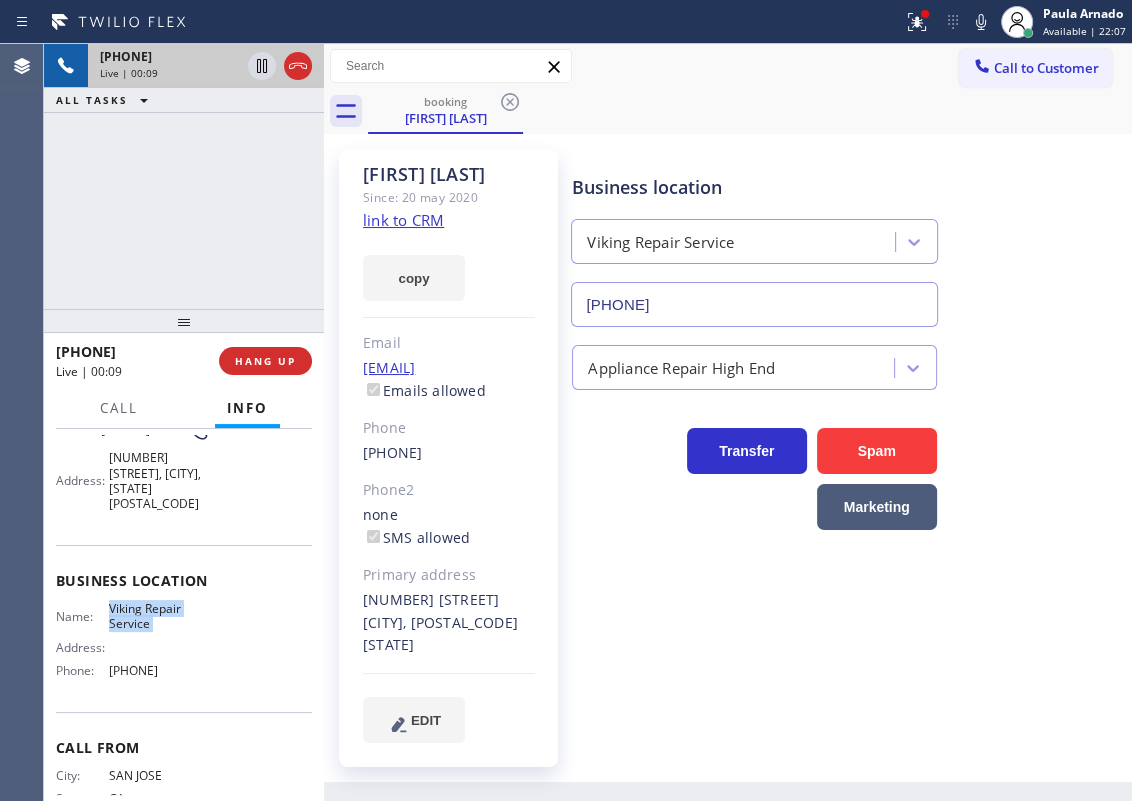 click on "[PHONE]" at bounding box center [754, 304] 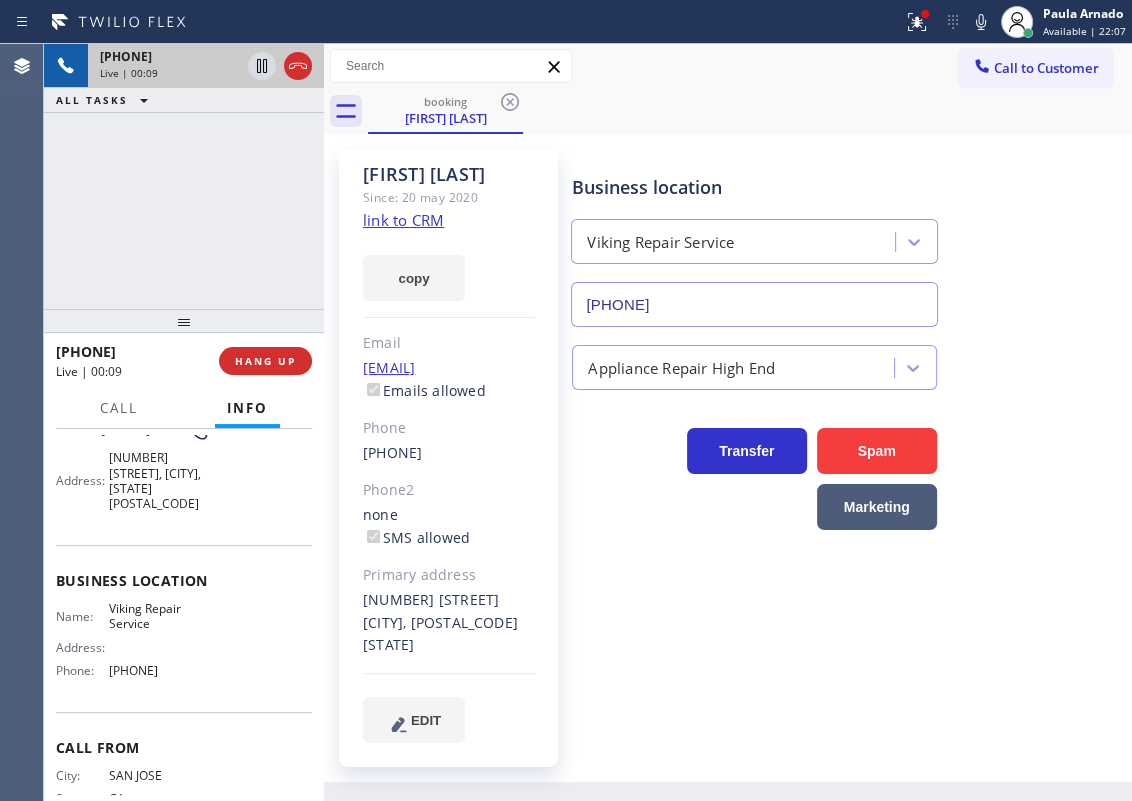 click on "[PHONE]" at bounding box center [754, 304] 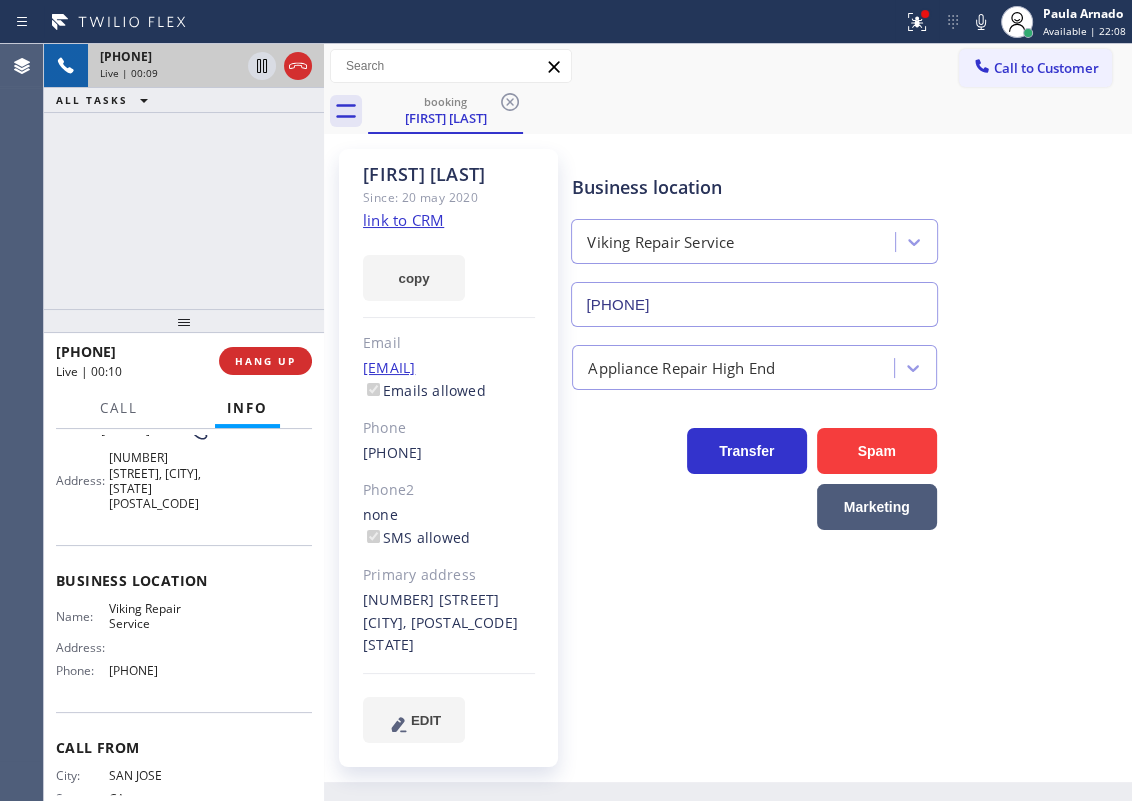 click on "[PHONE]" at bounding box center [754, 304] 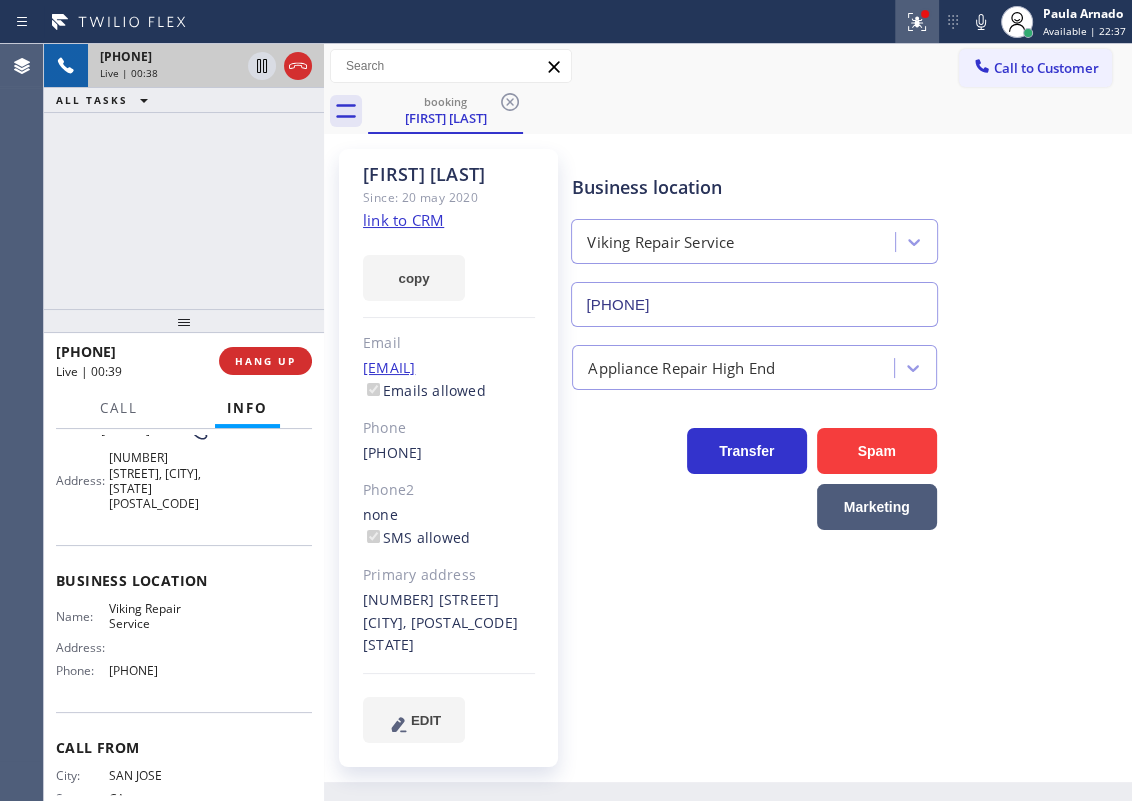 click 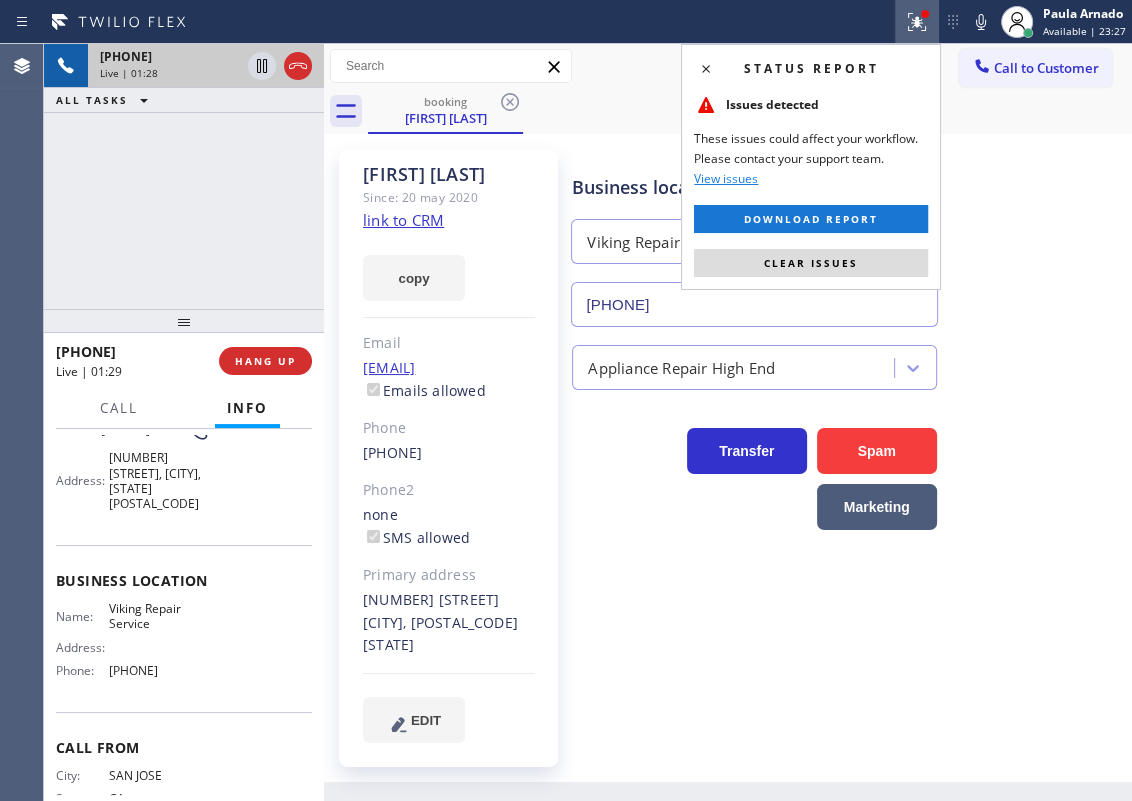 click on "Business location Viking Repair Service [PHONE]" at bounding box center [847, 236] 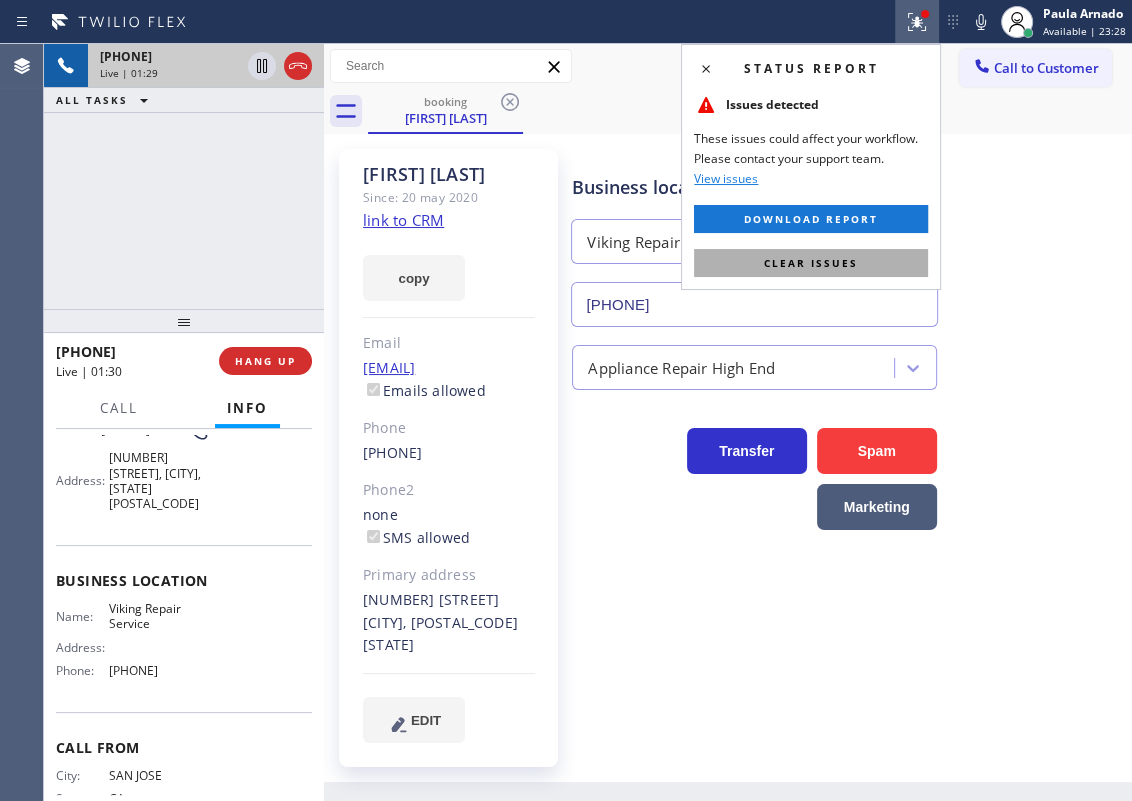 click on "Clear issues" at bounding box center (811, 263) 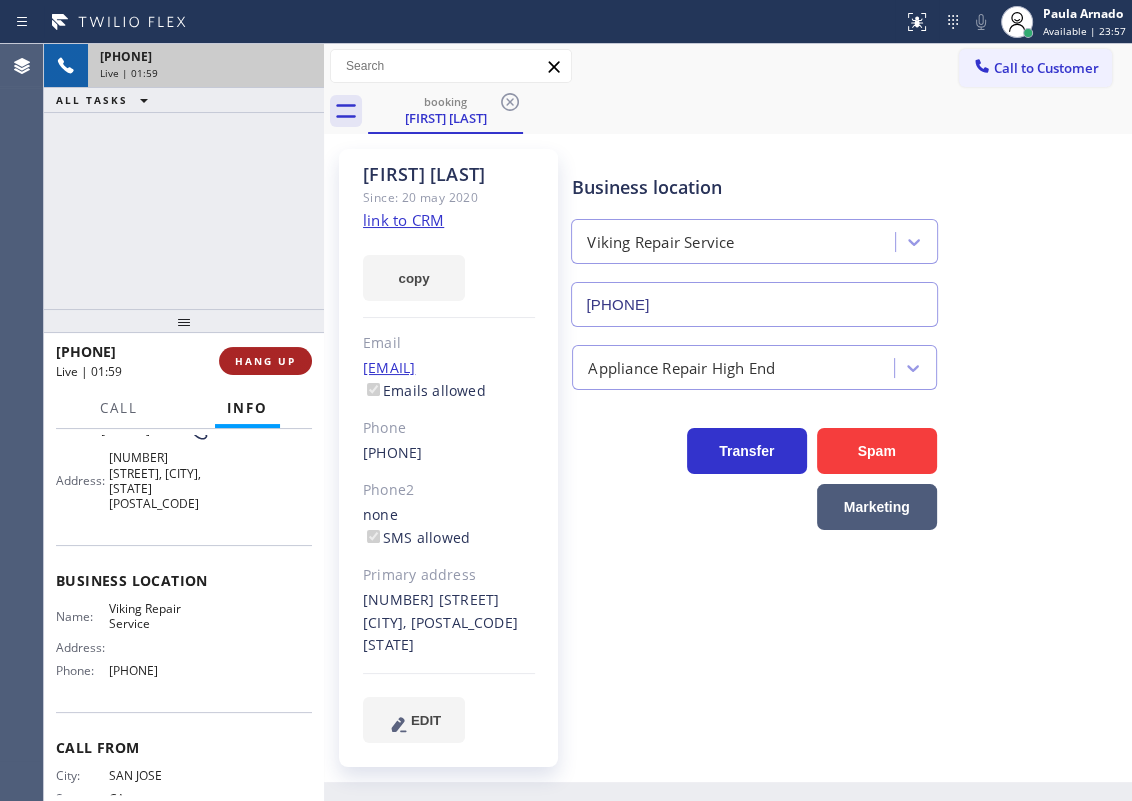 click on "HANG UP" at bounding box center (265, 361) 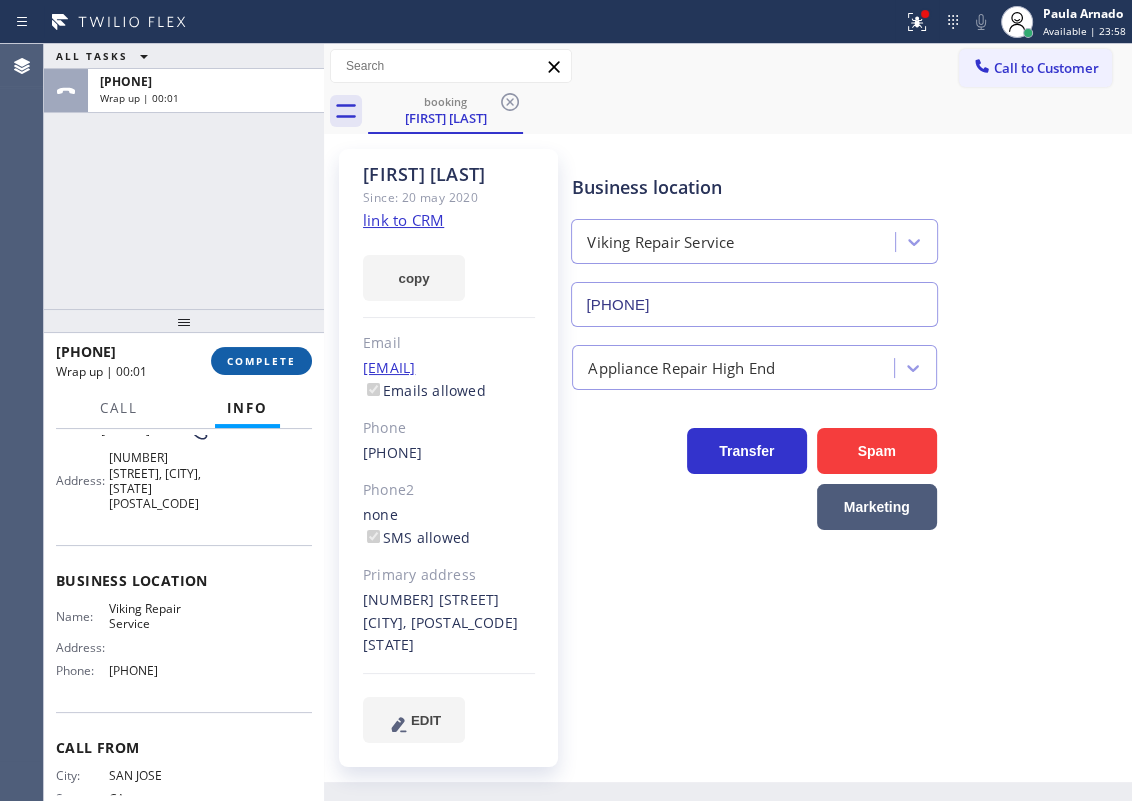 click on "COMPLETE" at bounding box center [261, 361] 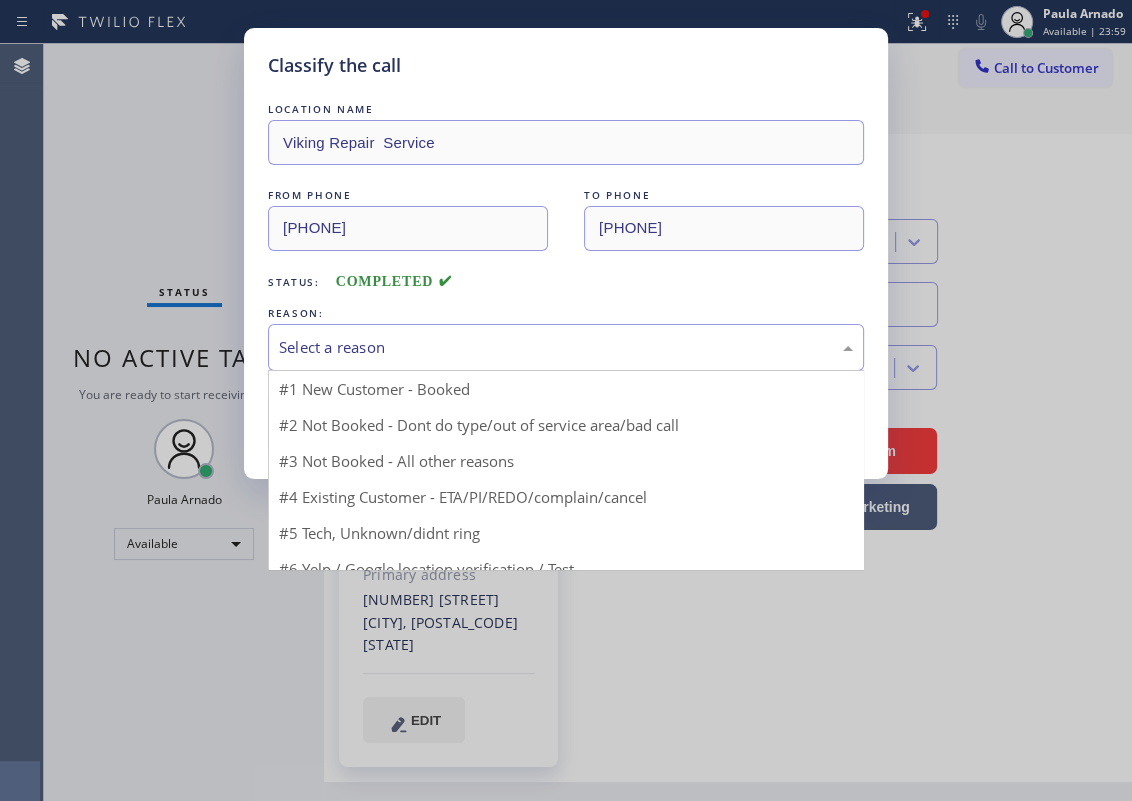 click on "Select a reason" at bounding box center (566, 347) 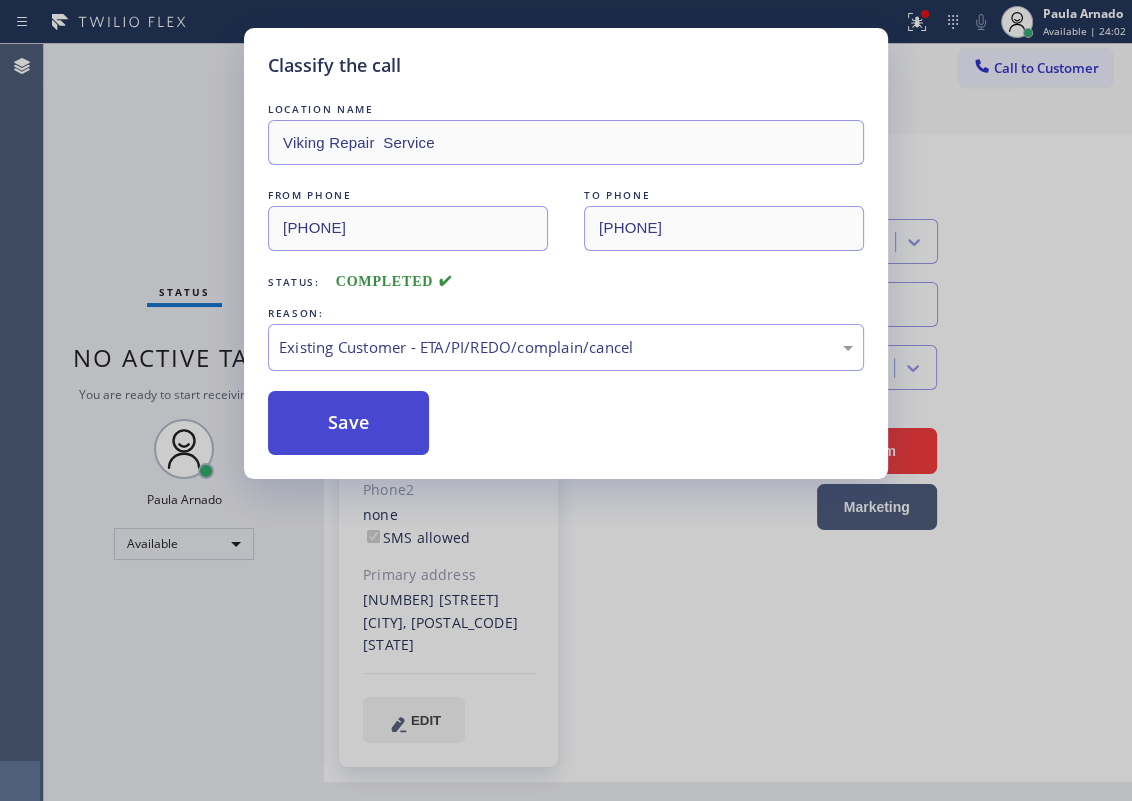 drag, startPoint x: 380, startPoint y: 422, endPoint x: 379, endPoint y: 243, distance: 179.00279 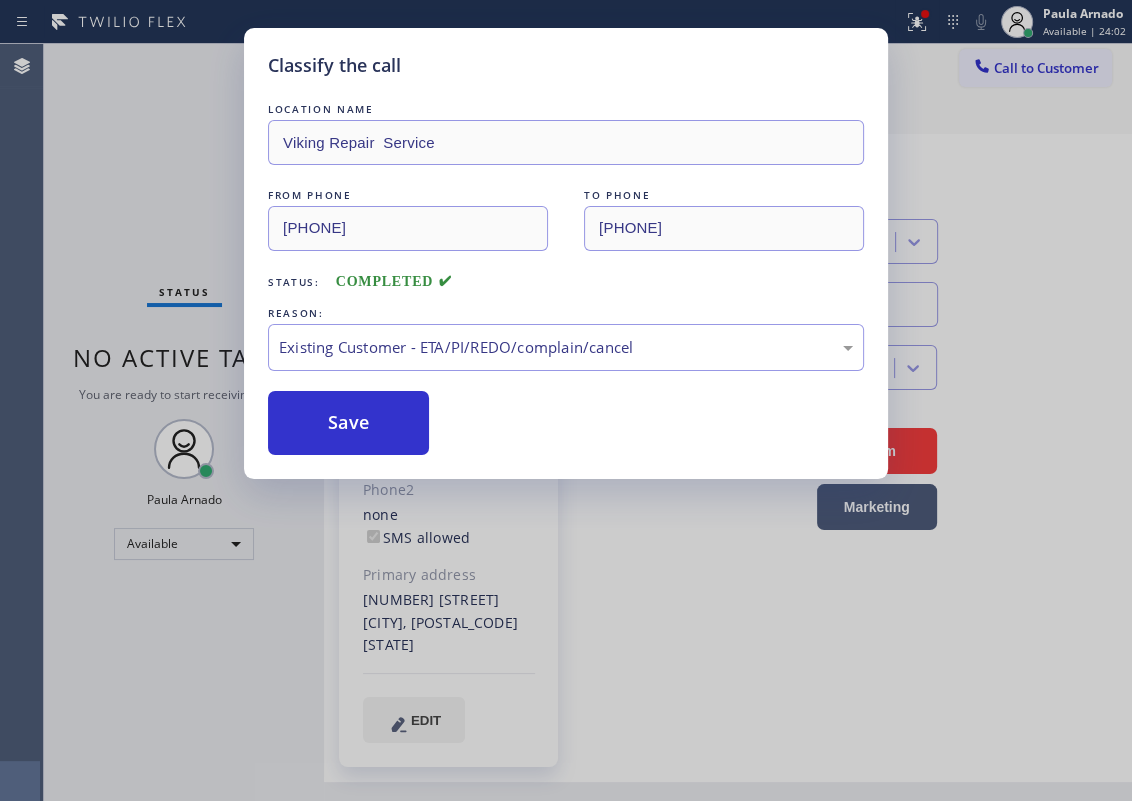 click on "Save" at bounding box center (348, 423) 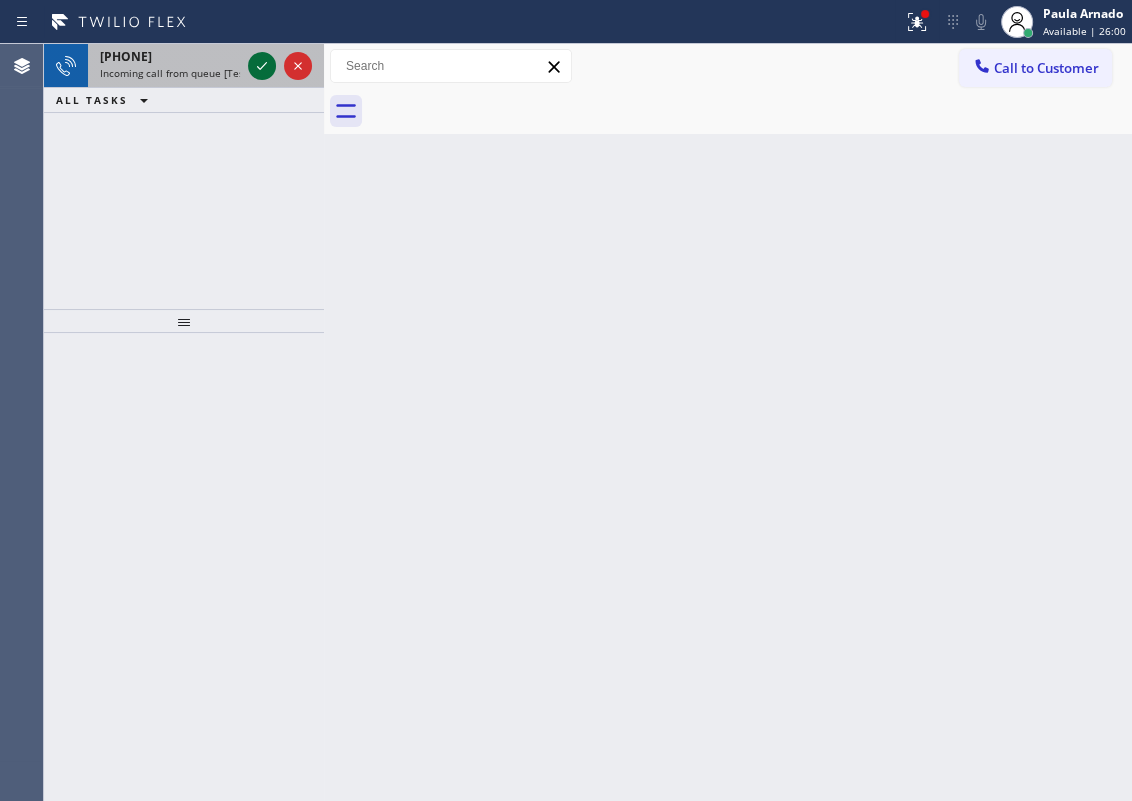 click 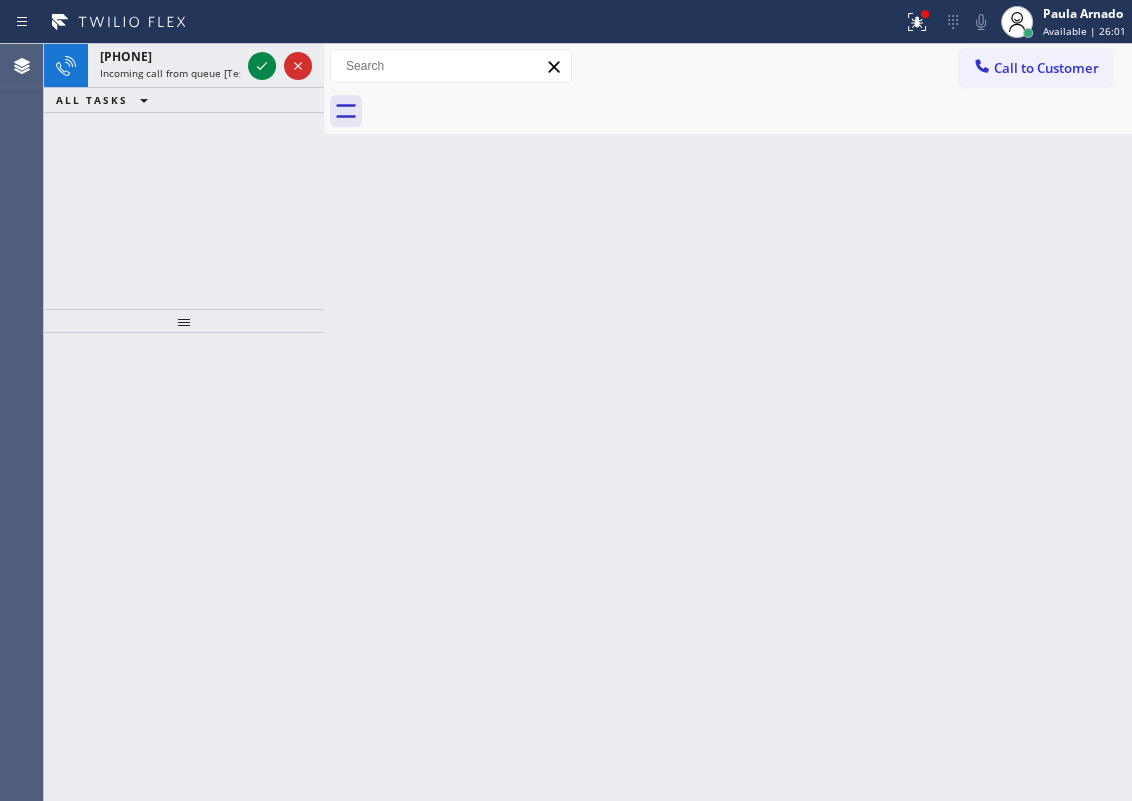 click 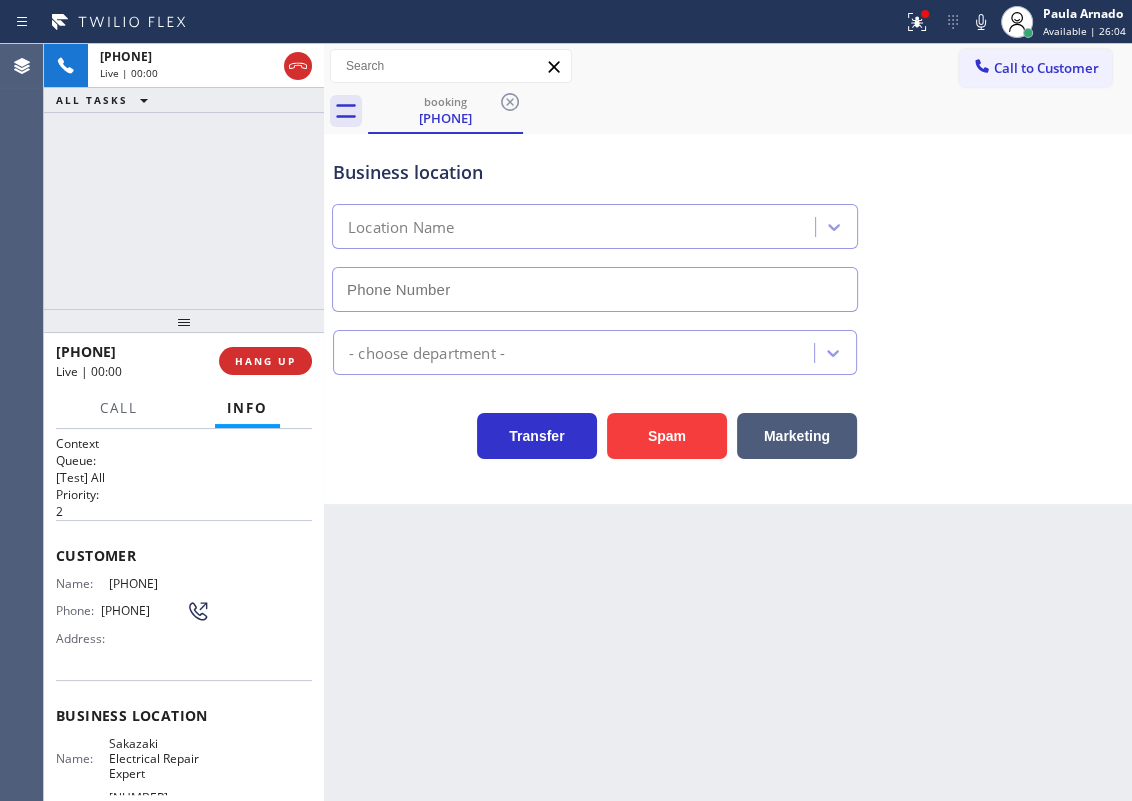 type on "[PHONE]" 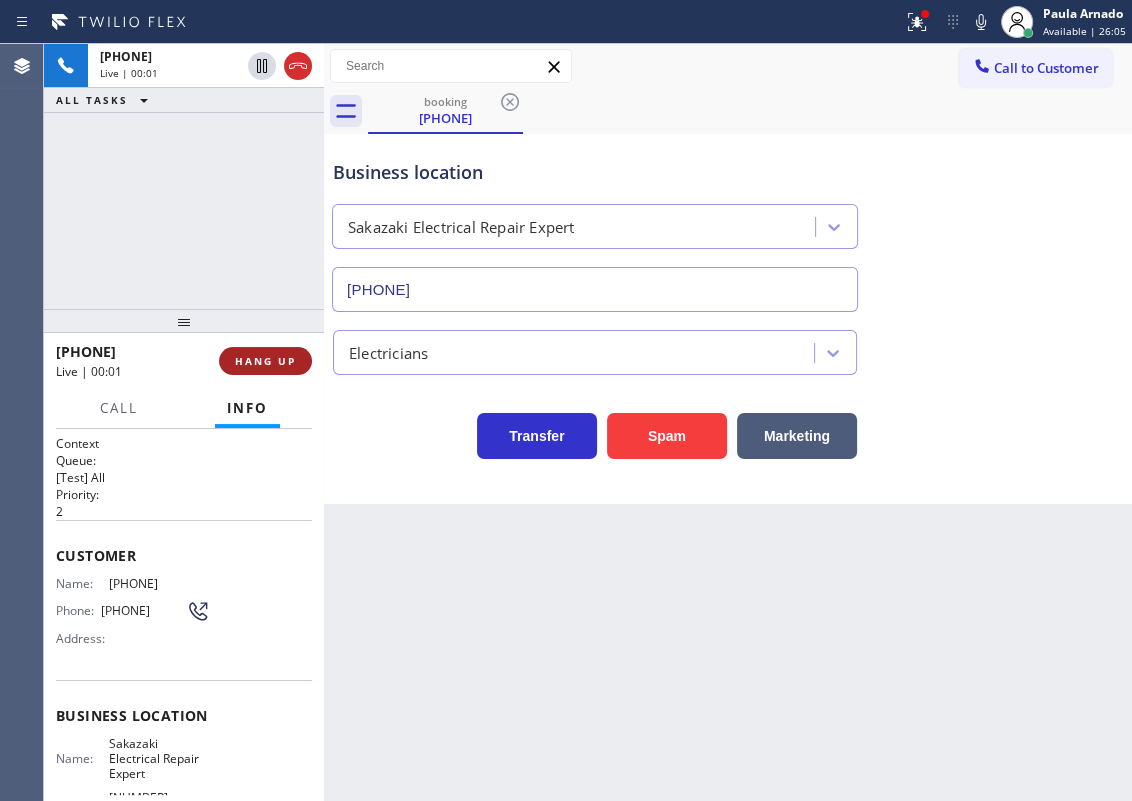 click on "HANG UP" at bounding box center (265, 361) 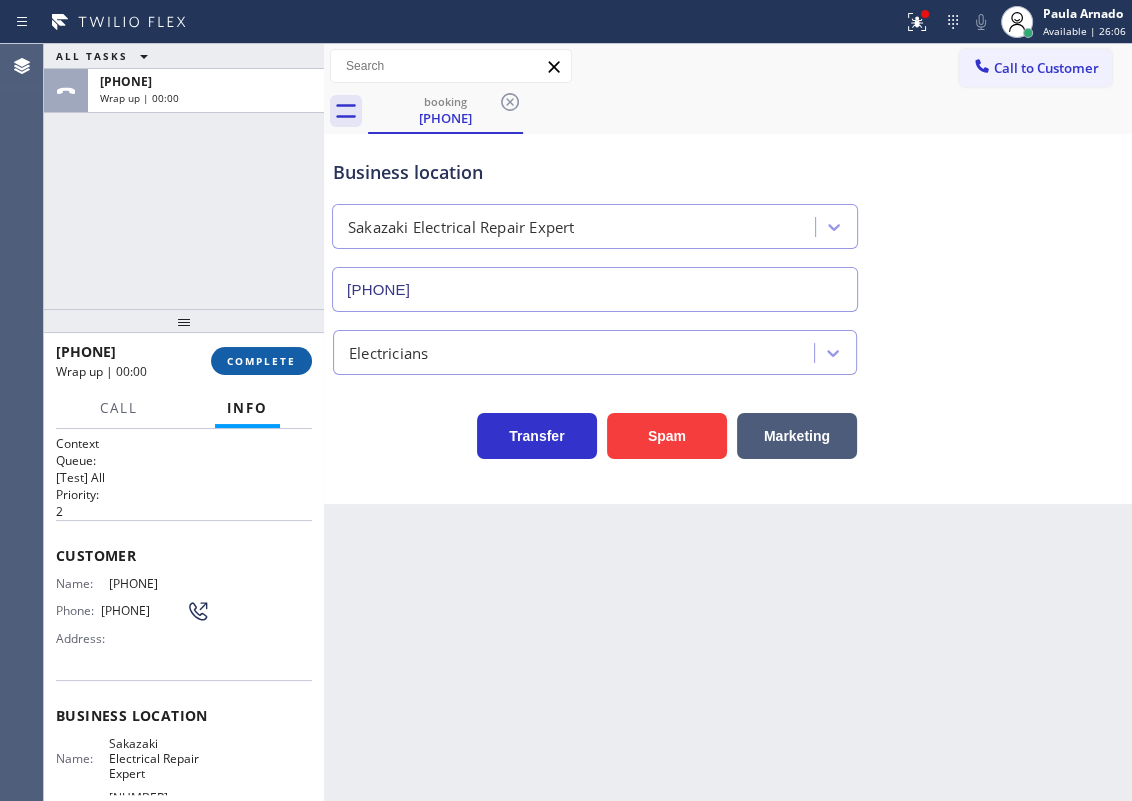 click on "COMPLETE" at bounding box center [261, 361] 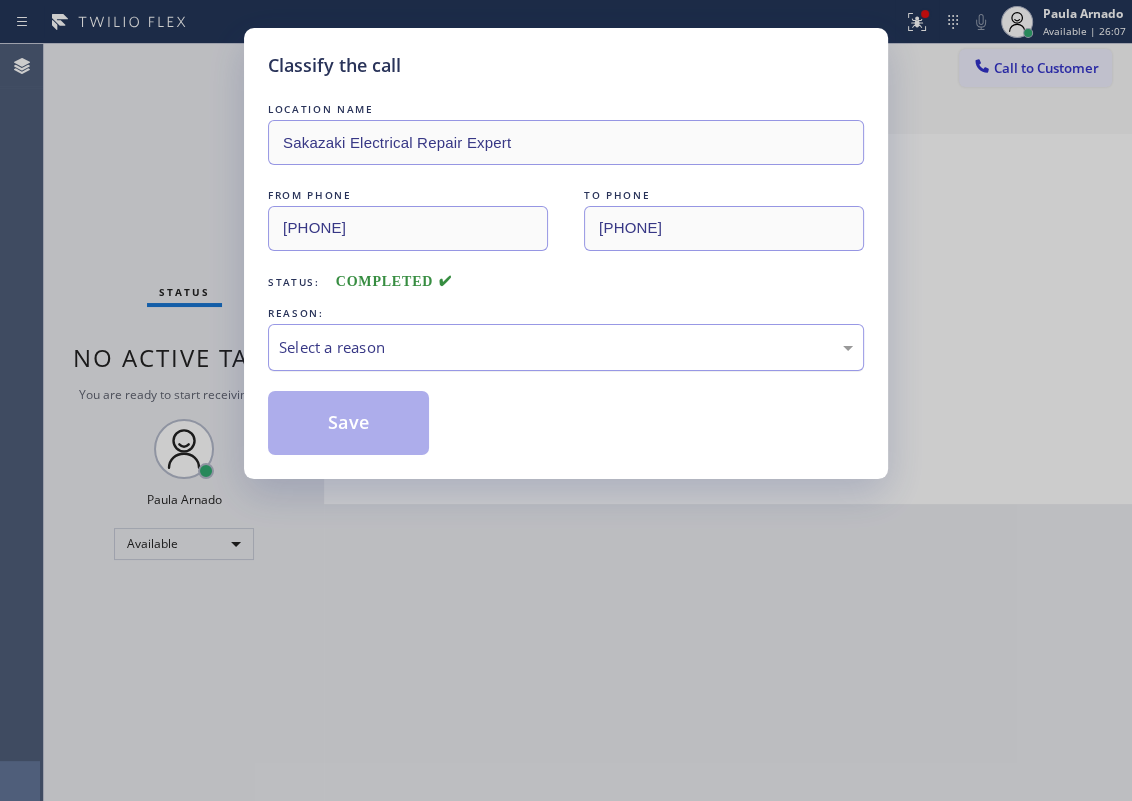 click on "Select a reason" at bounding box center (566, 347) 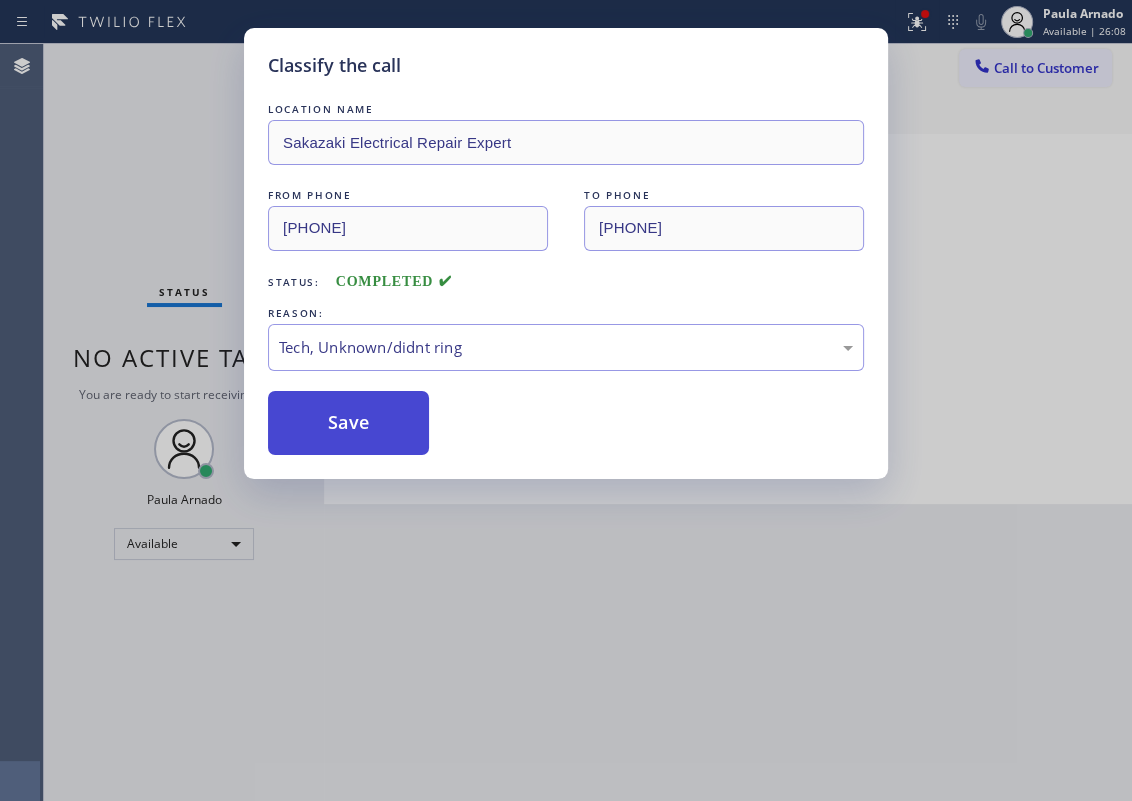 click on "Save" at bounding box center (348, 423) 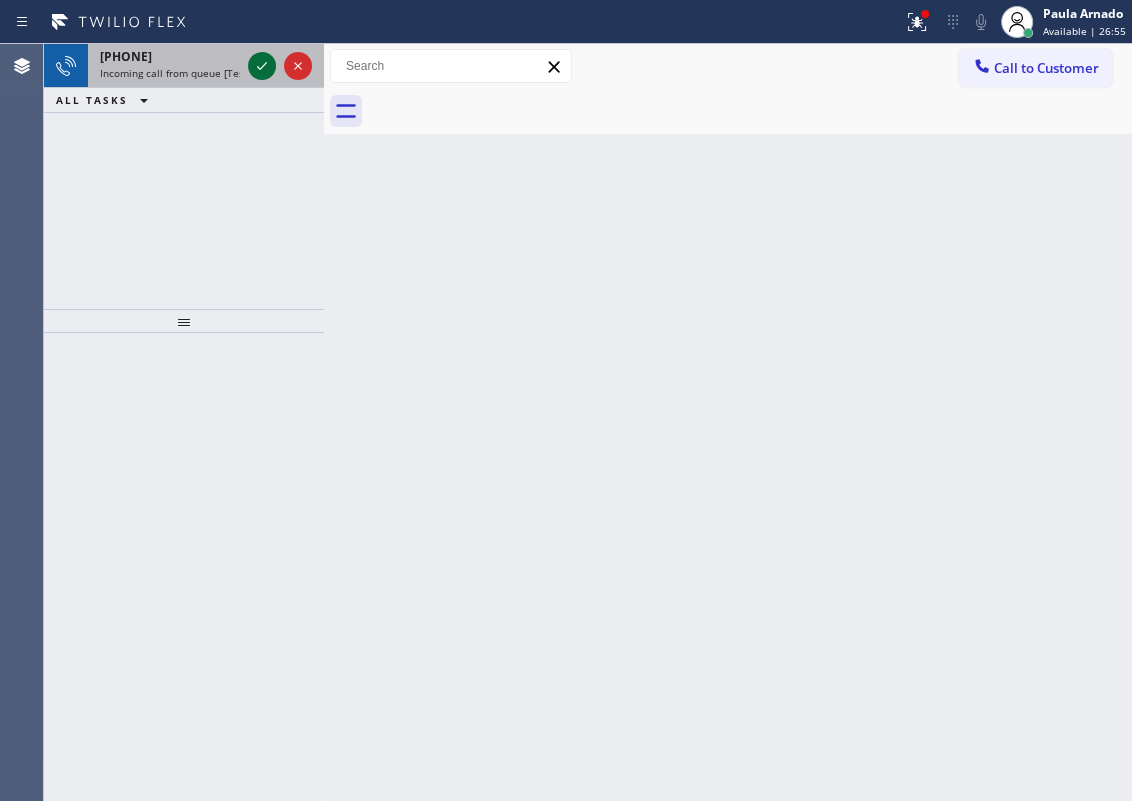 click 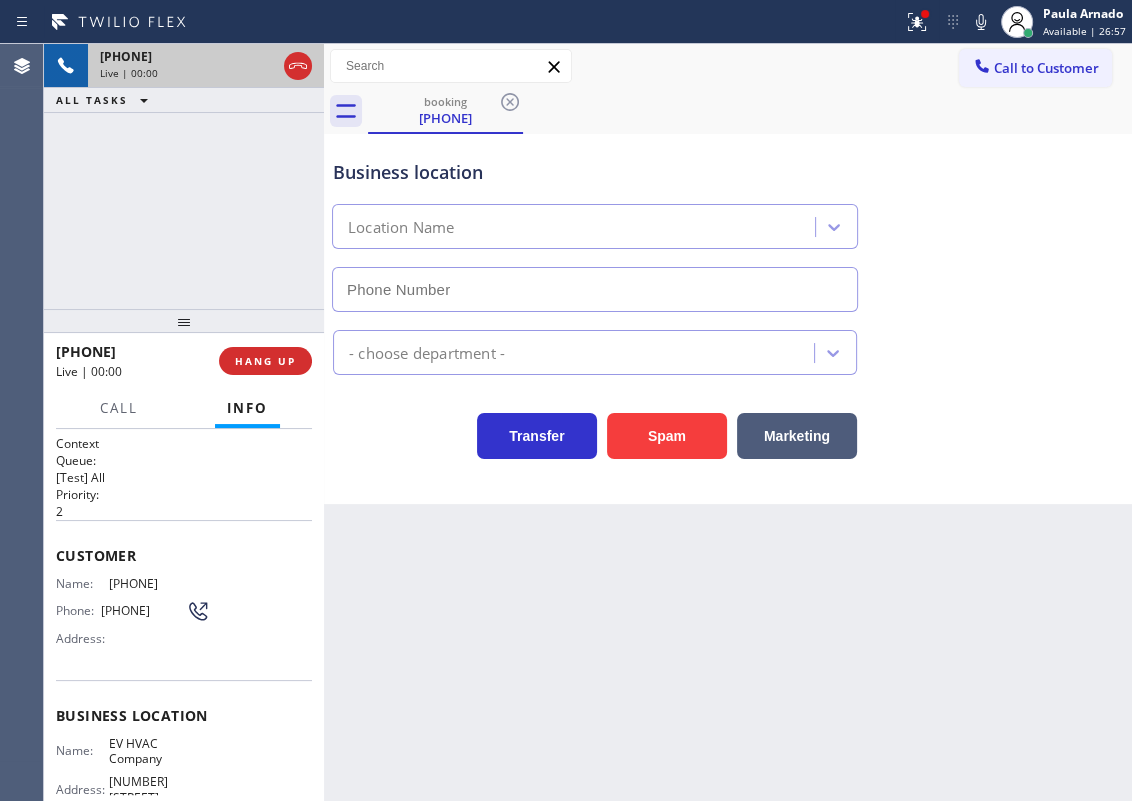type on "[PHONE]" 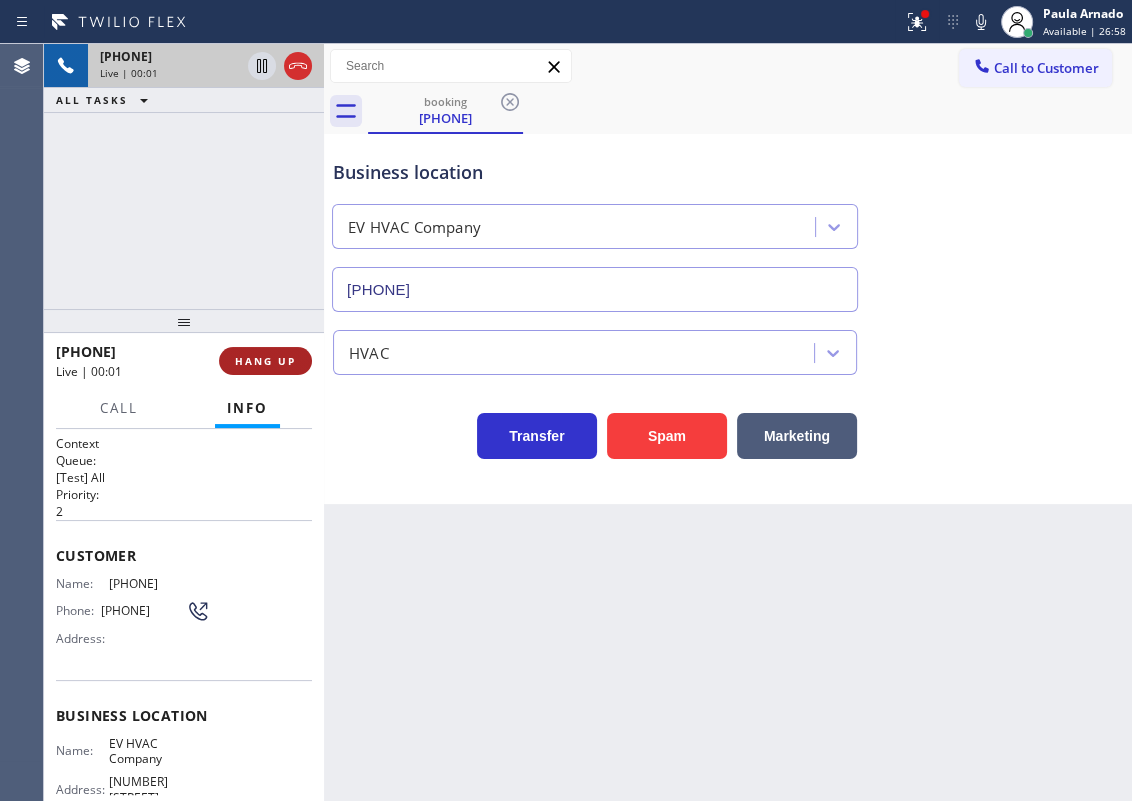 click on "HANG UP" at bounding box center (265, 361) 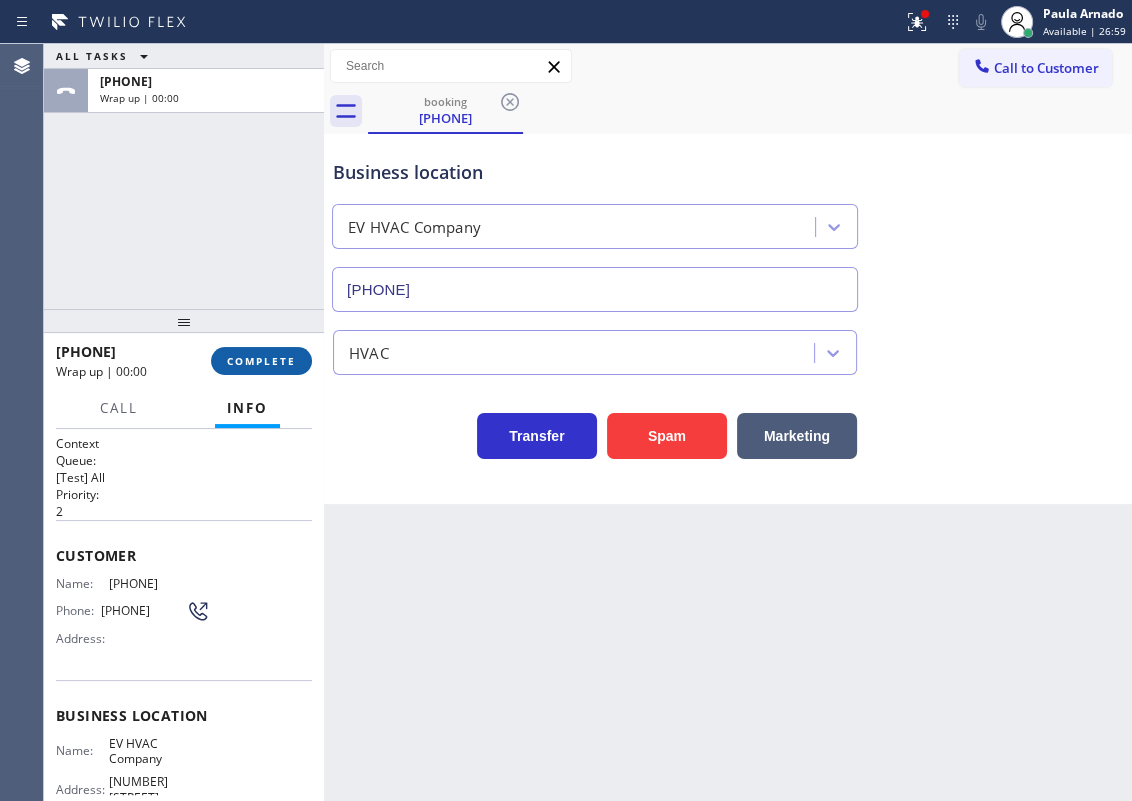click on "COMPLETE" at bounding box center [261, 361] 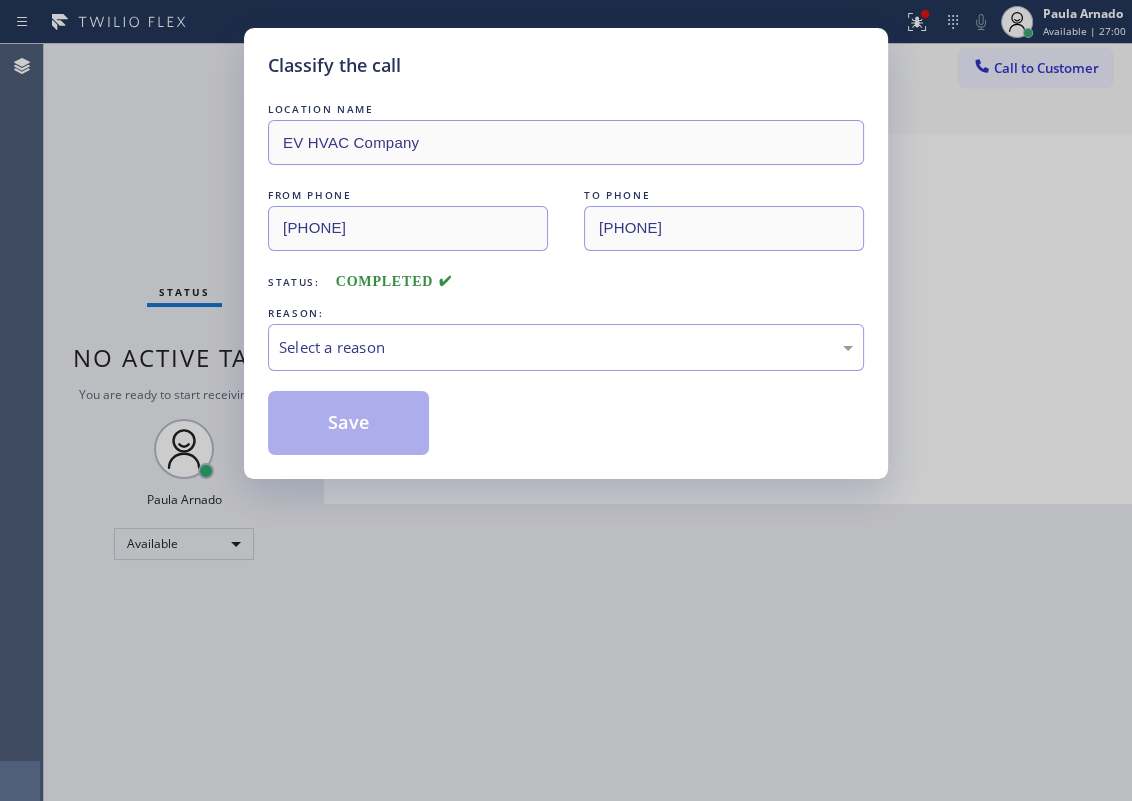 click on "REASON:" at bounding box center [566, 313] 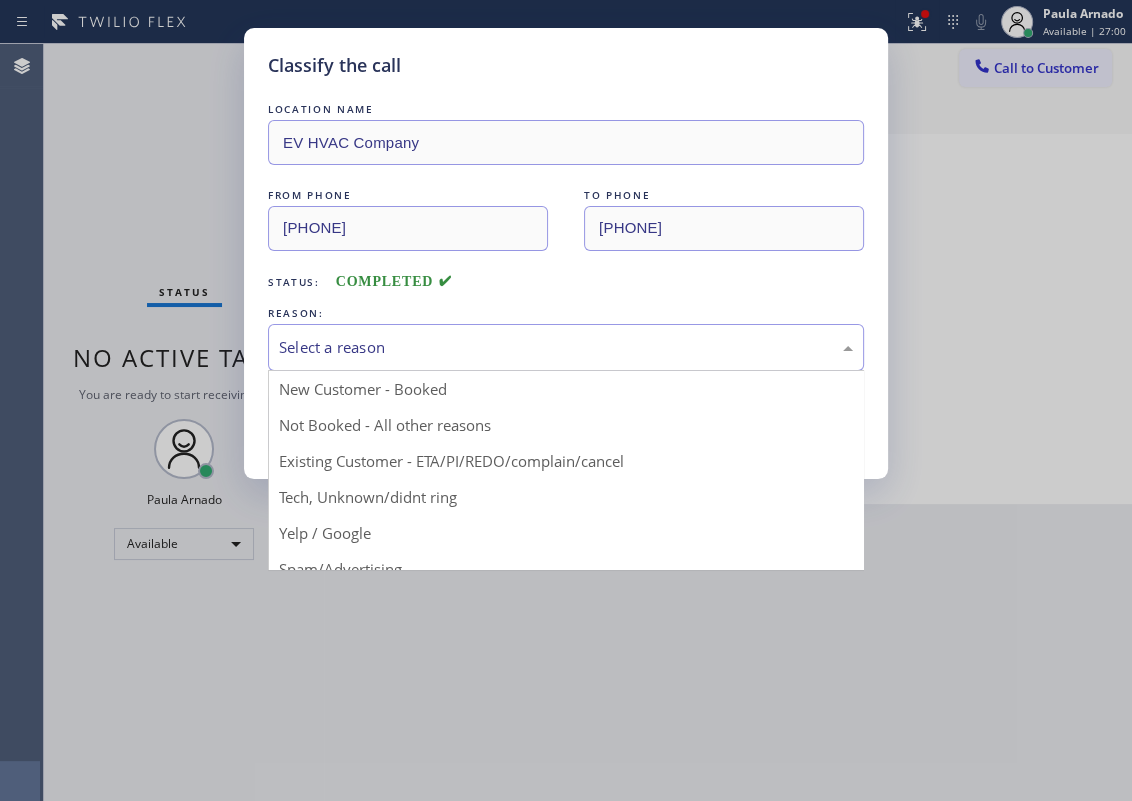 click on "Select a reason" at bounding box center [566, 347] 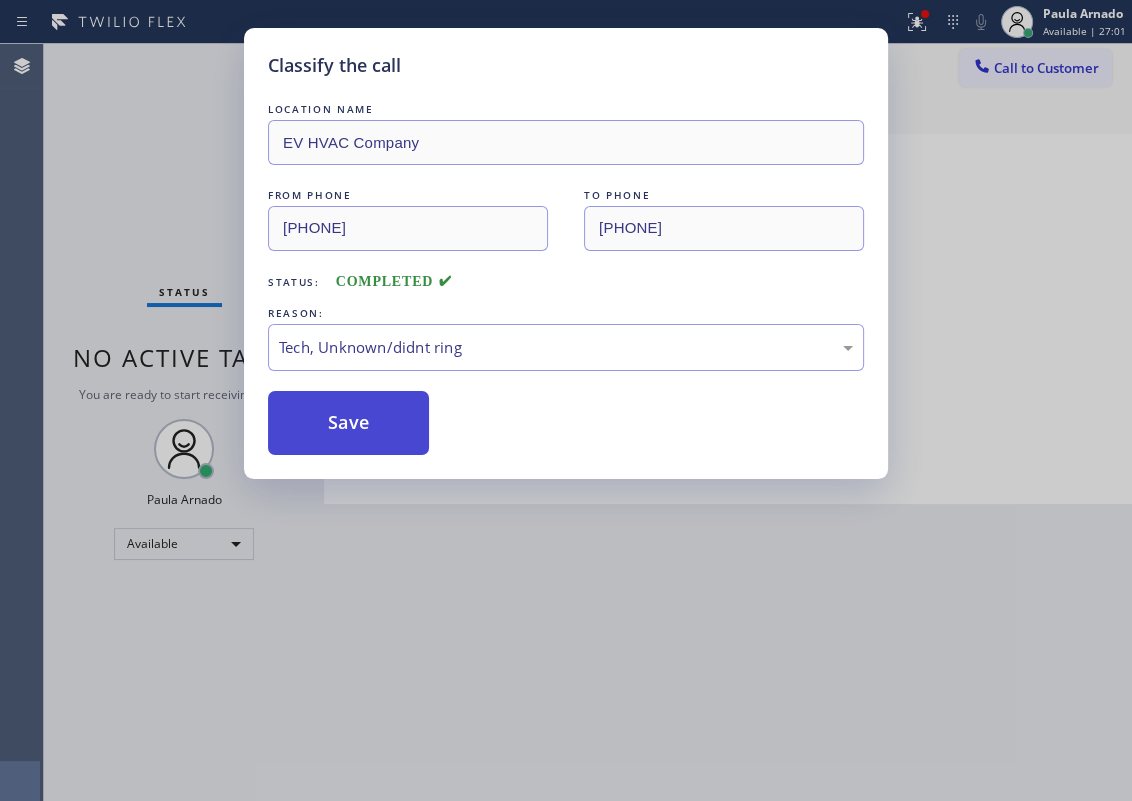click on "Save" at bounding box center [348, 423] 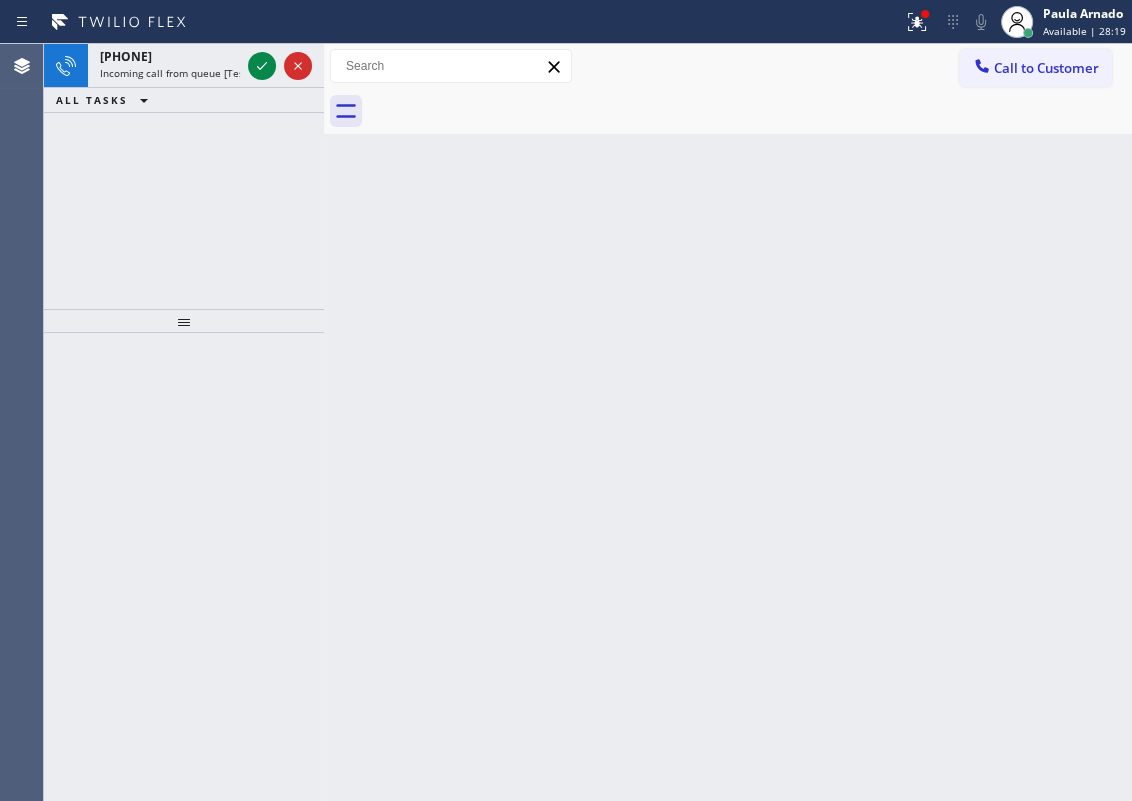 click on "Back to Dashboard Change Sender ID Customers Technicians Select a contact Outbound call Technician Search Technician Your caller id phone number Your caller id phone number Call Technician info Name   Phone none Address none Change Sender ID HVAC +18559994417 5 Star Appliance +18557314952 Appliance Repair +18554611149 Plumbing +18889090120 Air Duct Cleaning +18006865038  Electricians +18005688664 Cancel Change Check personal SMS Reset Change No tabs Call to Customer Outbound call Location Search location Your caller id phone number Customer number Call Outbound call Technician Search Technician Your caller id phone number Your caller id phone number Call" at bounding box center [728, 422] 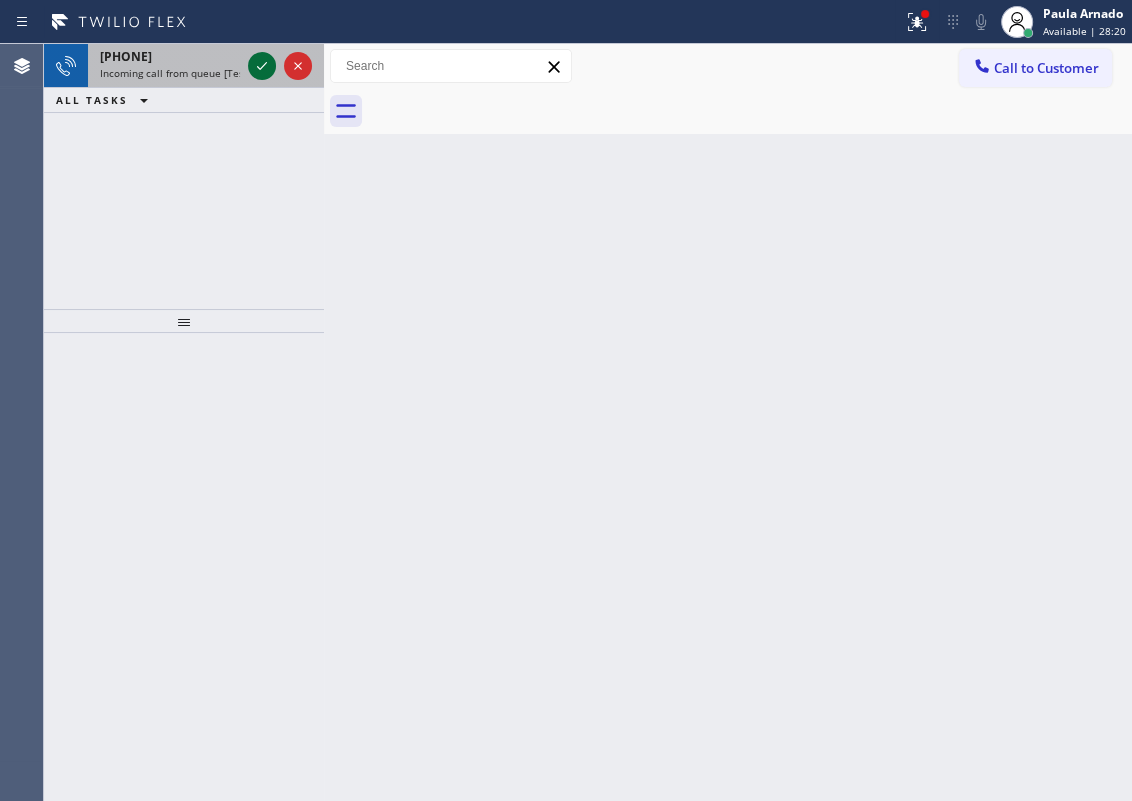 click 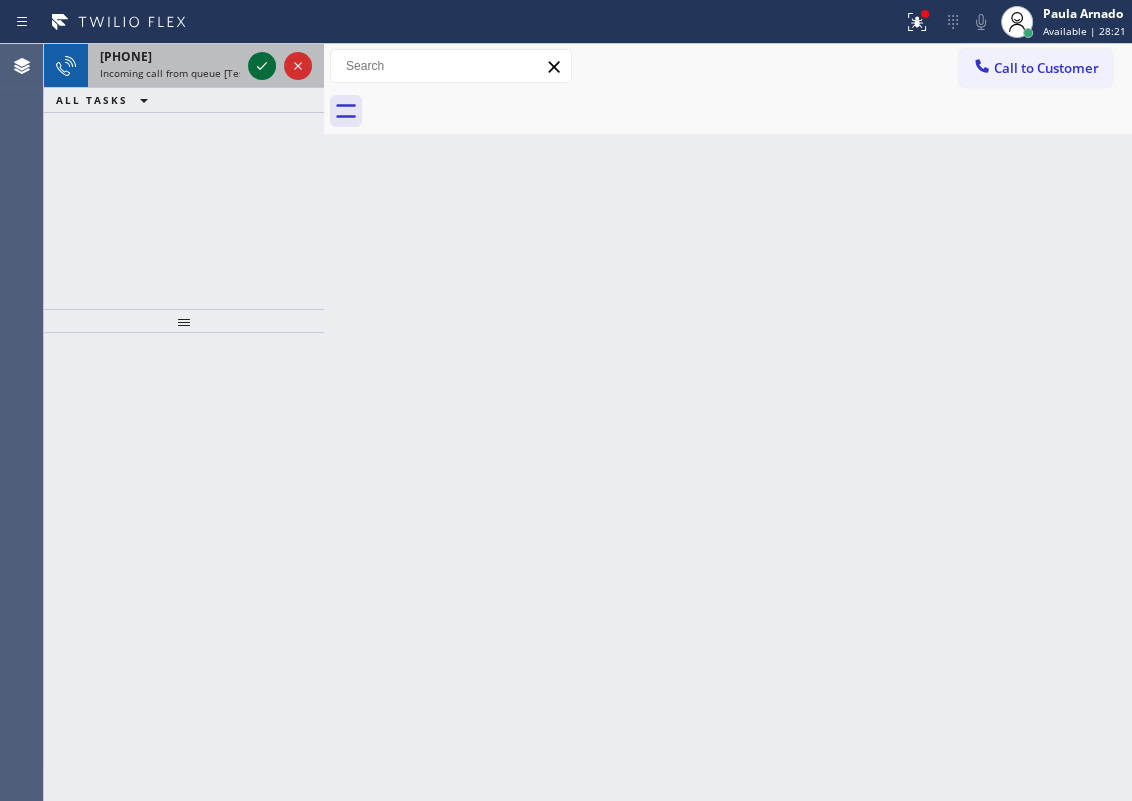 click 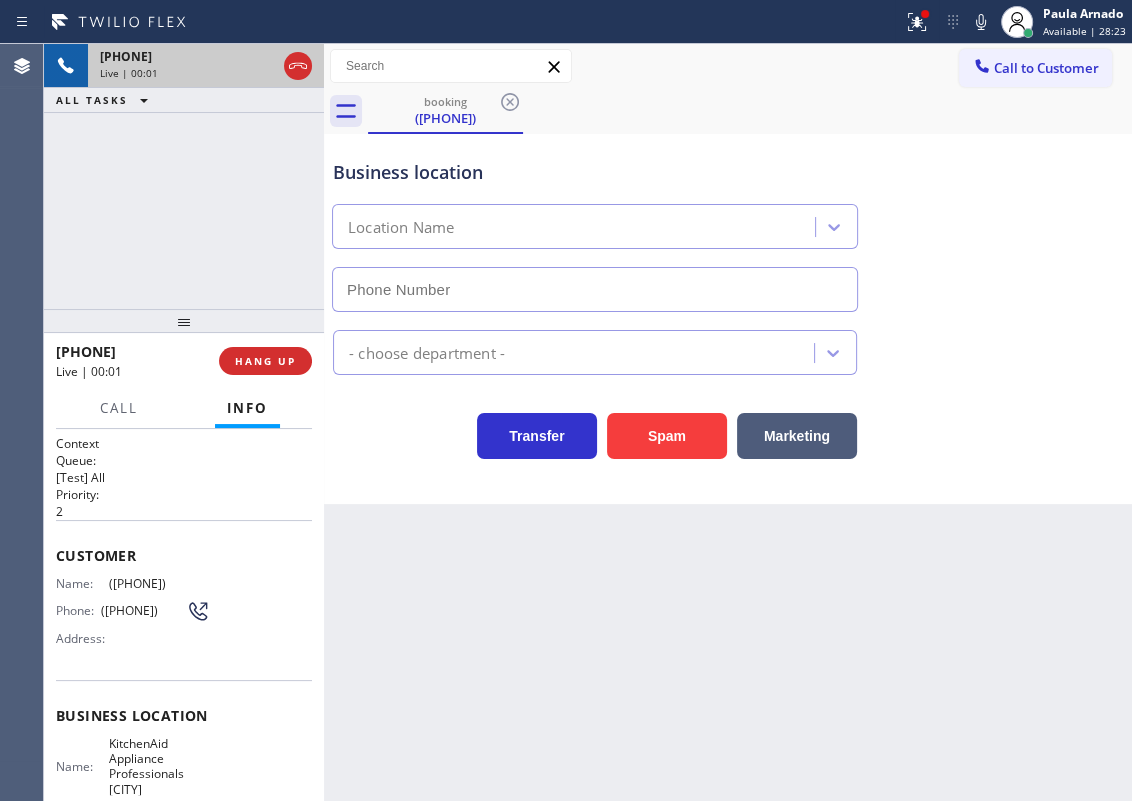 type on "[PHONE]" 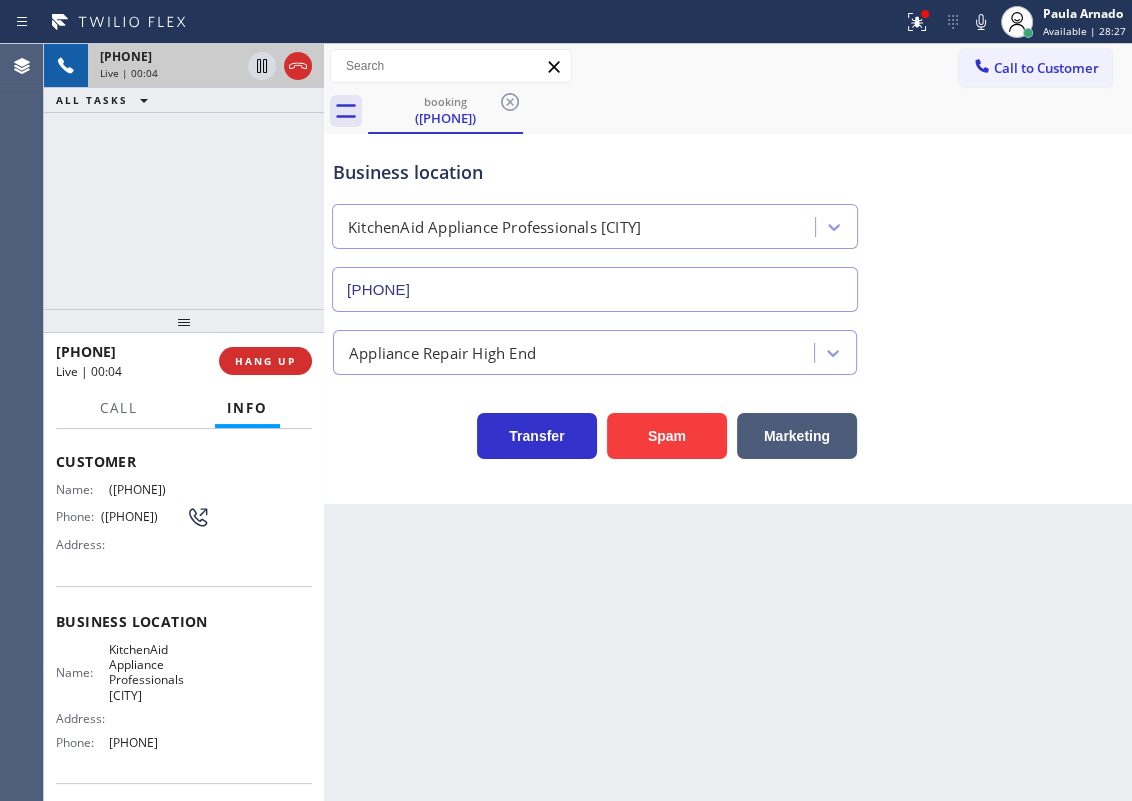 scroll, scrollTop: 181, scrollLeft: 0, axis: vertical 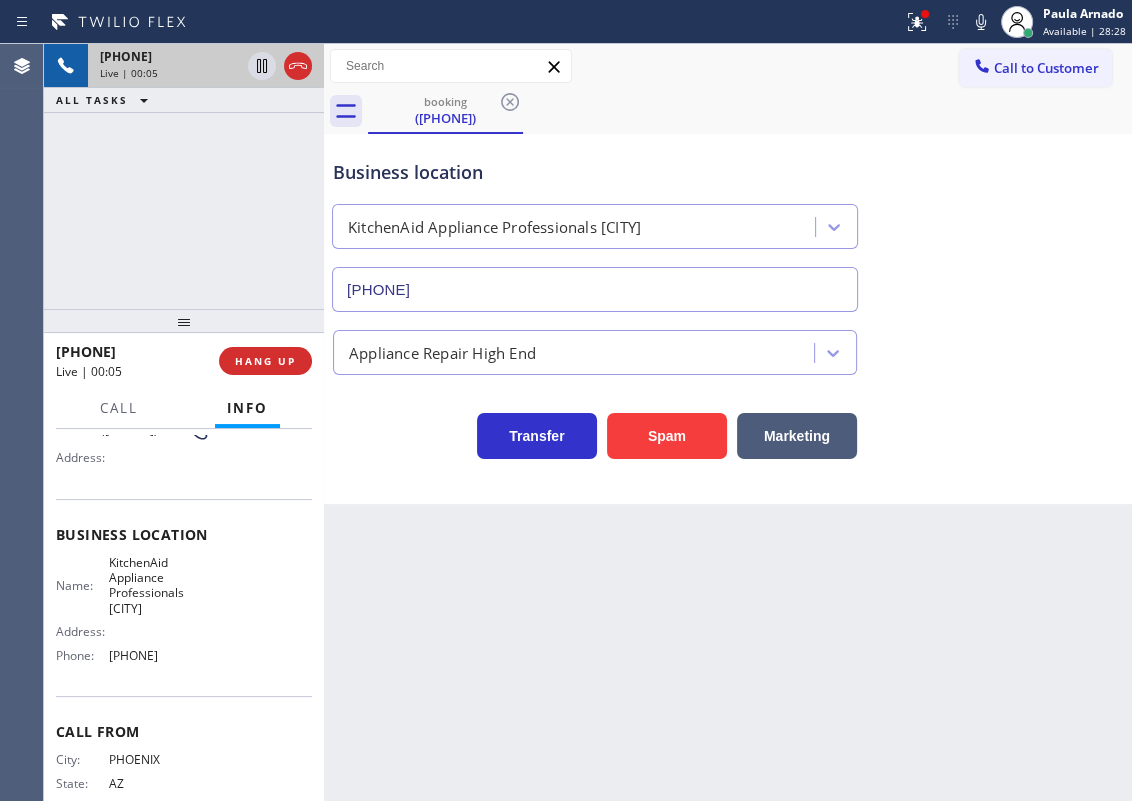 click on "KitchenAid Appliance Professionals [CITY]" at bounding box center [159, 586] 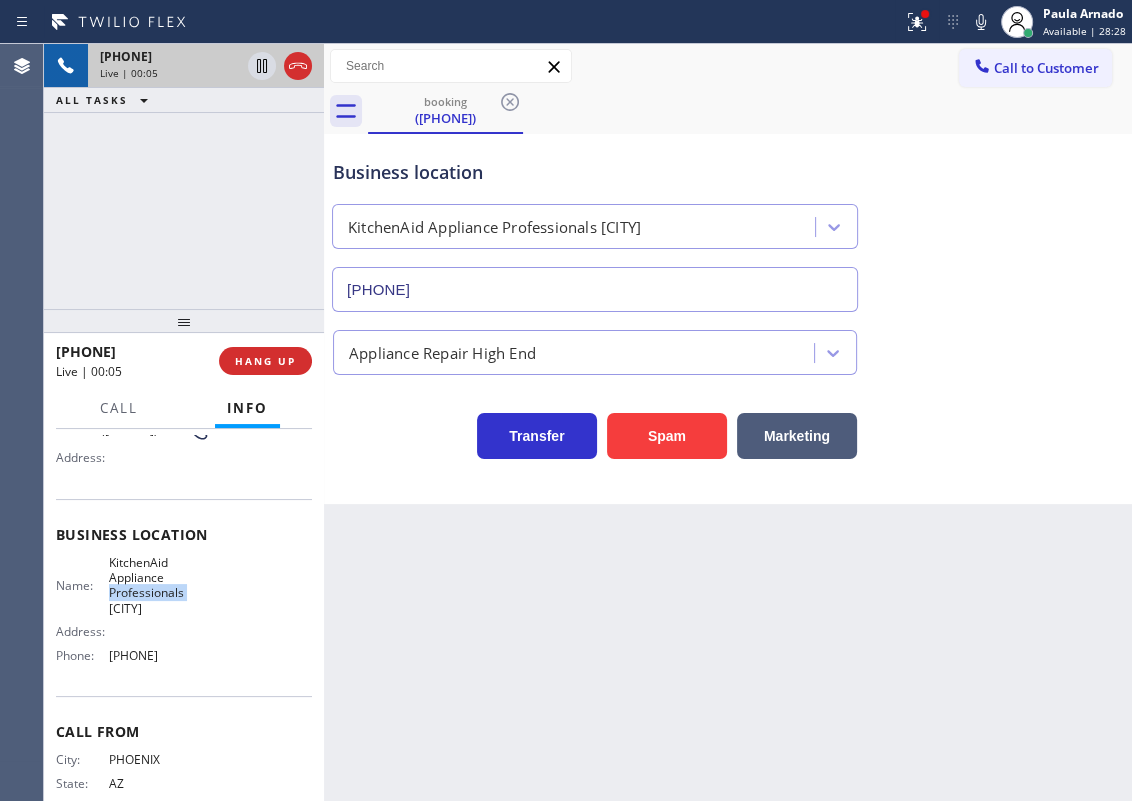 click on "KitchenAid Appliance Professionals [CITY]" at bounding box center [159, 586] 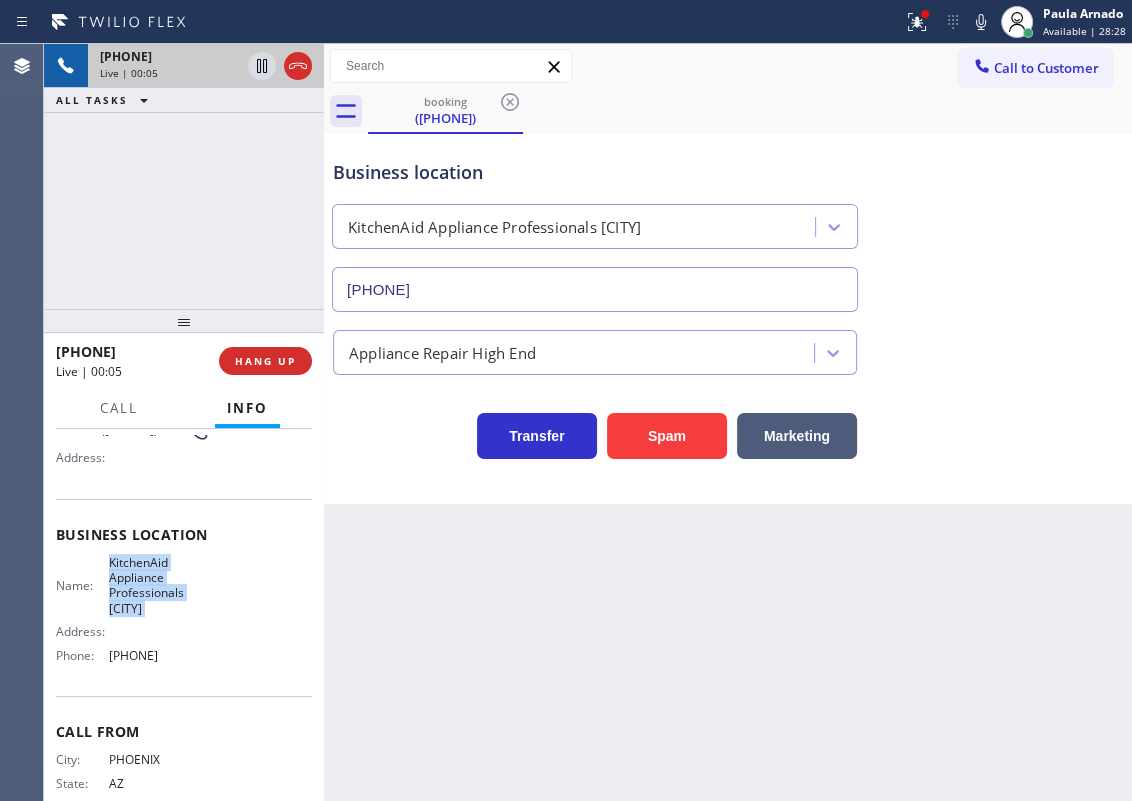 click on "KitchenAid Appliance Professionals [CITY]" at bounding box center [159, 586] 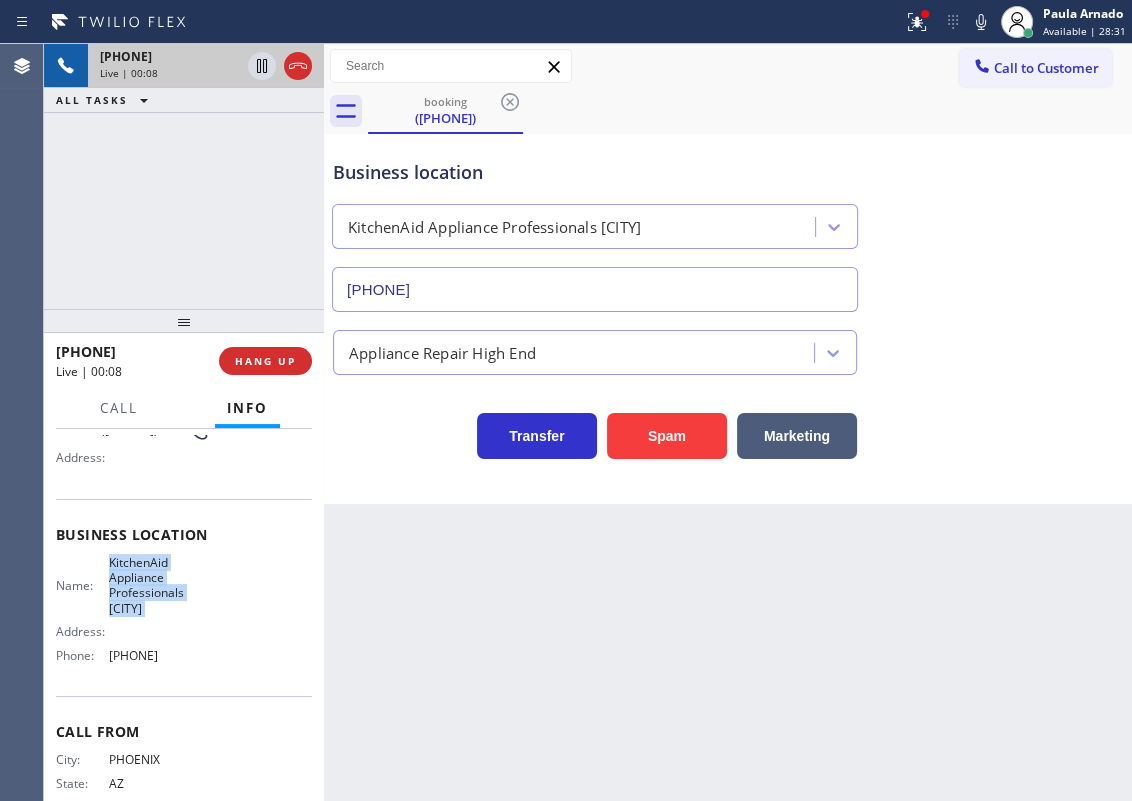 click on "[PHONE]" at bounding box center (595, 289) 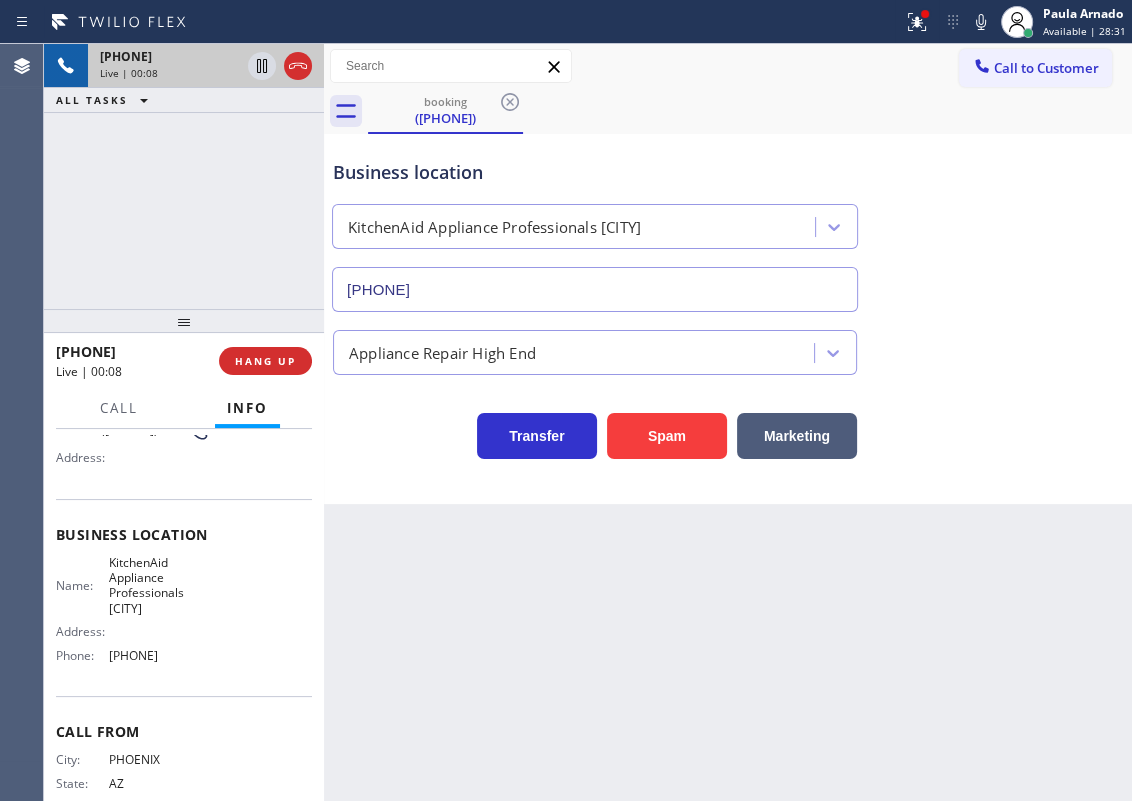 click on "[PHONE]" at bounding box center [595, 289] 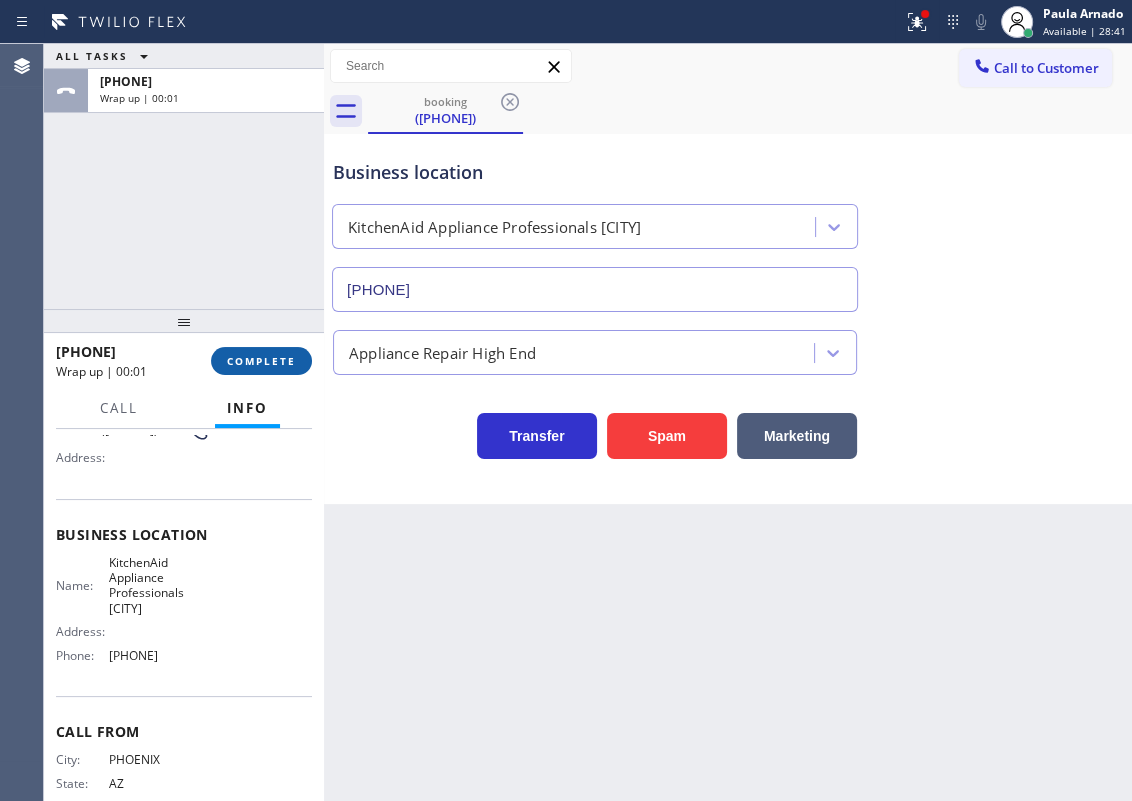 click on "COMPLETE" at bounding box center (261, 361) 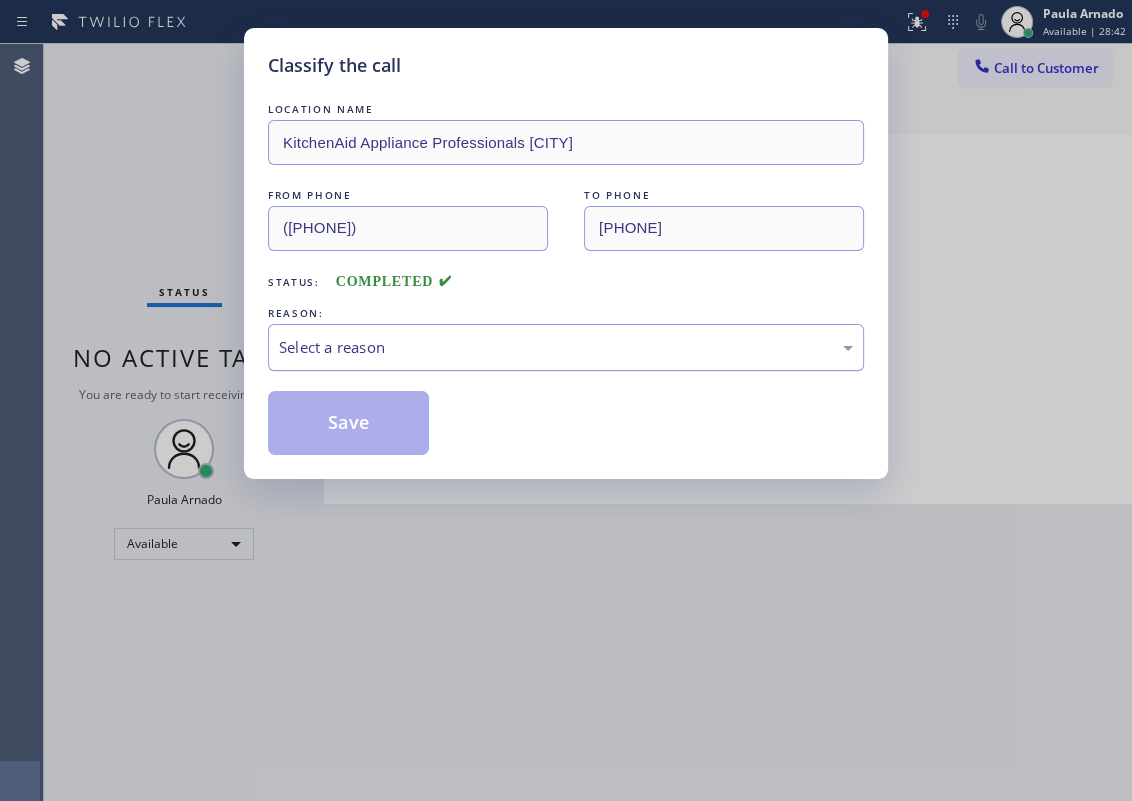 click on "Select a reason" at bounding box center [566, 347] 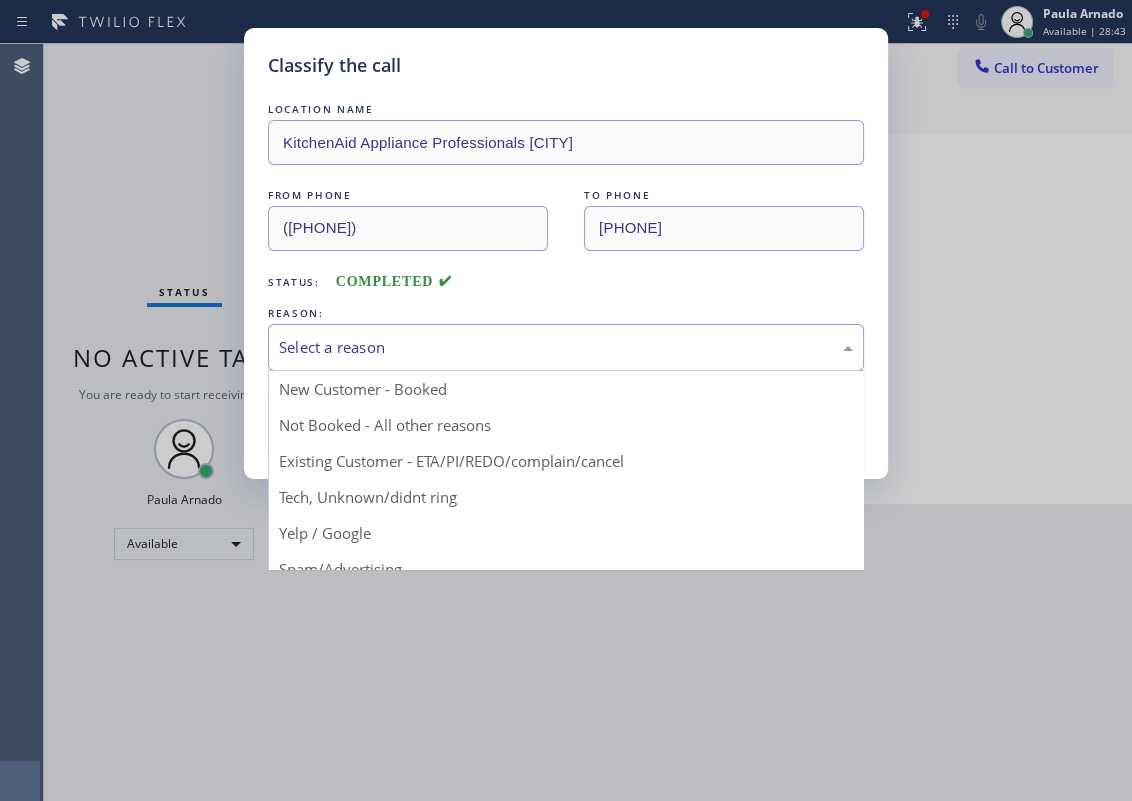 drag, startPoint x: 352, startPoint y: 493, endPoint x: 358, endPoint y: 467, distance: 26.683329 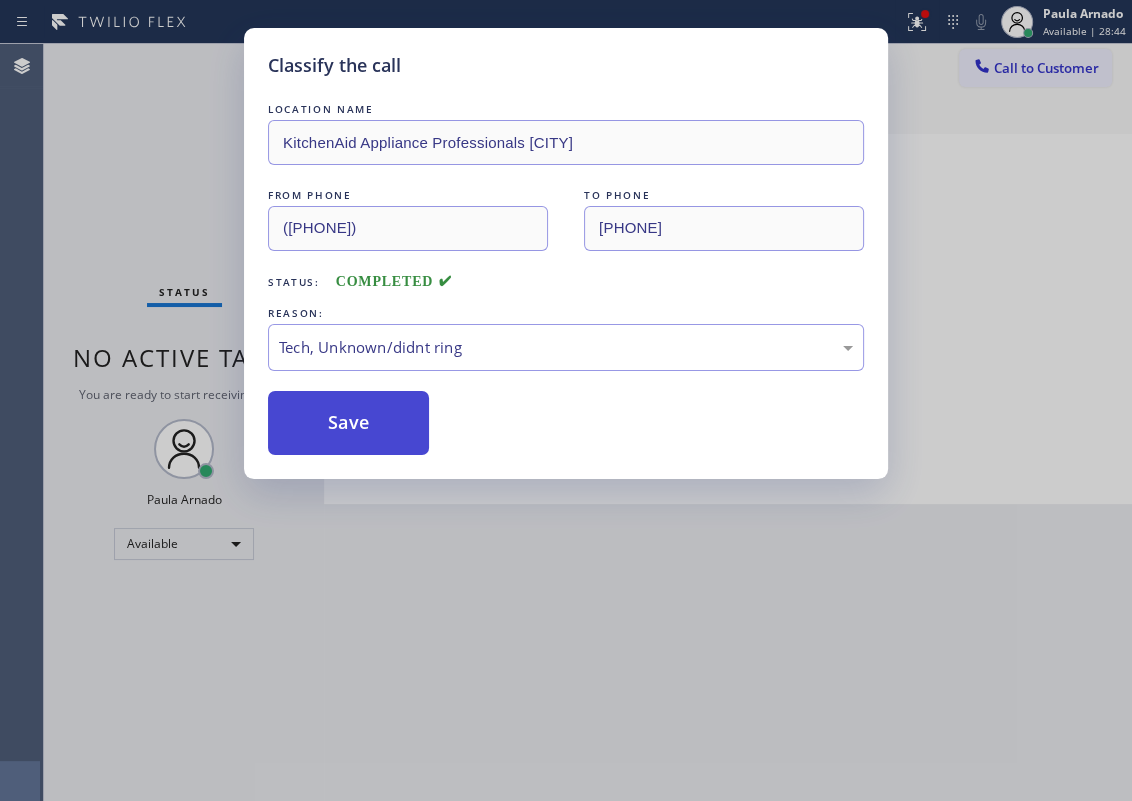 click on "Save" at bounding box center (348, 423) 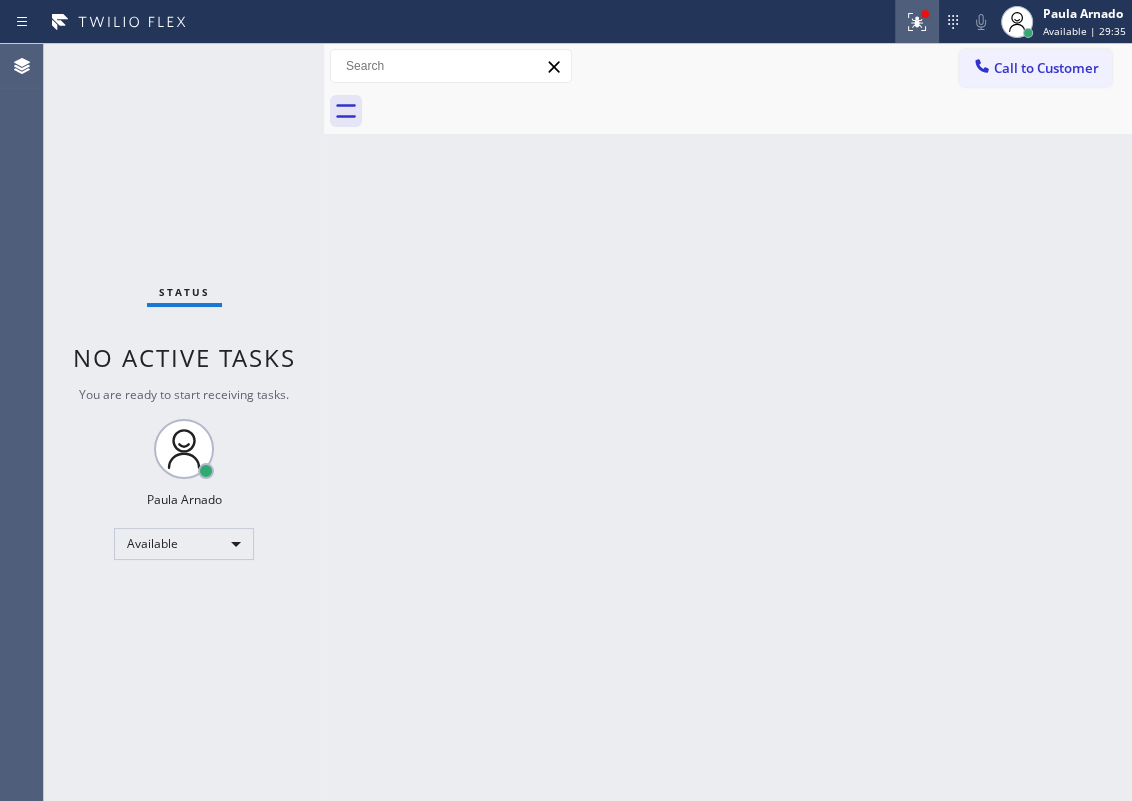 click 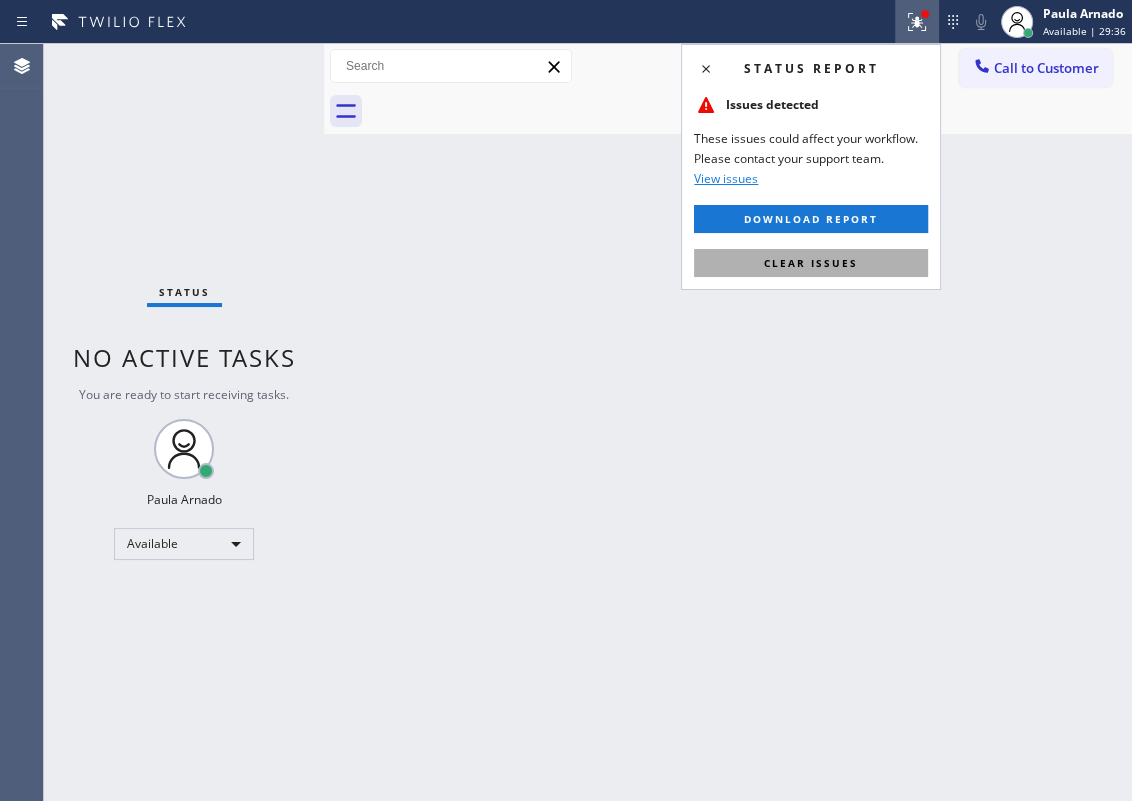 click on "Clear issues" at bounding box center (811, 263) 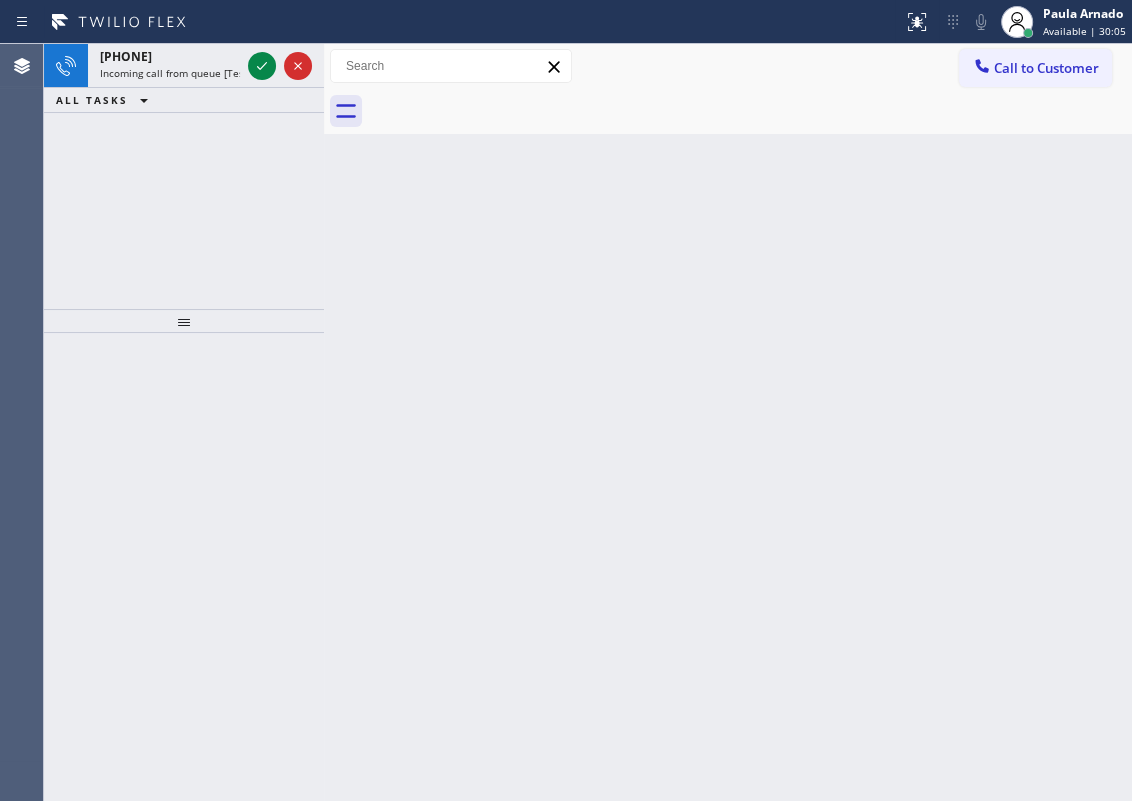 click on "Back to Dashboard Change Sender ID Customers Technicians Select a contact Outbound call Technician Search Technician Your caller id phone number Your caller id phone number Call Technician info Name   Phone none Address none Change Sender ID HVAC +18559994417 5 Star Appliance +18557314952 Appliance Repair +18554611149 Plumbing +18889090120 Air Duct Cleaning +18006865038  Electricians +18005688664 Cancel Change Check personal SMS Reset Change No tabs Call to Customer Outbound call Location Search location Your caller id phone number Customer number Call Outbound call Technician Search Technician Your caller id phone number Your caller id phone number Call" at bounding box center [728, 422] 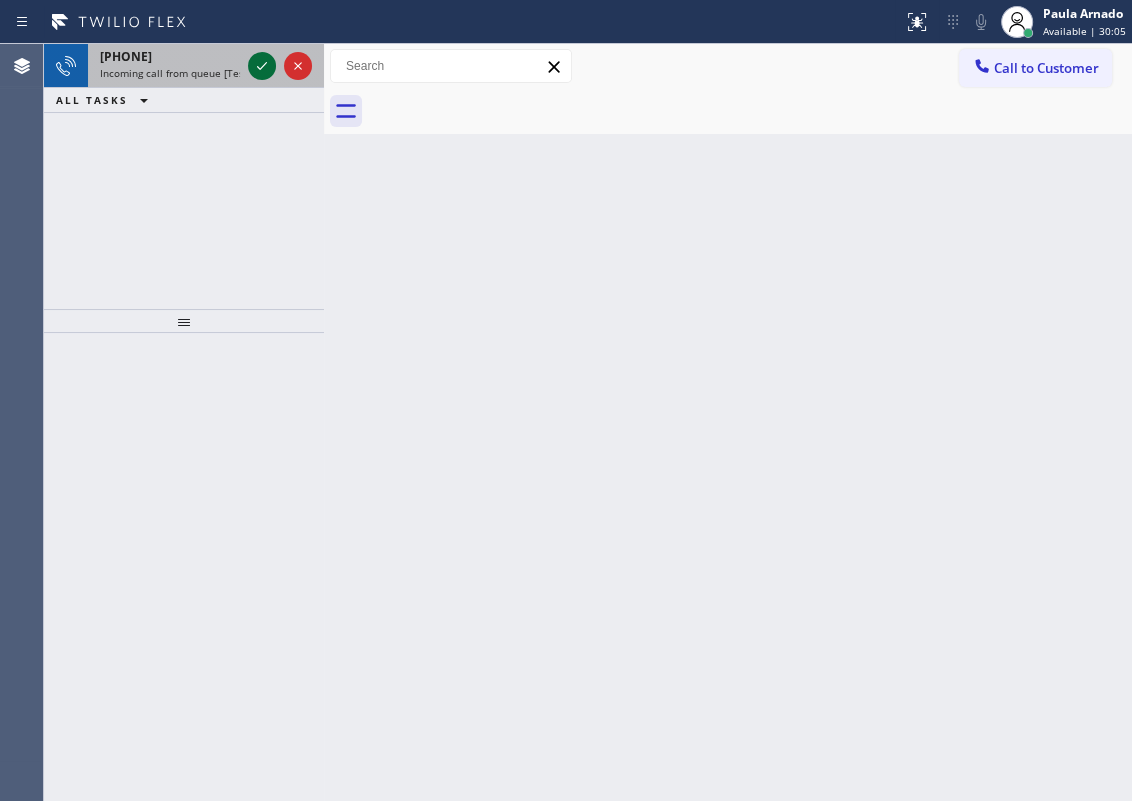click 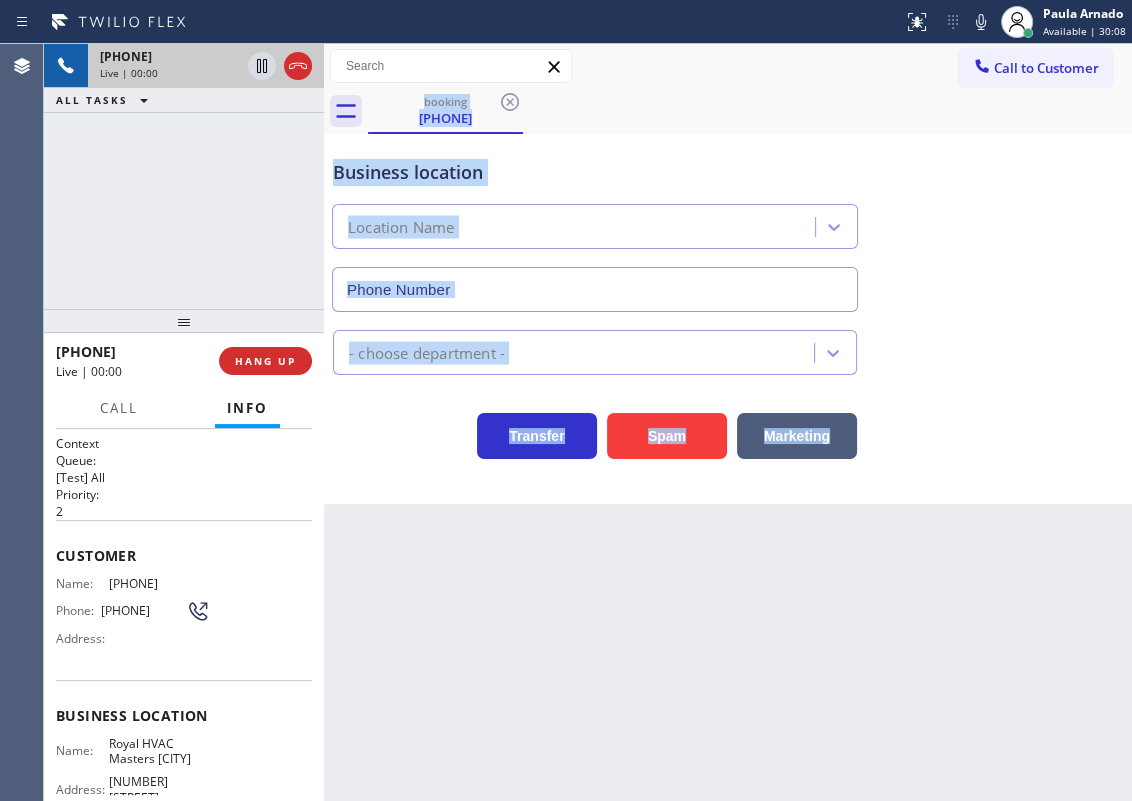 type on "[PHONE]" 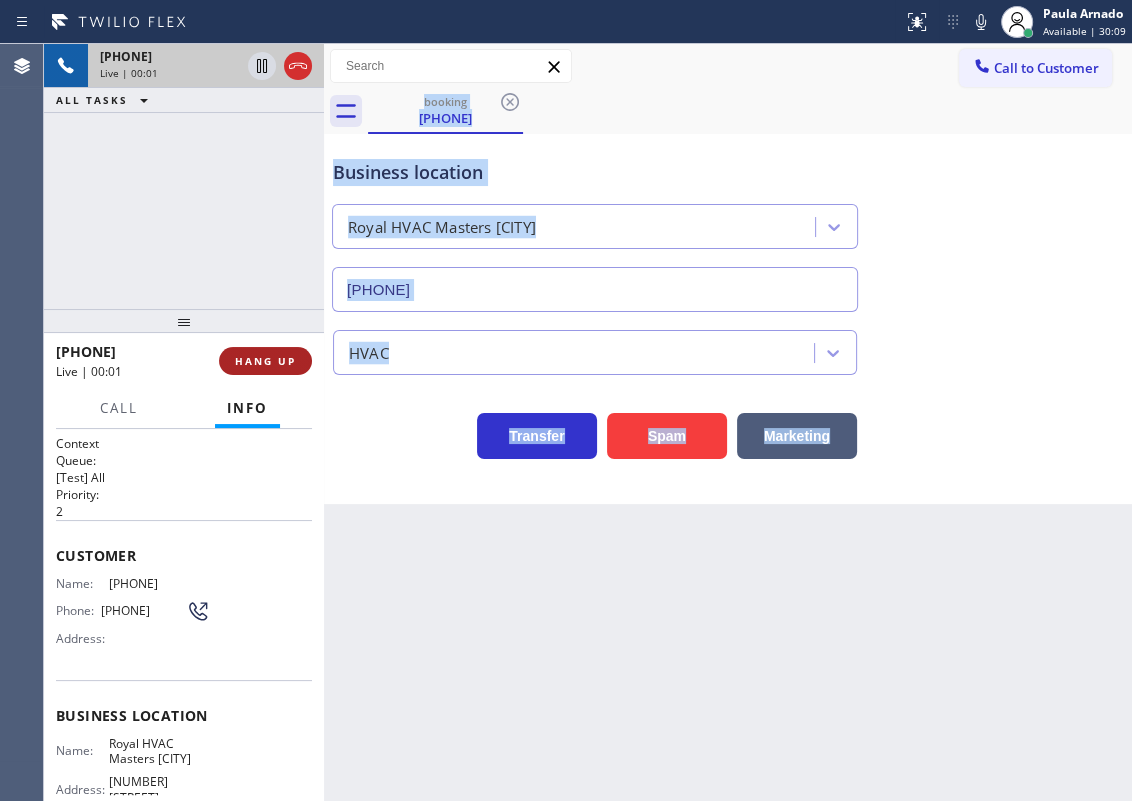 click on "HANG UP" at bounding box center (265, 361) 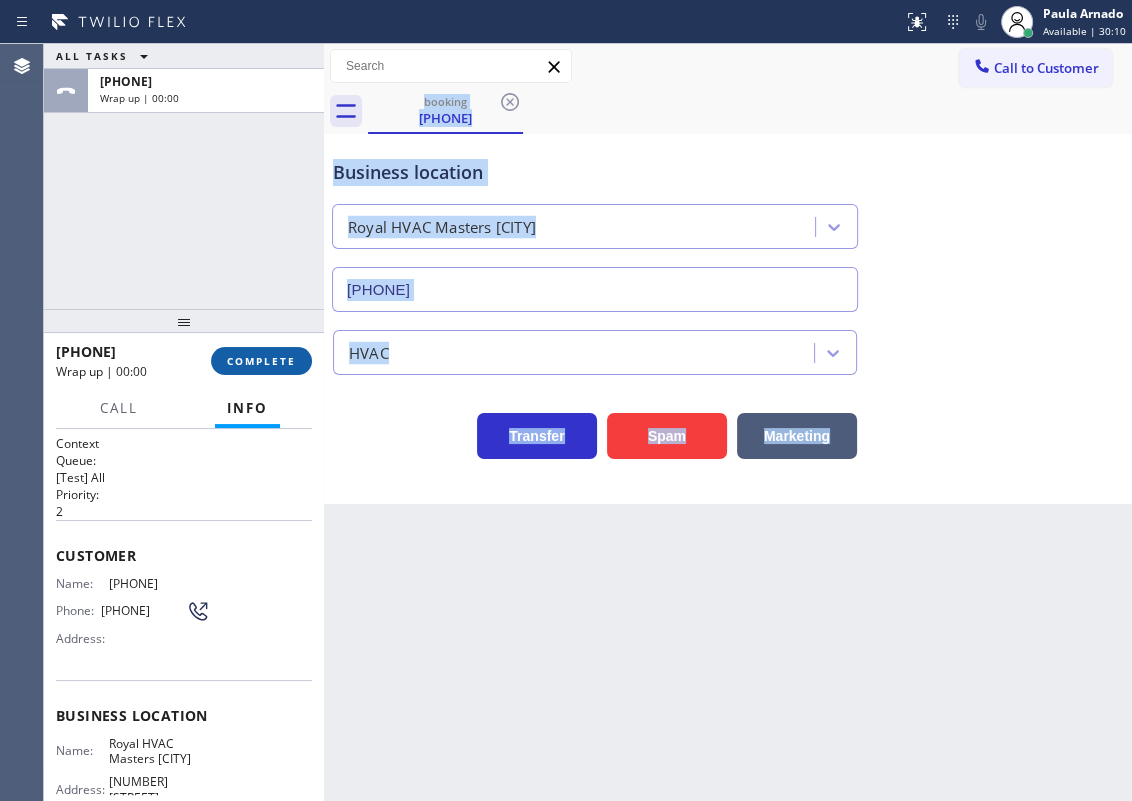 click on "COMPLETE" at bounding box center [261, 361] 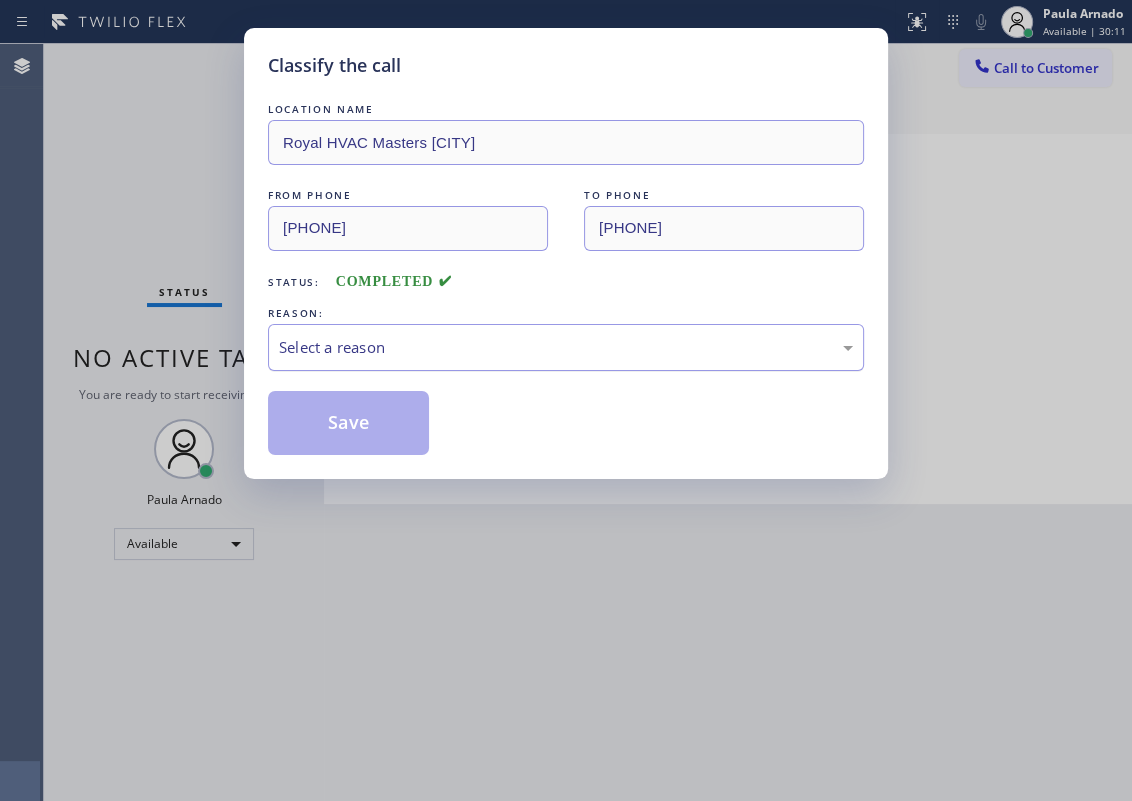 click on "Select a reason" at bounding box center (566, 347) 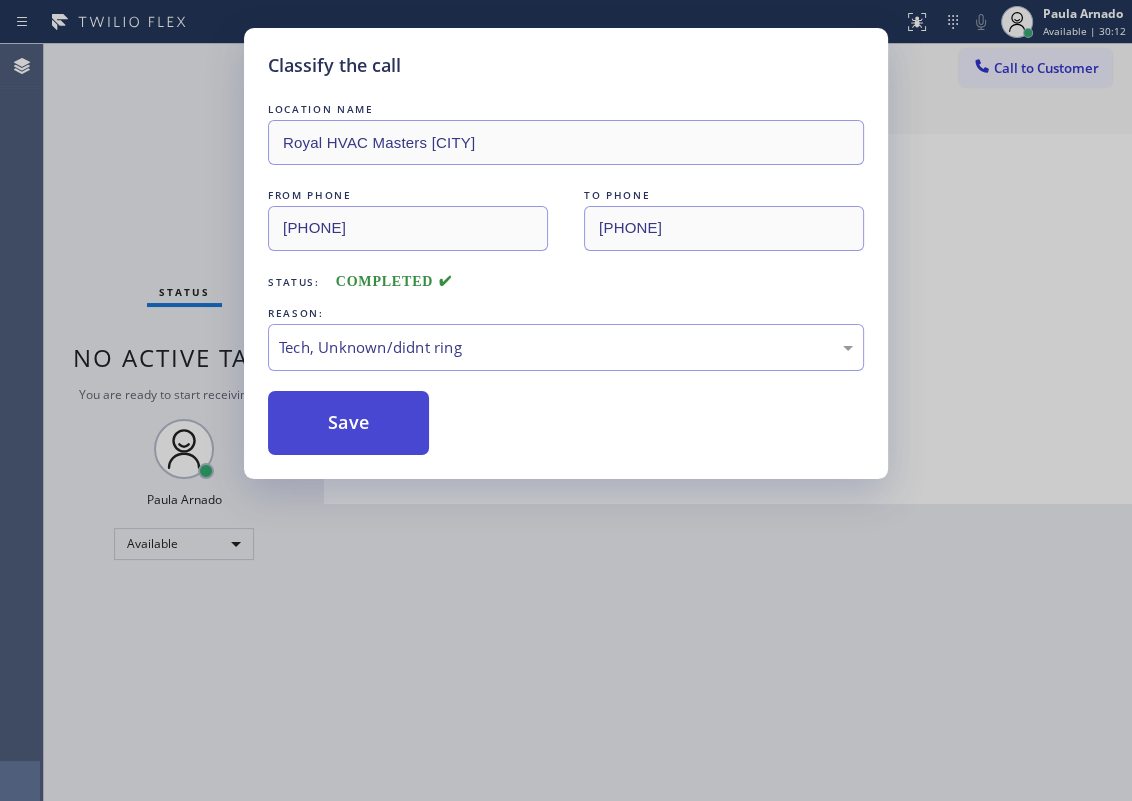 click on "Save" at bounding box center [348, 423] 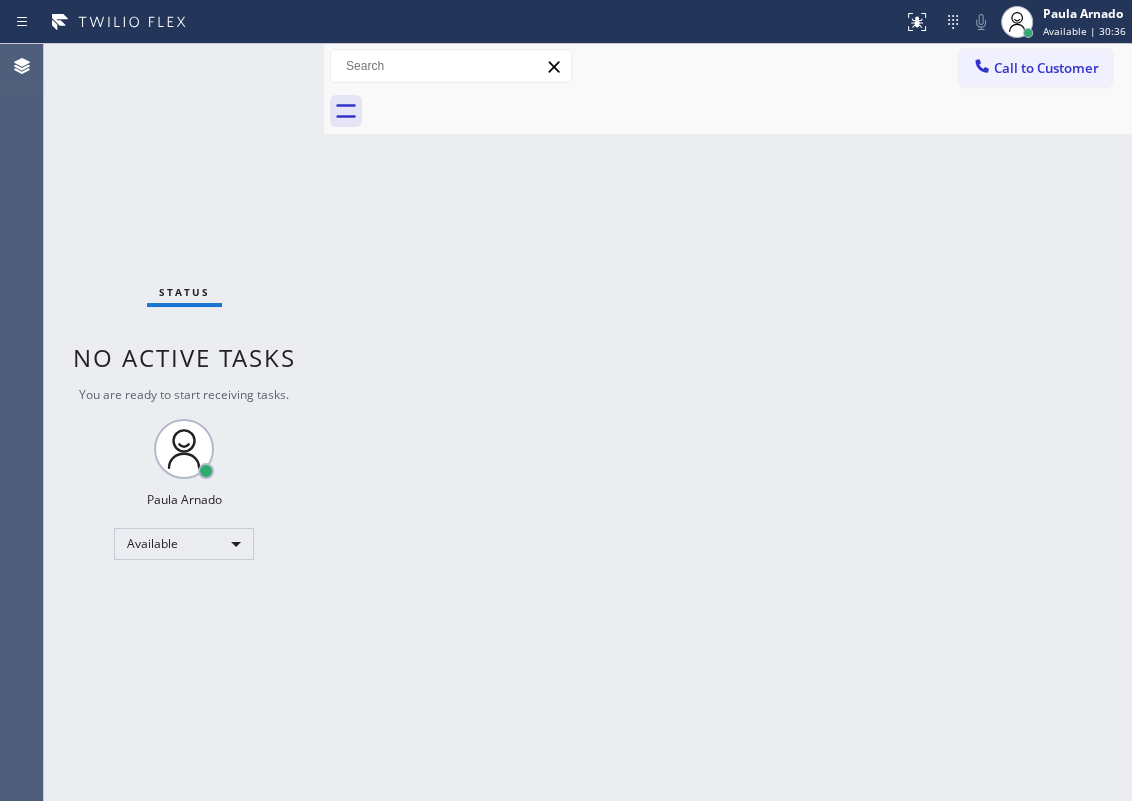 click on "Back to Dashboard Change Sender ID Customers Technicians Select a contact Outbound call Technician Search Technician Your caller id phone number Your caller id phone number Call Technician info Name   Phone none Address none Change Sender ID HVAC +18559994417 5 Star Appliance +18557314952 Appliance Repair +18554611149 Plumbing +18889090120 Air Duct Cleaning +18006865038  Electricians +18005688664 Cancel Change Check personal SMS Reset Change No tabs Call to Customer Outbound call Location Search location Your caller id phone number Customer number Call Outbound call Technician Search Technician Your caller id phone number Your caller id phone number Call" at bounding box center (728, 422) 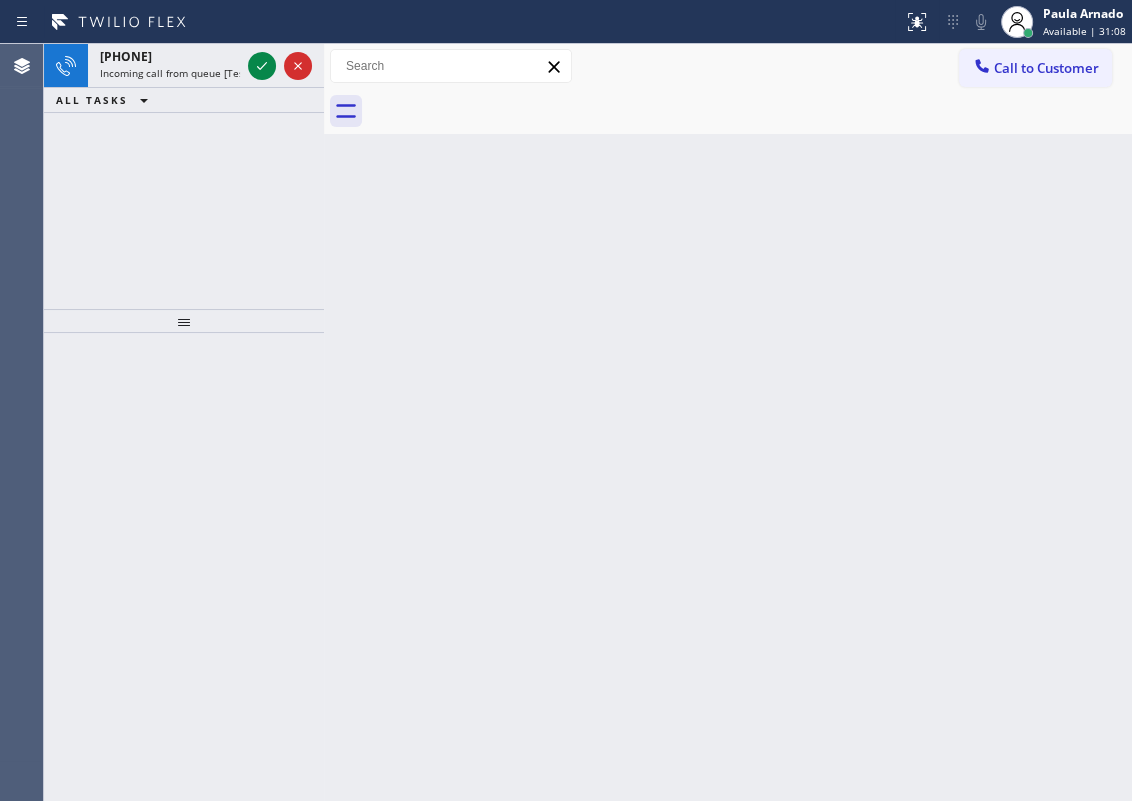click on "[PHONE] Incoming call from queue [Test] All ALL TASKS ALL TASKS ACTIVE TASKS TASKS IN WRAP UP" at bounding box center [184, 176] 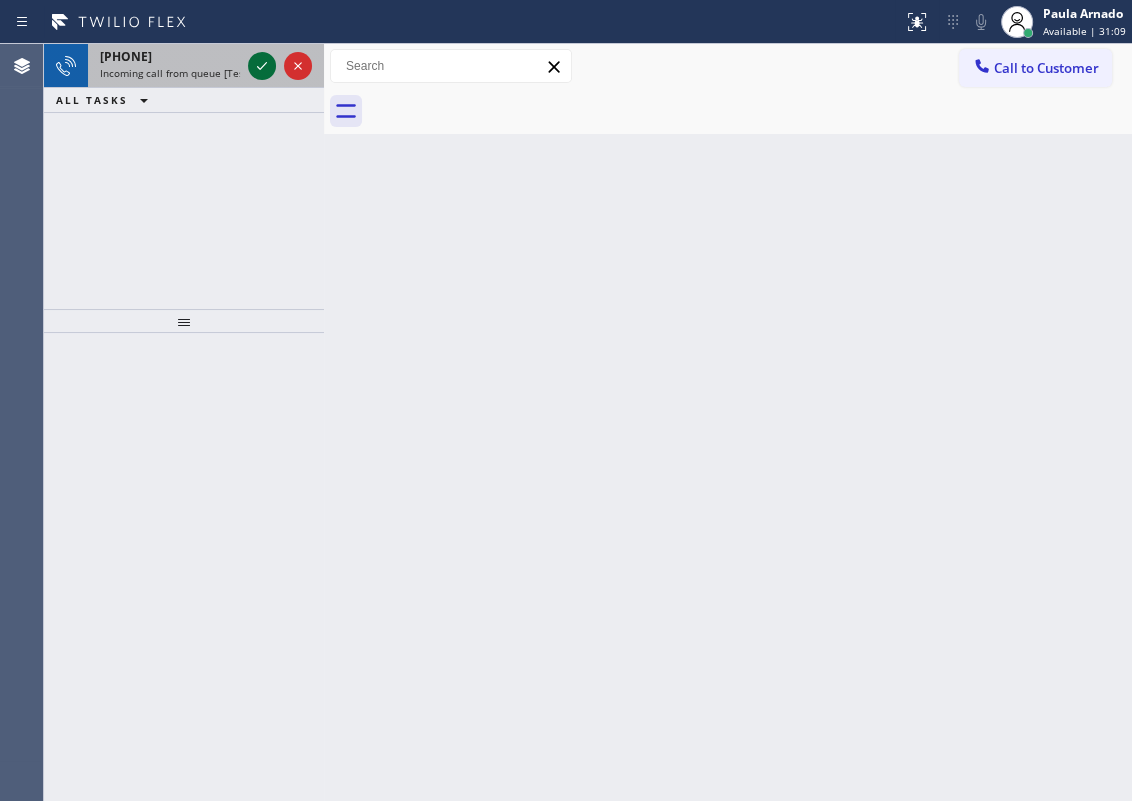 click 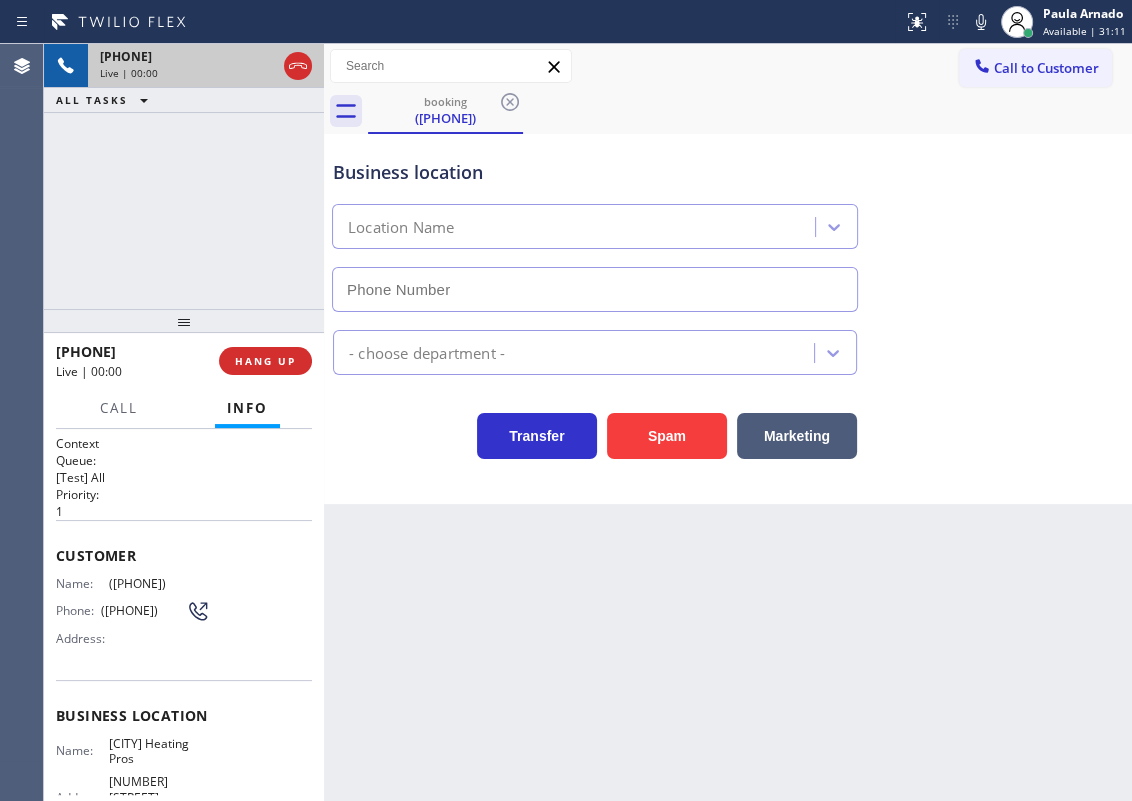 type on "[PHONE]" 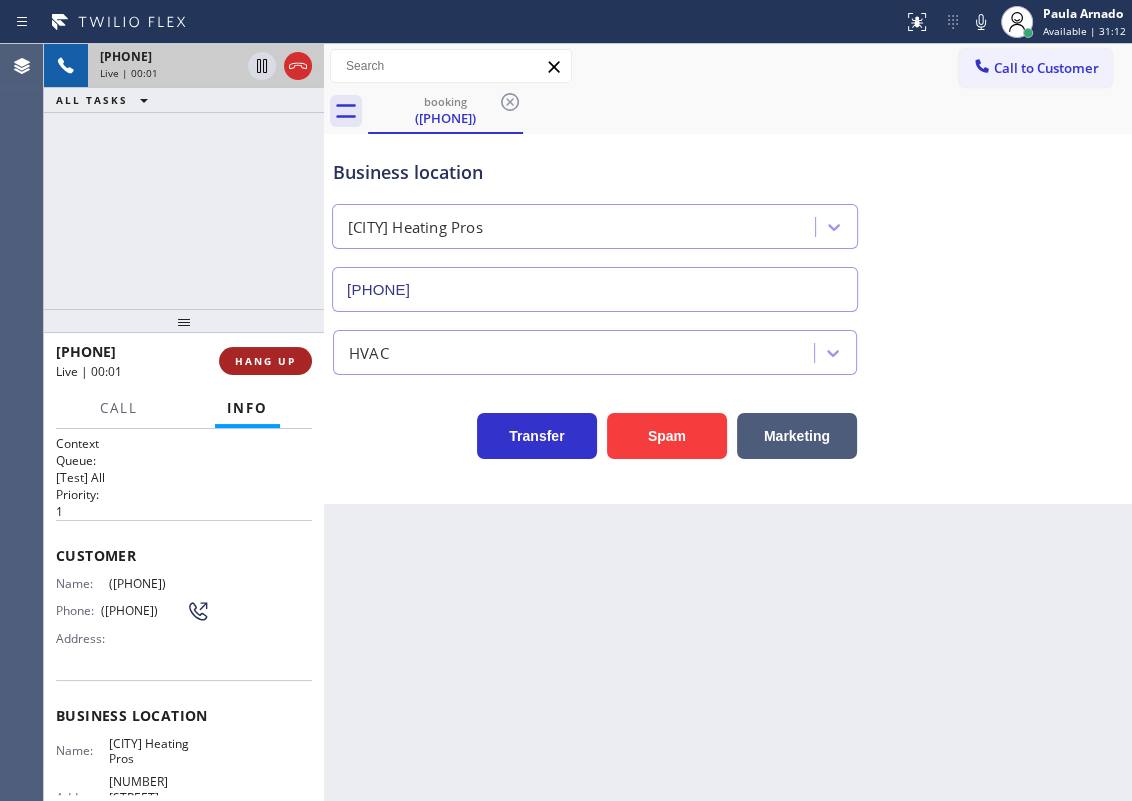 click on "HANG UP" at bounding box center (265, 361) 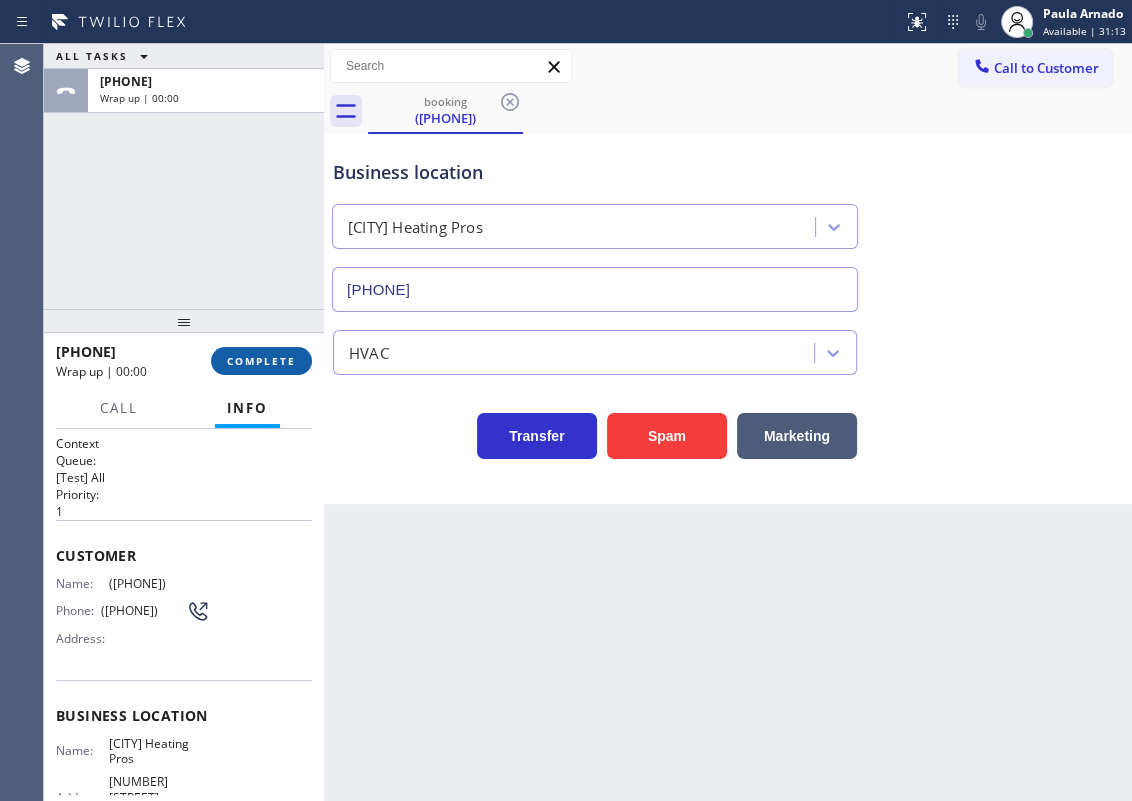 click on "COMPLETE" at bounding box center (261, 361) 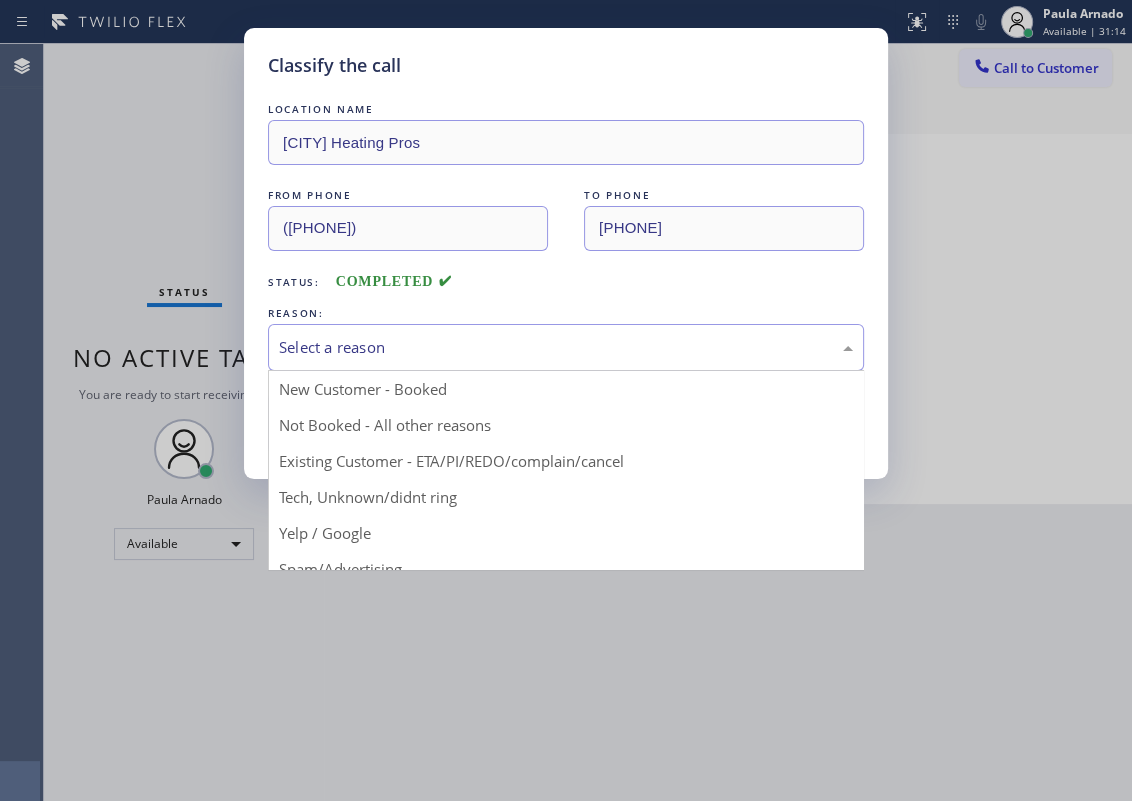 click on "Select a reason" at bounding box center (566, 347) 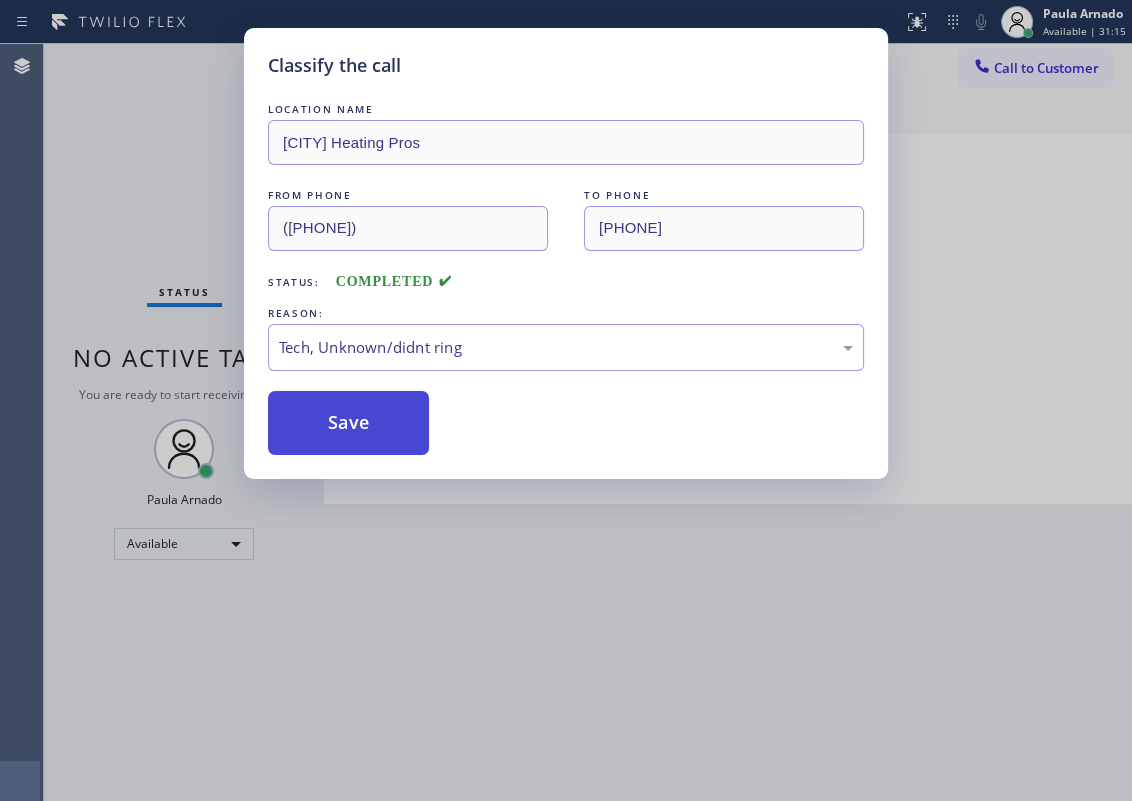 click on "Save" at bounding box center [348, 423] 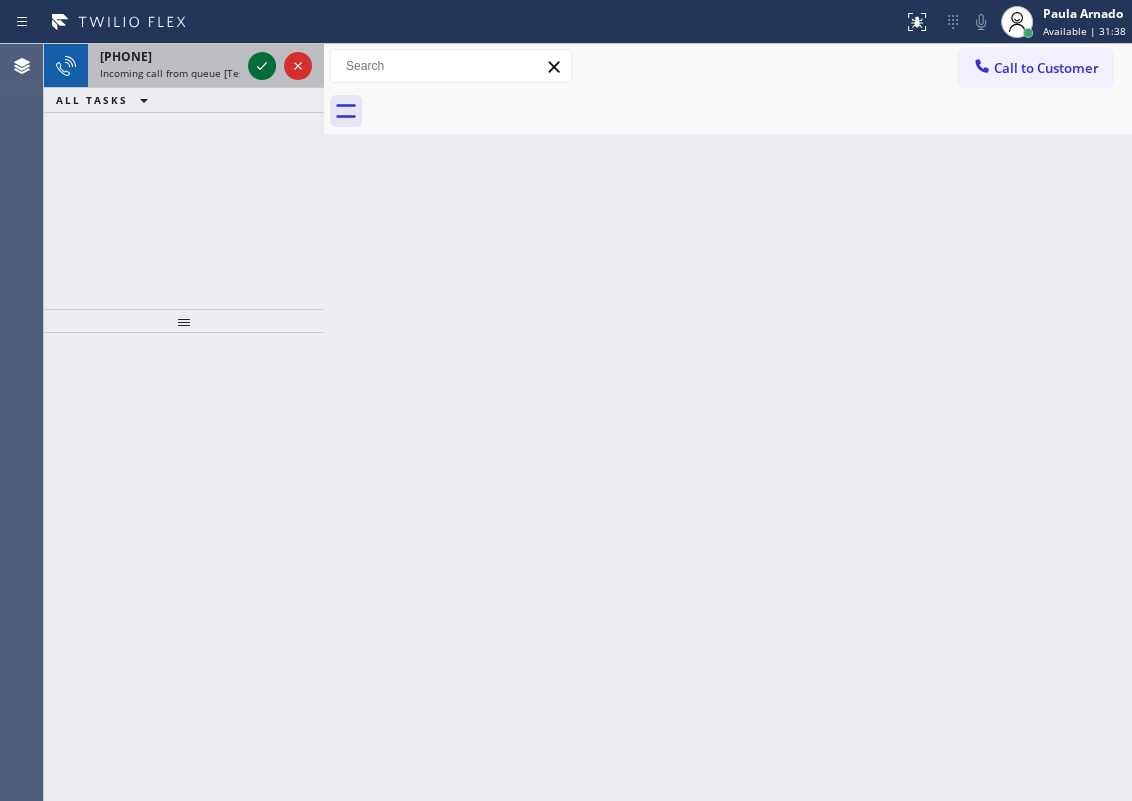 click 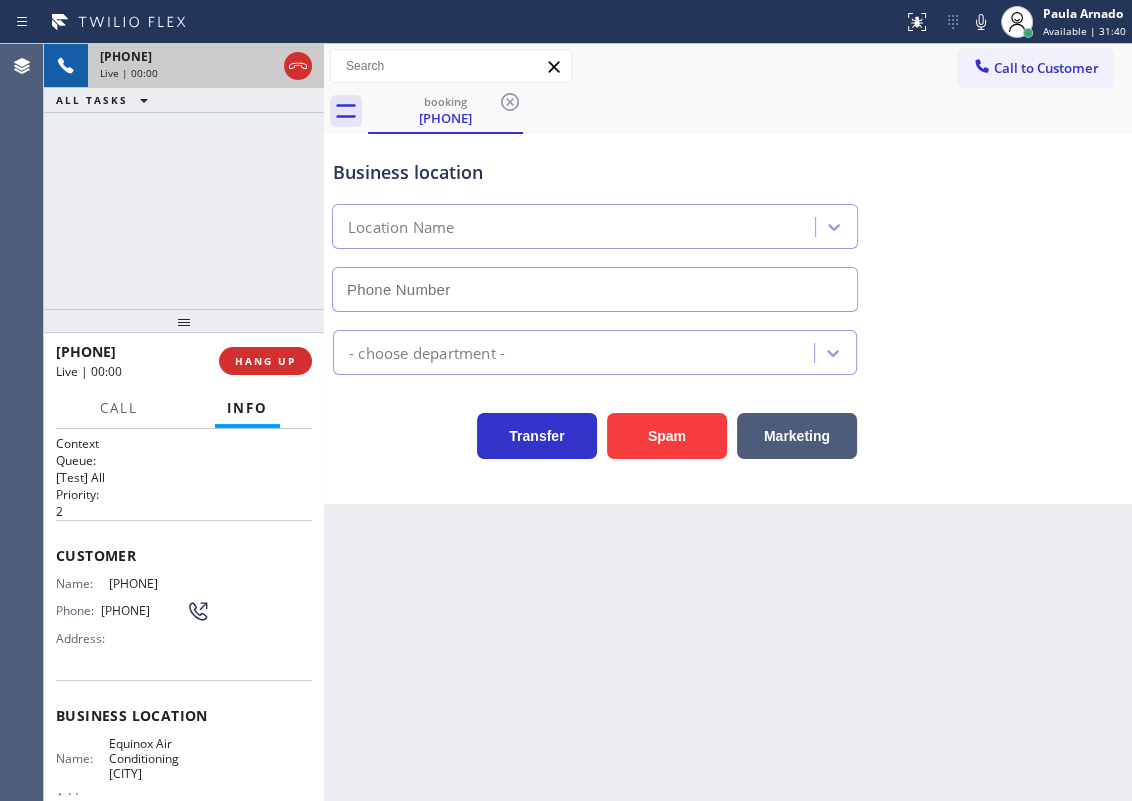 type on "[PHONE]" 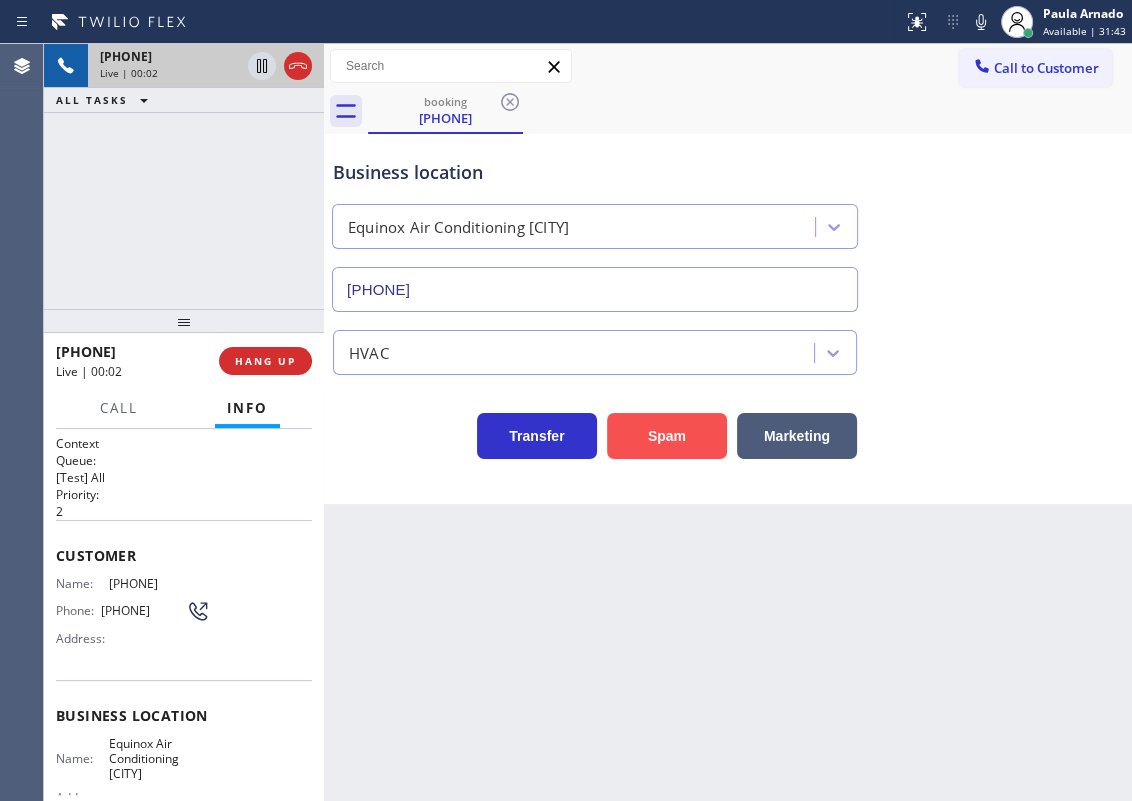 click on "Spam" at bounding box center (667, 436) 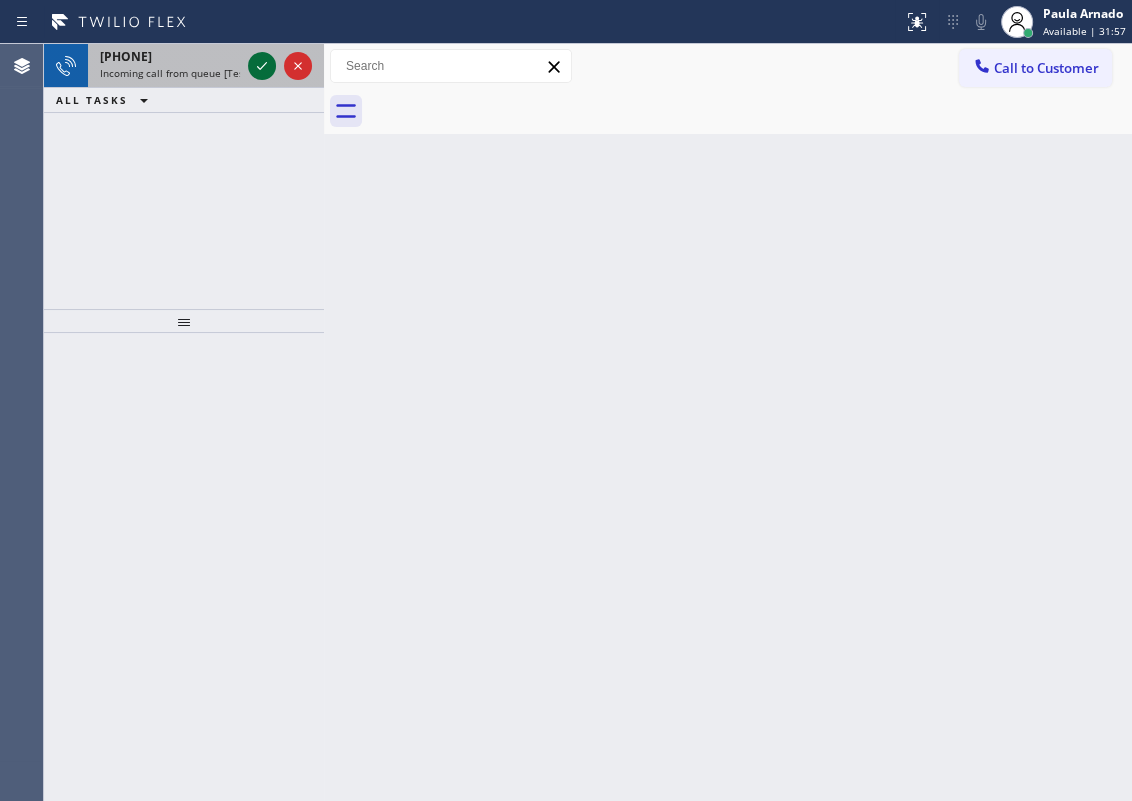 click 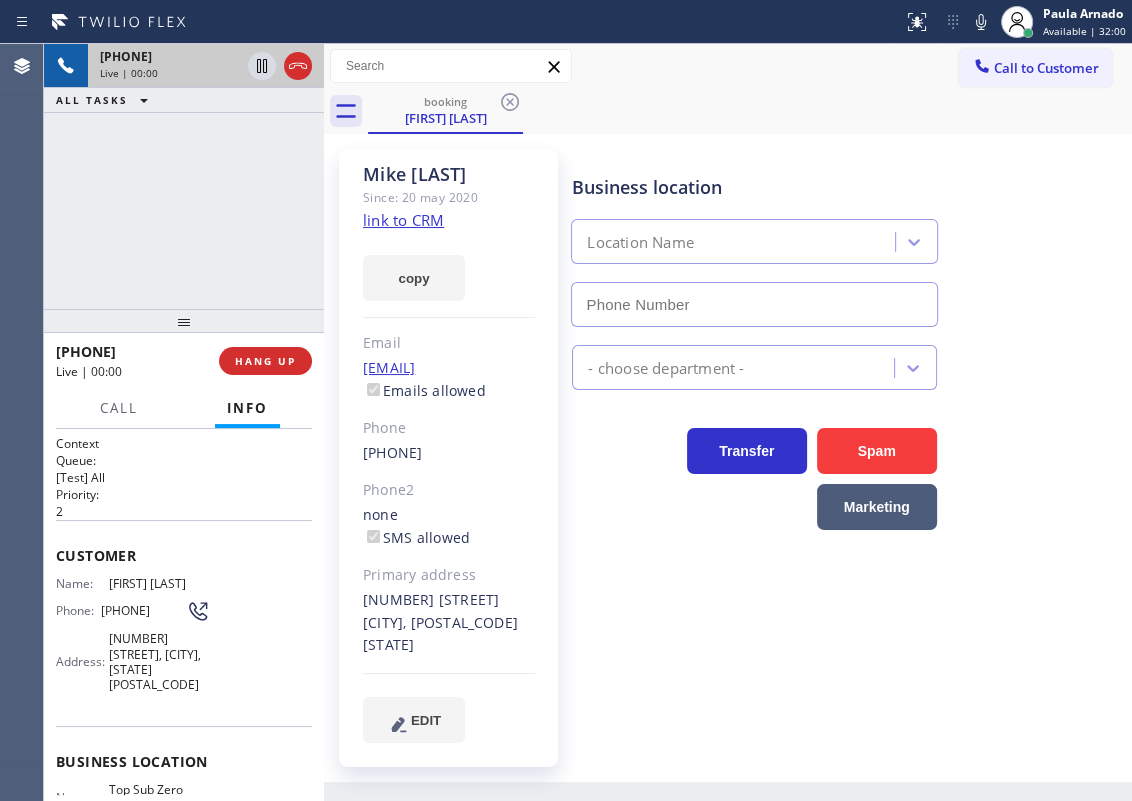 type on "[PHONE]" 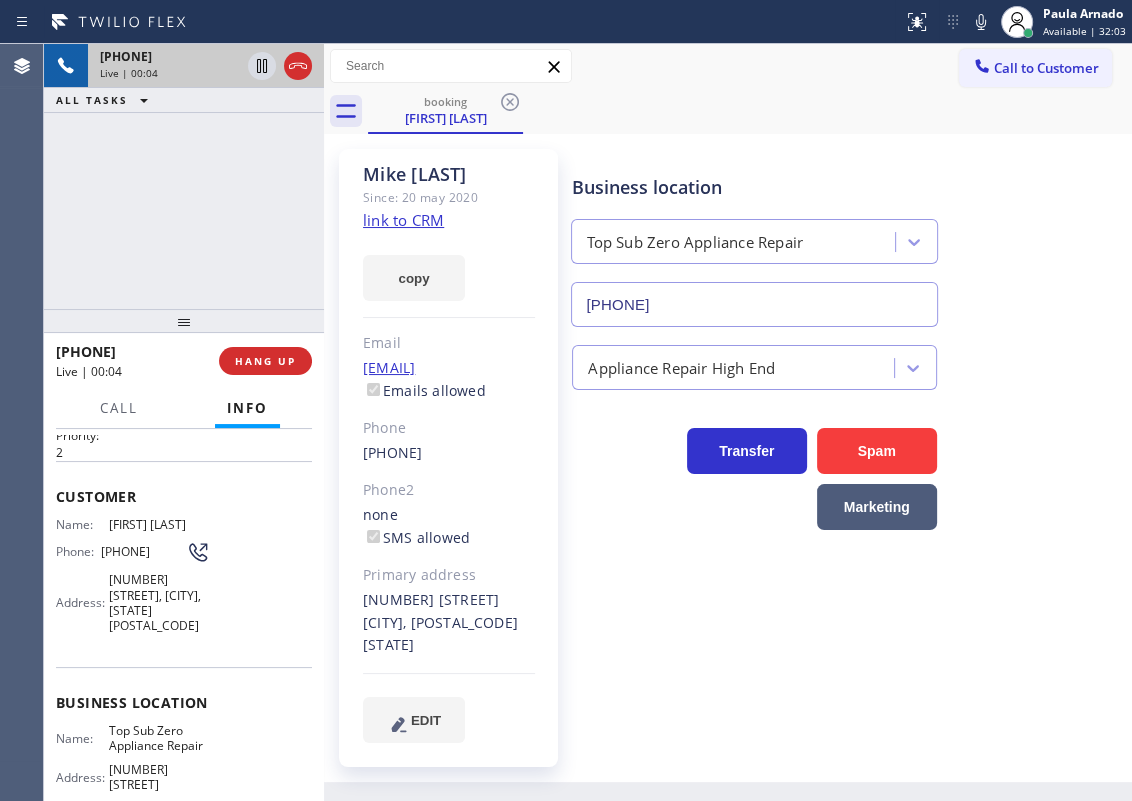 scroll, scrollTop: 90, scrollLeft: 0, axis: vertical 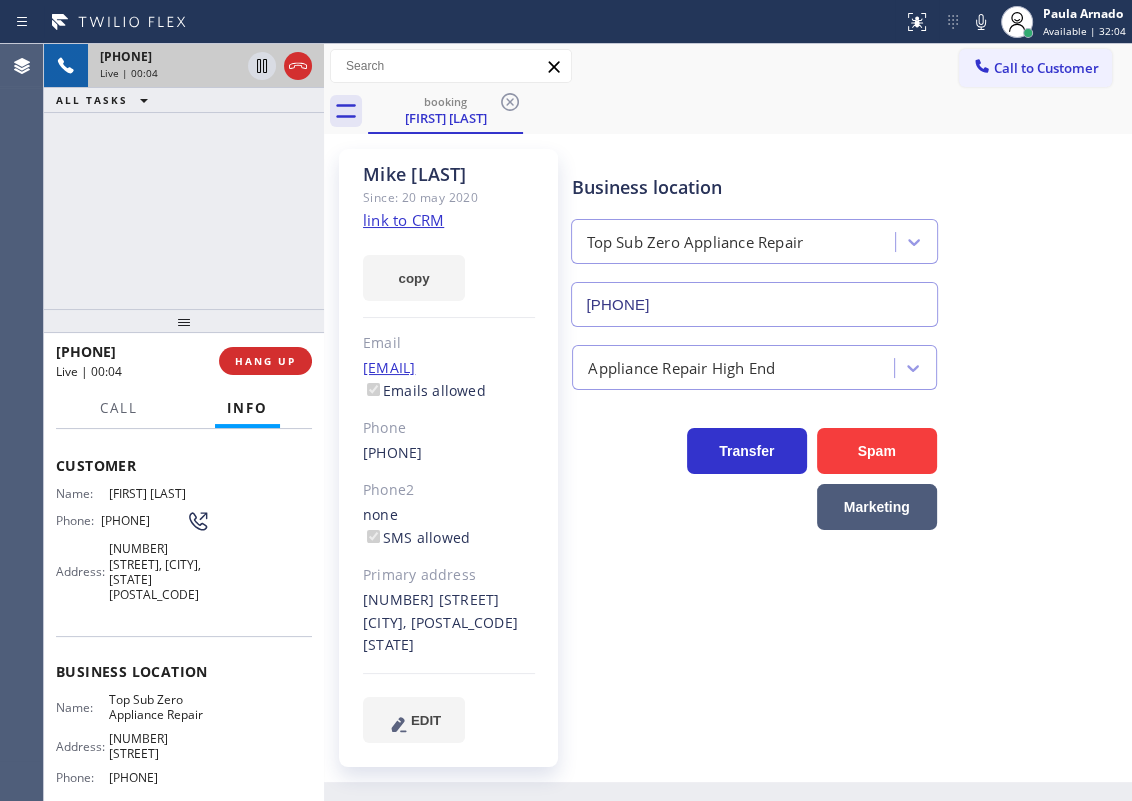 click on "Business location" at bounding box center (184, 671) 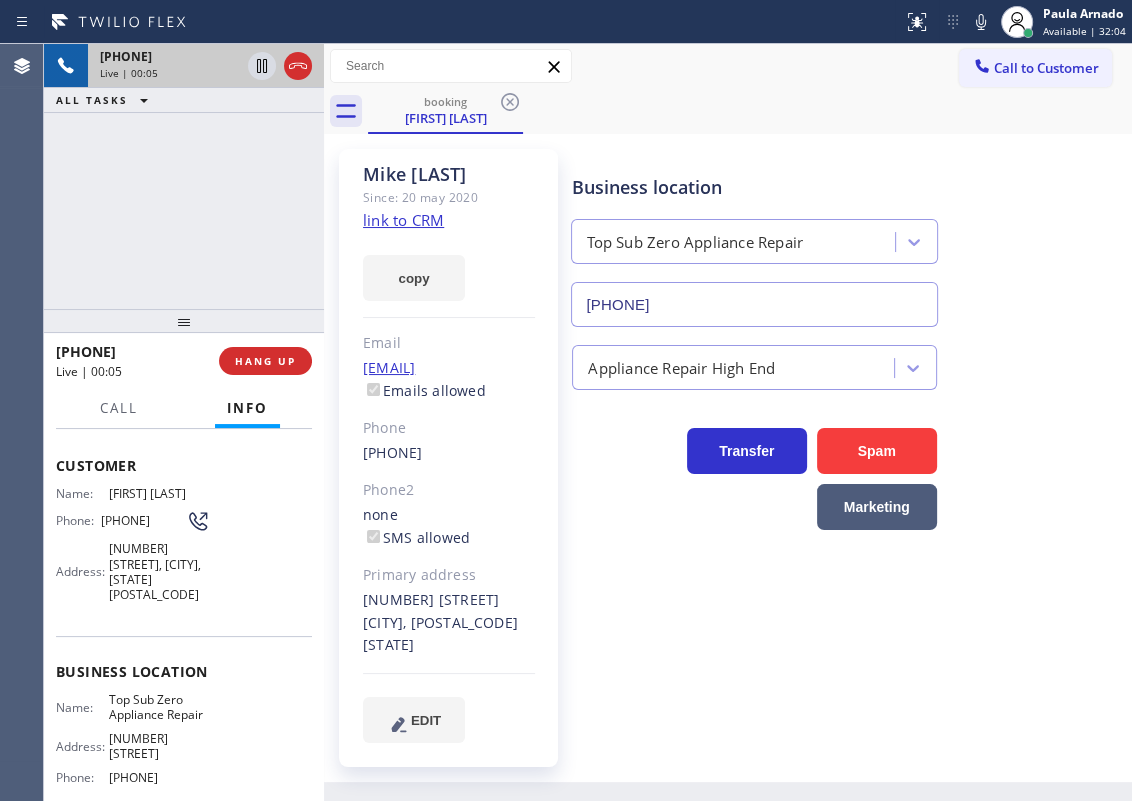 click on "Business location Name: Top Sub Zero Appliance Repair Address: [NUMBER] [STREET] Phone: [PHONE]" at bounding box center (184, 727) 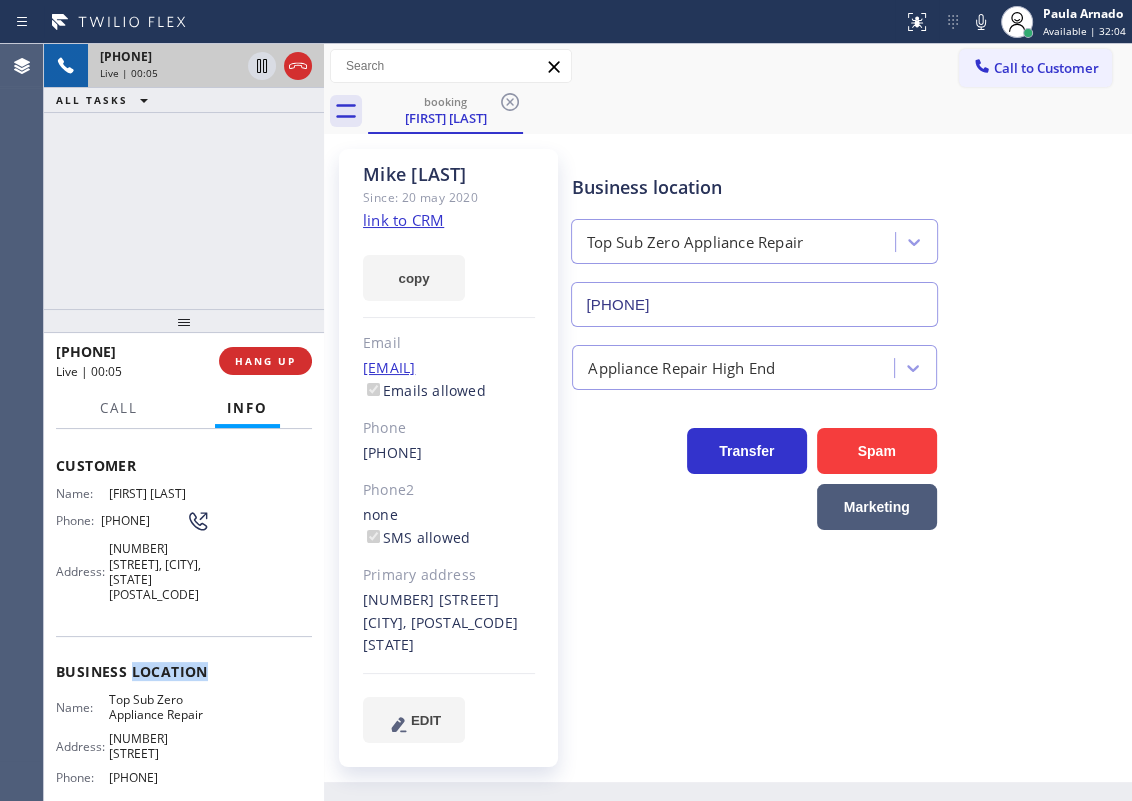 click on "Business location Name: Top Sub Zero Appliance Repair Address: [NUMBER] [STREET] Phone: [PHONE]" at bounding box center (184, 727) 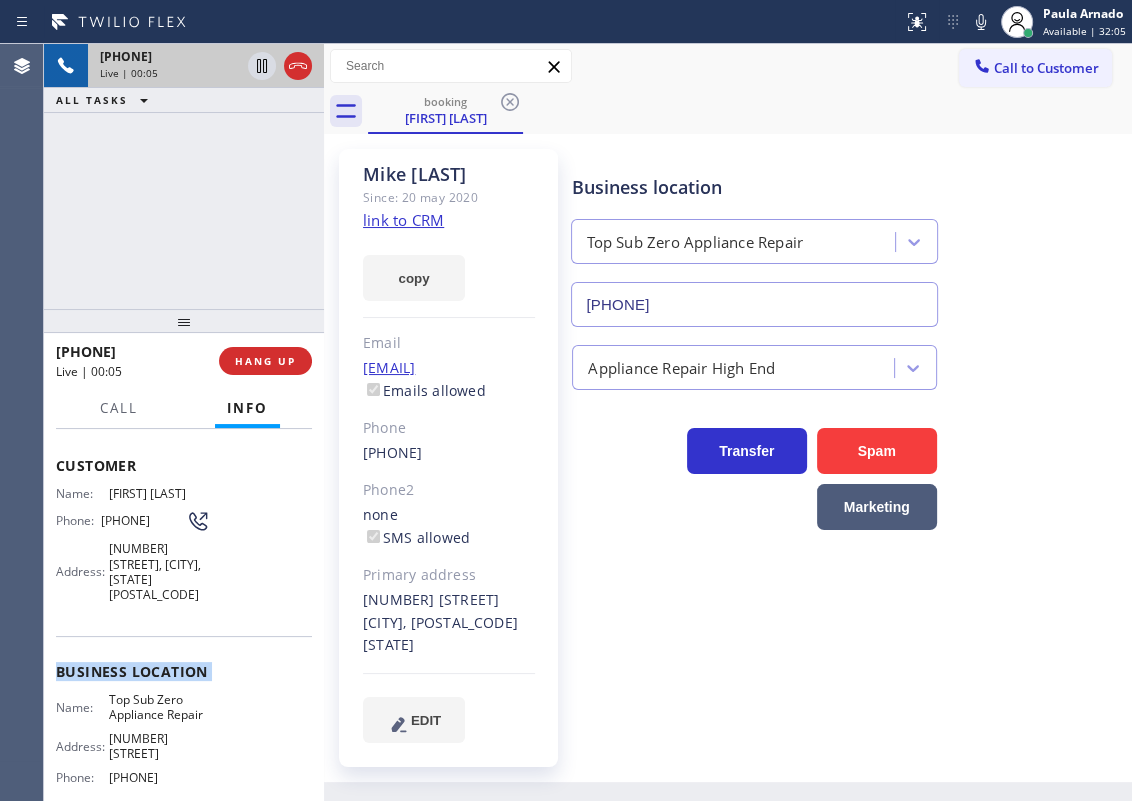 click on "Business location Name: Top Sub Zero Appliance Repair Address: [NUMBER] [STREET] Phone: [PHONE]" at bounding box center [184, 727] 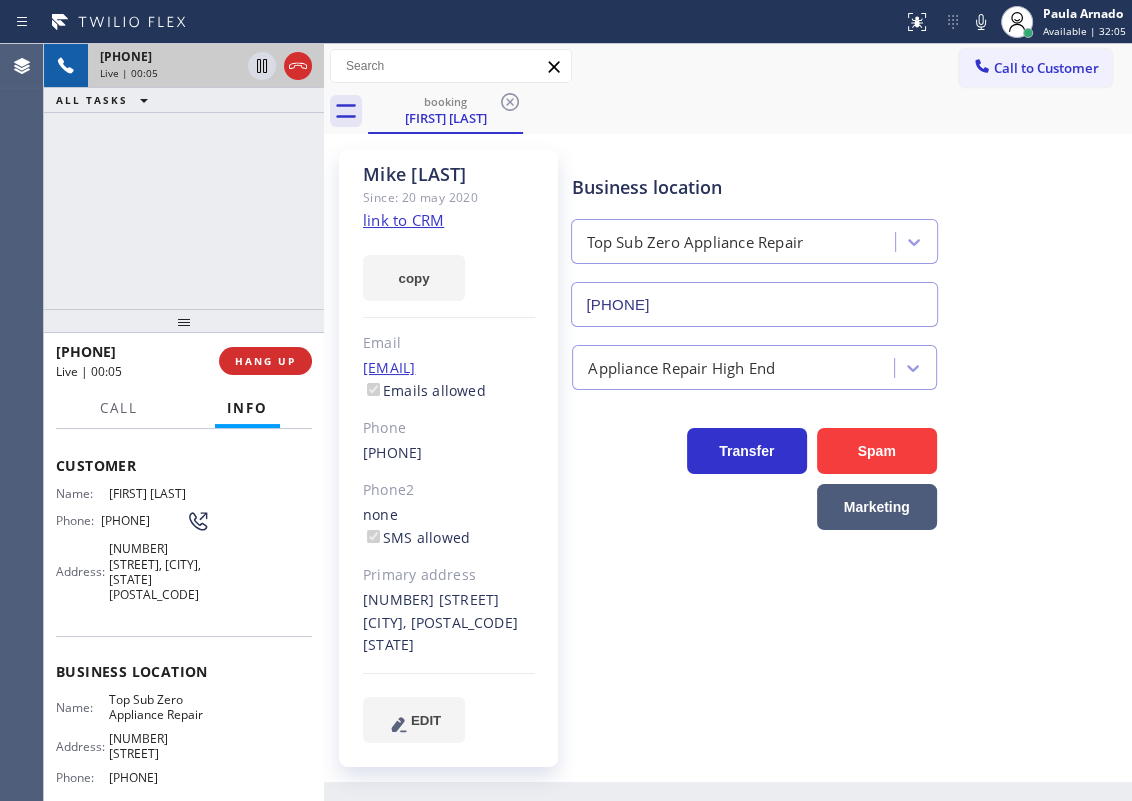 click on "Top Sub Zero Appliance Repair" at bounding box center [159, 707] 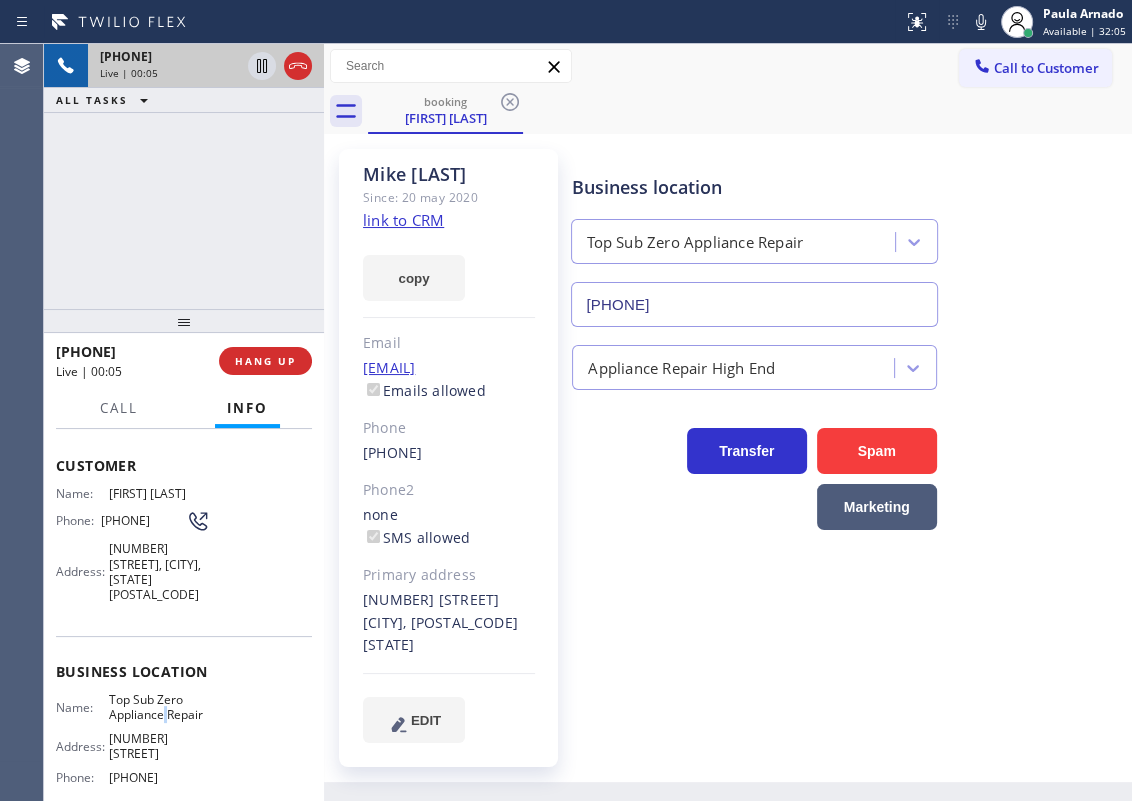 click on "Top Sub Zero Appliance Repair" at bounding box center [159, 707] 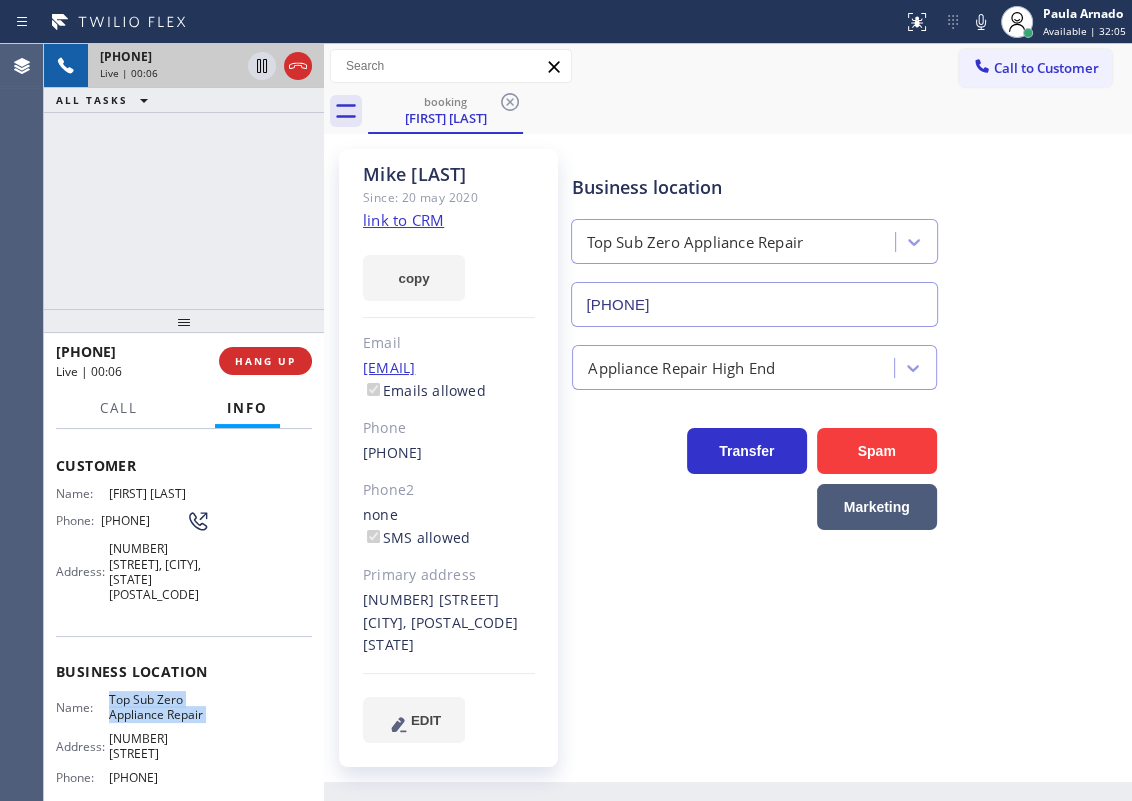 click on "Top Sub Zero Appliance Repair" at bounding box center (159, 707) 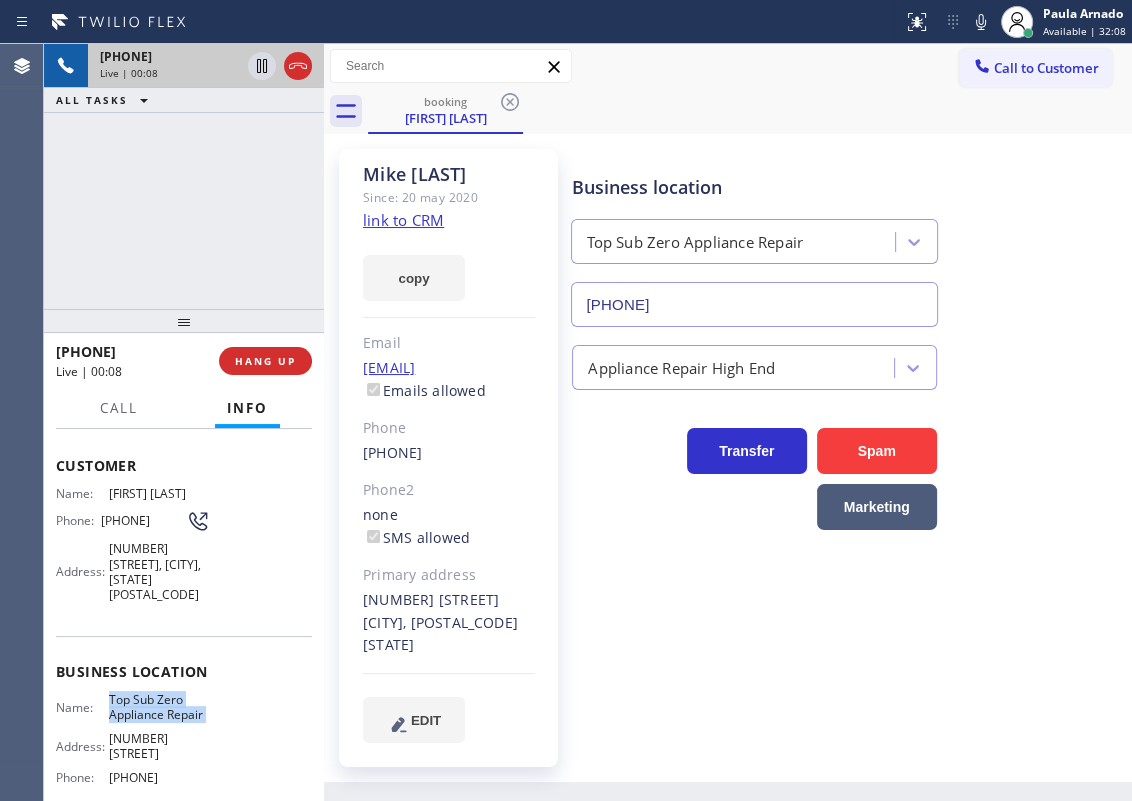 click on "[PHONE]" at bounding box center (754, 304) 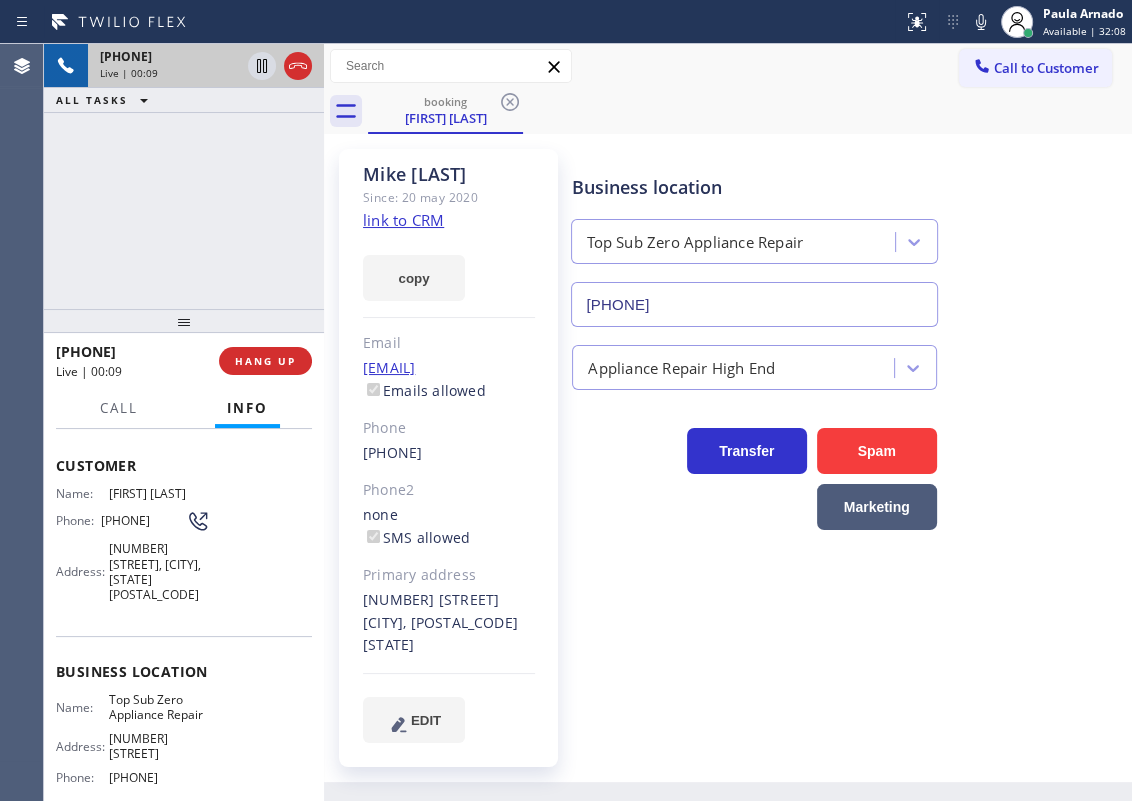 click on "[PHONE]" at bounding box center (754, 304) 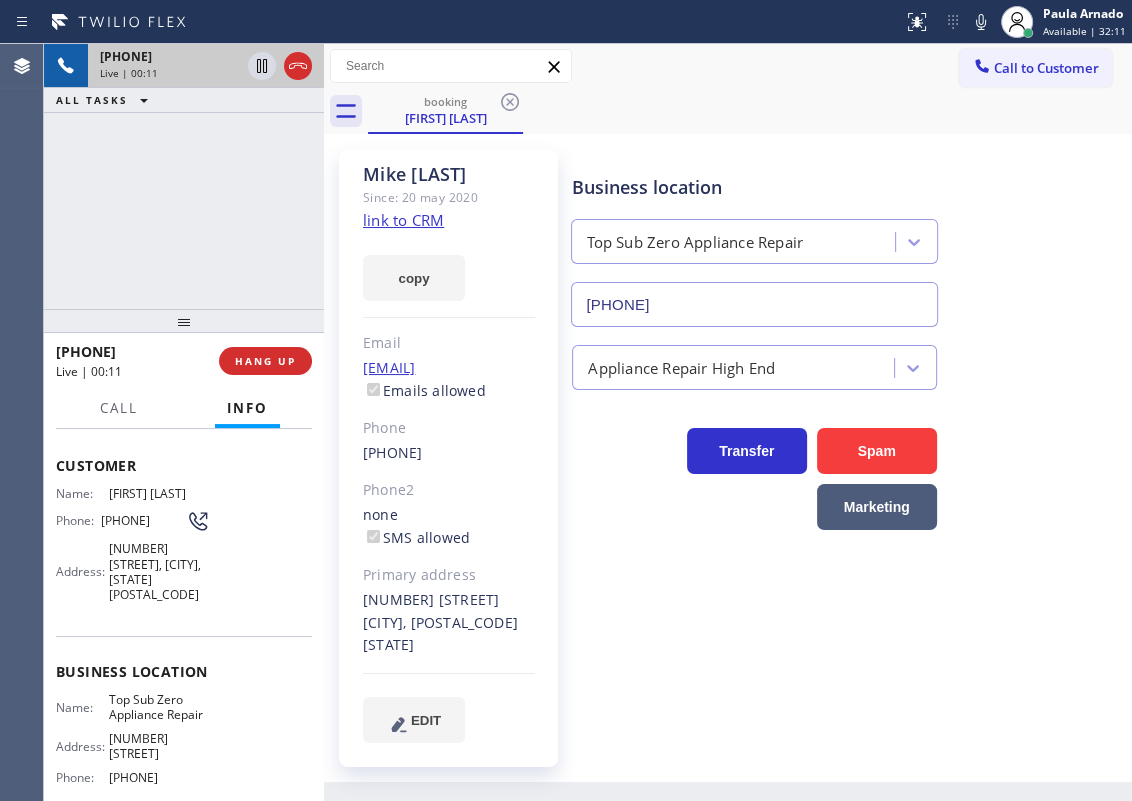 click on "link to CRM" 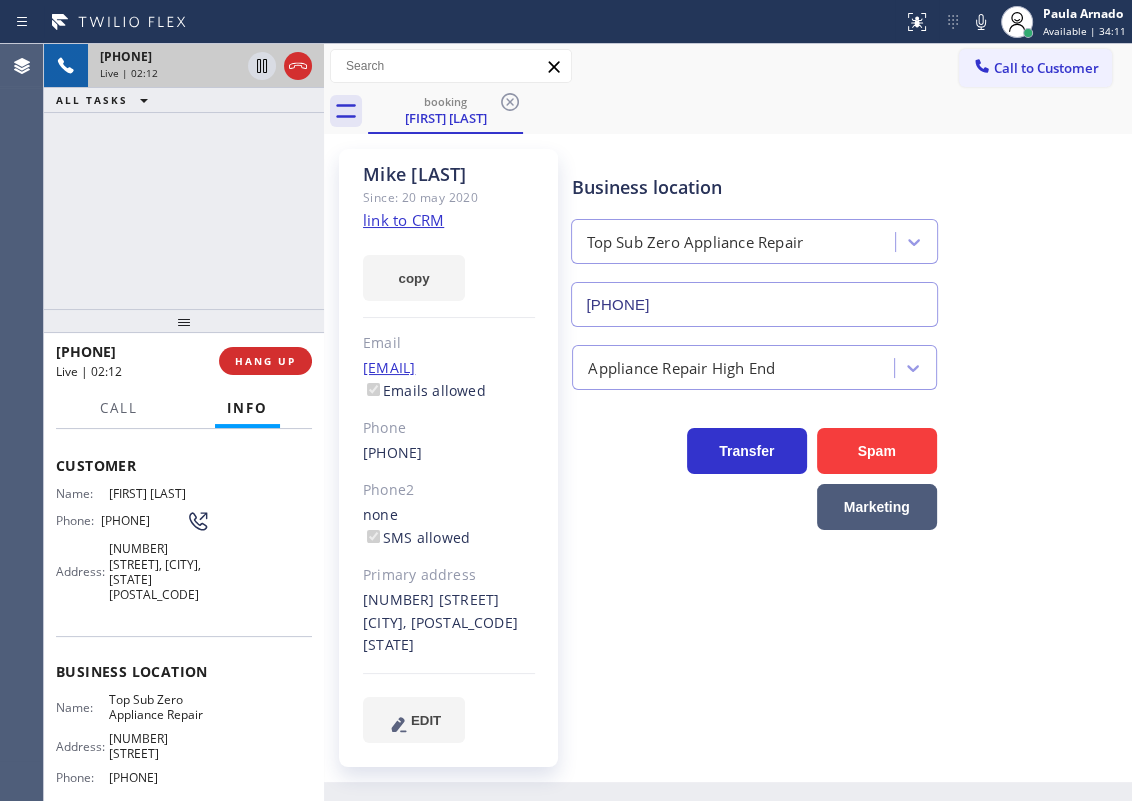 click on "[PHONE]" at bounding box center [143, 520] 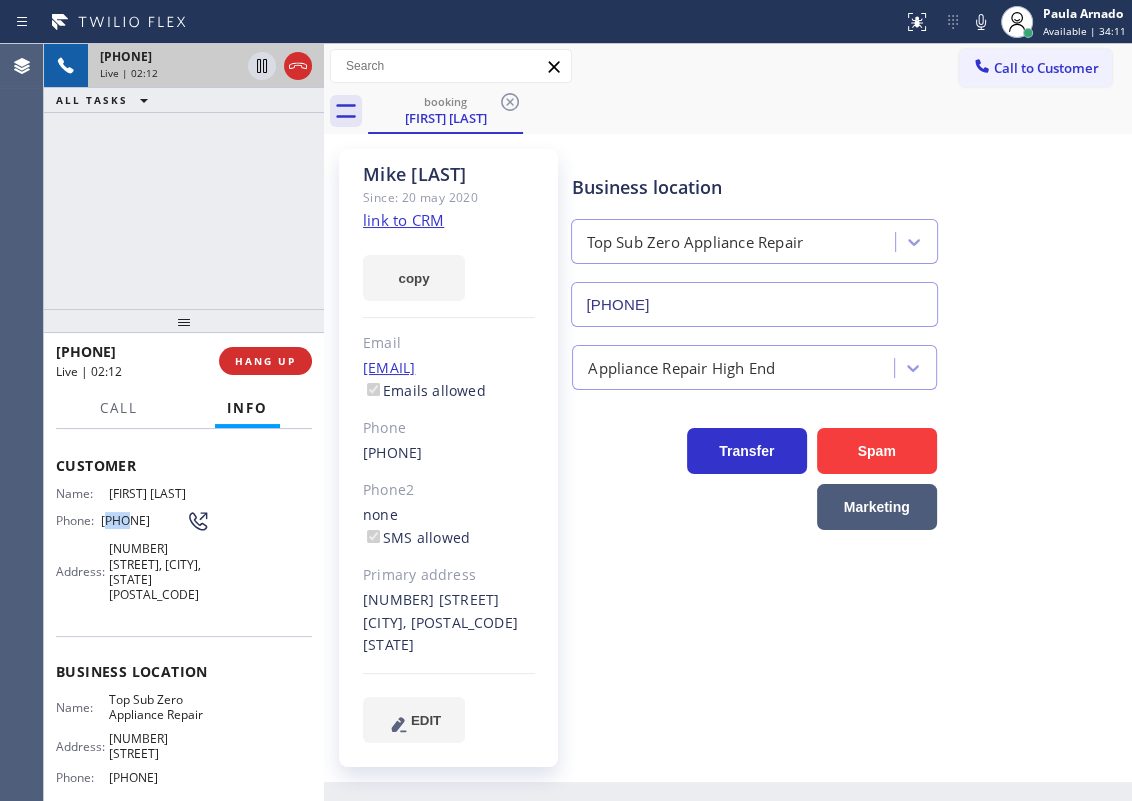 click on "[PHONE]" at bounding box center [143, 520] 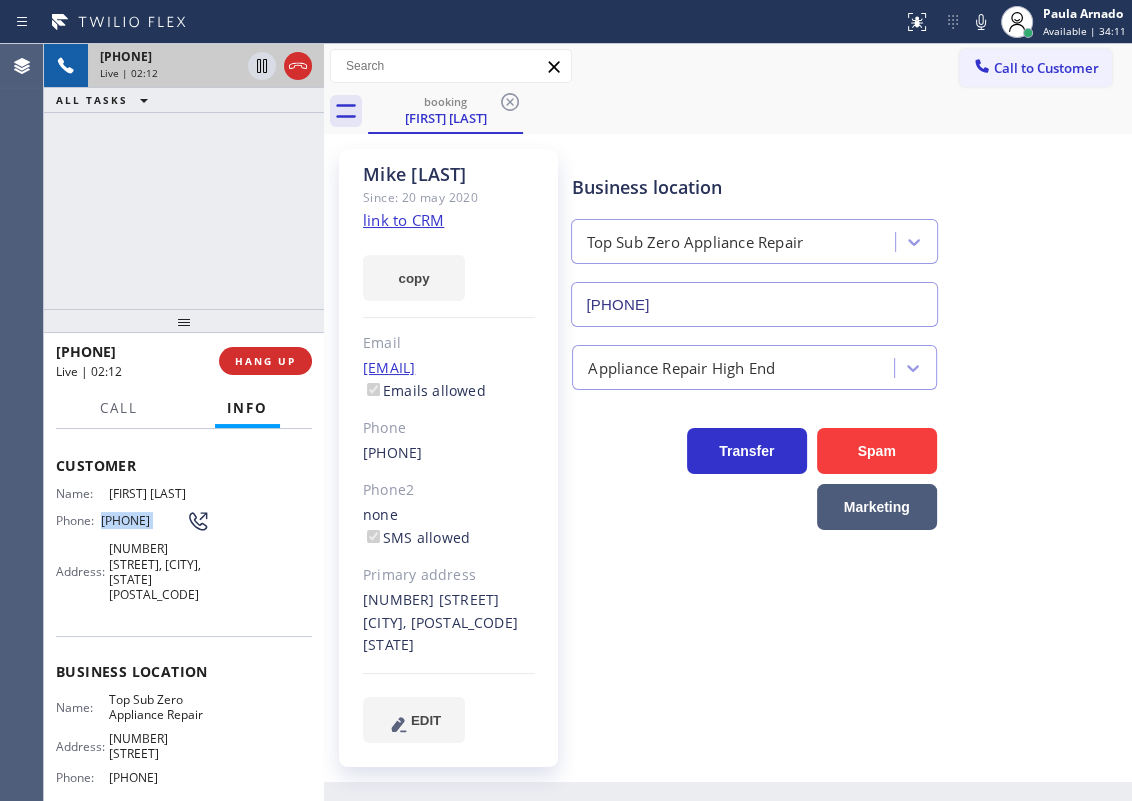 click on "[PHONE]" at bounding box center (143, 520) 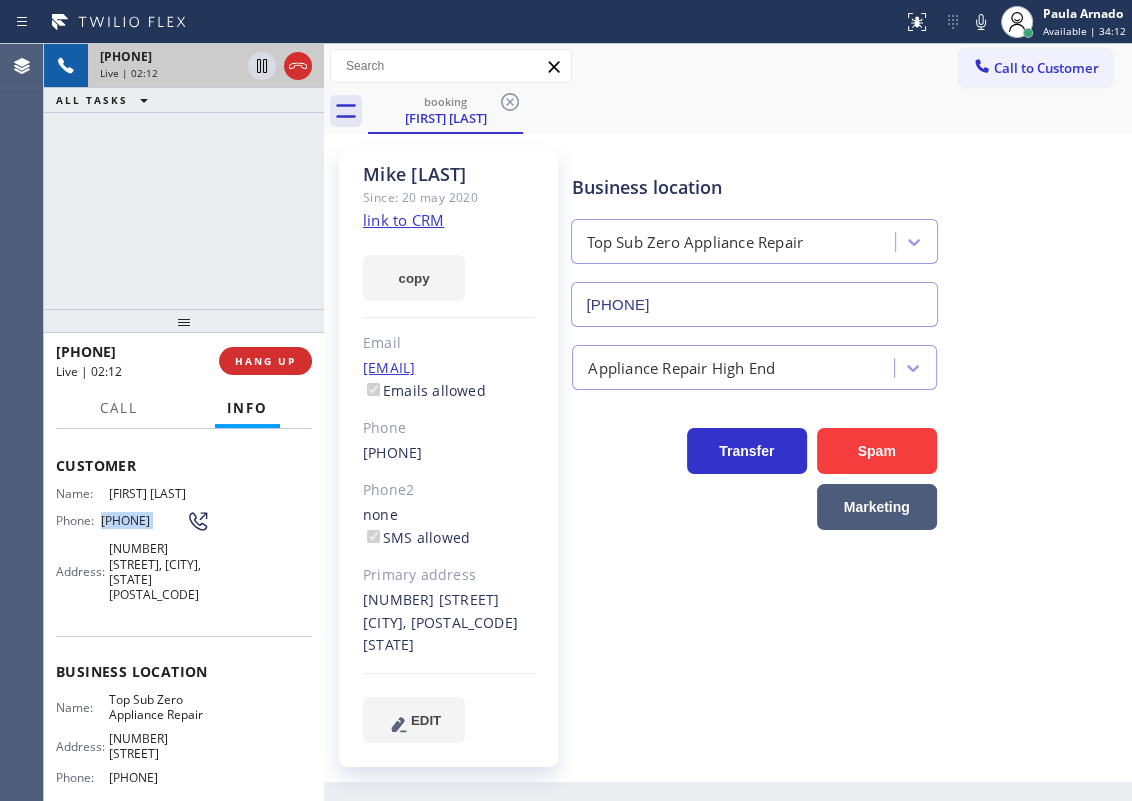 copy on "[PHONE]" 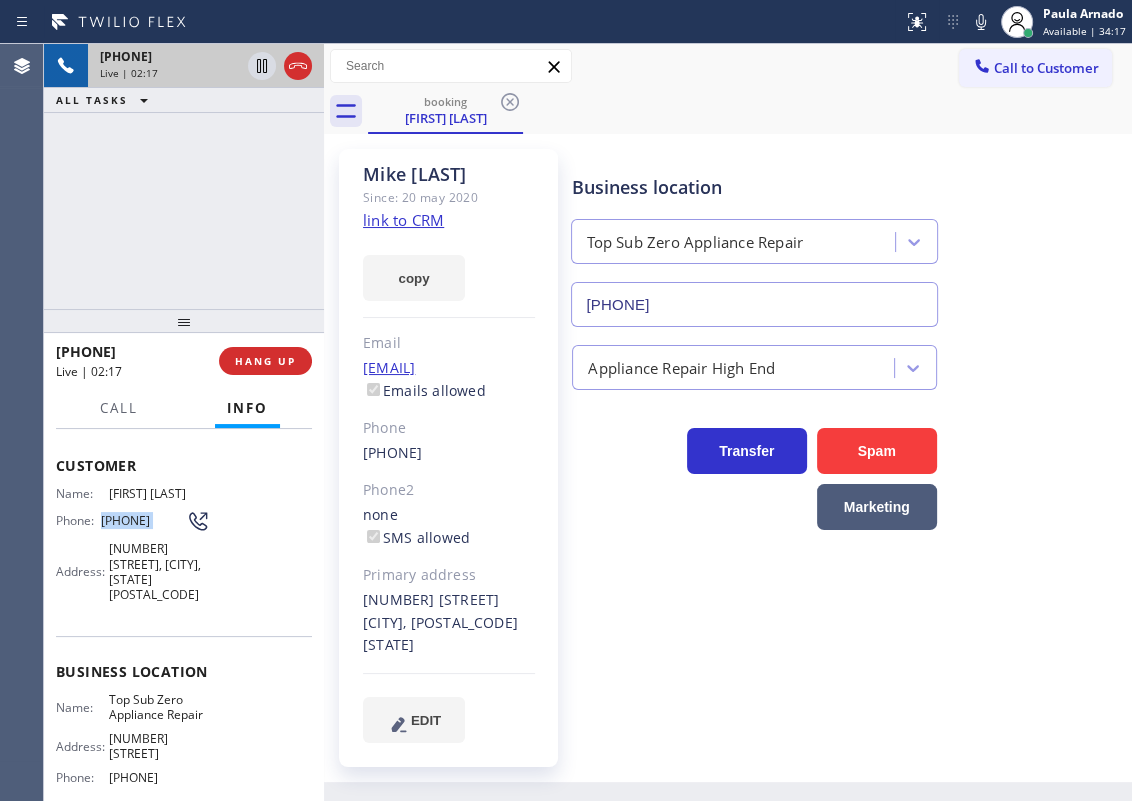 click on "[NUMBER] [STREET], [CITY], [STATE] [POSTAL_CODE]" at bounding box center [159, 572] 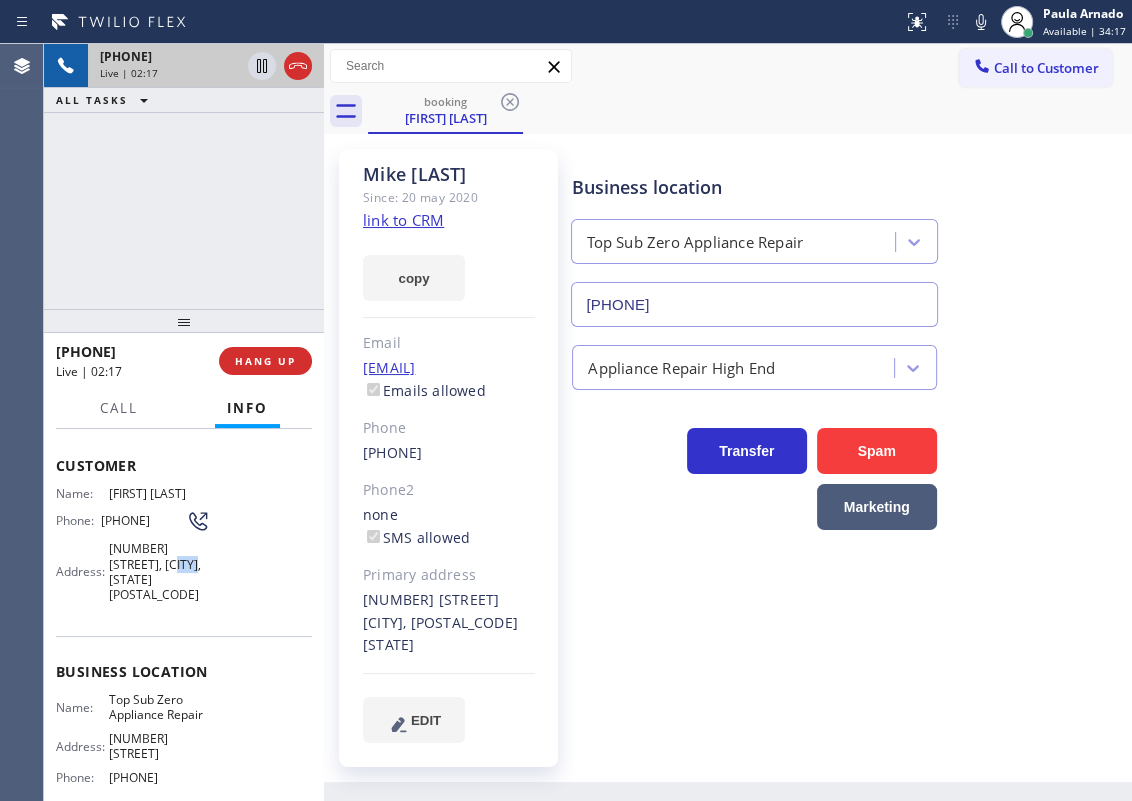 click on "[NUMBER] [STREET], [CITY], [STATE] [POSTAL_CODE]" at bounding box center [159, 572] 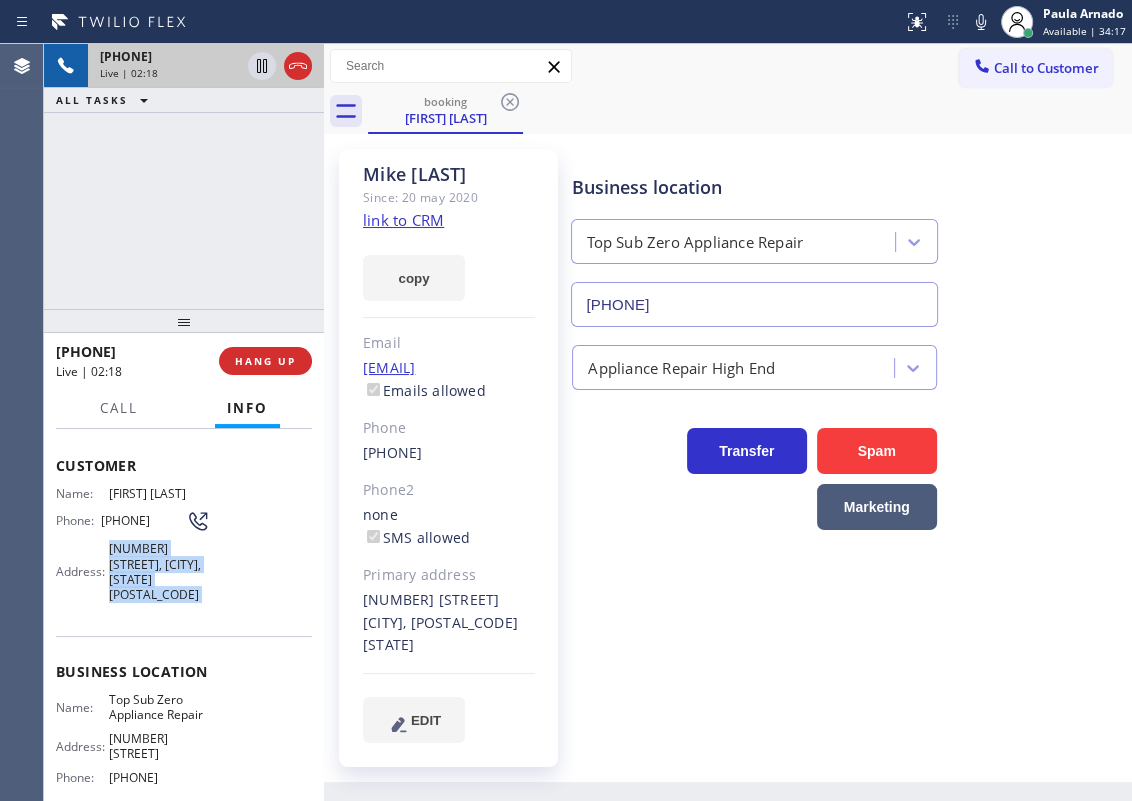 click on "[NUMBER] [STREET], [CITY], [STATE] [POSTAL_CODE]" at bounding box center [159, 572] 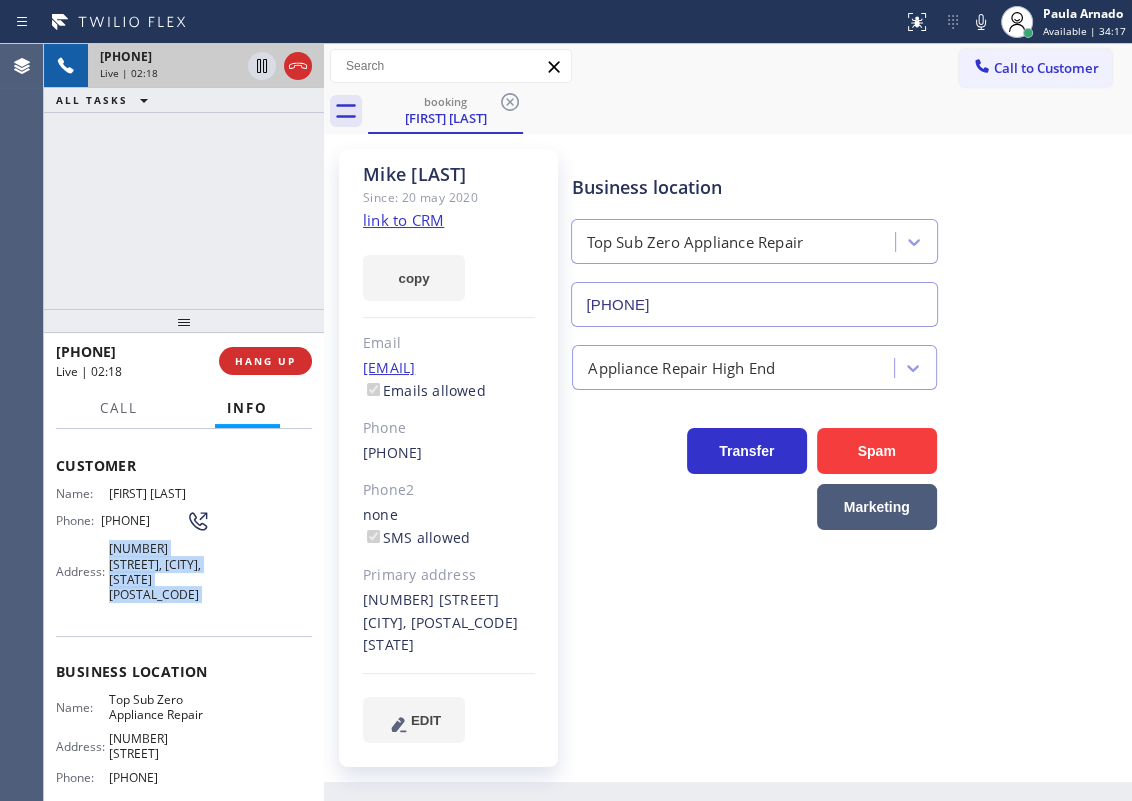 copy on "[NUMBER] [STREET], [CITY], [STATE] [POSTAL_CODE]" 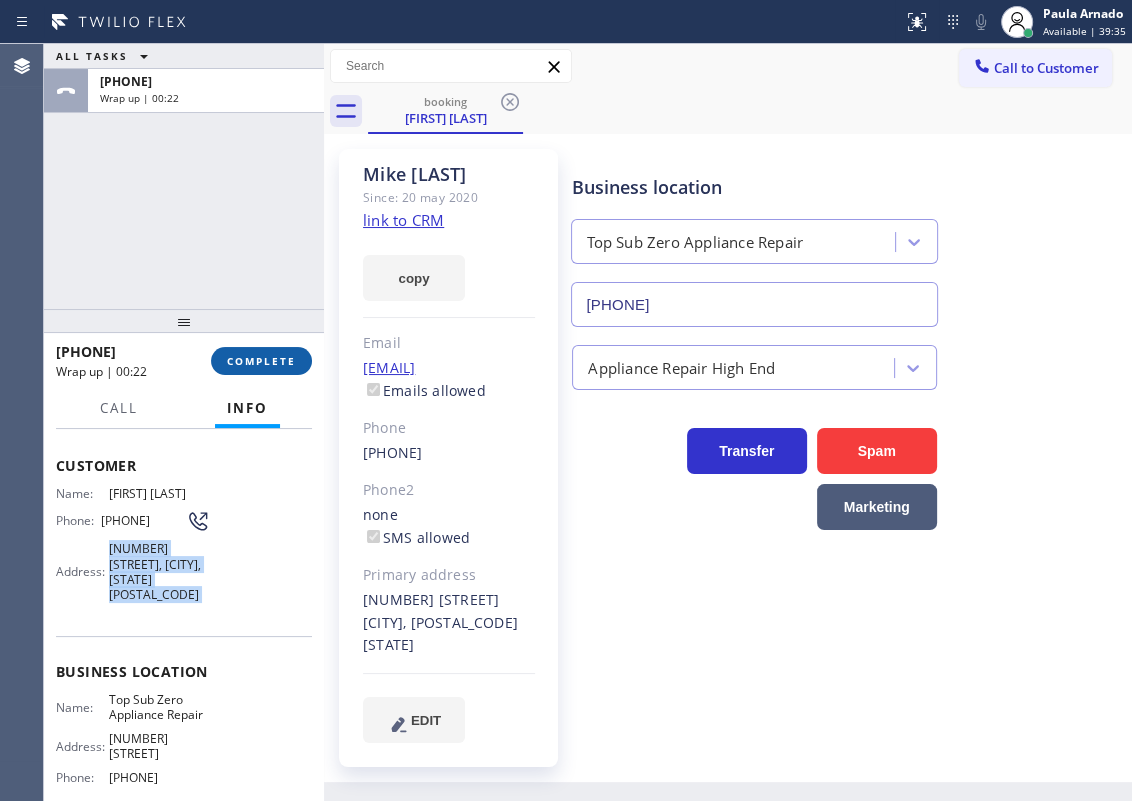 click on "COMPLETE" at bounding box center [261, 361] 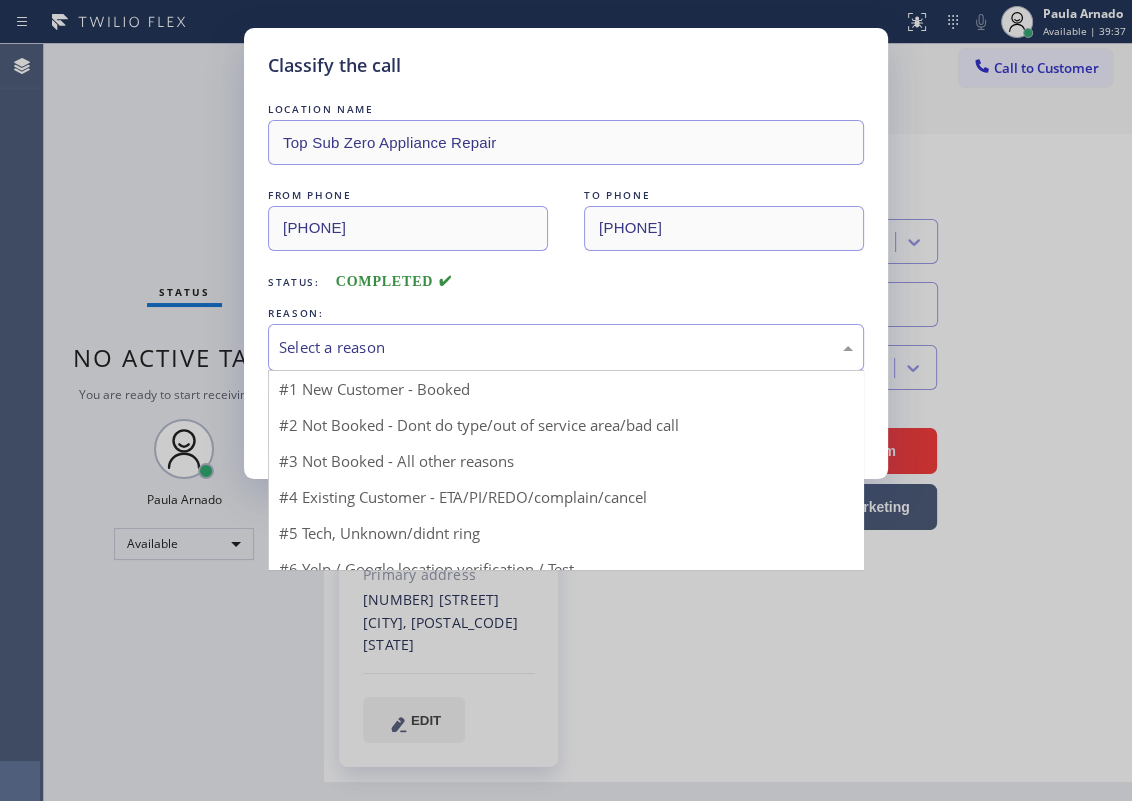 click on "Select a reason" at bounding box center [566, 347] 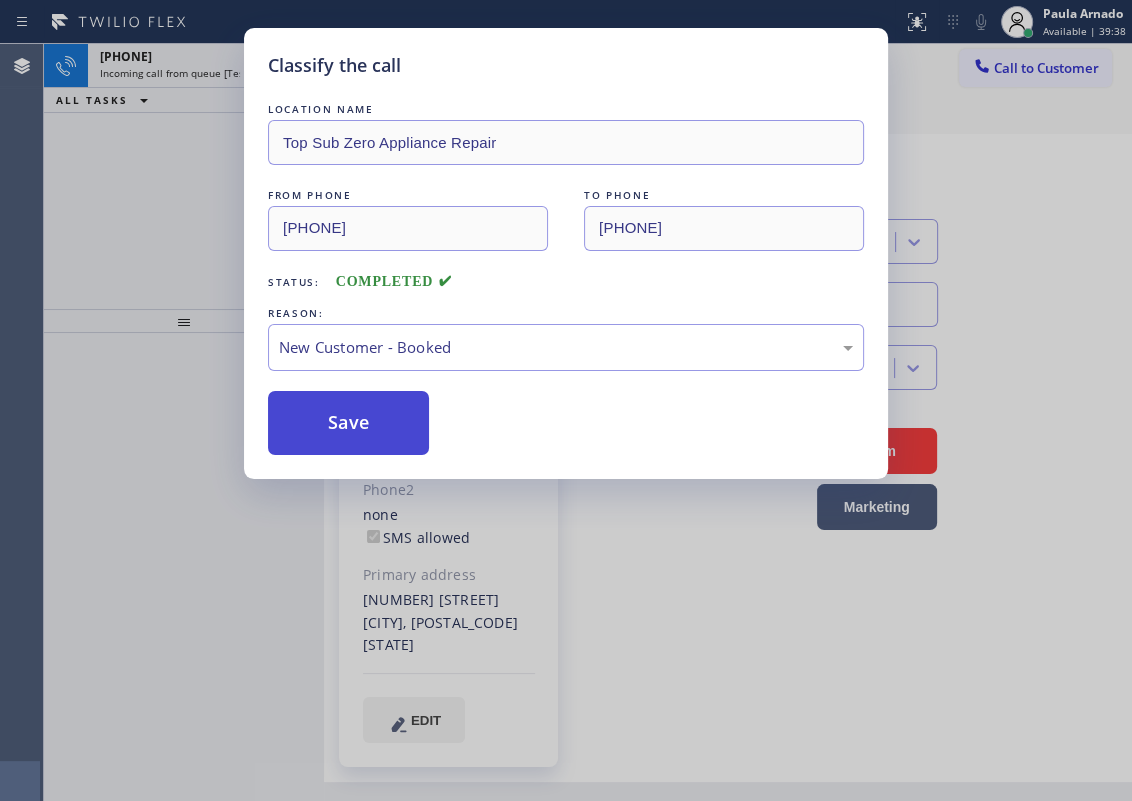 click on "Save" at bounding box center (348, 423) 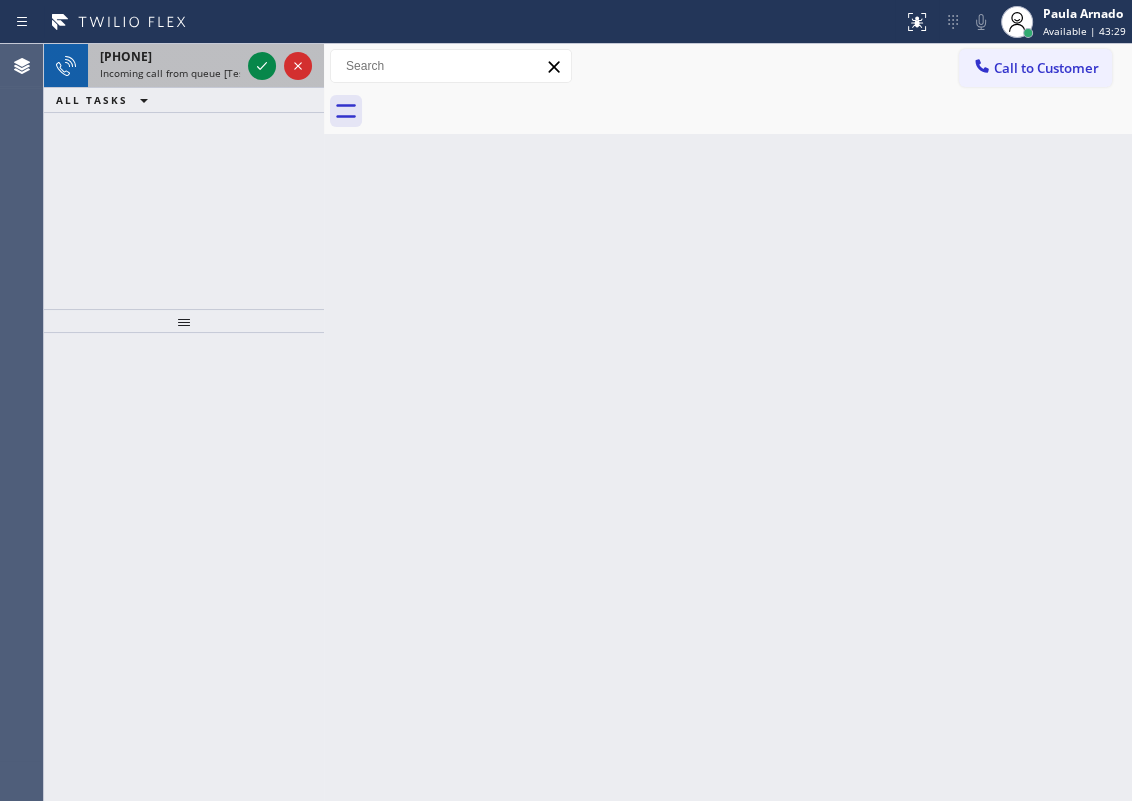 click on "[PHONE] Incoming call from queue [Test] All" at bounding box center [166, 66] 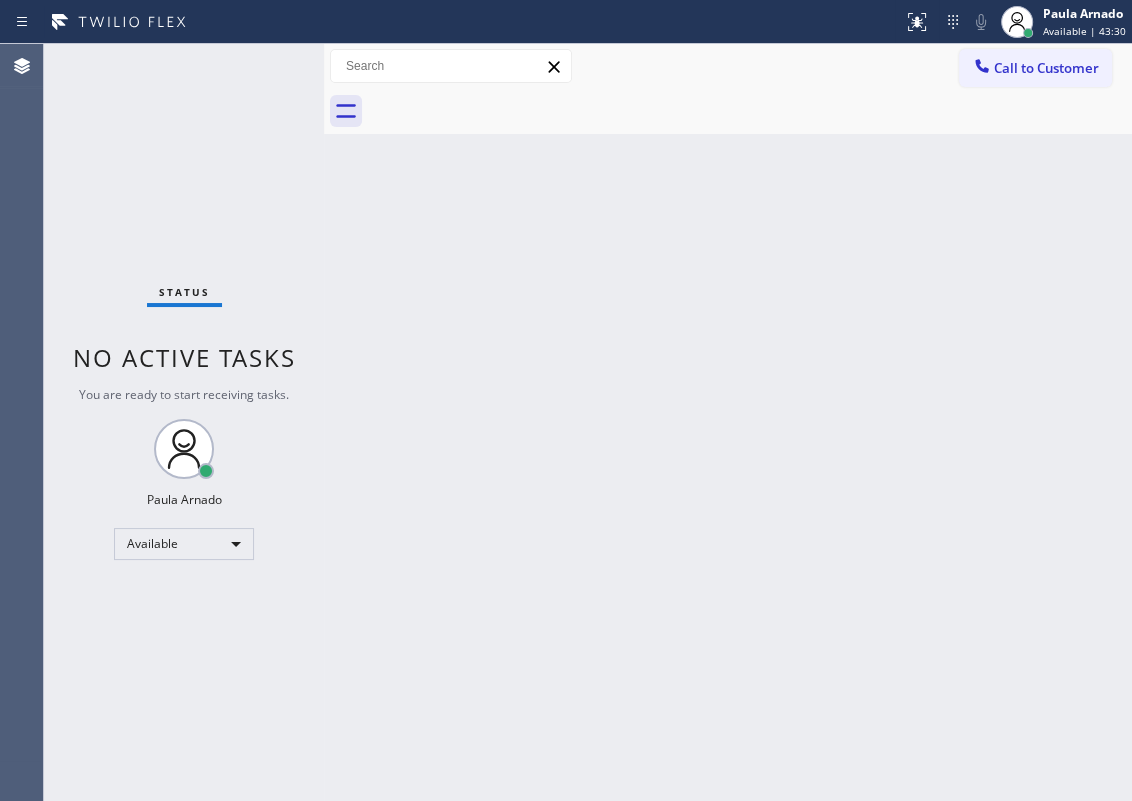 click on "Status No active tasks You are ready to start receiving tasks. [FIRST] [LAST] Available" at bounding box center [184, 422] 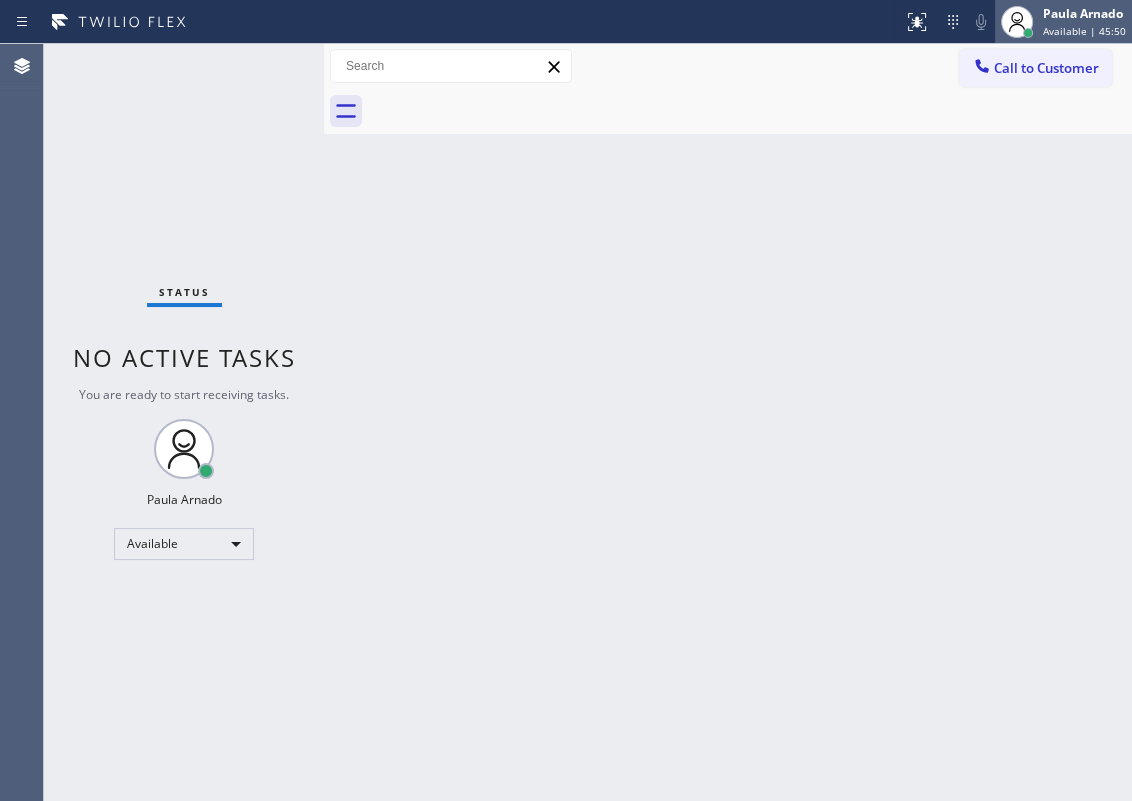 click on "Available | 45:50" at bounding box center (1084, 31) 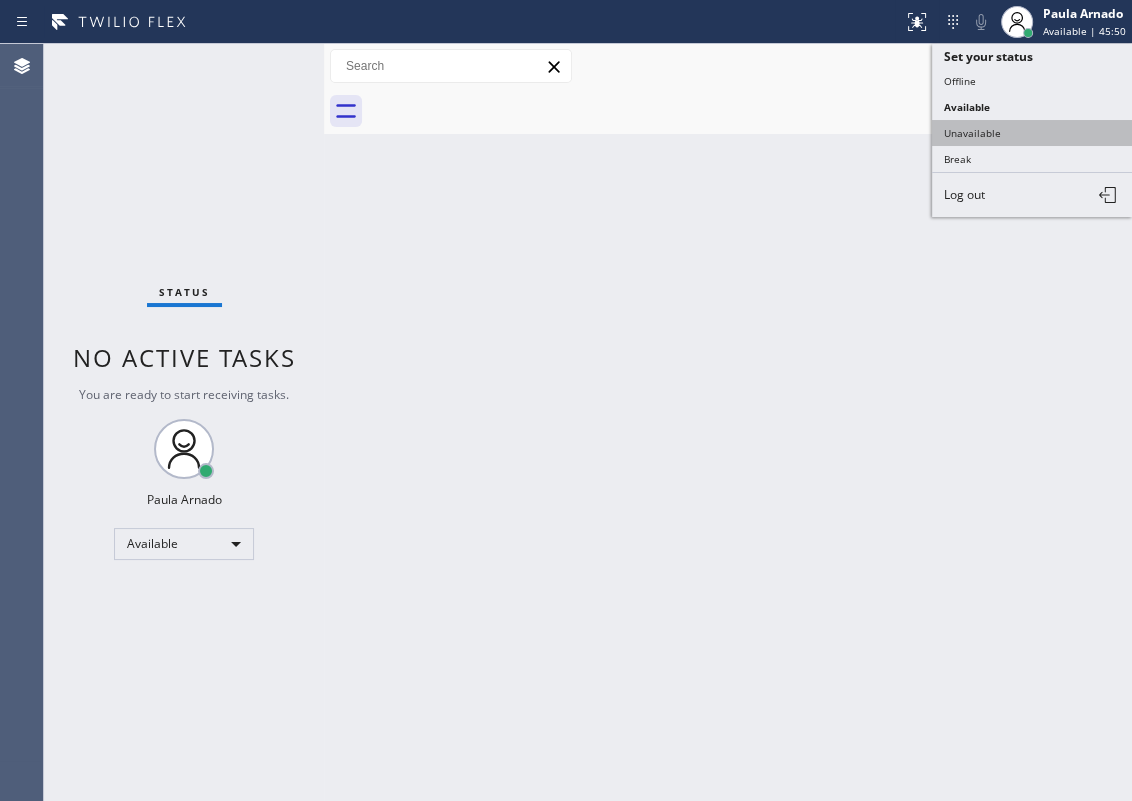 click on "Unavailable" at bounding box center (1032, 133) 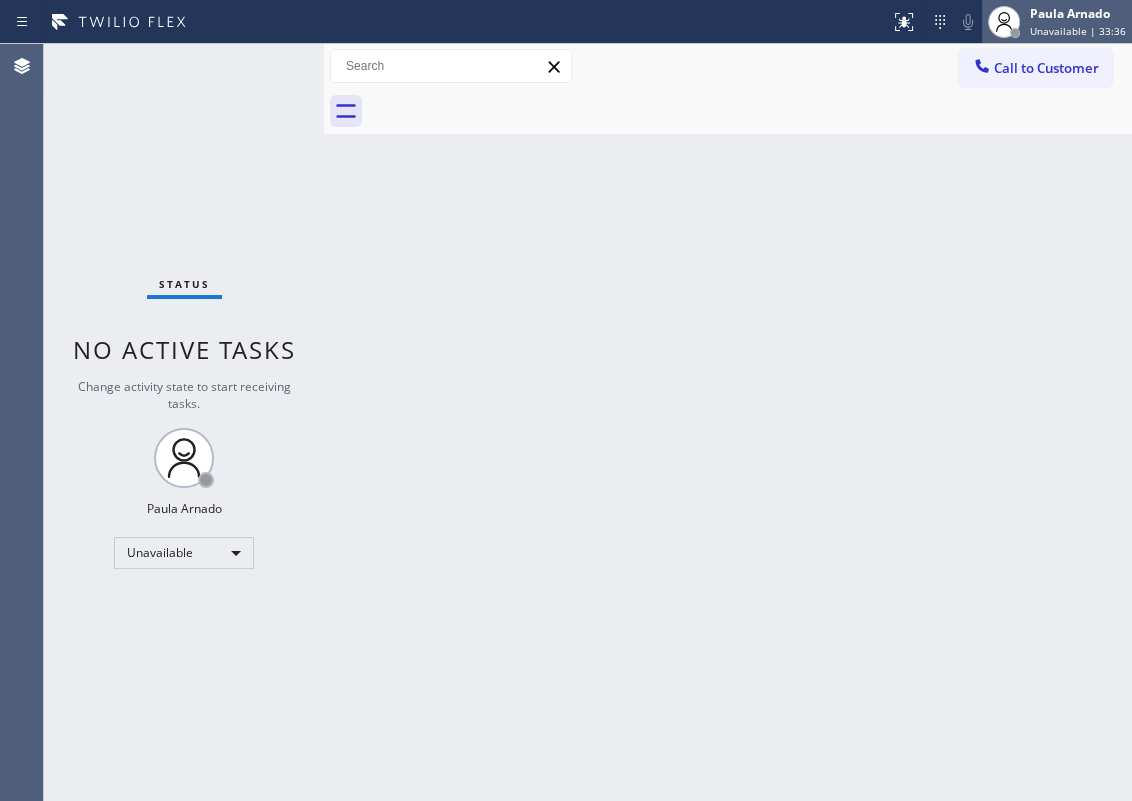 click on "Paula Arnado" at bounding box center (1078, 13) 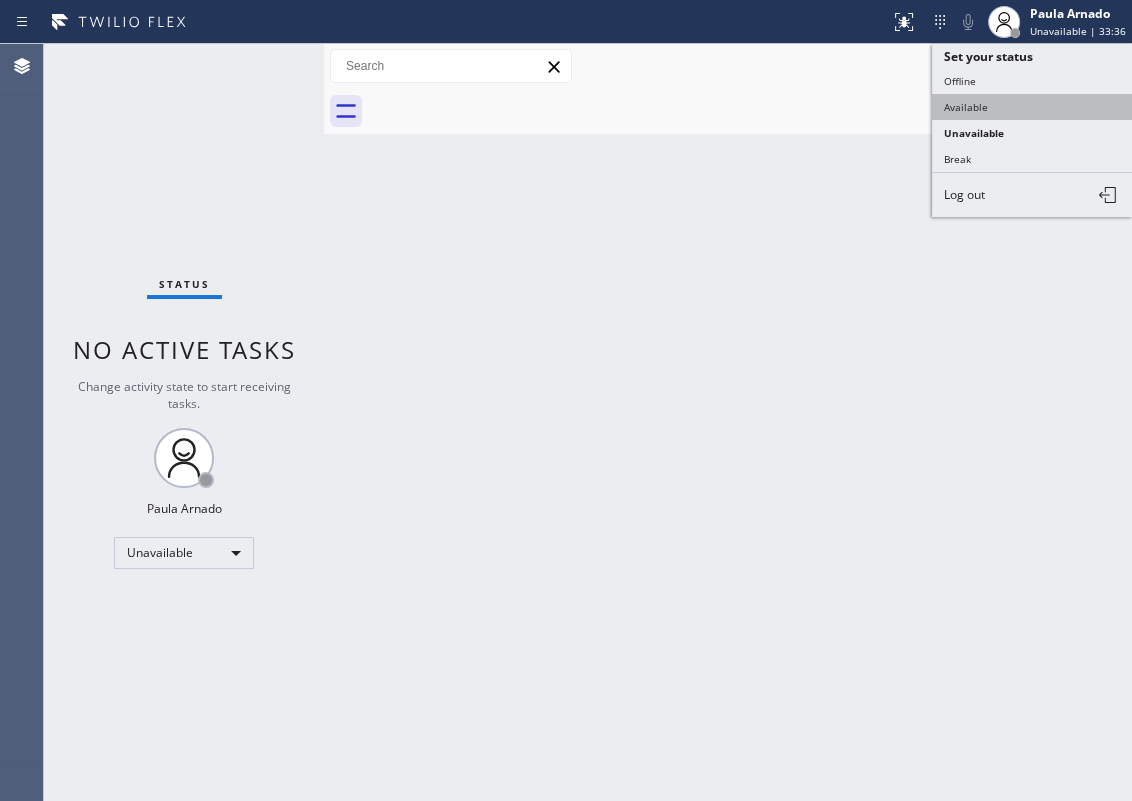 click on "Available" at bounding box center [1032, 107] 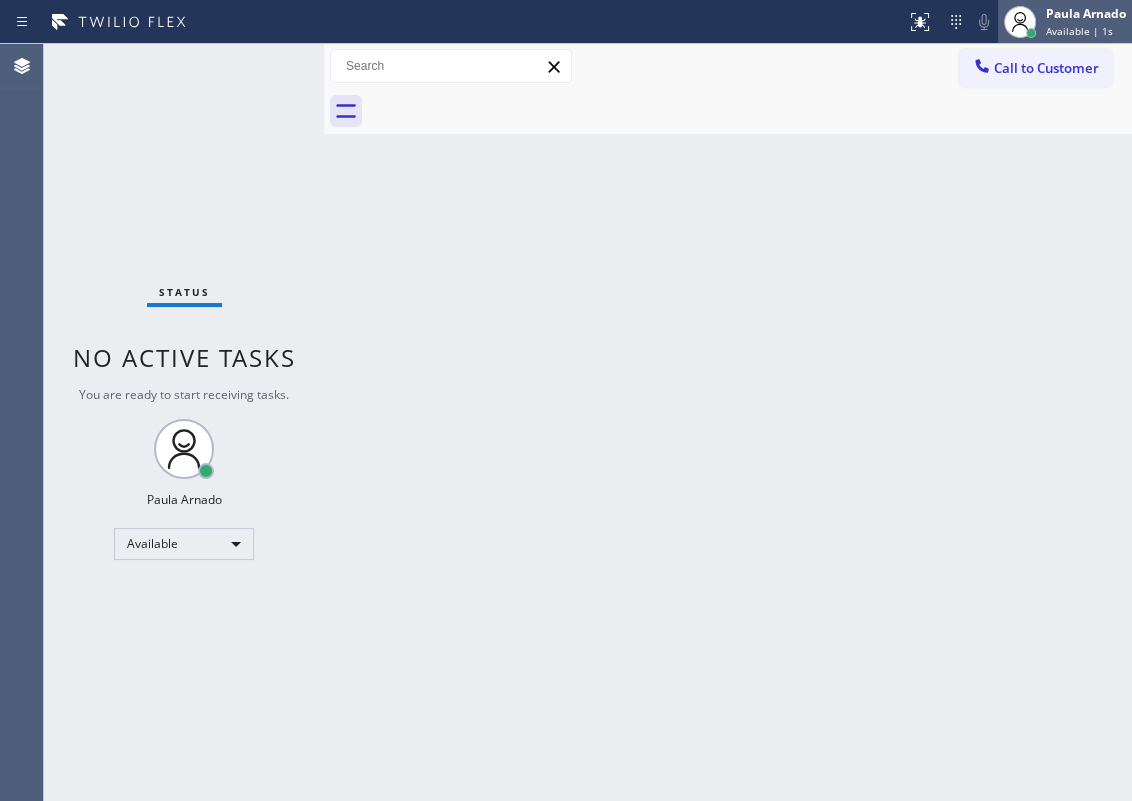 click on "[FIRST] [LAST] Available | 1s" at bounding box center [1087, 21] 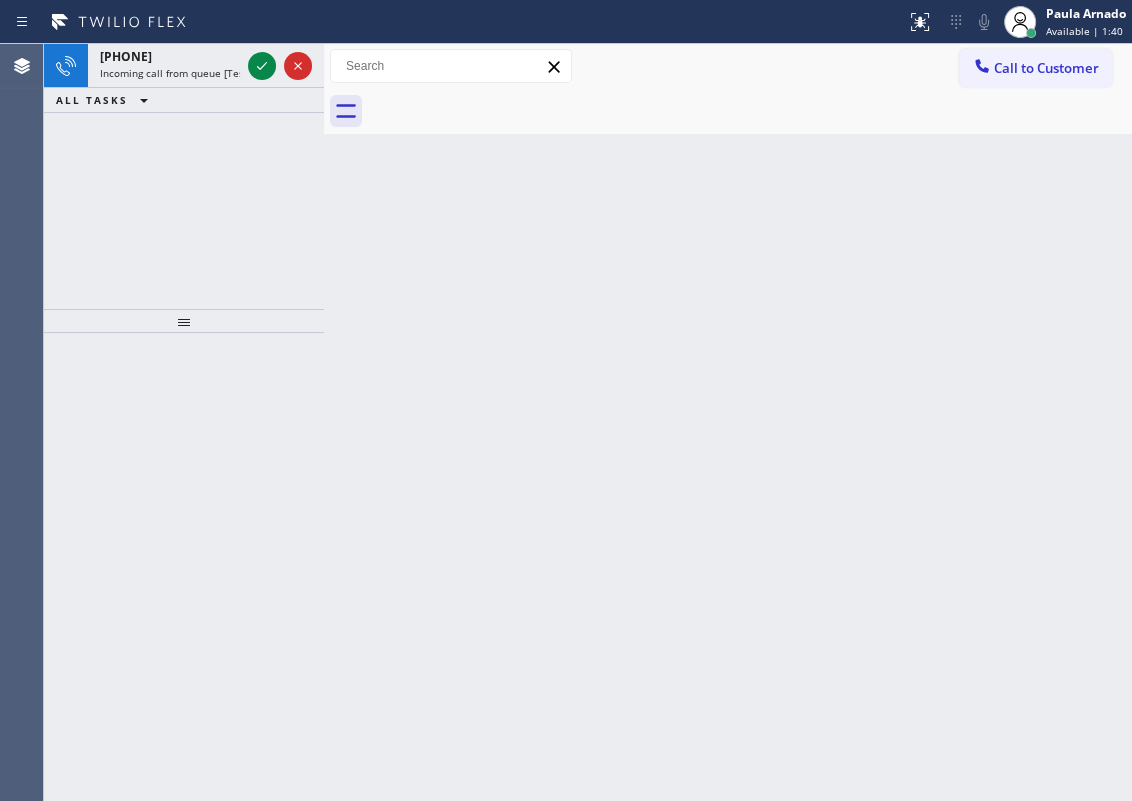 drag, startPoint x: 1045, startPoint y: 343, endPoint x: 819, endPoint y: 274, distance: 236.29854 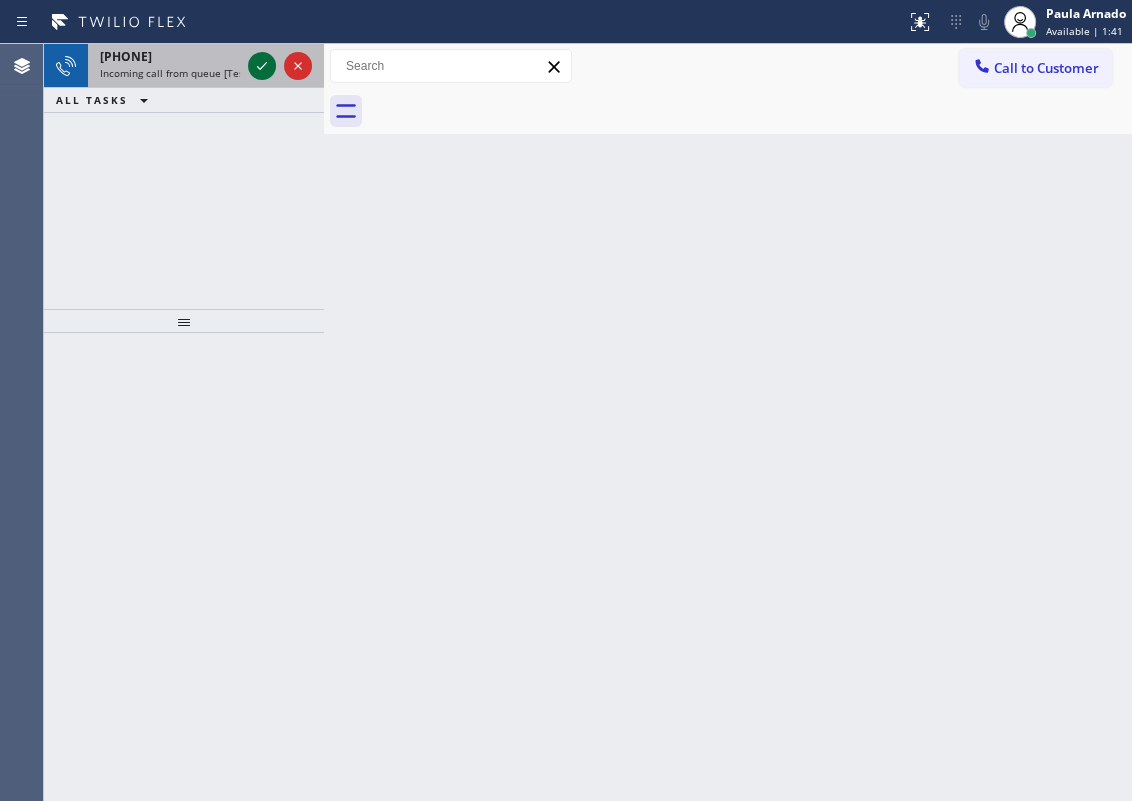 click 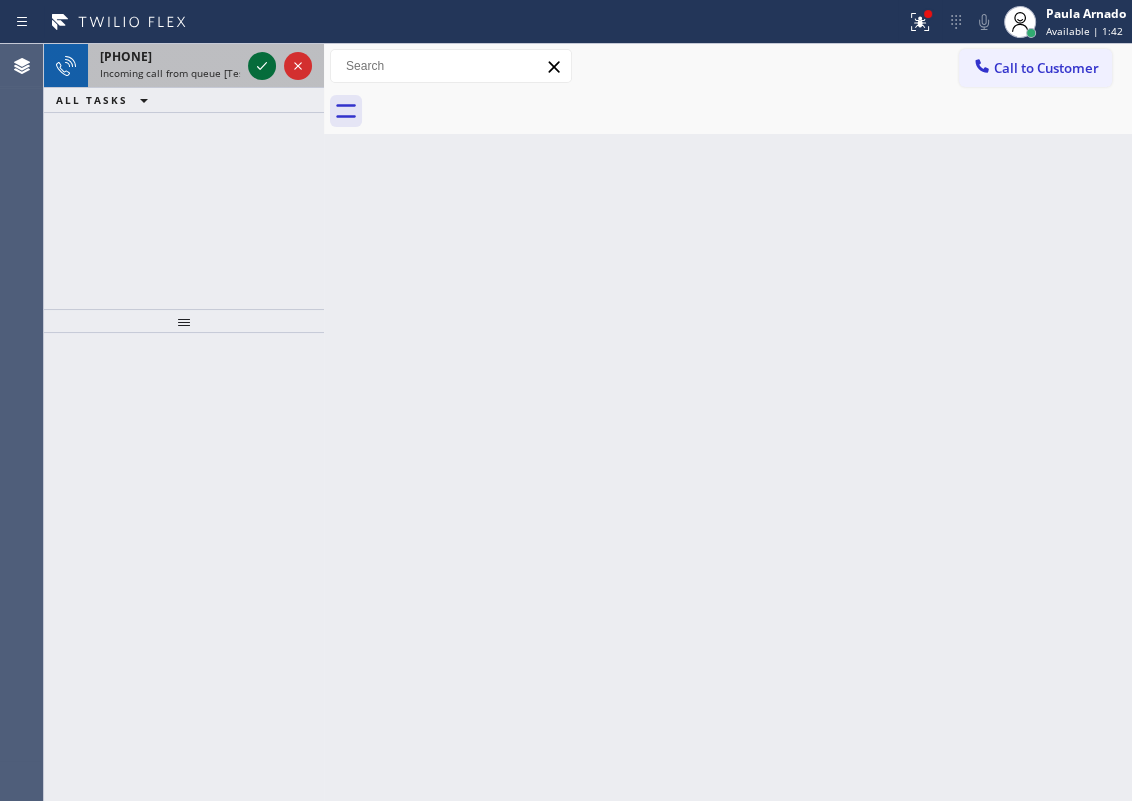 click 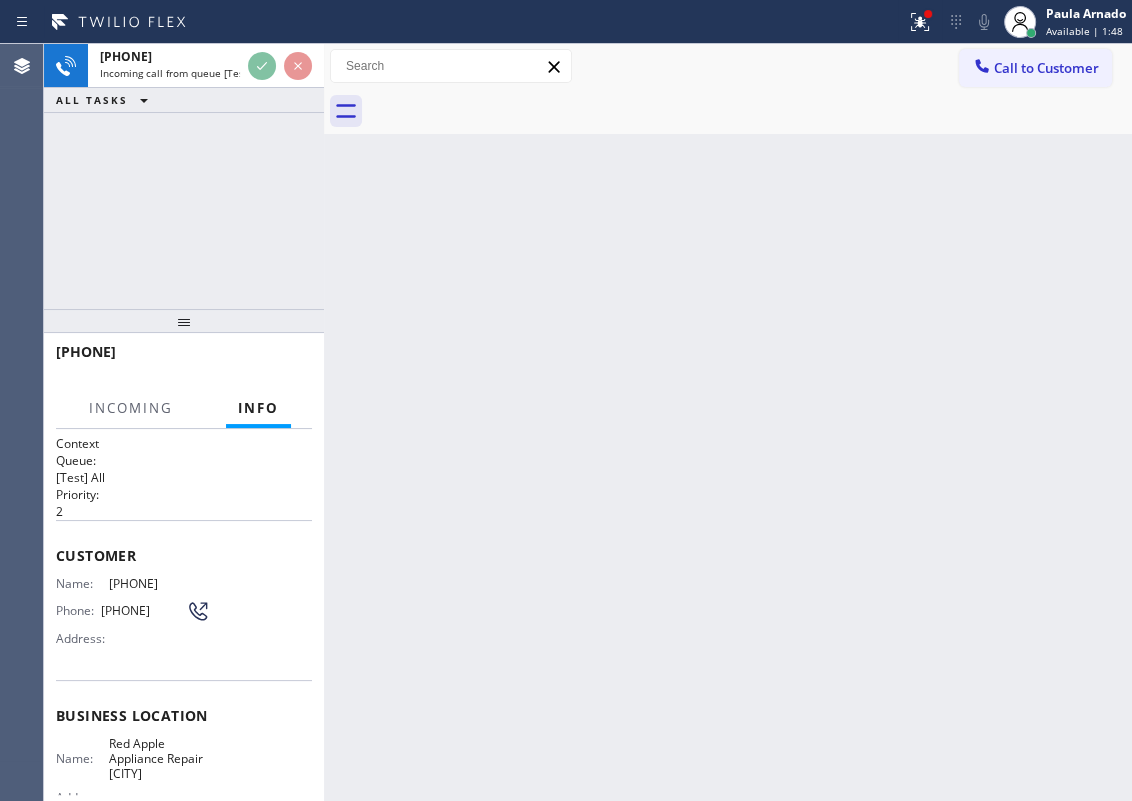 click on "Back to Dashboard Change Sender ID Customers Technicians Select a contact Outbound call Technician Search Technician Your caller id phone number Your caller id phone number Call Technician info Name   Phone none Address none Change Sender ID HVAC +18559994417 5 Star Appliance +18557314952 Appliance Repair +18554611149 Plumbing +18889090120 Air Duct Cleaning +18006865038  Electricians +18005688664 Cancel Change Check personal SMS Reset Change No tabs Call to Customer Outbound call Location Search location Your caller id phone number Customer number Call Outbound call Technician Search Technician Your caller id phone number Your caller id phone number Call" at bounding box center [728, 422] 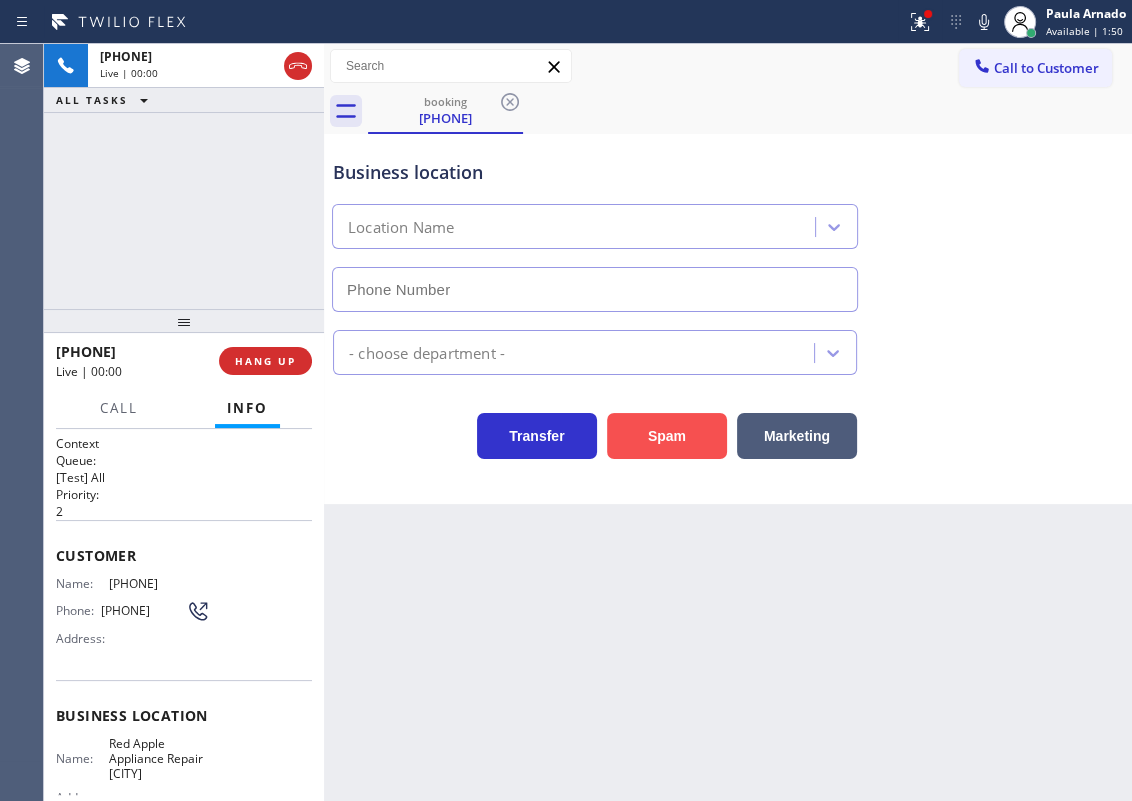 type on "[PHONE]" 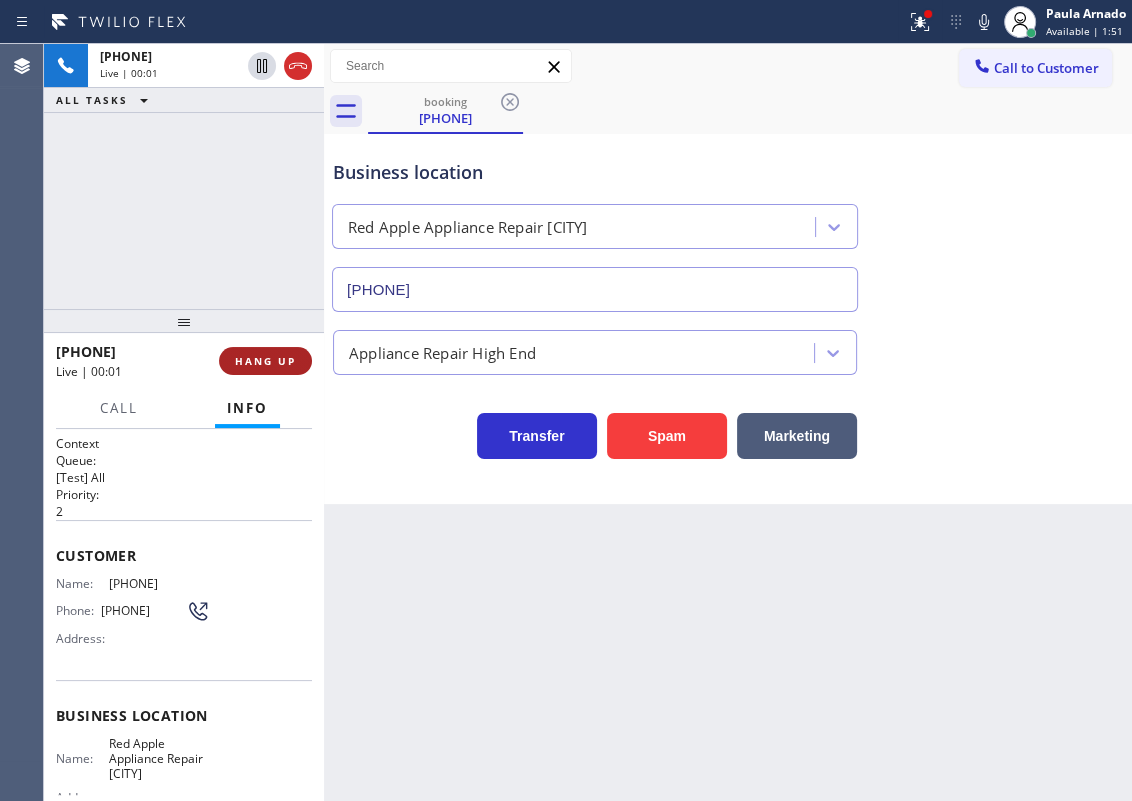 click on "HANG UP" at bounding box center [265, 361] 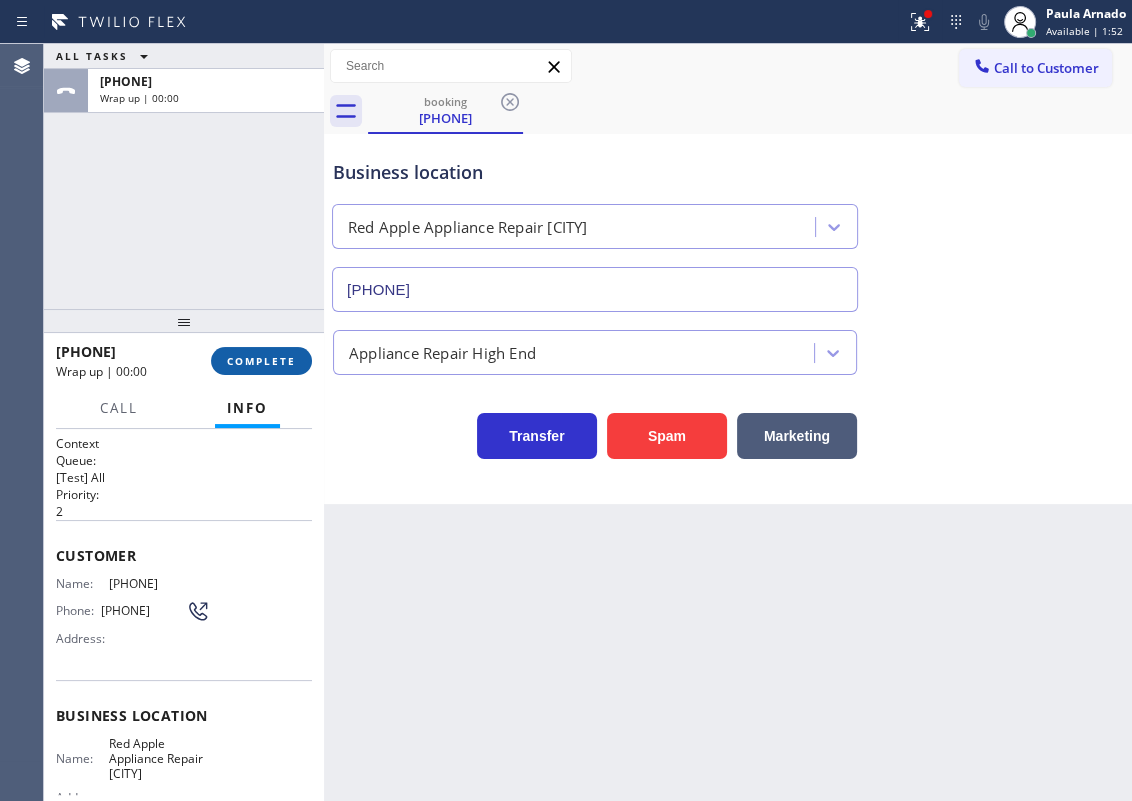 click on "COMPLETE" at bounding box center (261, 361) 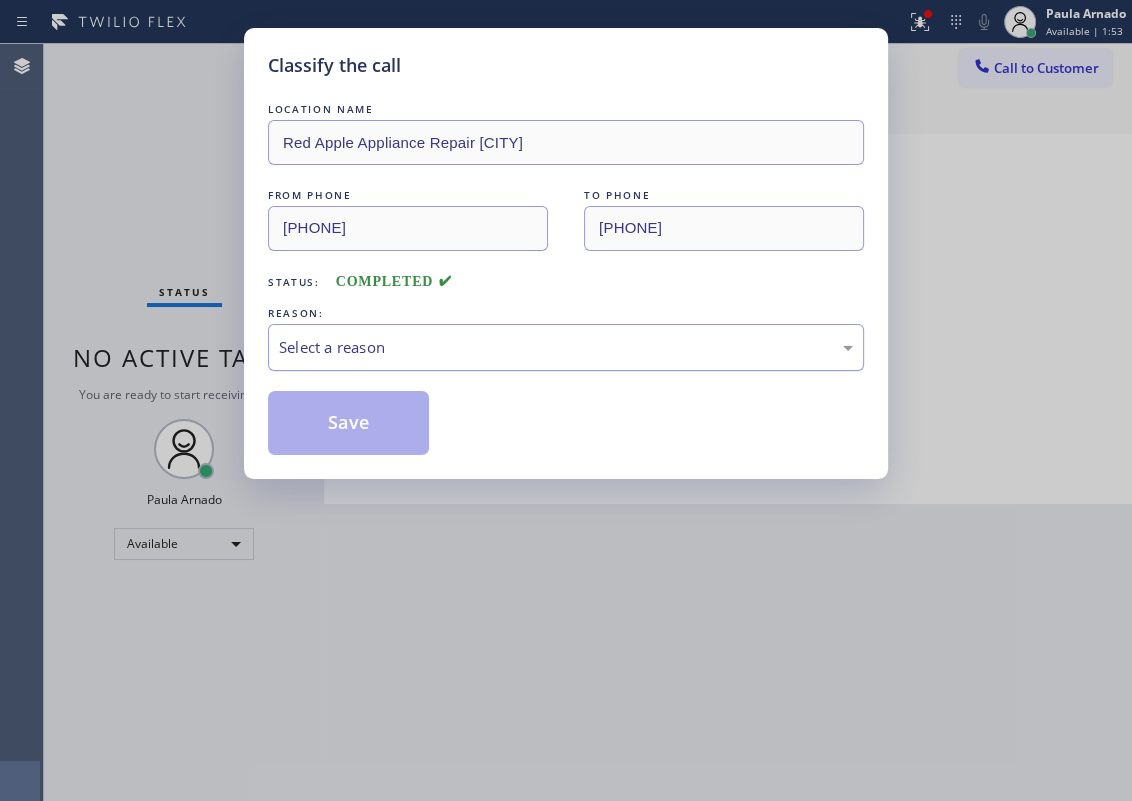 click on "Select a reason" at bounding box center [566, 347] 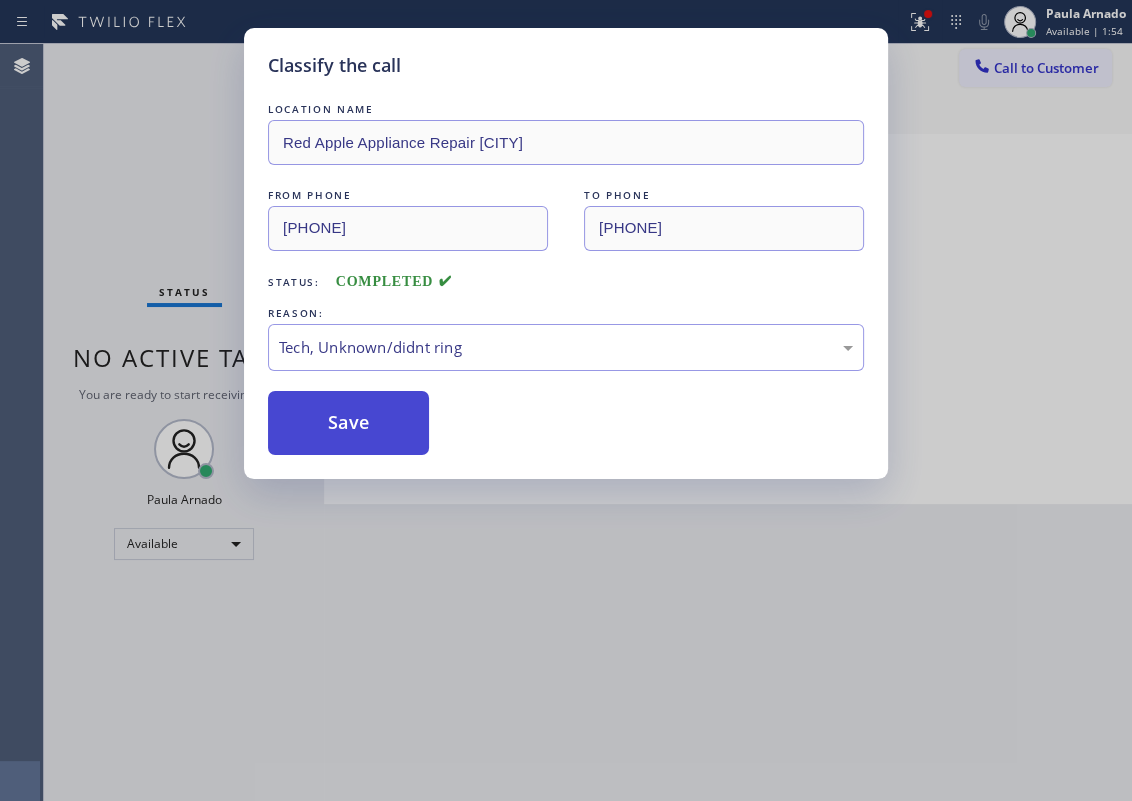 click on "Save" at bounding box center [348, 423] 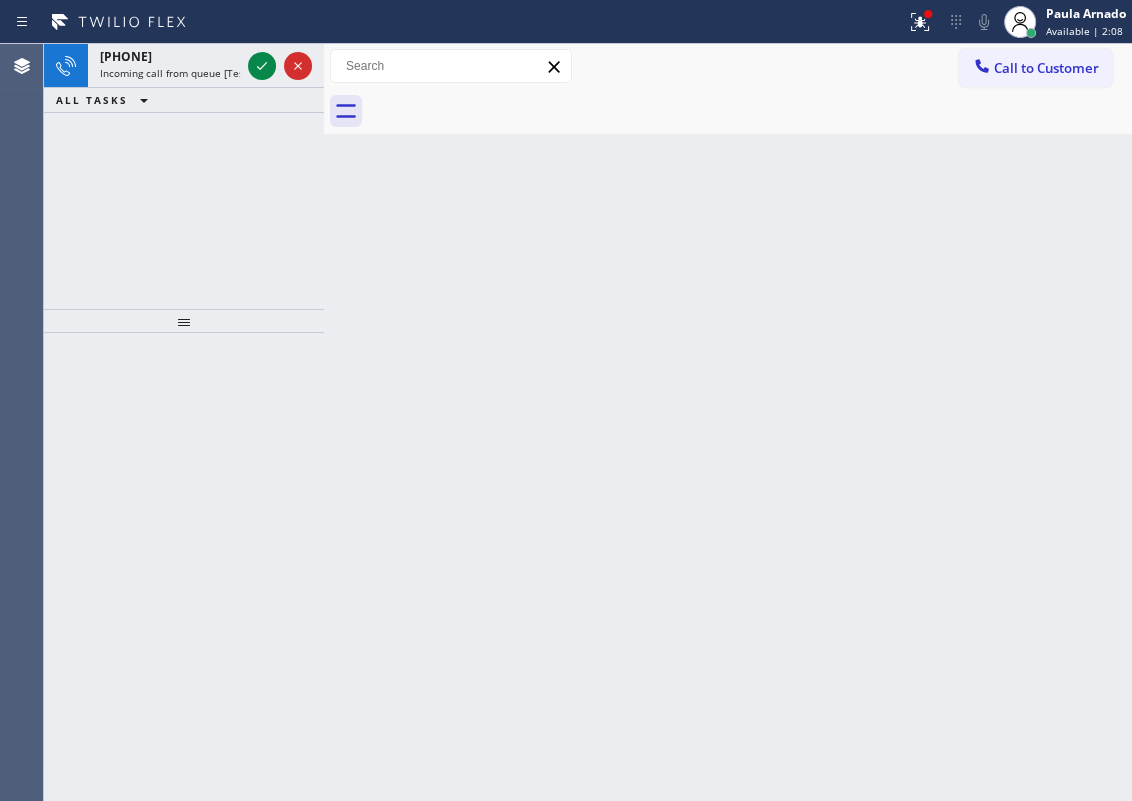 click on "Back to Dashboard Change Sender ID Customers Technicians Select a contact Outbound call Technician Search Technician Your caller id phone number Your caller id phone number Call Technician info Name   Phone none Address none Change Sender ID HVAC +18559994417 5 Star Appliance +18557314952 Appliance Repair +18554611149 Plumbing +18889090120 Air Duct Cleaning +18006865038  Electricians +18005688664 Cancel Change Check personal SMS Reset Change No tabs Call to Customer Outbound call Location Search location Your caller id phone number Customer number Call Outbound call Technician Search Technician Your caller id phone number Your caller id phone number Call" at bounding box center [728, 422] 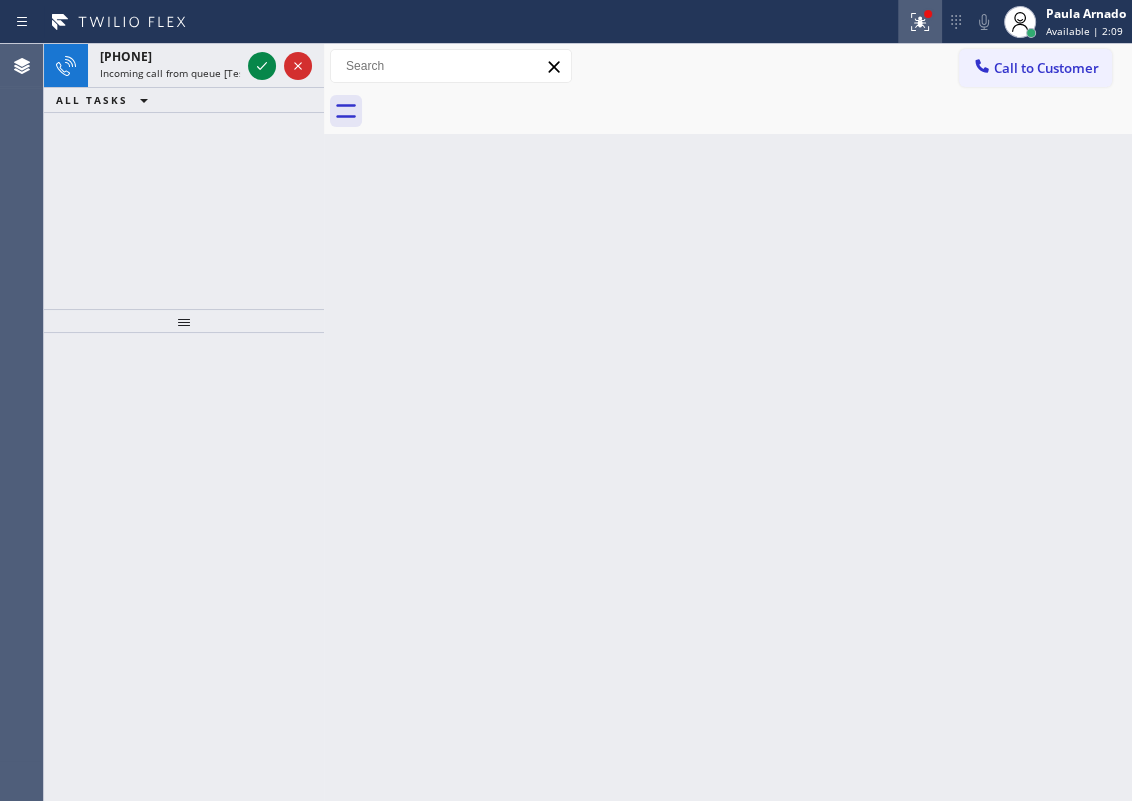 click 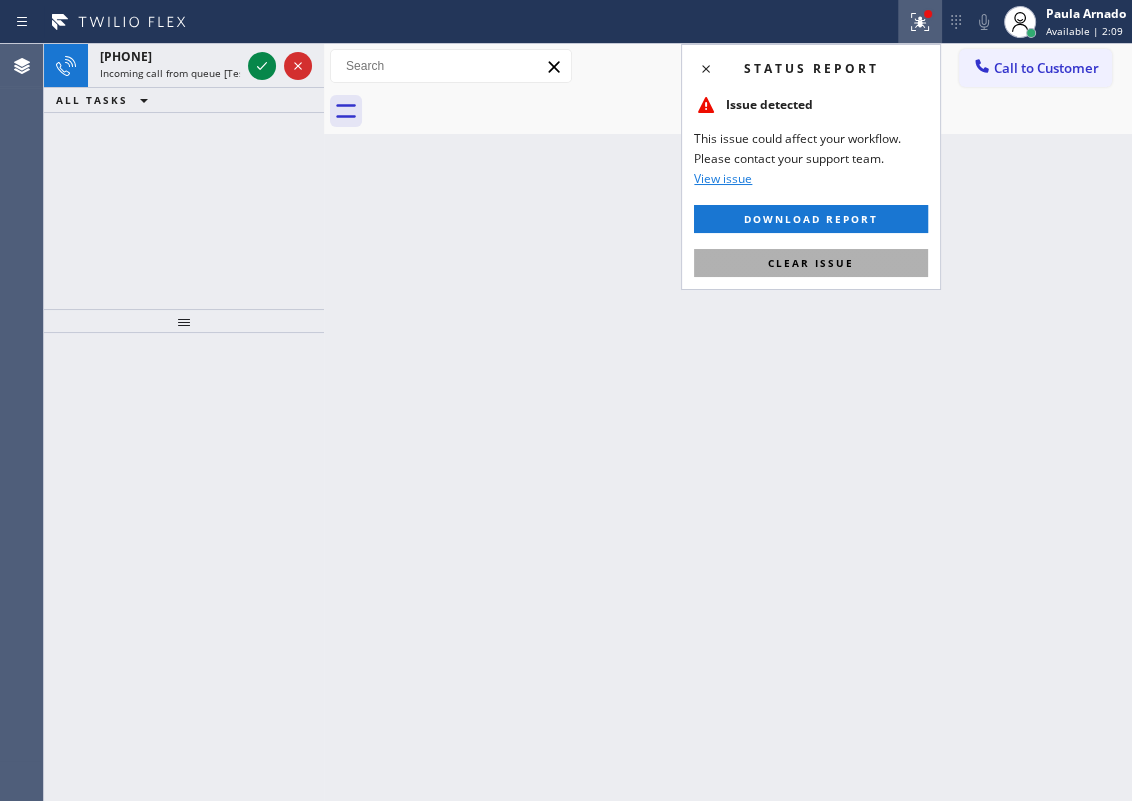 click on "Clear issue" at bounding box center (811, 263) 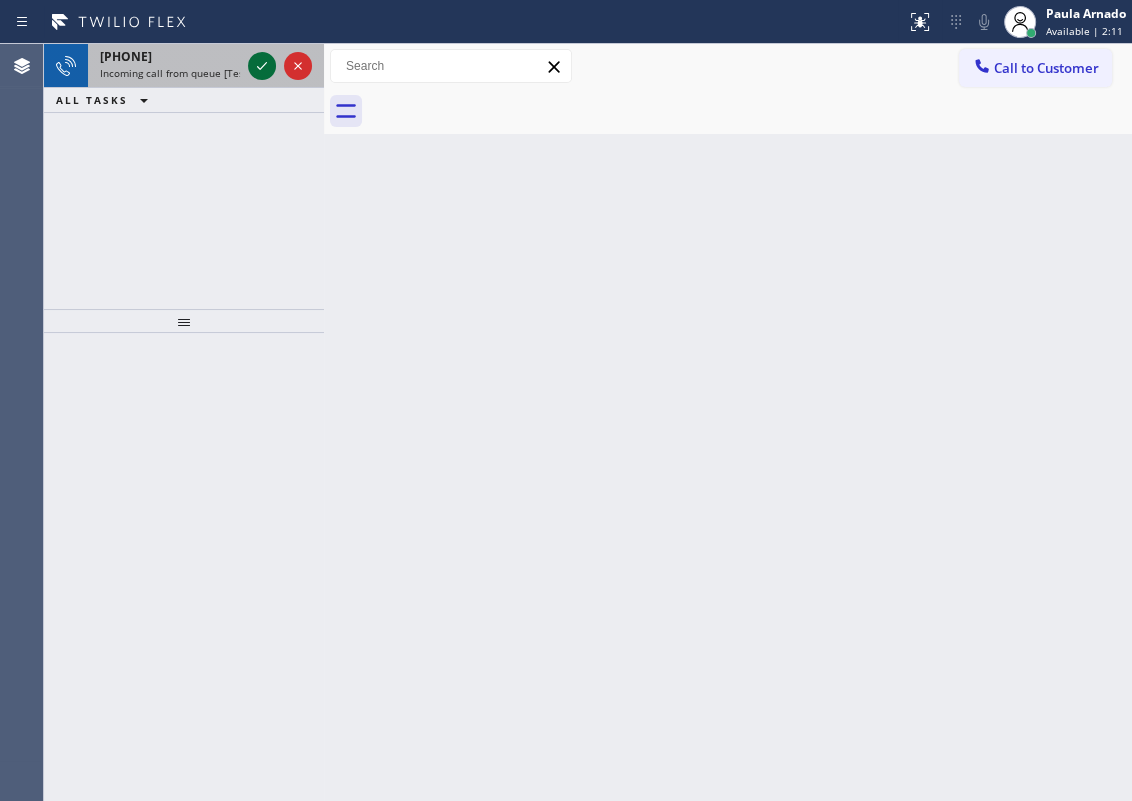 click 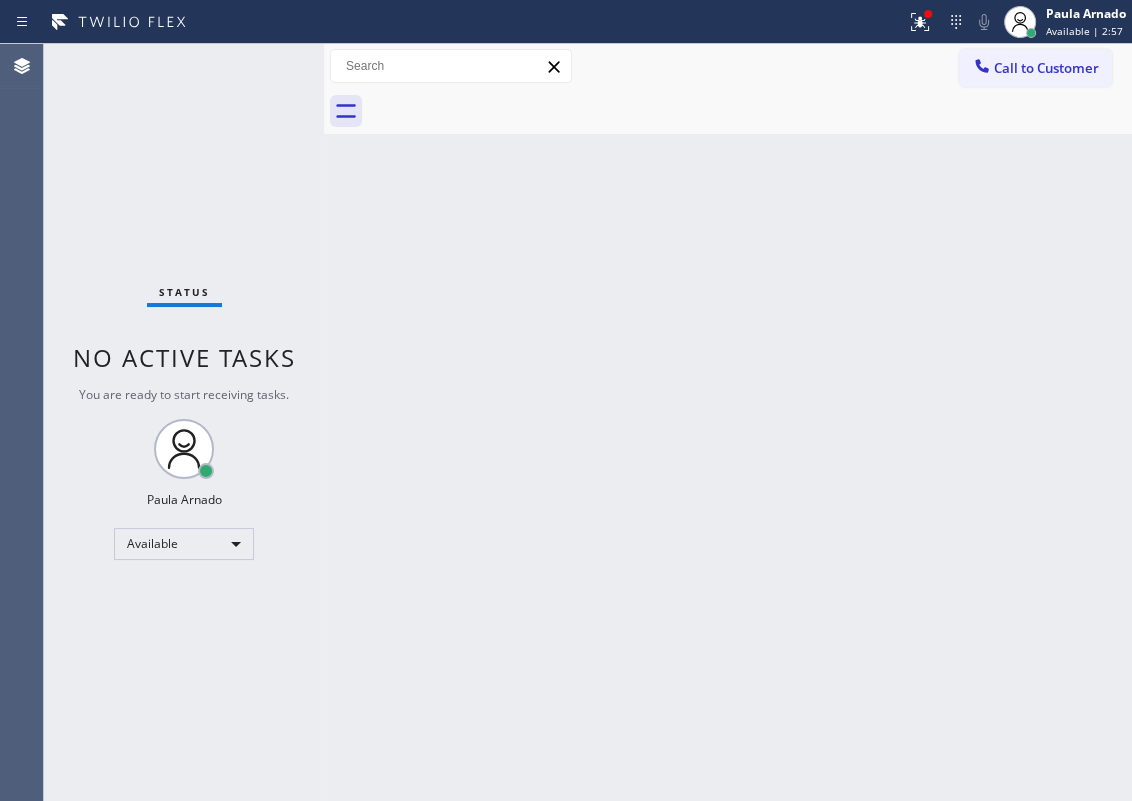 click on "Status No active tasks You are ready to start receiving tasks. [FIRST] [LAST] Available" at bounding box center [184, 422] 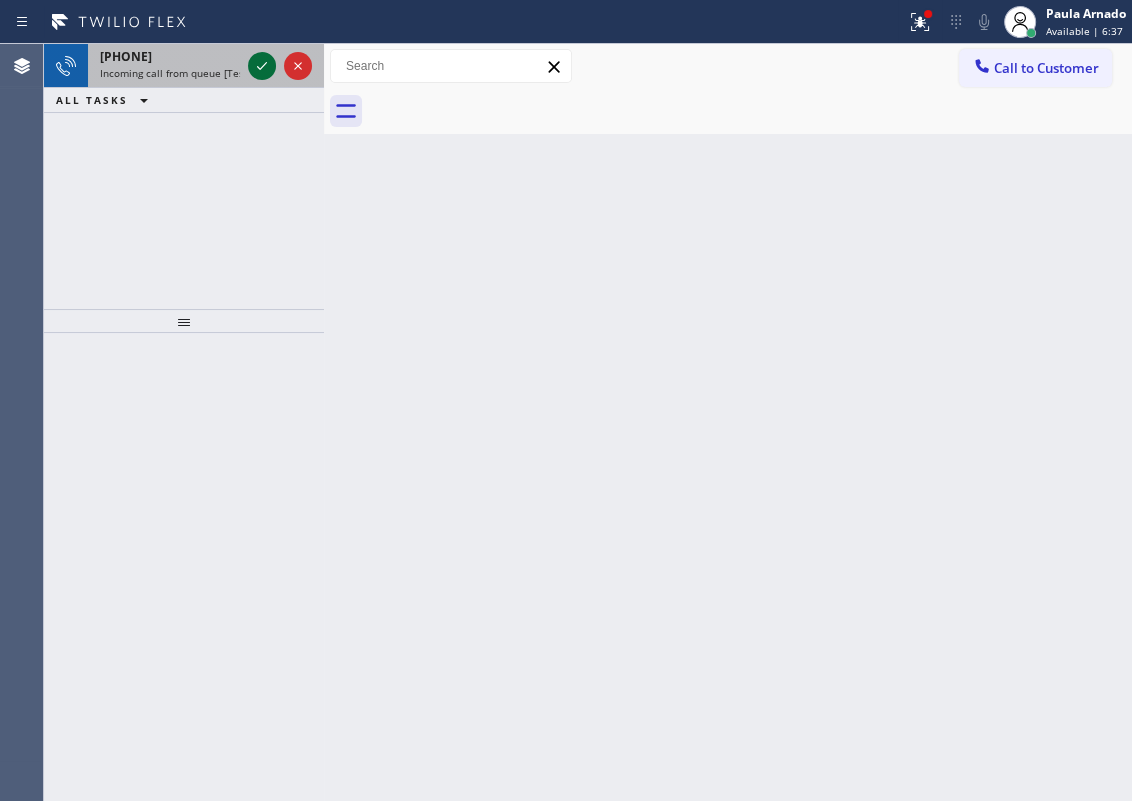 click 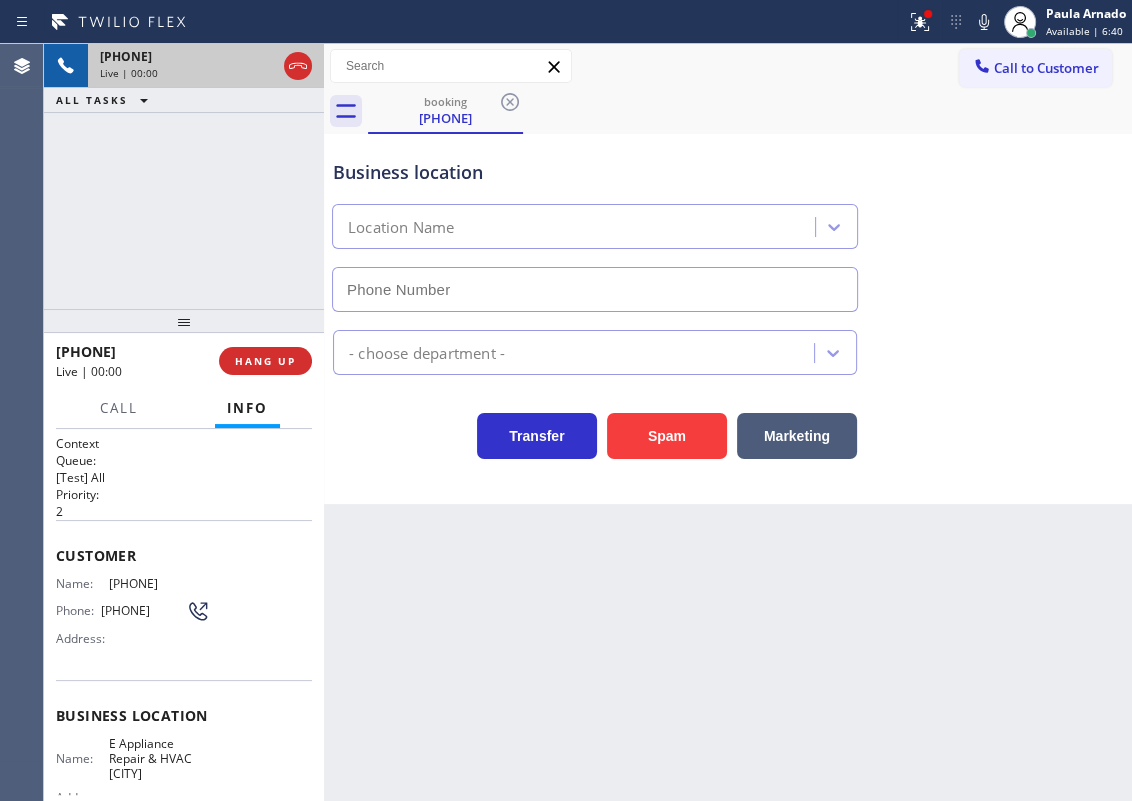 type on "[PHONE]" 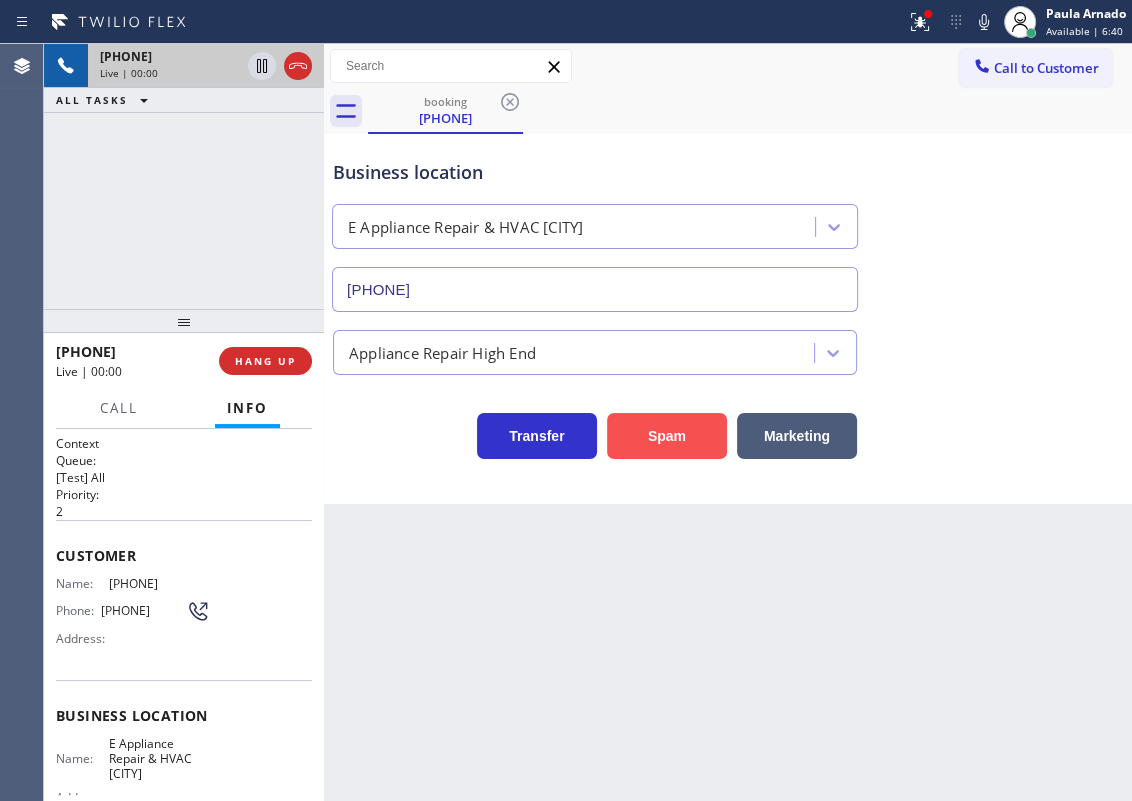 click on "Spam" at bounding box center [667, 436] 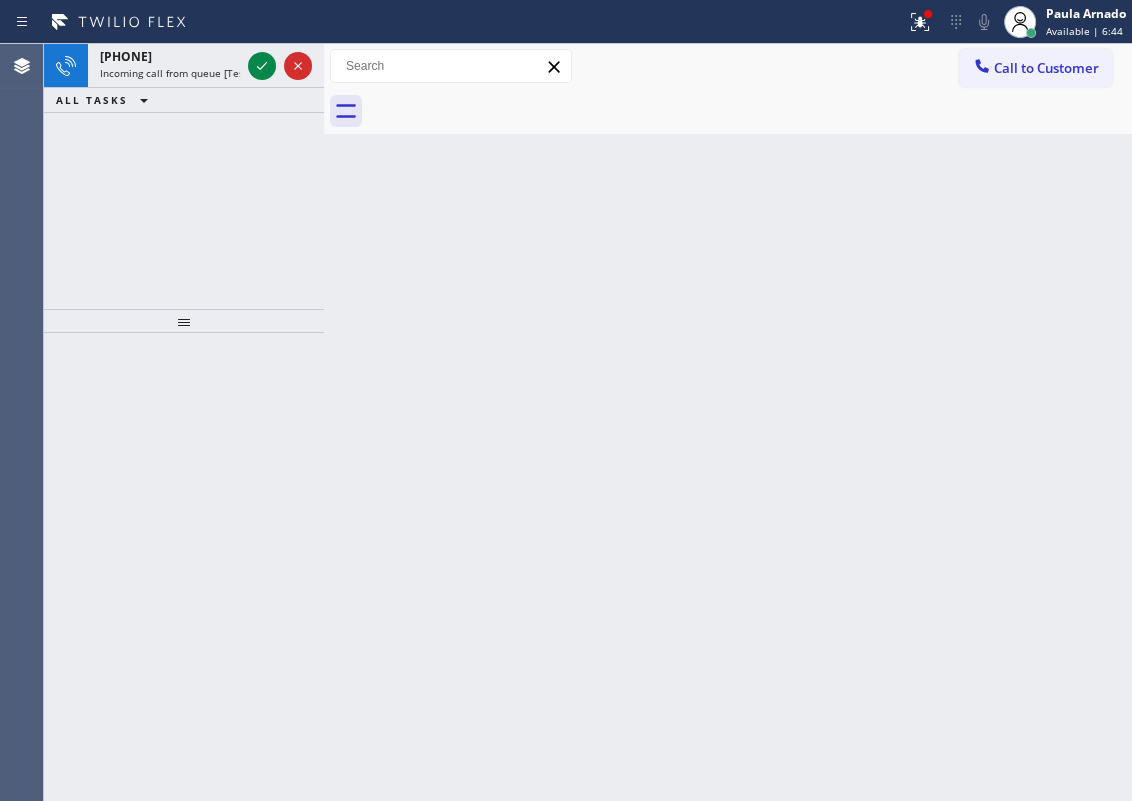 click 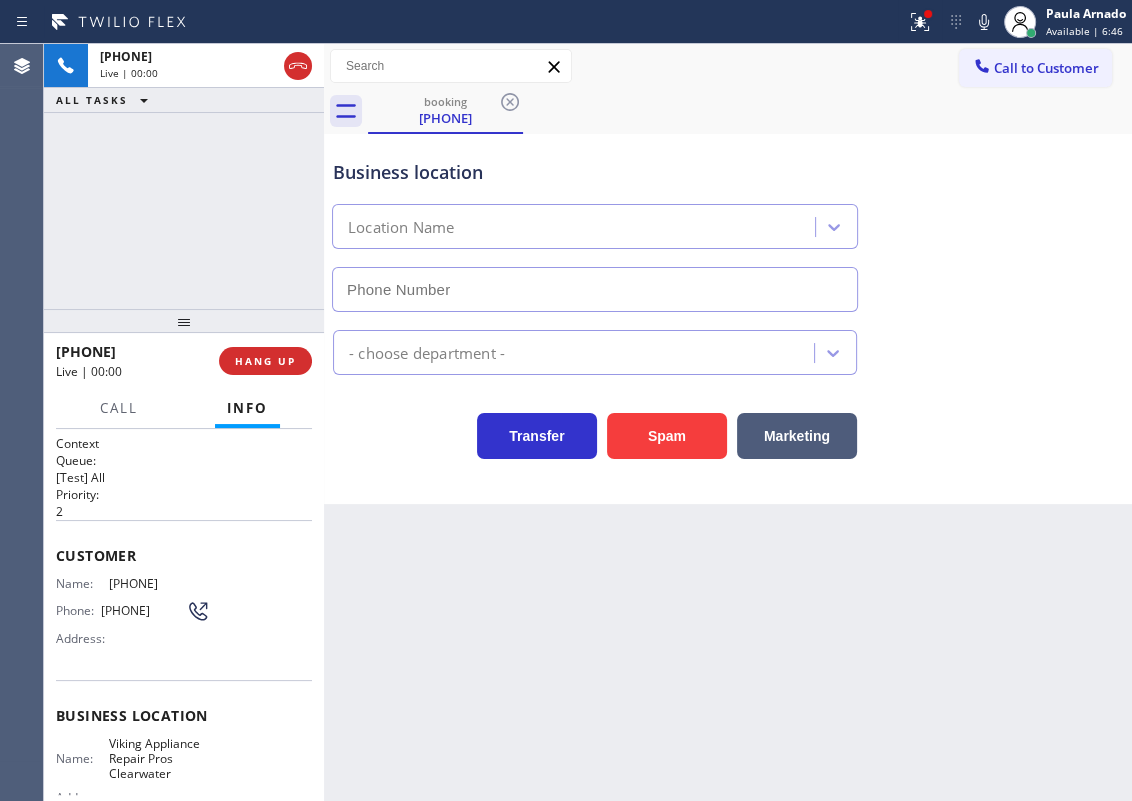 type on "[PHONE]" 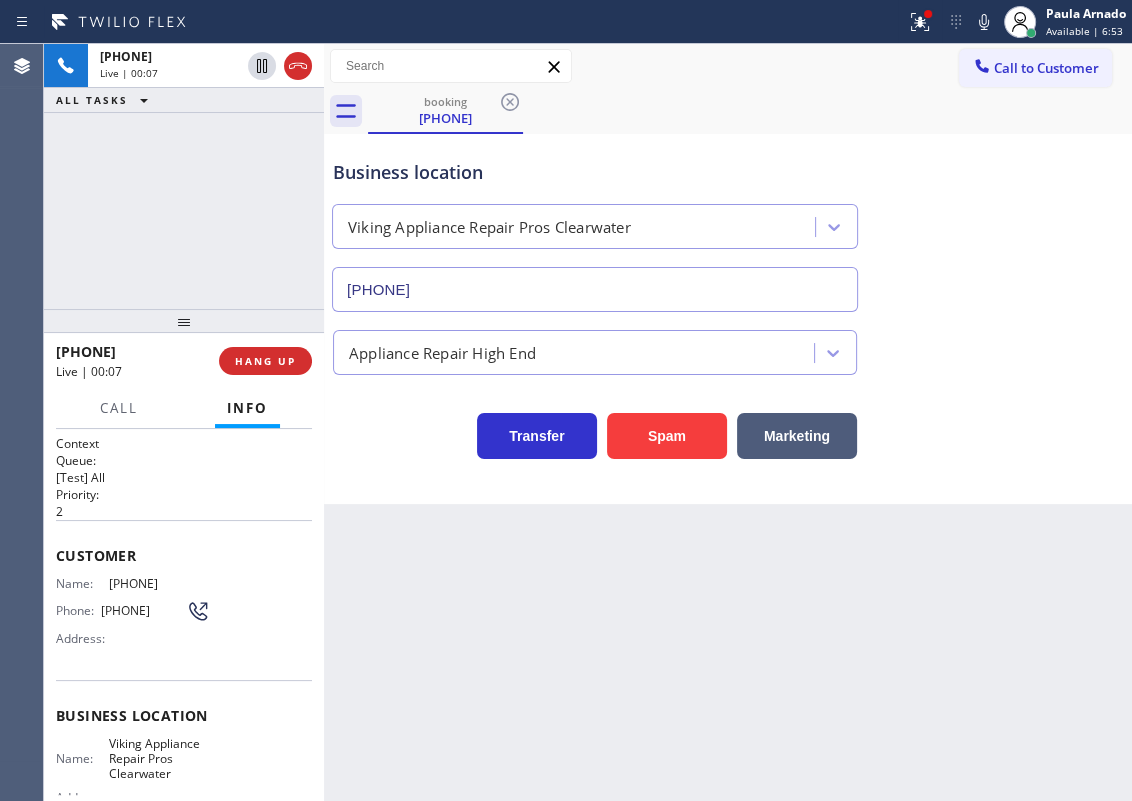 click on "Viking Appliance Repair Pros Clearwater" at bounding box center [159, 759] 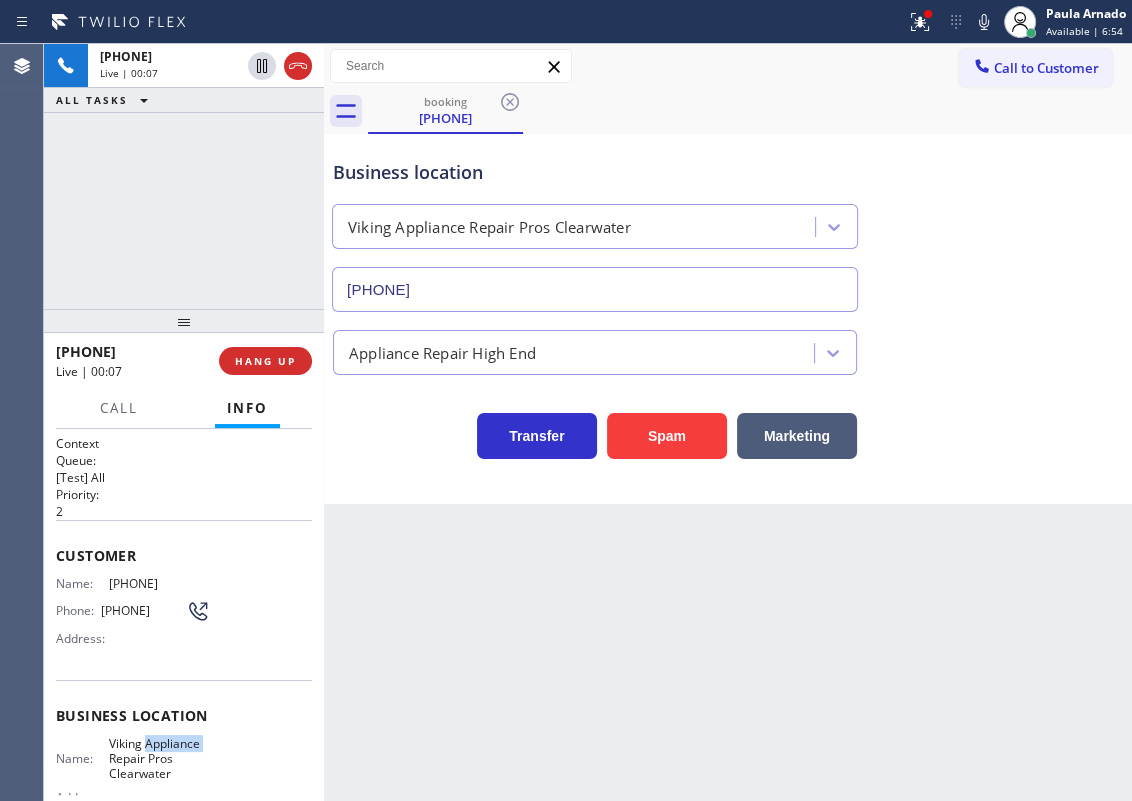 click on "Viking Appliance Repair Pros Clearwater" at bounding box center [159, 759] 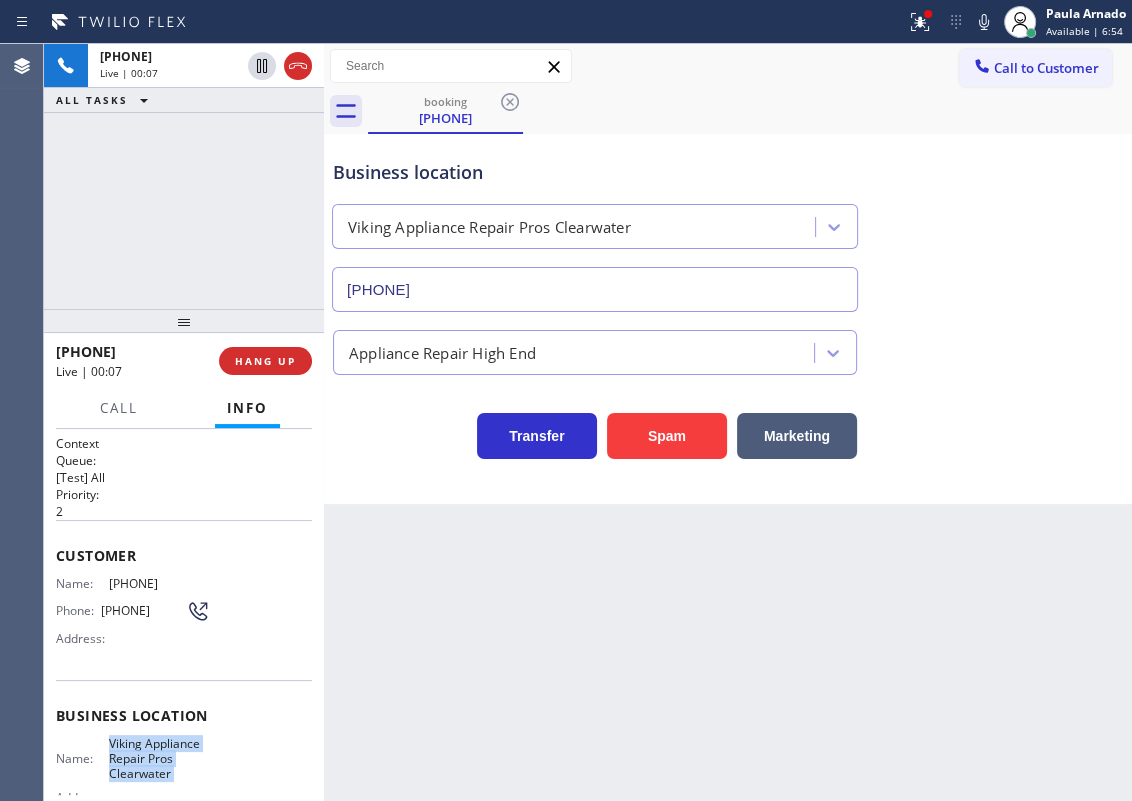 click on "Viking Appliance Repair Pros Clearwater" at bounding box center (159, 759) 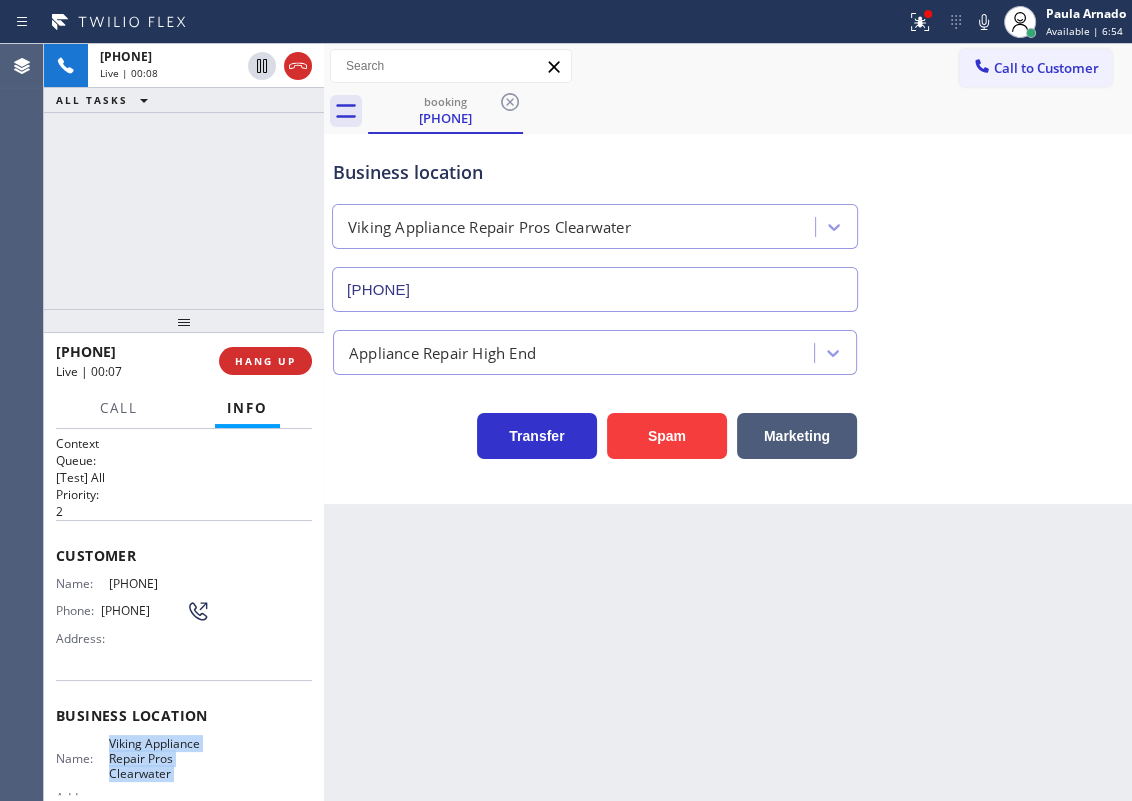 copy on "Viking Appliance Repair Pros Clearwater" 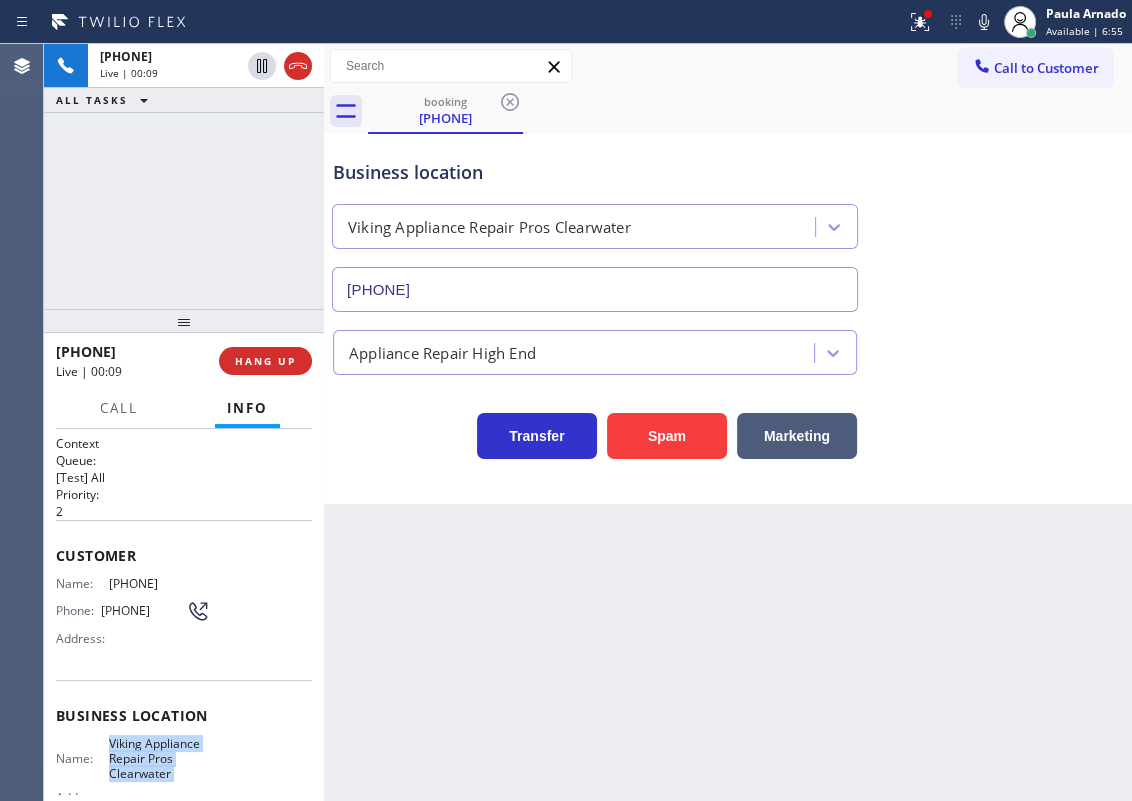 click on "[PHONE]" at bounding box center [595, 289] 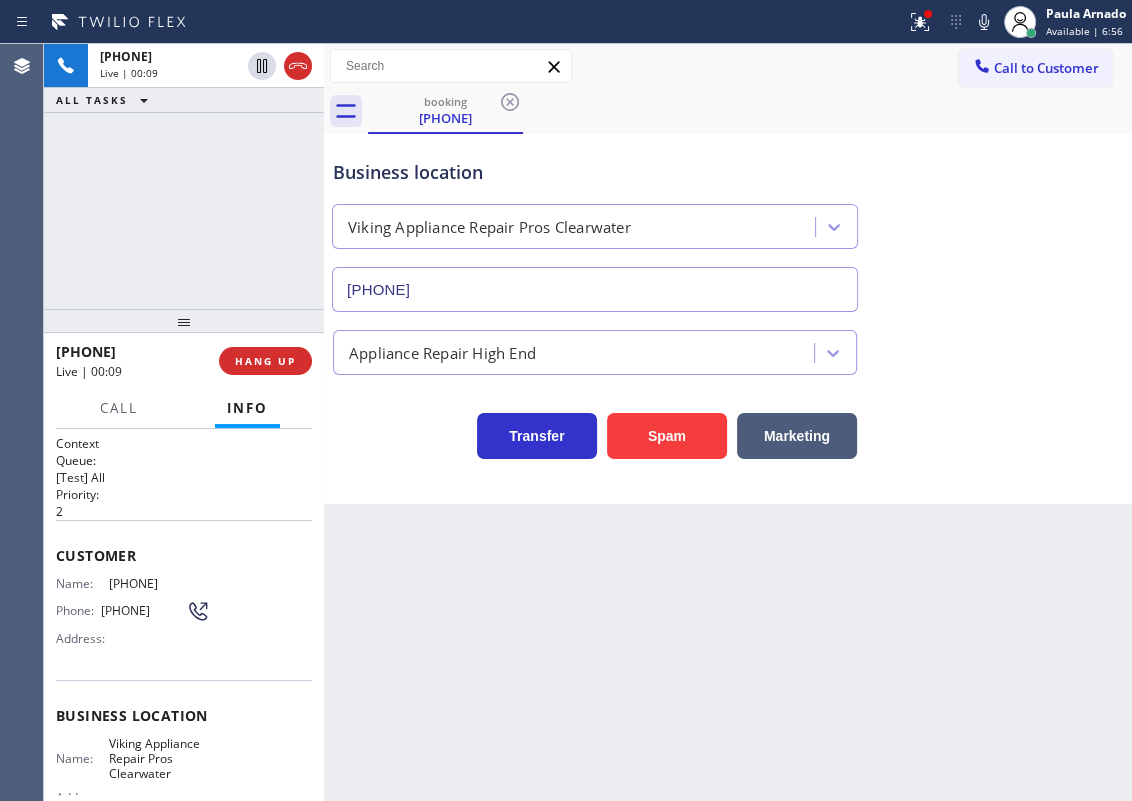 click on "[PHONE]" at bounding box center [595, 289] 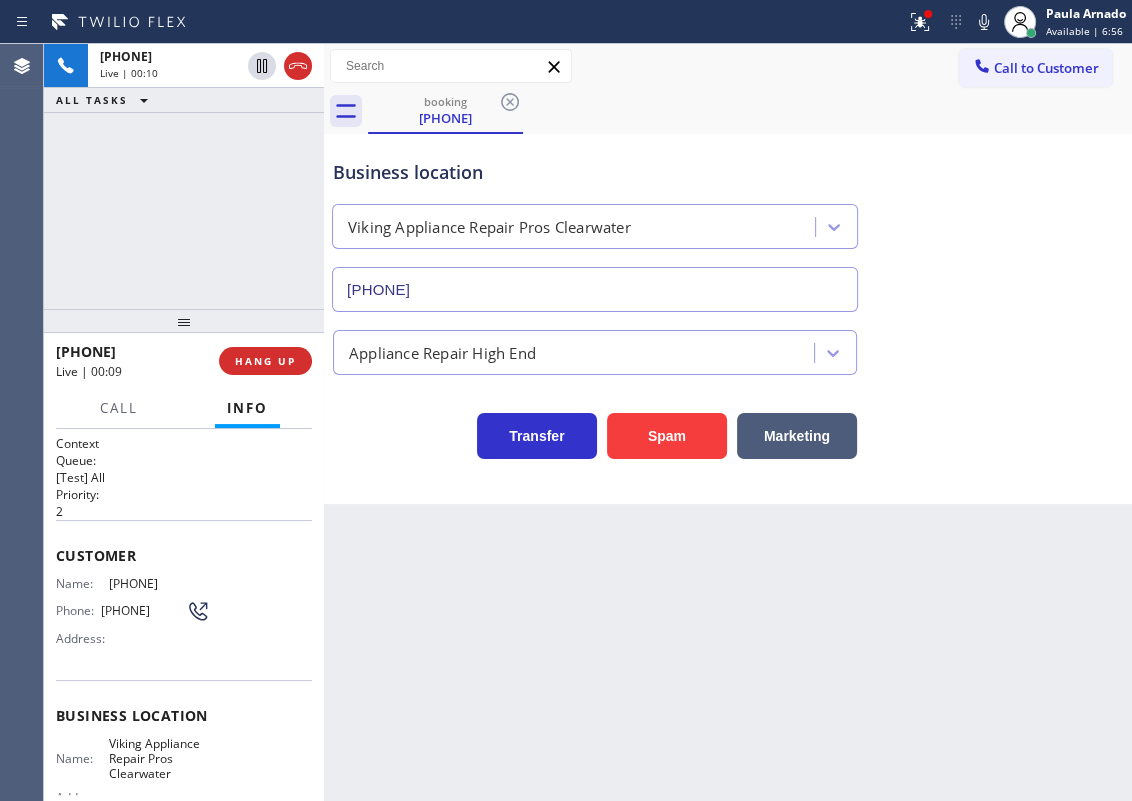 click on "[PHONE]" at bounding box center [595, 289] 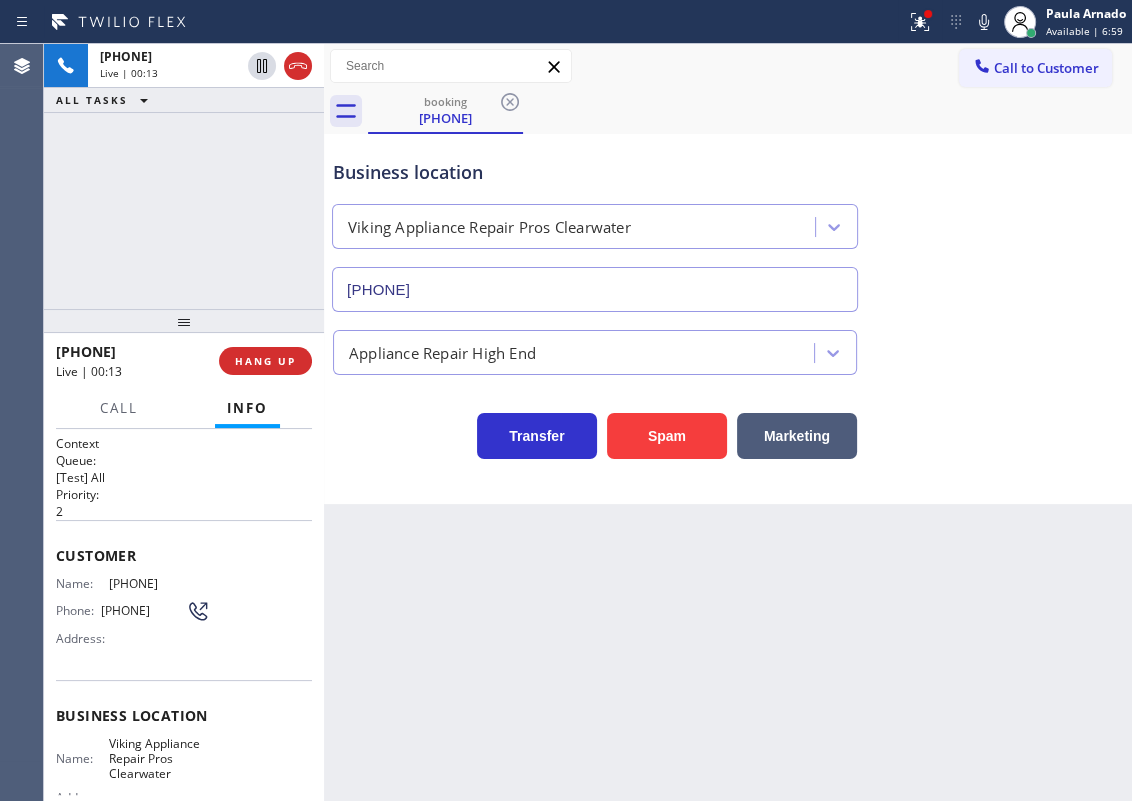 click on "[PHONE]" at bounding box center (159, 583) 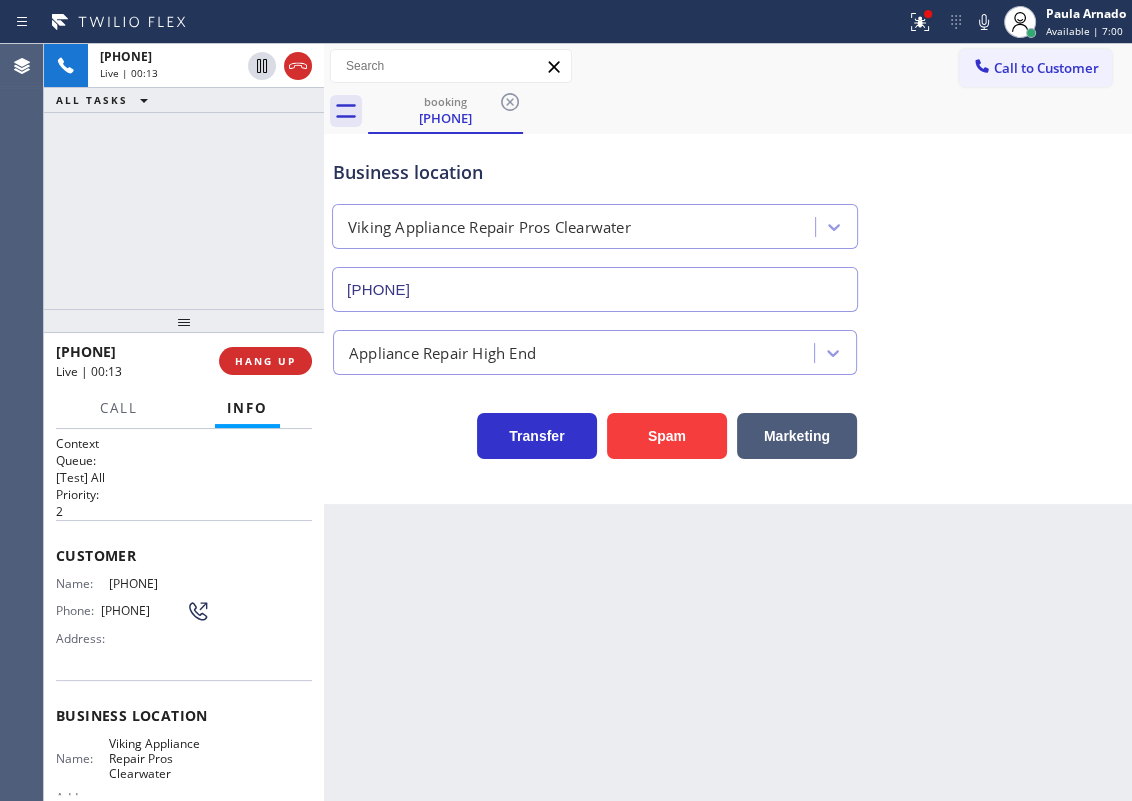 click on "[PHONE]" at bounding box center [159, 583] 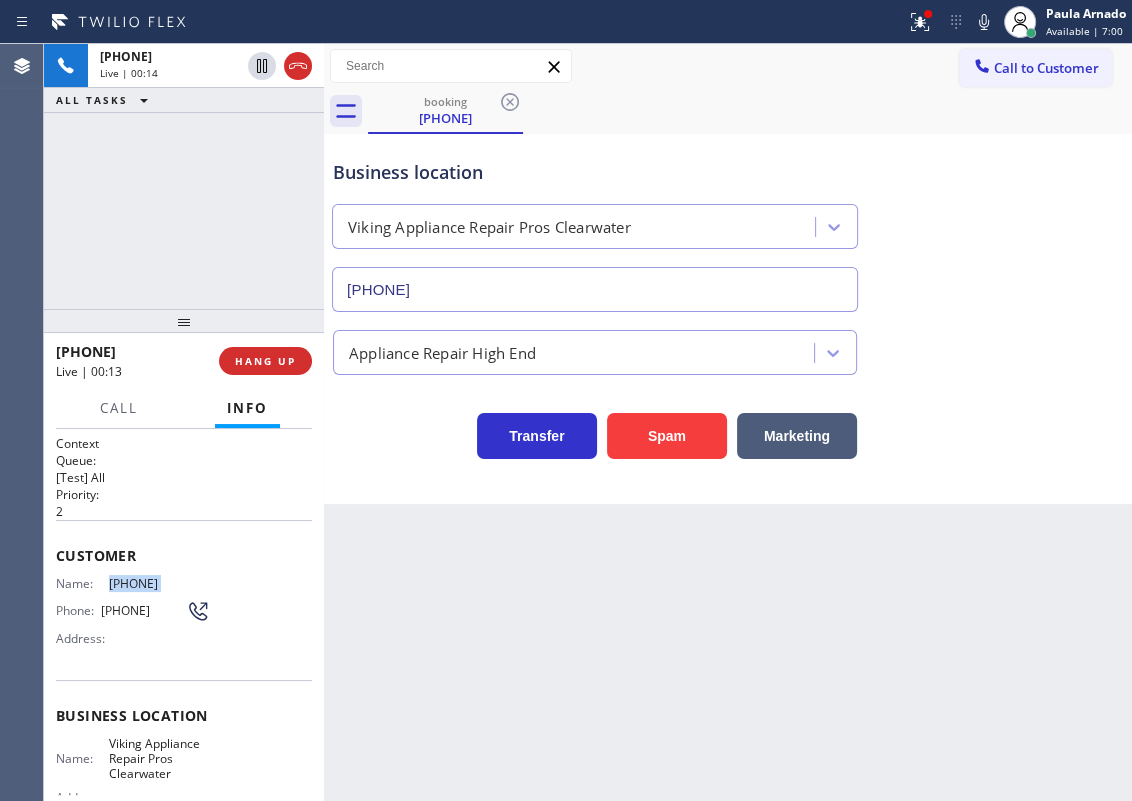 click on "[PHONE]" at bounding box center [159, 583] 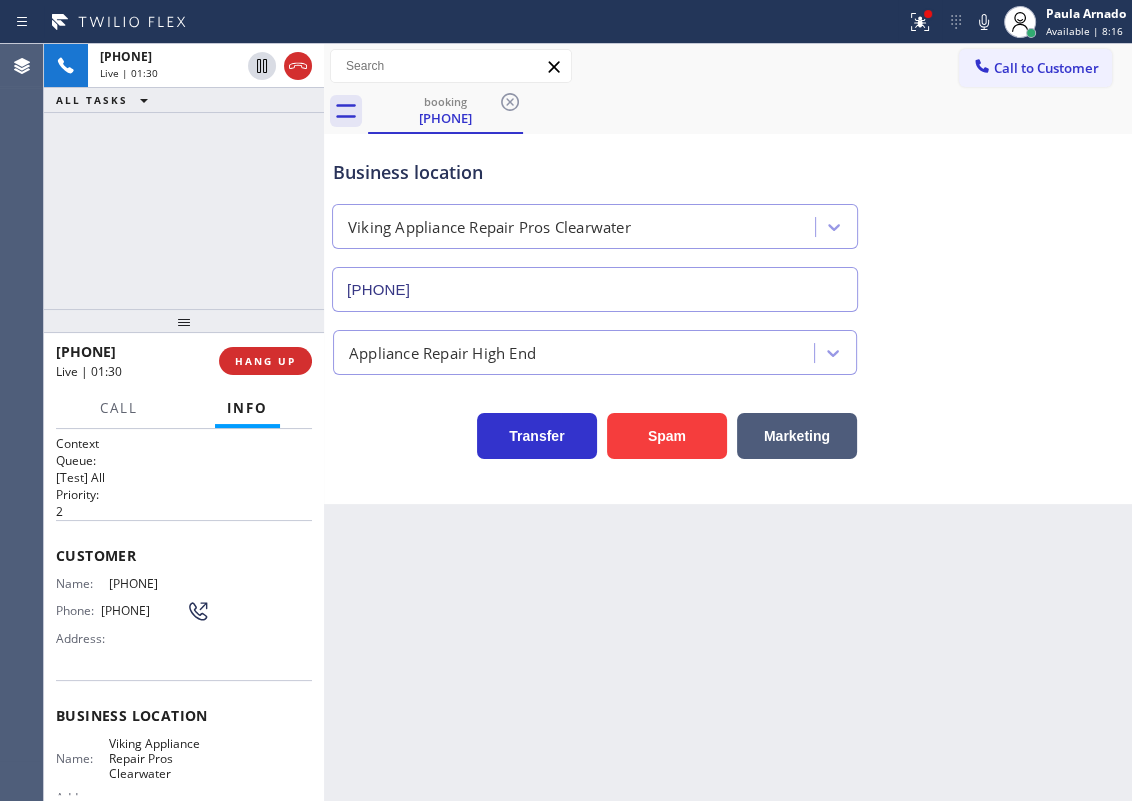 click on "Address:" at bounding box center (82, 638) 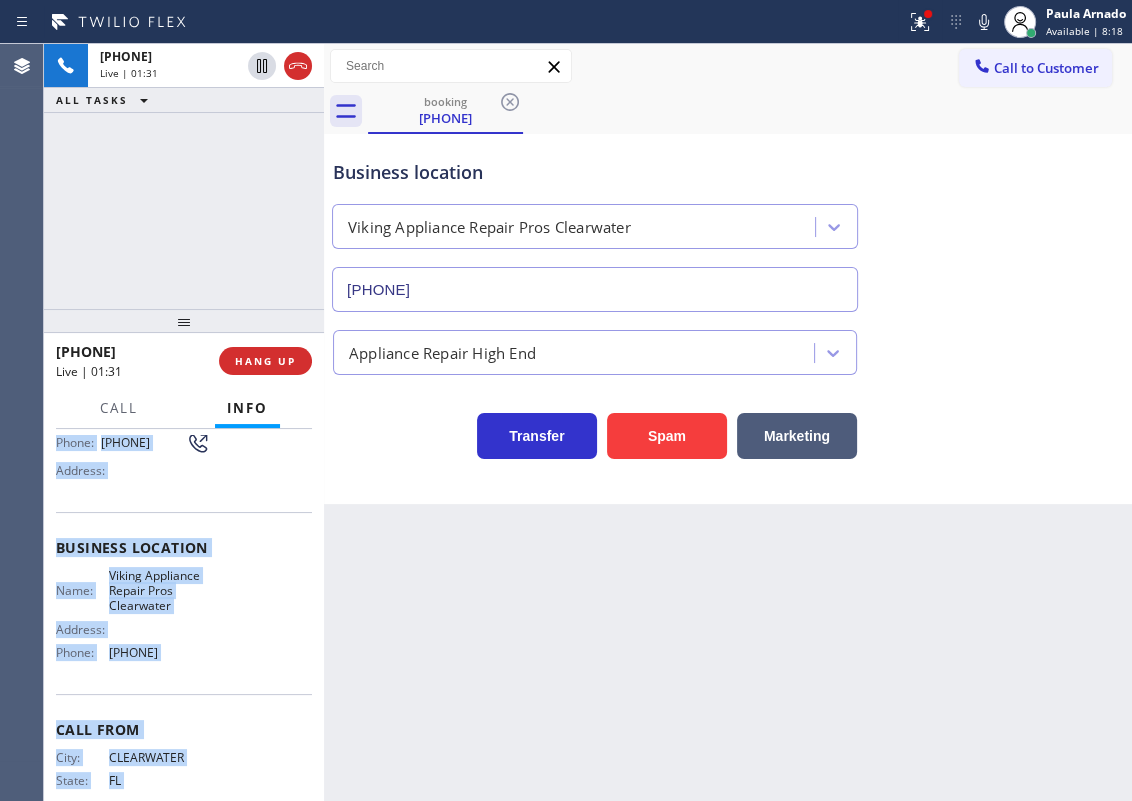 scroll, scrollTop: 221, scrollLeft: 0, axis: vertical 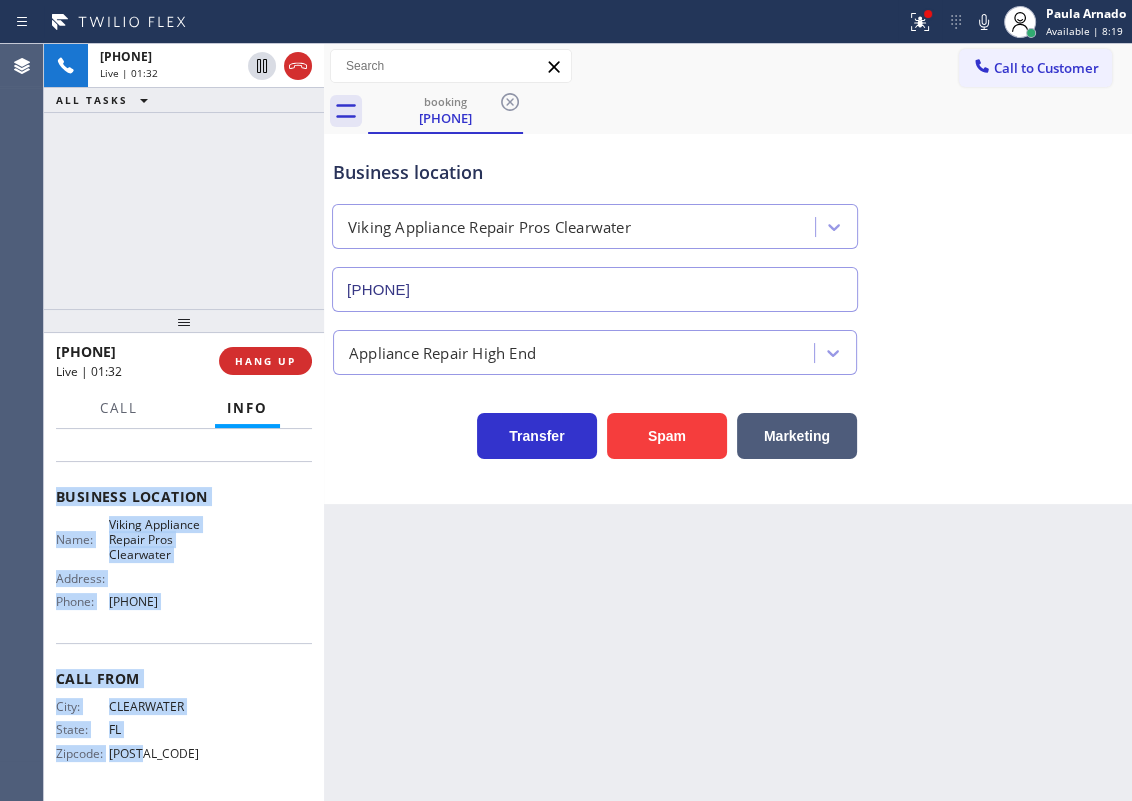 drag, startPoint x: 55, startPoint y: 549, endPoint x: 230, endPoint y: 610, distance: 185.32674 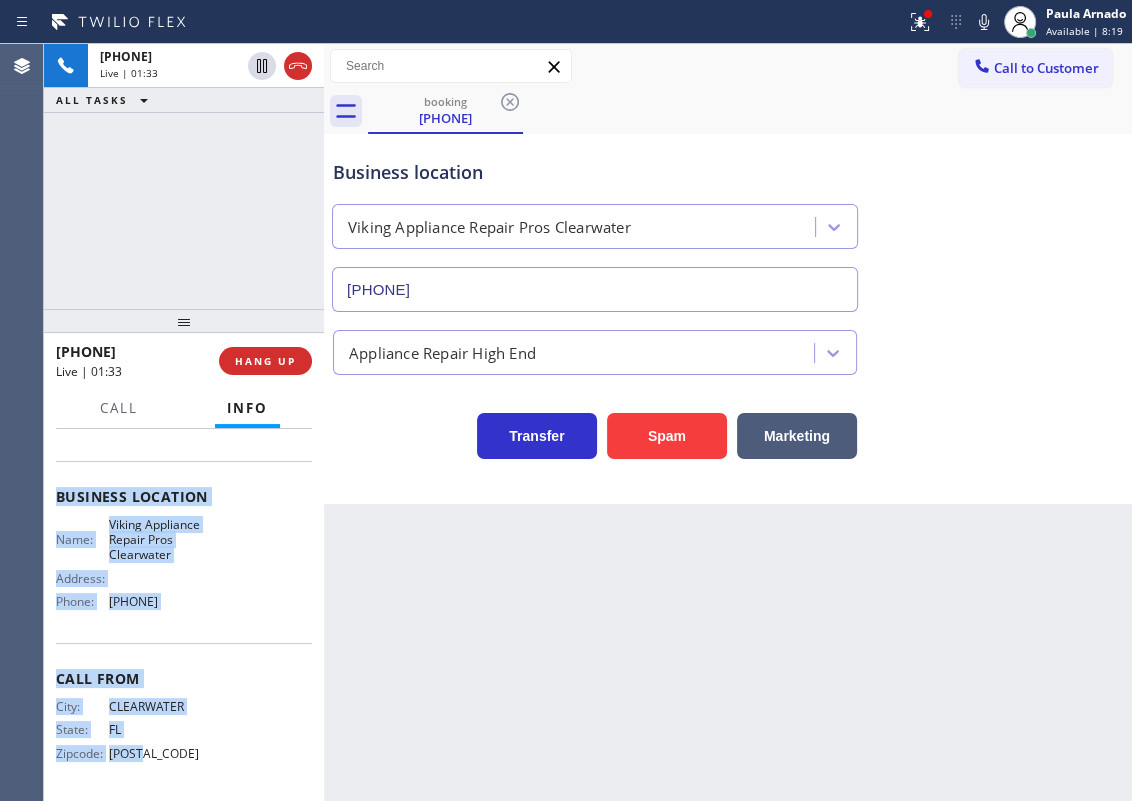 copy on "Customer Name: [PHONE] Phone: [PHONE] Address: Business location Name: Viking Appliance Repair Pros [CITY] Address:   Phone: [PHONE]" 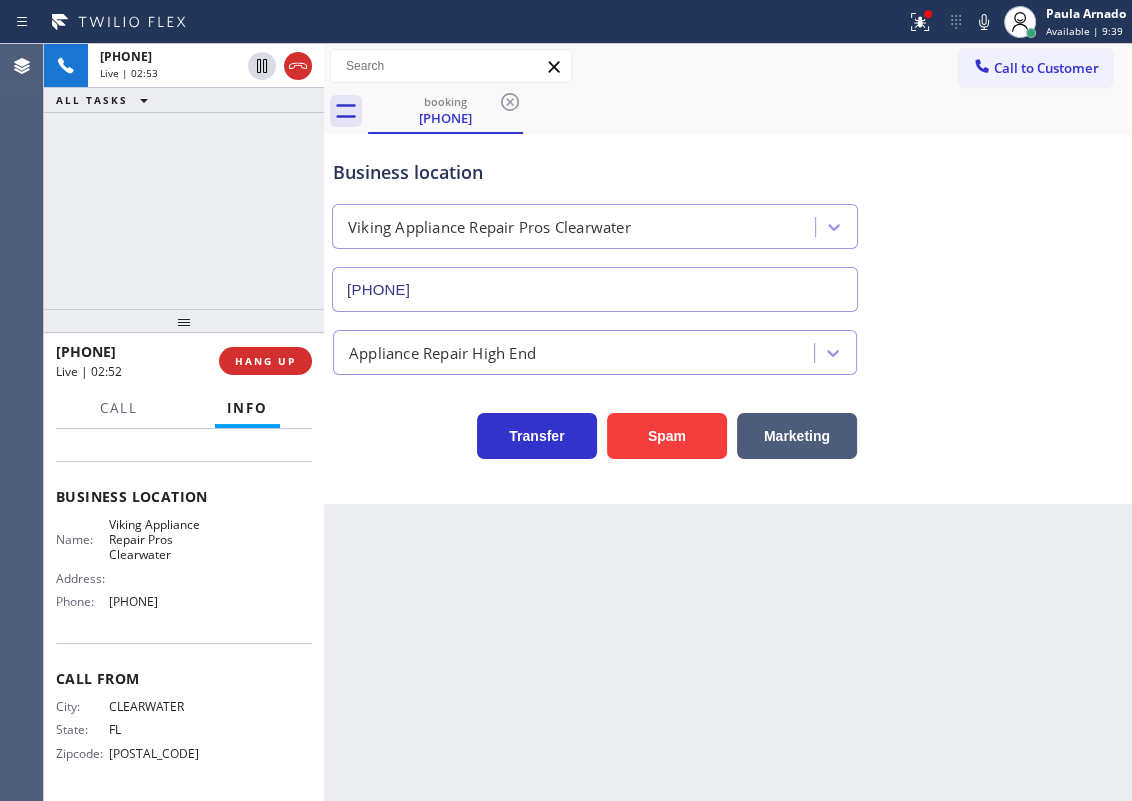 click on "Business location Viking Appliance Repair Pros [CITY] [PHONE]" at bounding box center (728, 221) 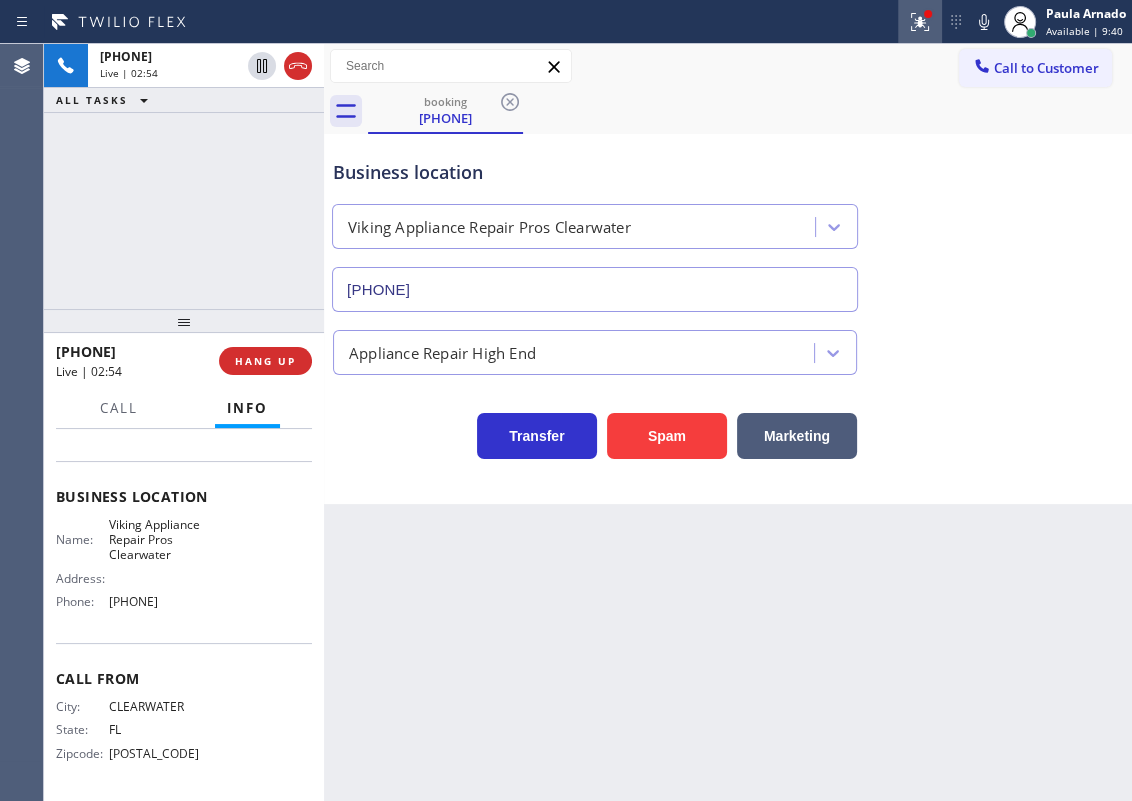 click 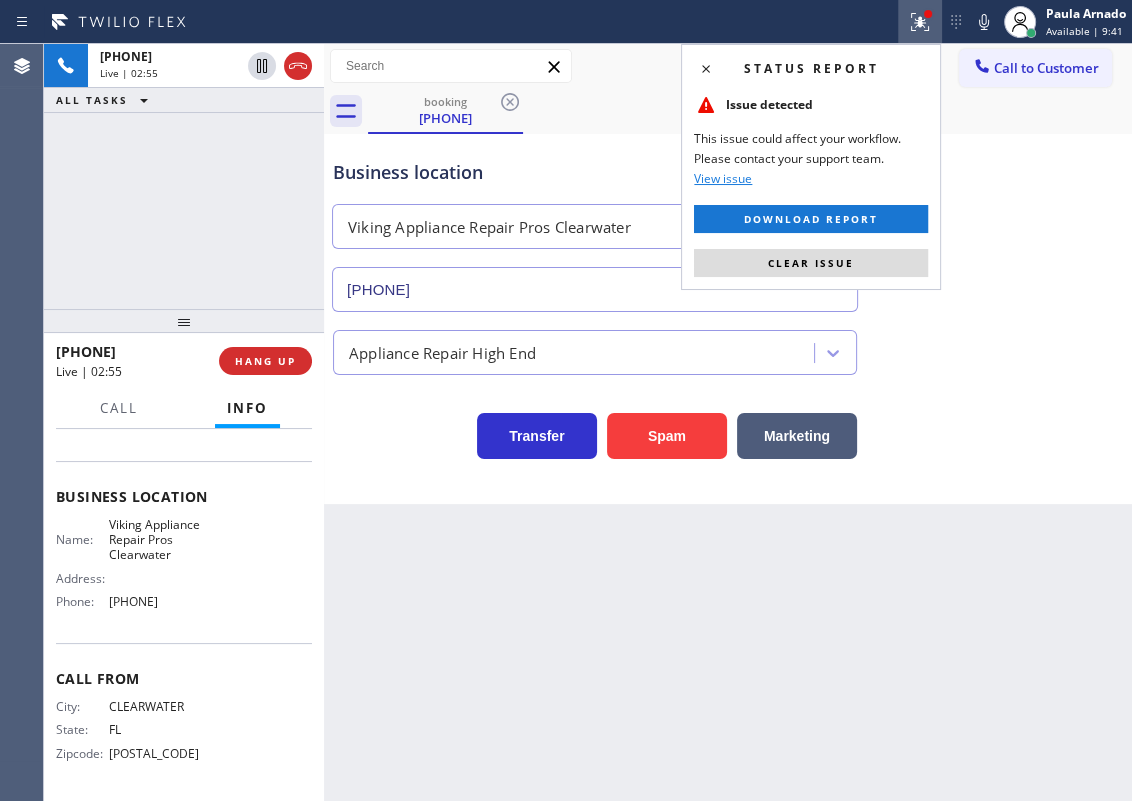 click on "Clear issue" at bounding box center (811, 263) 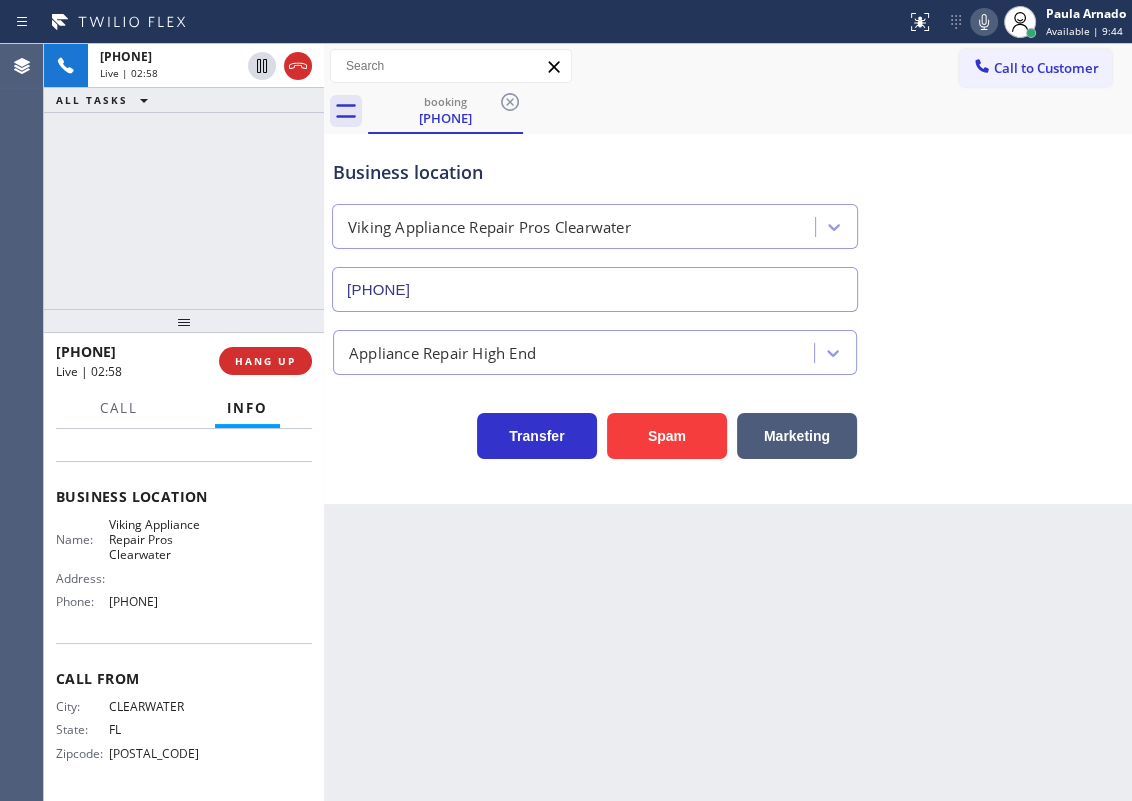 click 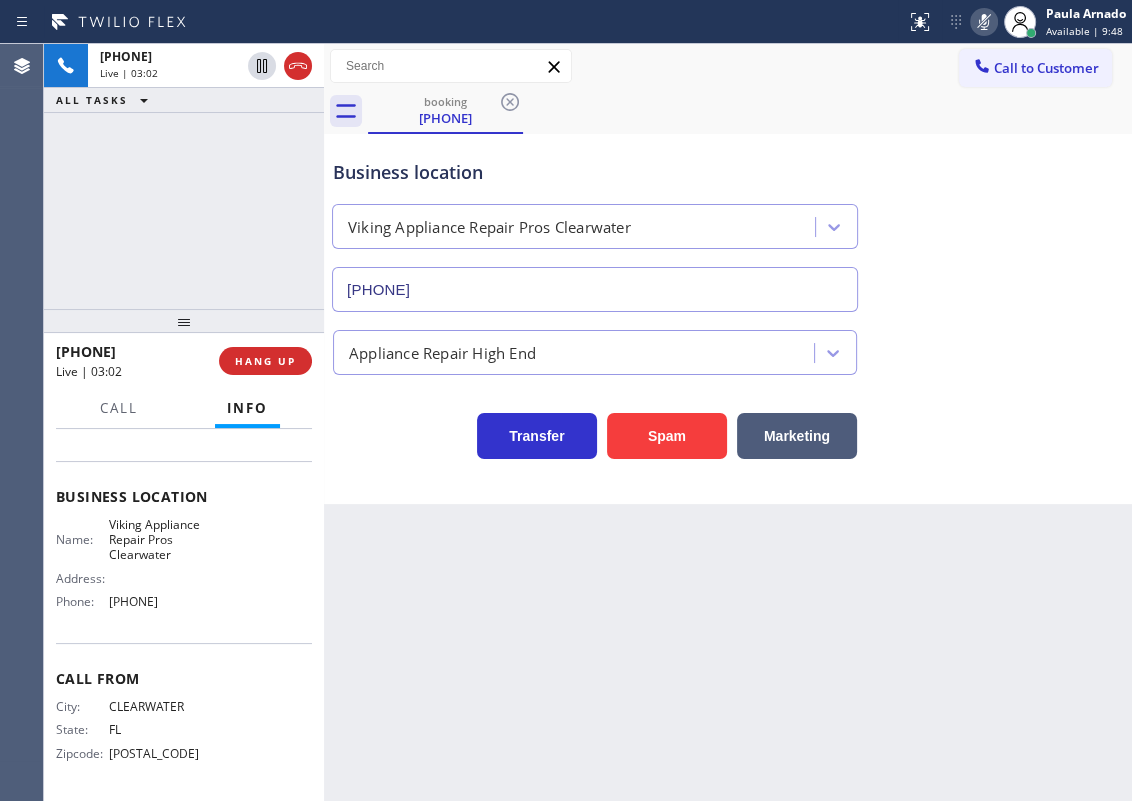 click 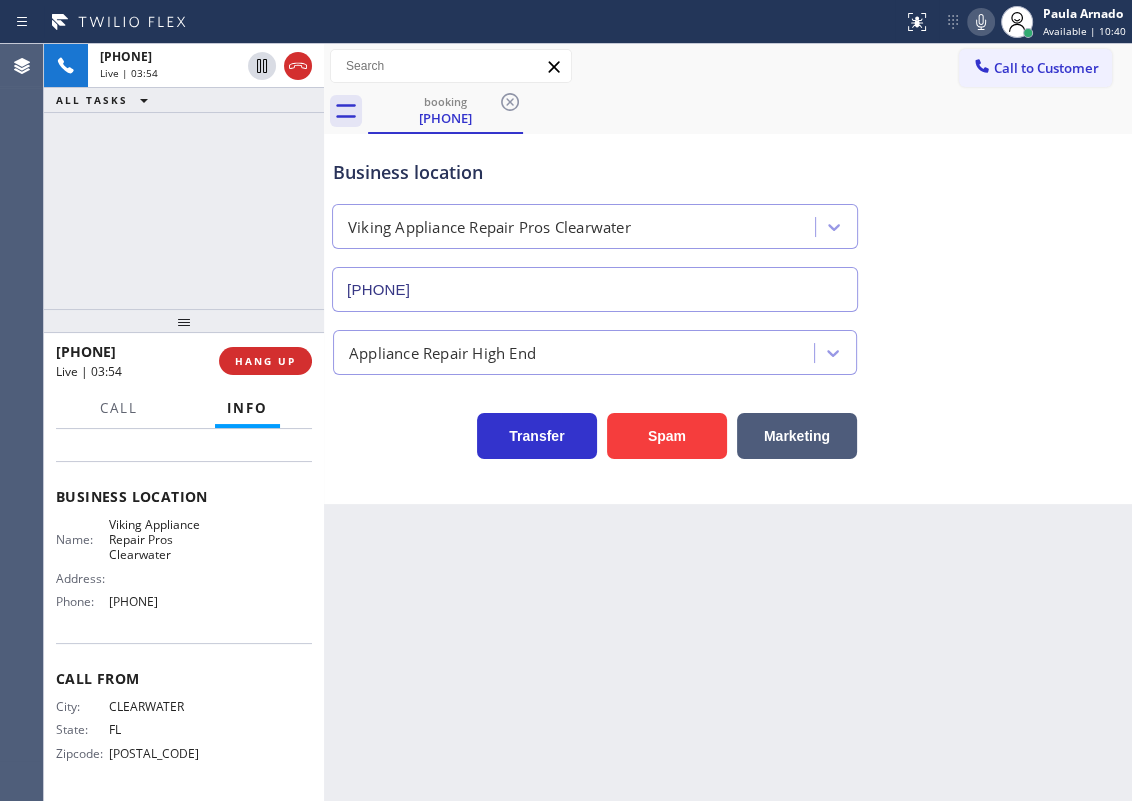 click 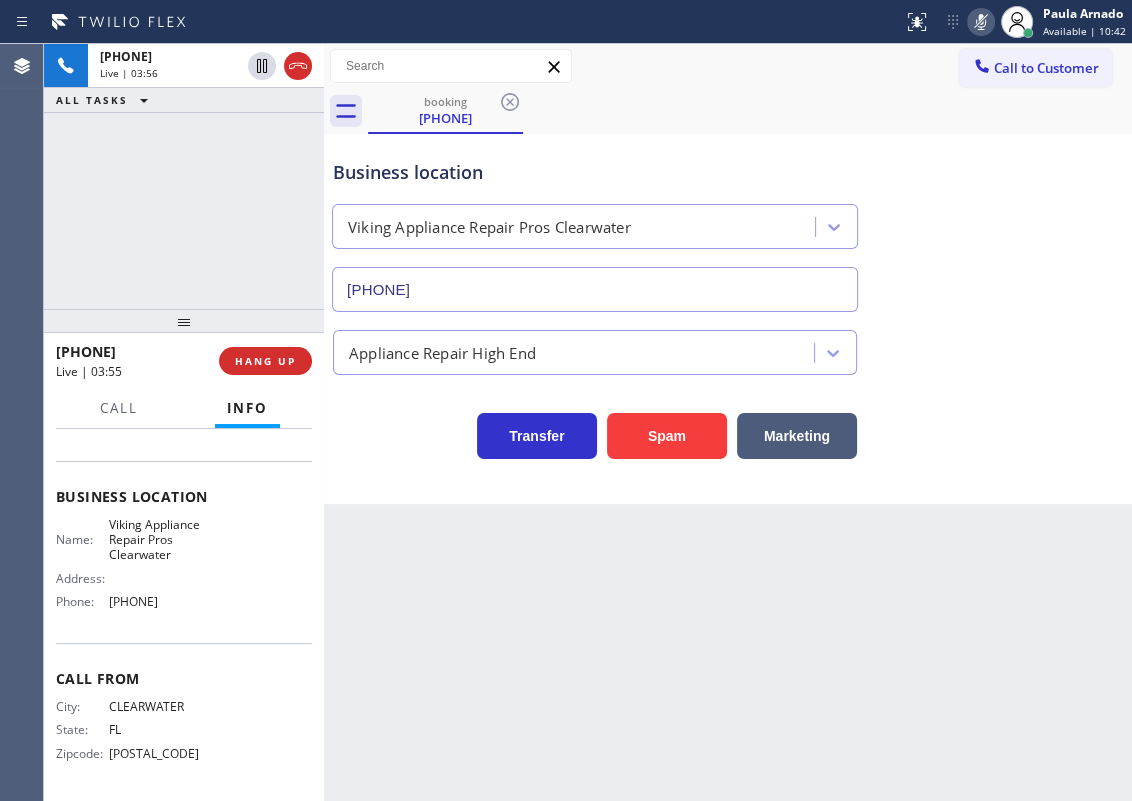click 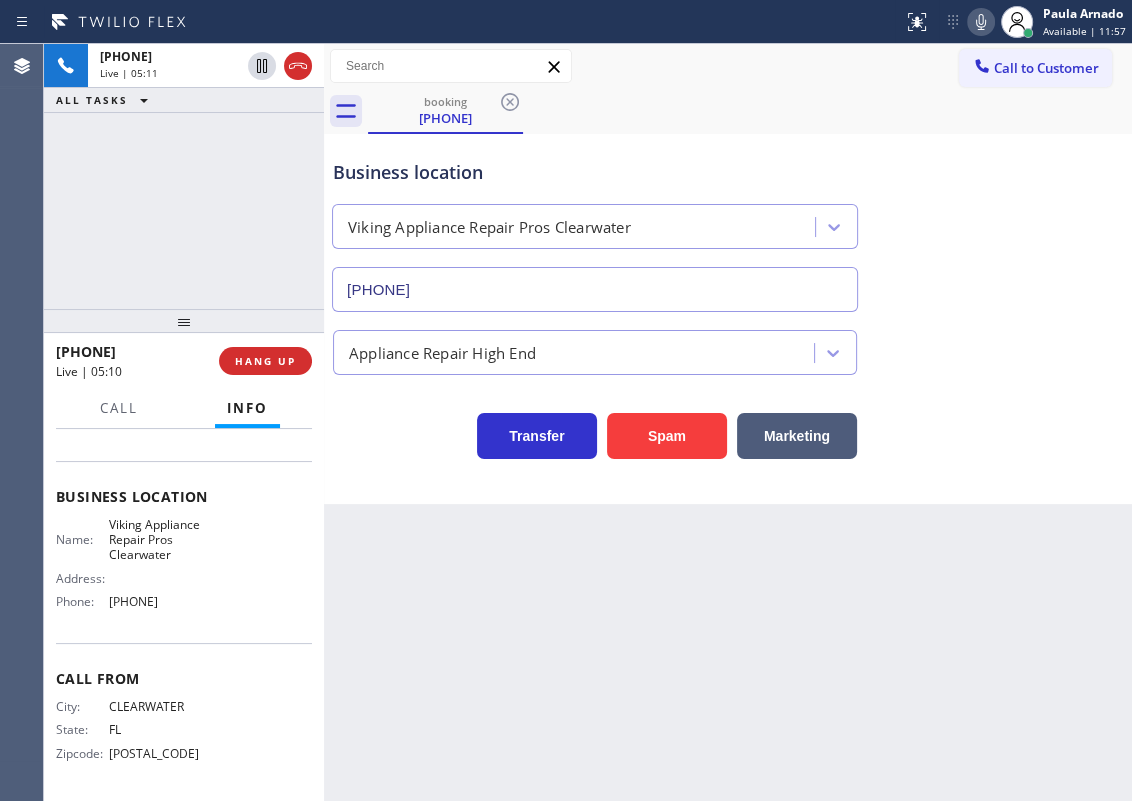 click on "Business location Viking Appliance Repair Pros [CITY] [PHONE]" at bounding box center (728, 221) 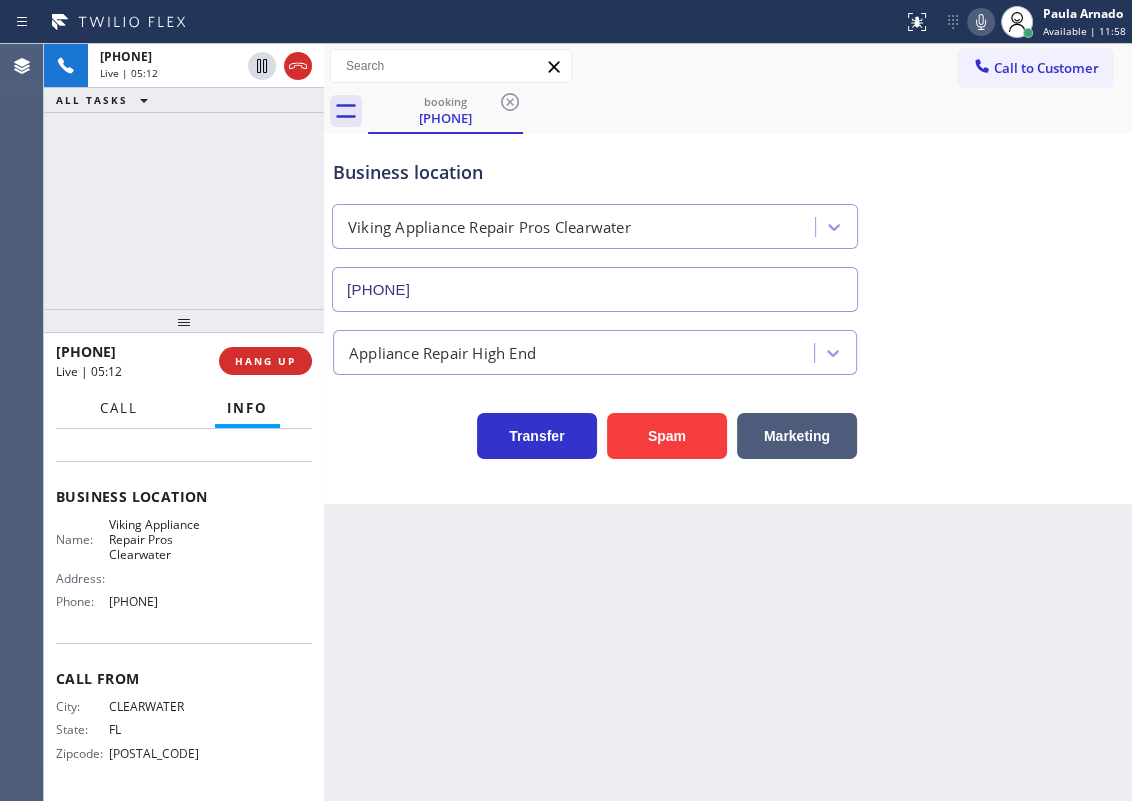 click on "Call" at bounding box center [119, 408] 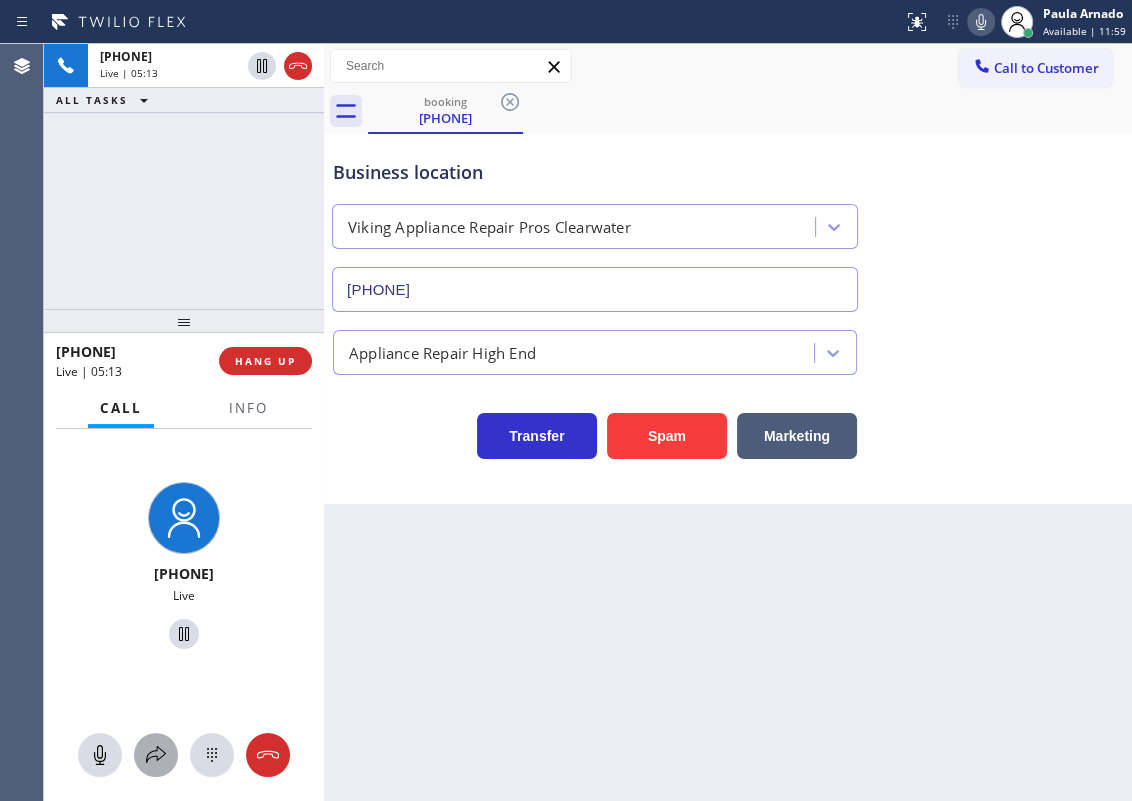 click 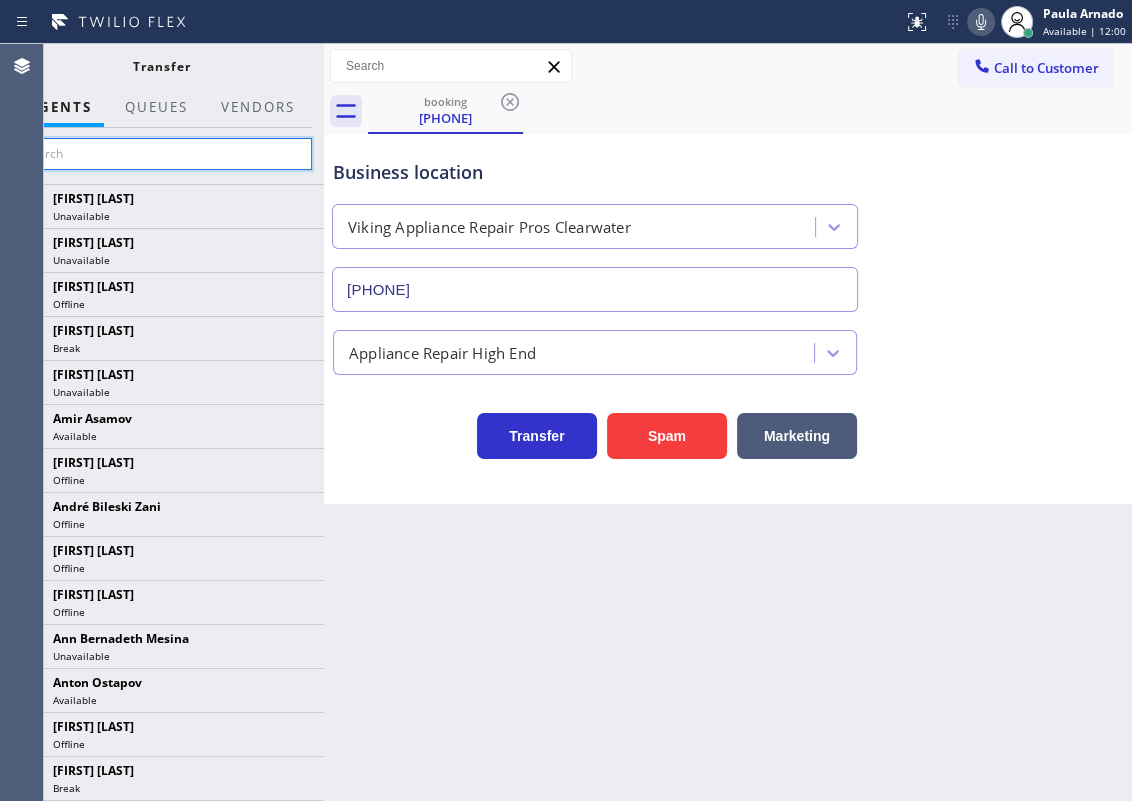 click at bounding box center [161, 154] 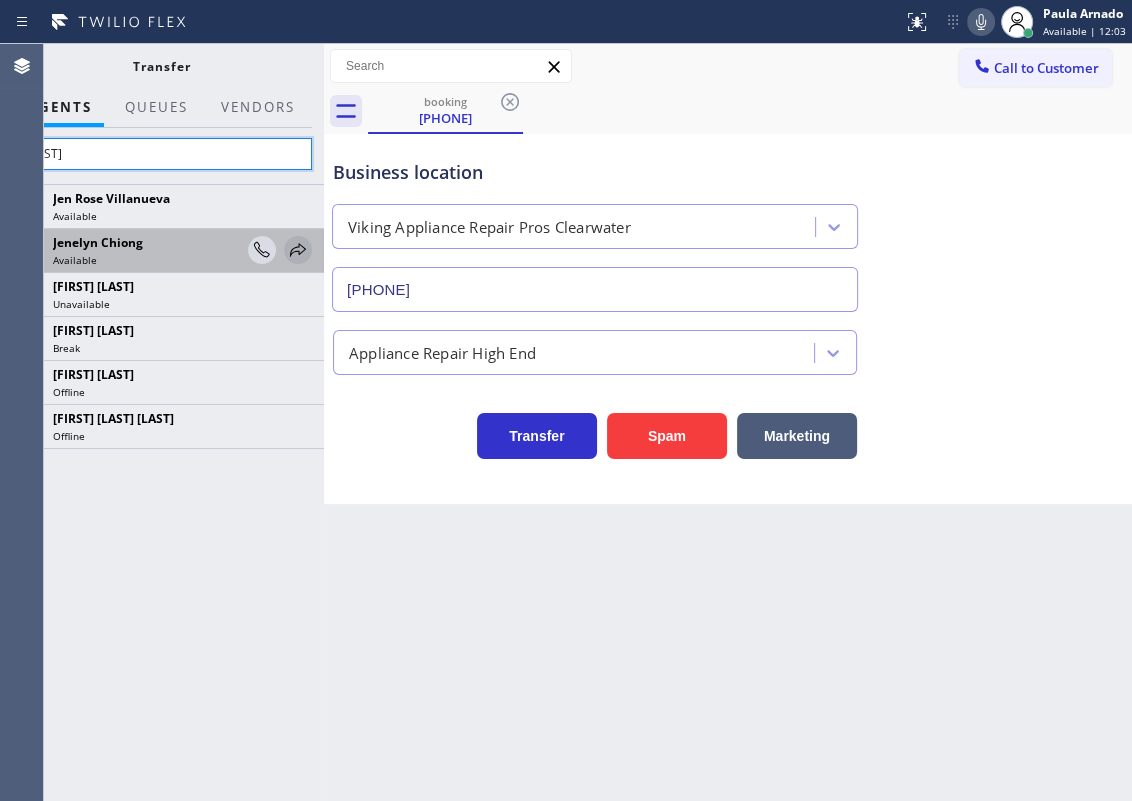 type on "[FIRST]" 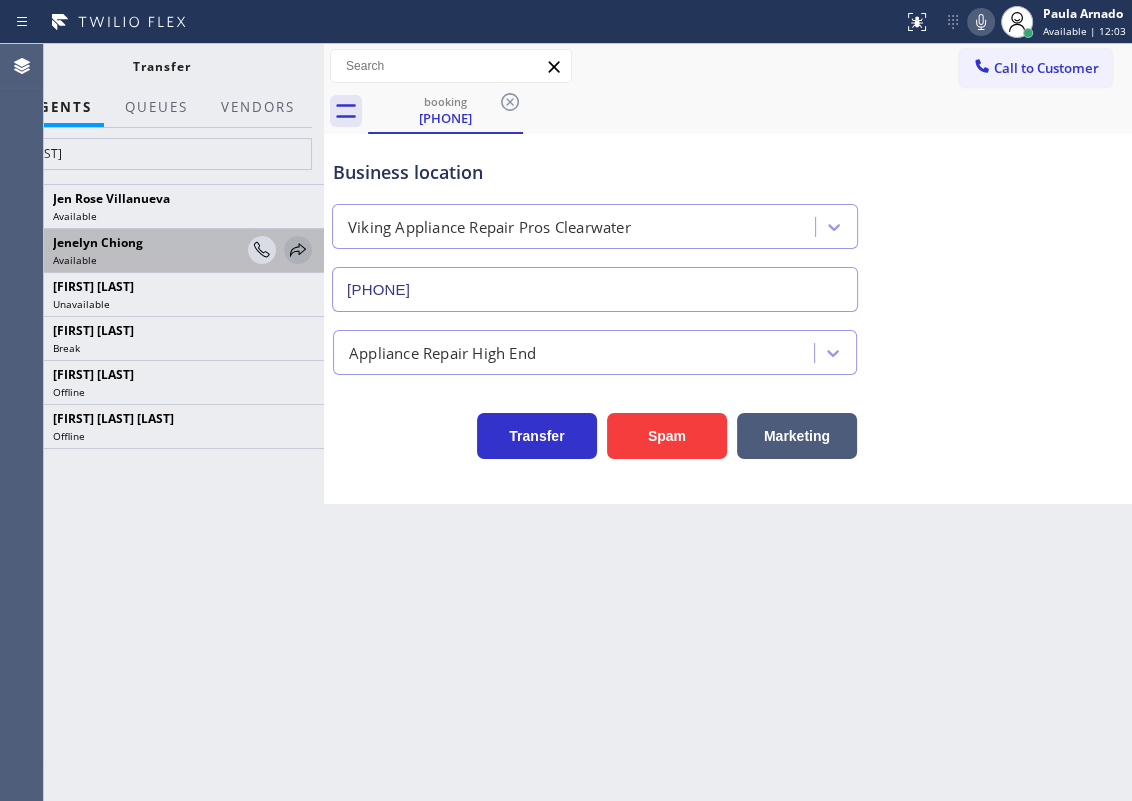 click 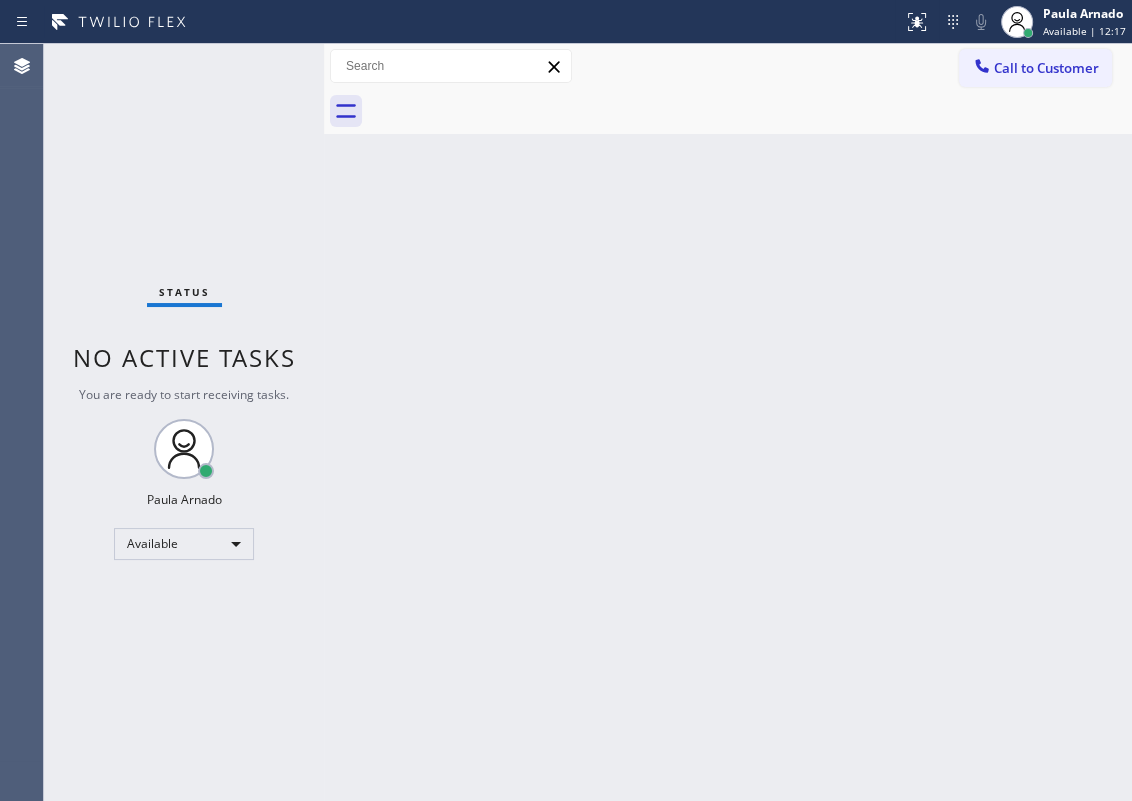 click on "Back to Dashboard Change Sender ID Customers Technicians Select a contact Outbound call Technician Search Technician Your caller id phone number Your caller id phone number Call Technician info Name   Phone none Address none Change Sender ID HVAC +18559994417 5 Star Appliance +18557314952 Appliance Repair +18554611149 Plumbing +18889090120 Air Duct Cleaning +18006865038  Electricians +18005688664 Cancel Change Check personal SMS Reset Change No tabs Call to Customer Outbound call Location Search location Your caller id phone number Customer number Call Outbound call Technician Search Technician Your caller id phone number Your caller id phone number Call" at bounding box center (728, 422) 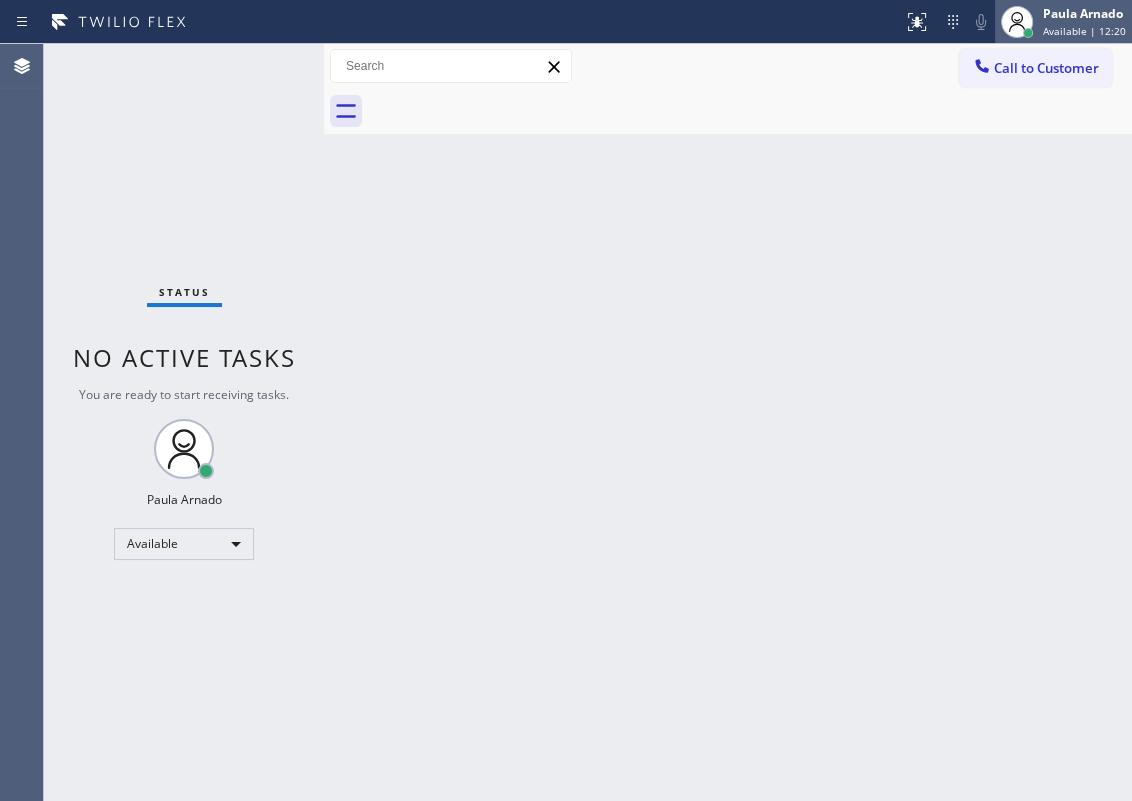 click on "[FIRST] [LAST] Available | 12:20" at bounding box center (1063, 22) 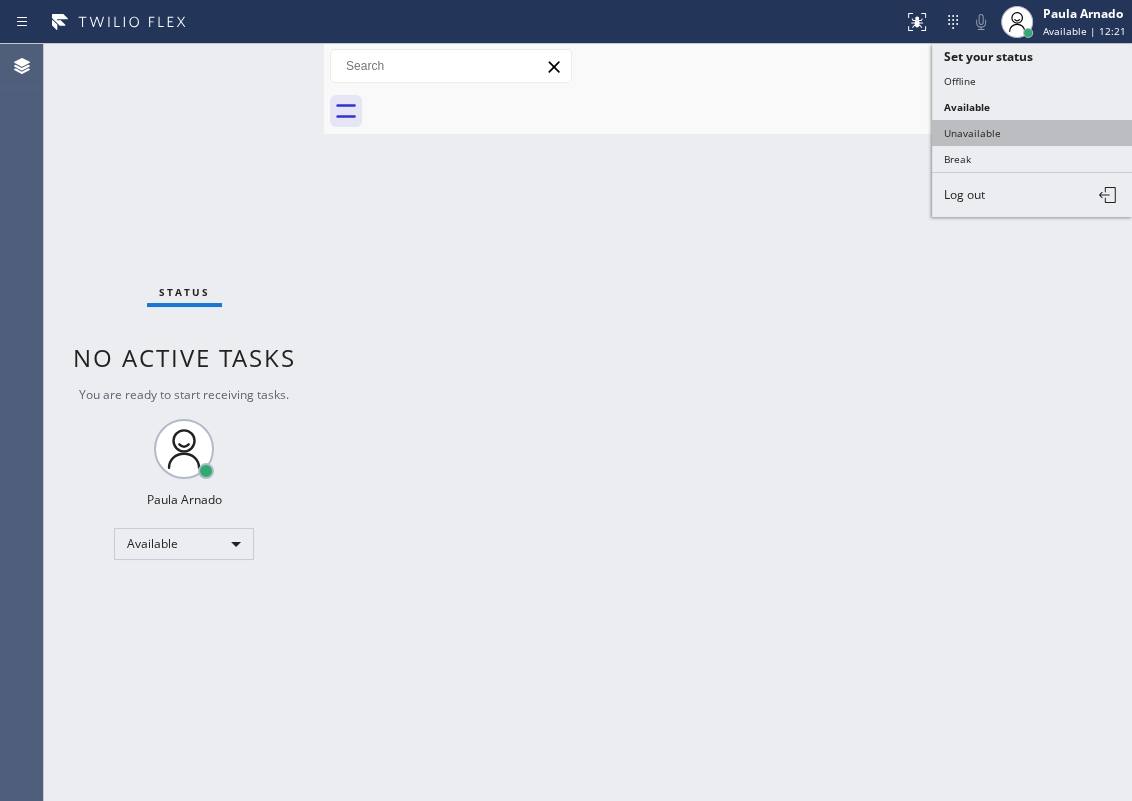 click on "Unavailable" at bounding box center [1032, 133] 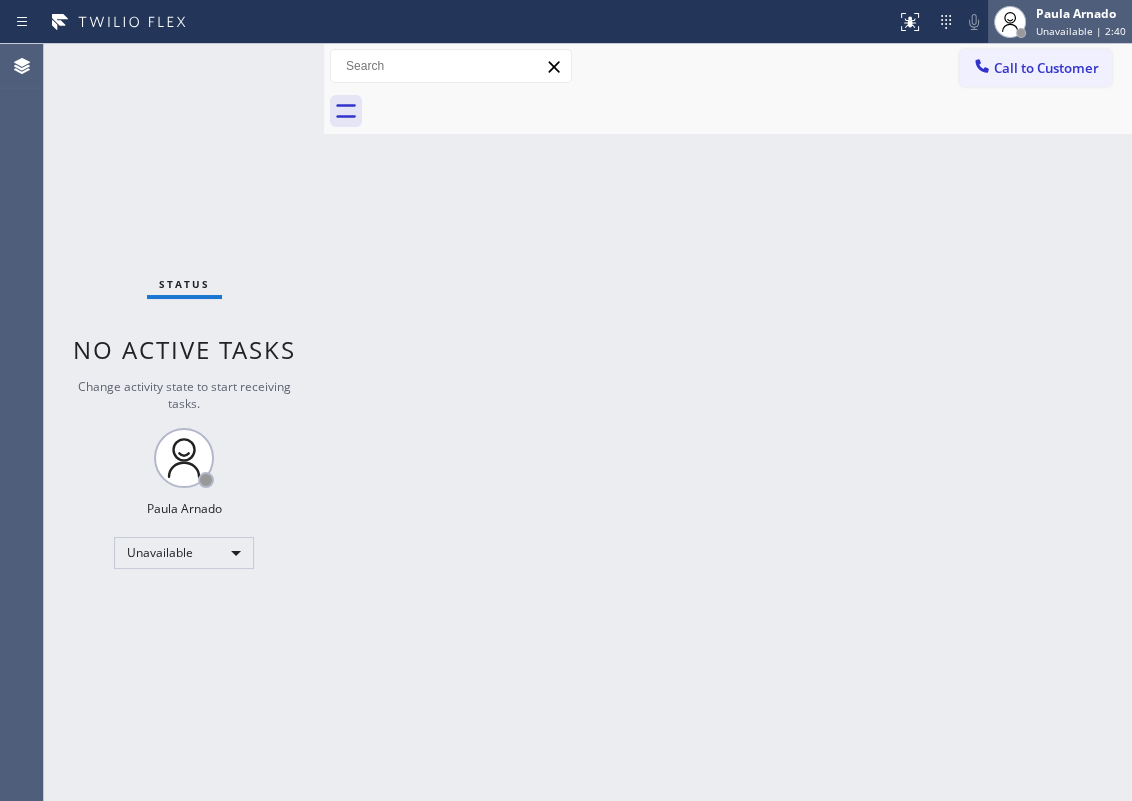 click at bounding box center [1021, 33] 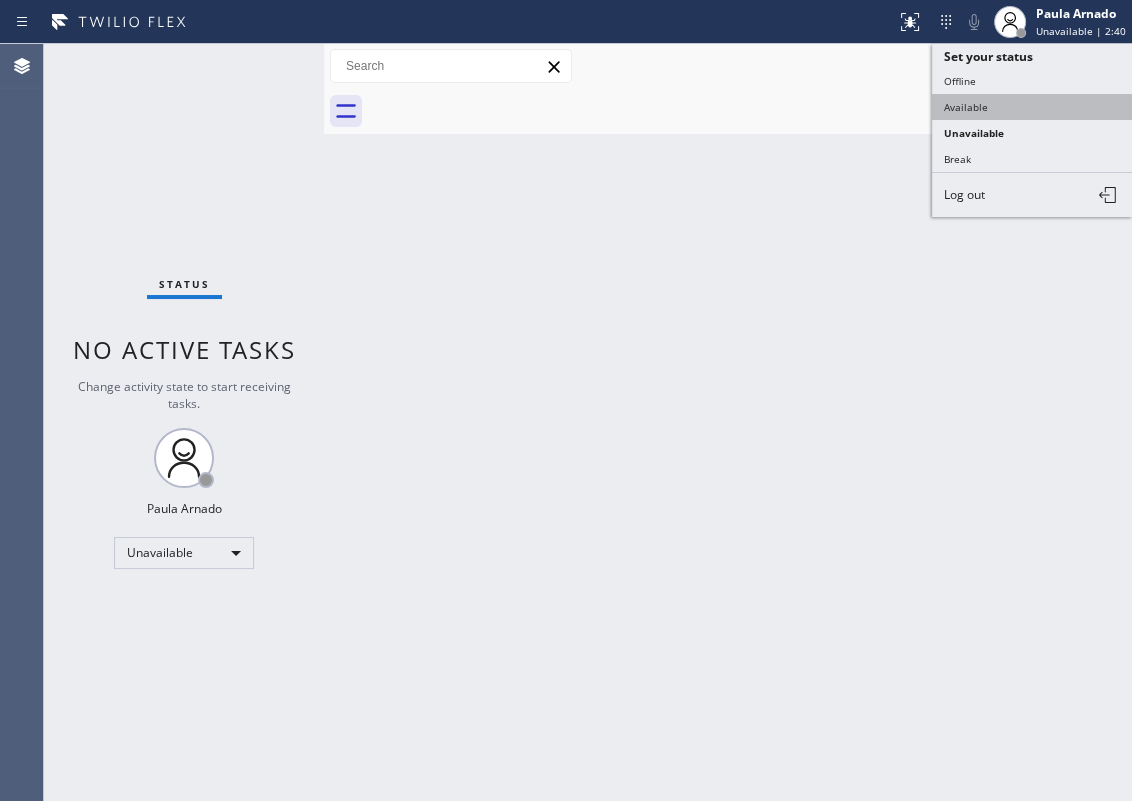 click on "Available" at bounding box center [1032, 107] 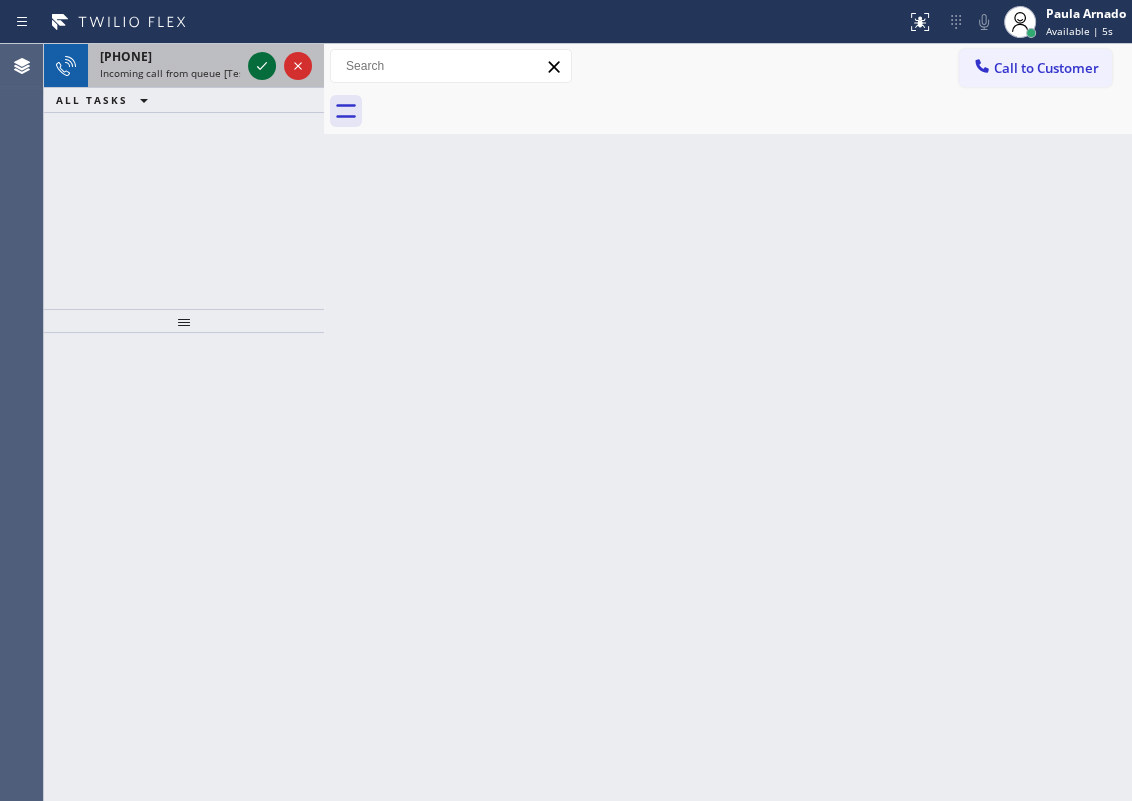 click 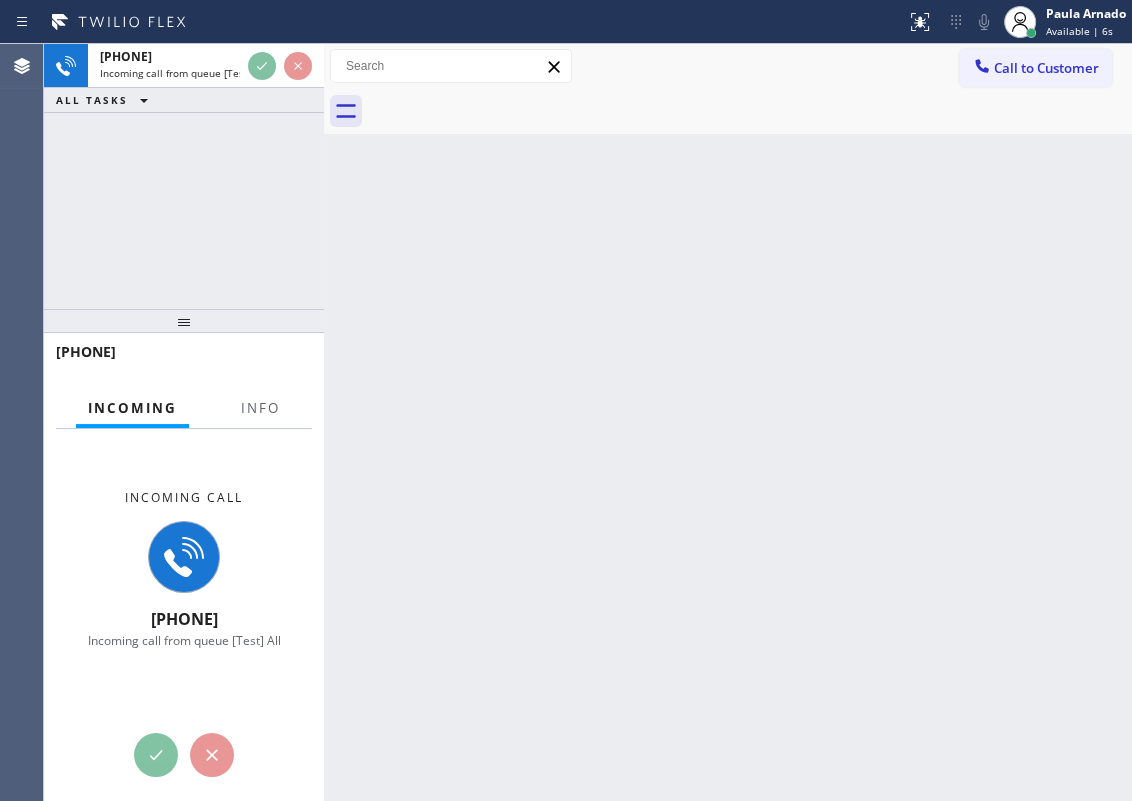 click on "Incoming Info" at bounding box center [184, 409] 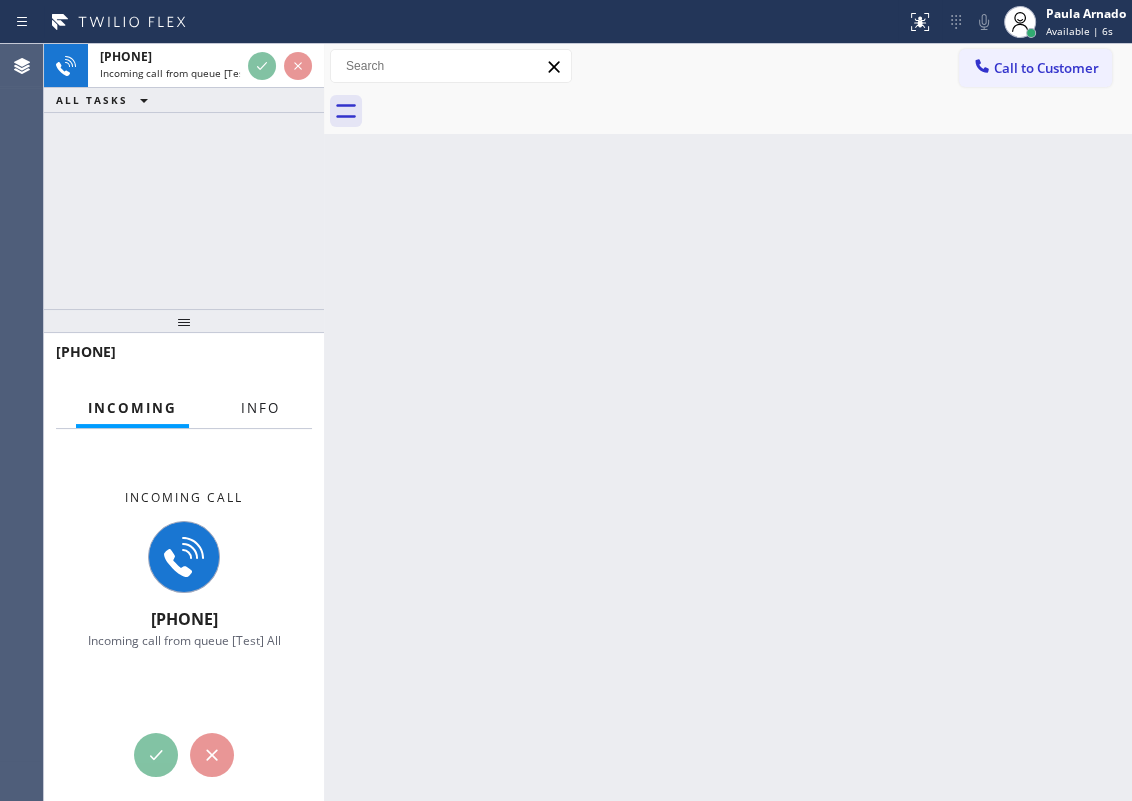 click on "Info" at bounding box center (260, 408) 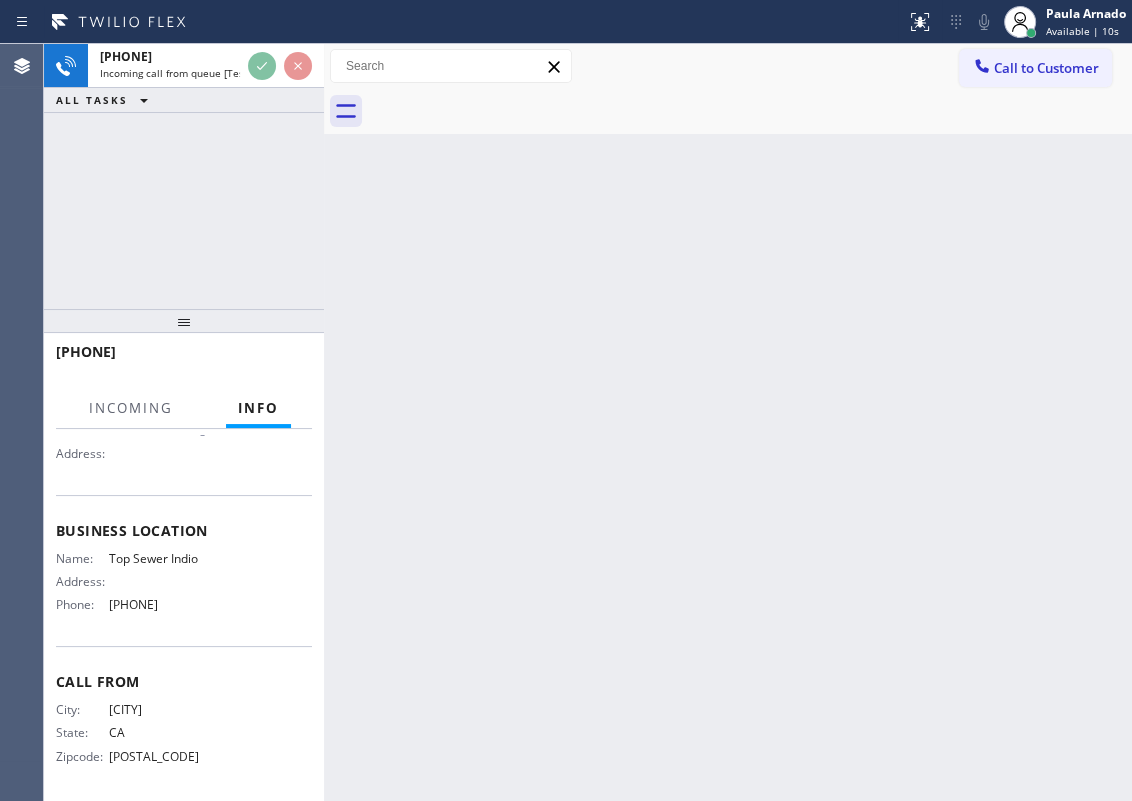 scroll, scrollTop: 190, scrollLeft: 0, axis: vertical 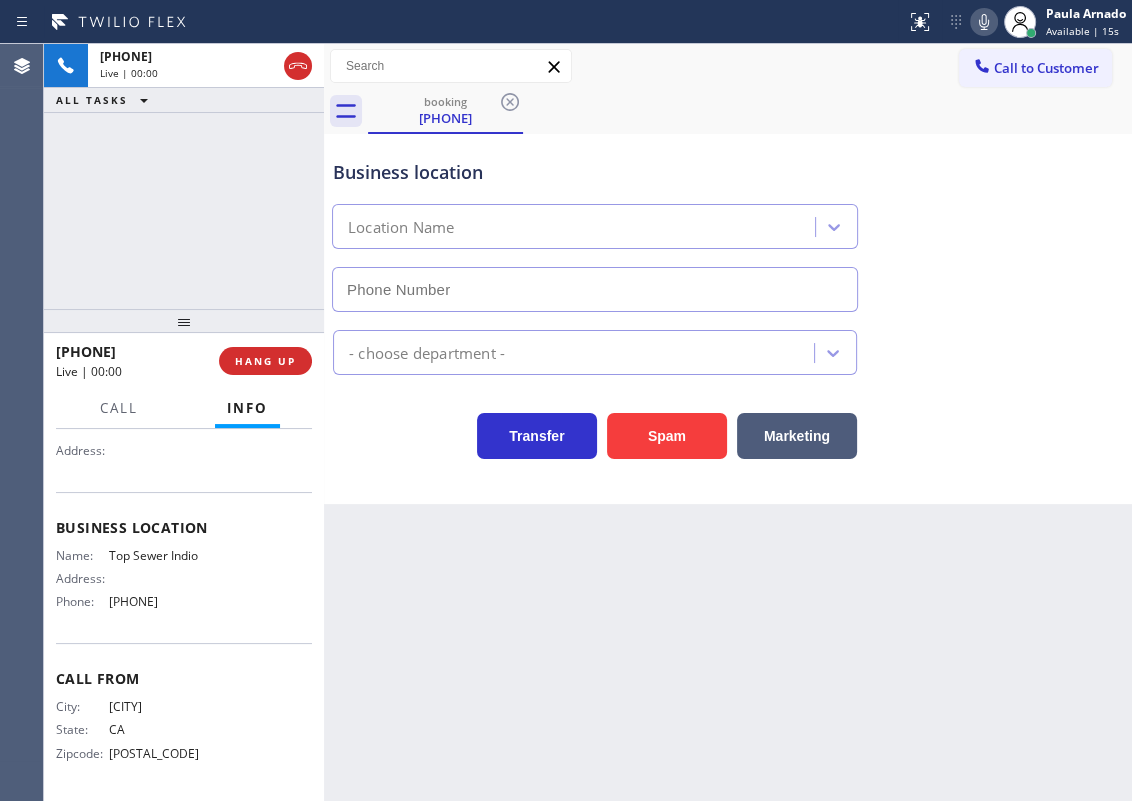type on "[PHONE]" 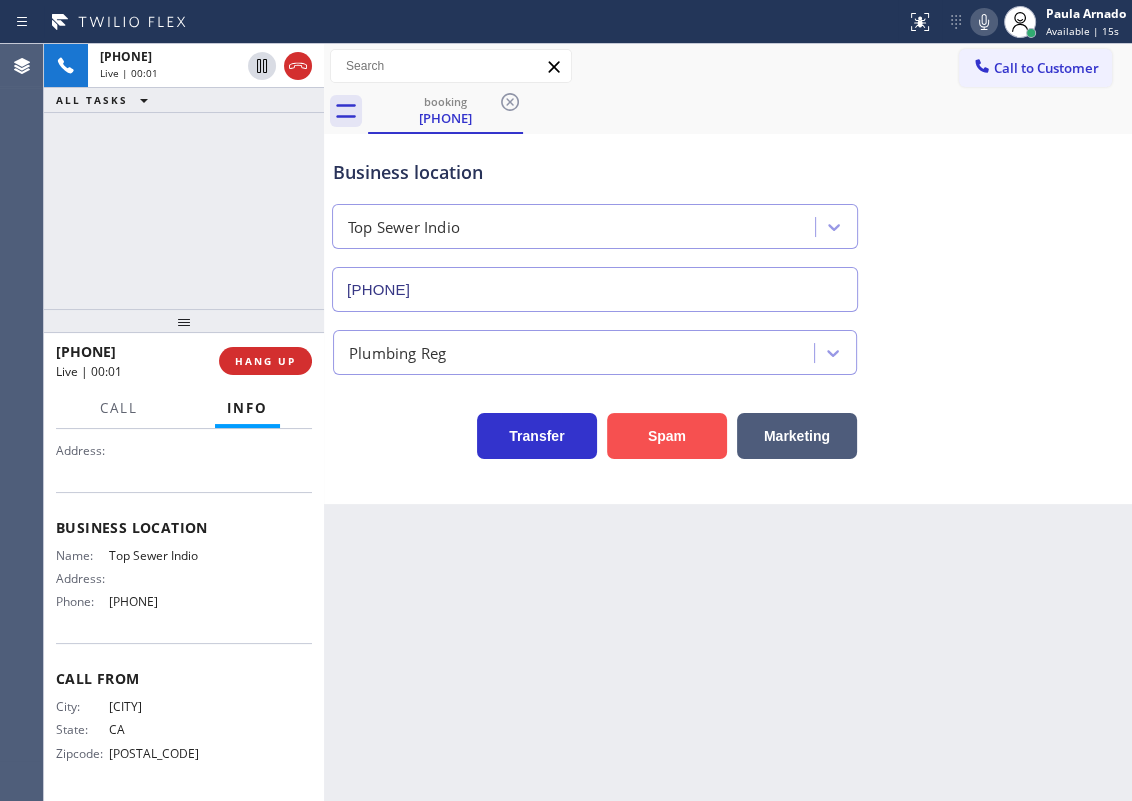 click on "Spam" at bounding box center [667, 436] 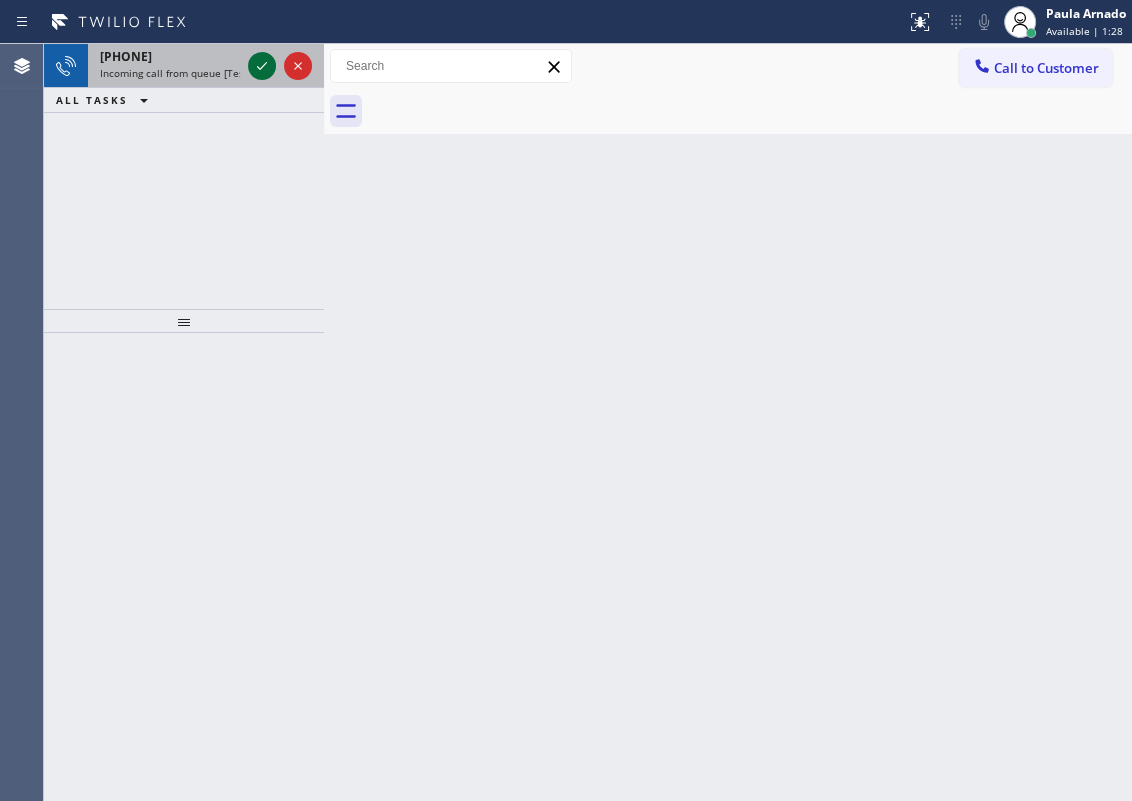 click 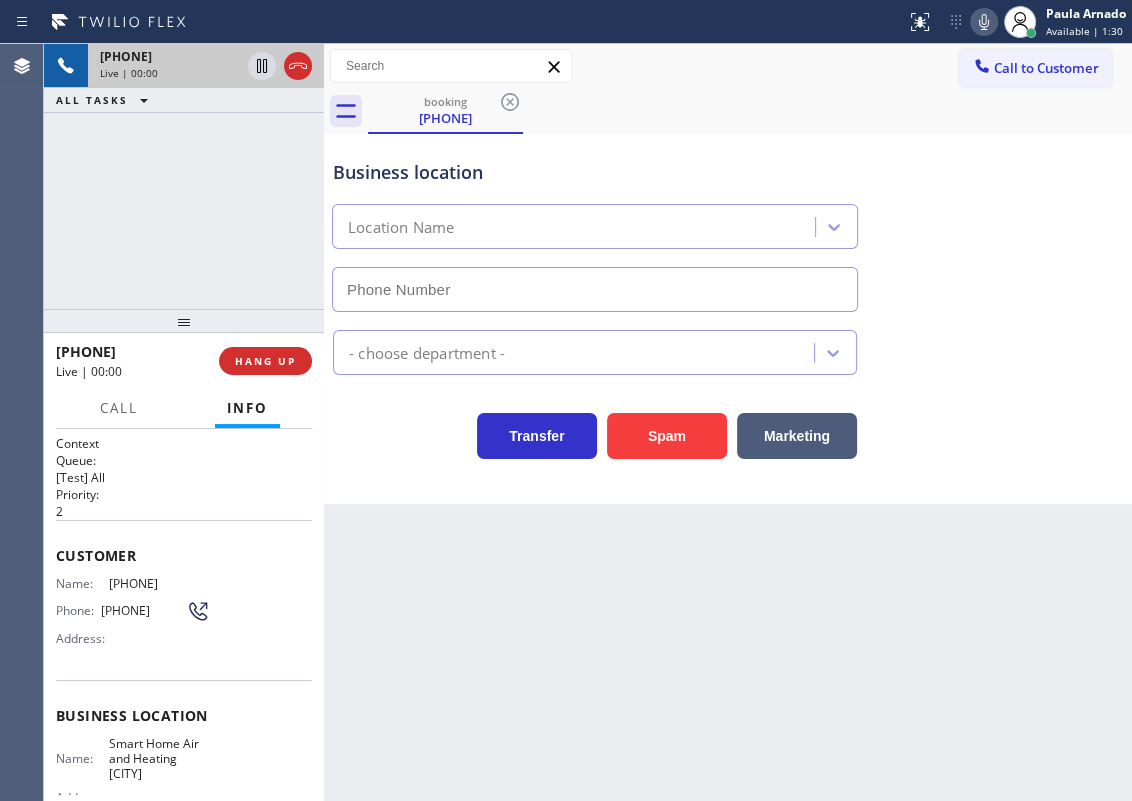 type on "[PHONE]" 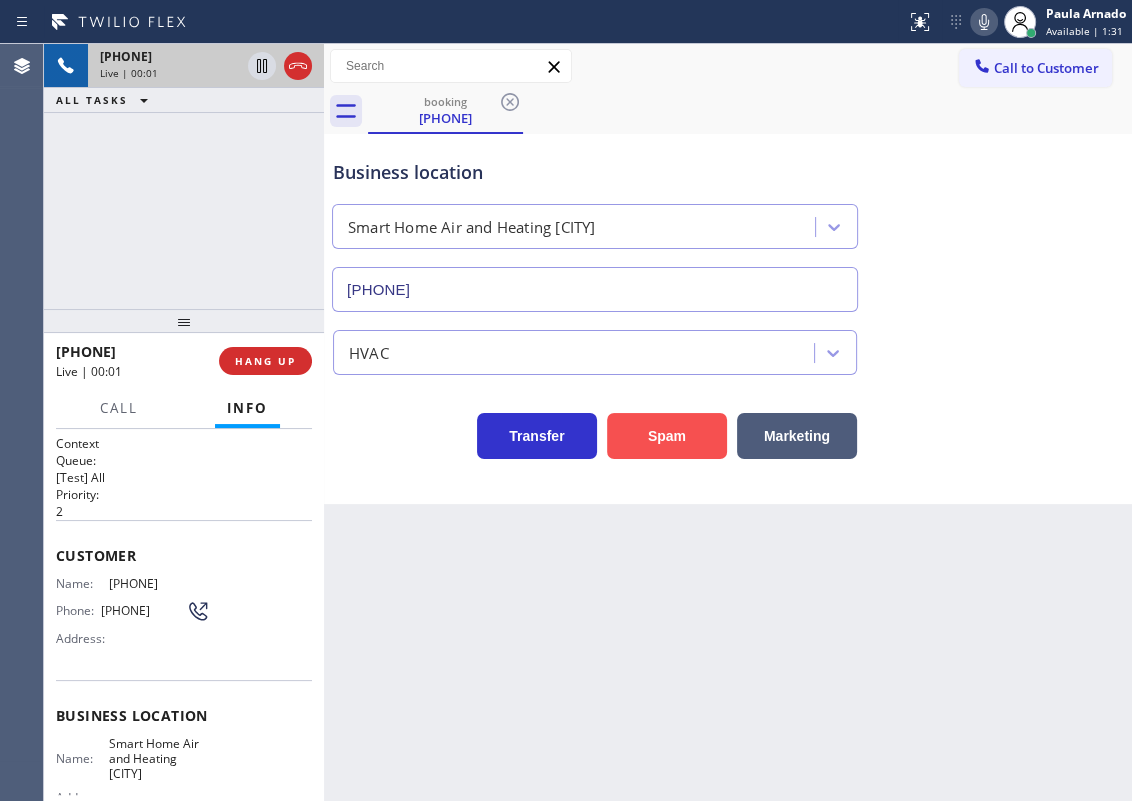 click on "Spam" at bounding box center (667, 436) 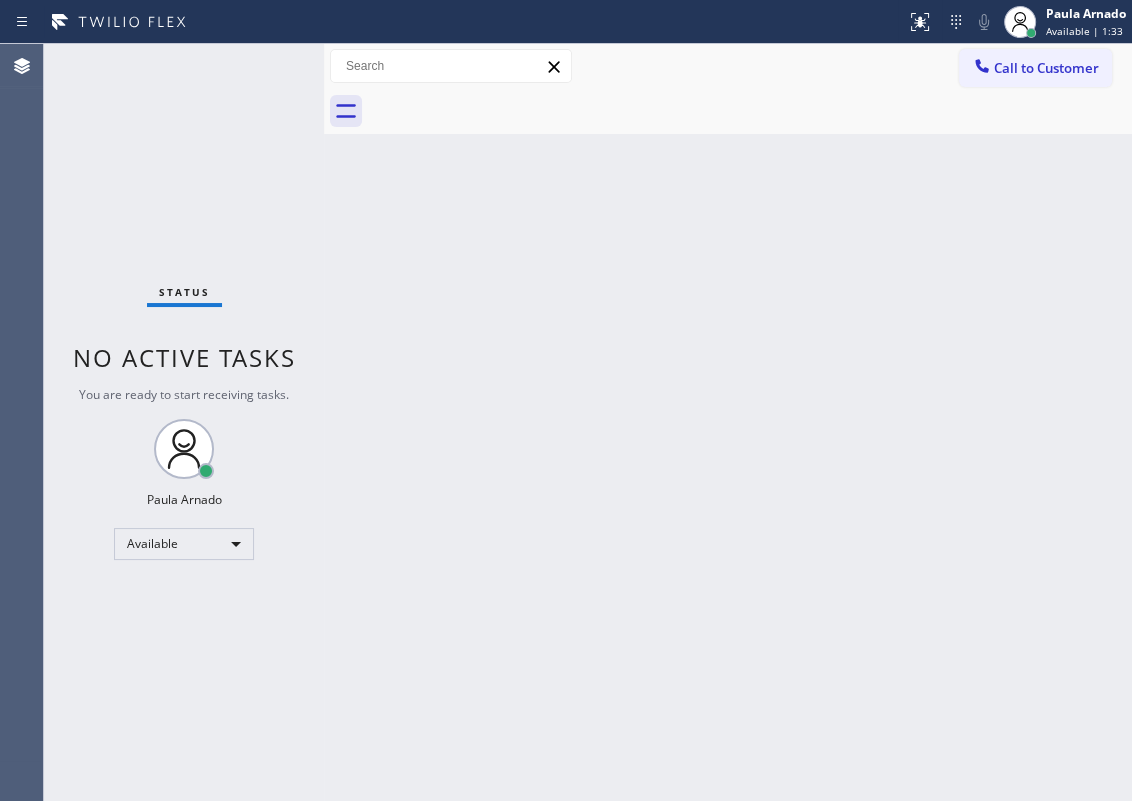 click on "Back to Dashboard Change Sender ID Customers Technicians Select a contact Outbound call Technician Search Technician Your caller id phone number Your caller id phone number Call Technician info Name   Phone none Address none Change Sender ID HVAC +18559994417 5 Star Appliance +18557314952 Appliance Repair +18554611149 Plumbing +18889090120 Air Duct Cleaning +18006865038  Electricians +18005688664 Cancel Change Check personal SMS Reset Change No tabs Call to Customer Outbound call Location Search location Your caller id phone number Customer number Call Outbound call Technician Search Technician Your caller id phone number Your caller id phone number Call" at bounding box center [728, 422] 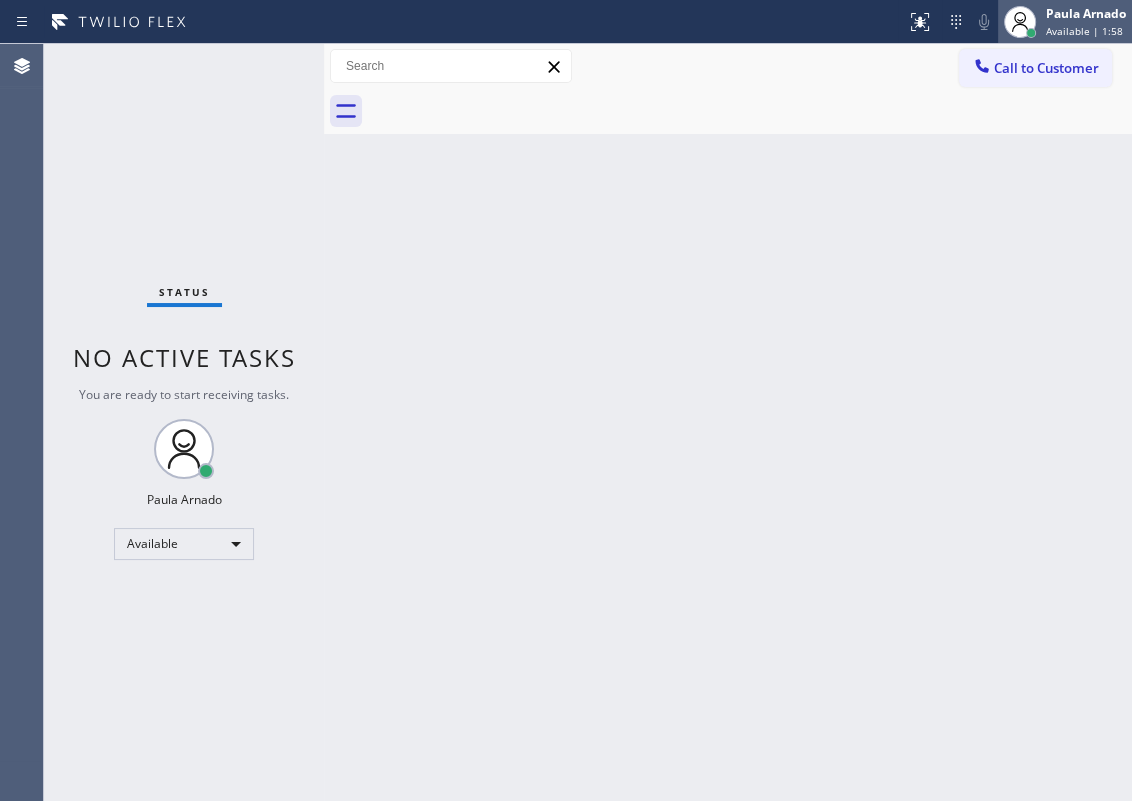click on "Available | 1:58" at bounding box center [1084, 31] 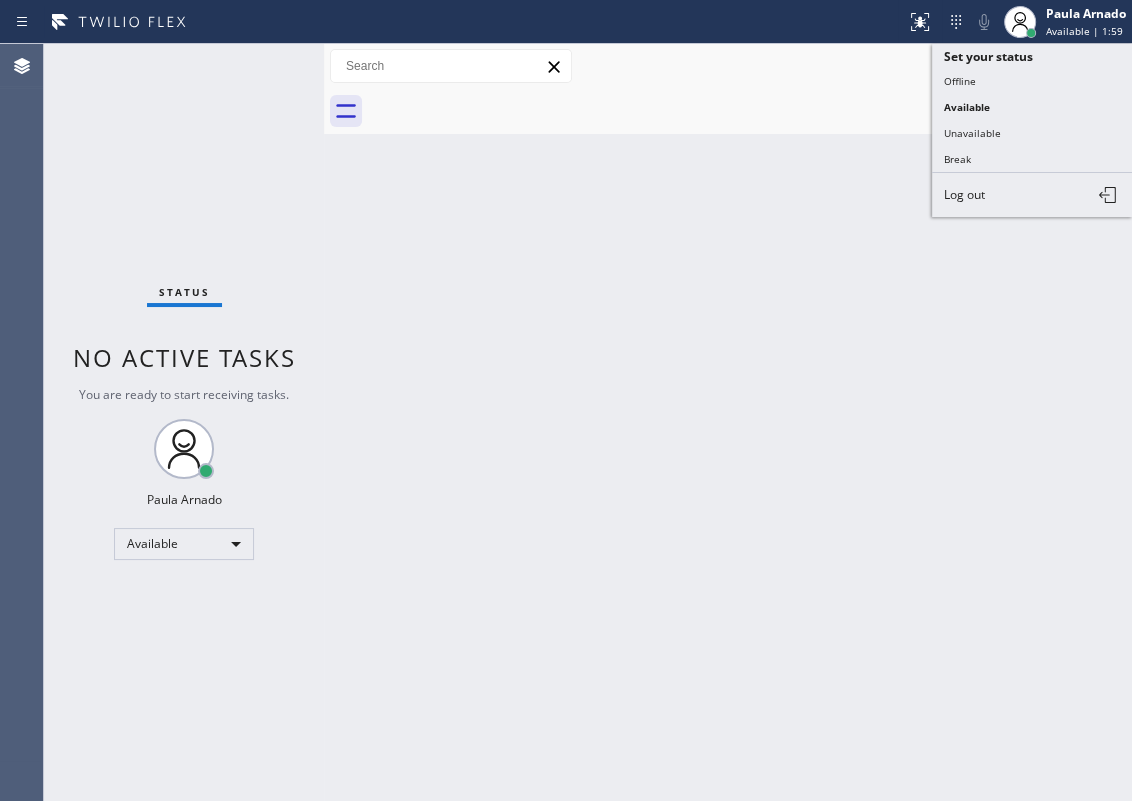click on "Back to Dashboard Change Sender ID Customers Technicians Select a contact Outbound call Technician Search Technician Your caller id phone number Your caller id phone number Call Technician info Name   Phone none Address none Change Sender ID HVAC +18559994417 5 Star Appliance +18557314952 Appliance Repair +18554611149 Plumbing +18889090120 Air Duct Cleaning +18006865038  Electricians +18005688664 Cancel Change Check personal SMS Reset Change No tabs Call to Customer Outbound call Location Search location Your caller id phone number Customer number Call Outbound call Technician Search Technician Your caller id phone number Your caller id phone number Call" at bounding box center (728, 422) 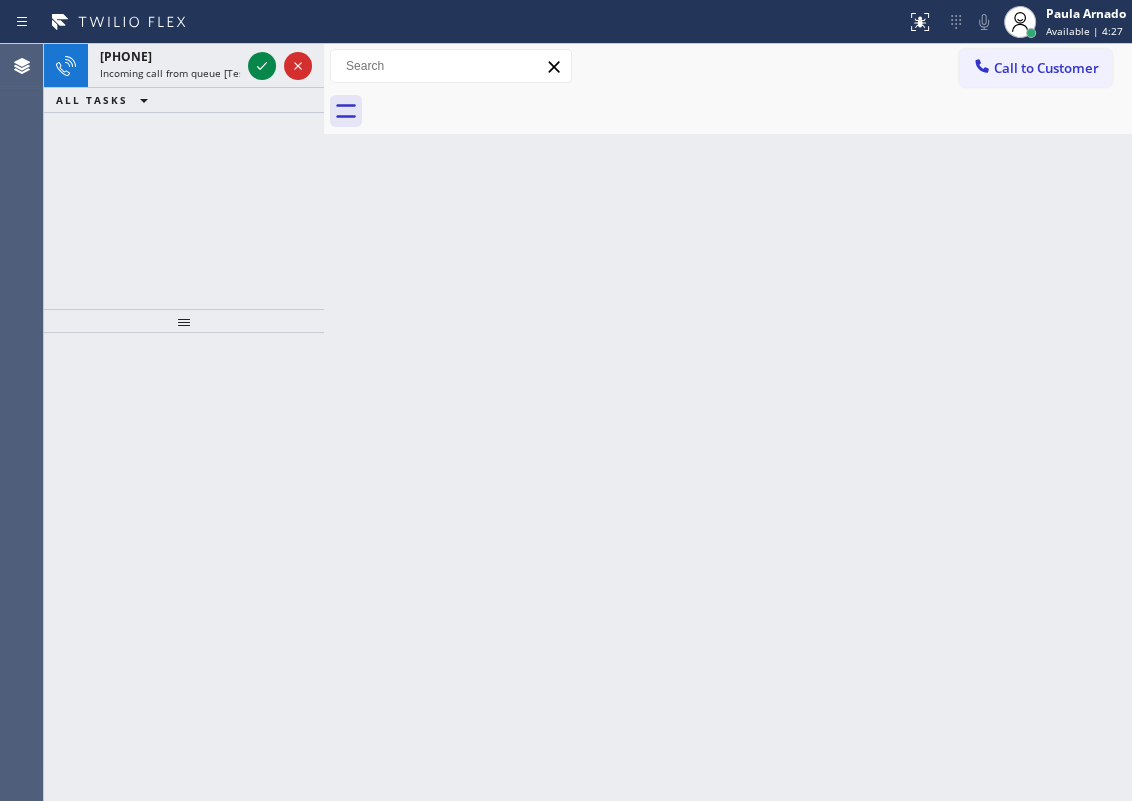 click on "Back to Dashboard Change Sender ID Customers Technicians Select a contact Outbound call Technician Search Technician Your caller id phone number Your caller id phone number Call Technician info Name   Phone none Address none Change Sender ID HVAC +18559994417 5 Star Appliance +18557314952 Appliance Repair +18554611149 Plumbing +18889090120 Air Duct Cleaning +18006865038  Electricians +18005688664 Cancel Change Check personal SMS Reset Change No tabs Call to Customer Outbound call Location Search location Your caller id phone number Customer number Call Outbound call Technician Search Technician Your caller id phone number Your caller id phone number Call" at bounding box center [728, 422] 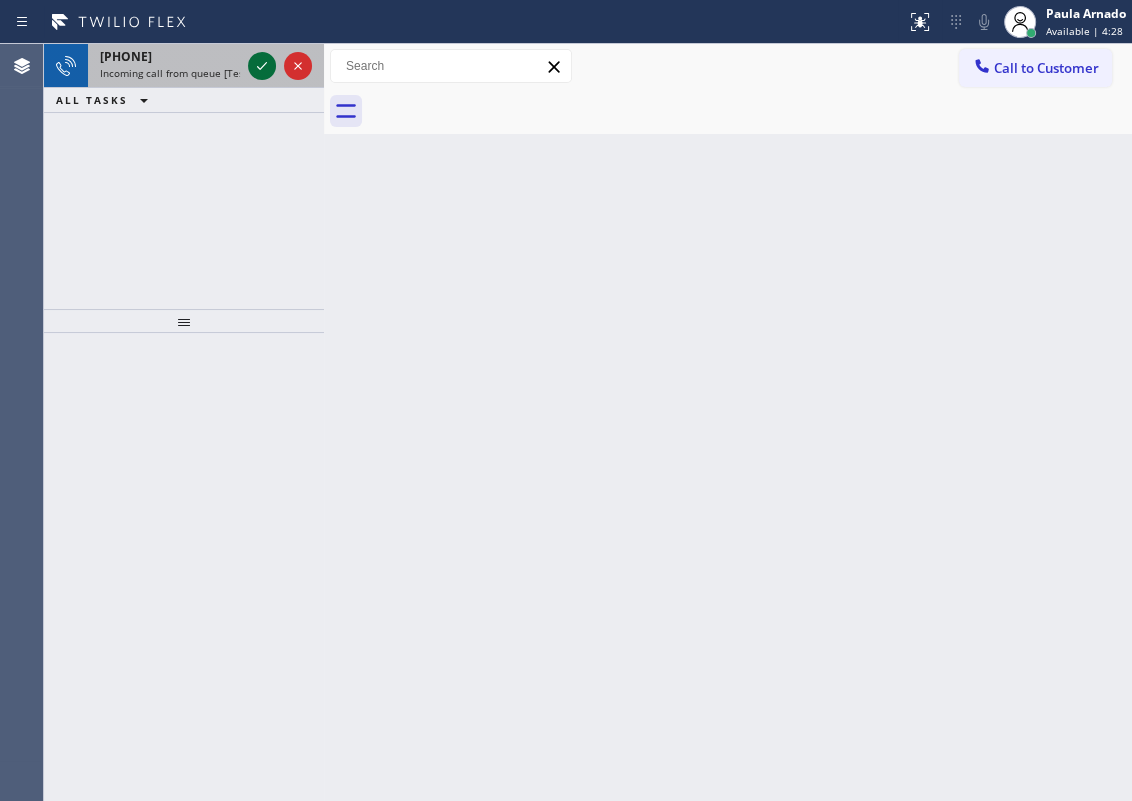 click 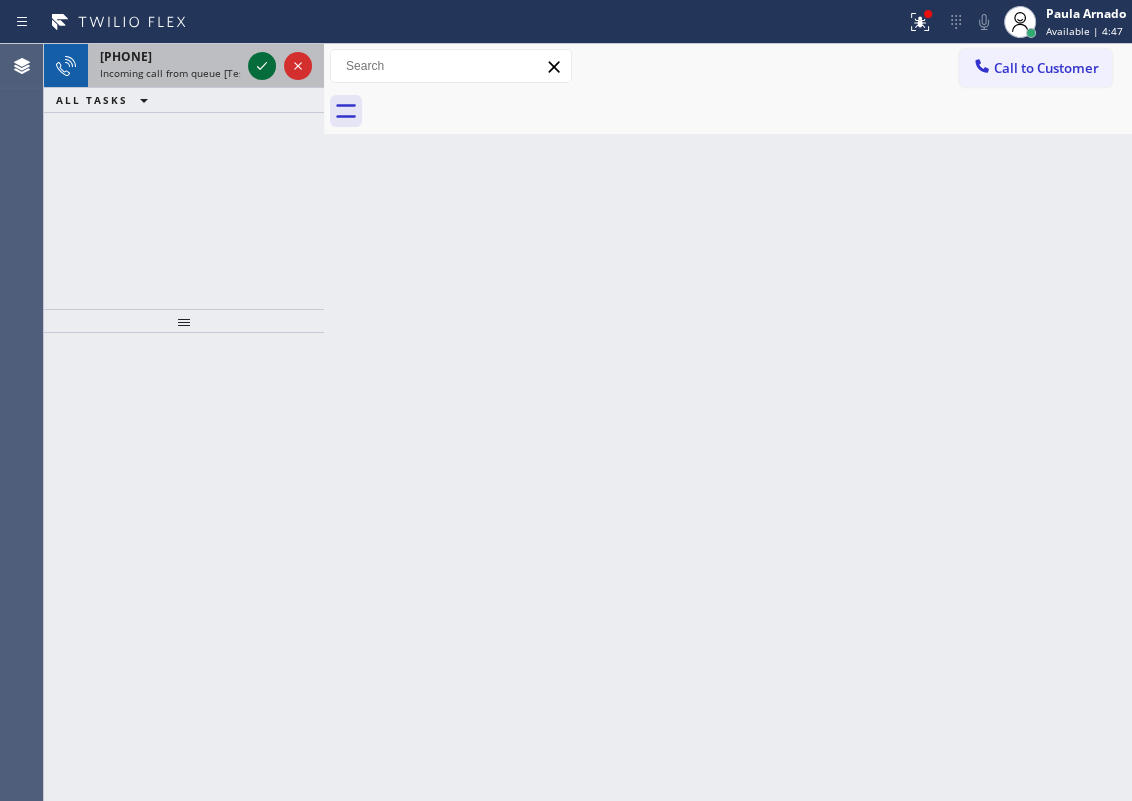click 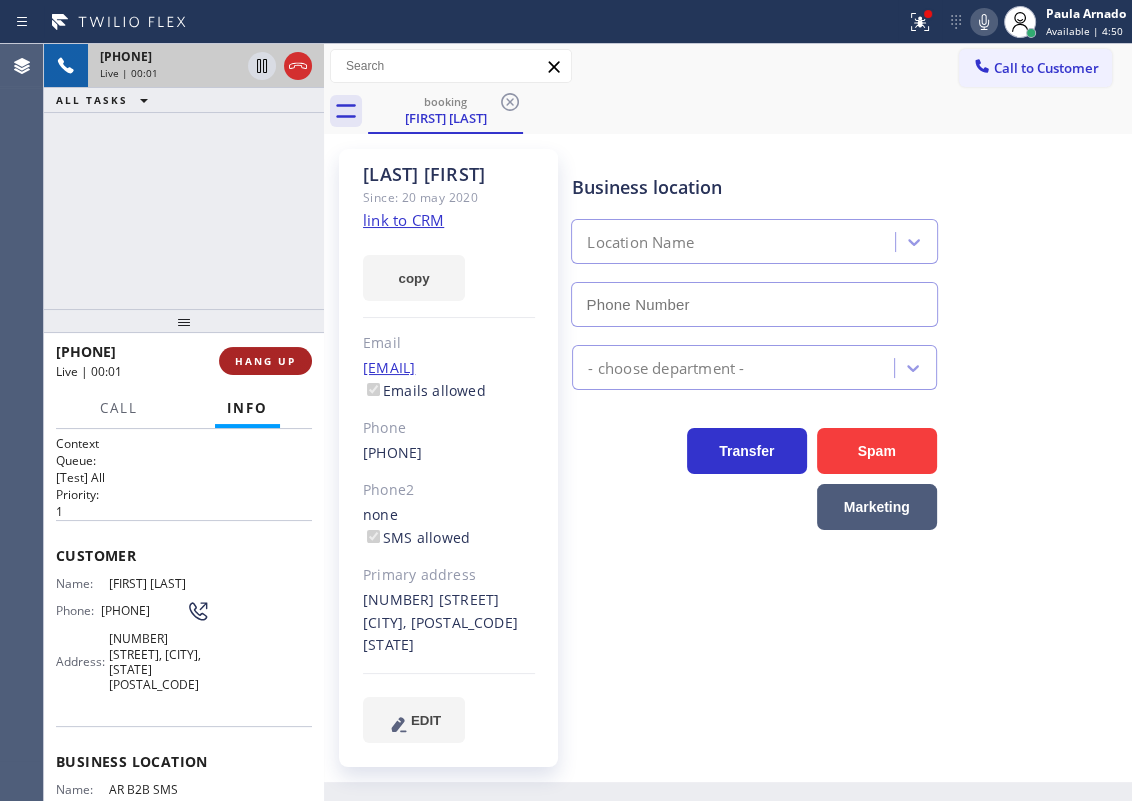 click on "HANG UP" at bounding box center (265, 361) 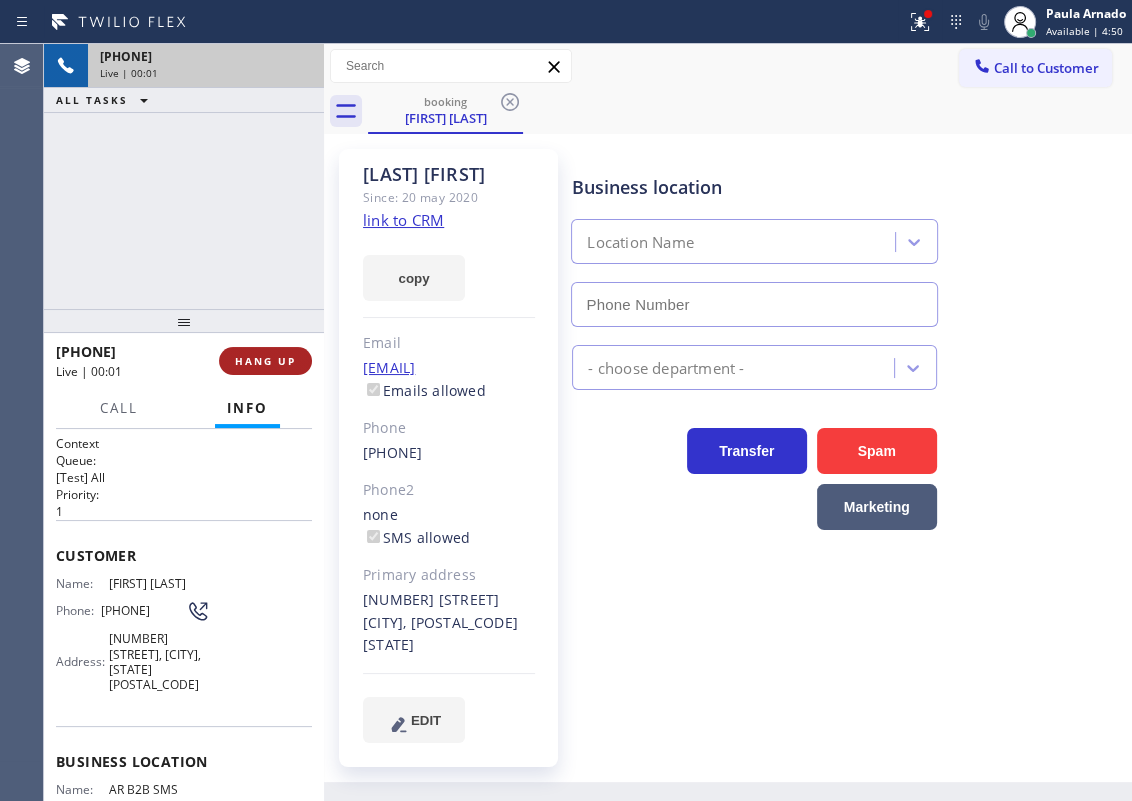 type on "(833) 692-2271" 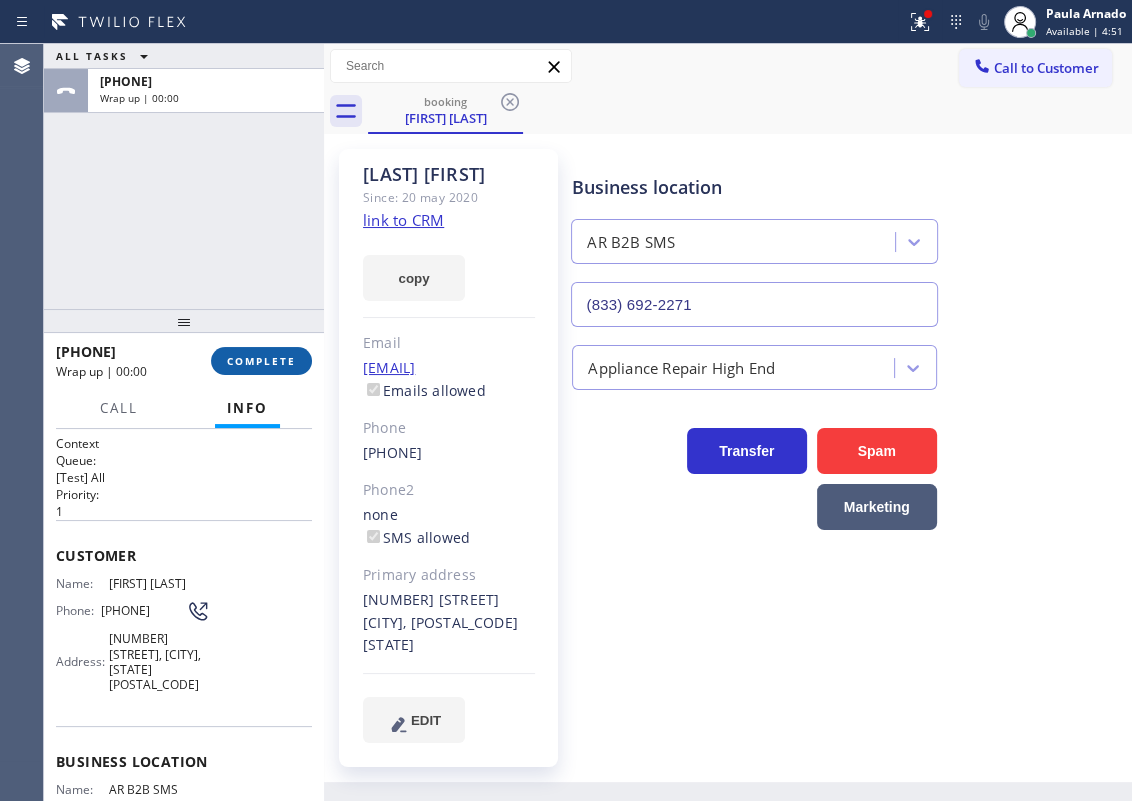 click on "COMPLETE" at bounding box center (261, 361) 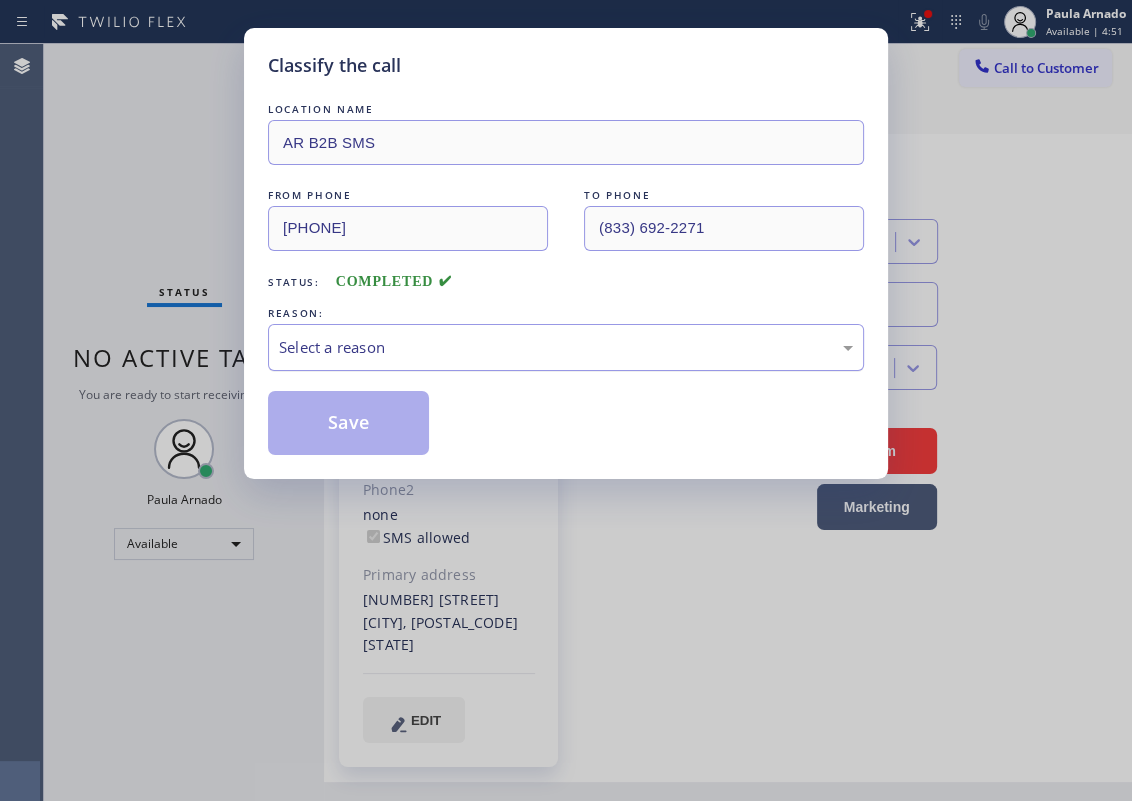 click on "Select a reason" at bounding box center (566, 347) 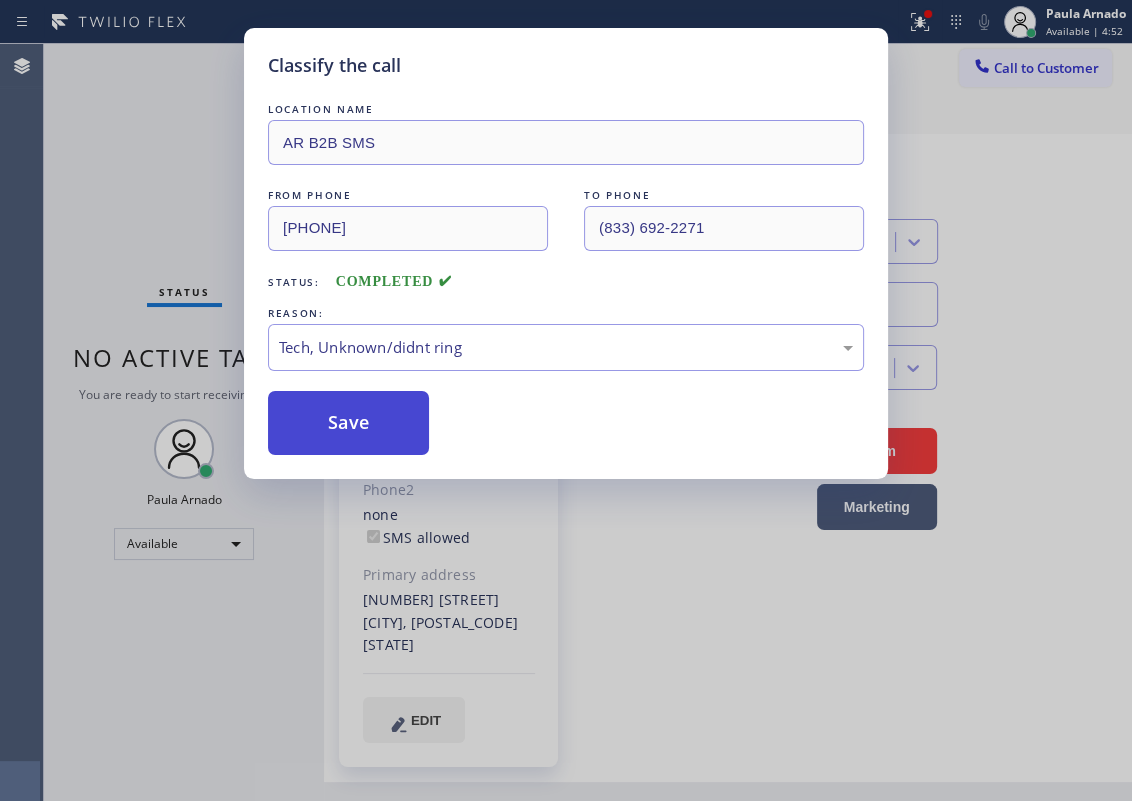 click on "Save" at bounding box center [348, 423] 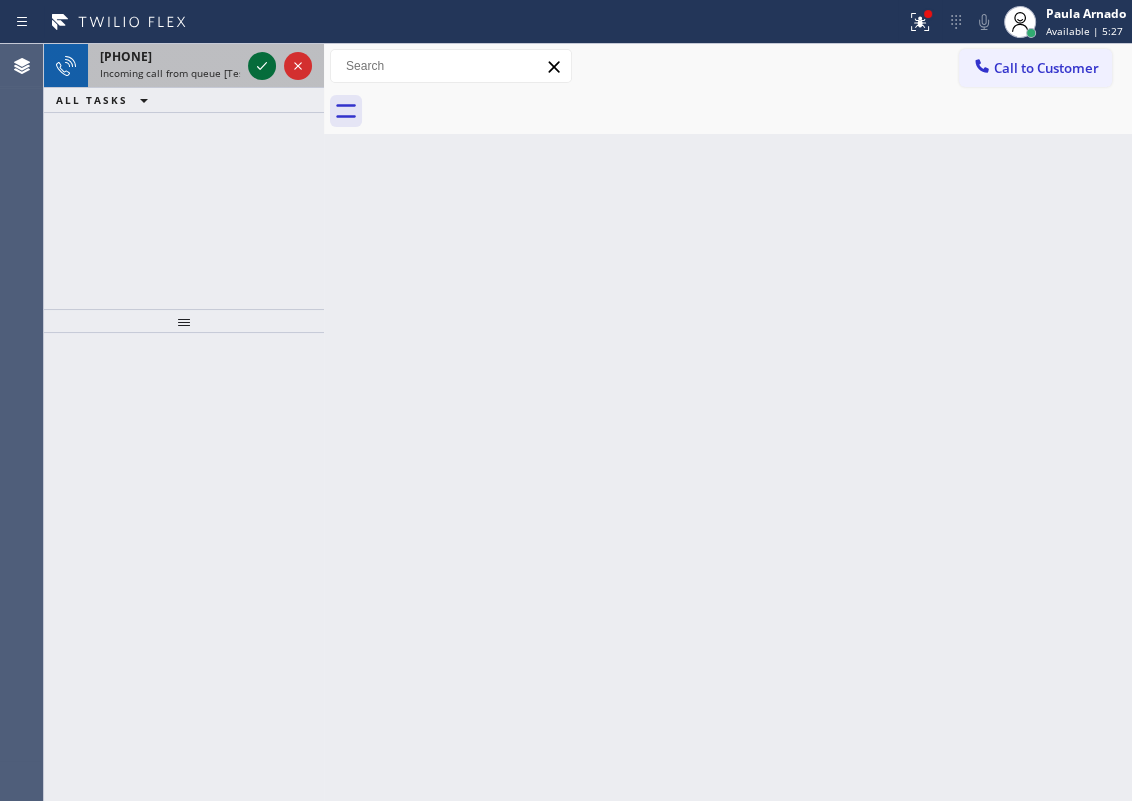 click 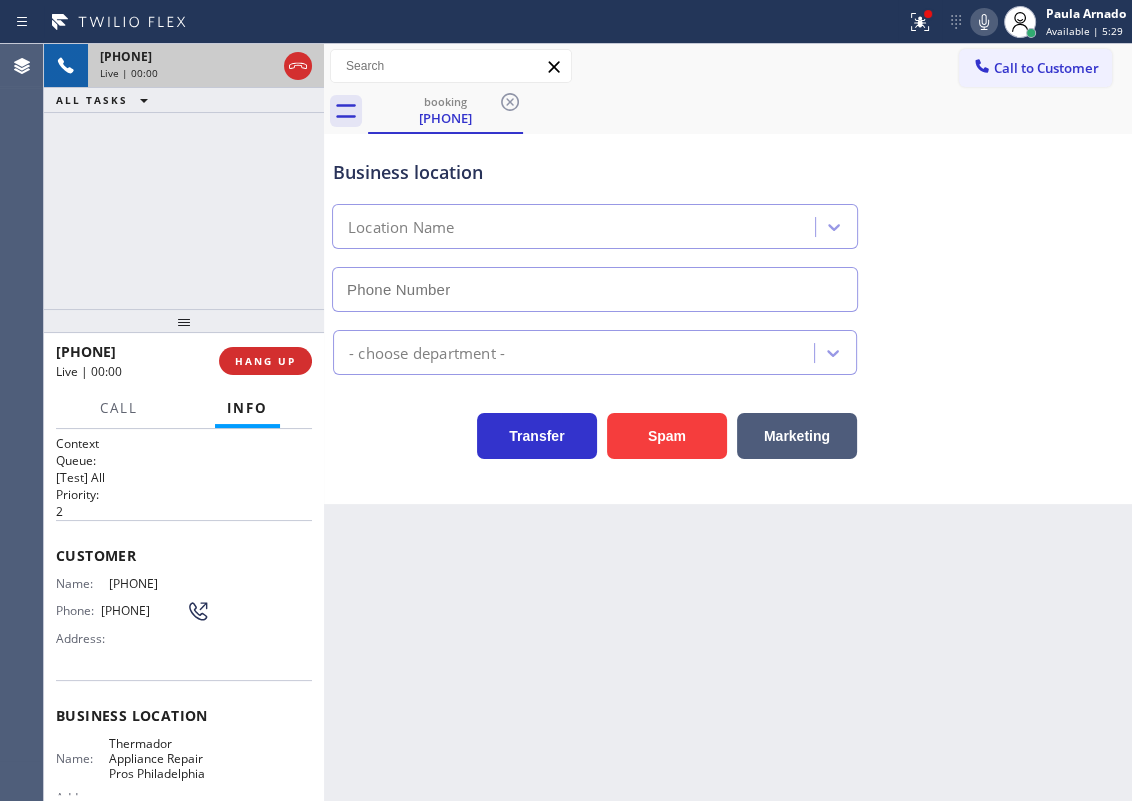 type on "[PHONE]" 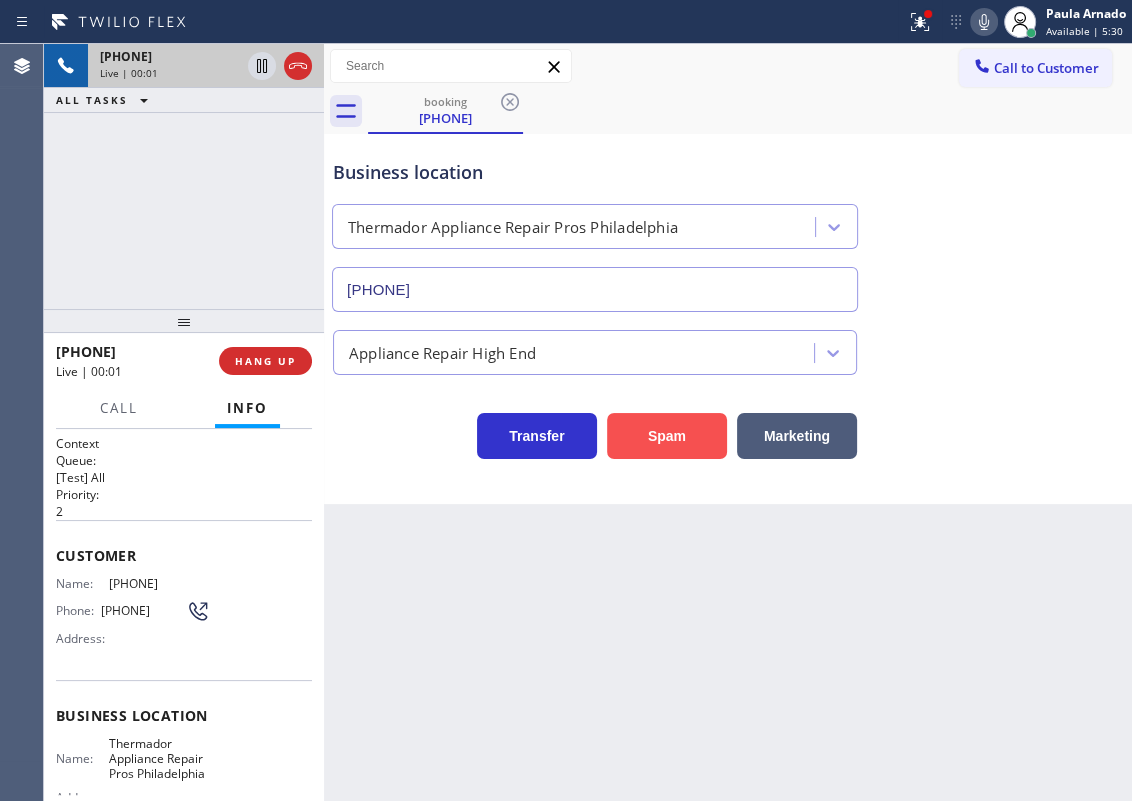 click on "Spam" at bounding box center (667, 436) 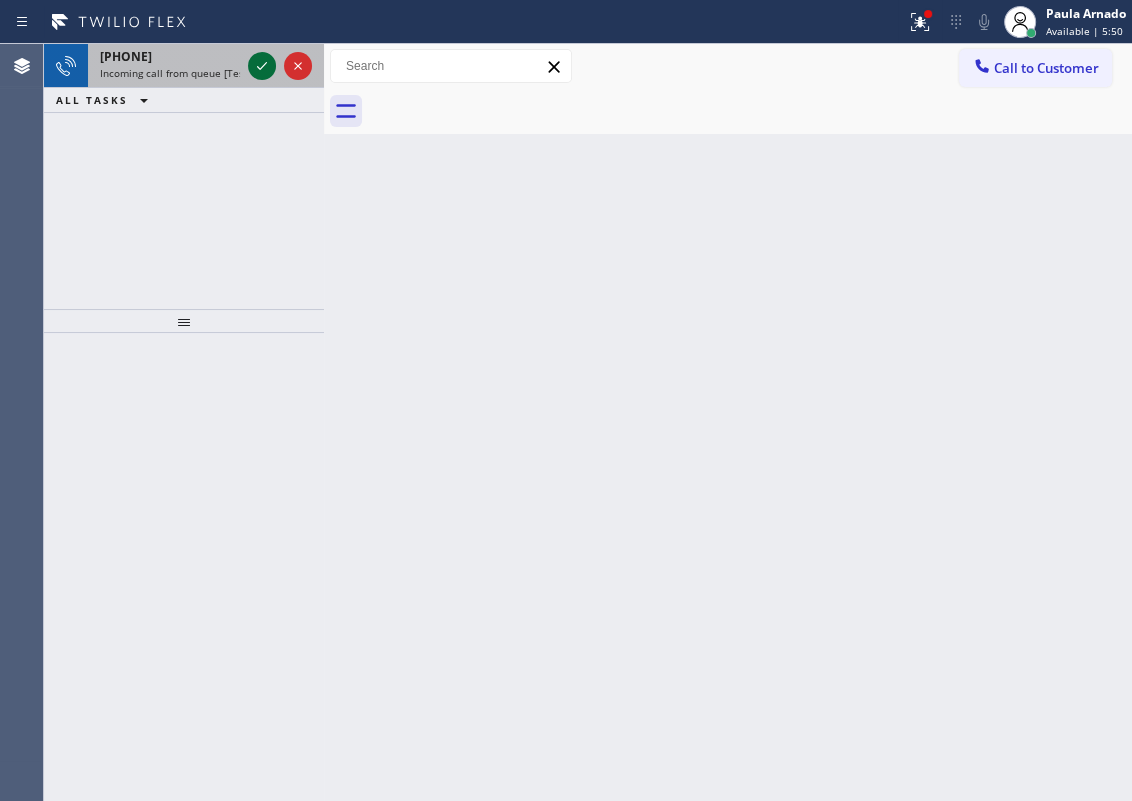 click 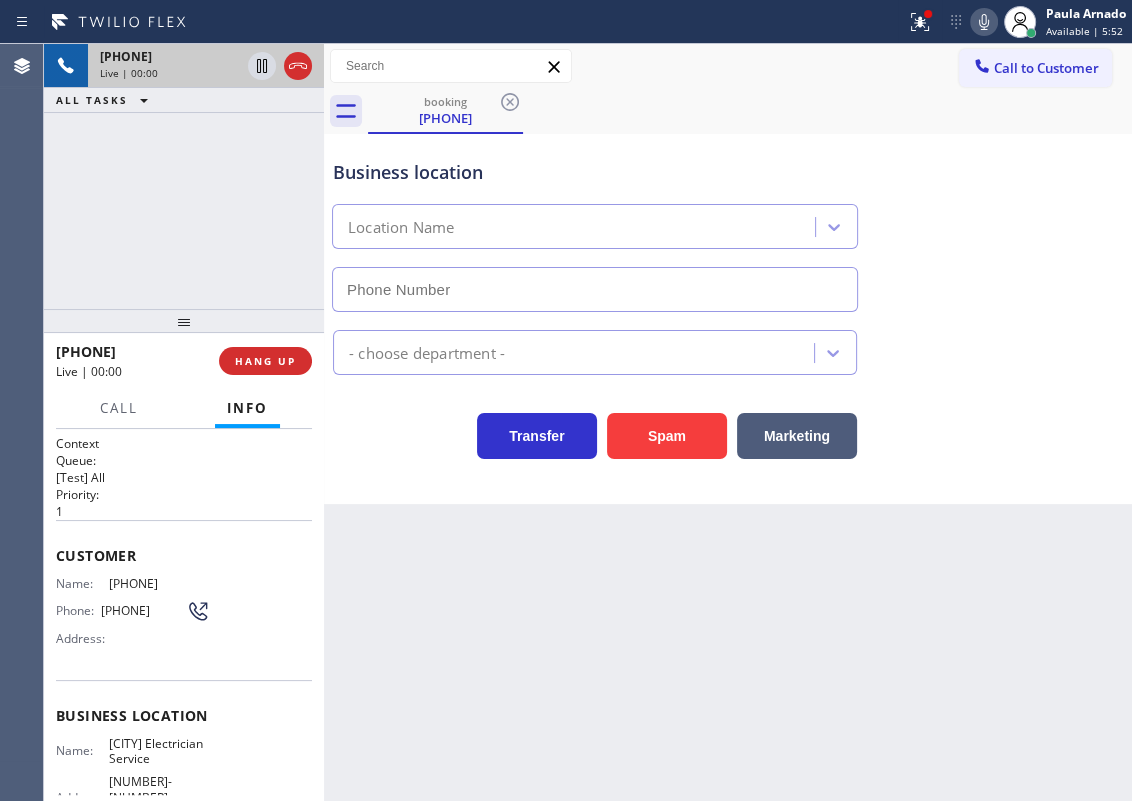 type on "[PHONE]" 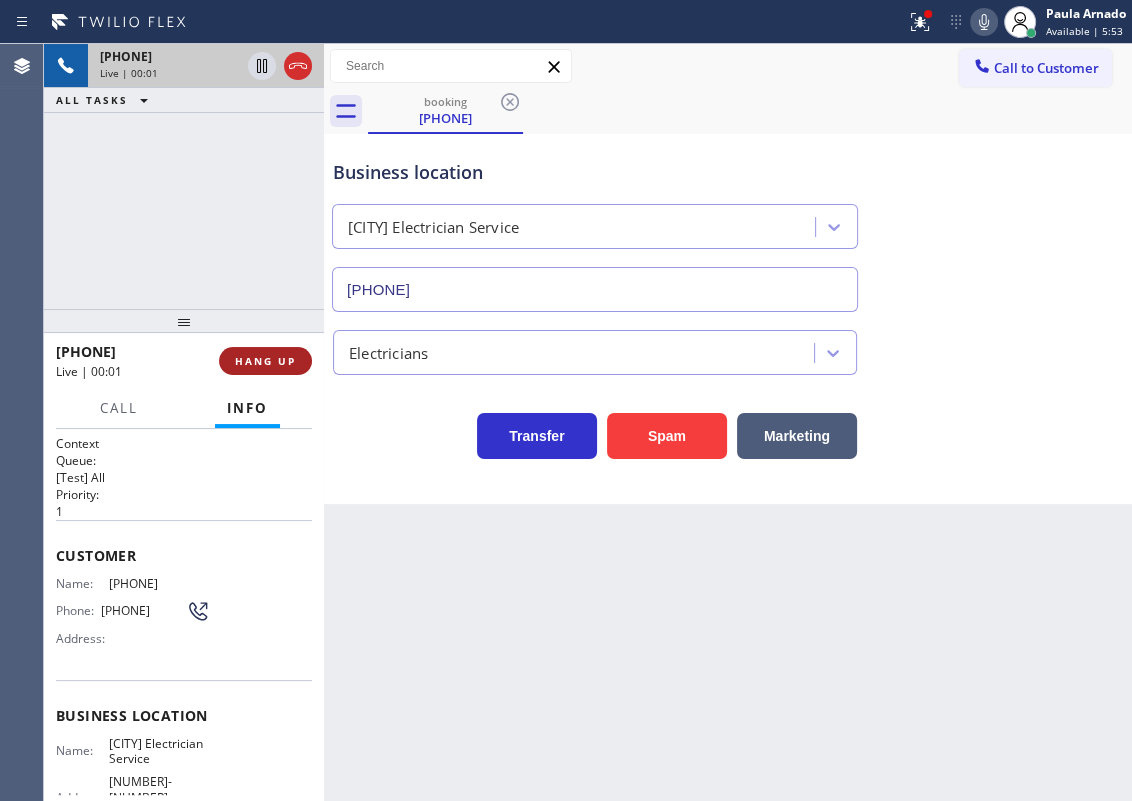 click on "HANG UP" at bounding box center (265, 361) 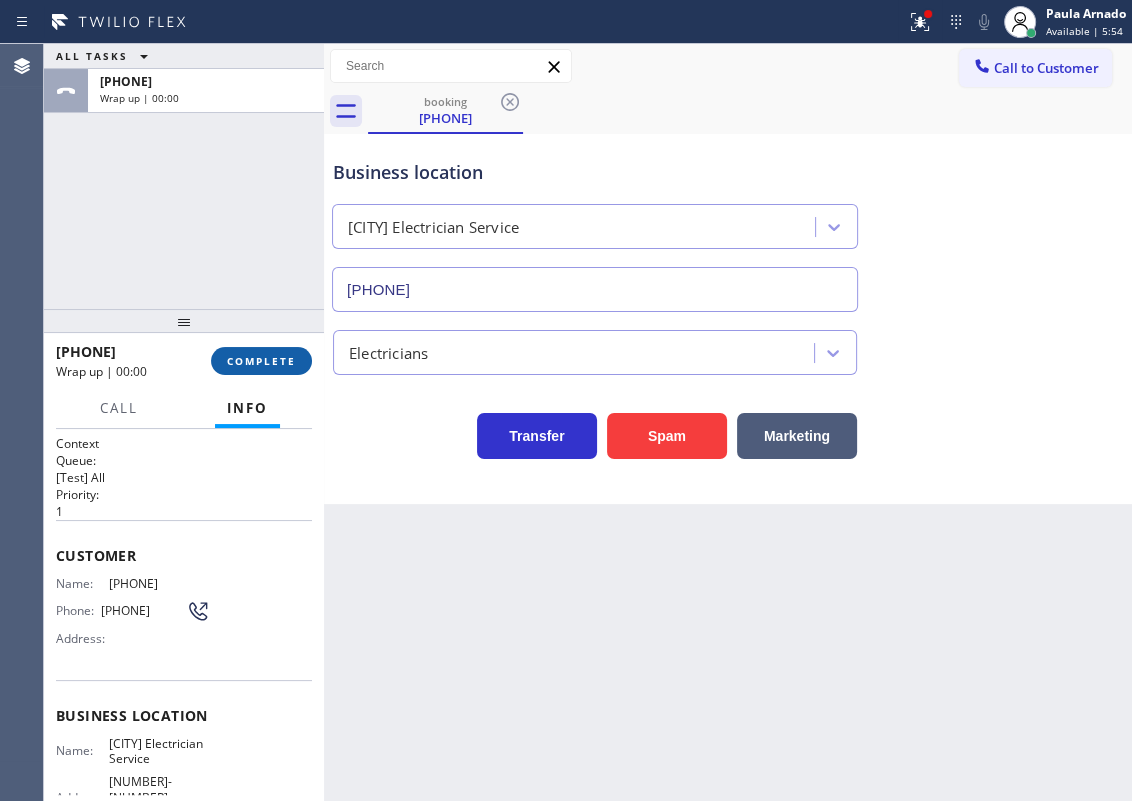 click on "COMPLETE" at bounding box center [261, 361] 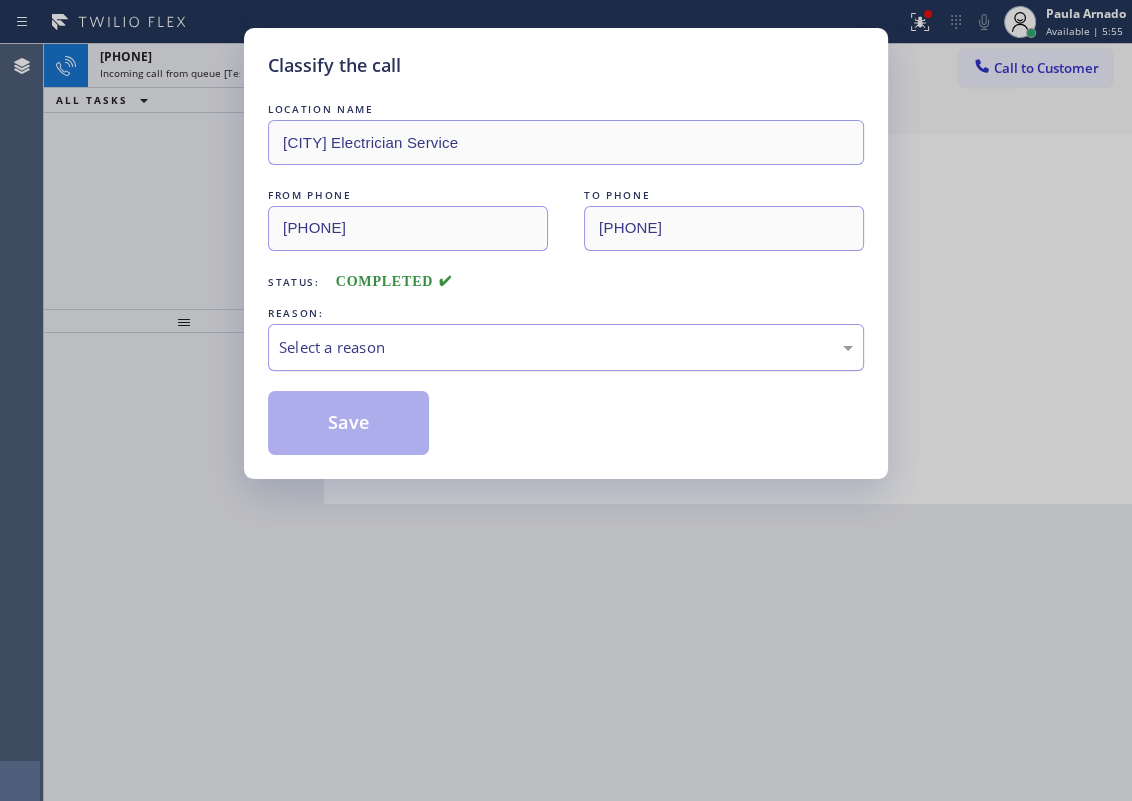click on "Select a reason" at bounding box center [566, 347] 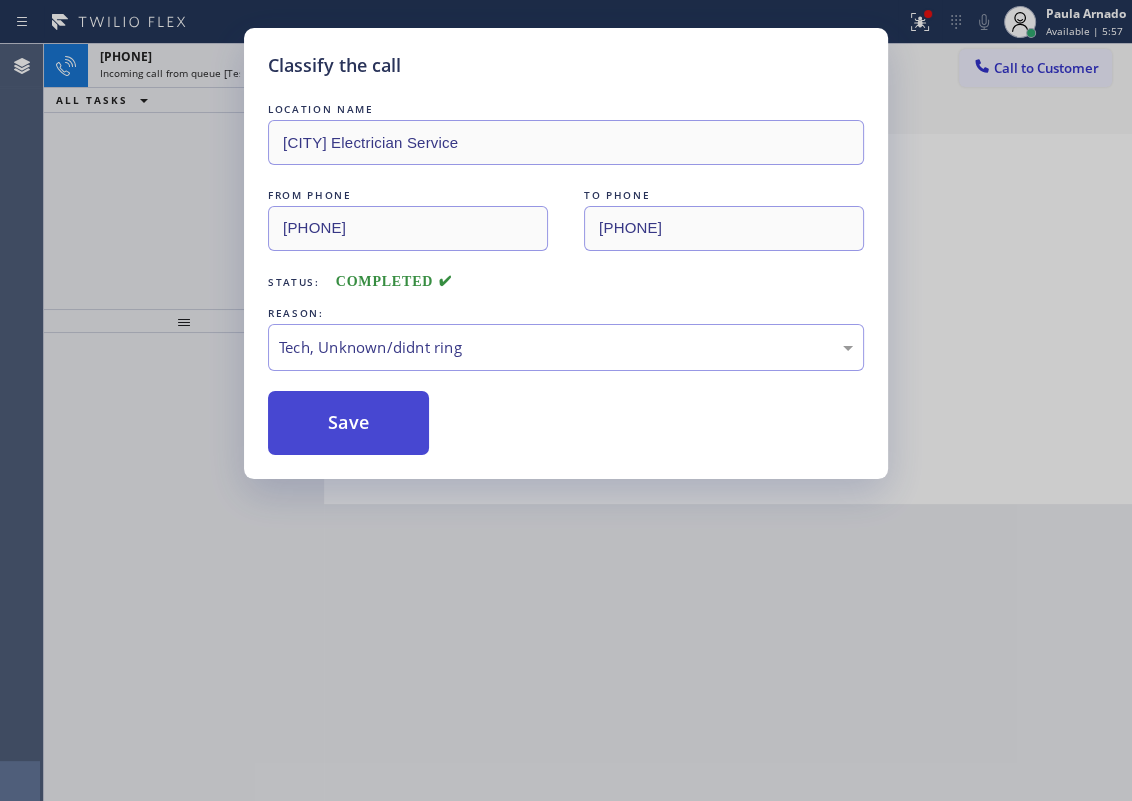 click on "Save" at bounding box center (348, 423) 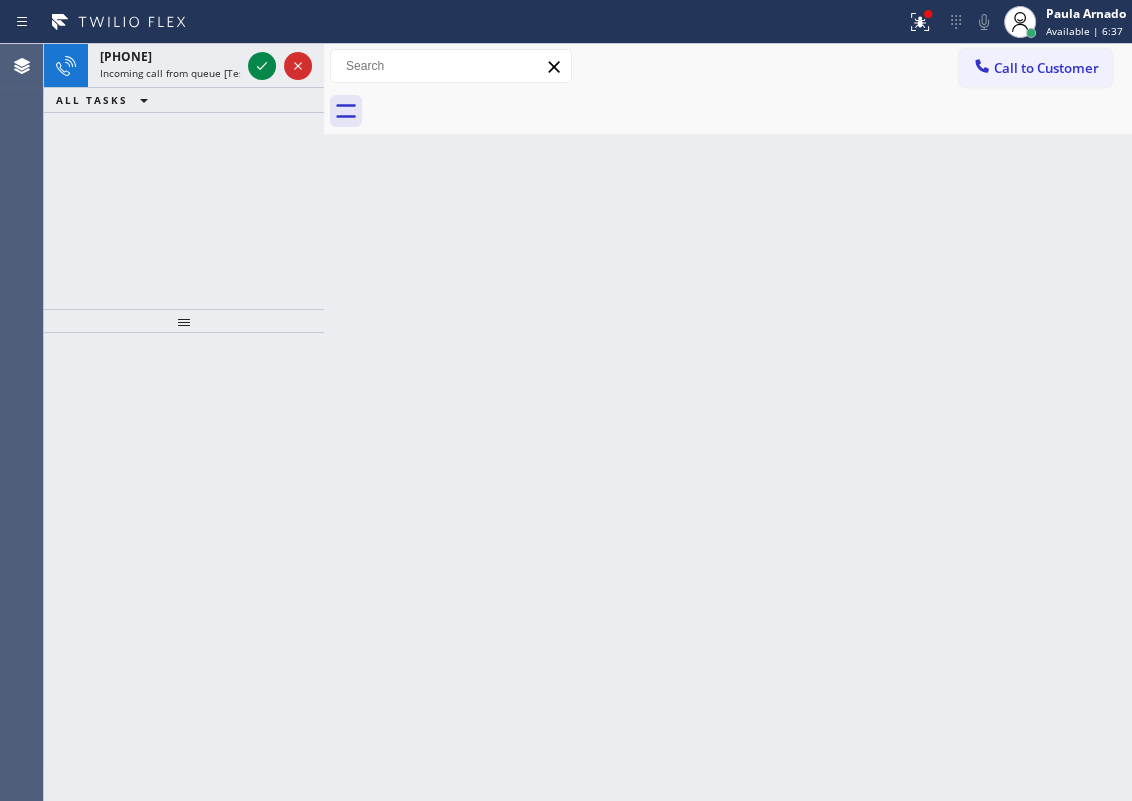 click on "Back to Dashboard Change Sender ID Customers Technicians Select a contact Outbound call Technician Search Technician Your caller id phone number Your caller id phone number Call Technician info Name   Phone none Address none Change Sender ID HVAC +18559994417 5 Star Appliance +18557314952 Appliance Repair +18554611149 Plumbing +18889090120 Air Duct Cleaning +18006865038  Electricians +18005688664 Cancel Change Check personal SMS Reset Change No tabs Call to Customer Outbound call Location Search location Your caller id phone number Customer number Call Outbound call Technician Search Technician Your caller id phone number Your caller id phone number Call" at bounding box center (728, 422) 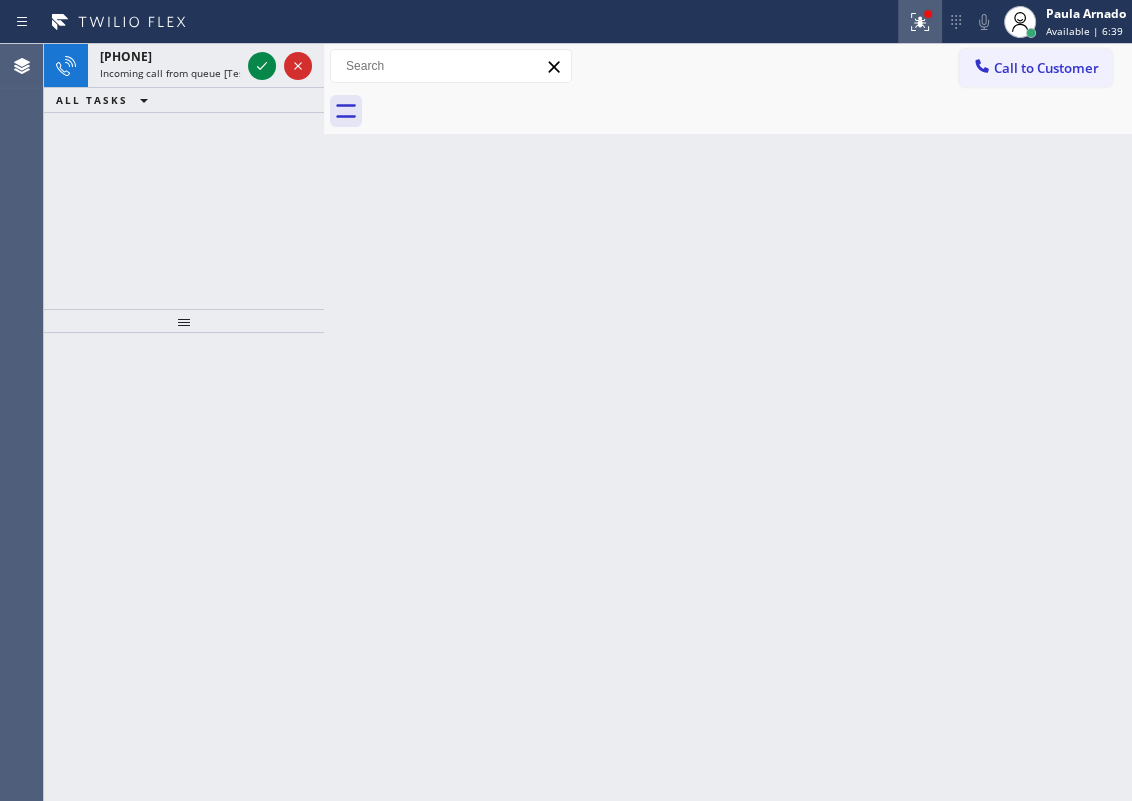 click 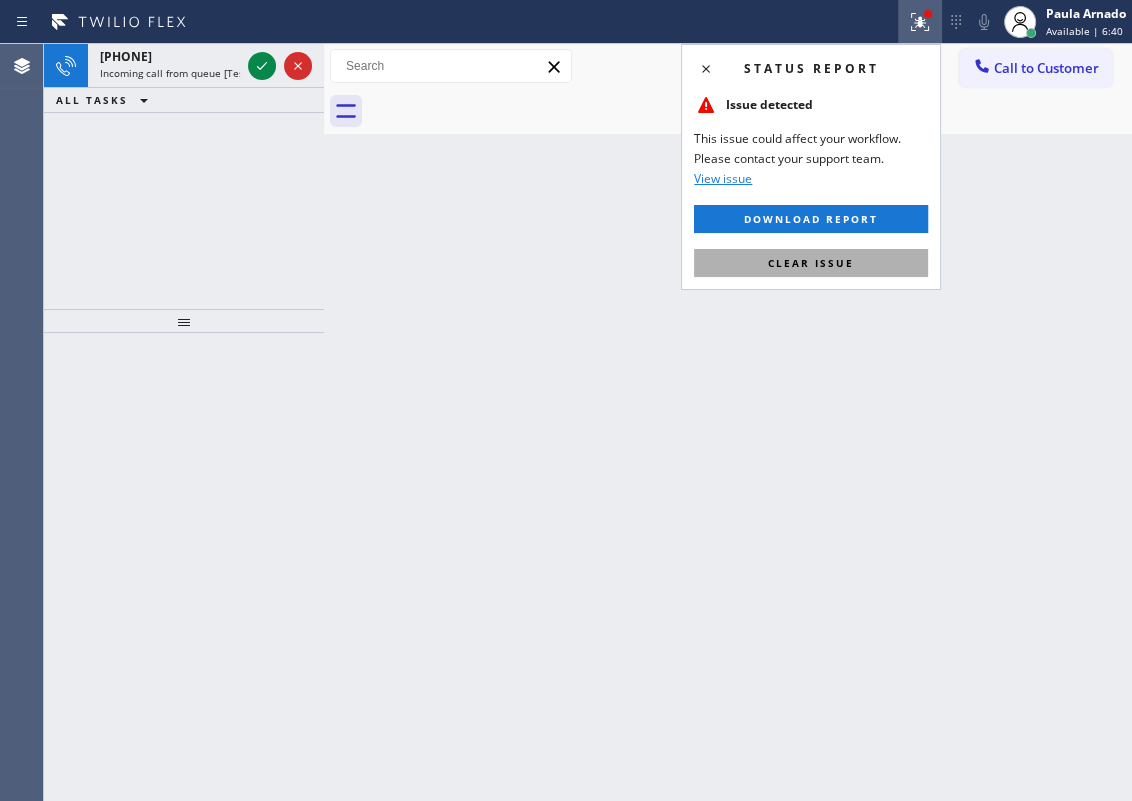 click on "Clear issue" at bounding box center (811, 263) 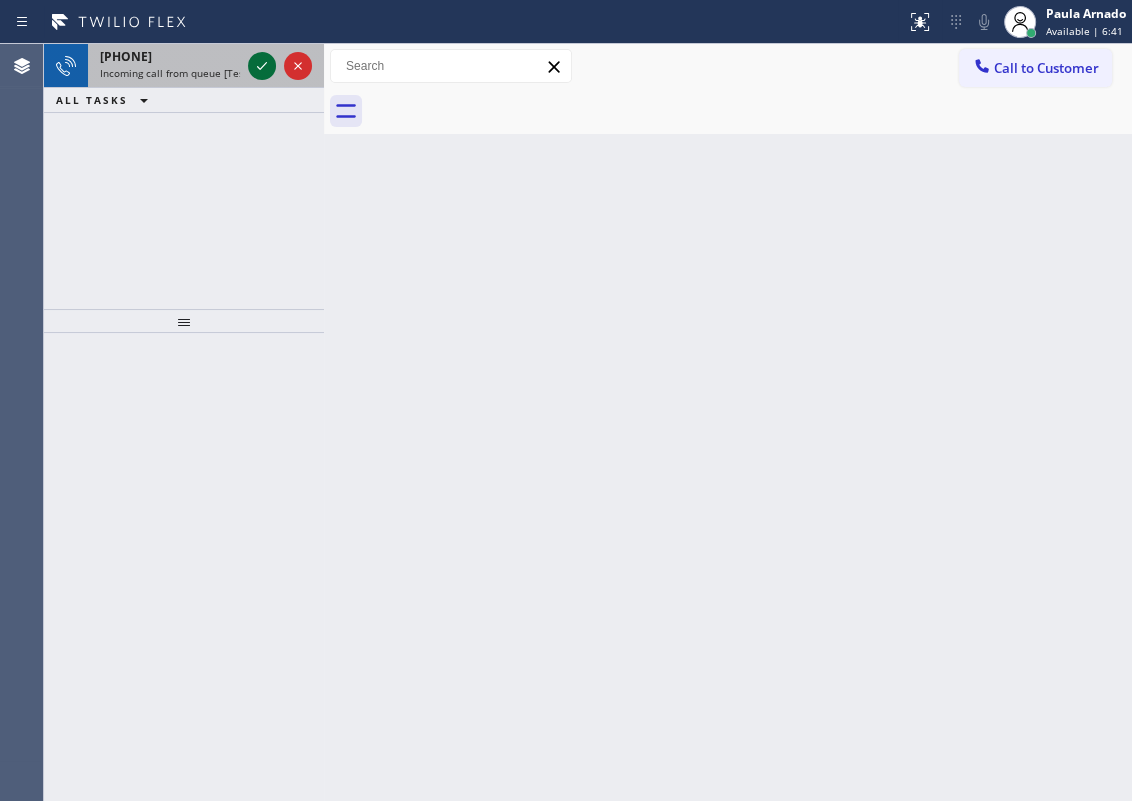 click 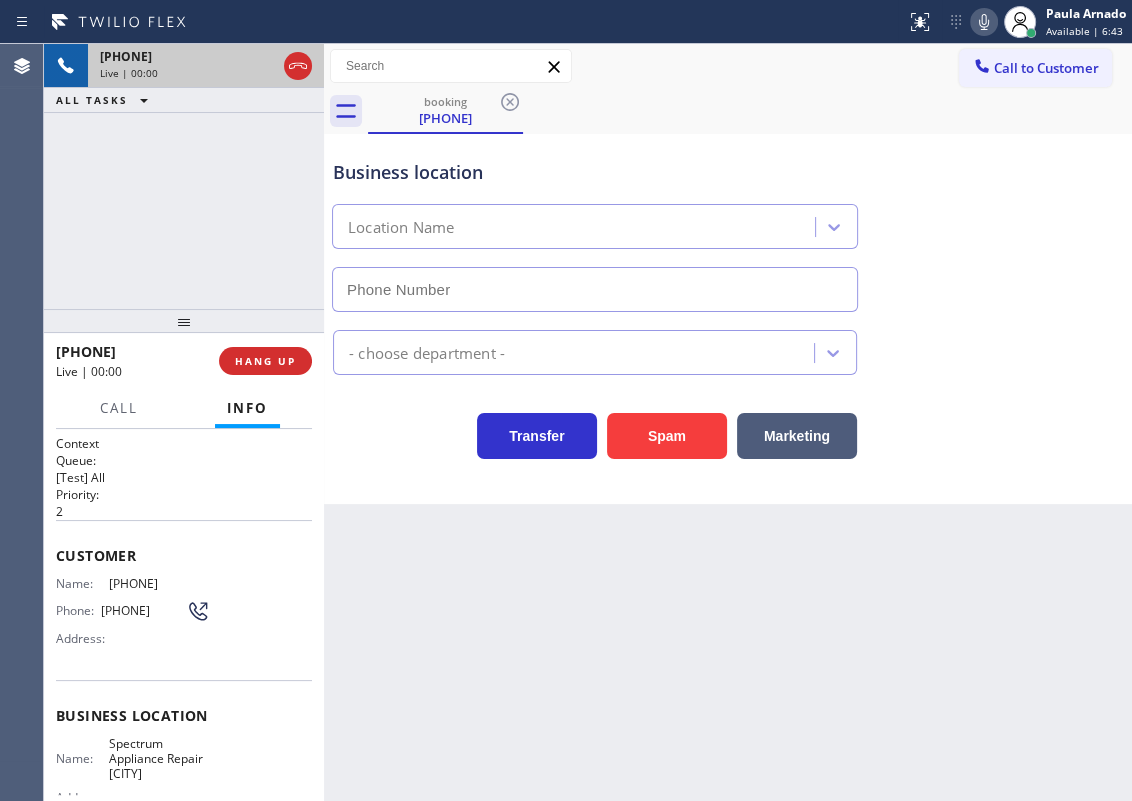 type on "[PHONE]" 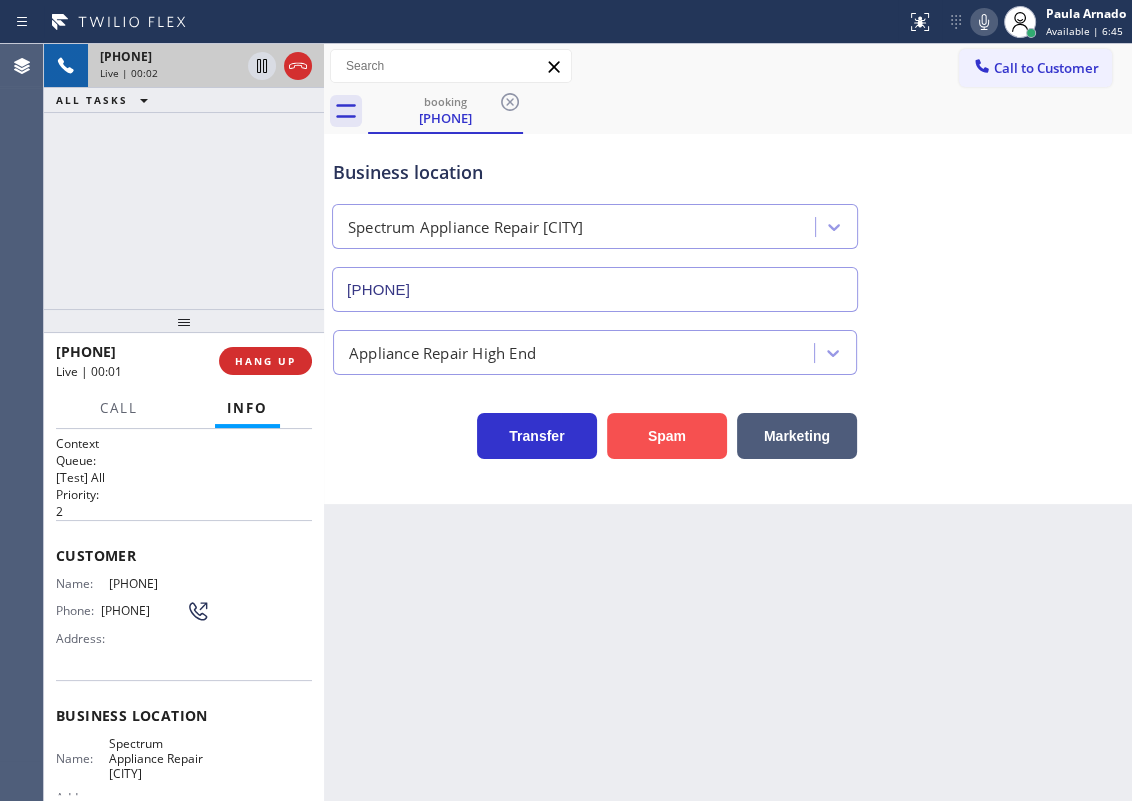 click on "Spam" at bounding box center [667, 436] 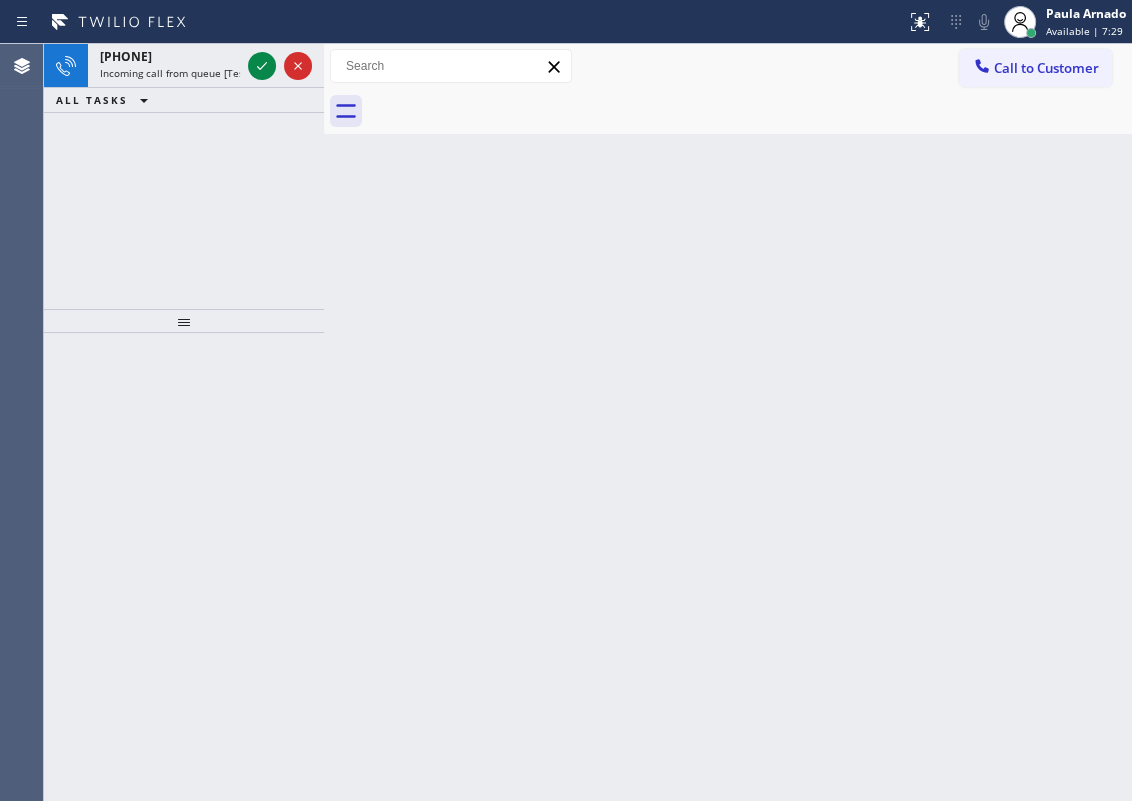 drag, startPoint x: 1040, startPoint y: 305, endPoint x: 280, endPoint y: 113, distance: 783.87756 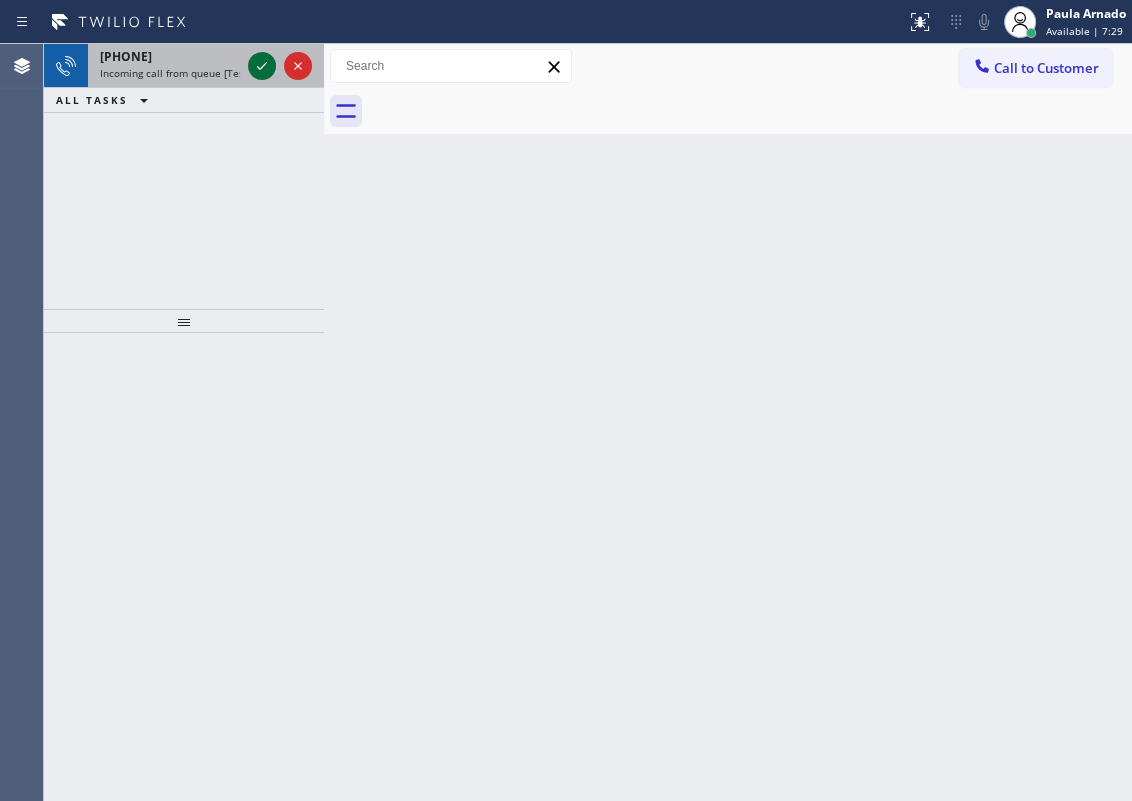 click 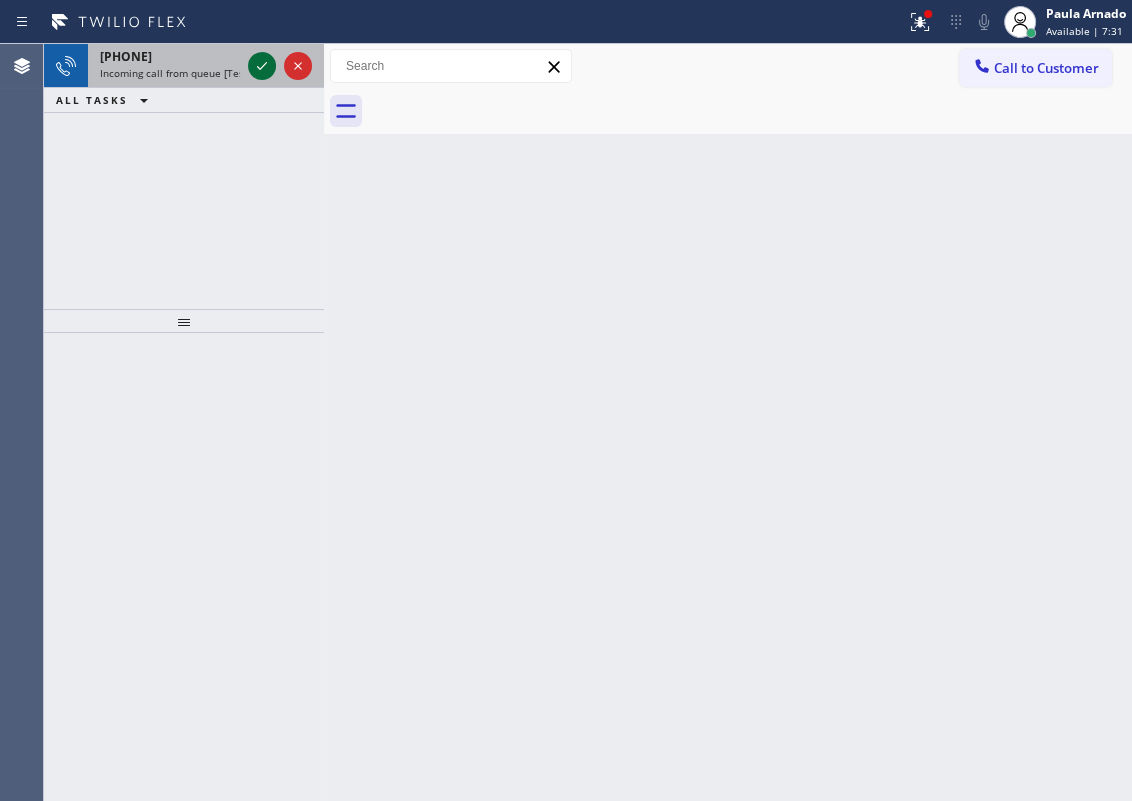 click 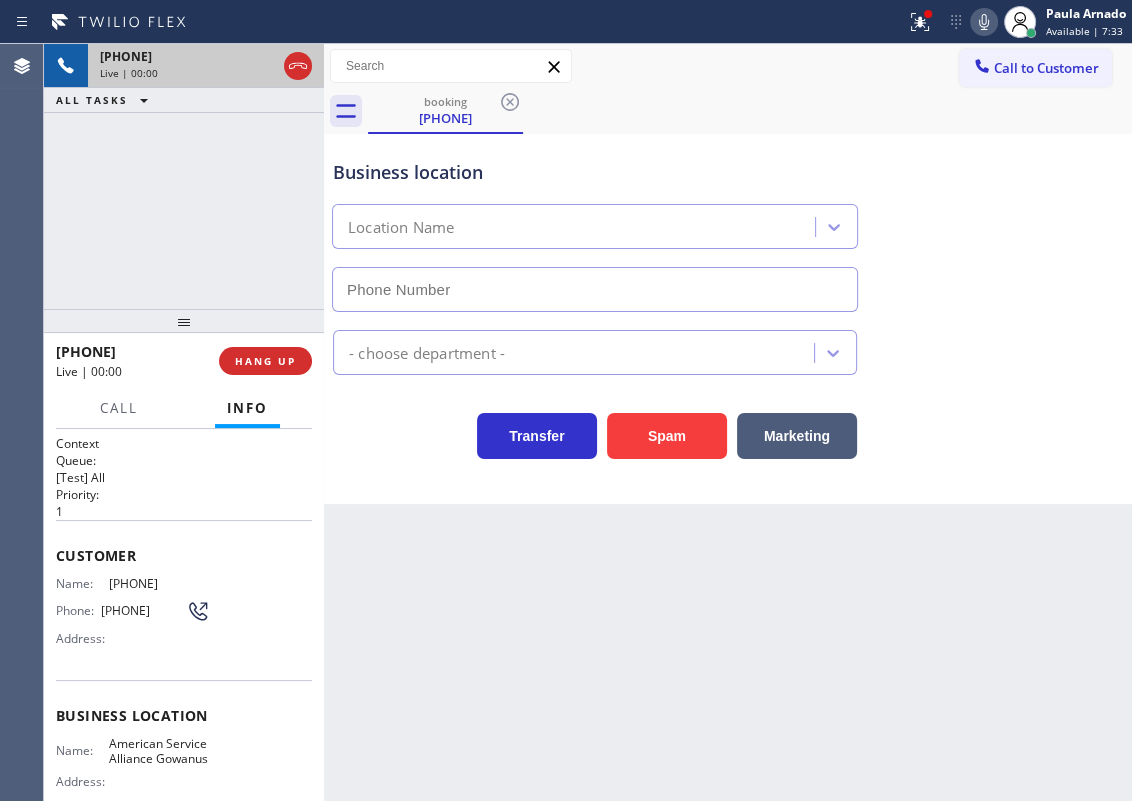 type on "[PHONE]" 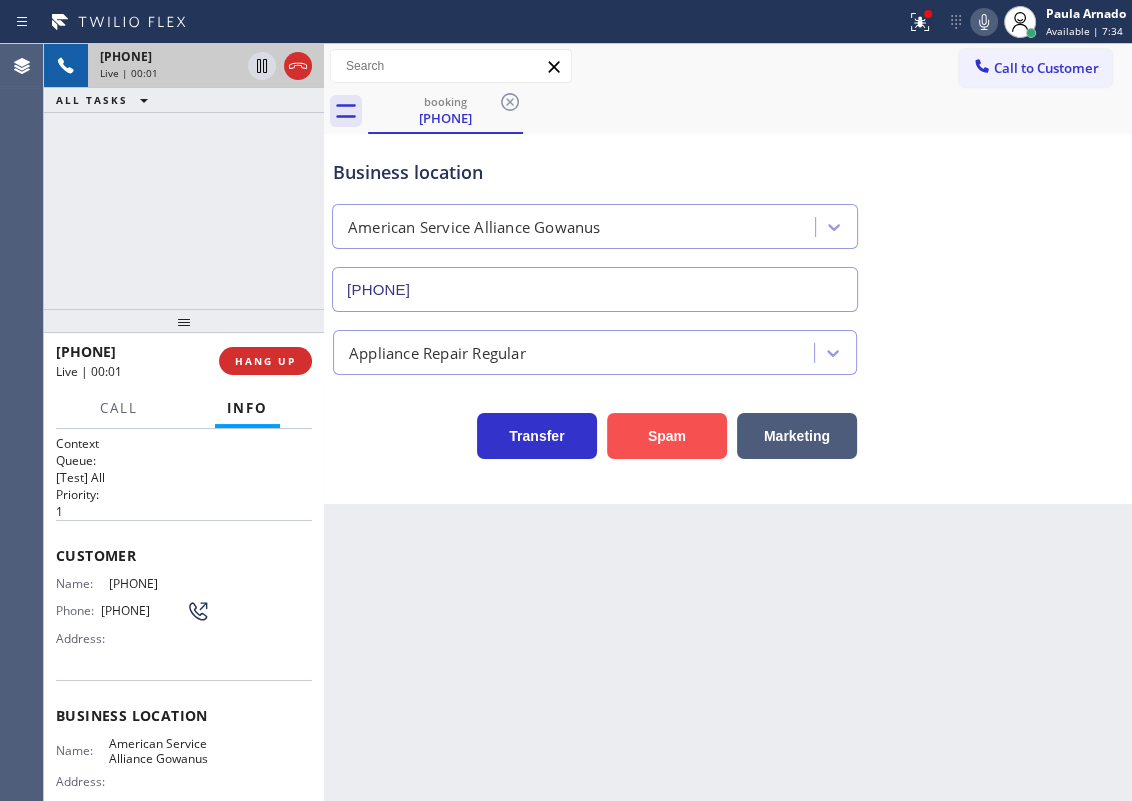 click on "Spam" at bounding box center [667, 436] 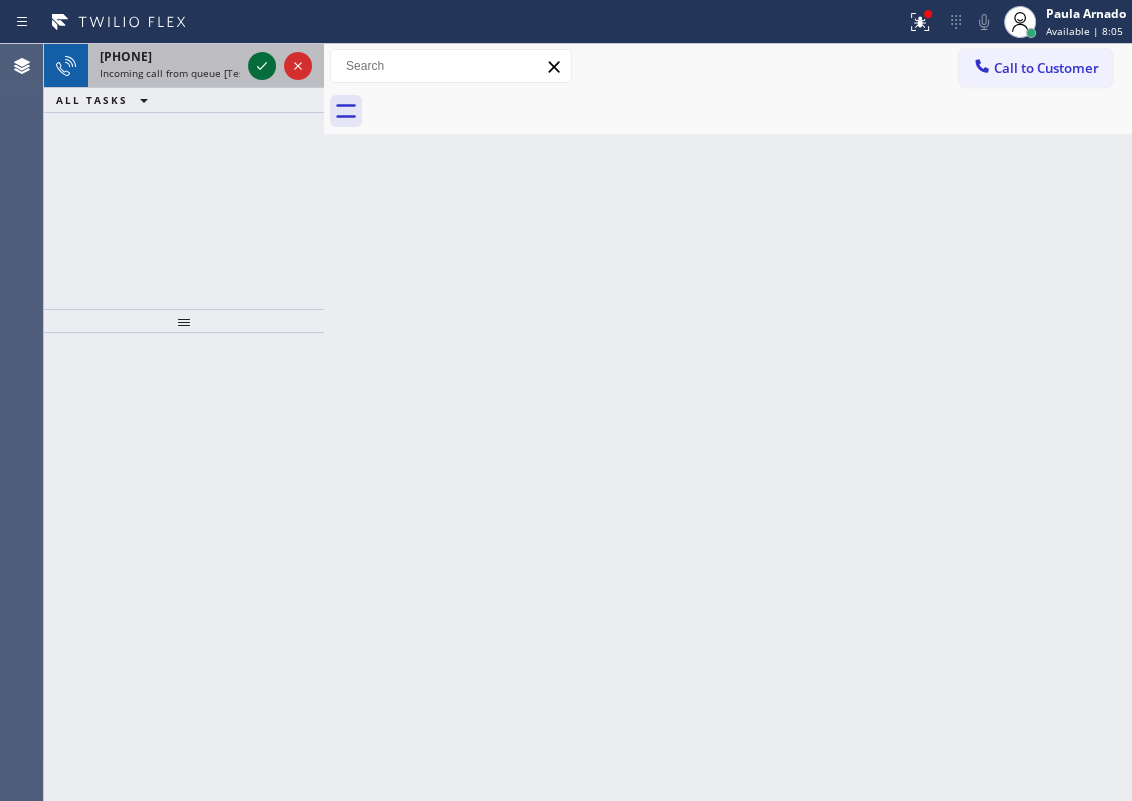 click 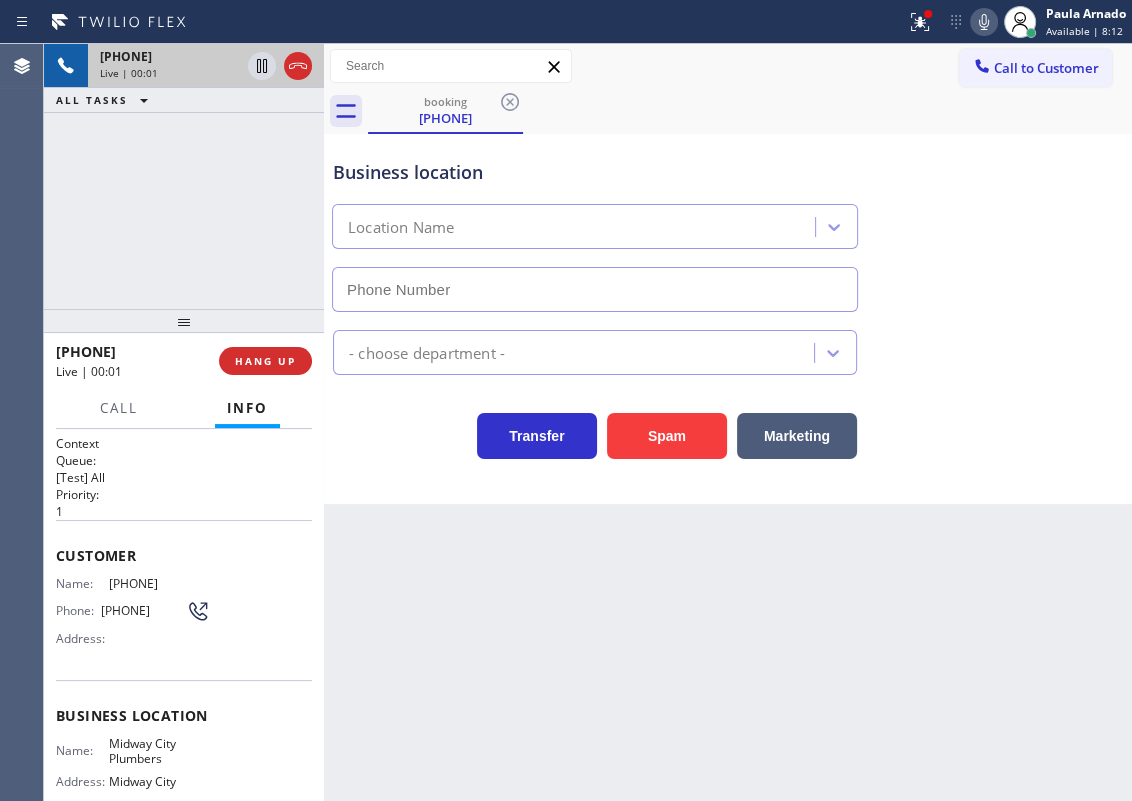 type on "[PHONE]" 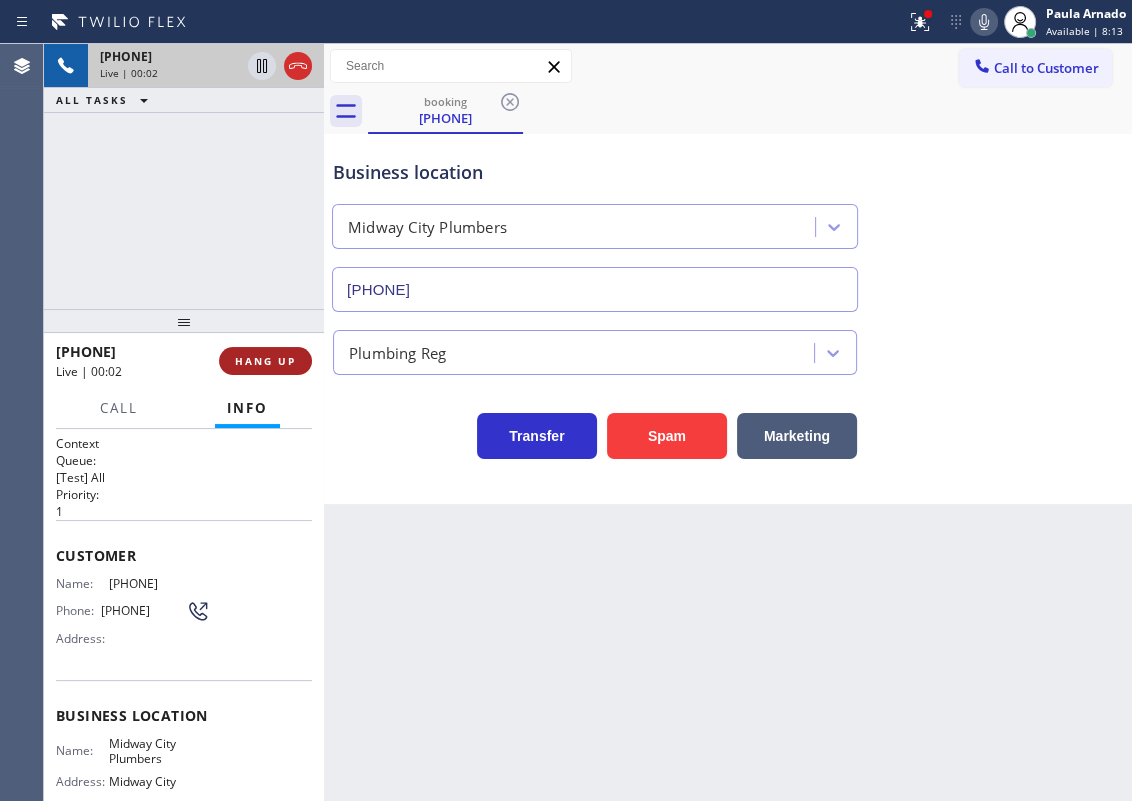 click on "HANG UP" at bounding box center (265, 361) 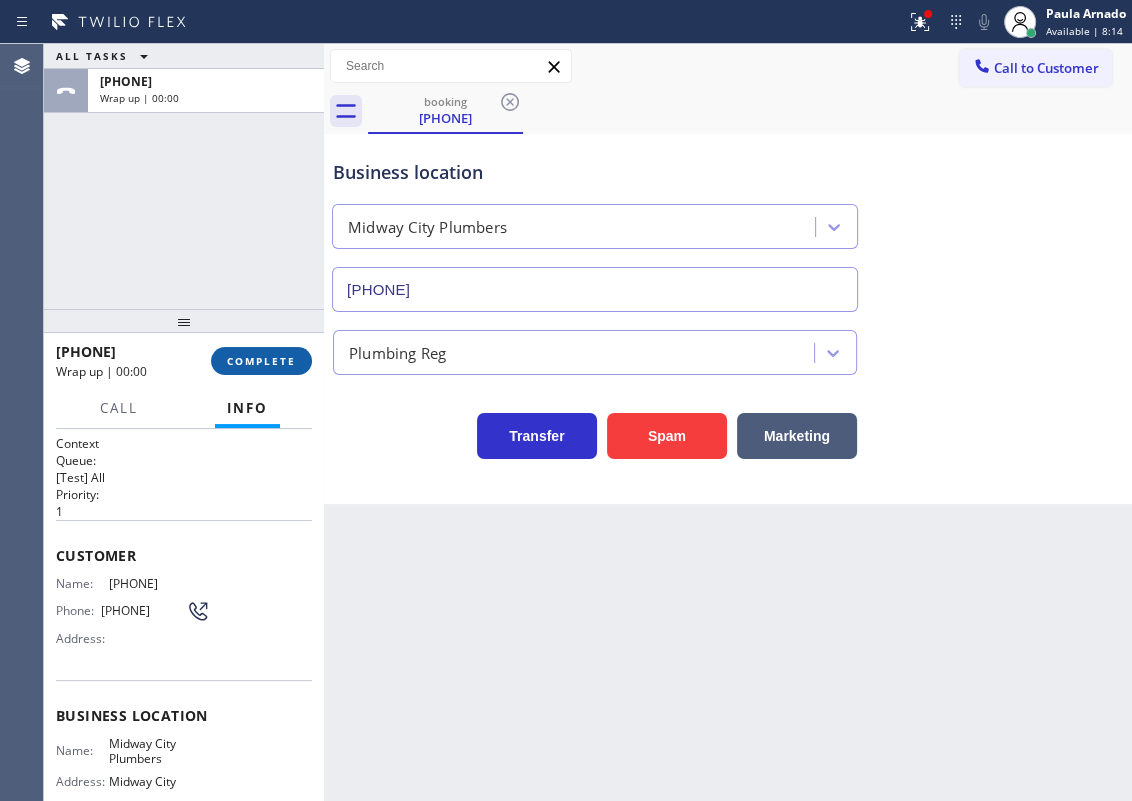 click on "COMPLETE" at bounding box center [261, 361] 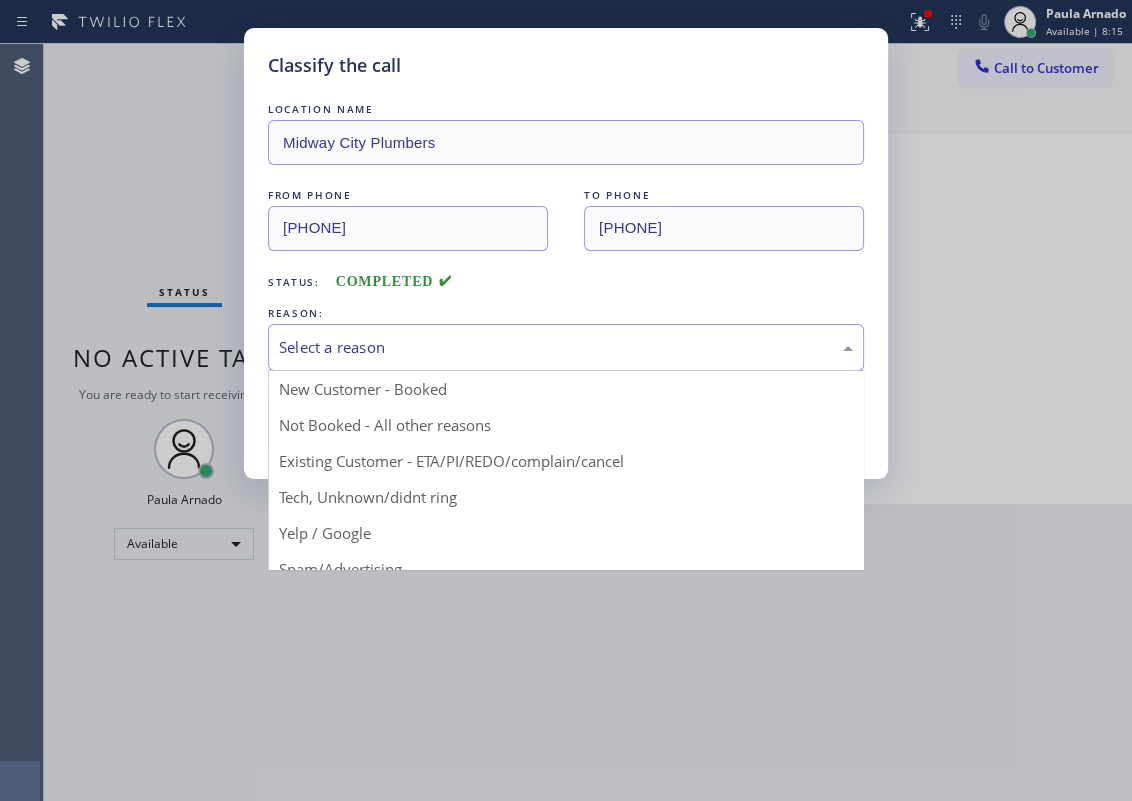 click on "Select a reason" at bounding box center [566, 347] 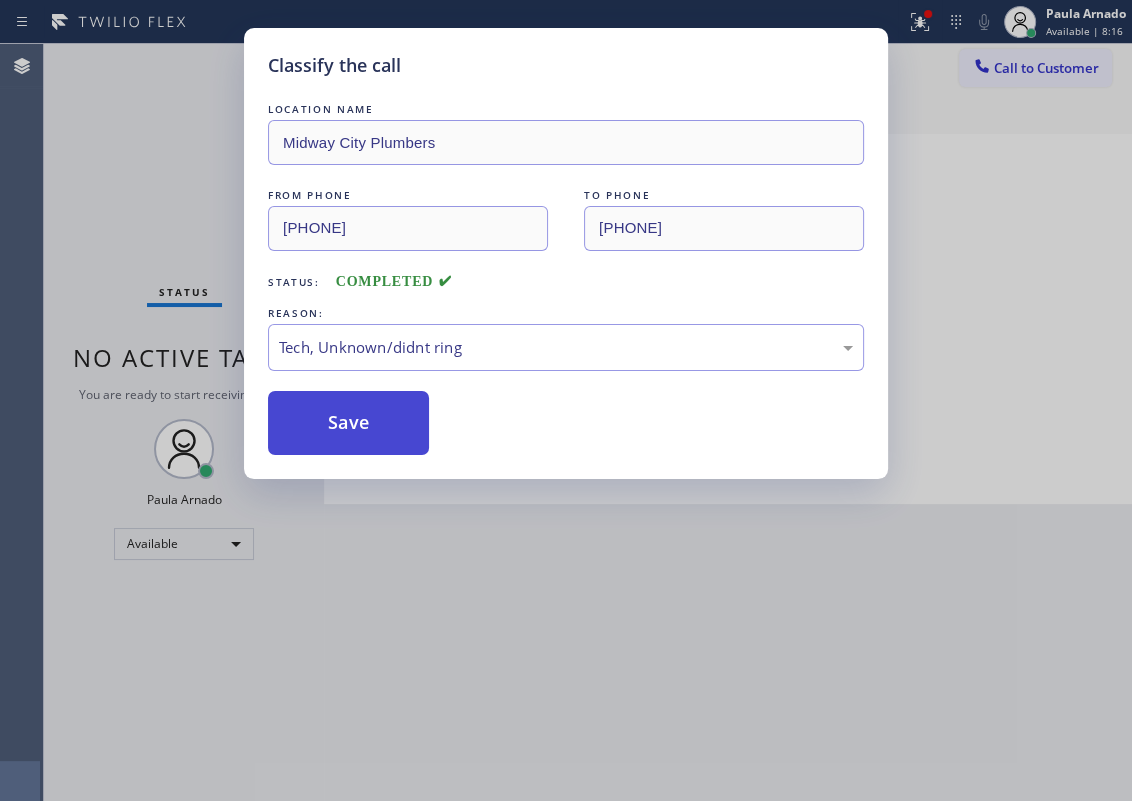 click on "Save" at bounding box center (348, 423) 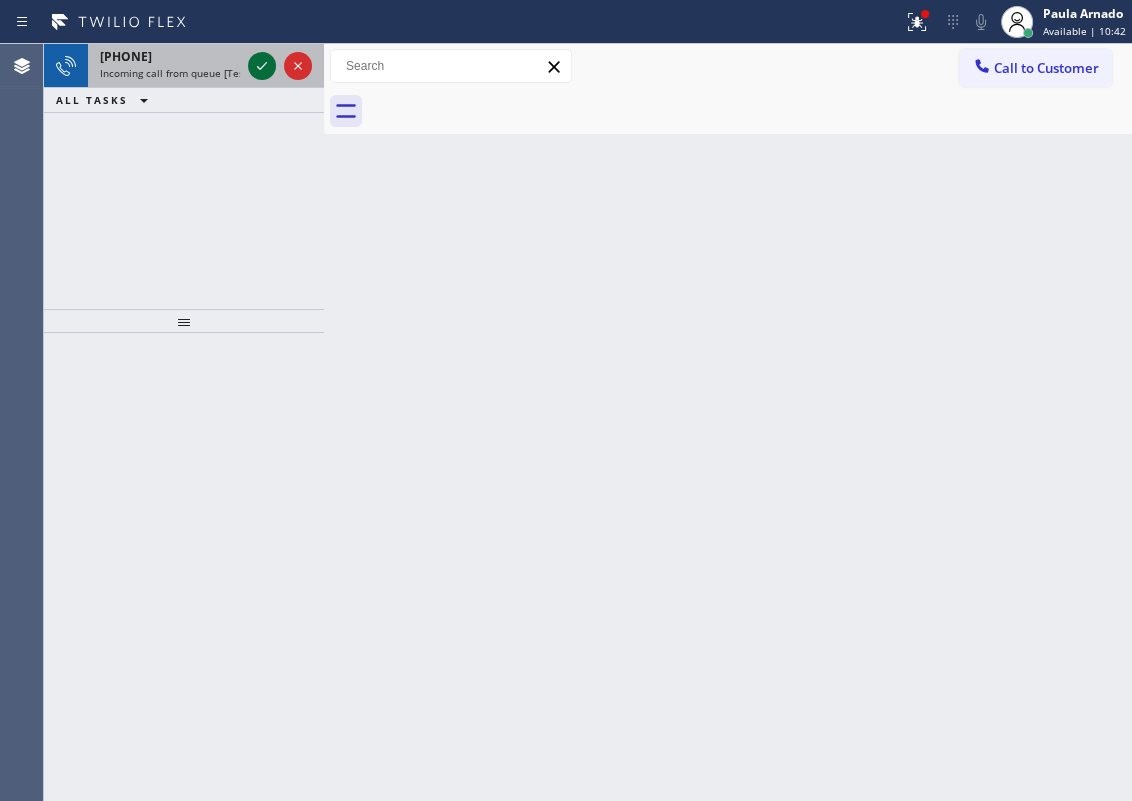 click 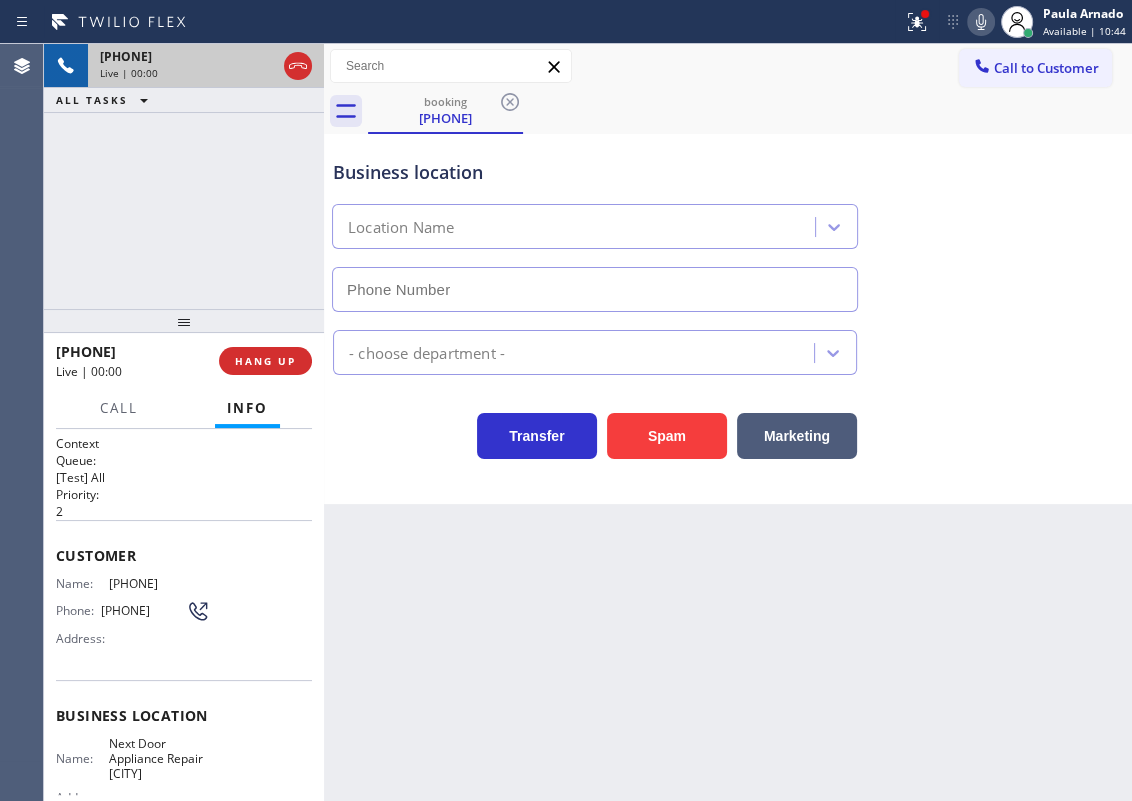 type on "[PHONE]" 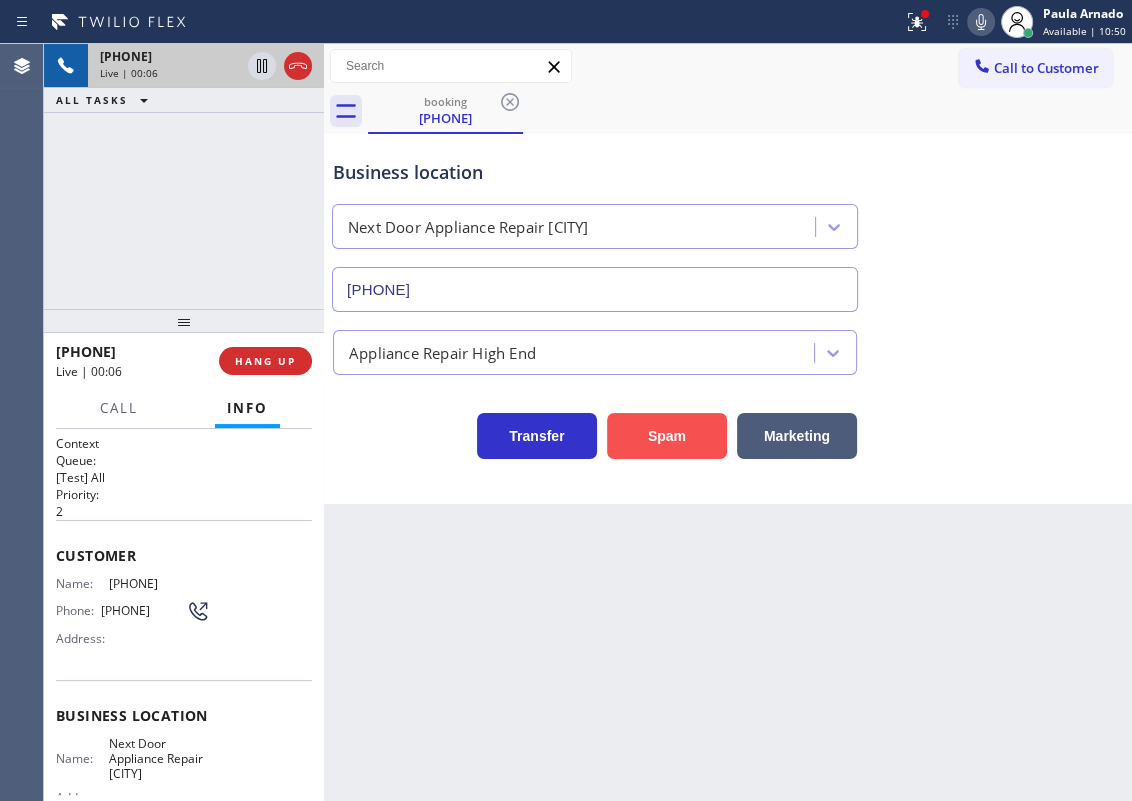 click on "Spam" at bounding box center [667, 436] 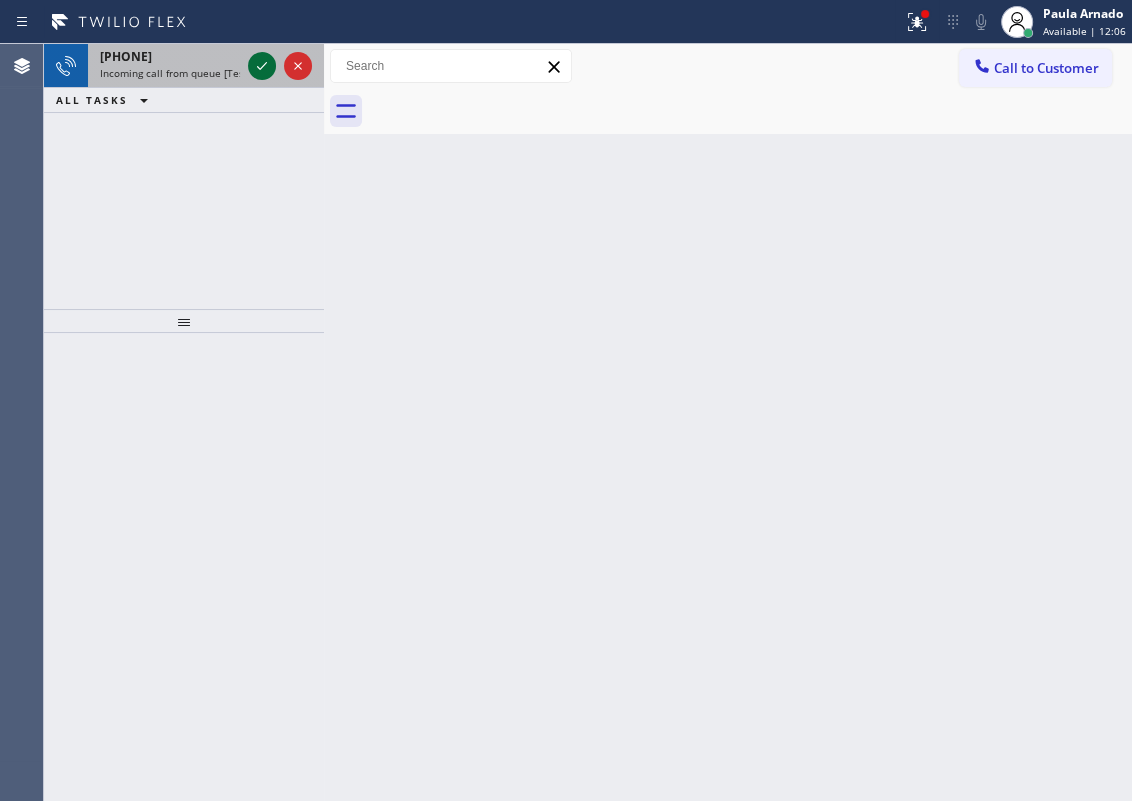 click 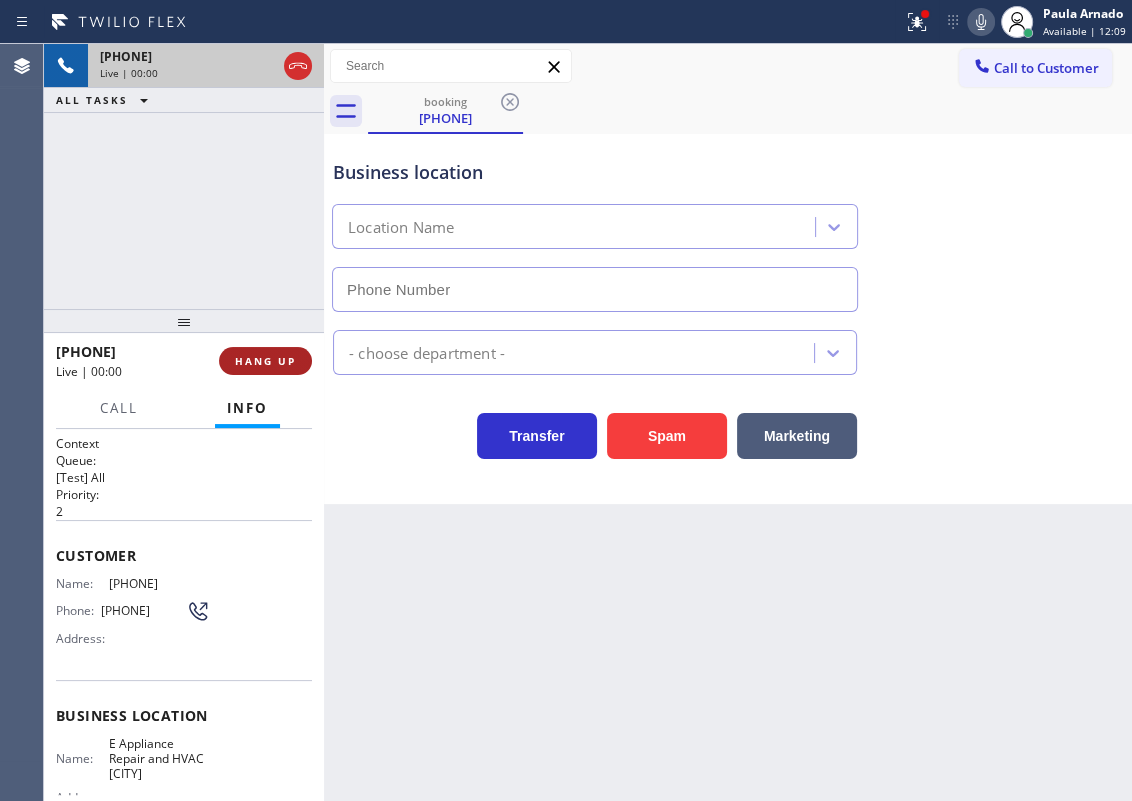 type on "[PHONE]" 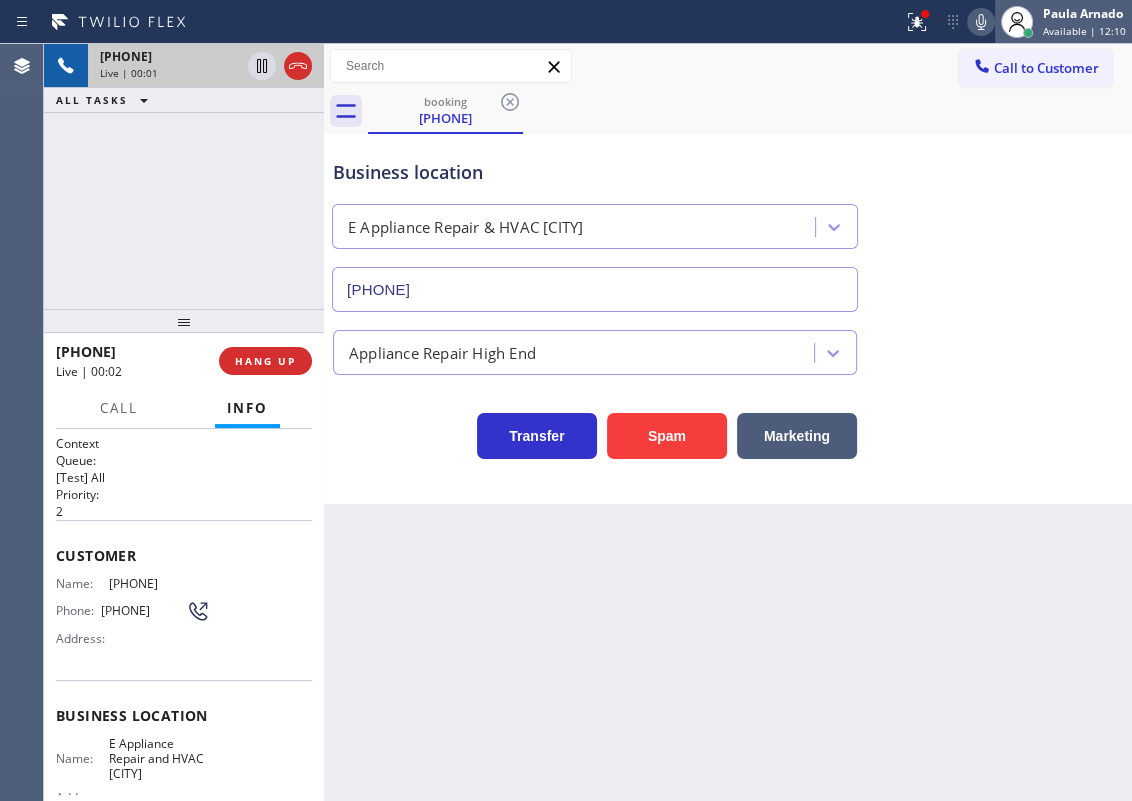 click on "Paula Arnado" at bounding box center [1084, 13] 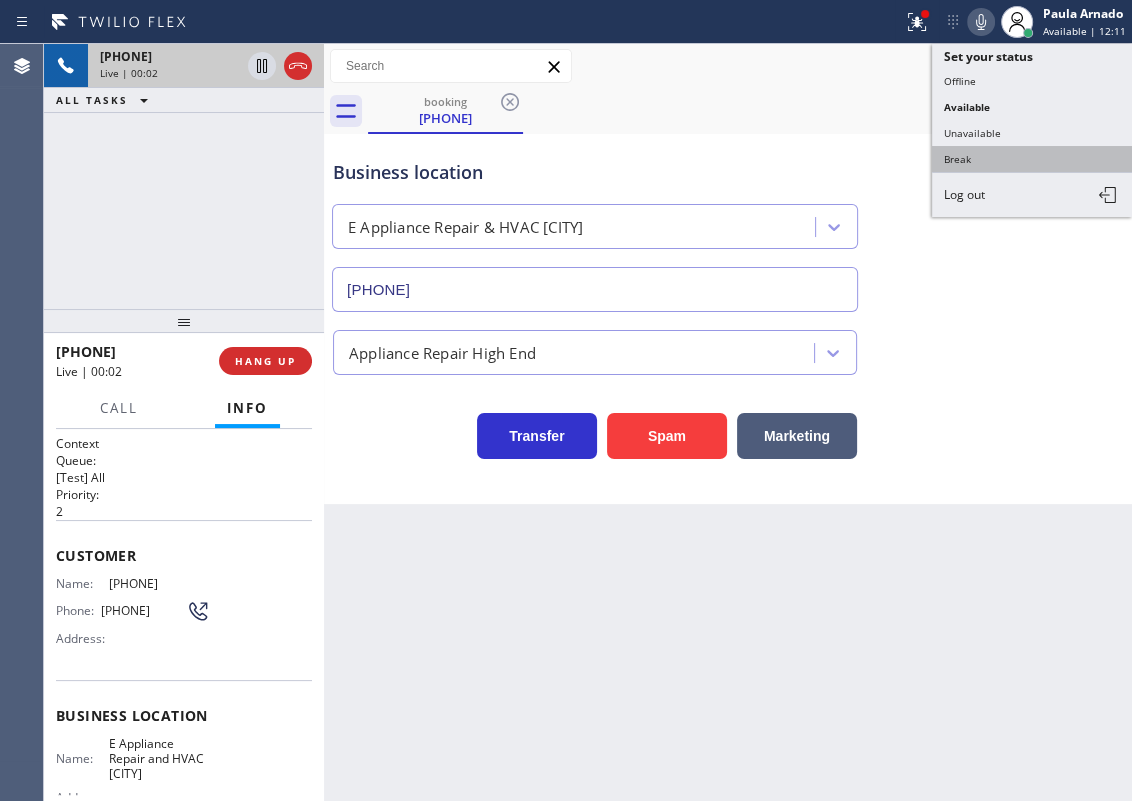 click on "Break" at bounding box center [1032, 159] 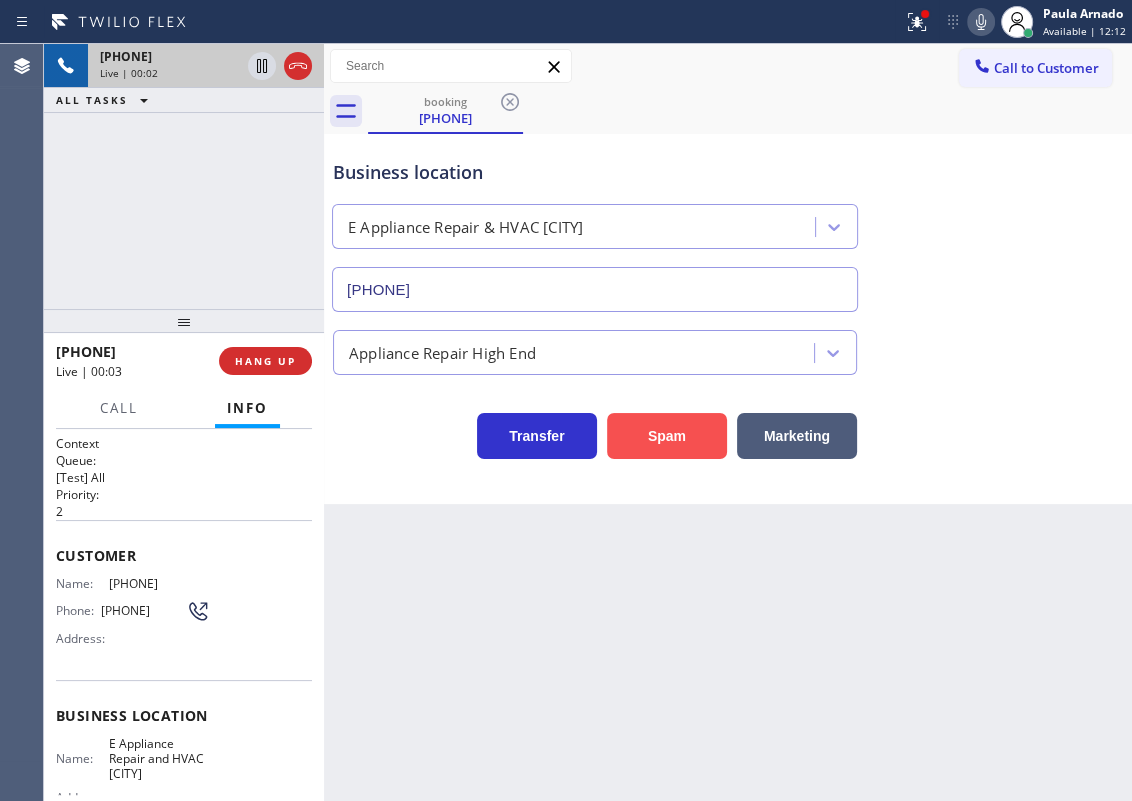 click on "Spam" at bounding box center (667, 436) 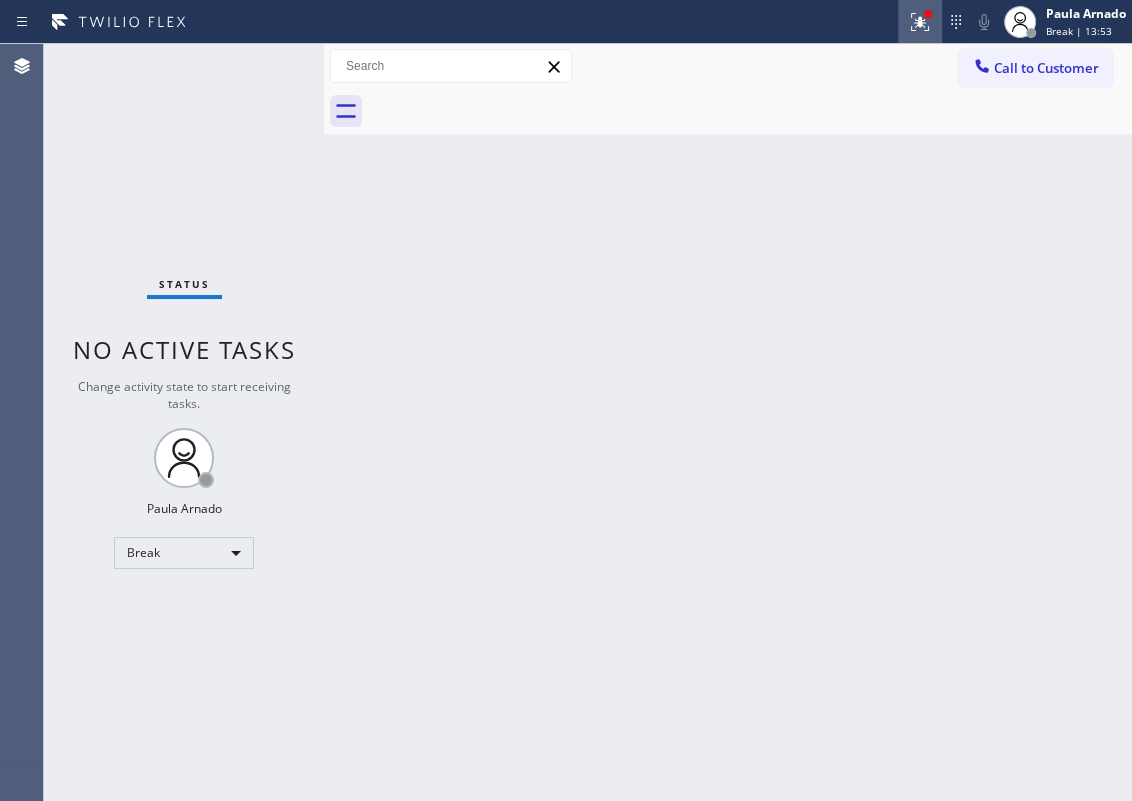 click 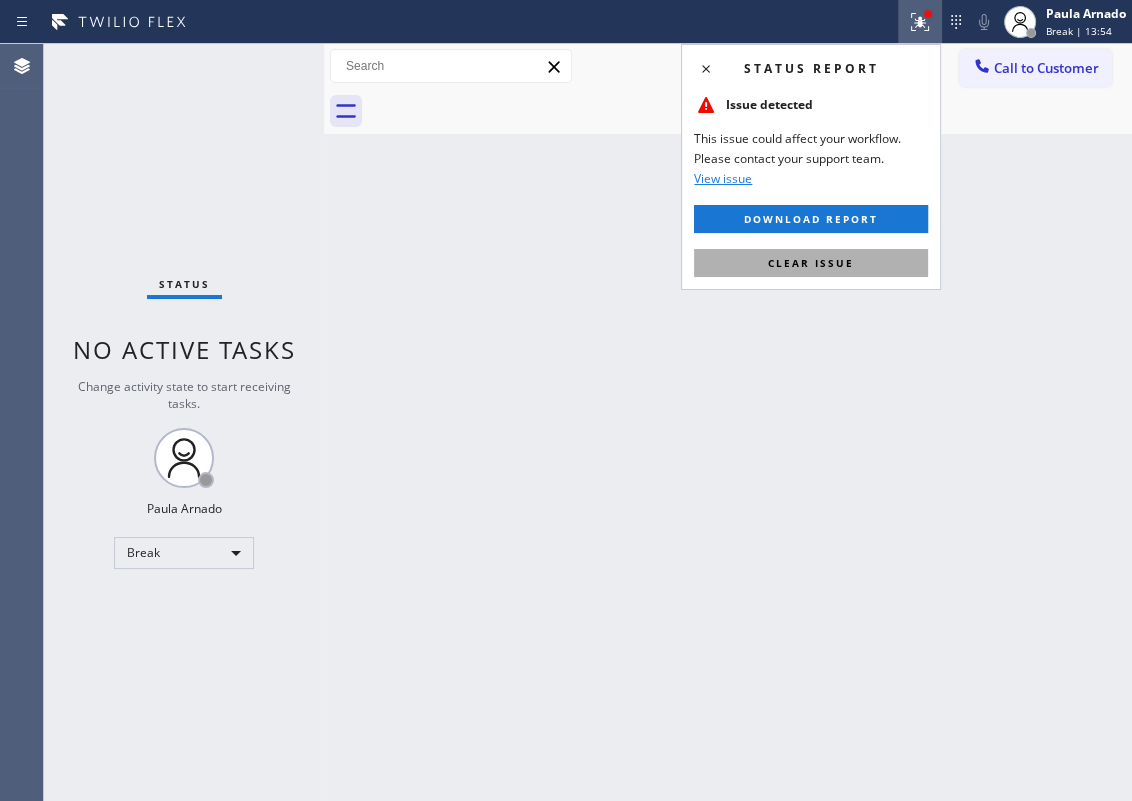 click on "Clear issue" at bounding box center [811, 263] 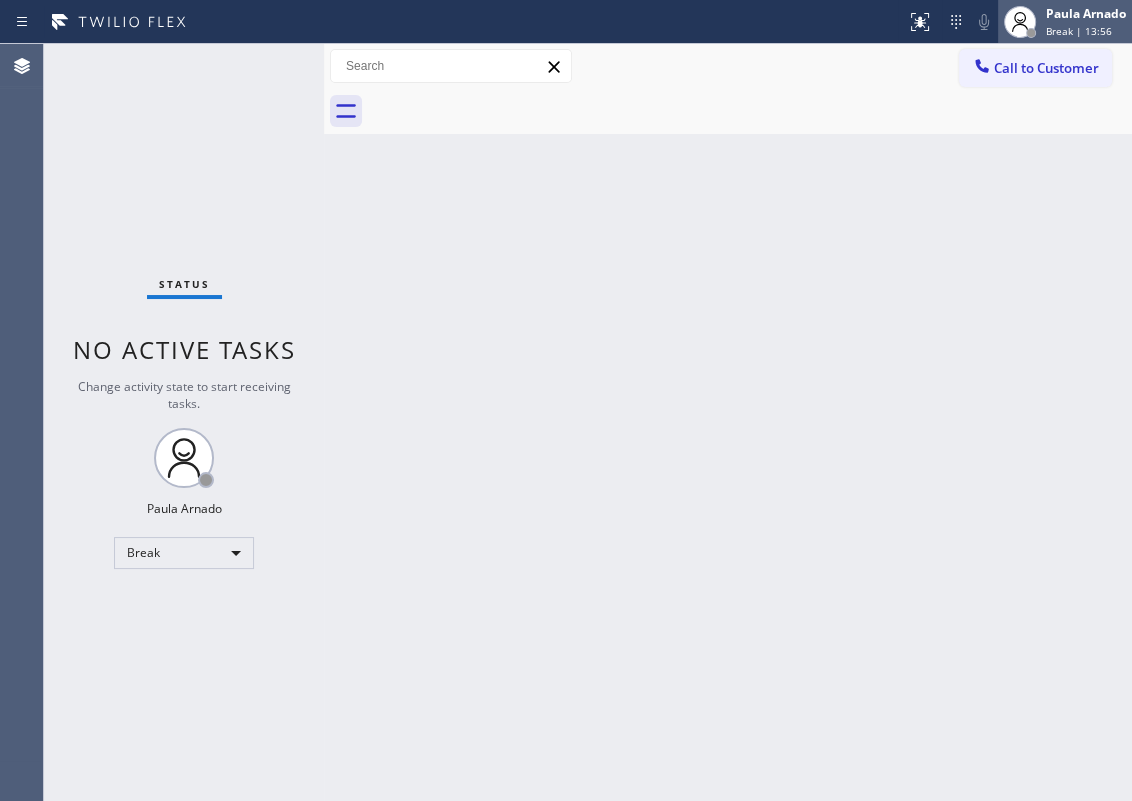 click on "Paula Arnado" at bounding box center [1086, 13] 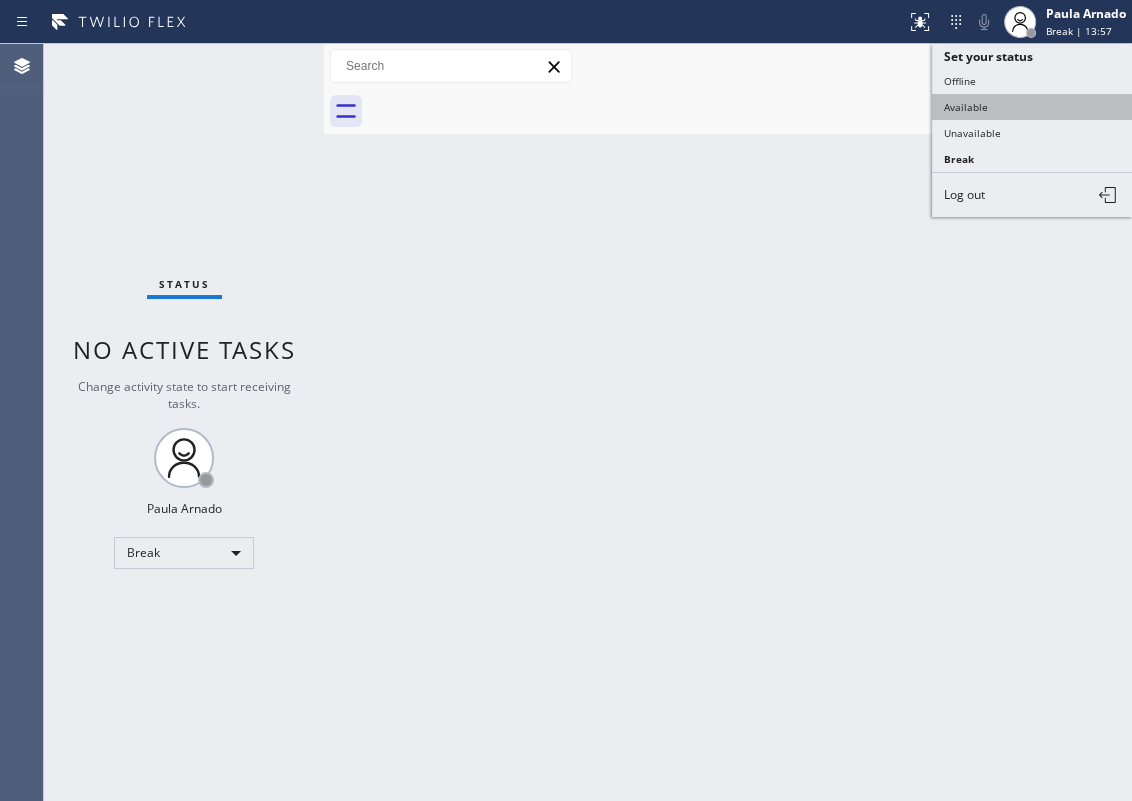 click on "Available" at bounding box center (1032, 107) 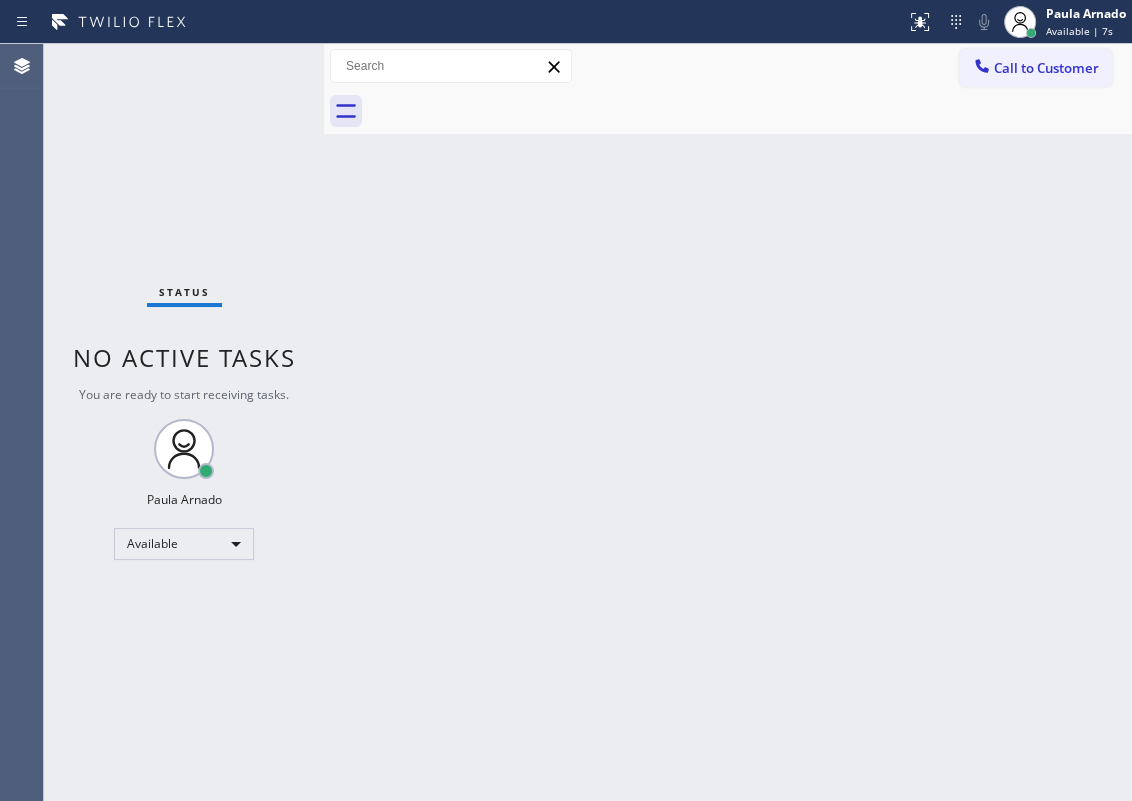 click on "Back to Dashboard Change Sender ID Customers Technicians Select a contact Outbound call Technician Search Technician Your caller id phone number Your caller id phone number Call Technician info Name   Phone none Address none Change Sender ID HVAC +18559994417 5 Star Appliance +18557314952 Appliance Repair +18554611149 Plumbing +18889090120 Air Duct Cleaning +18006865038  Electricians +18005688664 Cancel Change Check personal SMS Reset Change No tabs Call to Customer Outbound call Location Search location Your caller id phone number Customer number Call Outbound call Technician Search Technician Your caller id phone number Your caller id phone number Call" at bounding box center (728, 422) 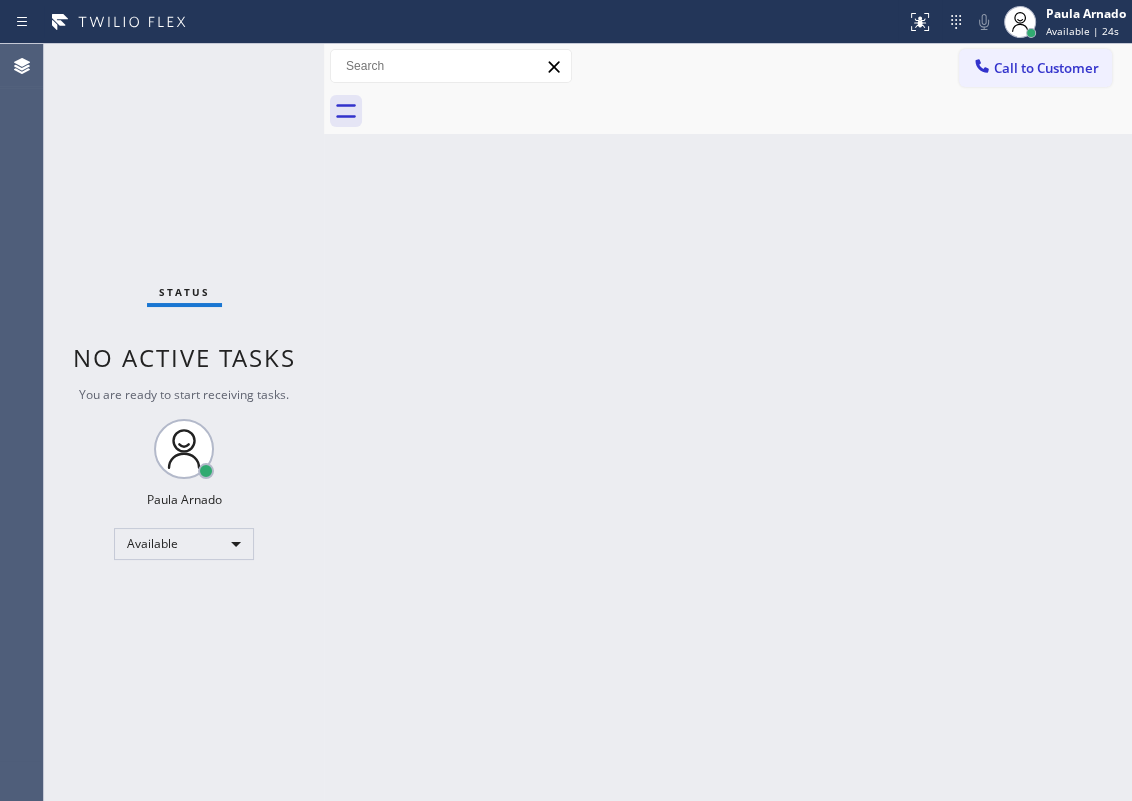 drag, startPoint x: 1032, startPoint y: 409, endPoint x: 723, endPoint y: 290, distance: 331.12234 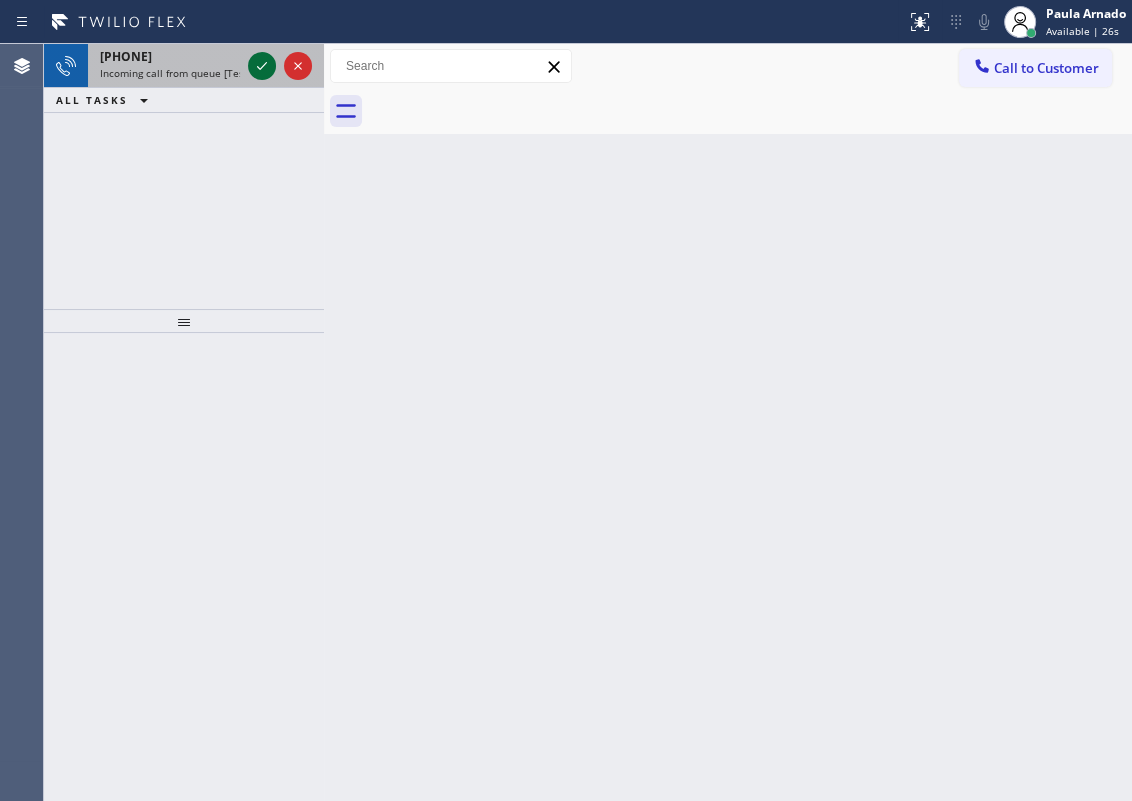 click 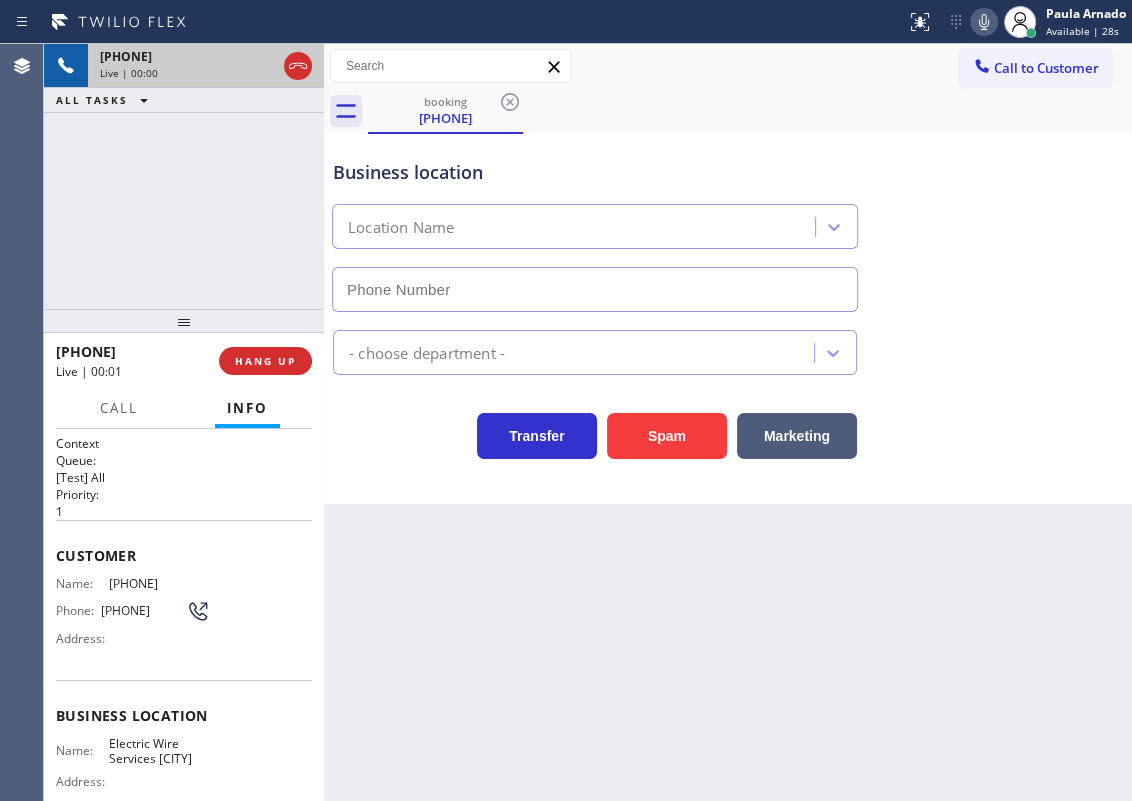 type on "([PHONE])" 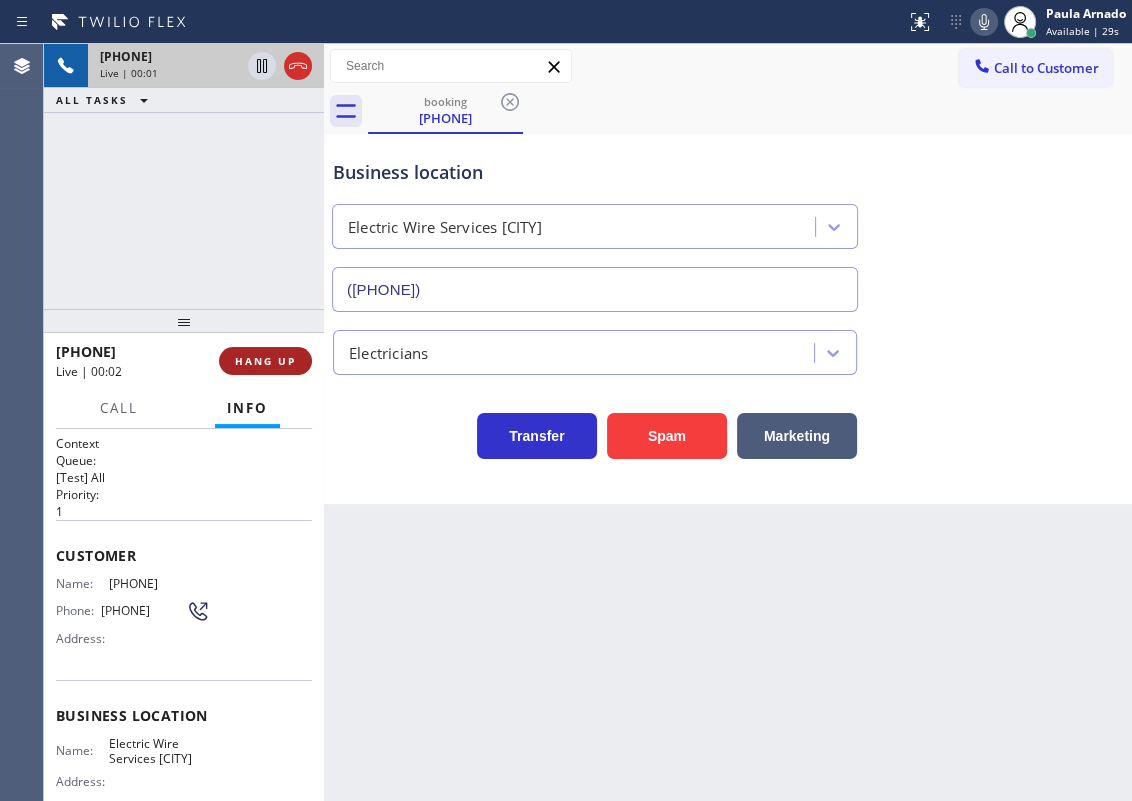click on "HANG UP" at bounding box center [265, 361] 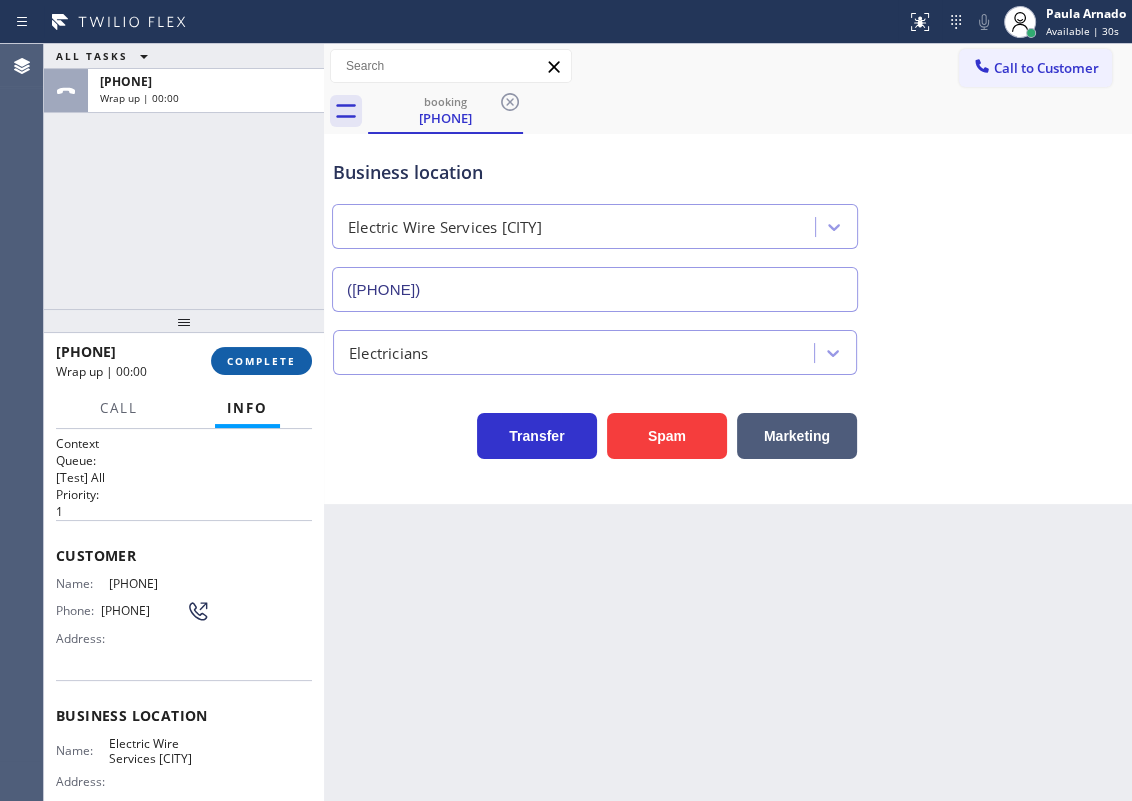 click on "COMPLETE" at bounding box center (261, 361) 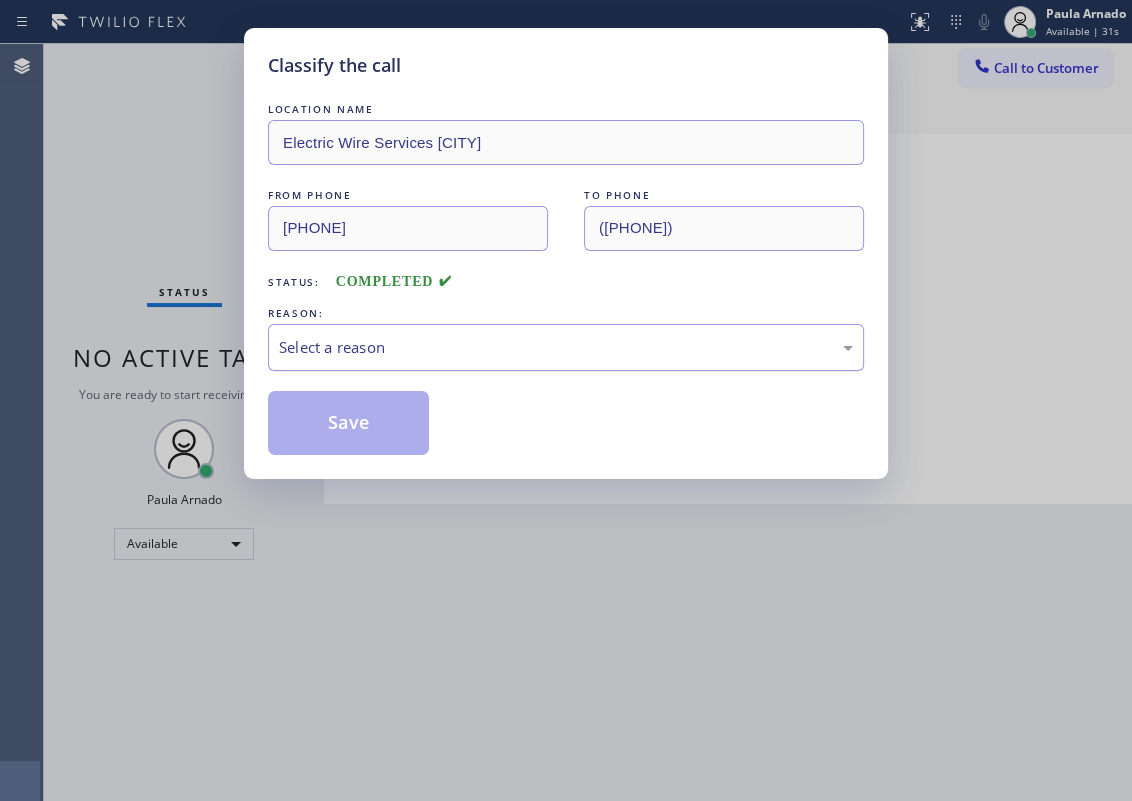 click on "Select a reason" at bounding box center [566, 347] 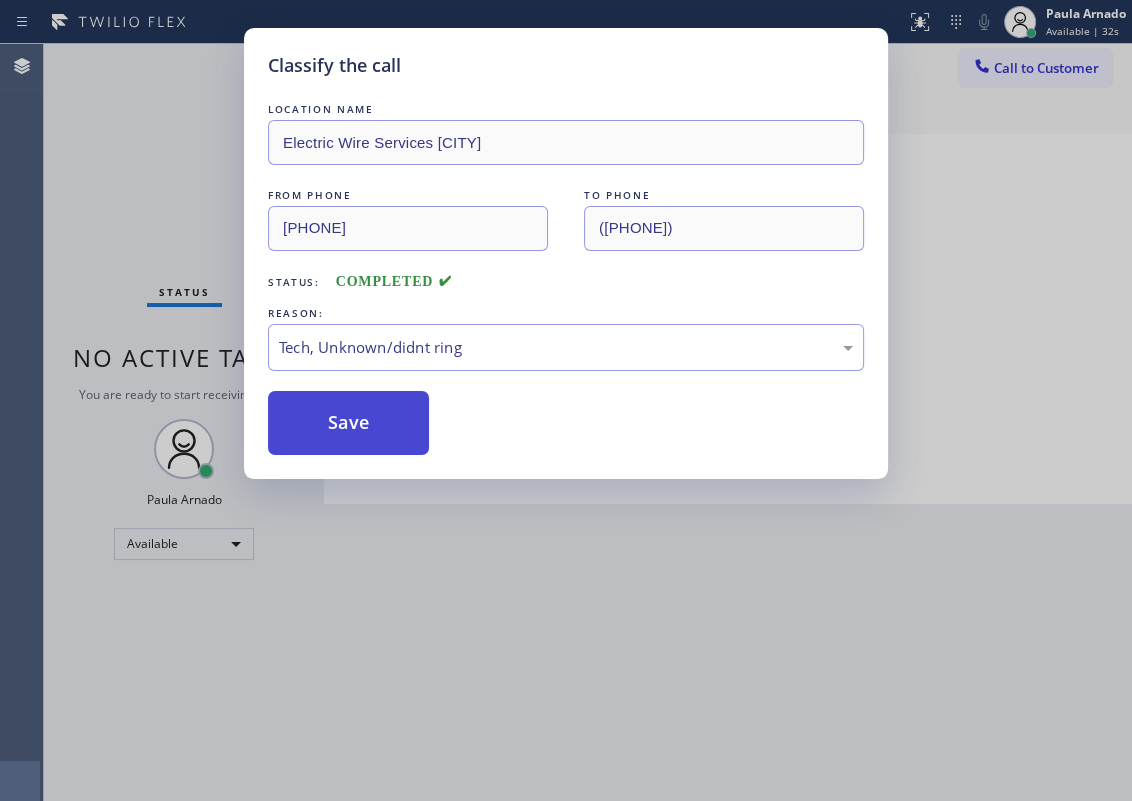 click on "Save" at bounding box center (348, 423) 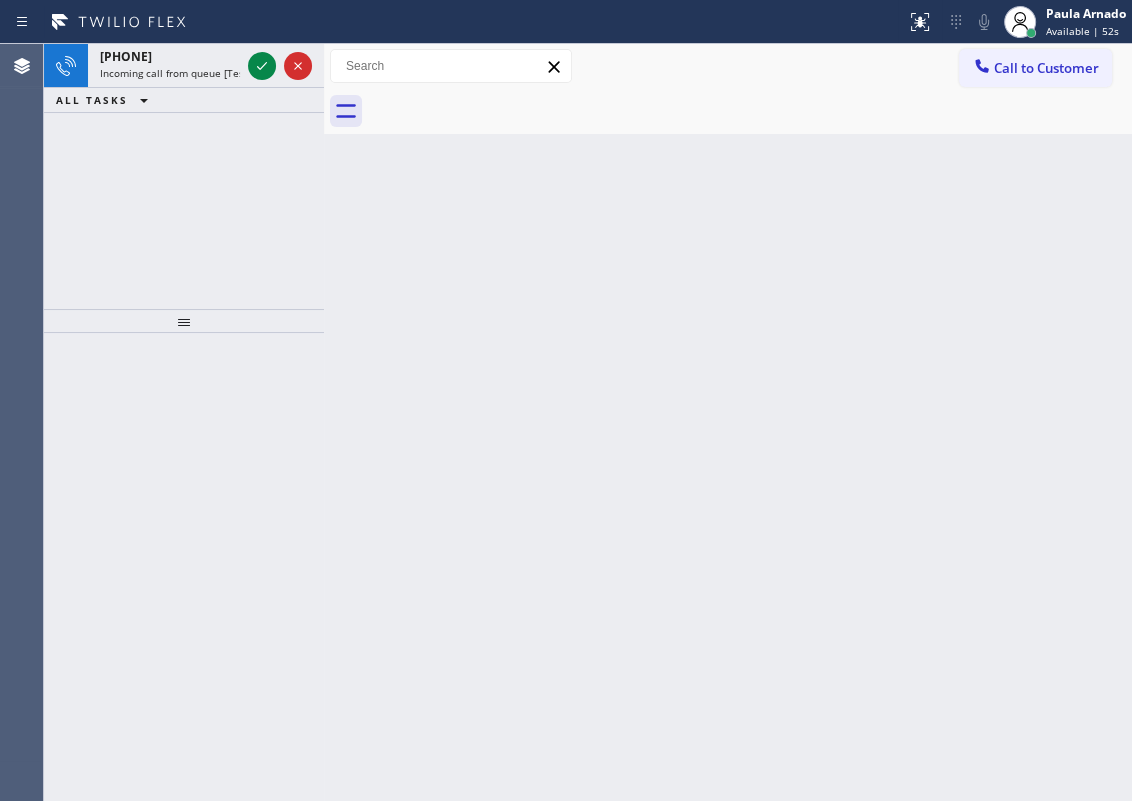 drag, startPoint x: 1029, startPoint y: 462, endPoint x: 942, endPoint y: 425, distance: 94.54099 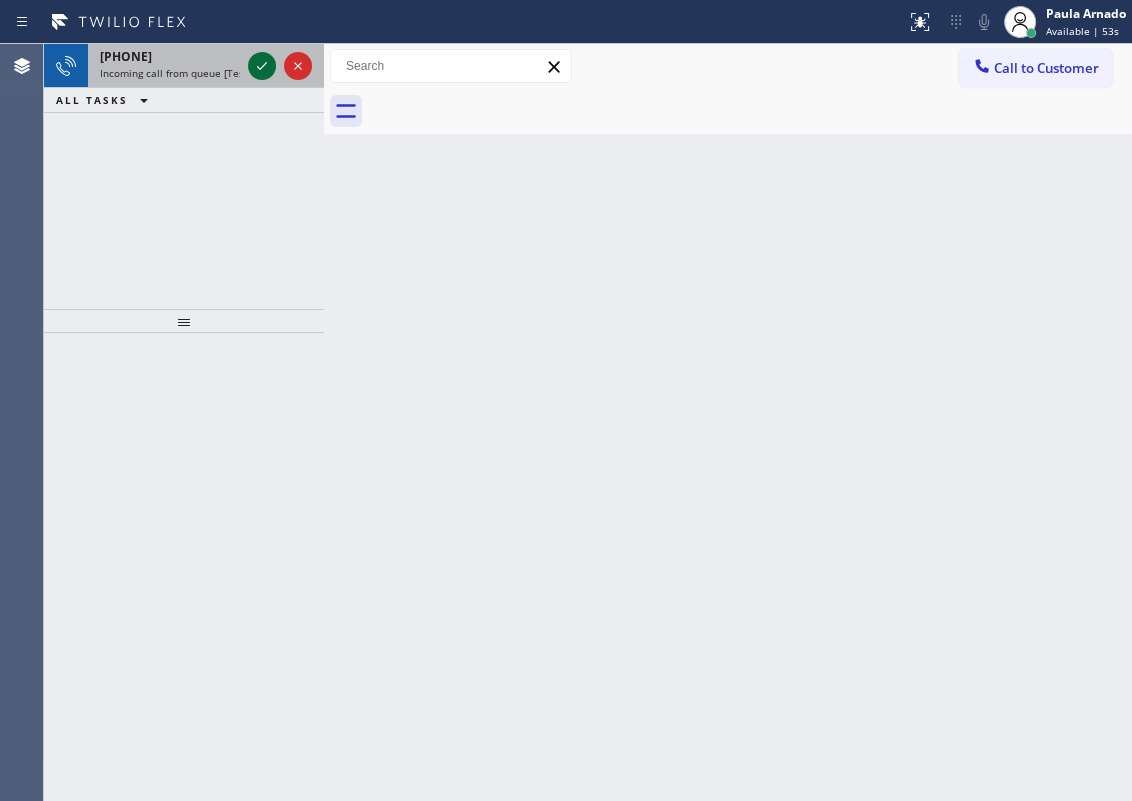 click 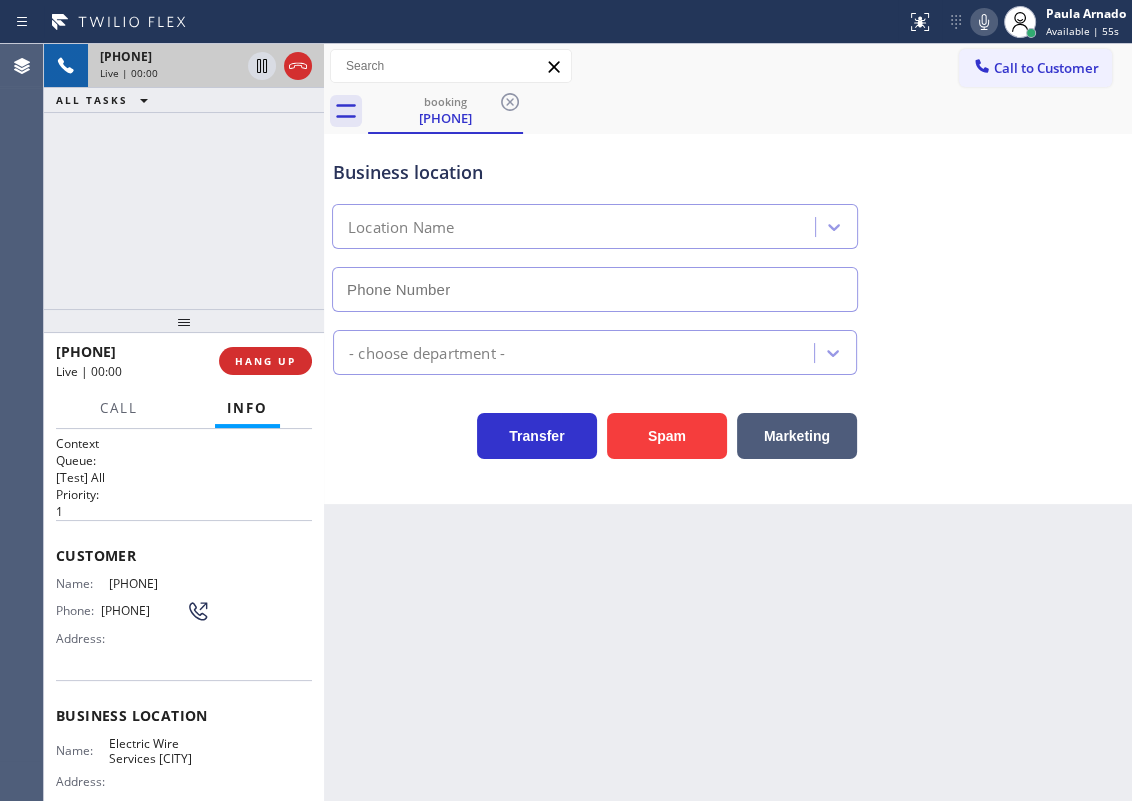 type on "([PHONE])" 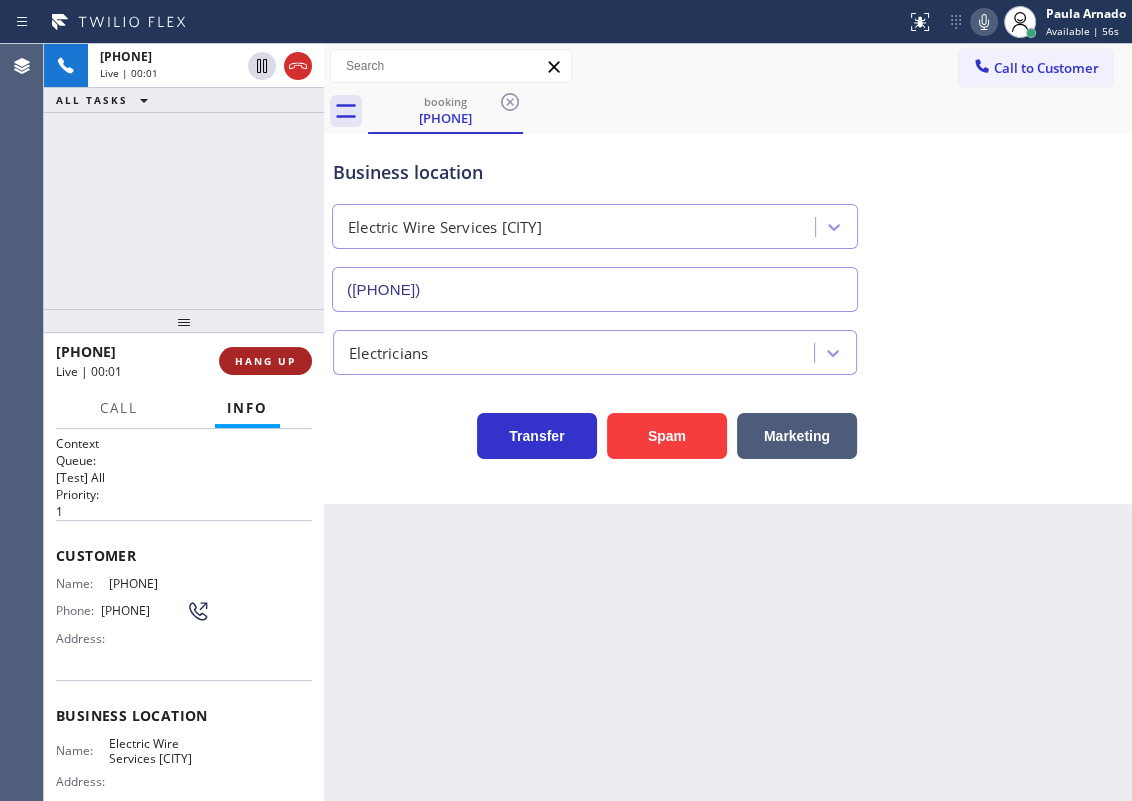 click on "HANG UP" at bounding box center [265, 361] 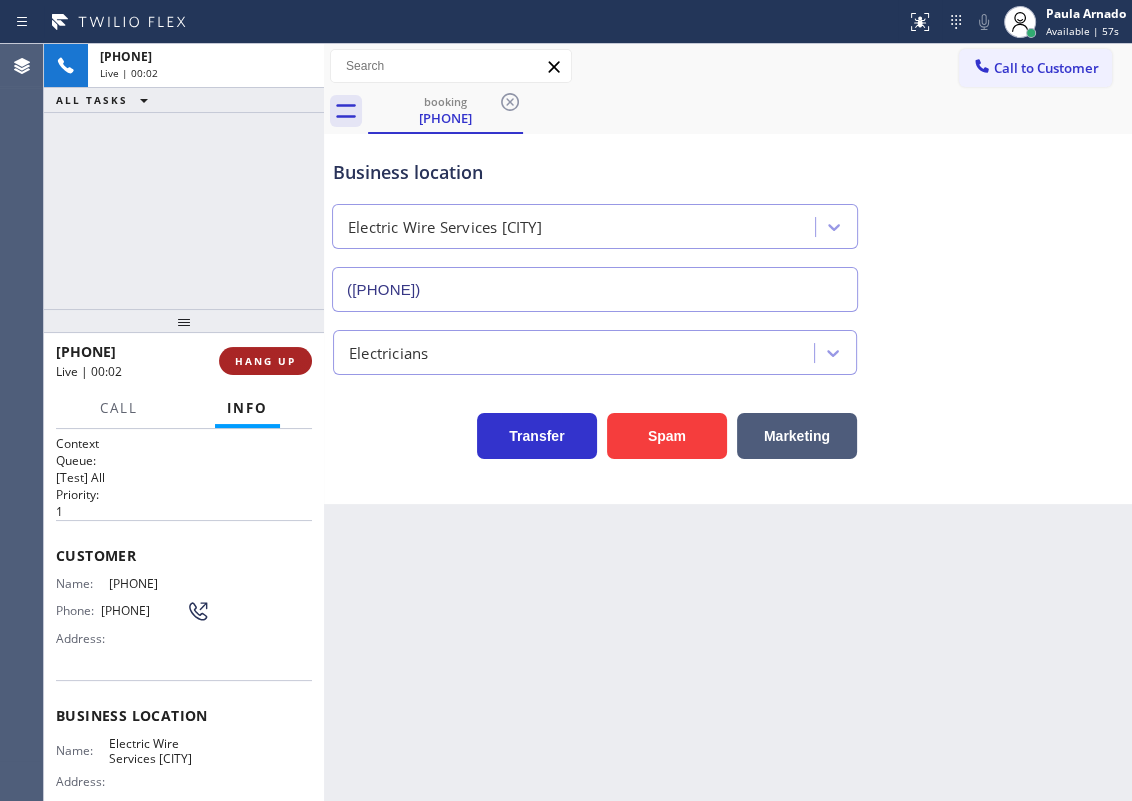 click on "HANG UP" at bounding box center [265, 361] 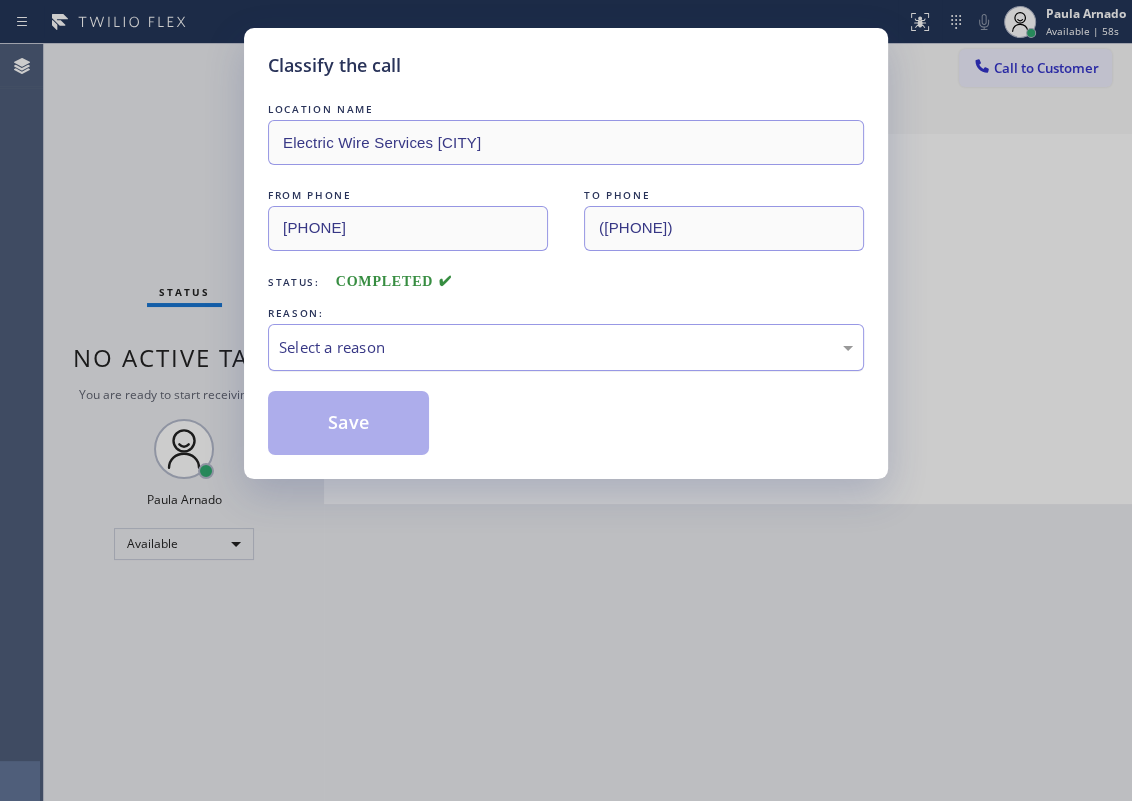 click on "Select a reason" at bounding box center (566, 347) 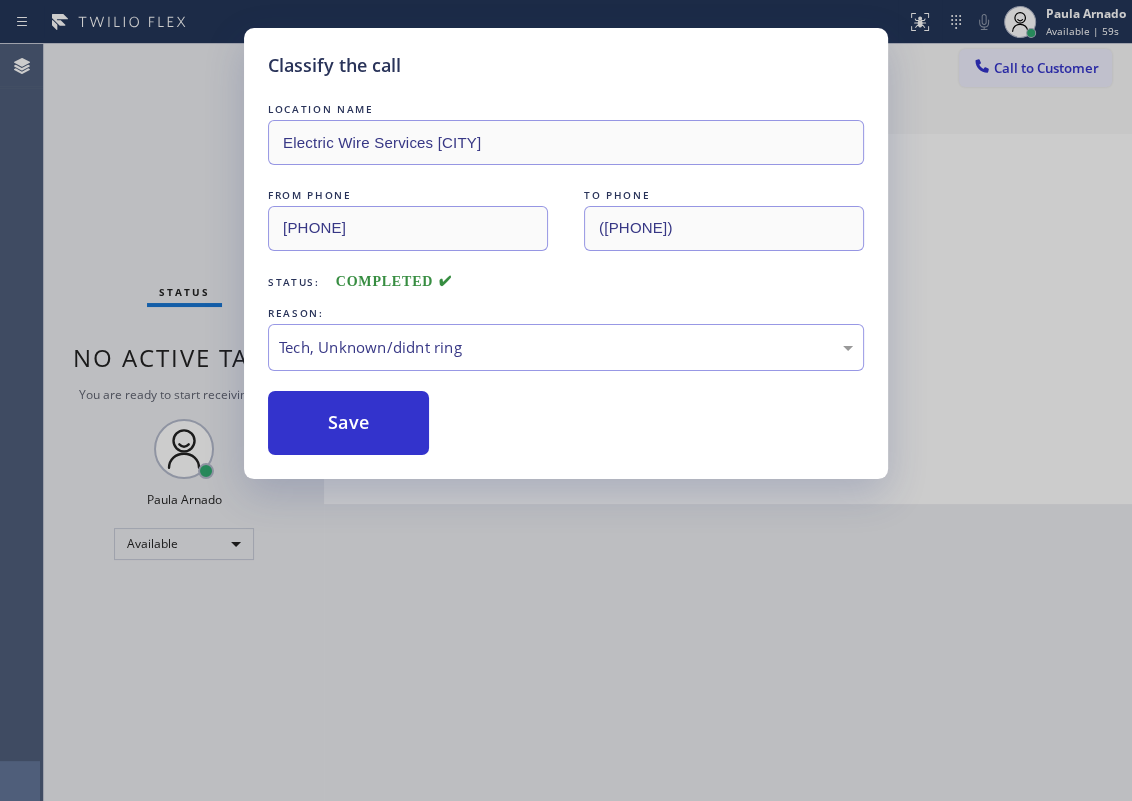 click on "Save" at bounding box center (348, 423) 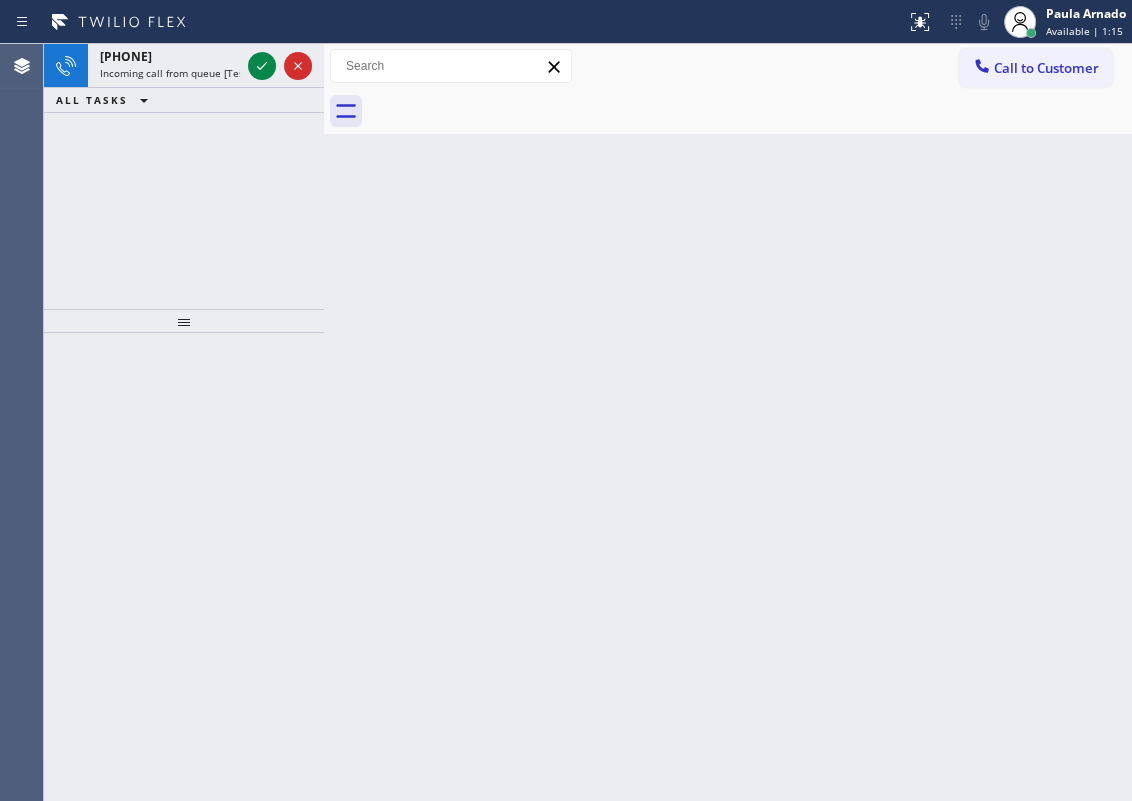 click on "Back to Dashboard Change Sender ID Customers Technicians Select a contact Outbound call Technician Search Technician Your caller id phone number Your caller id phone number Call Technician info Name   Phone none Address none Change Sender ID HVAC +18559994417 5 Star Appliance +18557314952 Appliance Repair +18554611149 Plumbing +18889090120 Air Duct Cleaning +18006865038  Electricians +18005688664 Cancel Change Check personal SMS Reset Change No tabs Call to Customer Outbound call Location Search location Your caller id phone number Customer number Call Outbound call Technician Search Technician Your caller id phone number Your caller id phone number Call" at bounding box center (728, 422) 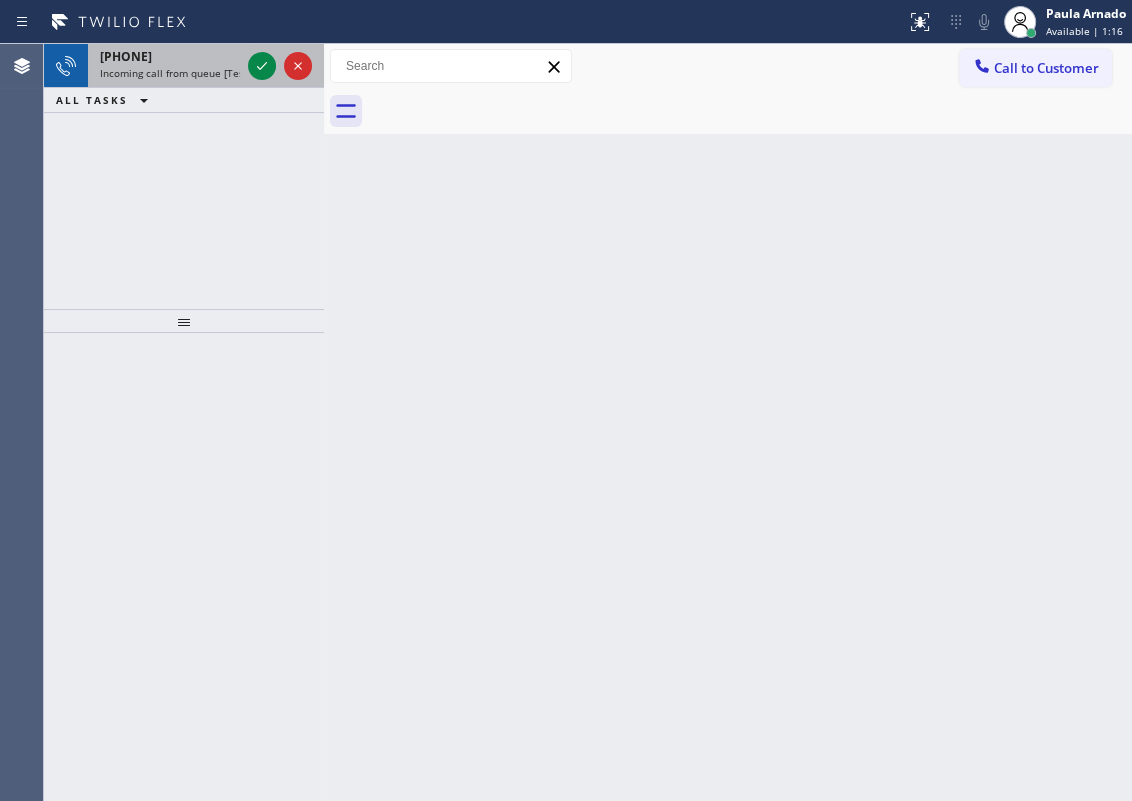 click on "[PHONE]" at bounding box center [126, 56] 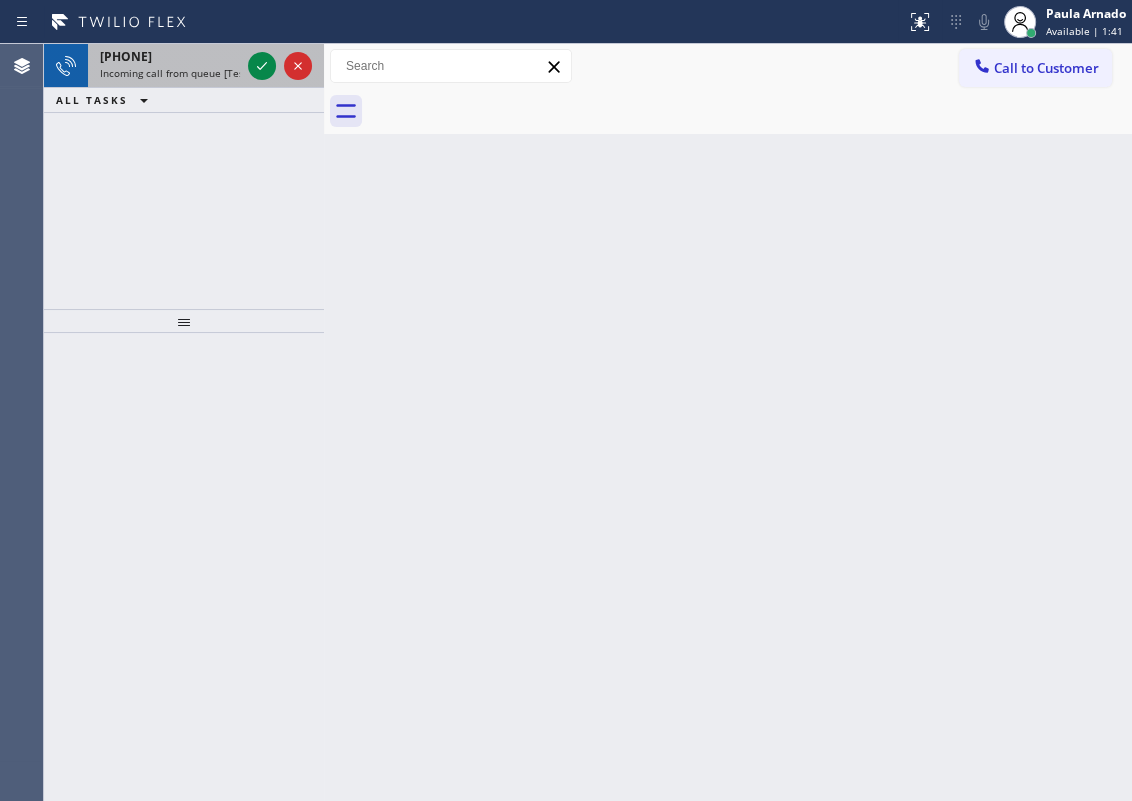 click on "Incoming call from queue [Test] All" at bounding box center (183, 73) 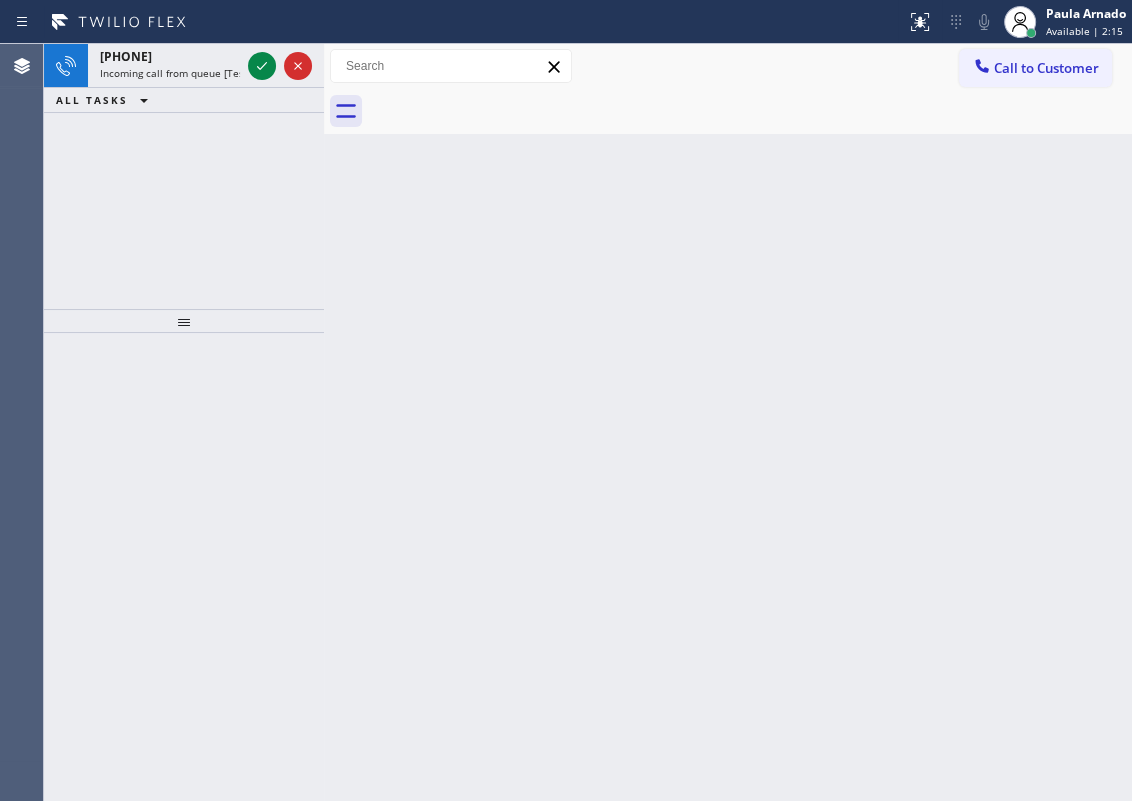 drag, startPoint x: 961, startPoint y: 245, endPoint x: 494, endPoint y: 130, distance: 480.95114 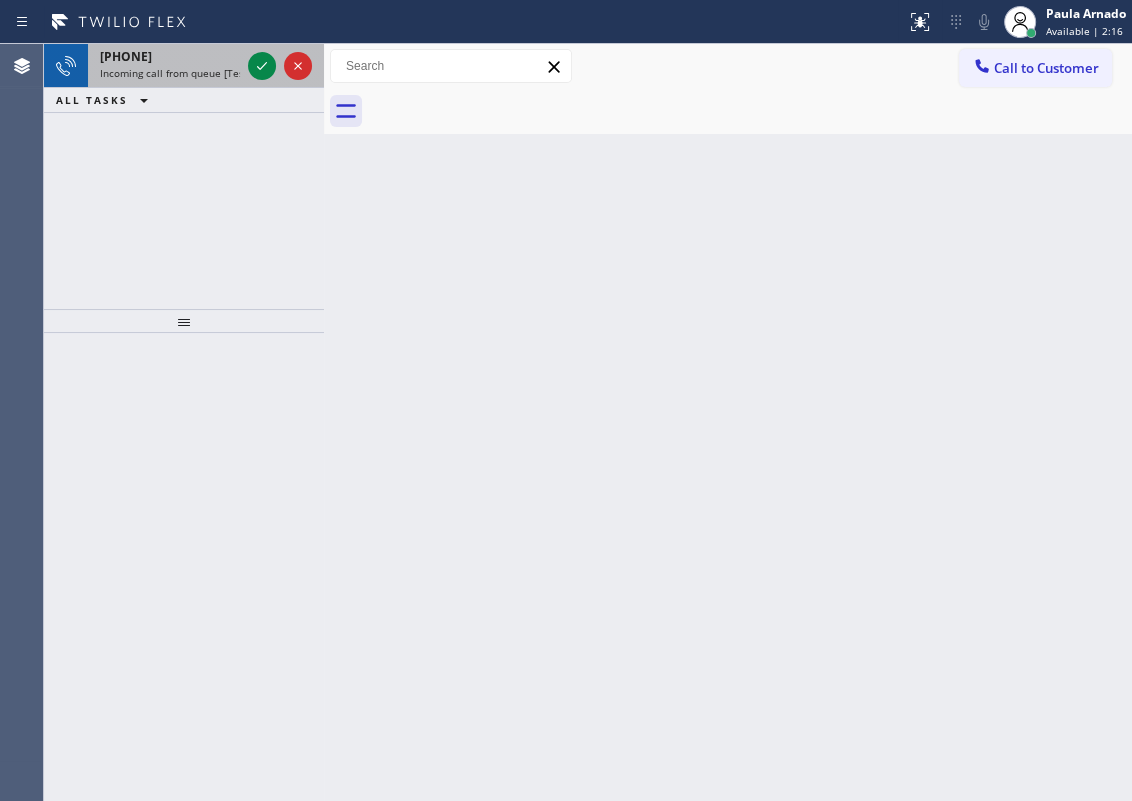click on "[PHONE]" at bounding box center [126, 56] 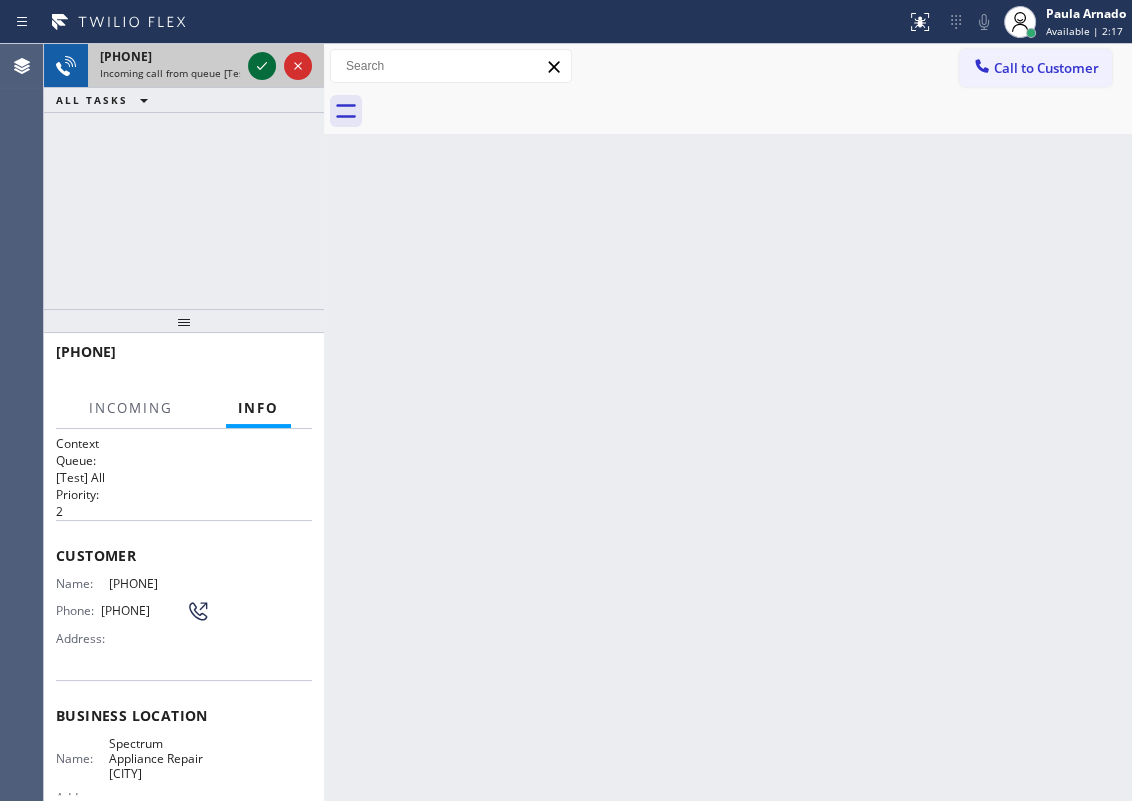 click 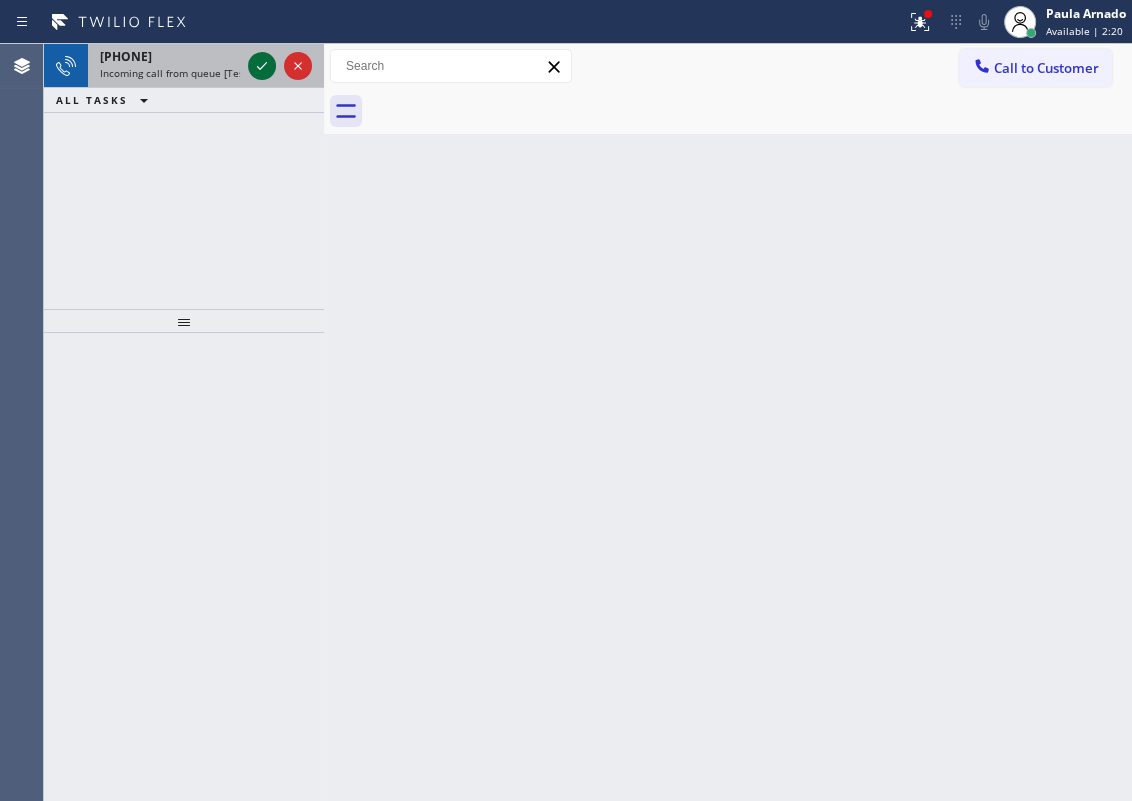 click 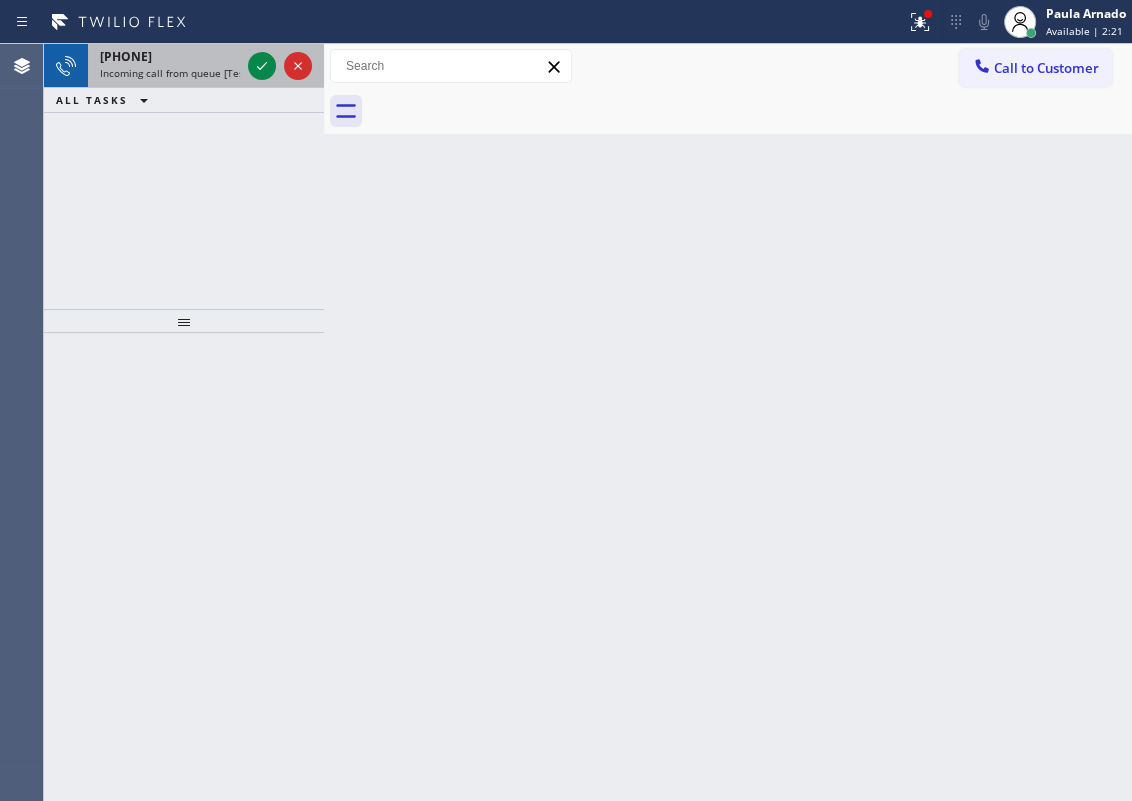 click on "[PHONE]" at bounding box center [126, 56] 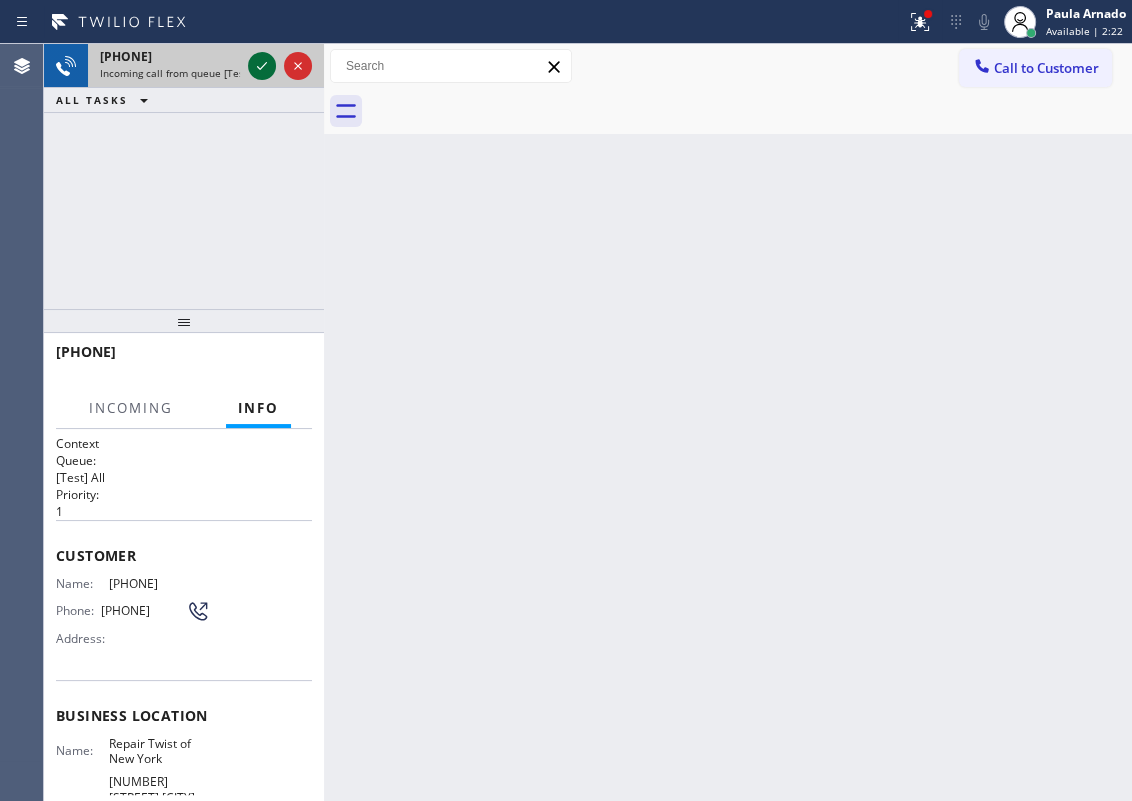 click 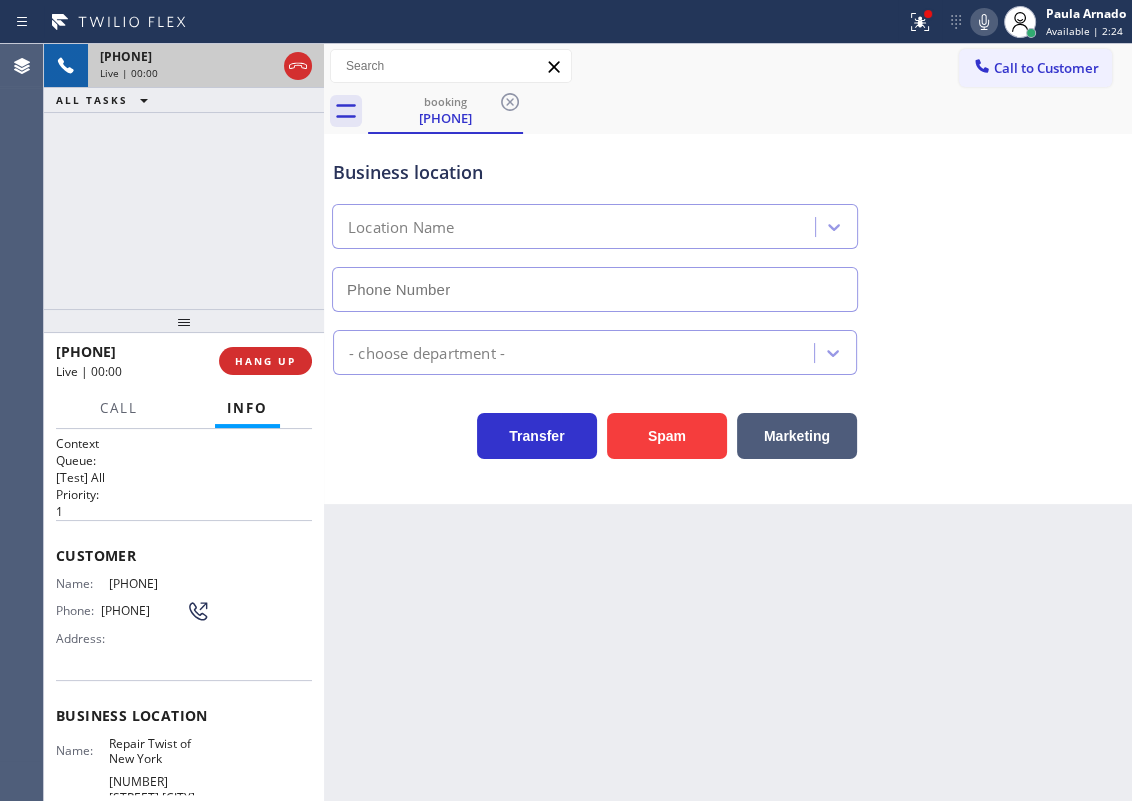 type on "[PHONE]" 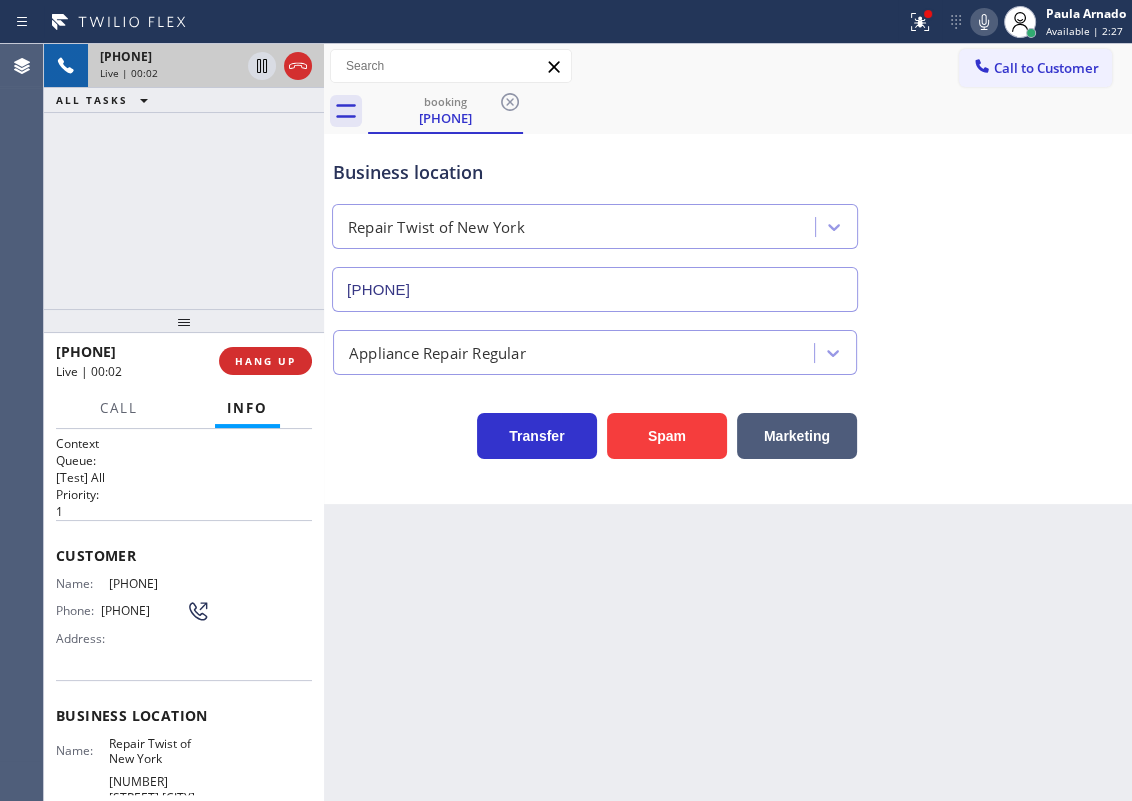 click on "Repair Twist of New York" at bounding box center [159, 751] 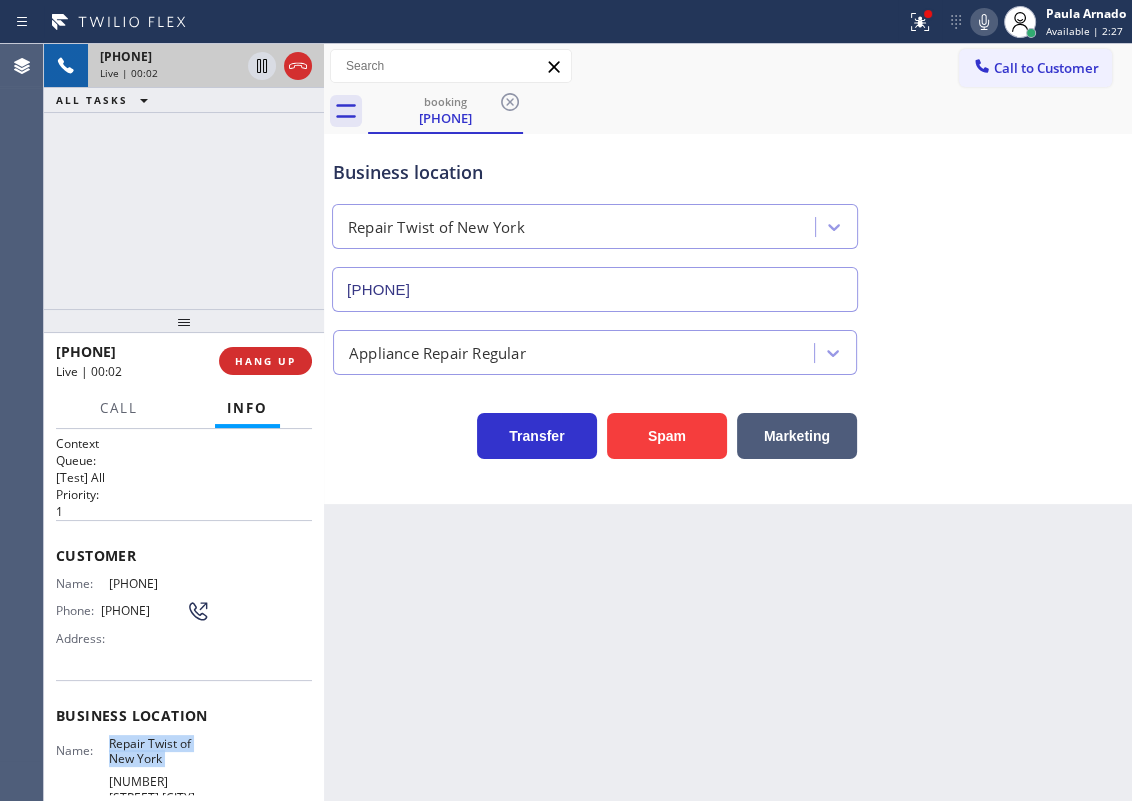 click on "Repair Twist of New York" at bounding box center [159, 751] 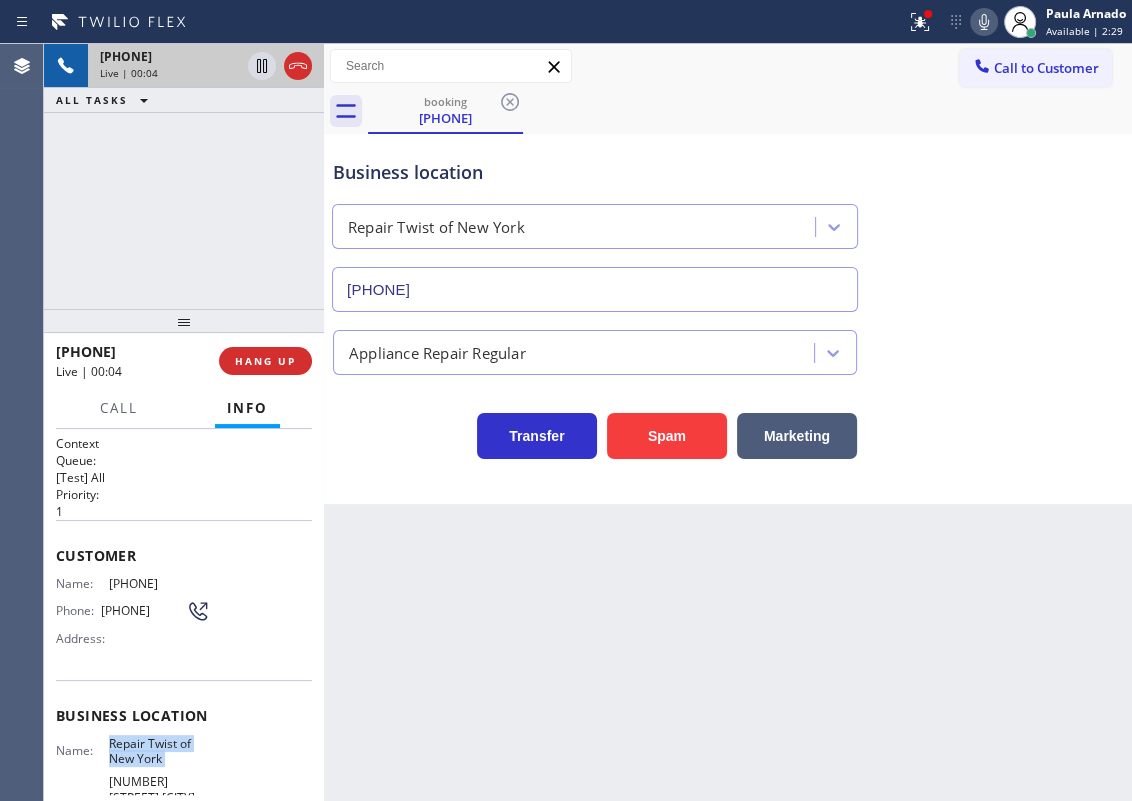 click on "[PHONE]" at bounding box center (595, 289) 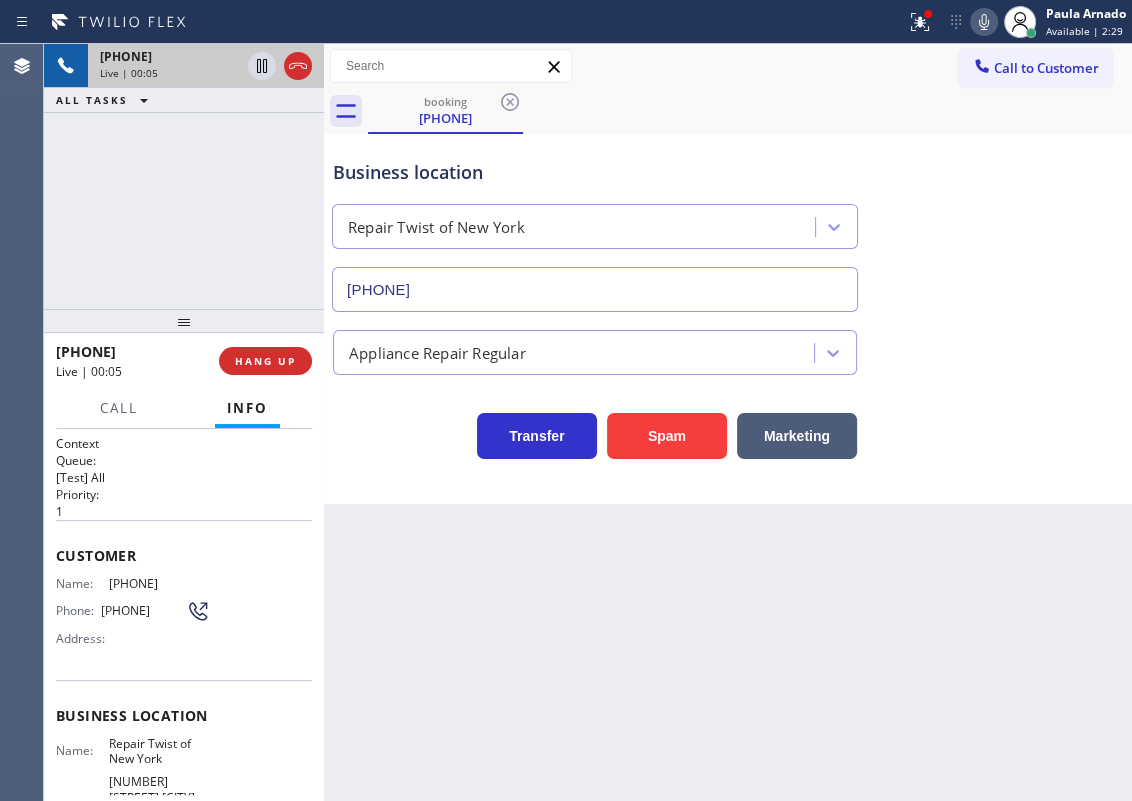 click on "[PHONE]" at bounding box center (595, 289) 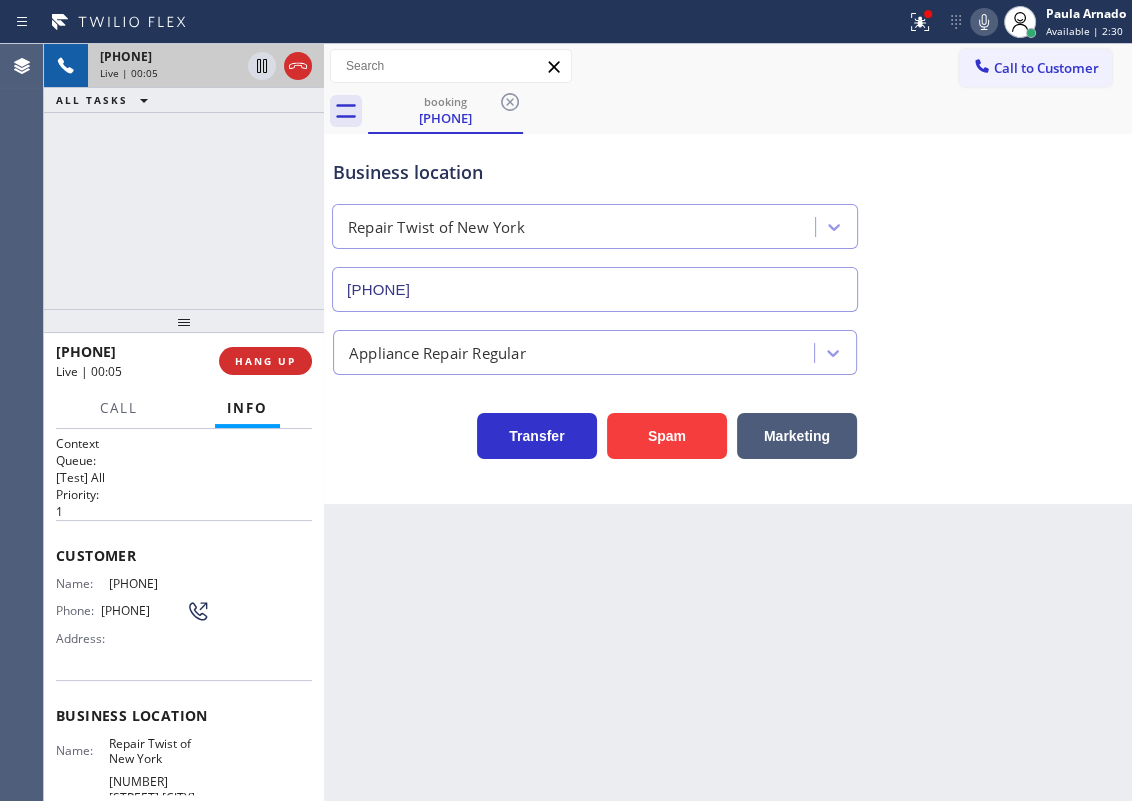 click on "[PHONE]" at bounding box center (595, 289) 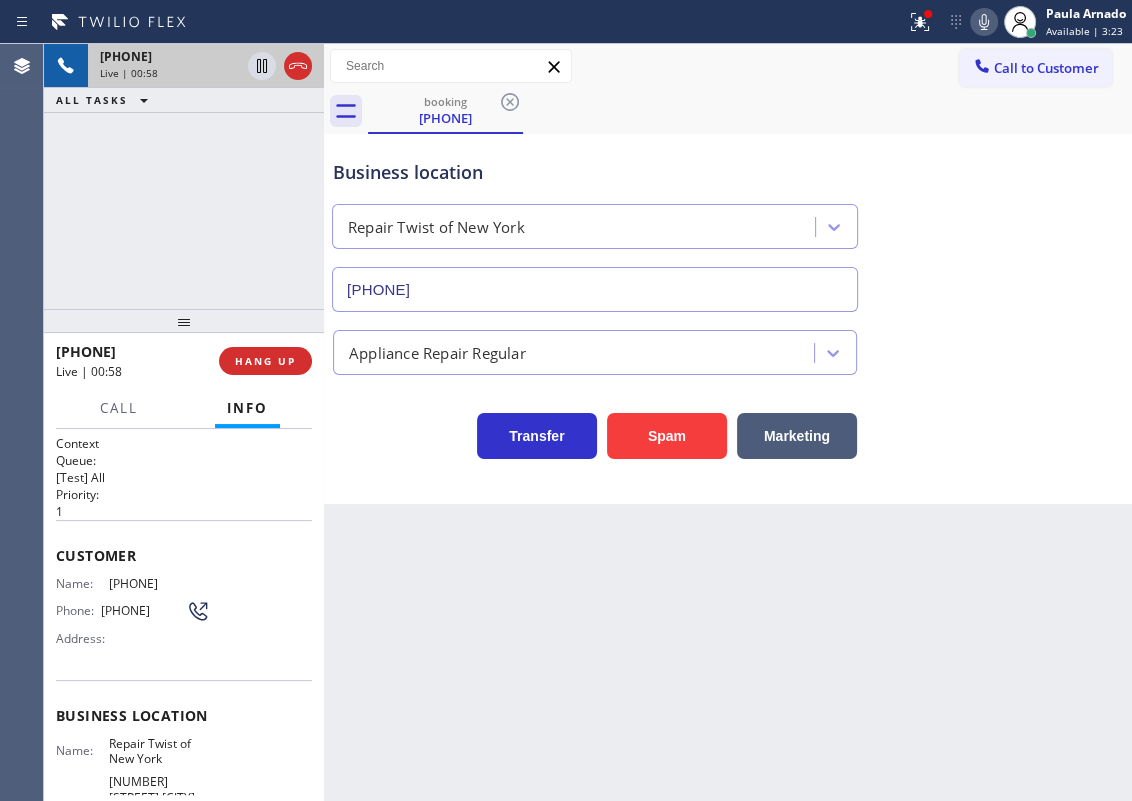 click on "[PHONE]" at bounding box center [159, 583] 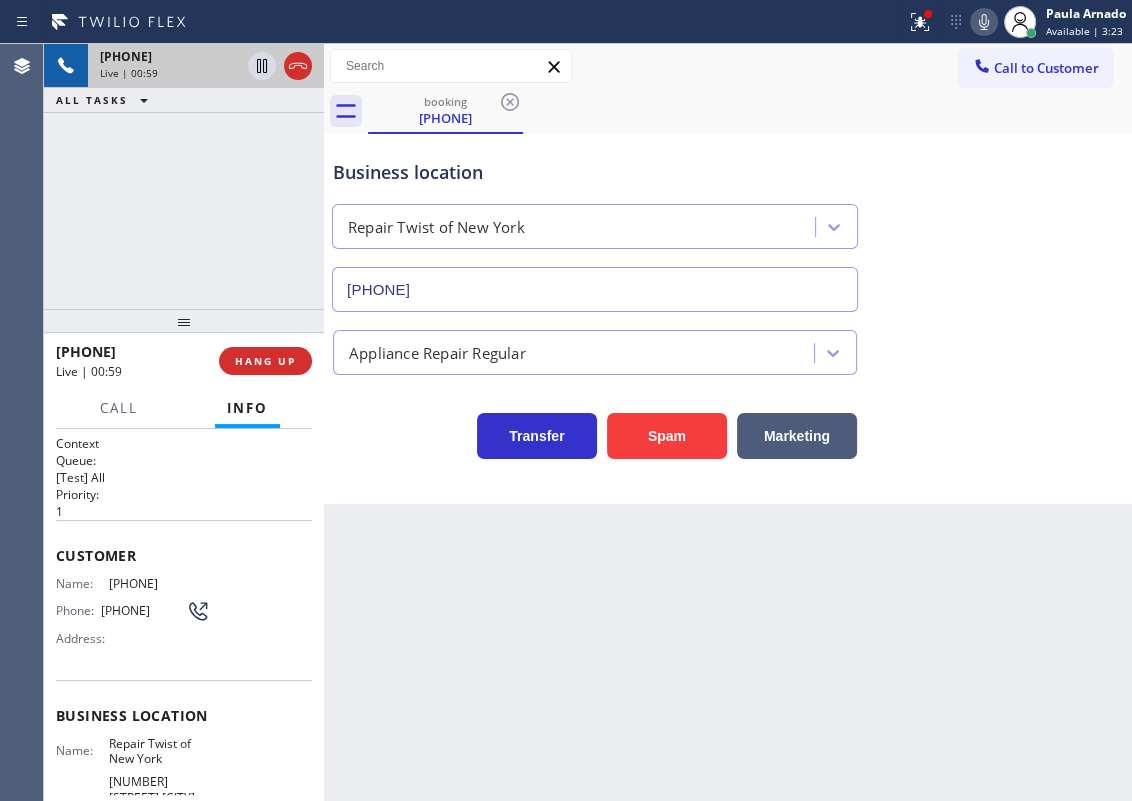 click on "[PHONE]" at bounding box center [159, 583] 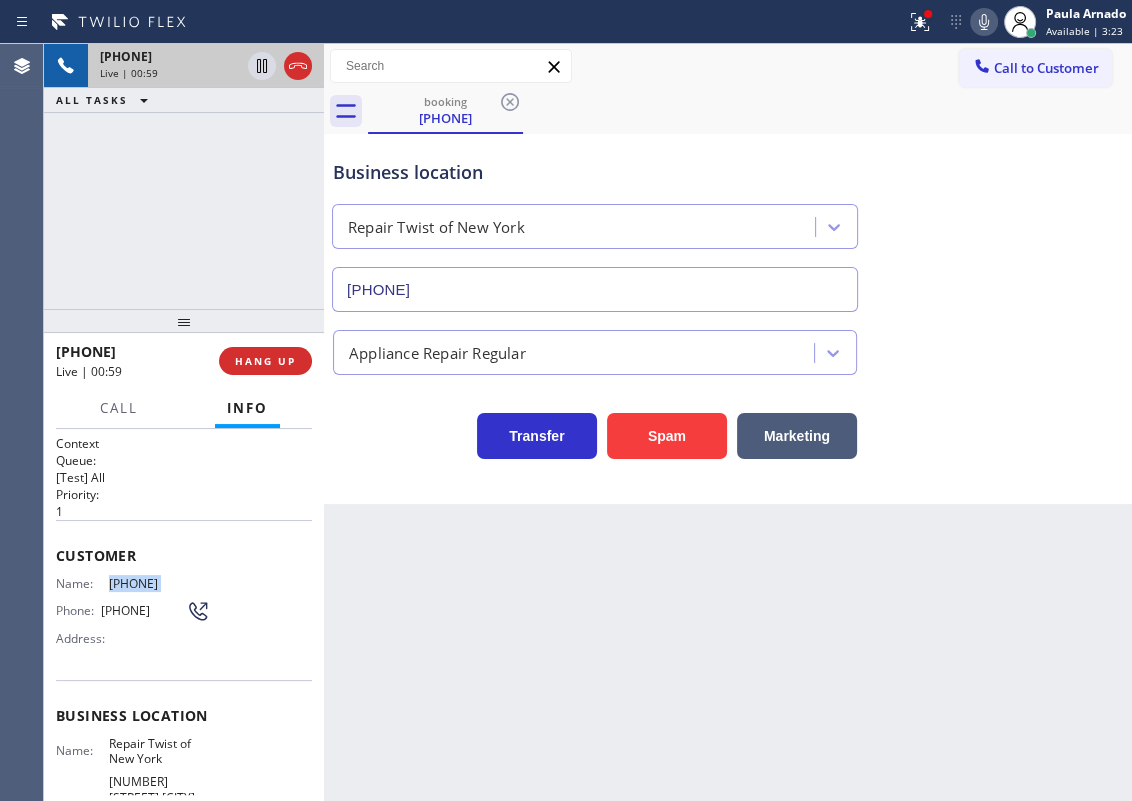 click on "[PHONE]" at bounding box center (159, 583) 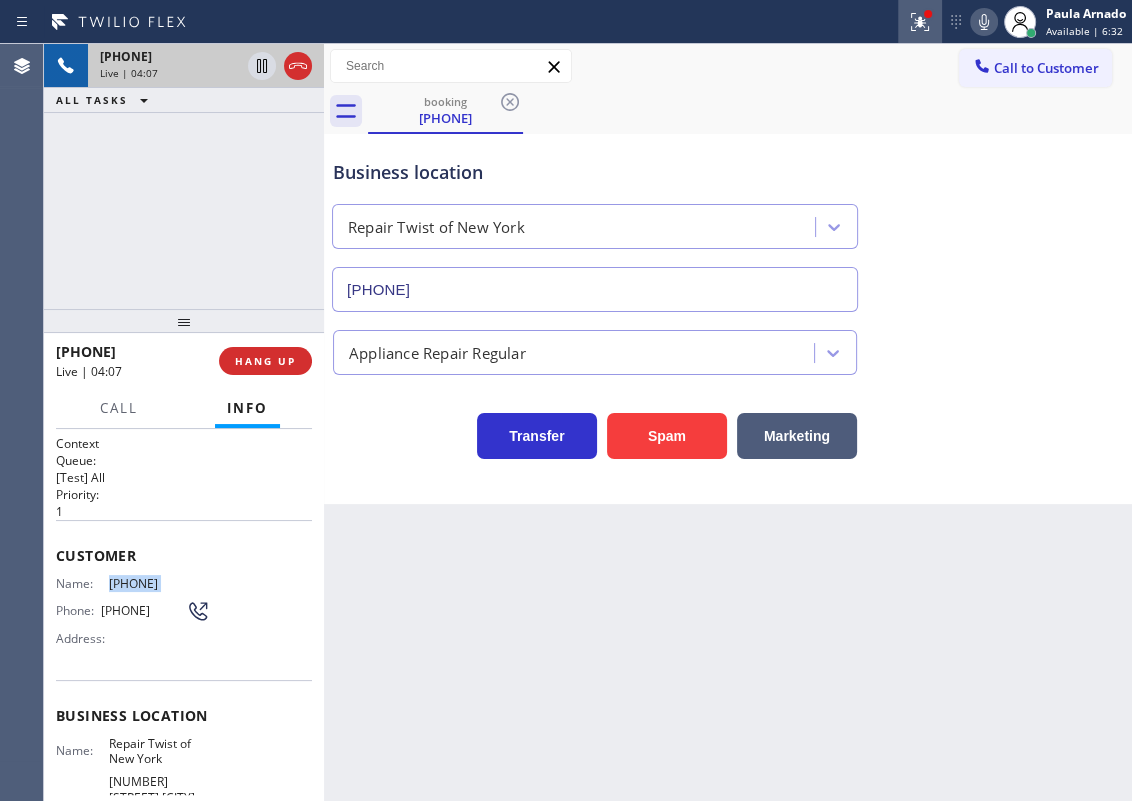 click at bounding box center [920, 22] 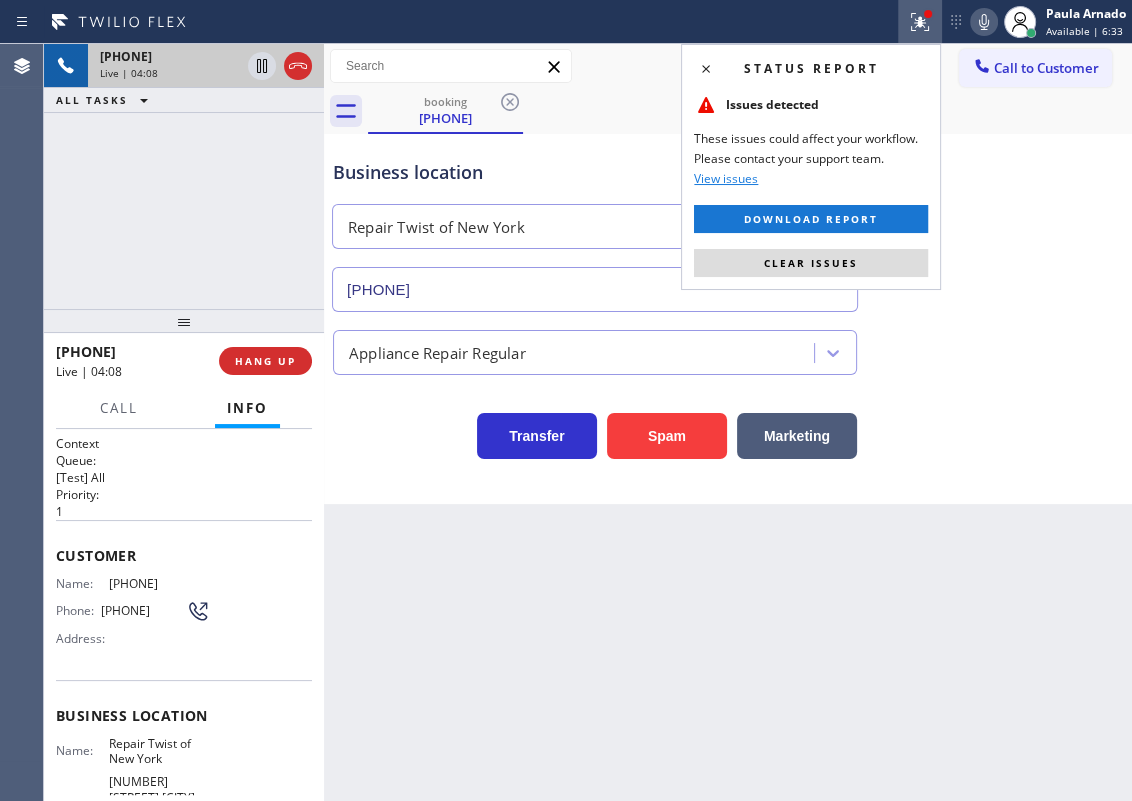 drag, startPoint x: 1009, startPoint y: 230, endPoint x: 998, endPoint y: 65, distance: 165.36626 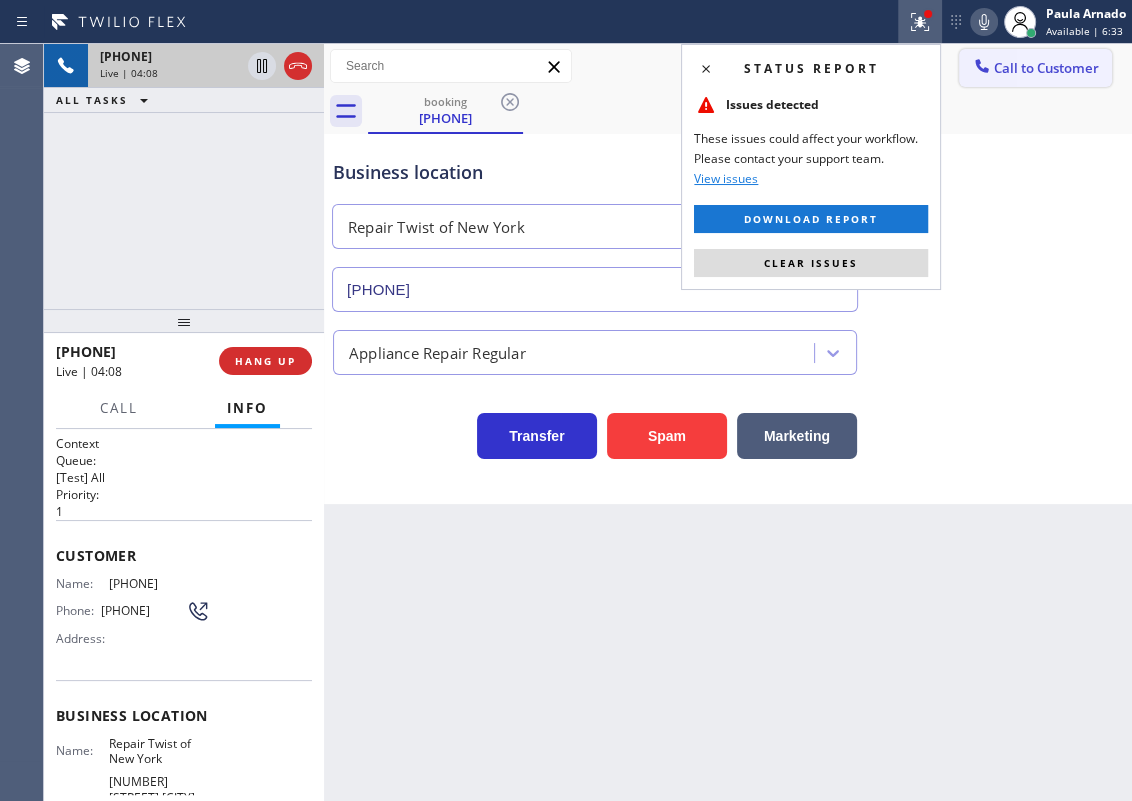 click on "Business location Repair Twist of [STATE] [PHONE]" at bounding box center [728, 221] 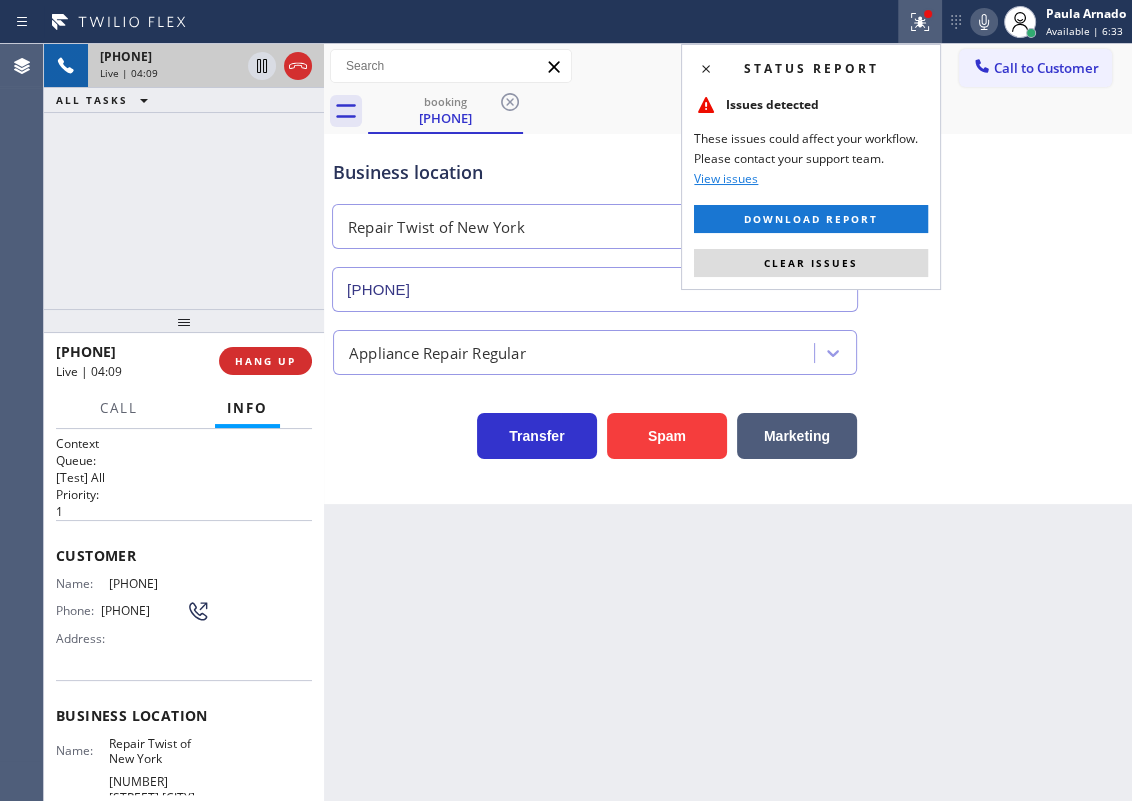 click on "Appliance Repair Regular" at bounding box center [728, 348] 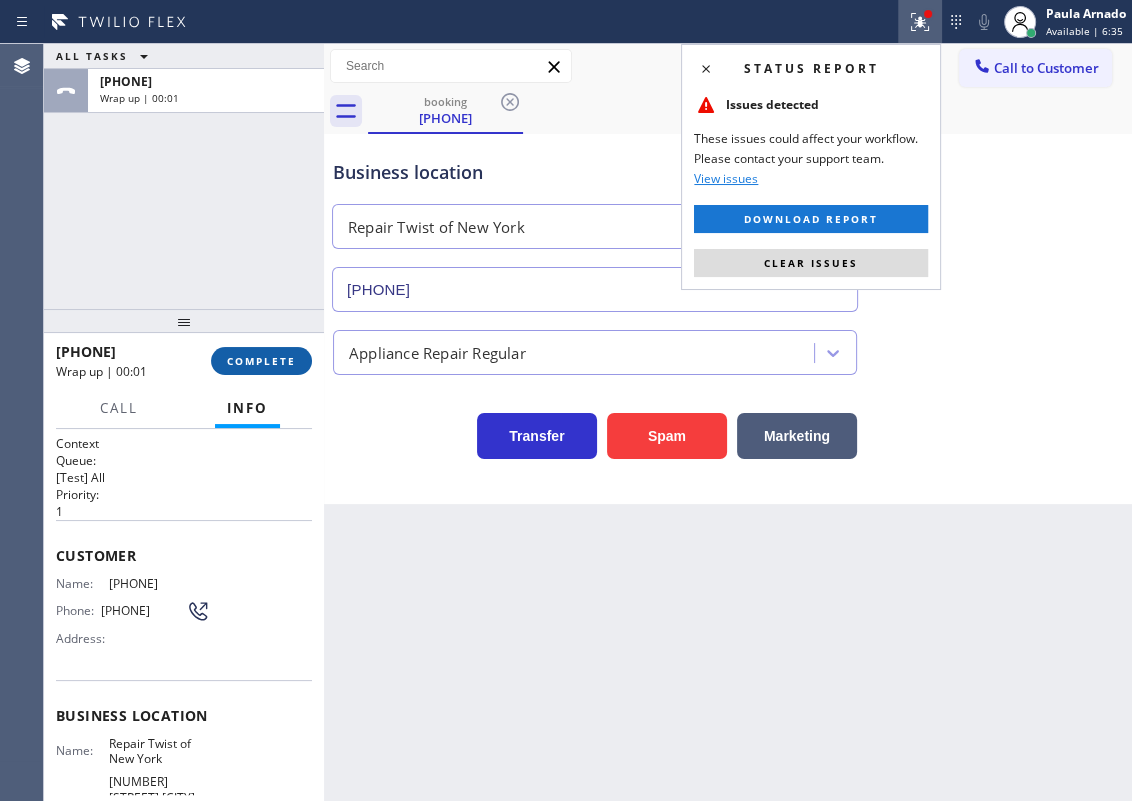drag, startPoint x: 276, startPoint y: 358, endPoint x: 954, endPoint y: 353, distance: 678.01843 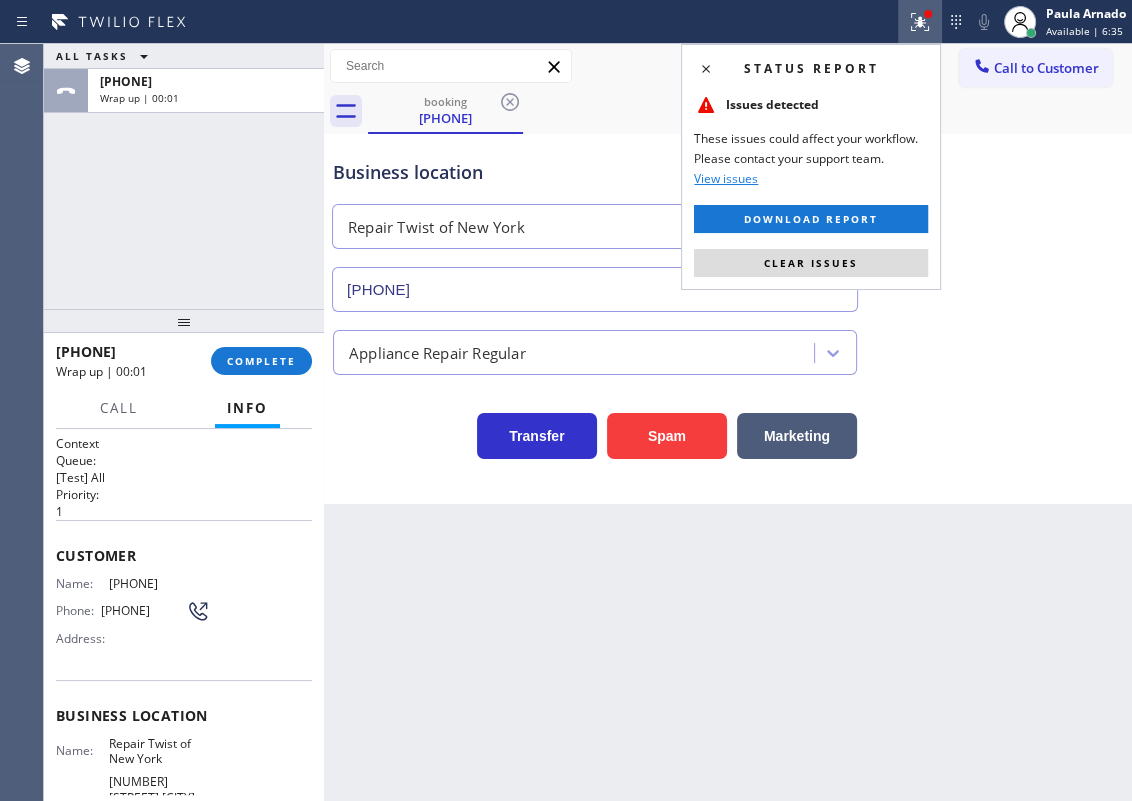 click on "COMPLETE" at bounding box center (261, 361) 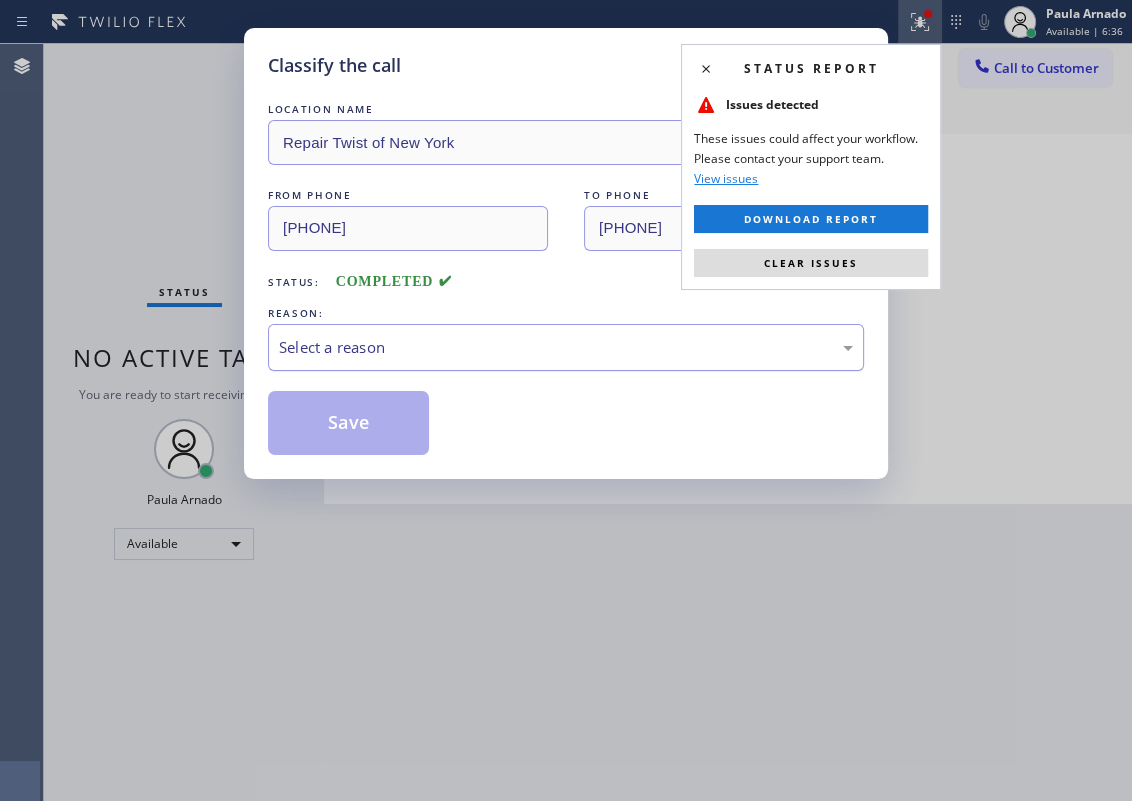 click on "Select a reason" at bounding box center [566, 347] 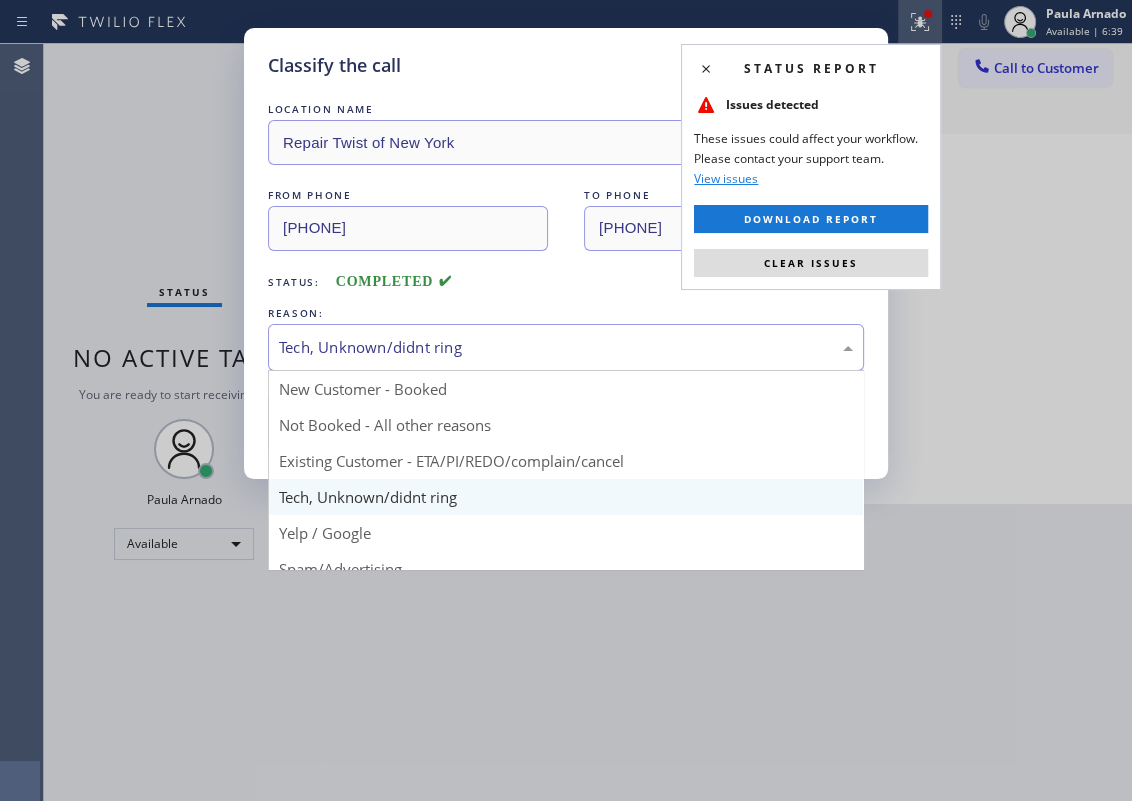 click on "Tech, Unknown/didnt ring" at bounding box center (566, 347) 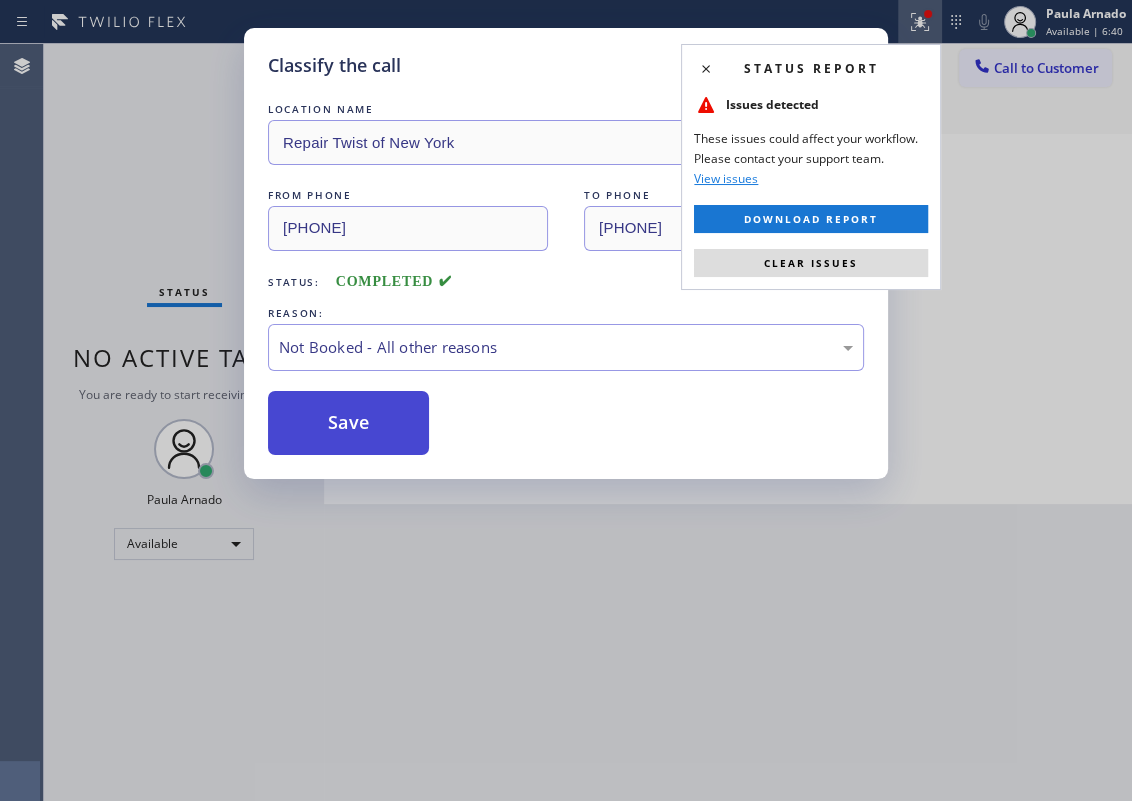 click on "Save" at bounding box center [348, 423] 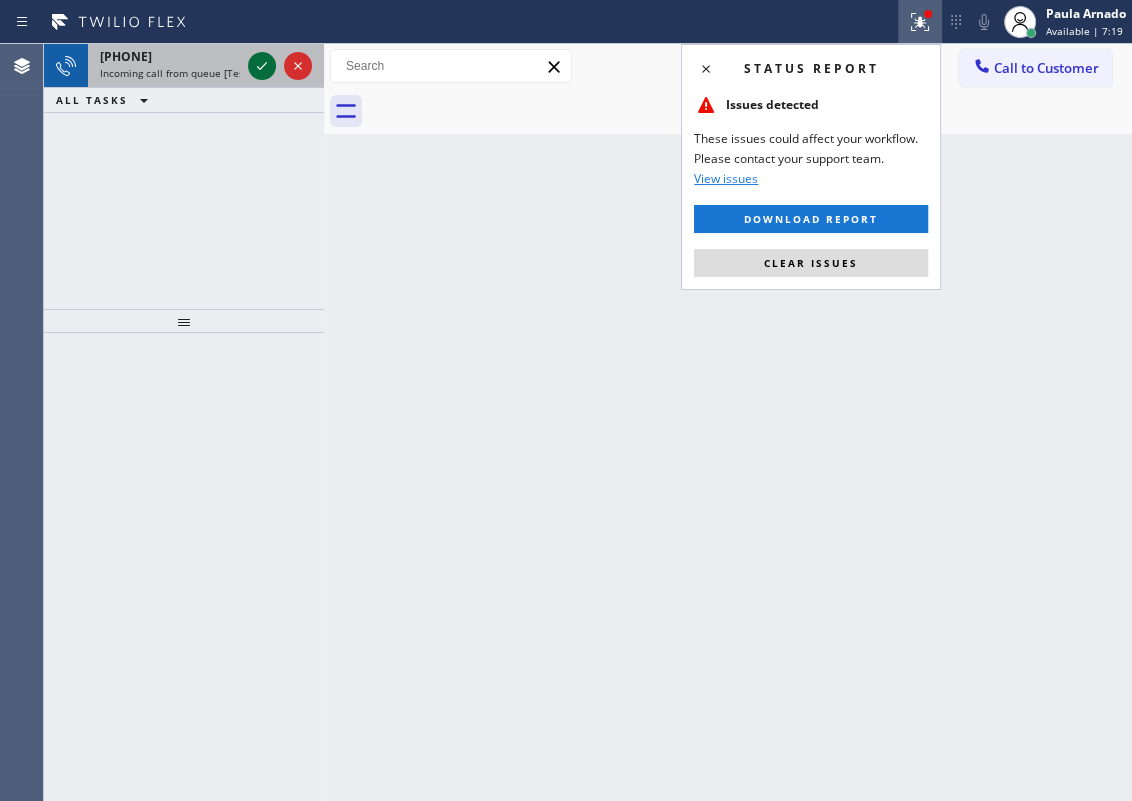 click 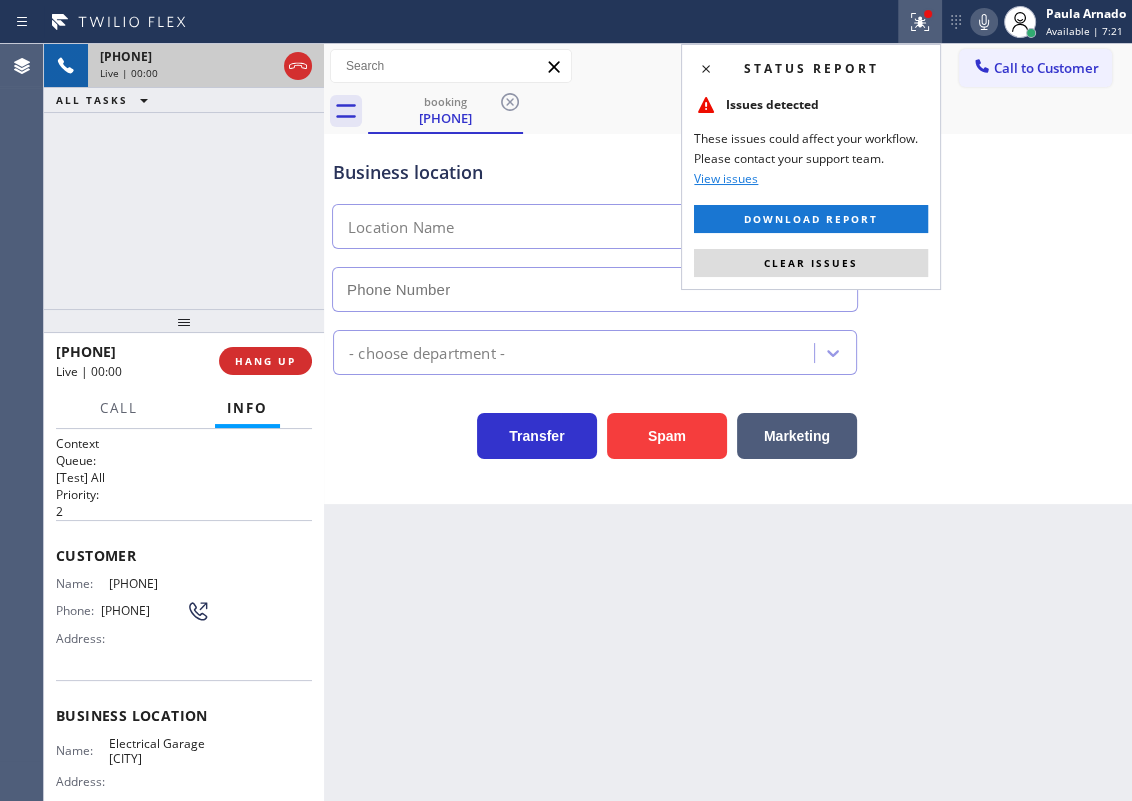 type on "([PHONE])" 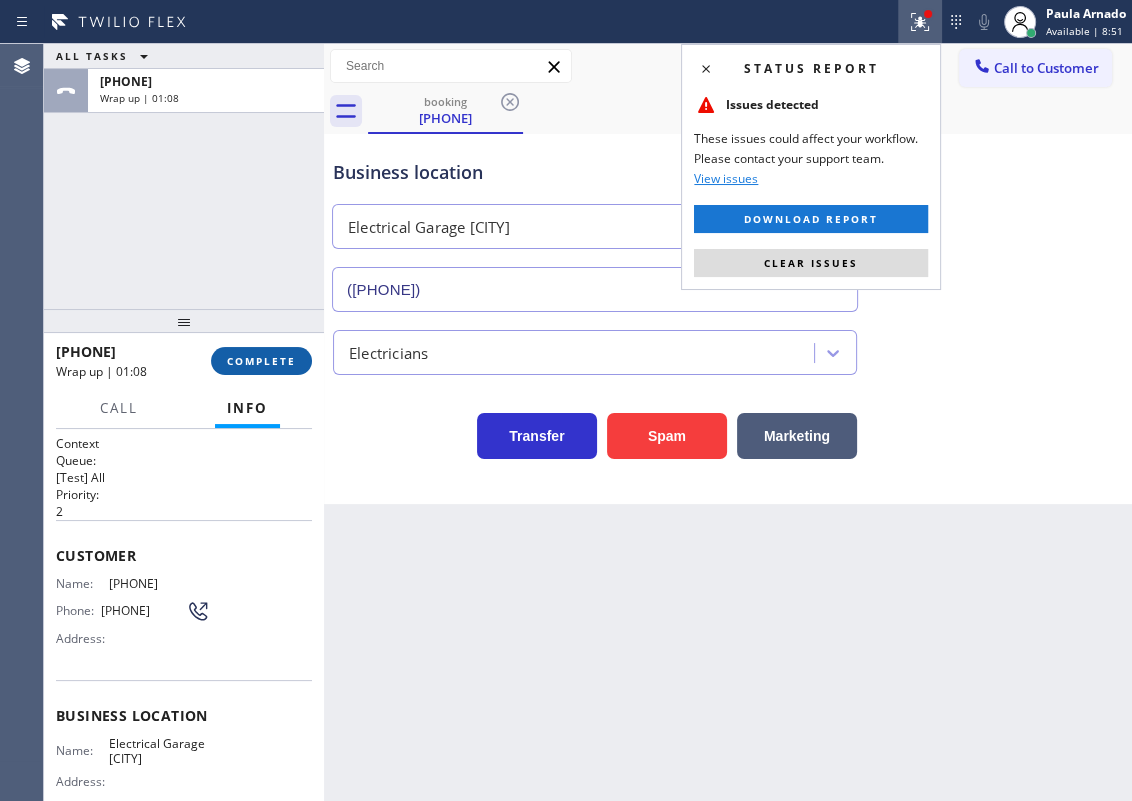 click on "COMPLETE" at bounding box center (261, 361) 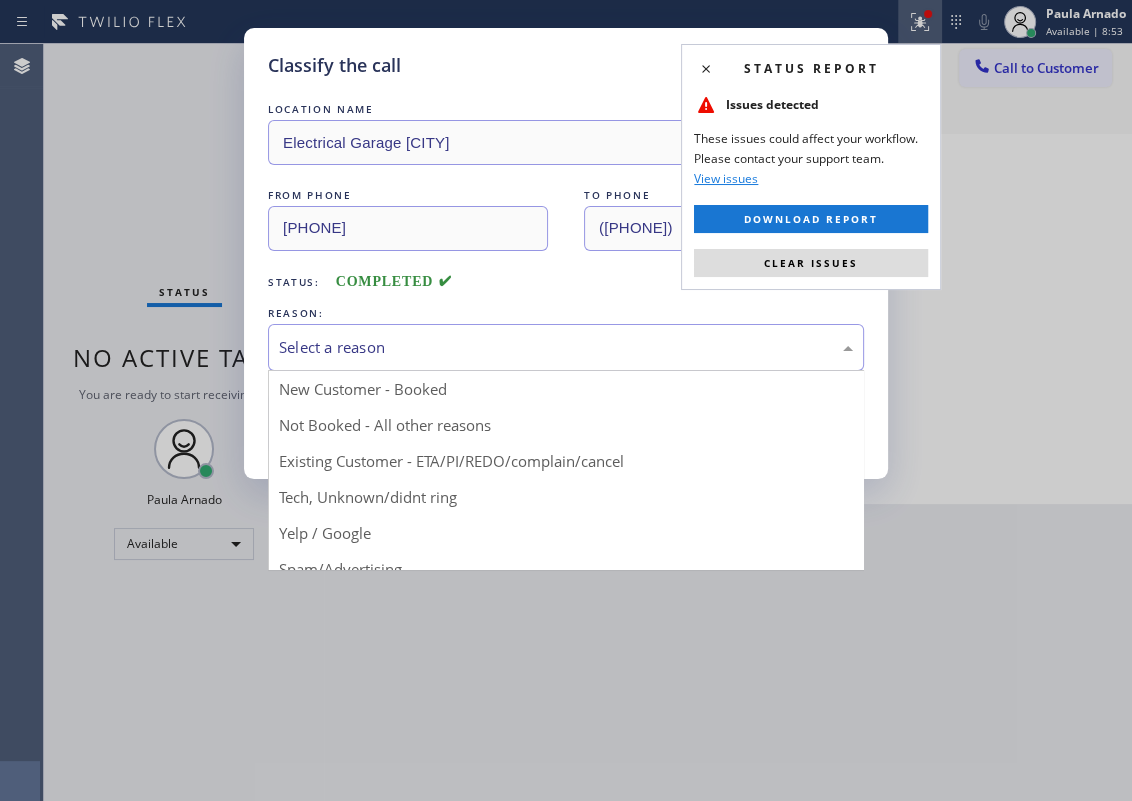 click on "Select a reason" at bounding box center (566, 347) 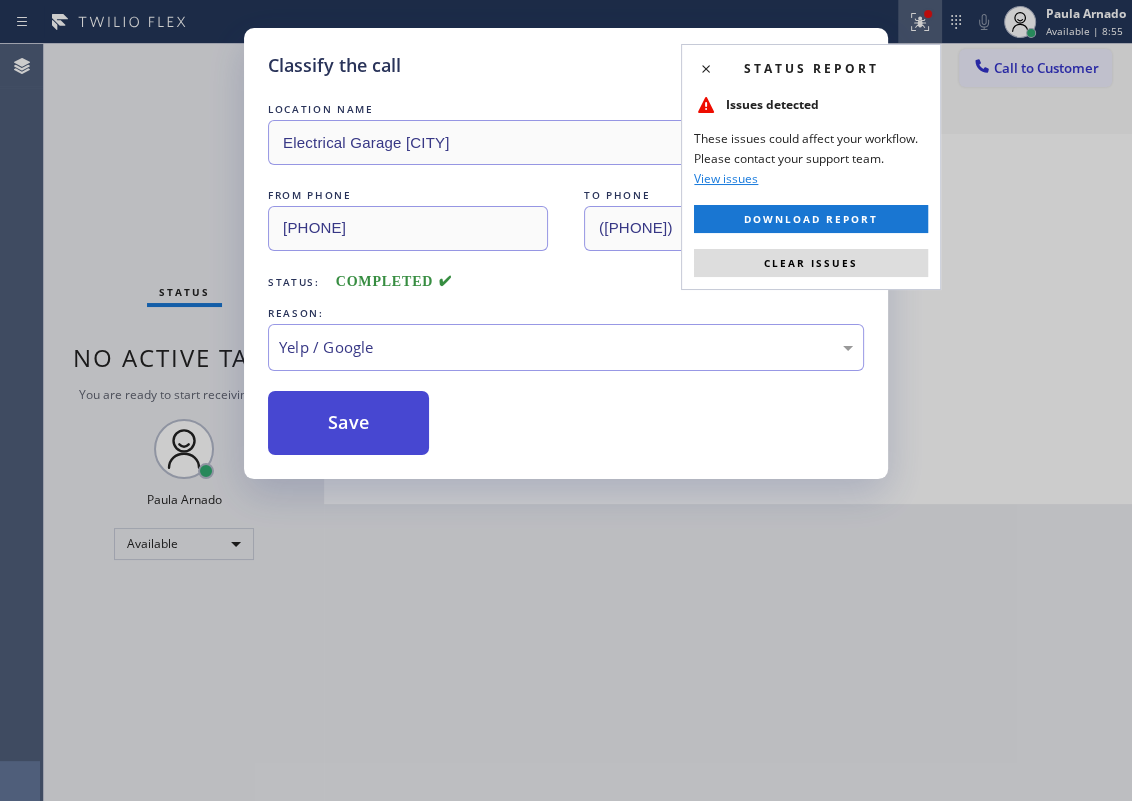 click on "Save" at bounding box center (348, 423) 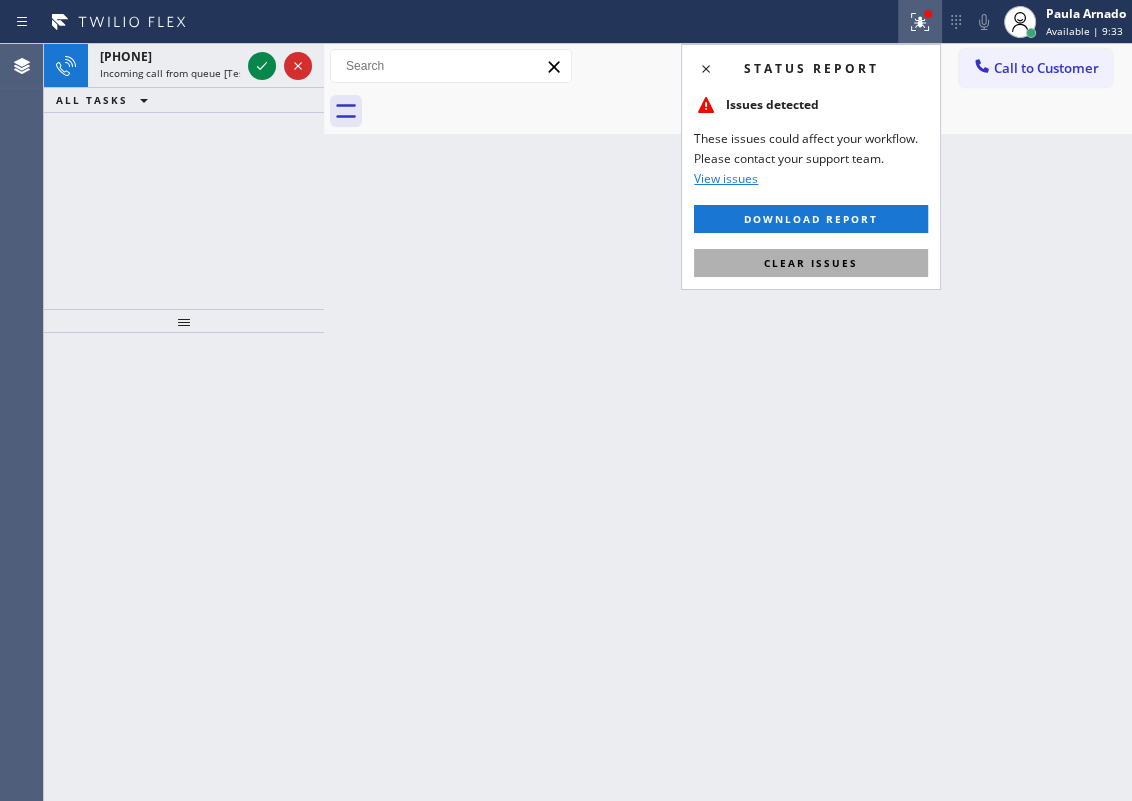 click on "Clear issues" at bounding box center (811, 263) 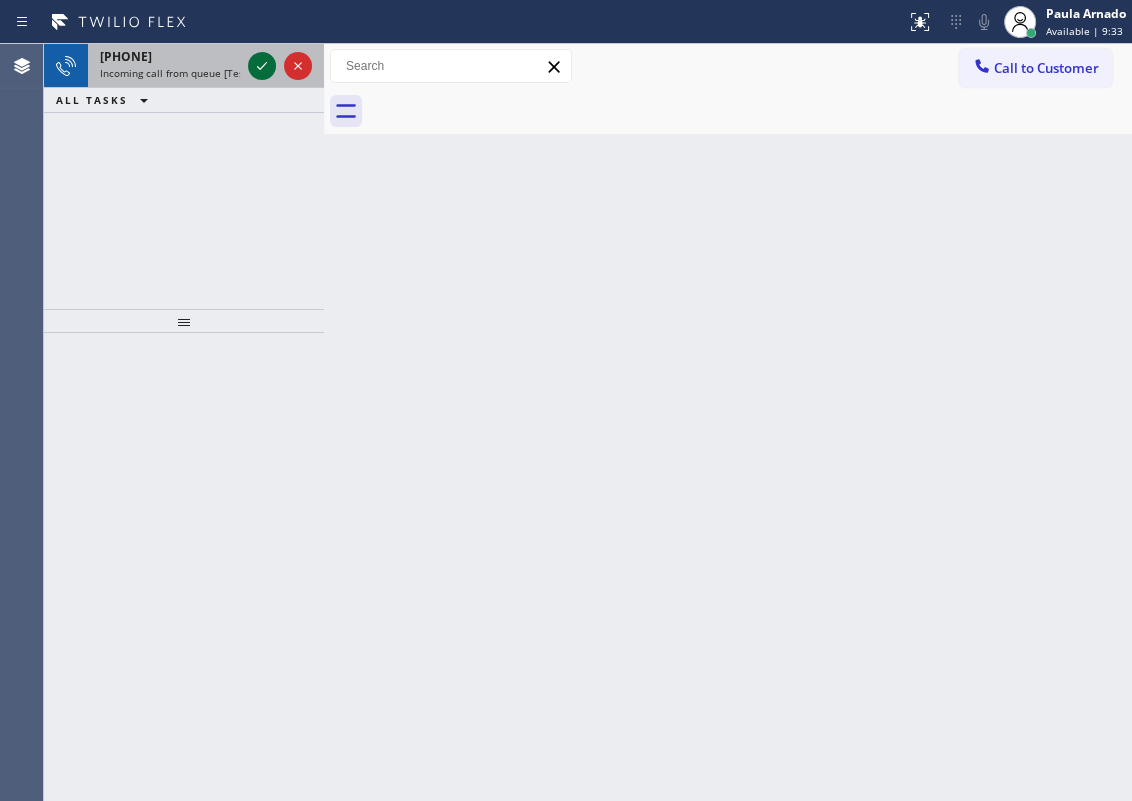 click 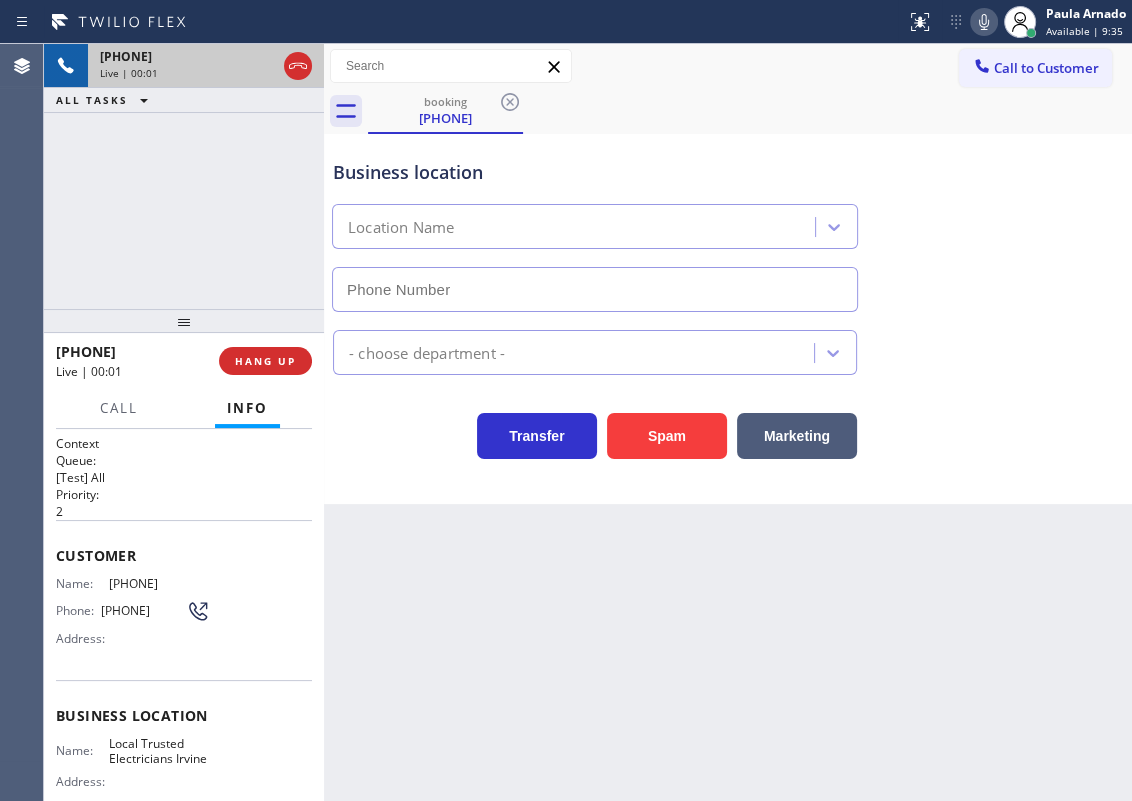 type on "[PHONE]" 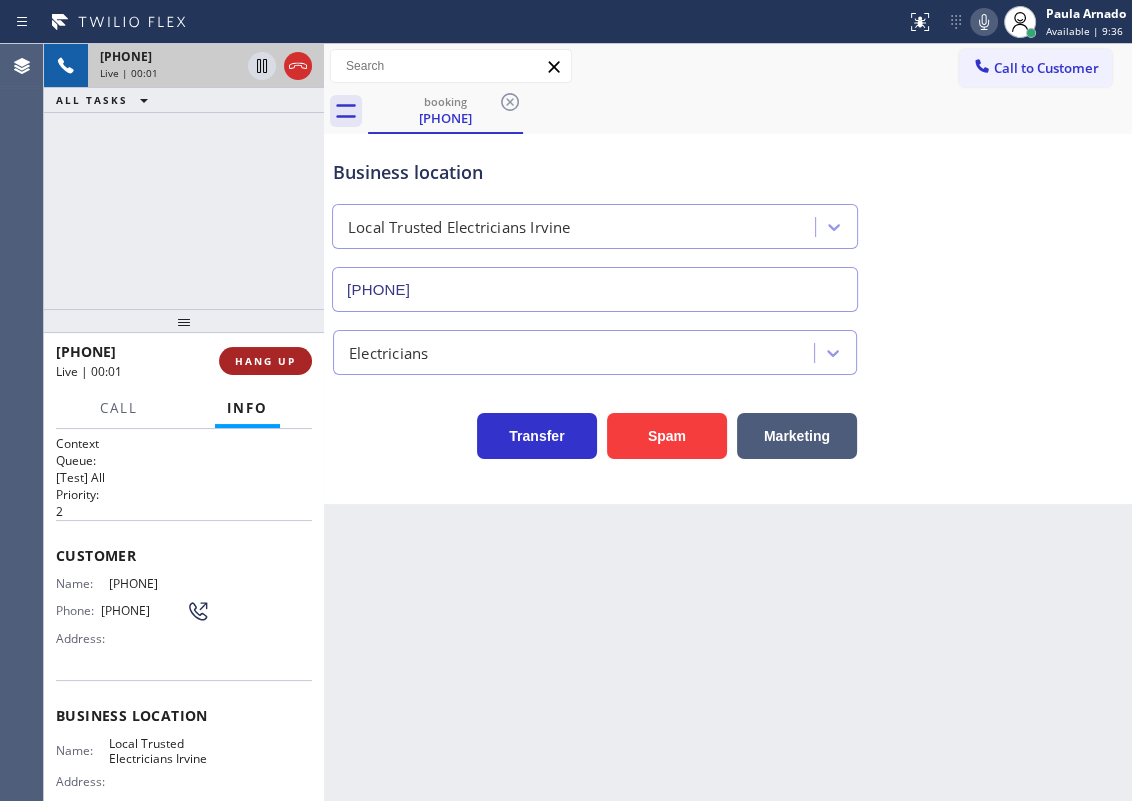 click on "HANG UP" at bounding box center (265, 361) 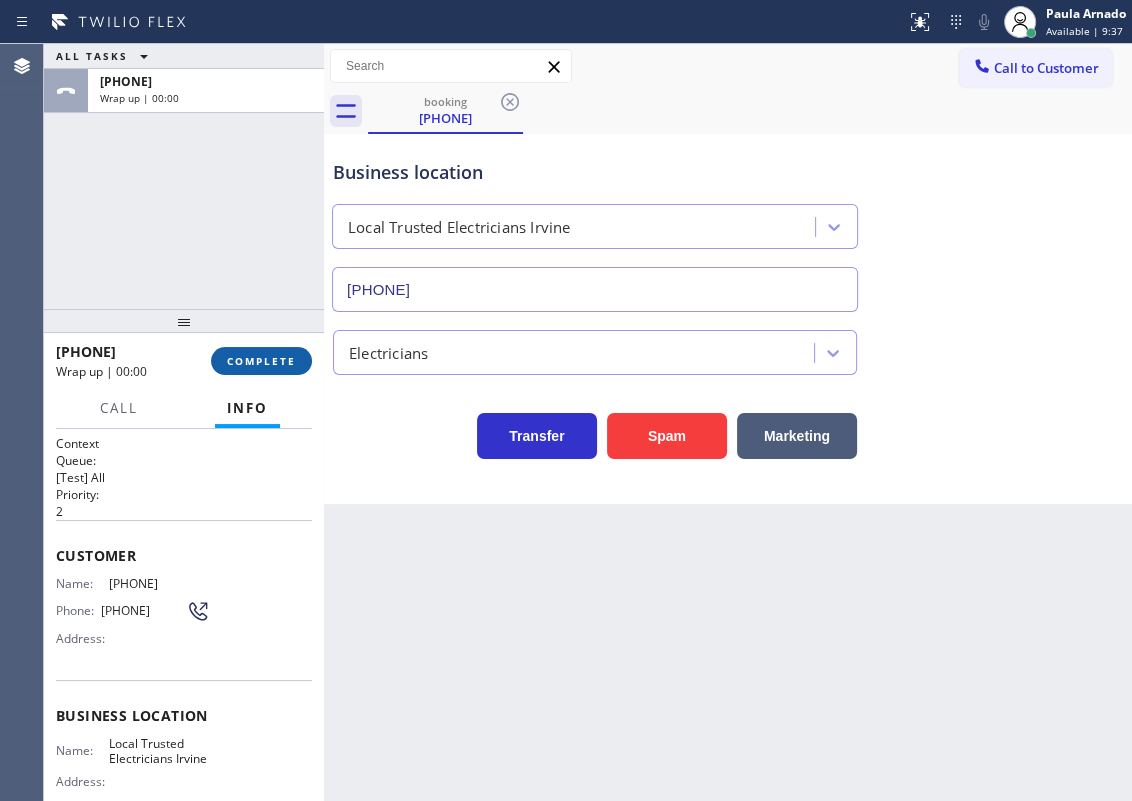 click on "COMPLETE" at bounding box center [261, 361] 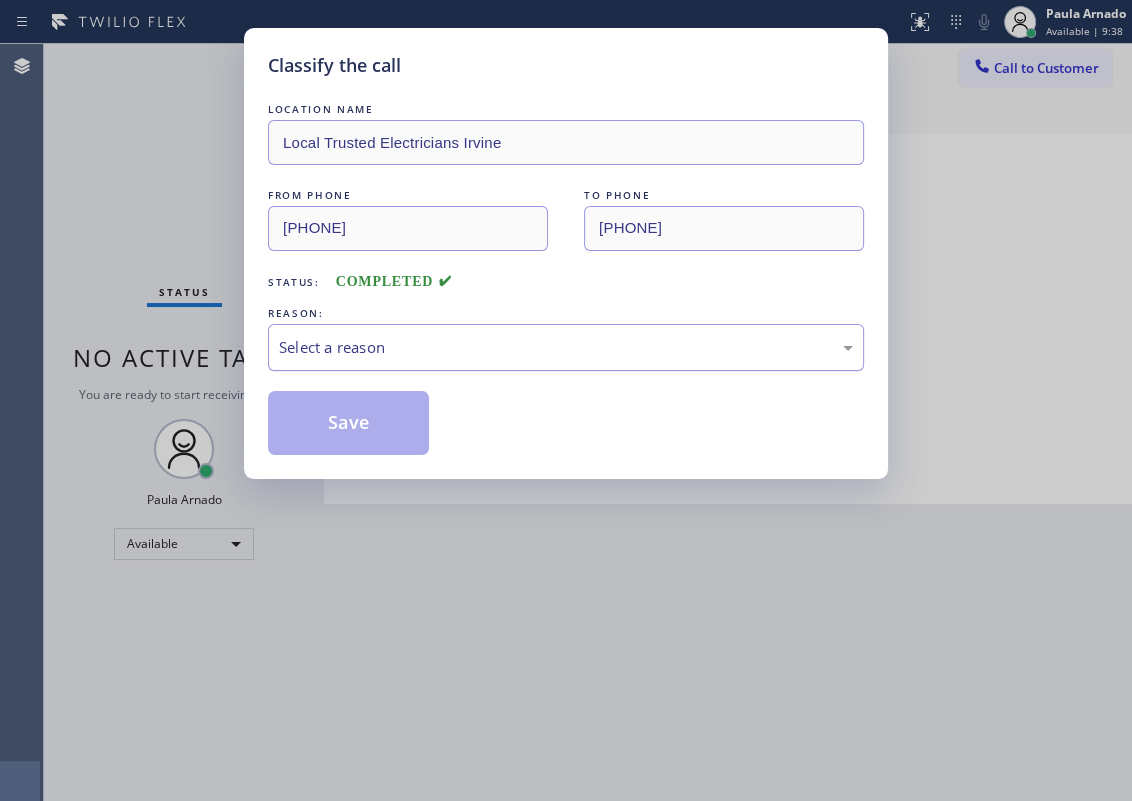 click on "Select a reason" at bounding box center (566, 347) 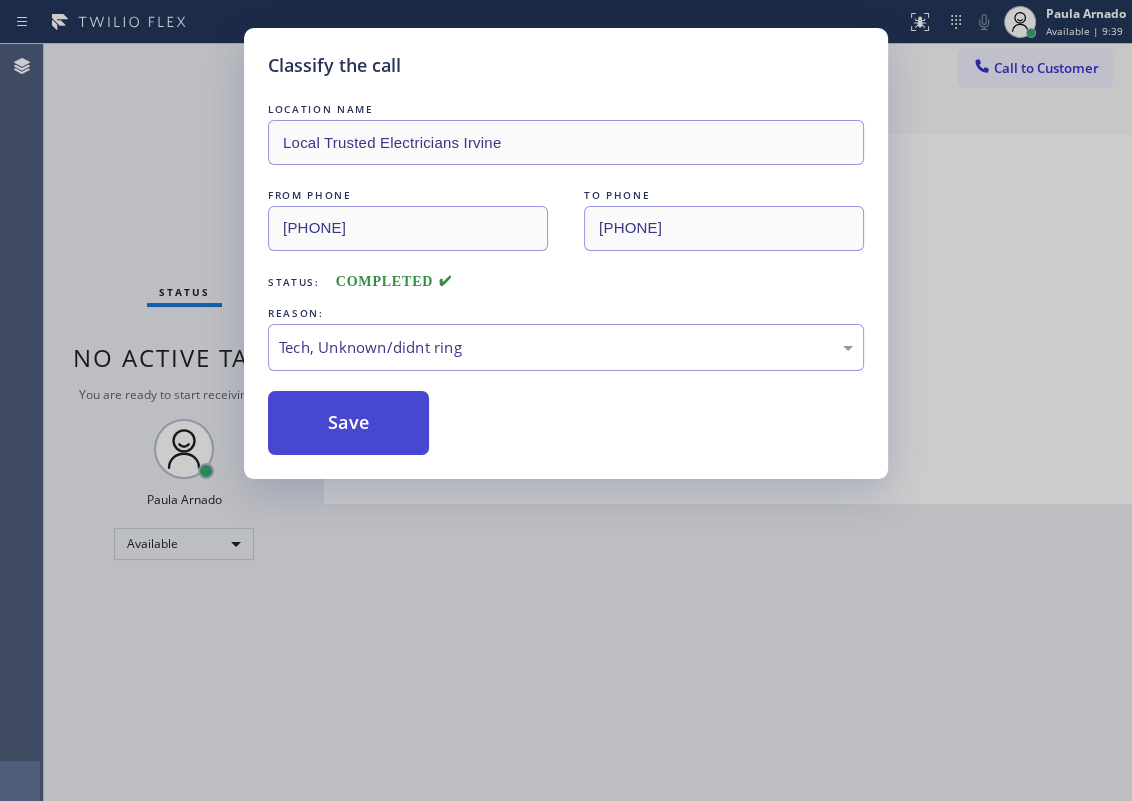 click on "Save" at bounding box center [348, 423] 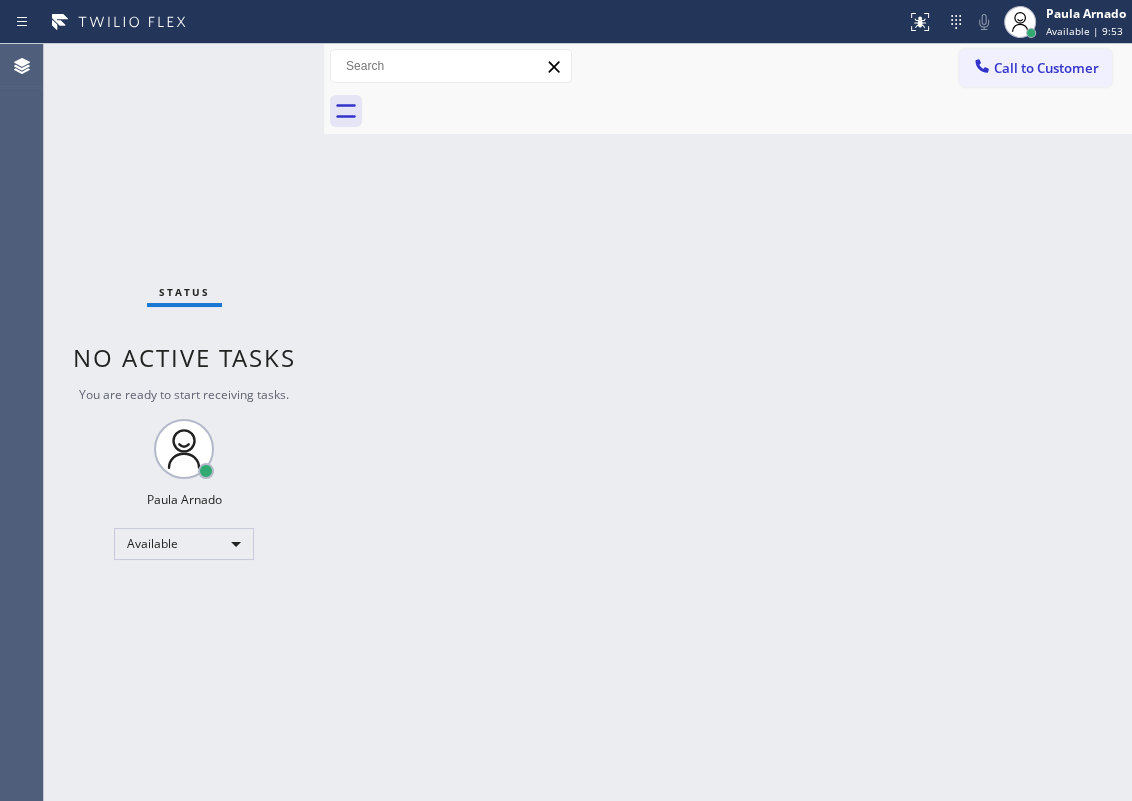 click on "Back to Dashboard Change Sender ID Customers Technicians Select a contact Outbound call Technician Search Technician Your caller id phone number Your caller id phone number Call Technician info Name   Phone none Address none Change Sender ID HVAC +18559994417 5 Star Appliance +18557314952 Appliance Repair +18554611149 Plumbing +18889090120 Air Duct Cleaning +18006865038  Electricians +18005688664 Cancel Change Check personal SMS Reset Change No tabs Call to Customer Outbound call Location Search location Your caller id phone number Customer number Call Outbound call Technician Search Technician Your caller id phone number Your caller id phone number Call" at bounding box center [728, 422] 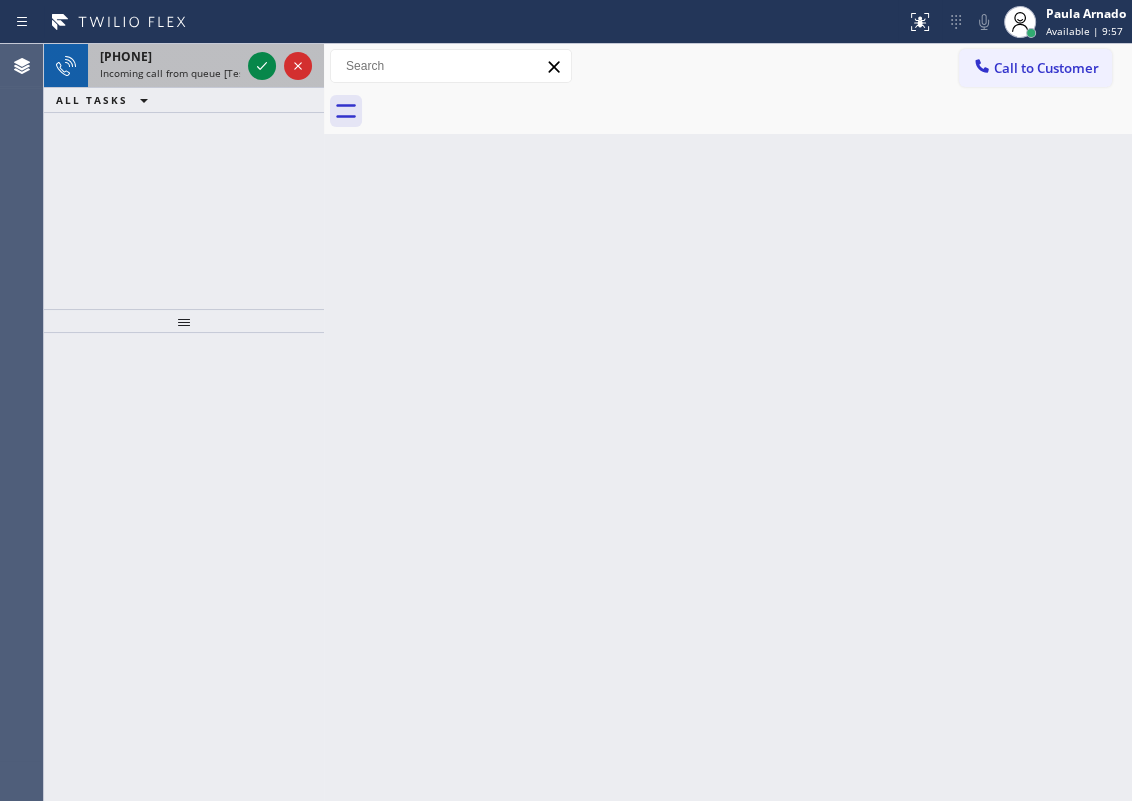 click on "[PHONE]" at bounding box center [126, 56] 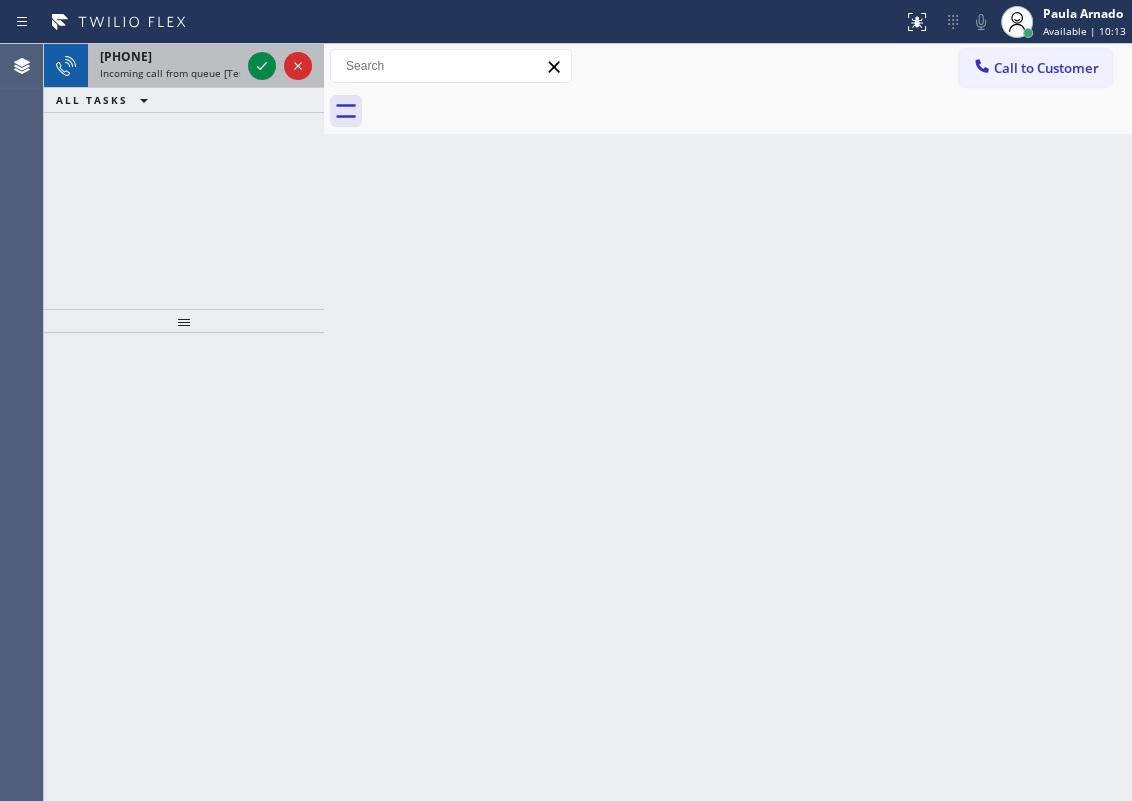 click on "[PHONE]" at bounding box center [126, 56] 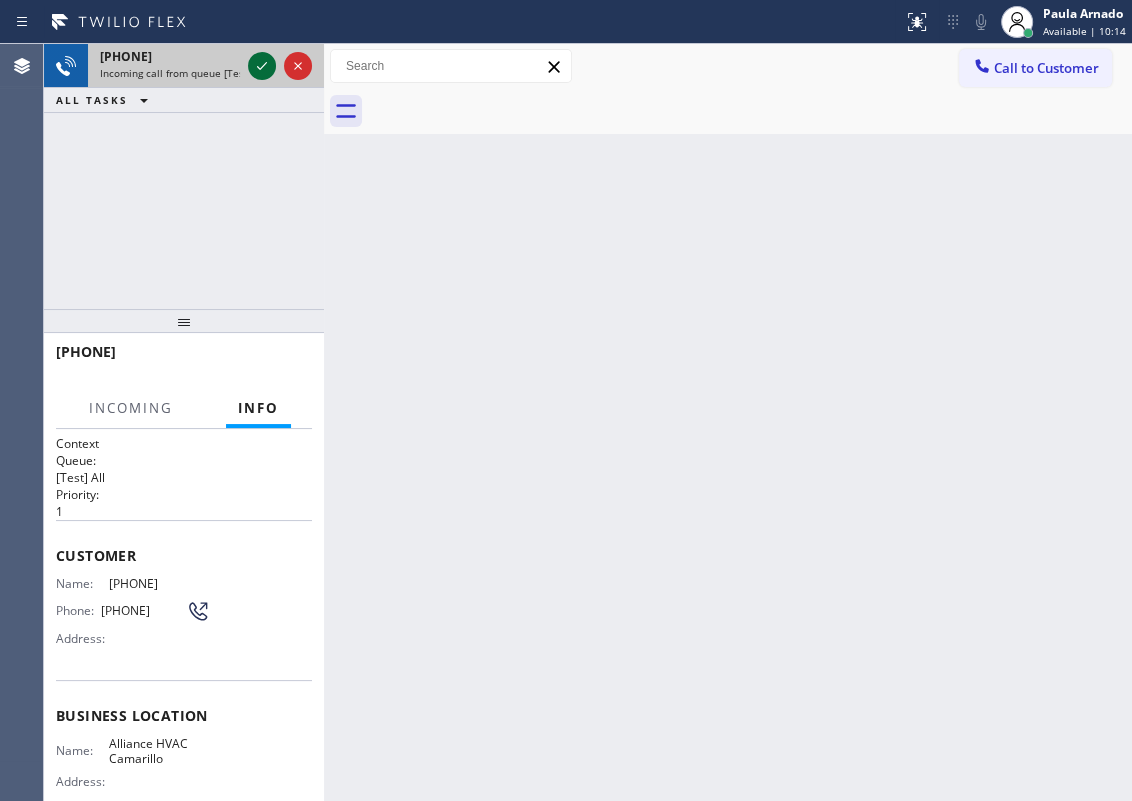 click 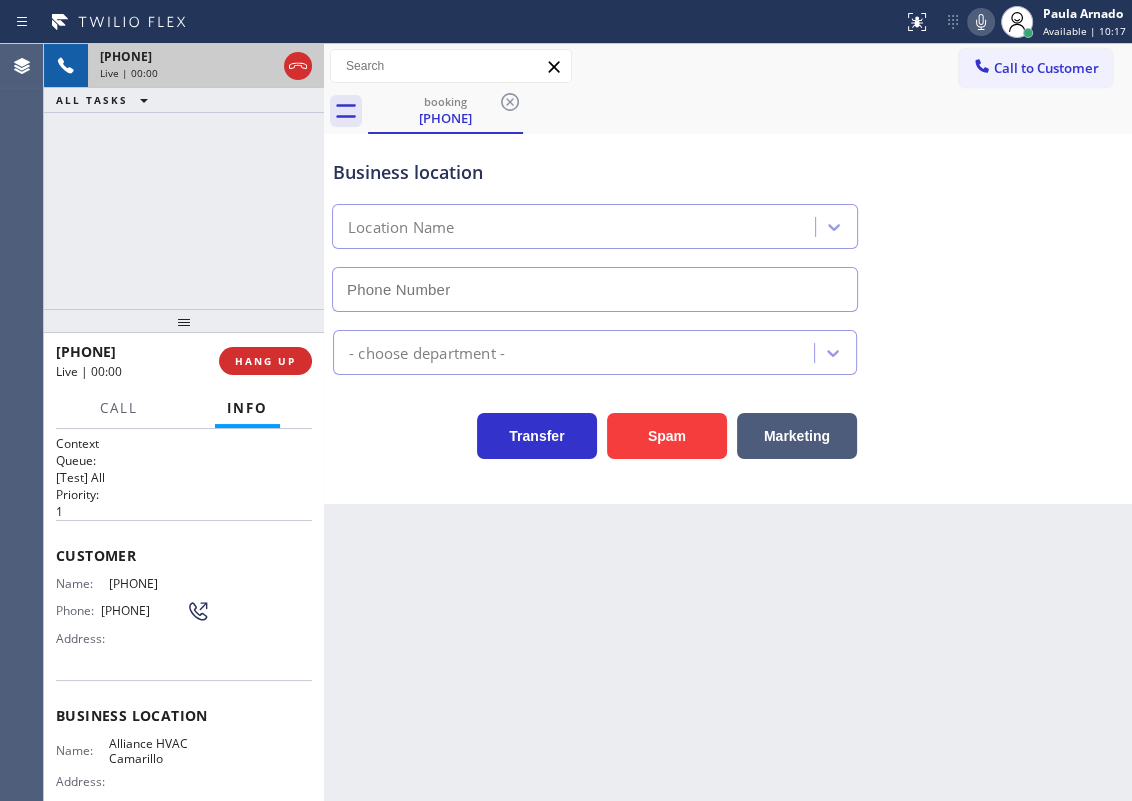 type on "[PHONE]" 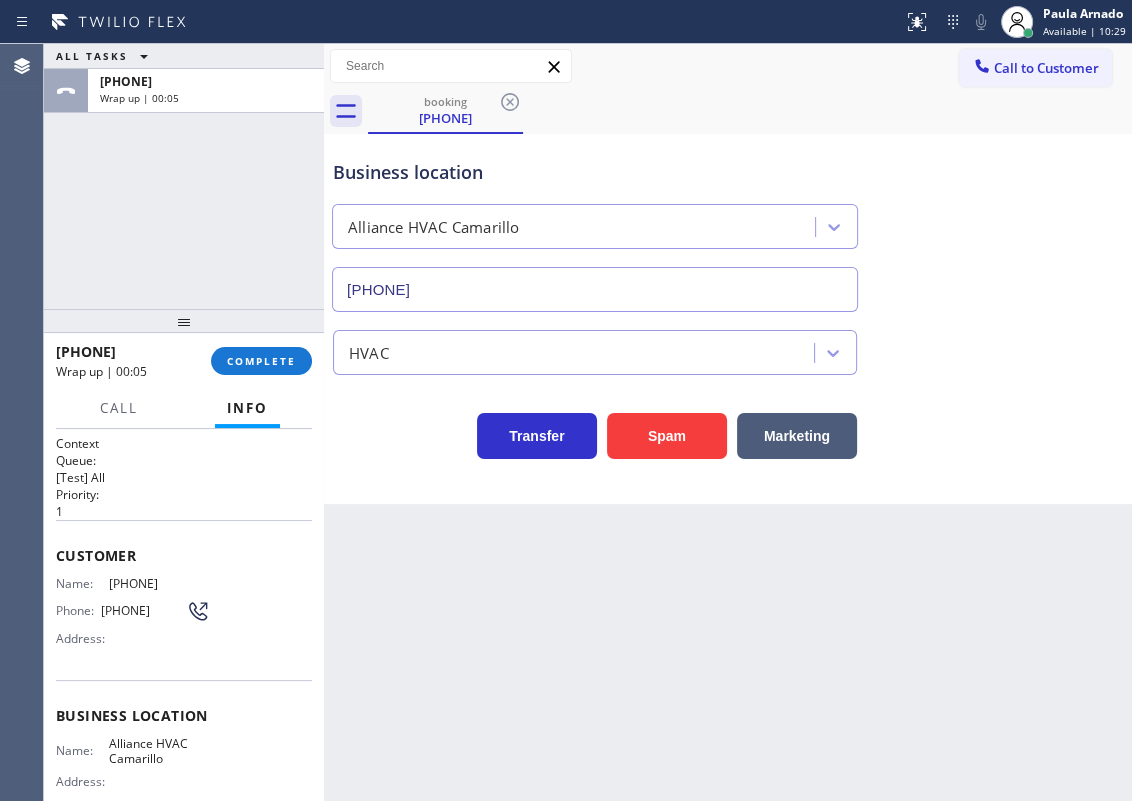 click at bounding box center [184, 321] 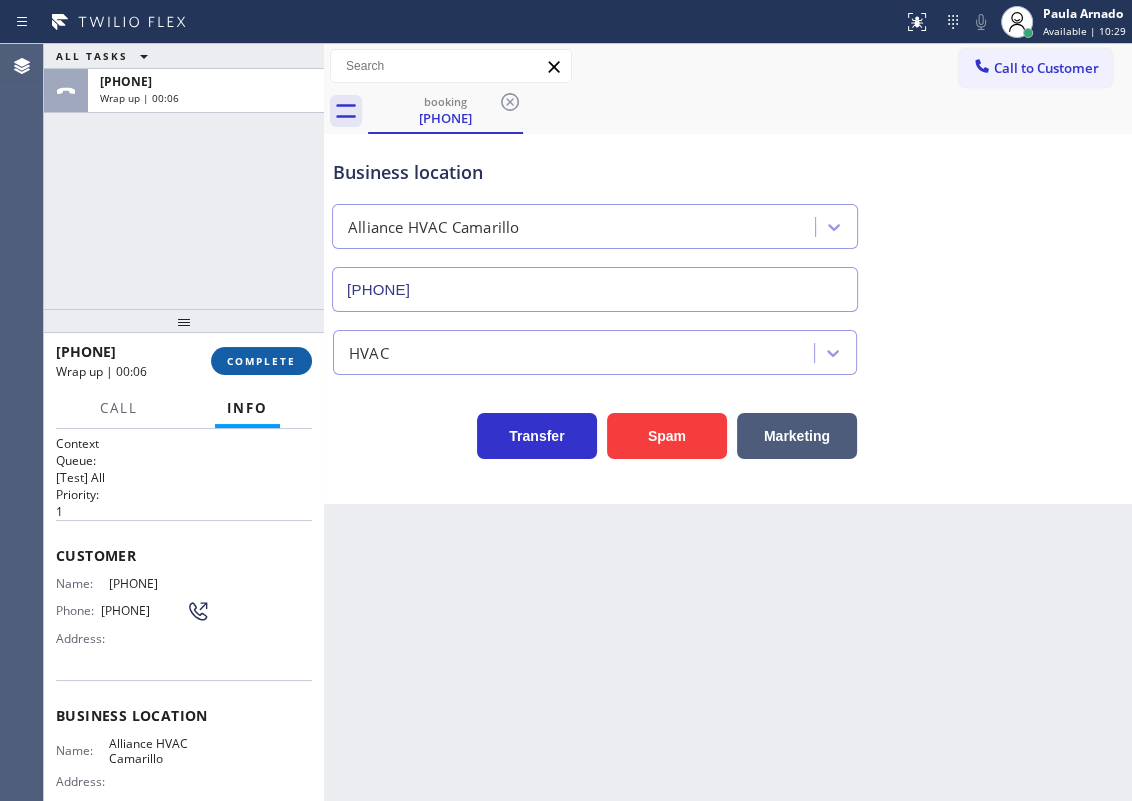 click on "COMPLETE" at bounding box center (261, 361) 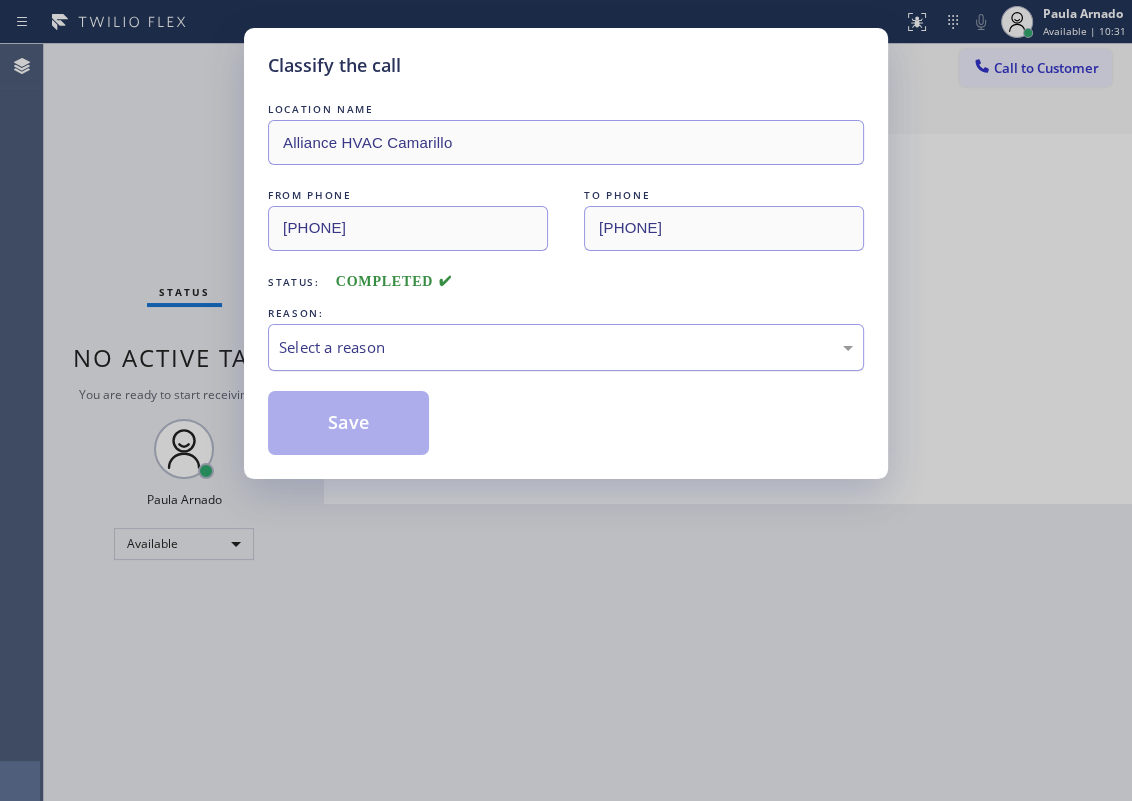 click on "Select a reason" at bounding box center [566, 347] 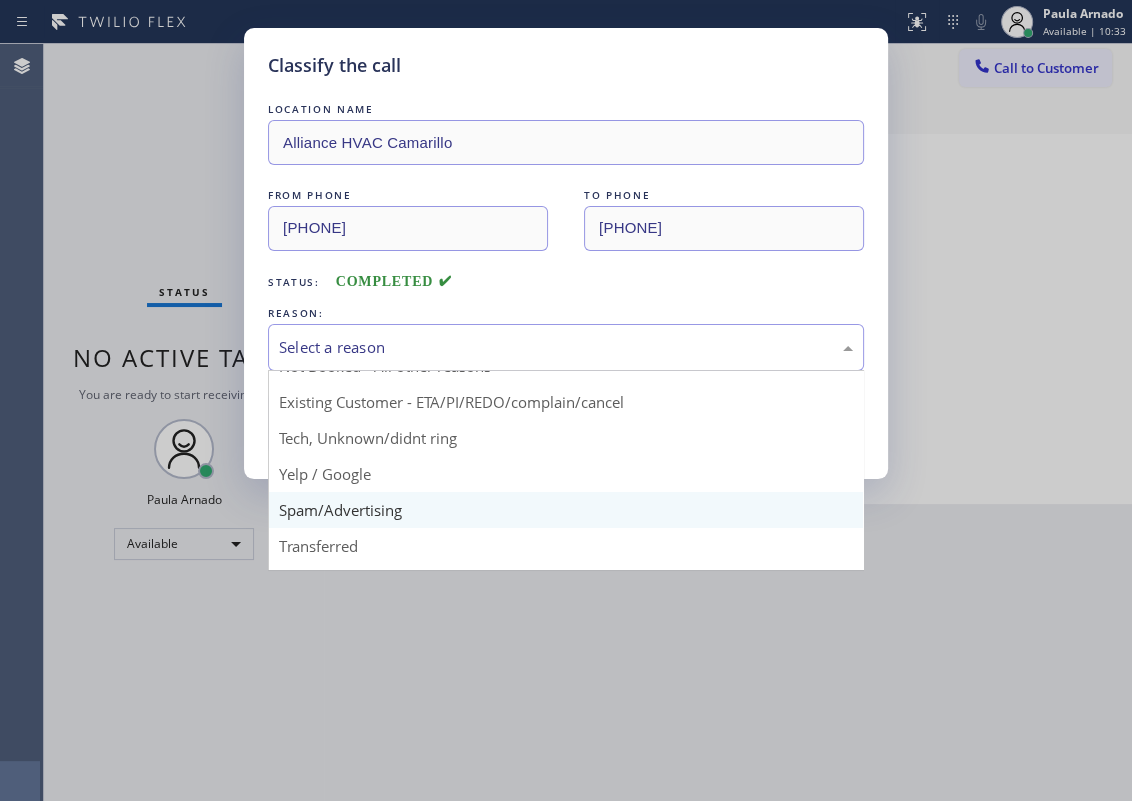 scroll, scrollTop: 90, scrollLeft: 0, axis: vertical 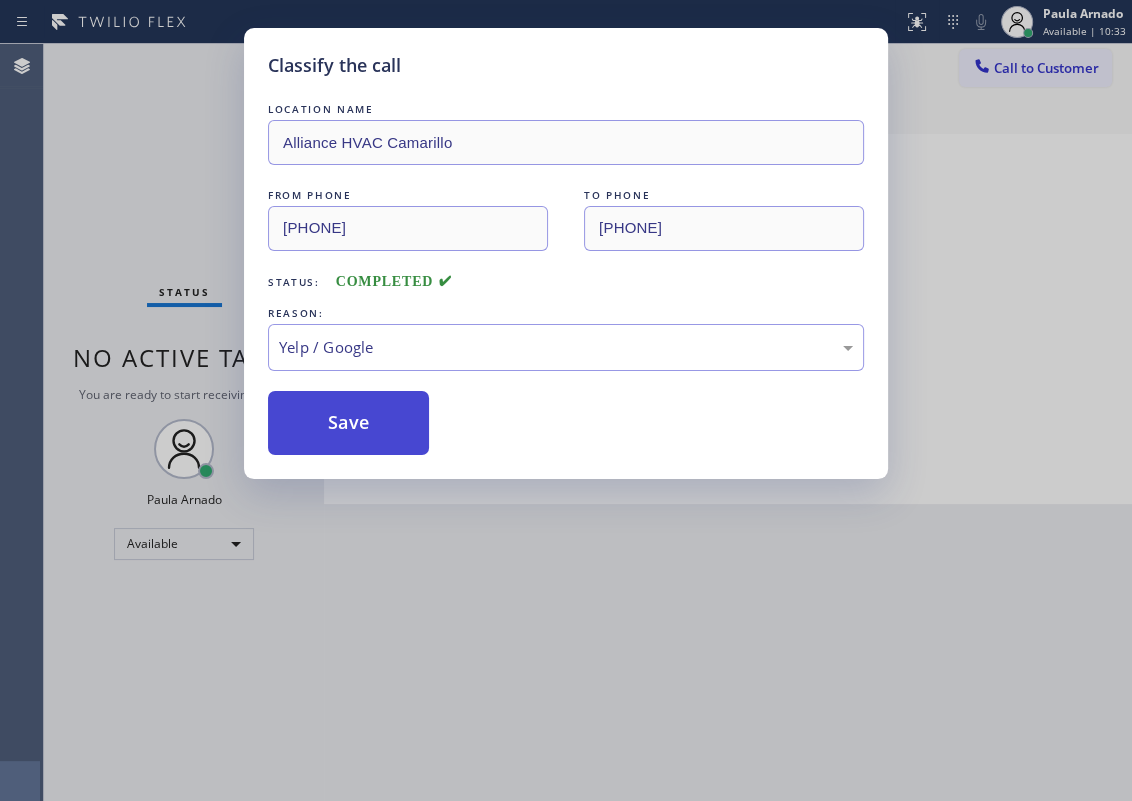 click on "Save" at bounding box center [348, 423] 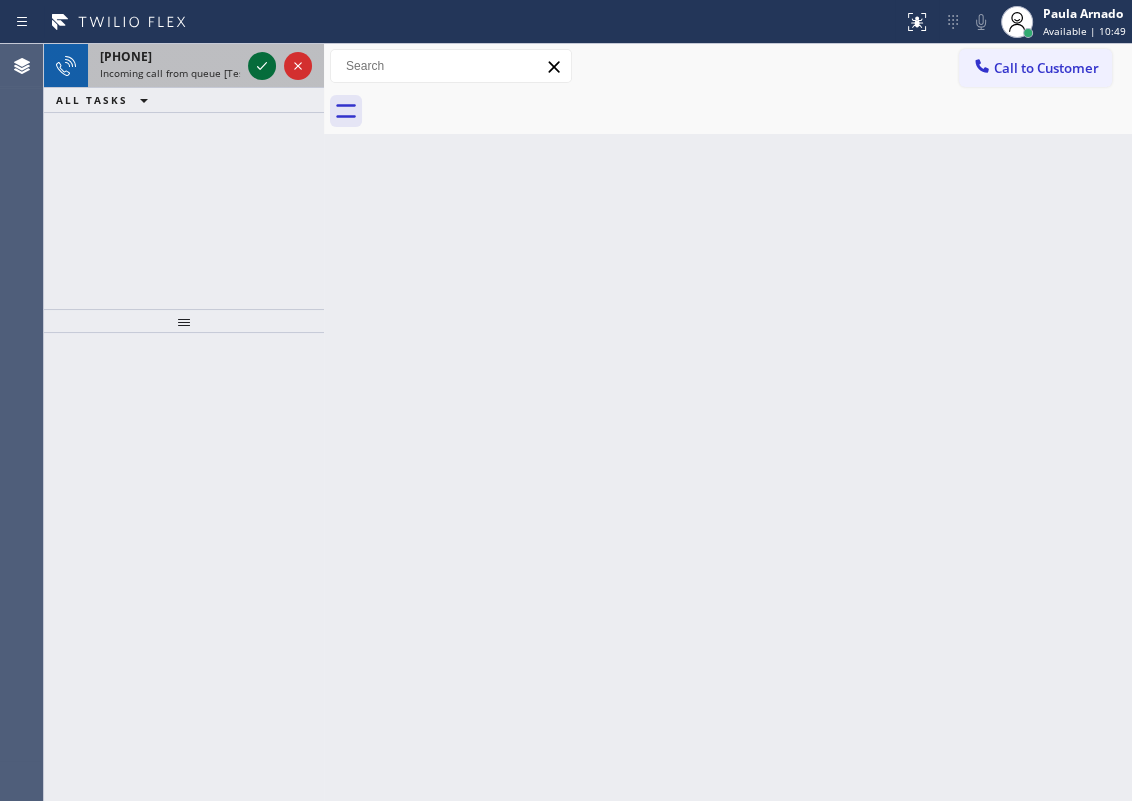 click 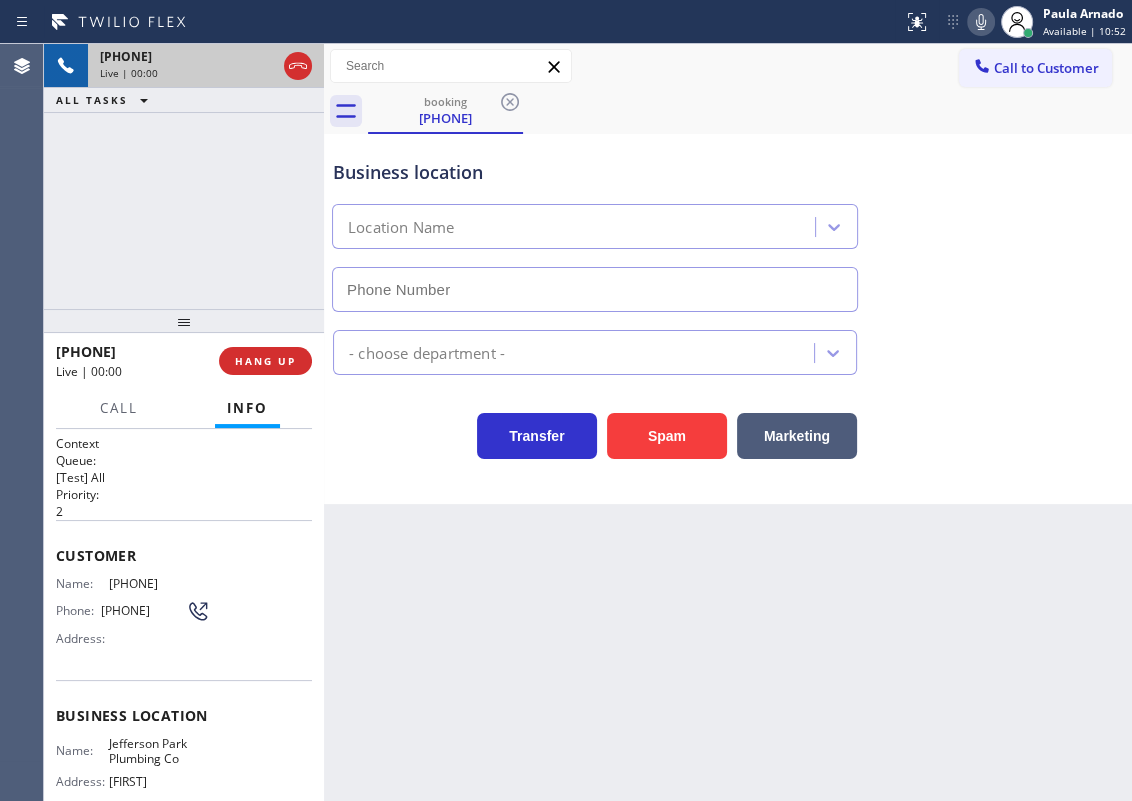 type on "[PHONE]" 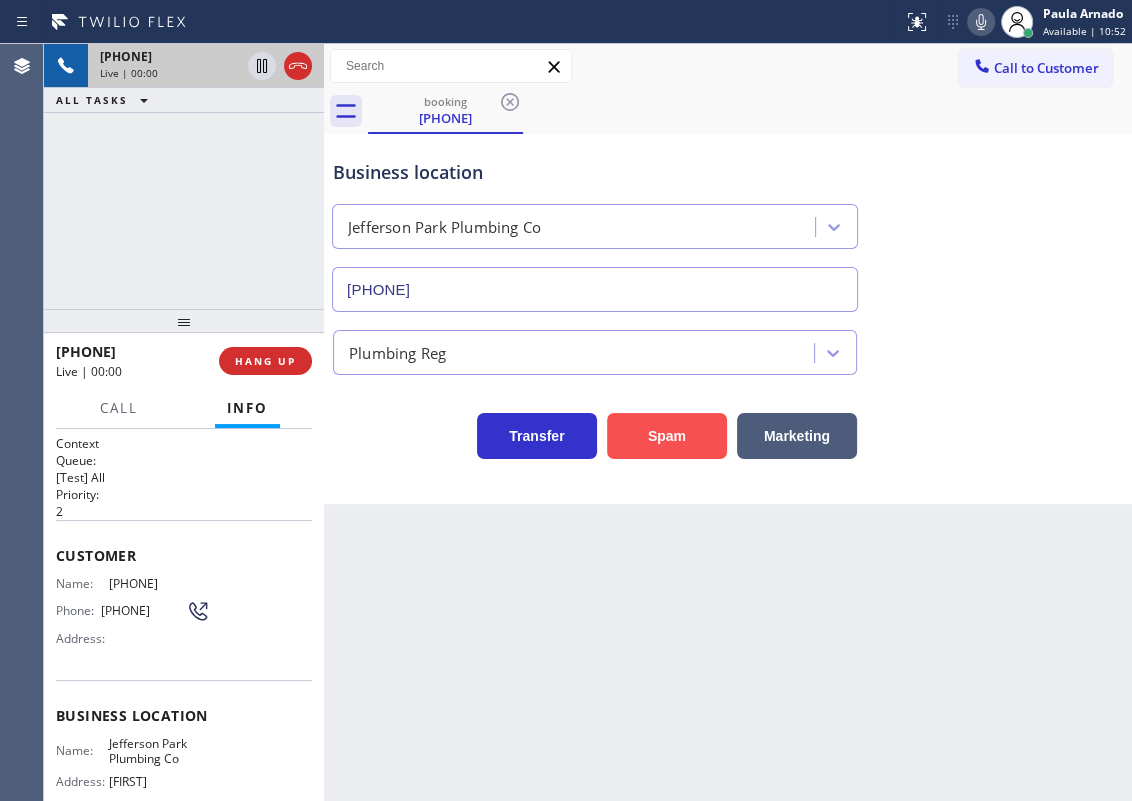 click on "Spam" at bounding box center [667, 436] 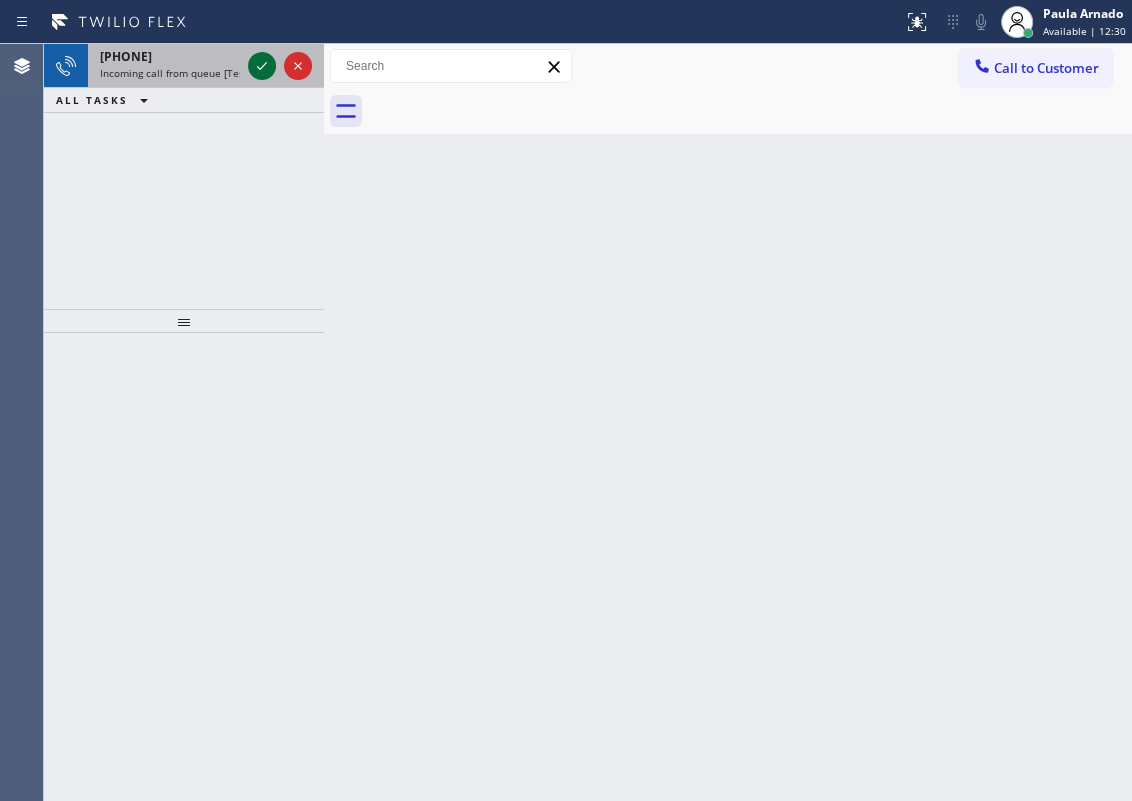 click at bounding box center [262, 66] 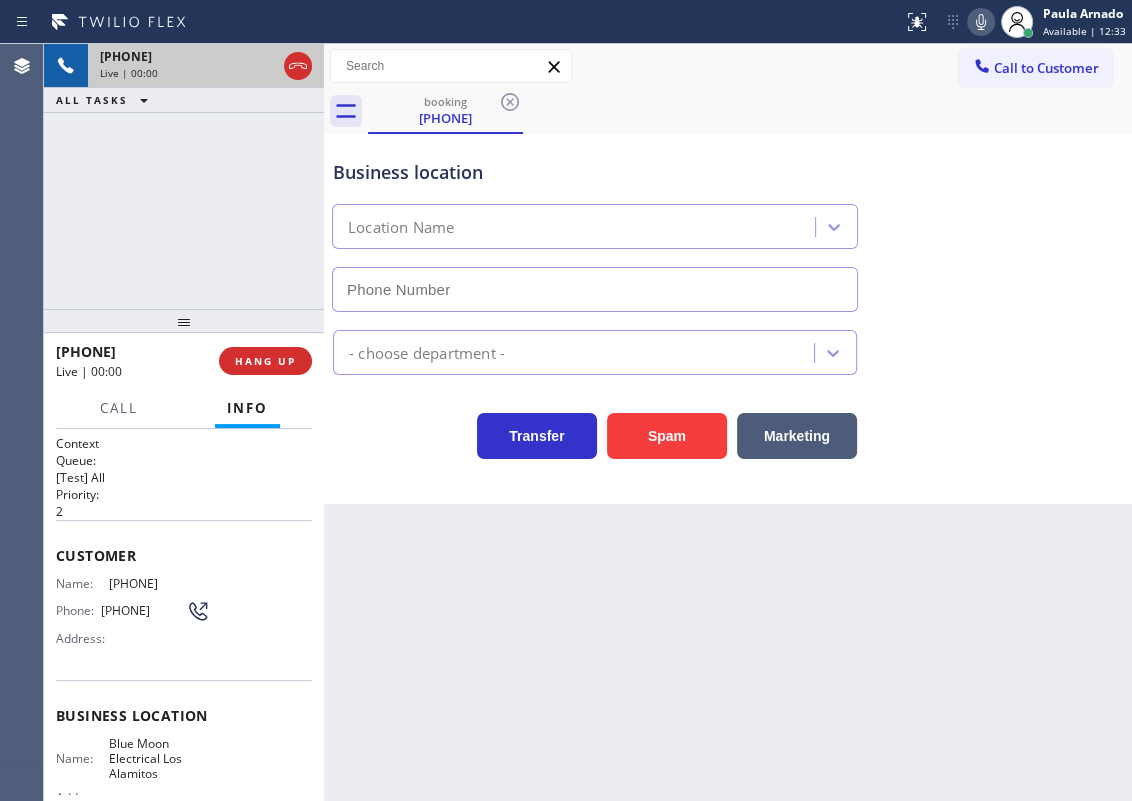 type on "[PHONE]" 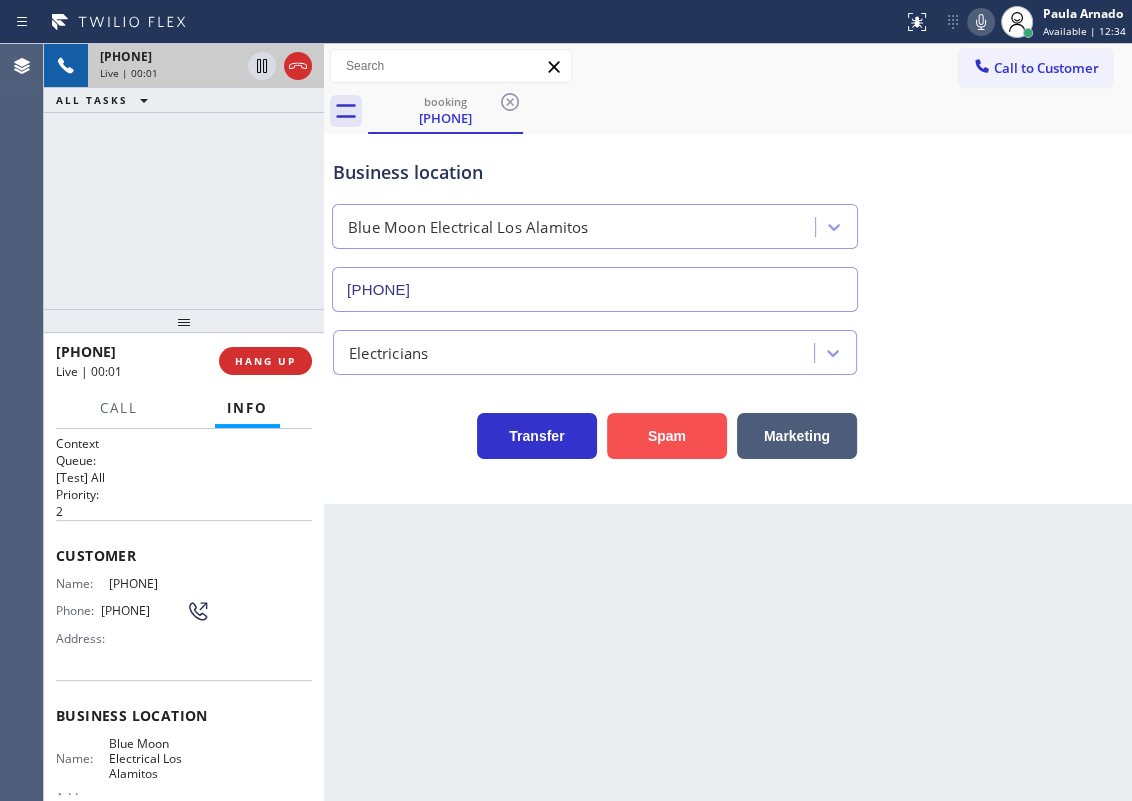 click on "Spam" at bounding box center (667, 436) 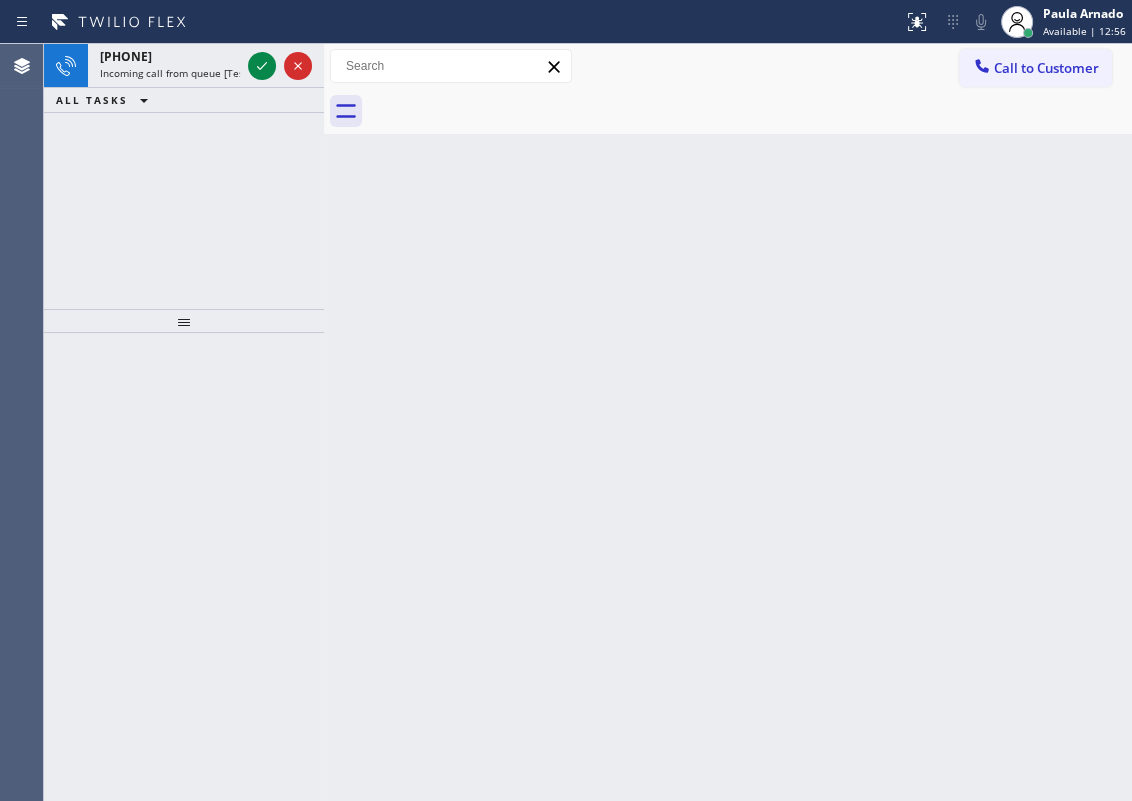 click on "Back to Dashboard Change Sender ID Customers Technicians Select a contact Outbound call Technician Search Technician Your caller id phone number Your caller id phone number Call Technician info Name   Phone none Address none Change Sender ID HVAC +18559994417 5 Star Appliance +18557314952 Appliance Repair +18554611149 Plumbing +18889090120 Air Duct Cleaning +18006865038  Electricians +18005688664 Cancel Change Check personal SMS Reset Change No tabs Call to Customer Outbound call Location Search location Your caller id phone number Customer number Call Outbound call Technician Search Technician Your caller id phone number Your caller id phone number Call" at bounding box center [728, 422] 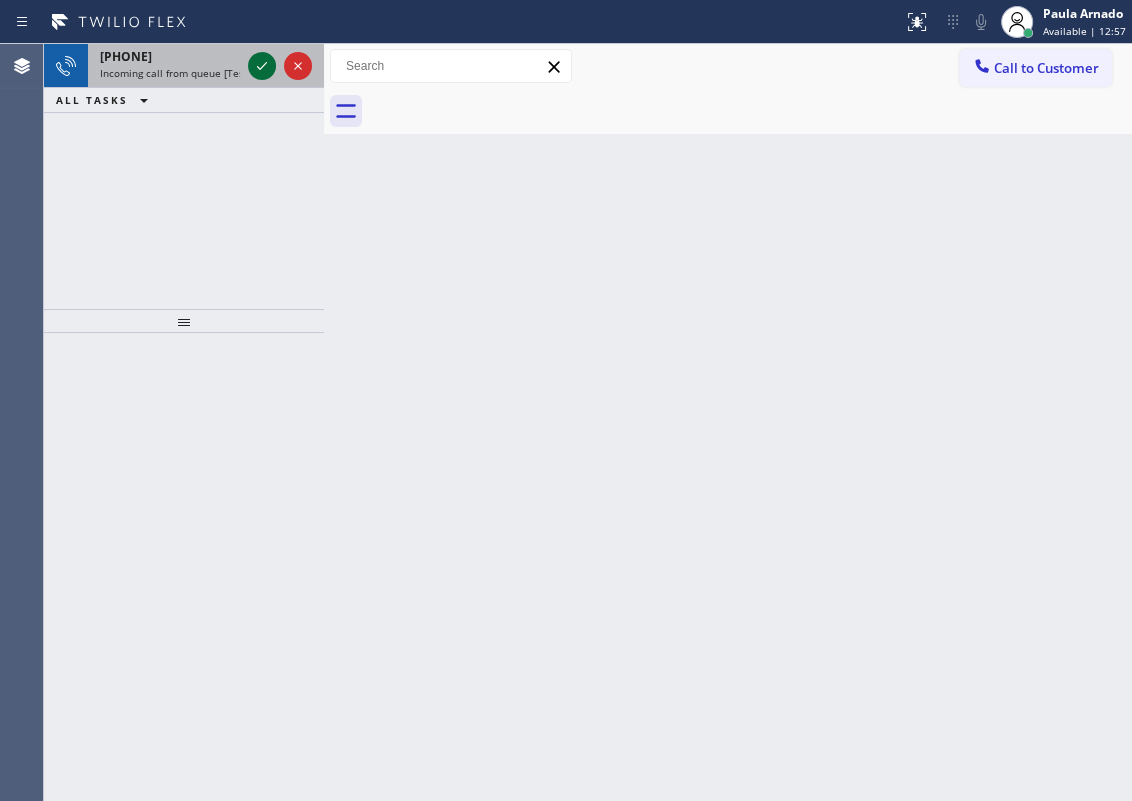 click 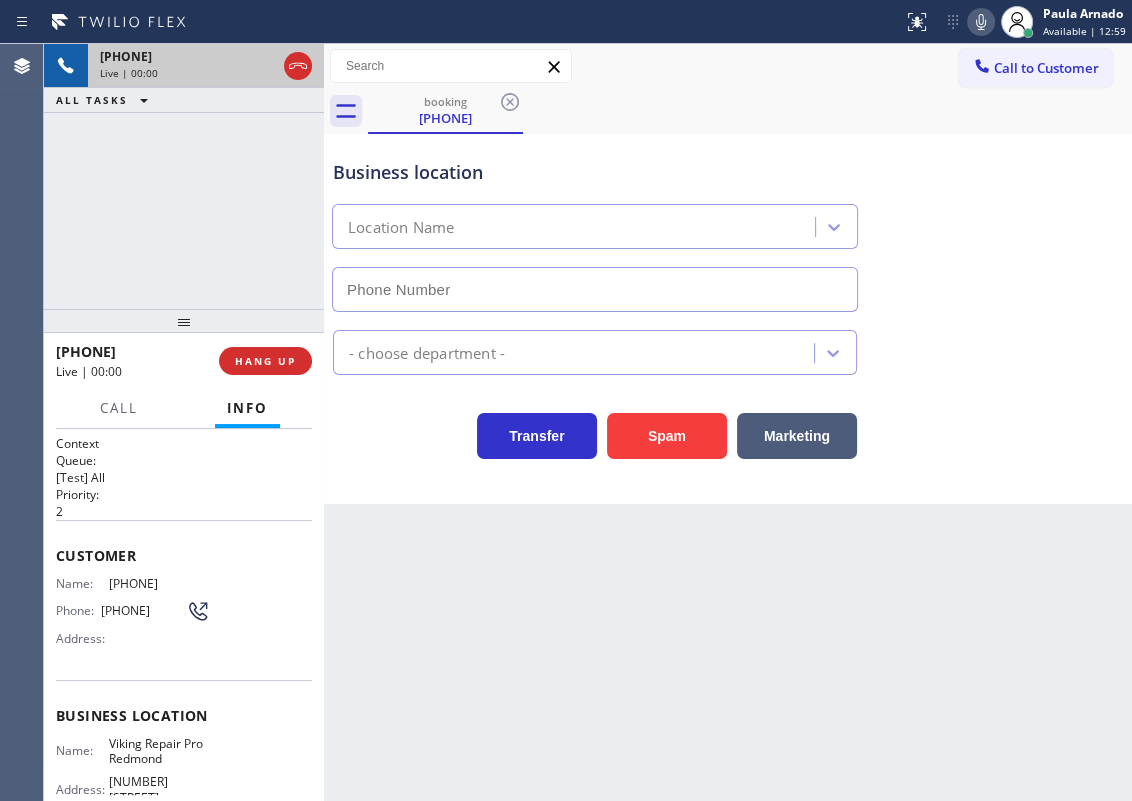 type on "[PHONE]" 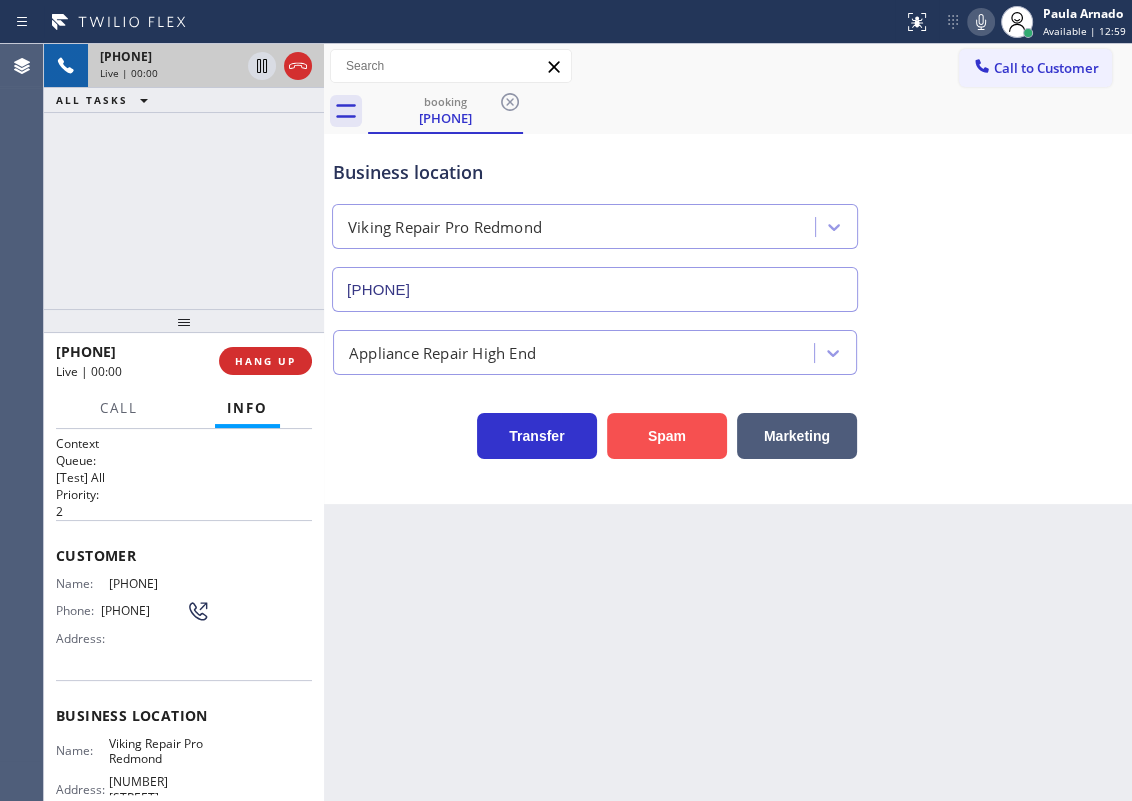 click on "Spam" at bounding box center [667, 436] 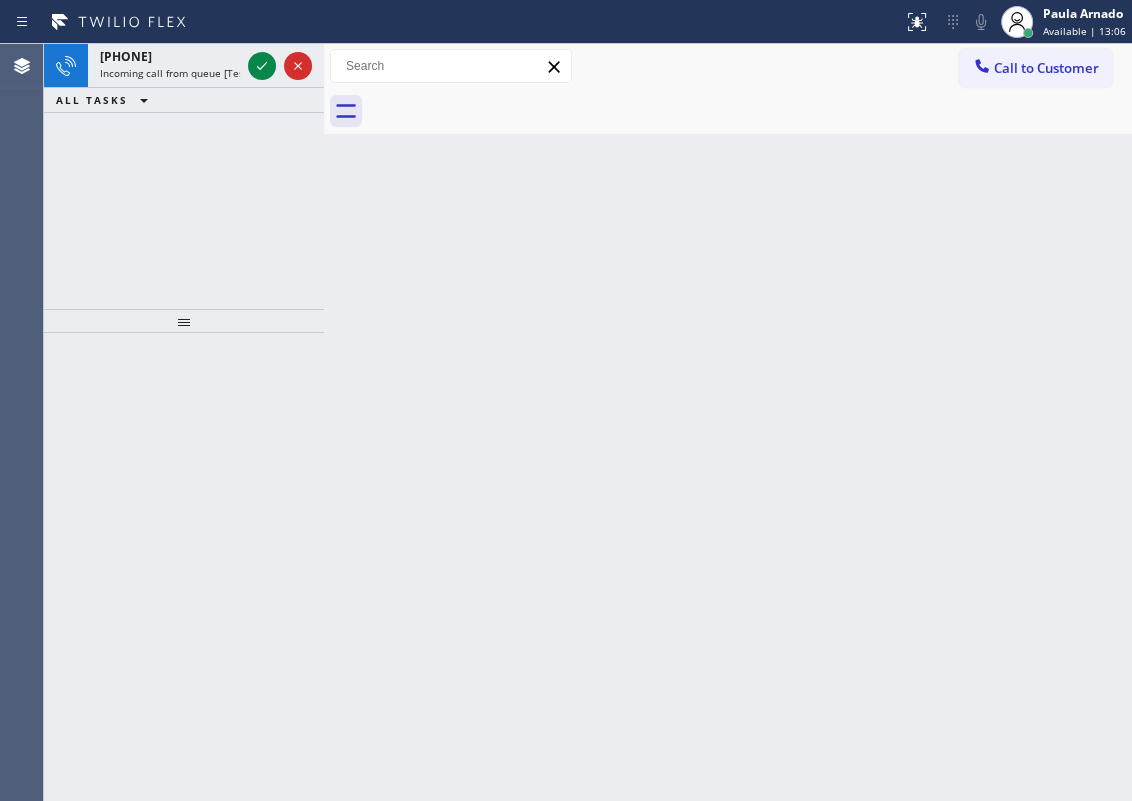 drag, startPoint x: 965, startPoint y: 430, endPoint x: 554, endPoint y: 197, distance: 472.45105 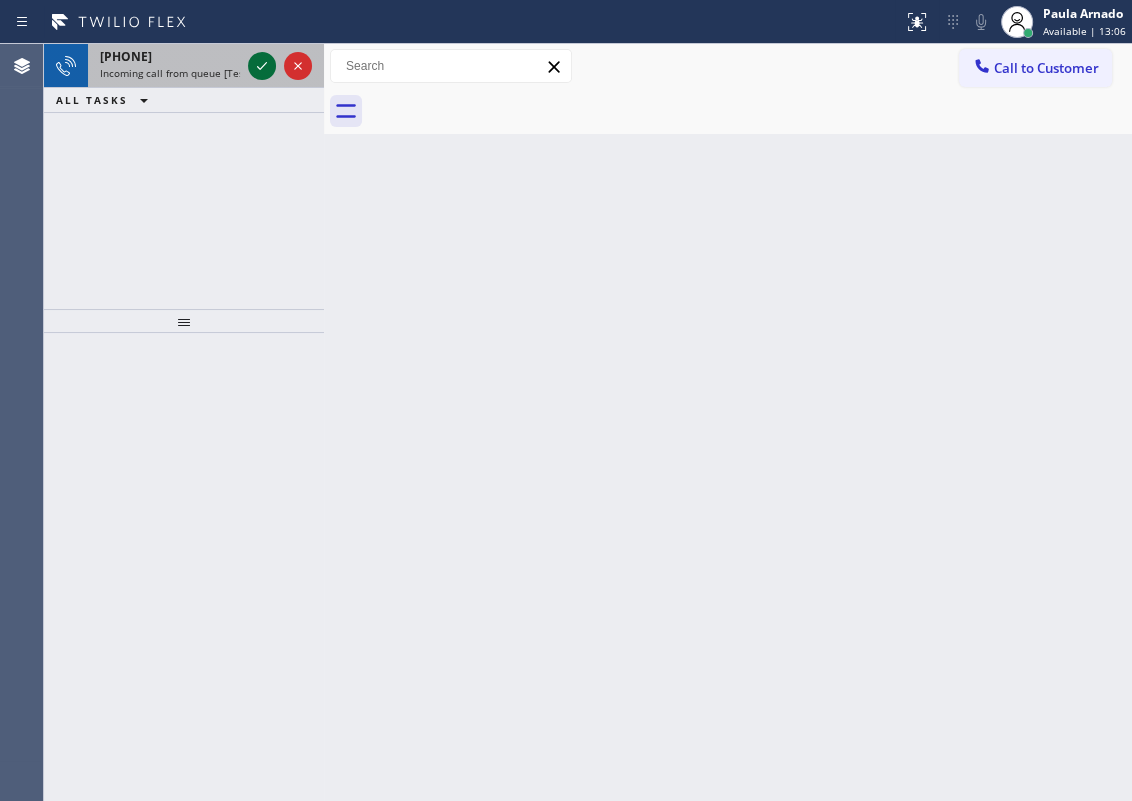 click at bounding box center [262, 66] 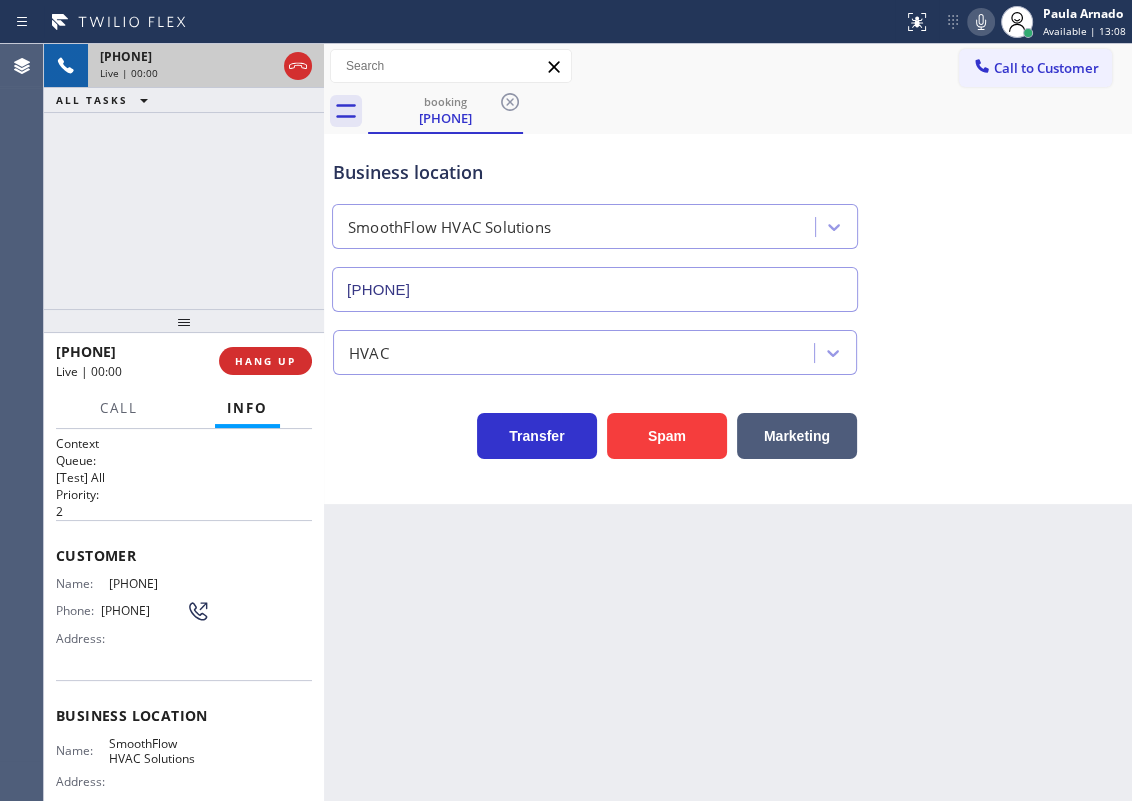 type on "[PHONE]" 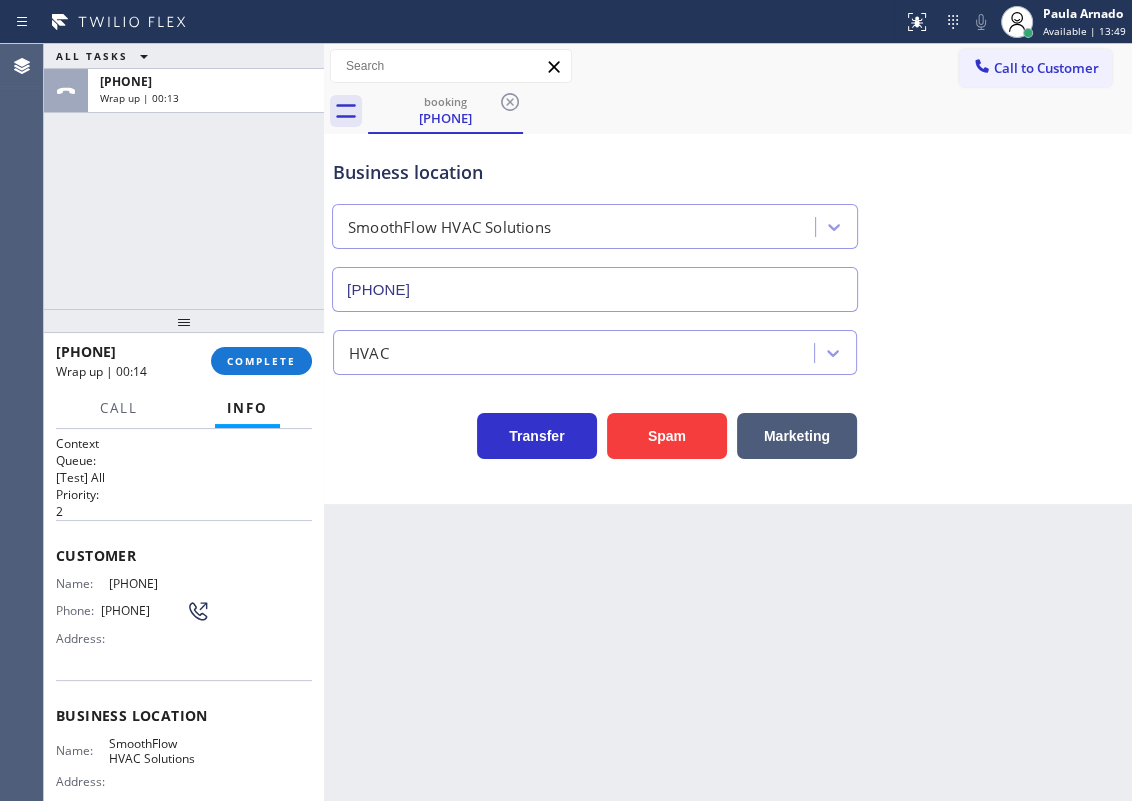drag, startPoint x: 1017, startPoint y: 360, endPoint x: 833, endPoint y: 260, distance: 209.41824 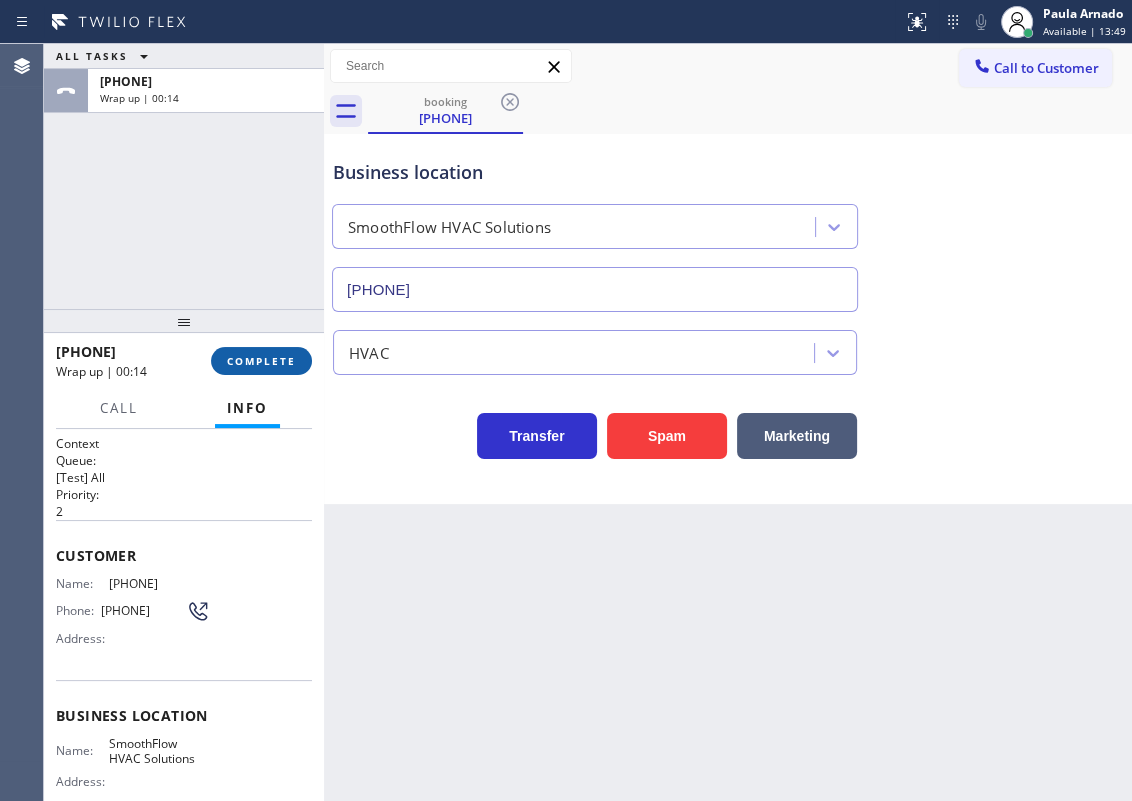 click on "COMPLETE" at bounding box center (261, 361) 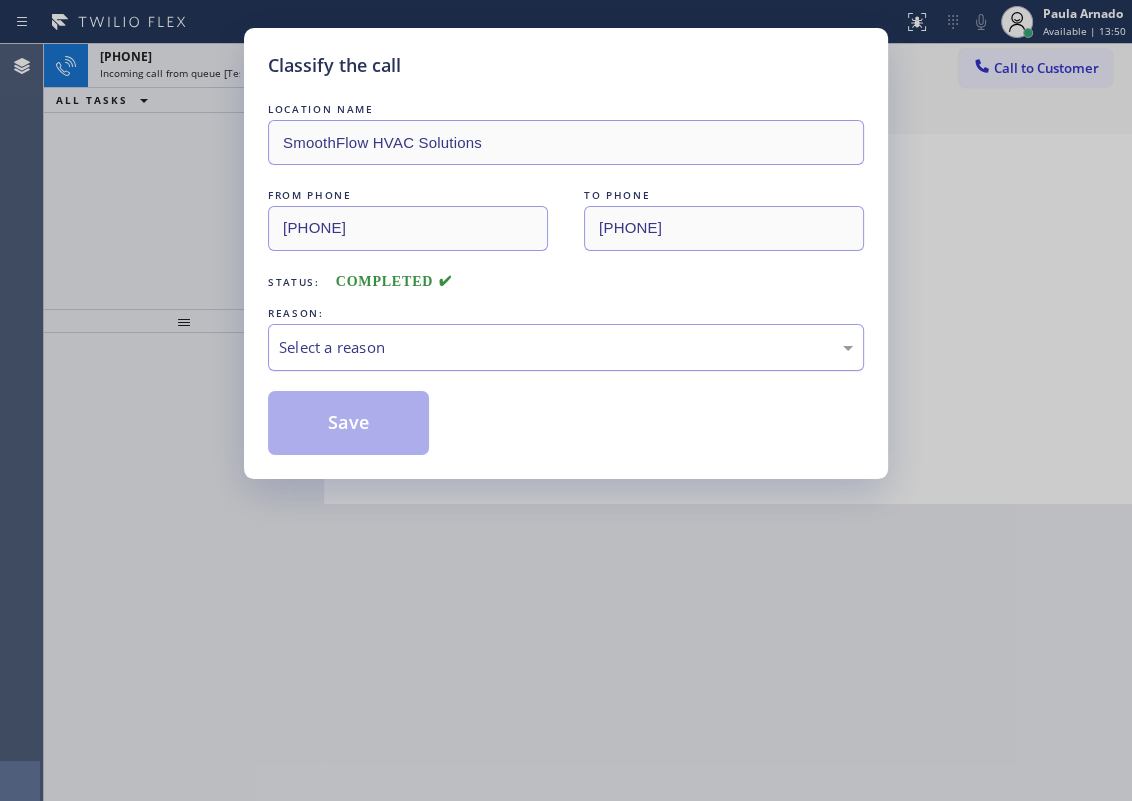 click on "Select a reason" at bounding box center (566, 347) 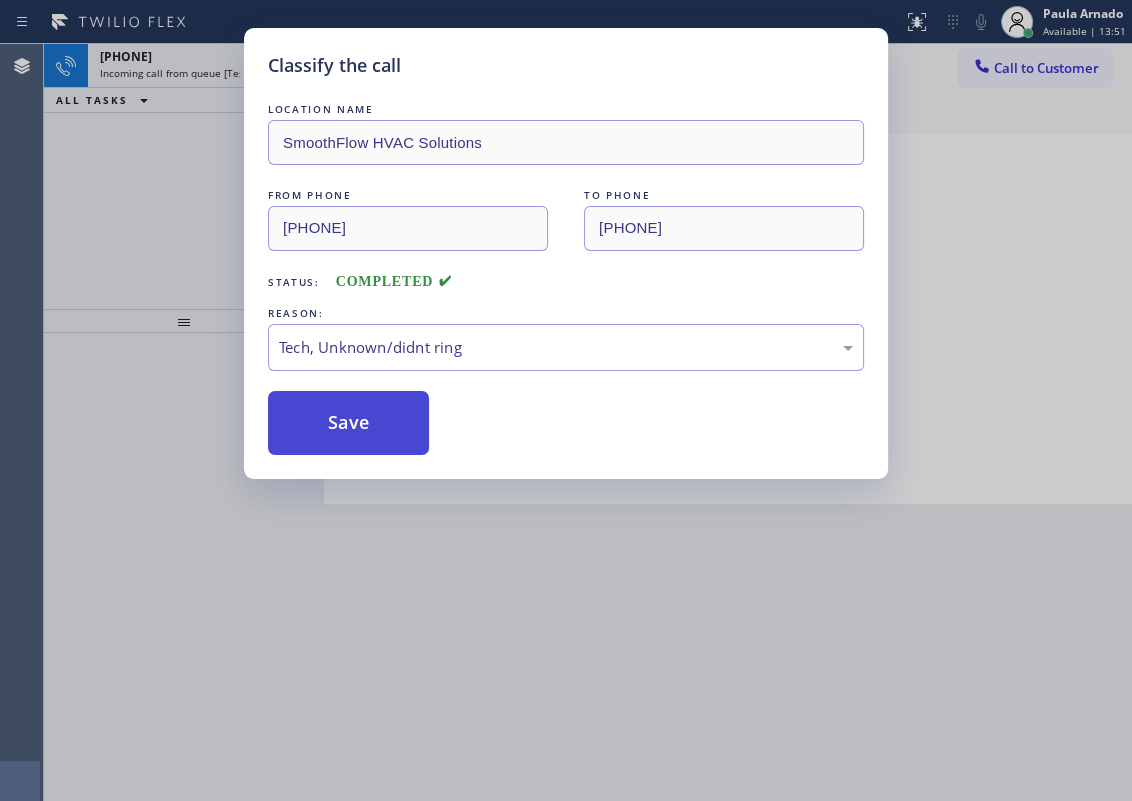 click on "Save" at bounding box center [348, 423] 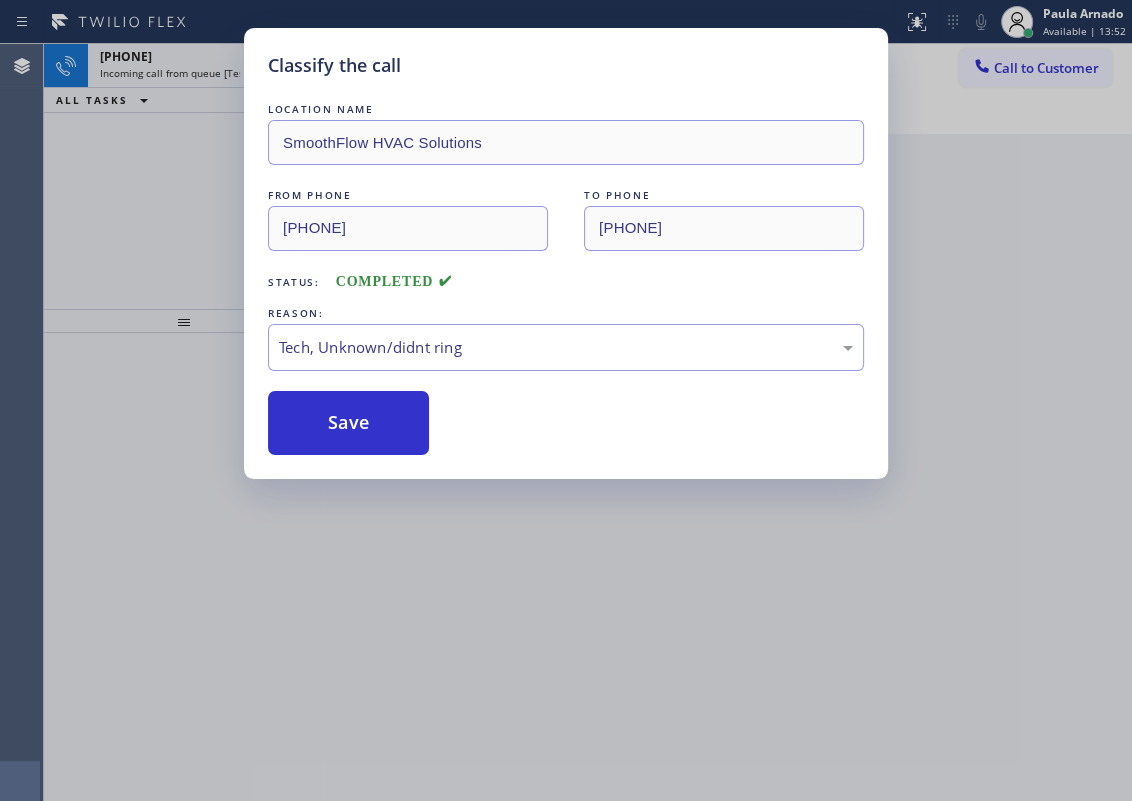 click on "Classify the call LOCATION NAME SmoothFlow HVAC Solutions FROM PHONE [PHONE] TO PHONE [PHONE] Status: COMPLETED REASON: Tech, Unknown/didnt ring Save" at bounding box center (566, 400) 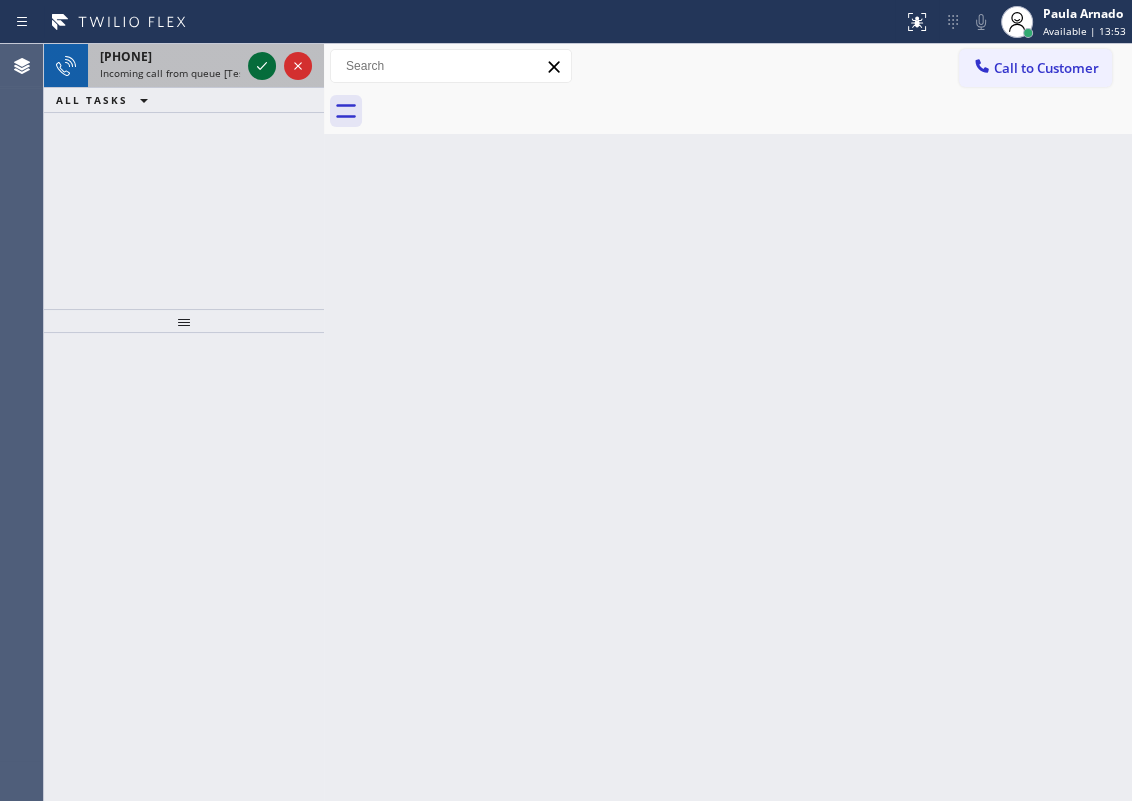 click 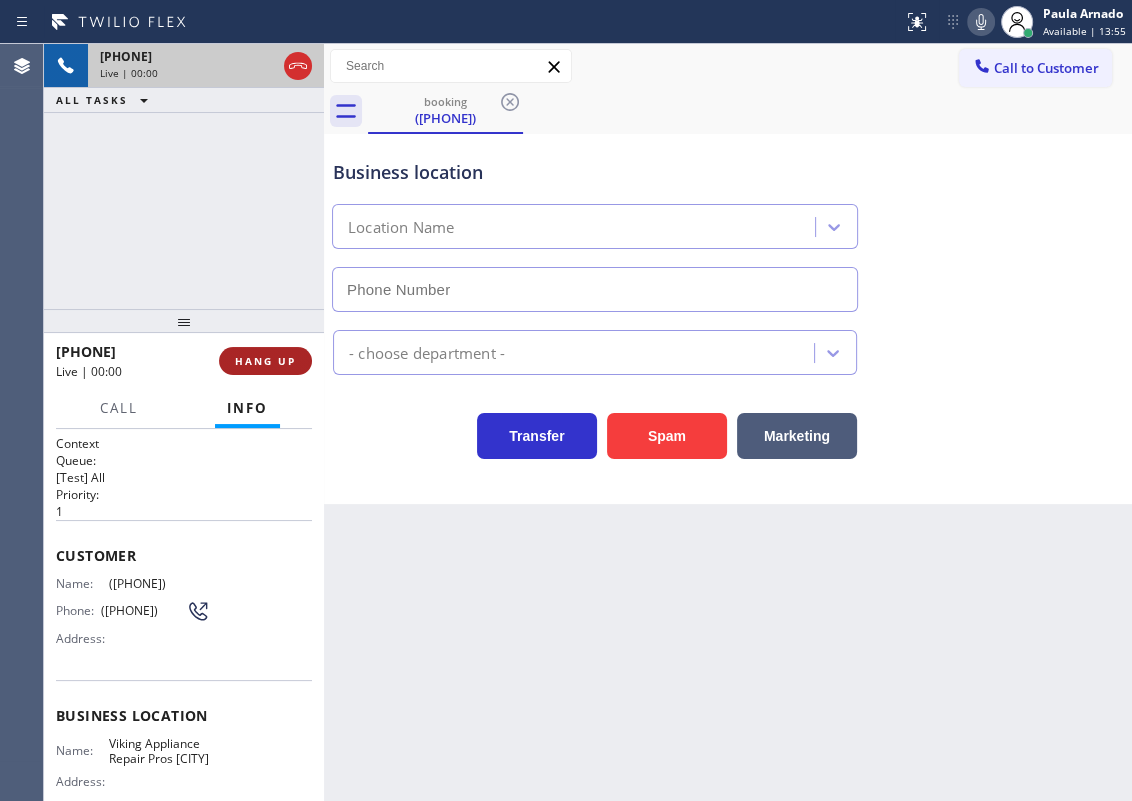 type on "[PHONE]" 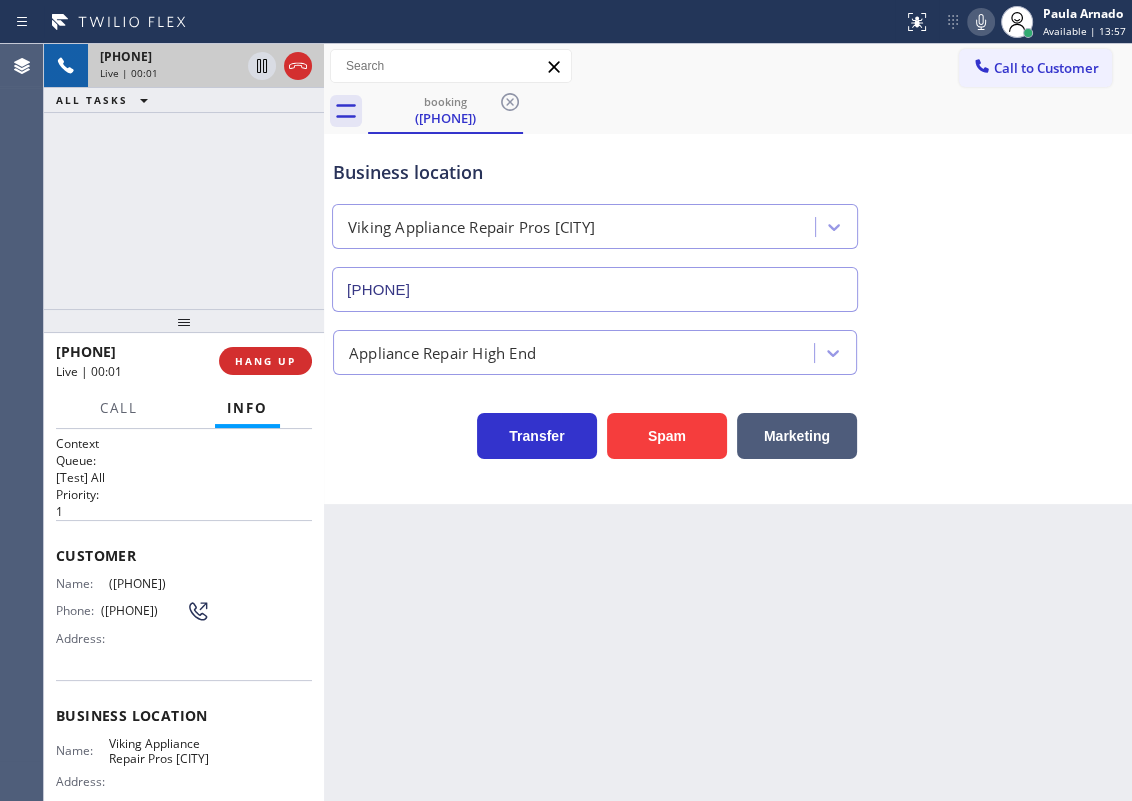 drag, startPoint x: 280, startPoint y: 367, endPoint x: 629, endPoint y: 722, distance: 497.82126 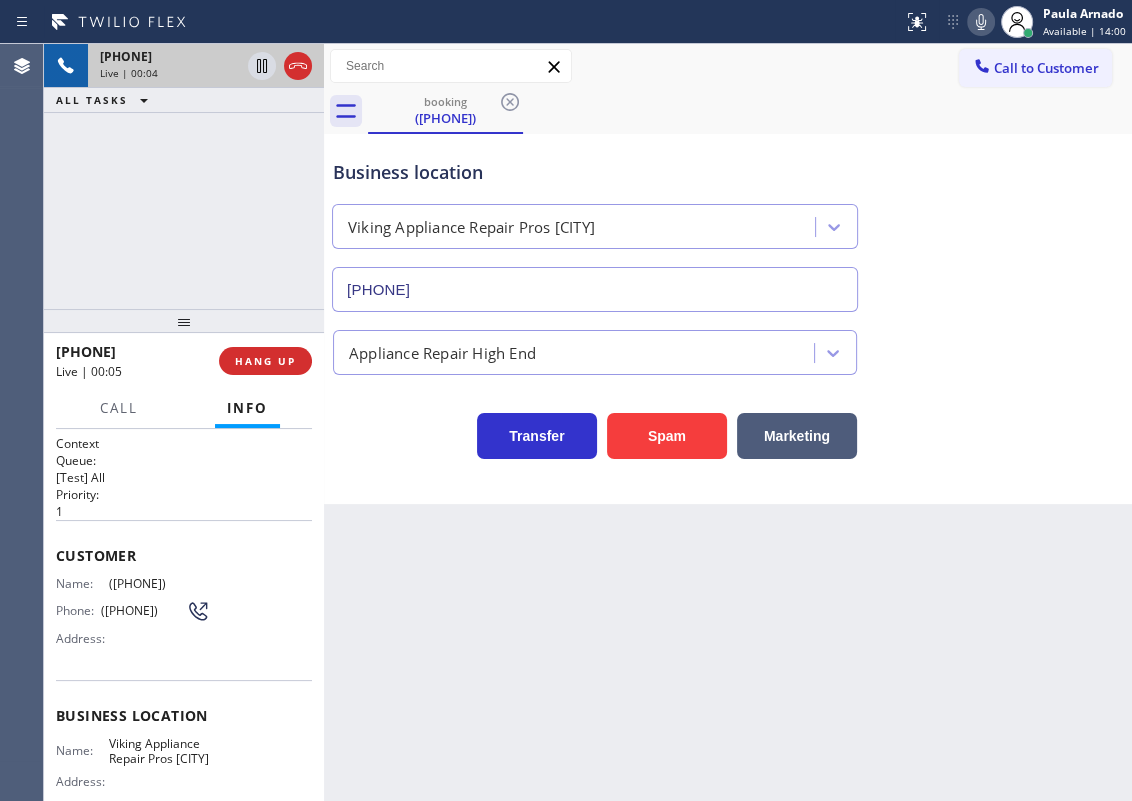click 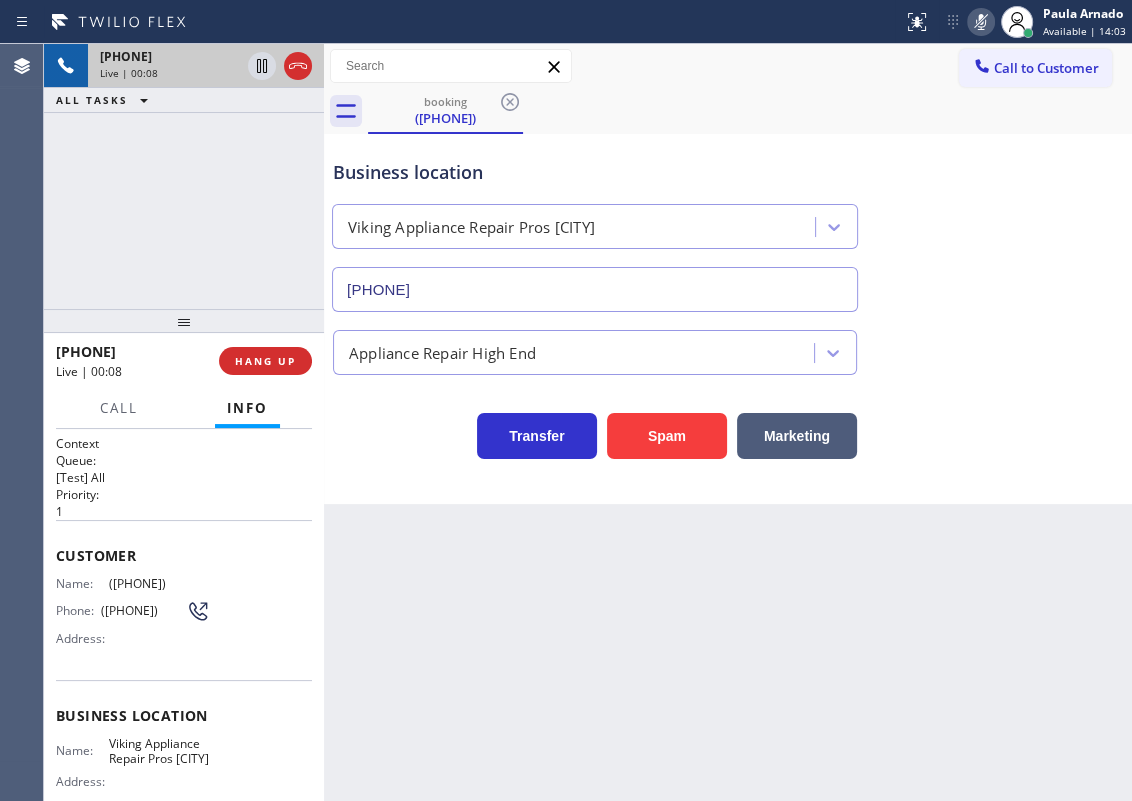 click 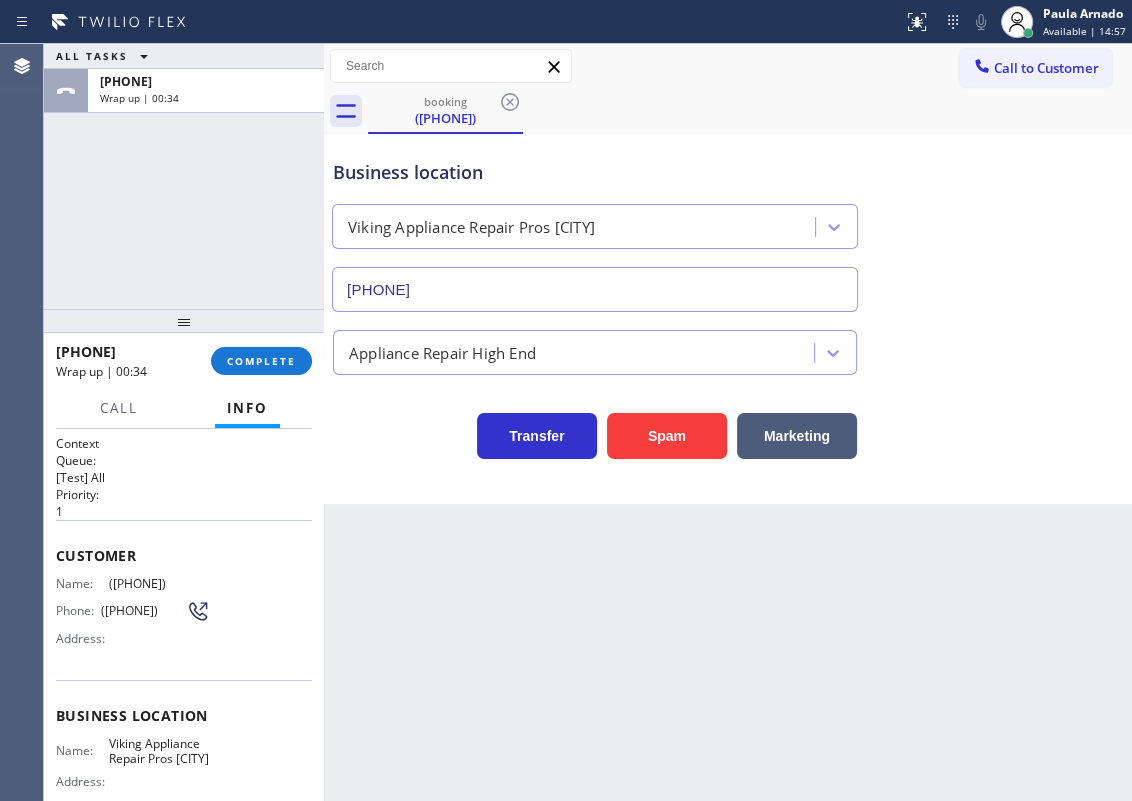 click on "Business location Viking Appliance Repair Pros [CITY] [PHONE]" at bounding box center [728, 221] 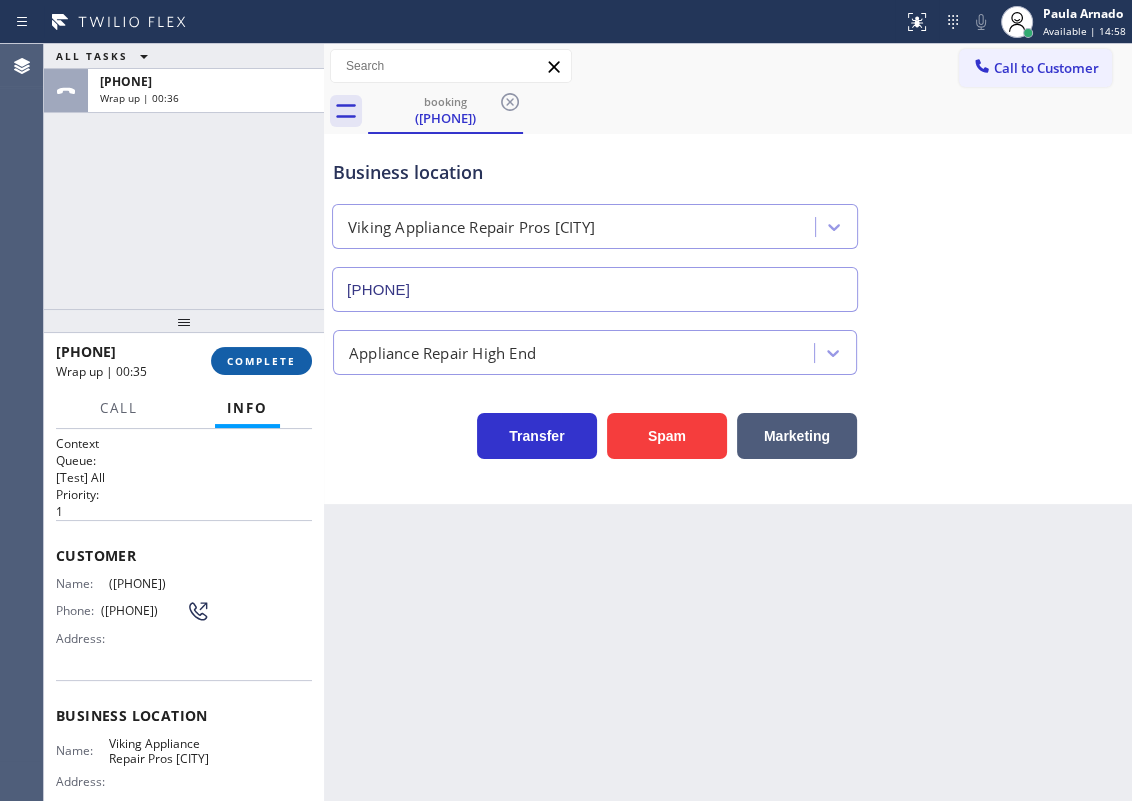 click on "COMPLETE" at bounding box center (261, 361) 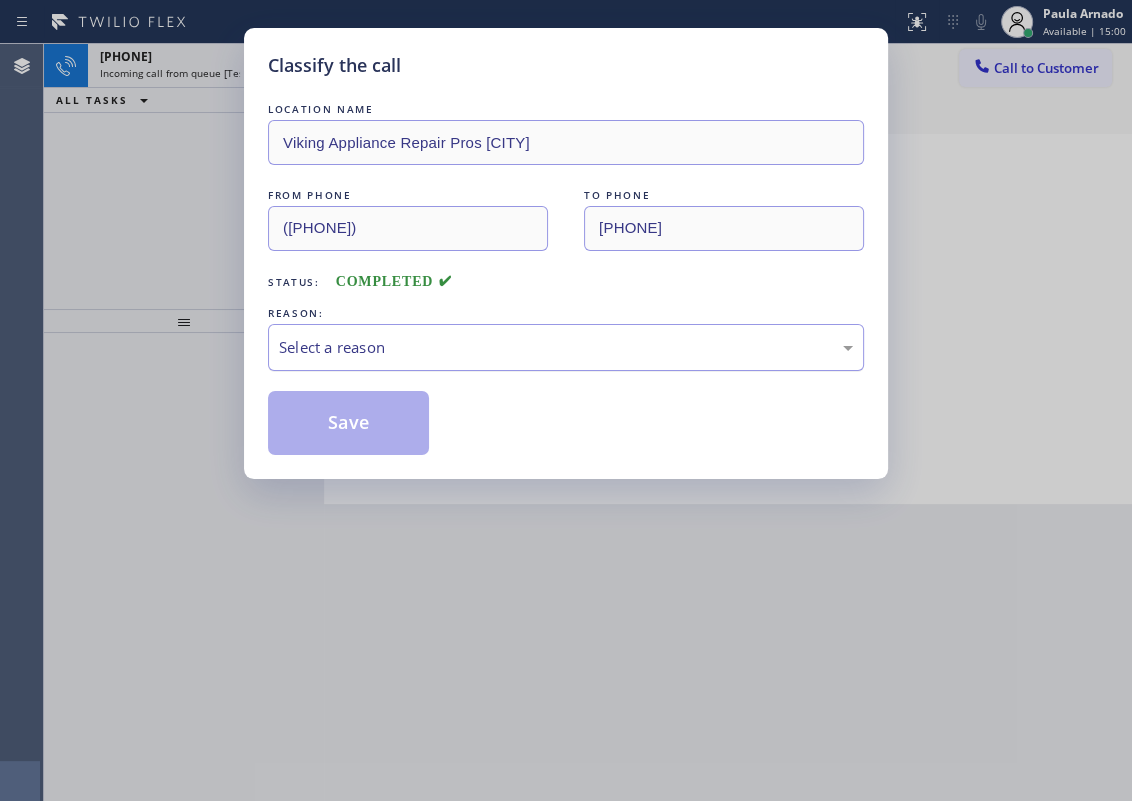 click on "Select a reason" at bounding box center [566, 347] 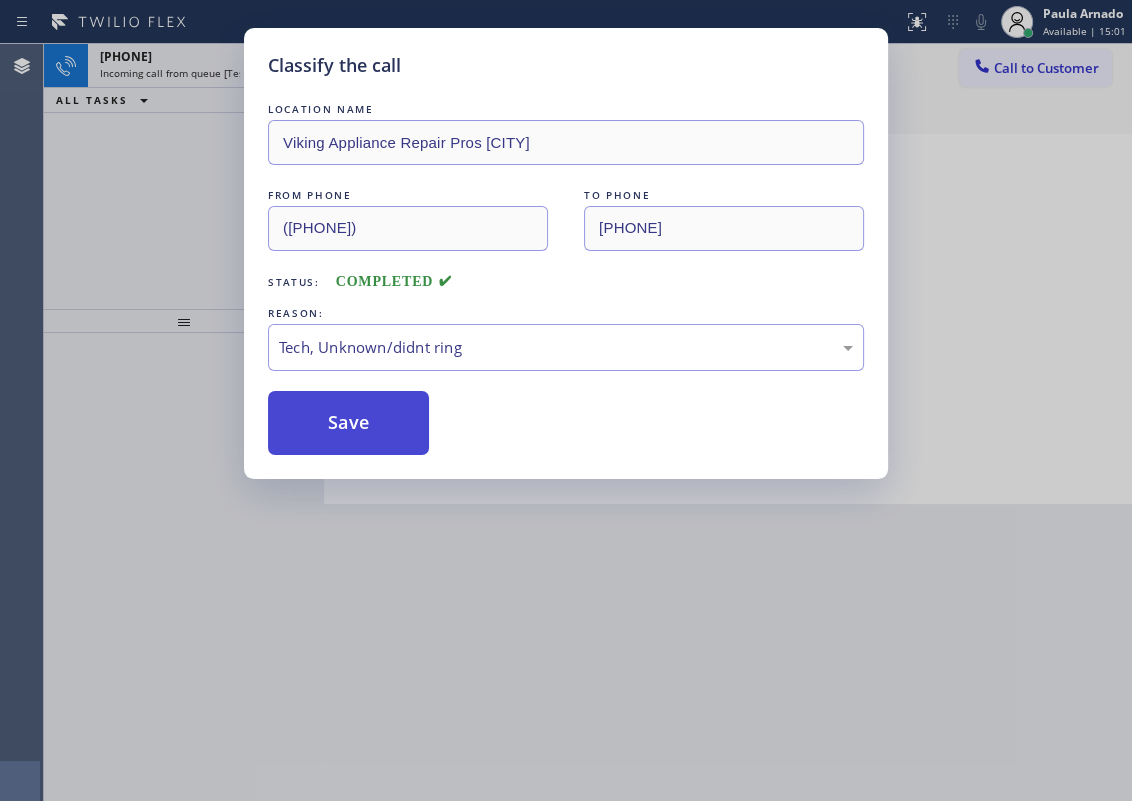 click on "Save" at bounding box center (348, 423) 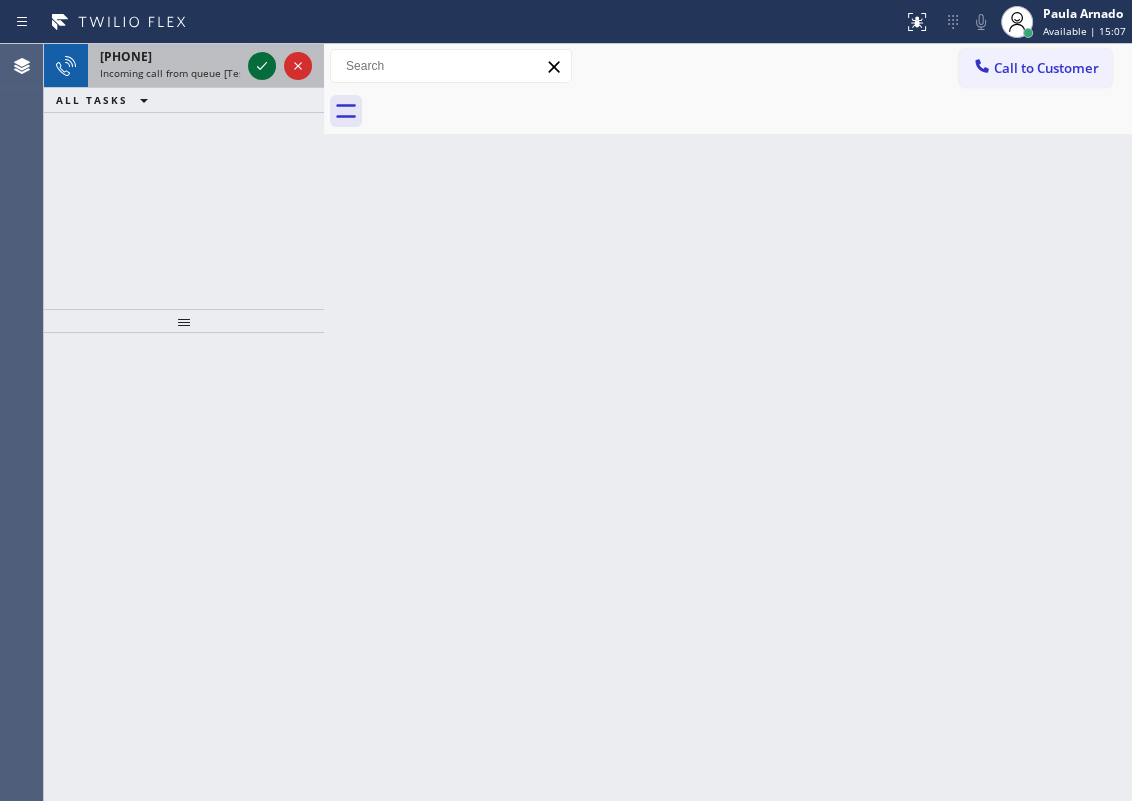 click at bounding box center (280, 66) 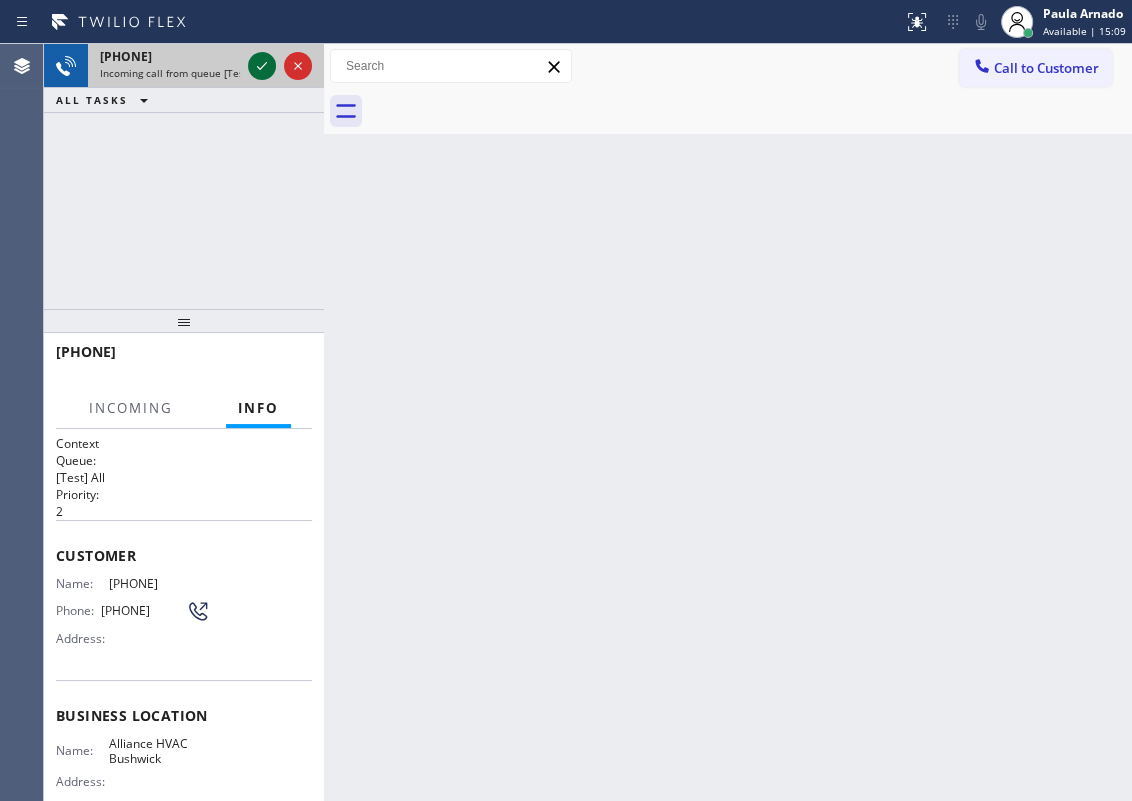 click 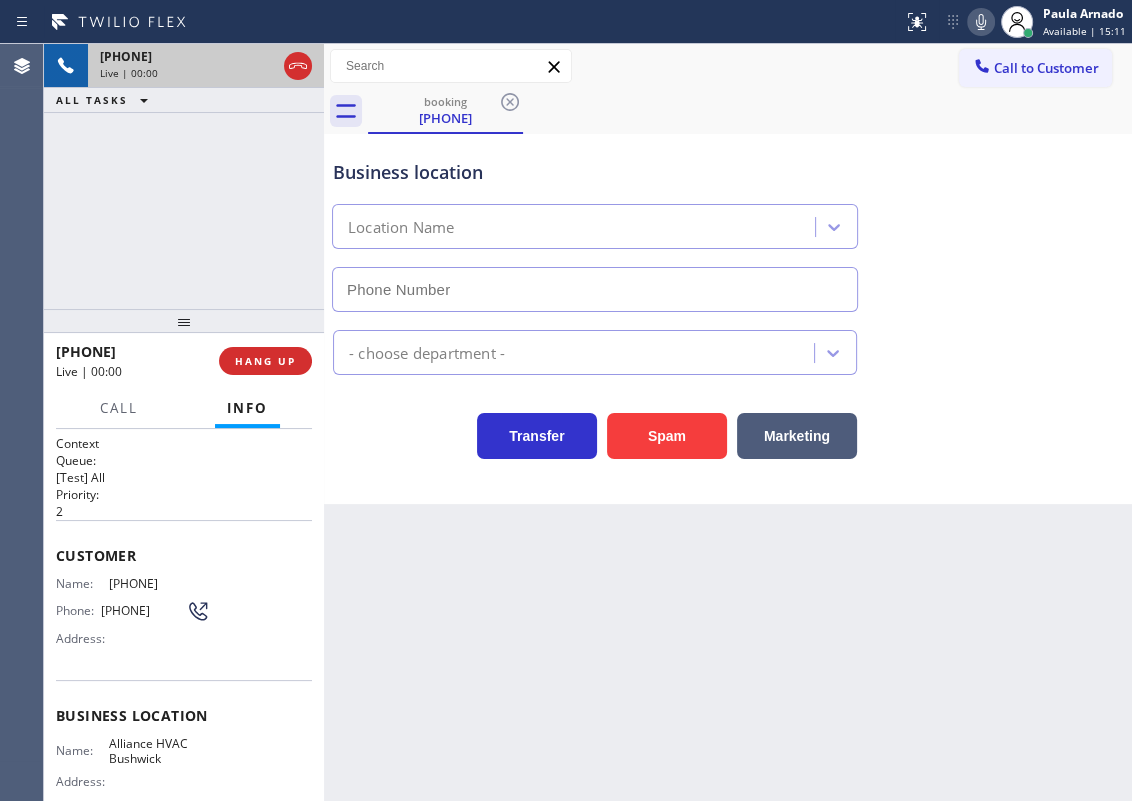 type on "[PHONE]" 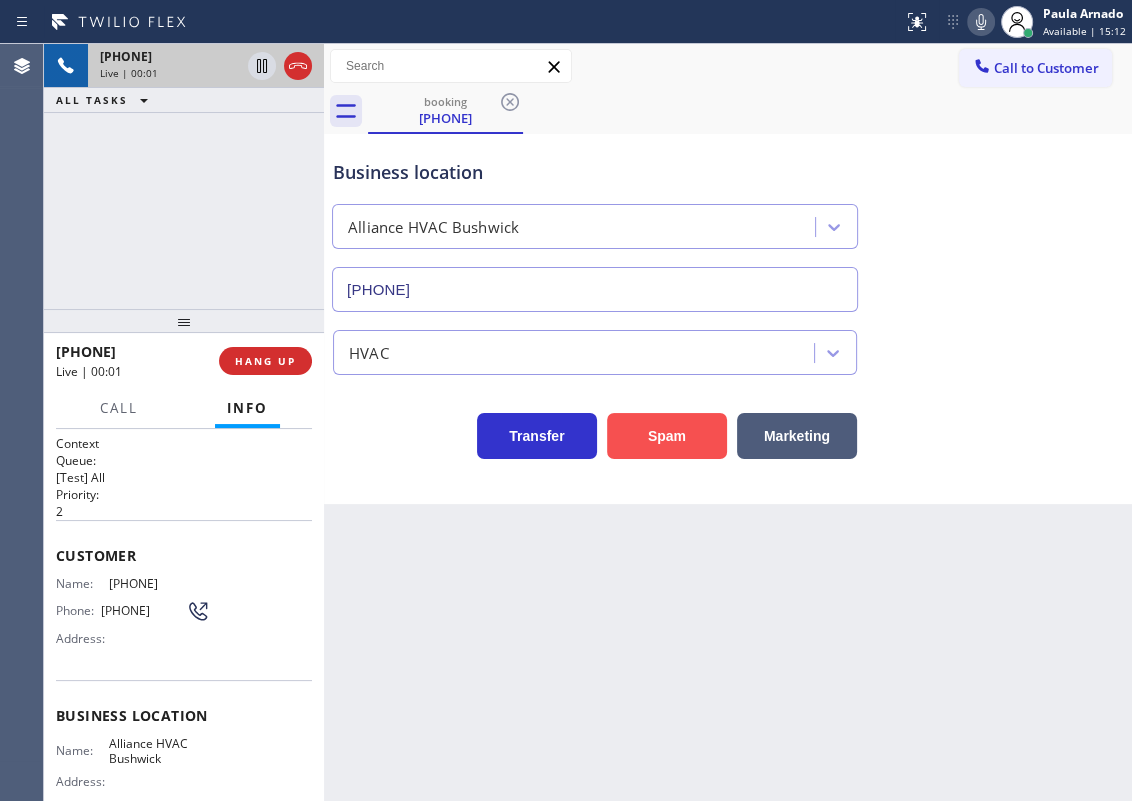 click on "Spam" at bounding box center [667, 436] 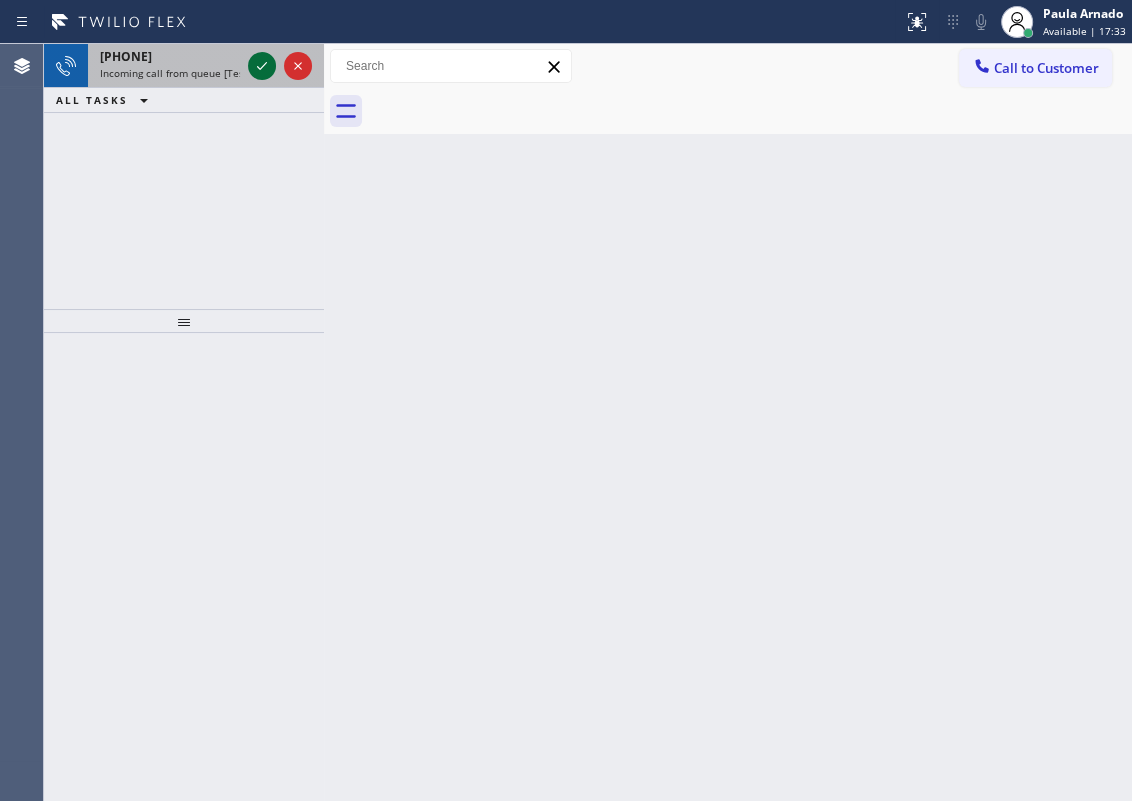 click 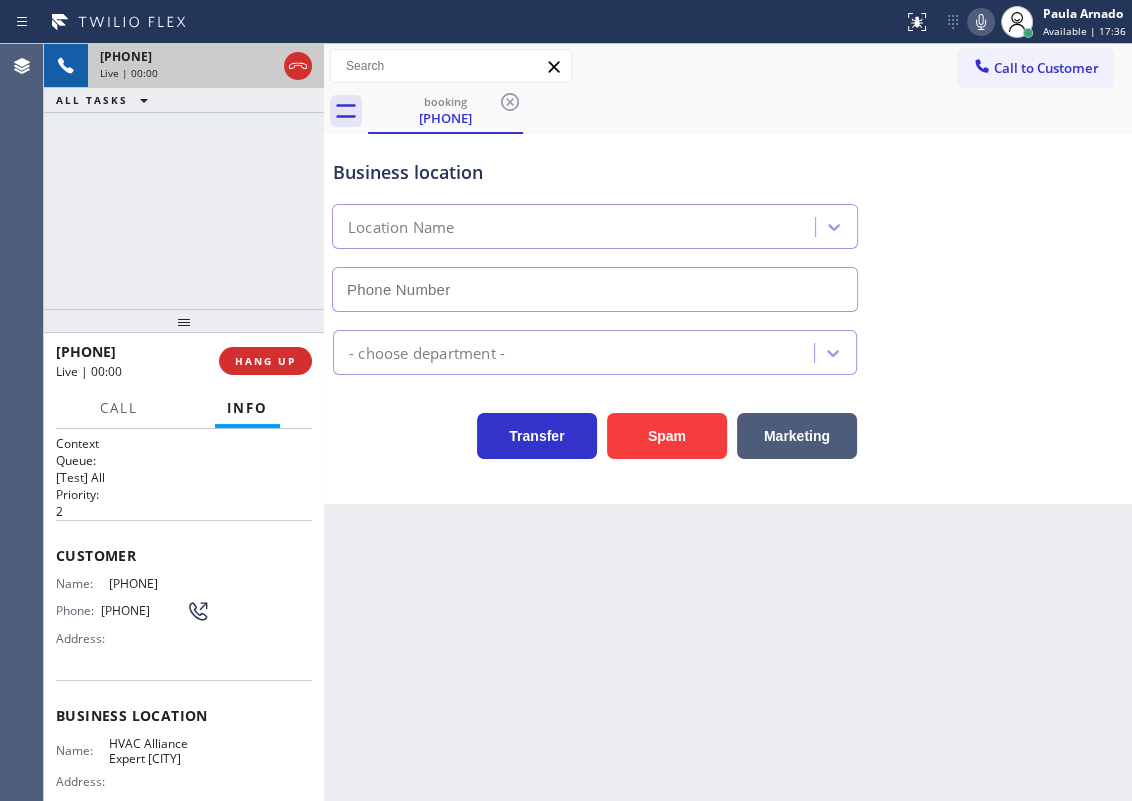 type on "[PHONE]" 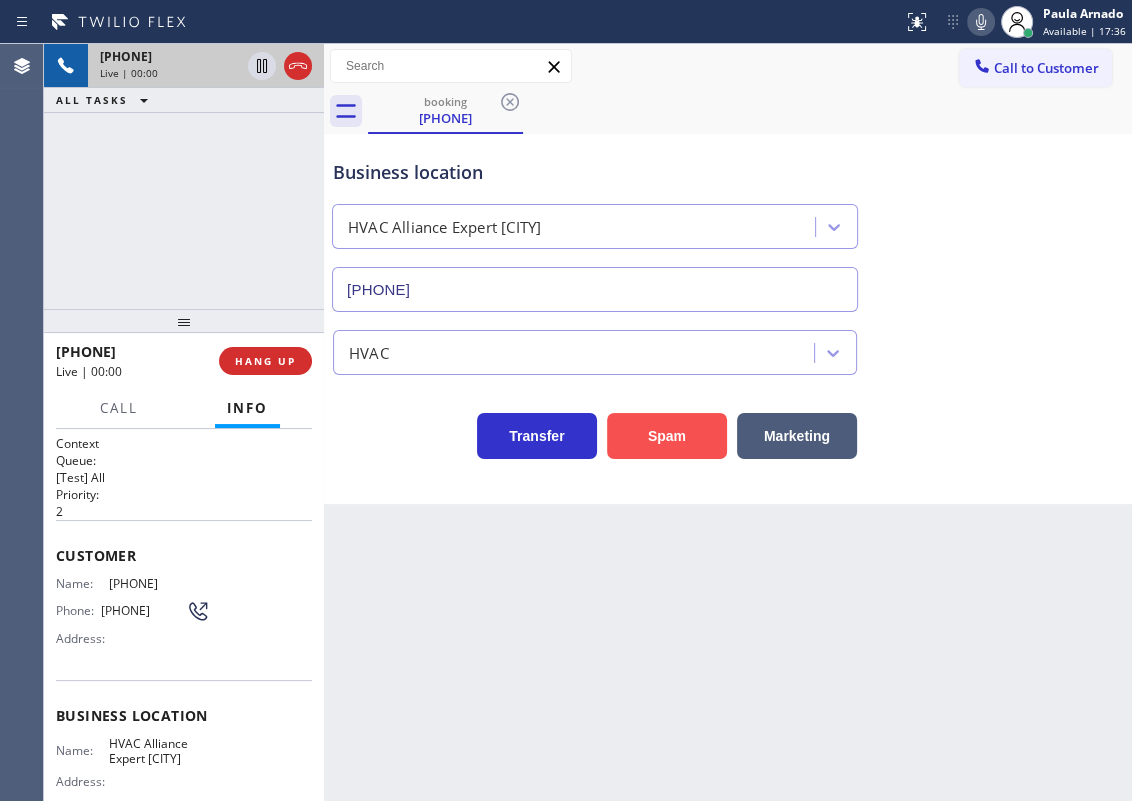 click on "Spam" at bounding box center [667, 436] 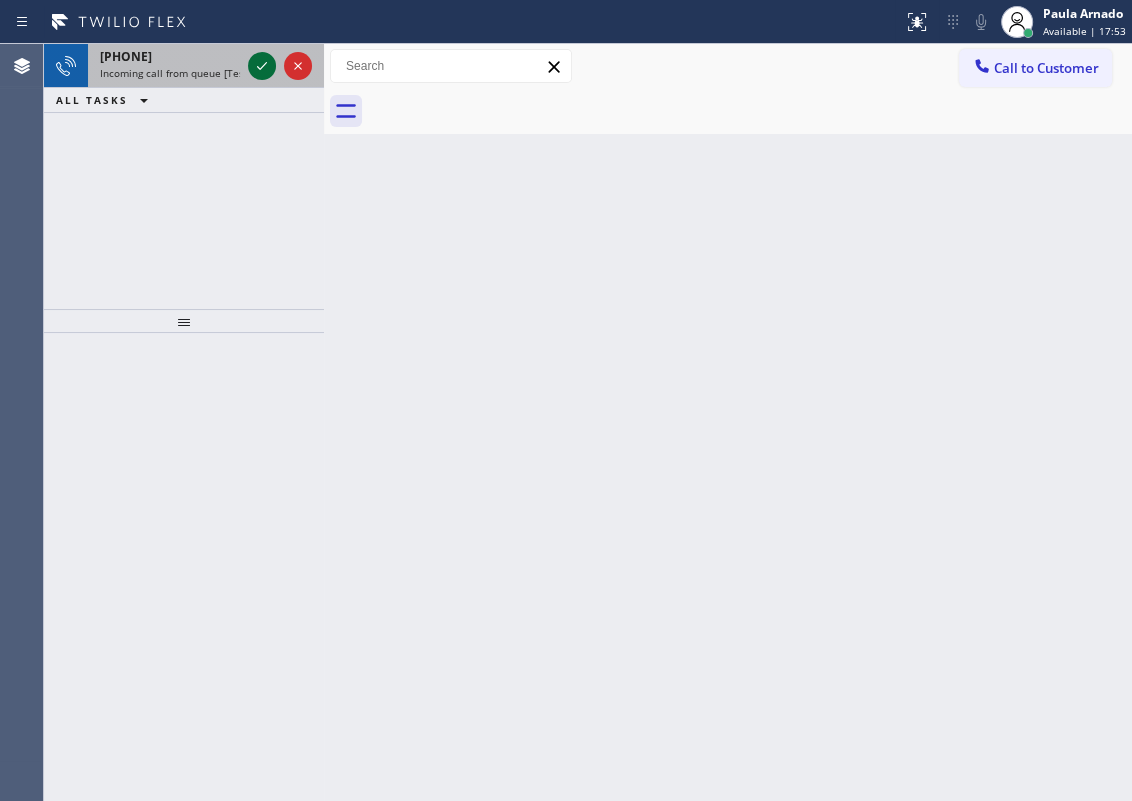 click 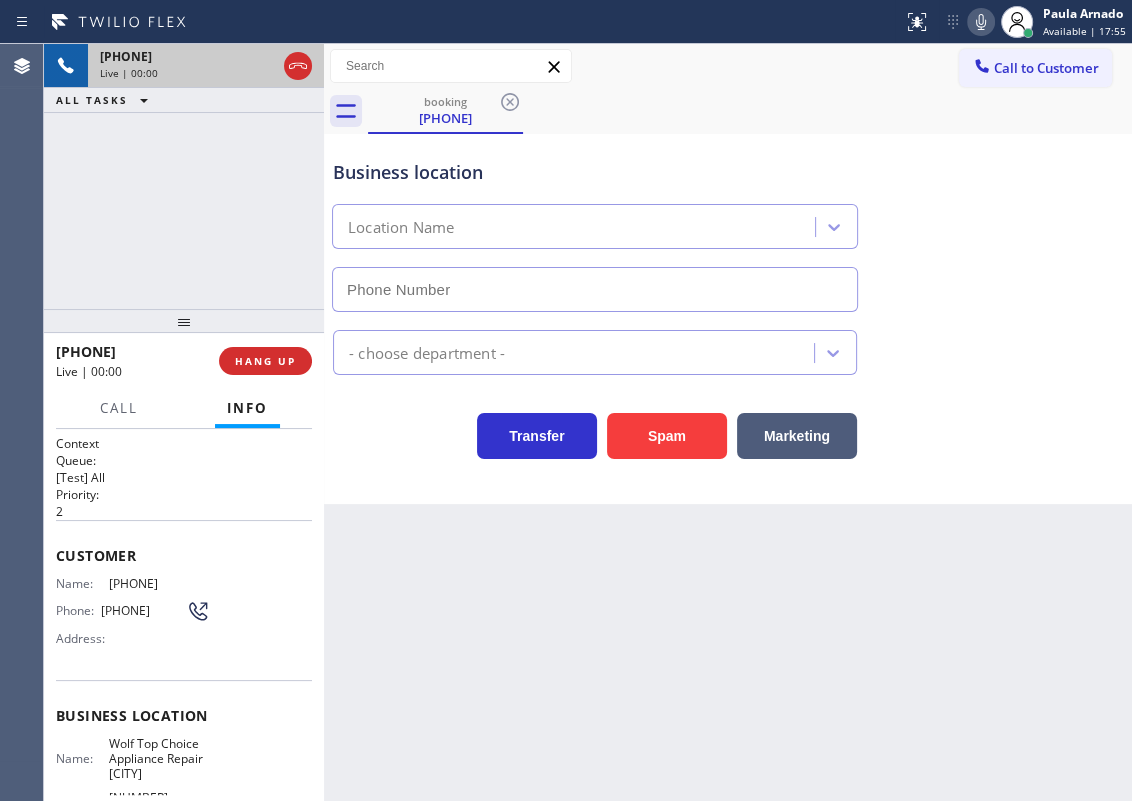 type on "[PHONE]" 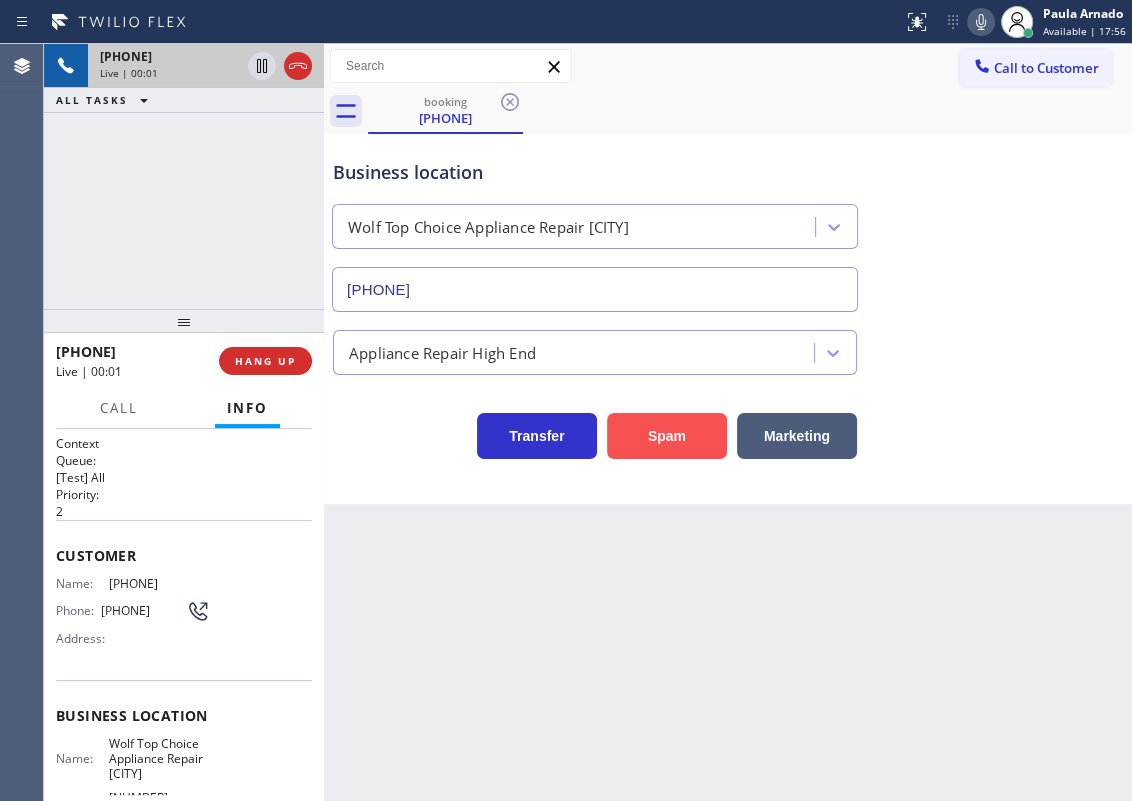 click on "Spam" at bounding box center (667, 436) 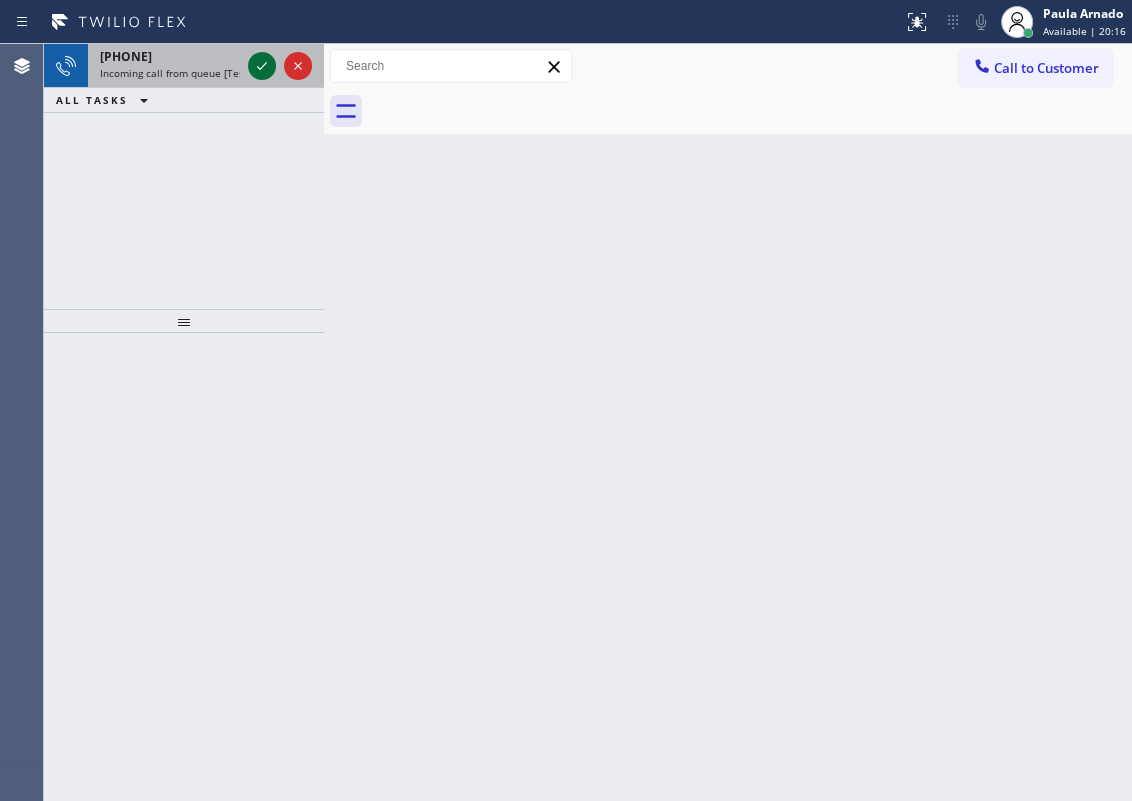 click 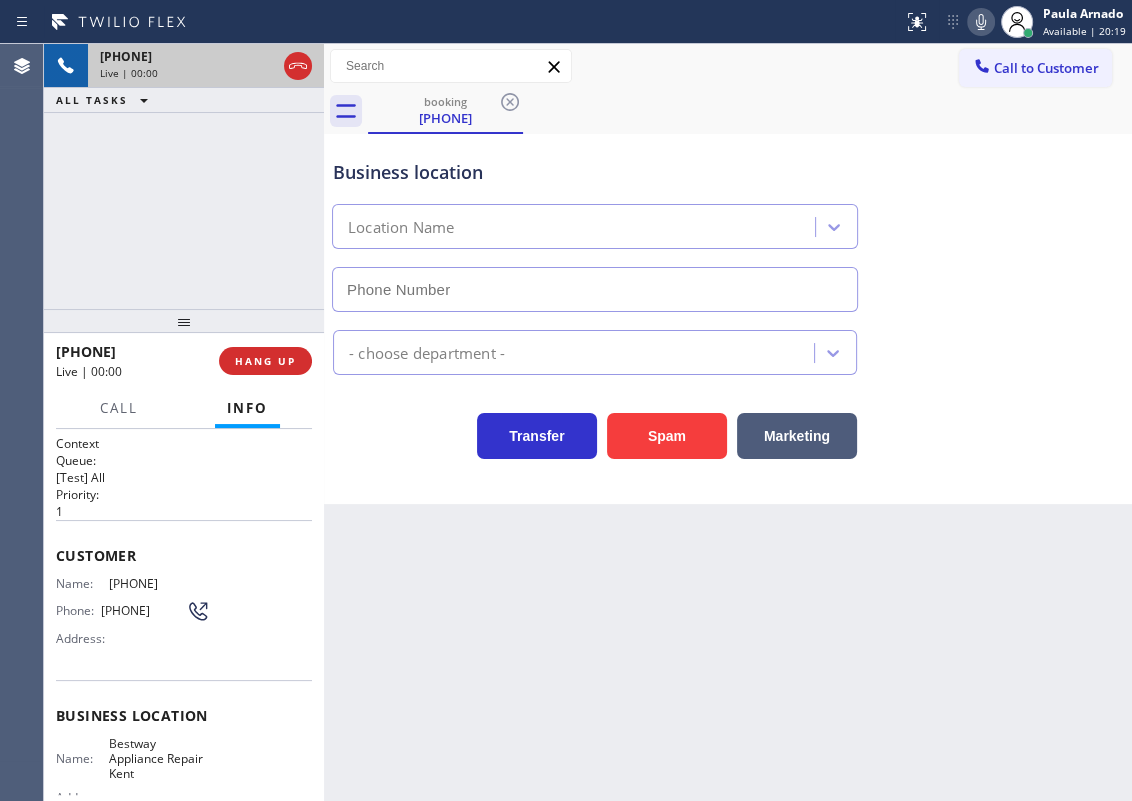 type on "[PHONE]" 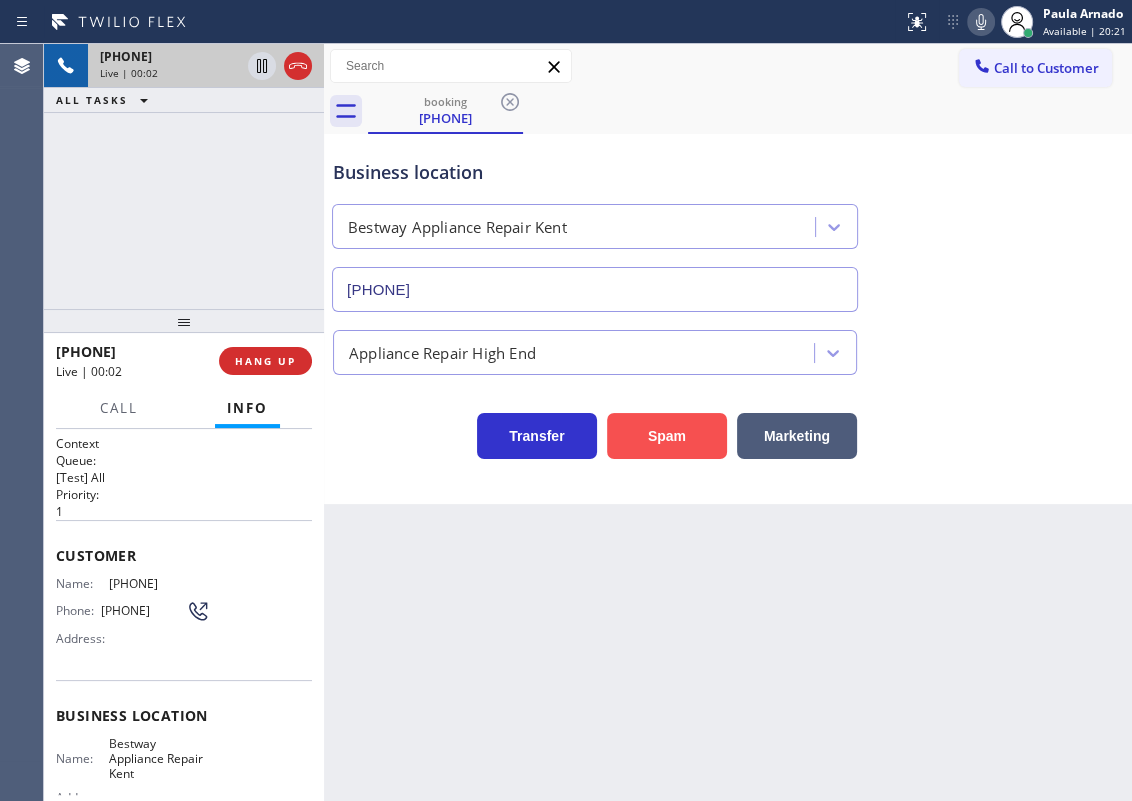 click on "Spam" at bounding box center (667, 436) 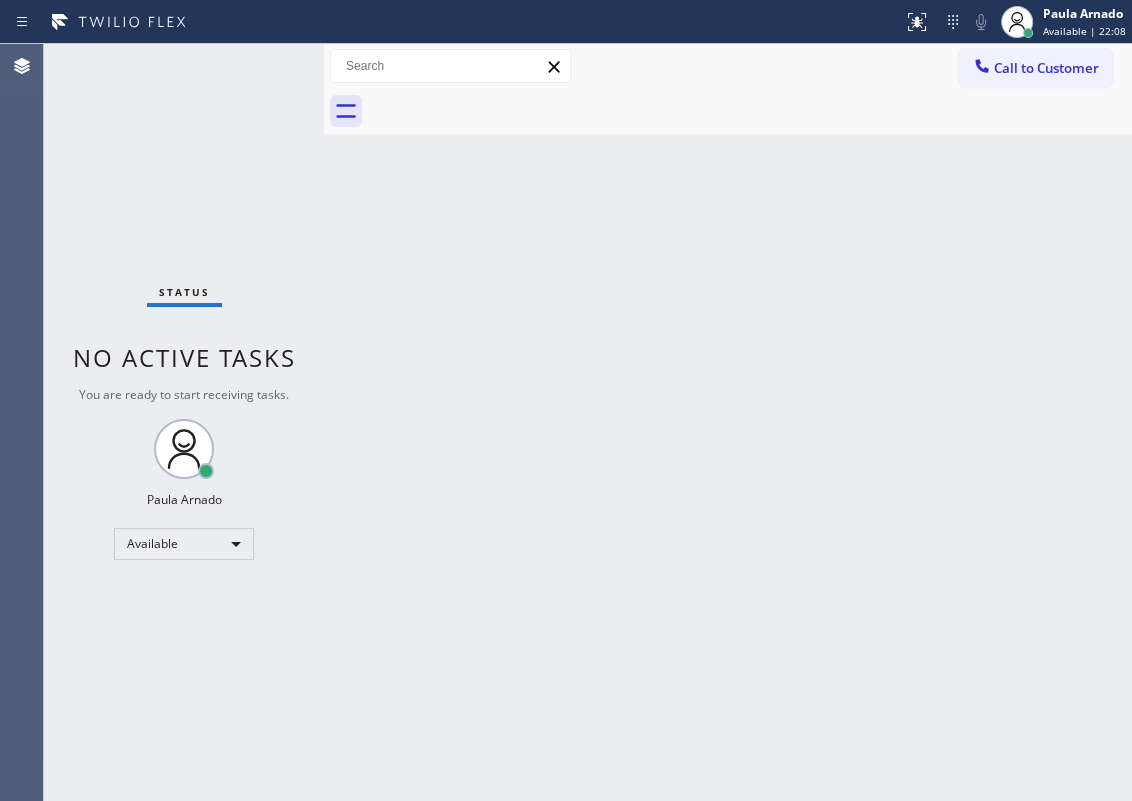 click on "Back to Dashboard Change Sender ID Customers Technicians Select a contact Outbound call Technician Search Technician Your caller id phone number Your caller id phone number Call Technician info Name   Phone none Address none Change Sender ID HVAC +18559994417 5 Star Appliance +18557314952 Appliance Repair +18554611149 Plumbing +18889090120 Air Duct Cleaning +18006865038  Electricians +18005688664 Cancel Change Check personal SMS Reset Change No tabs Call to Customer Outbound call Location Search location Your caller id phone number Customer number Call Outbound call Technician Search Technician Your caller id phone number Your caller id phone number Call" at bounding box center [728, 422] 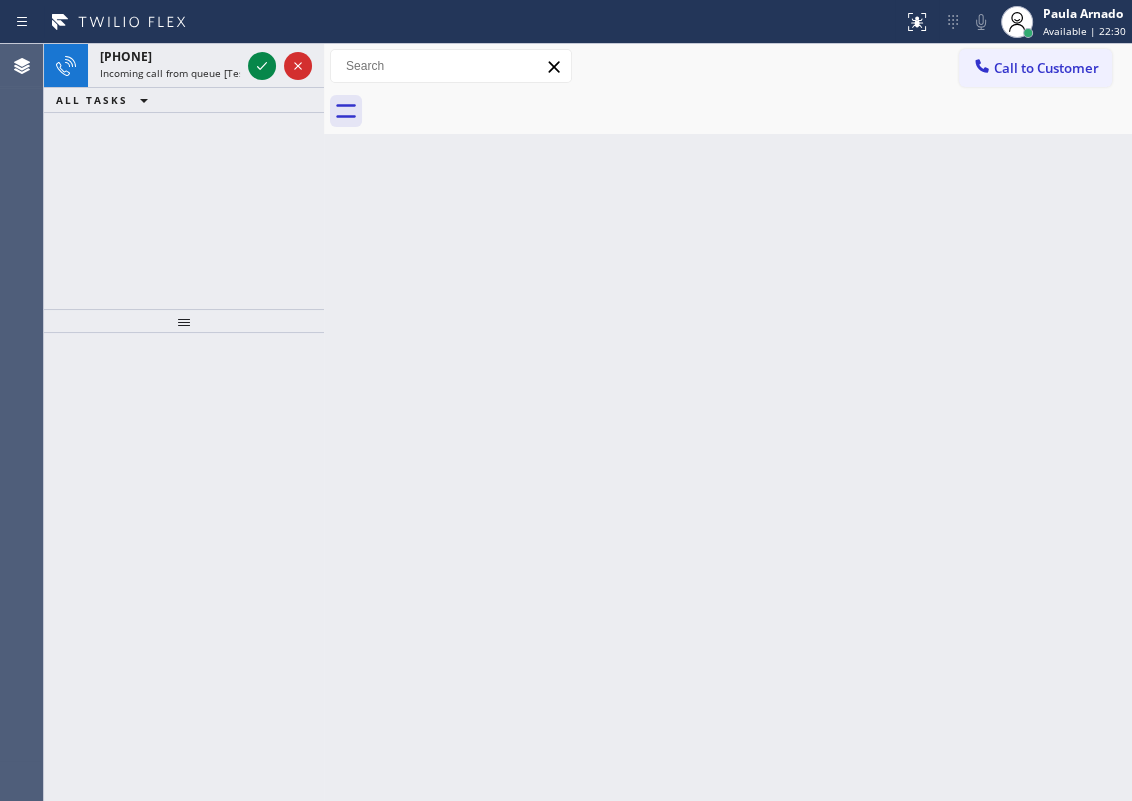 click on "Back to Dashboard Change Sender ID Customers Technicians Select a contact Outbound call Technician Search Technician Your caller id phone number Your caller id phone number Call Technician info Name   Phone none Address none Change Sender ID HVAC +18559994417 5 Star Appliance +18557314952 Appliance Repair +18554611149 Plumbing +18889090120 Air Duct Cleaning +18006865038  Electricians +18005688664 Cancel Change Check personal SMS Reset Change No tabs Call to Customer Outbound call Location Search location Your caller id phone number Customer number Call Outbound call Technician Search Technician Your caller id phone number Your caller id phone number Call" at bounding box center [728, 422] 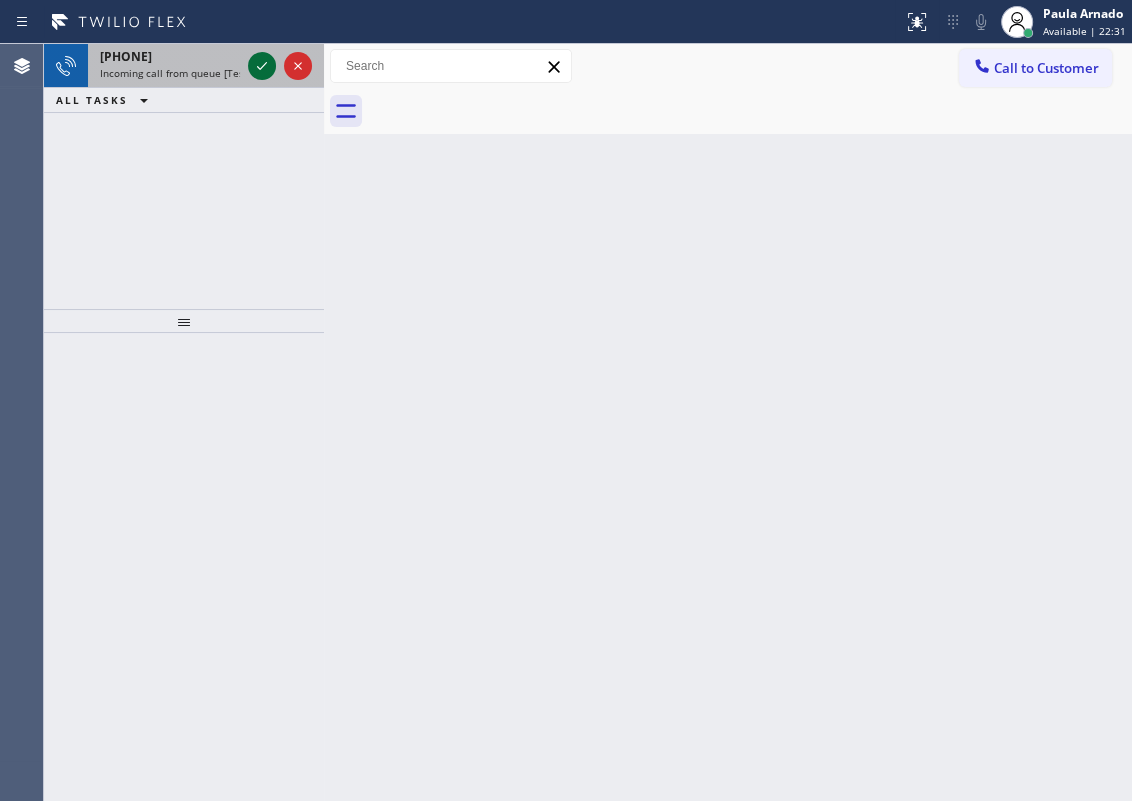 click 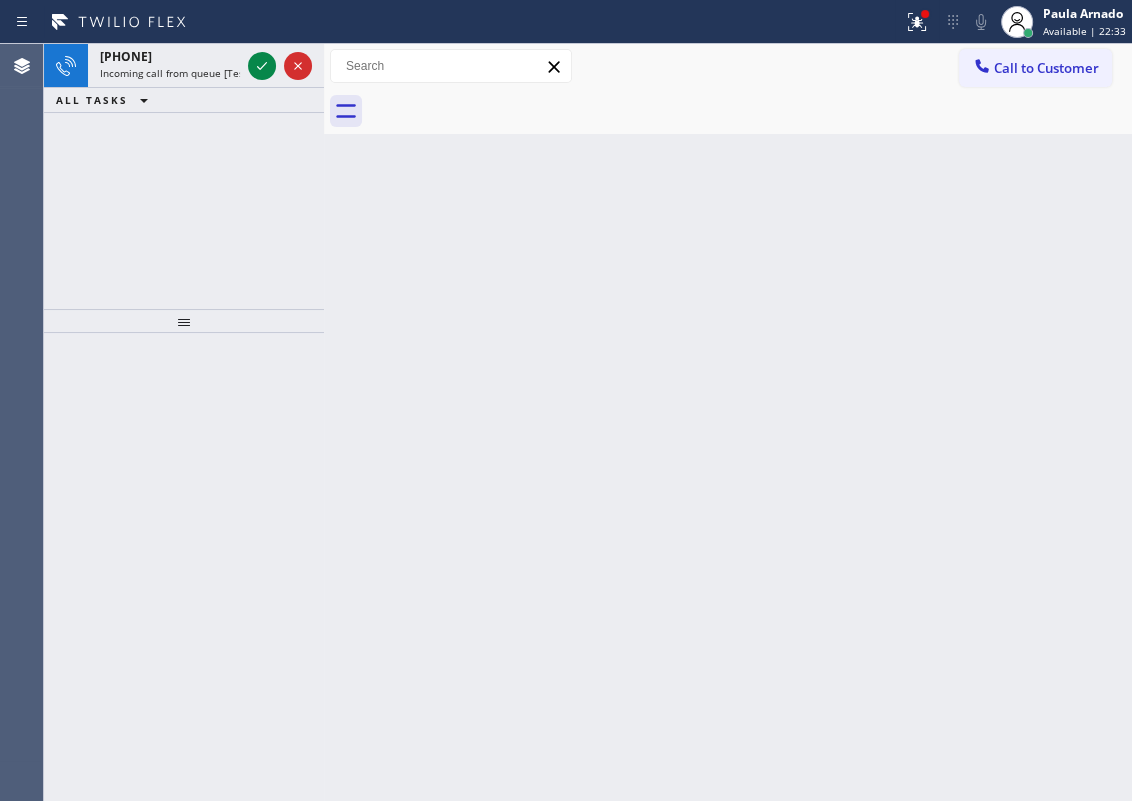click 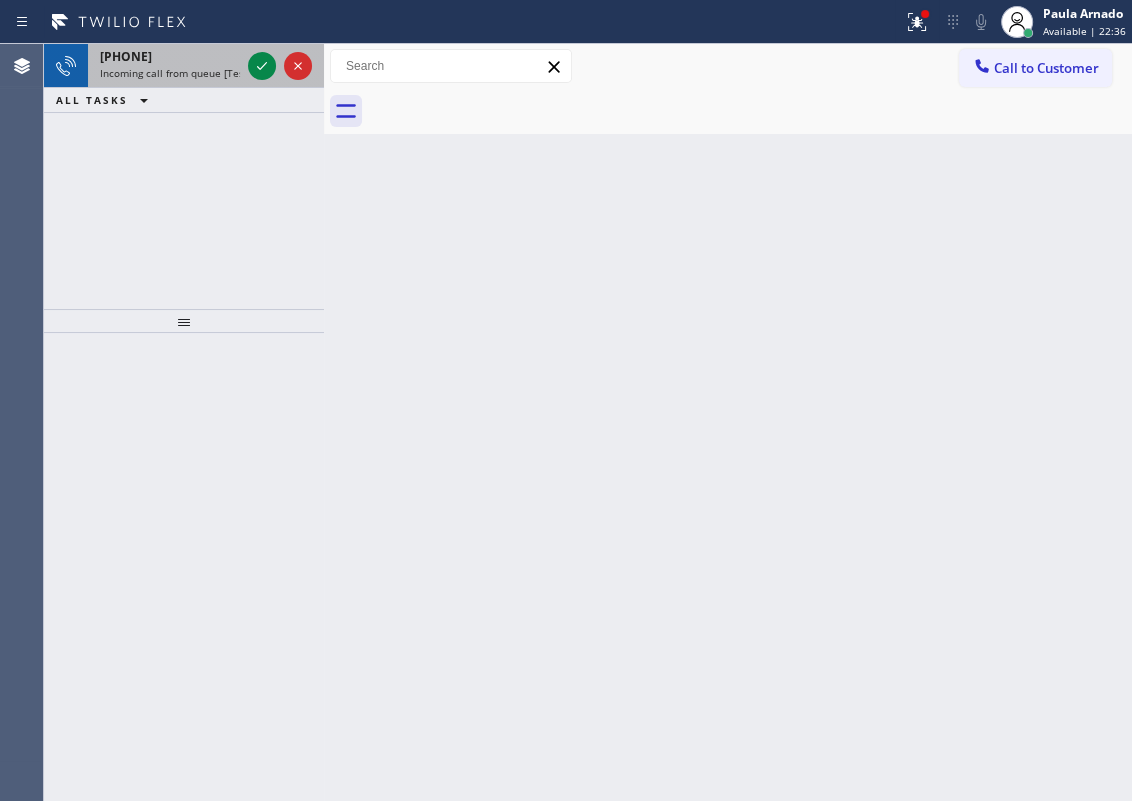 click on "[PHONE]" at bounding box center [170, 56] 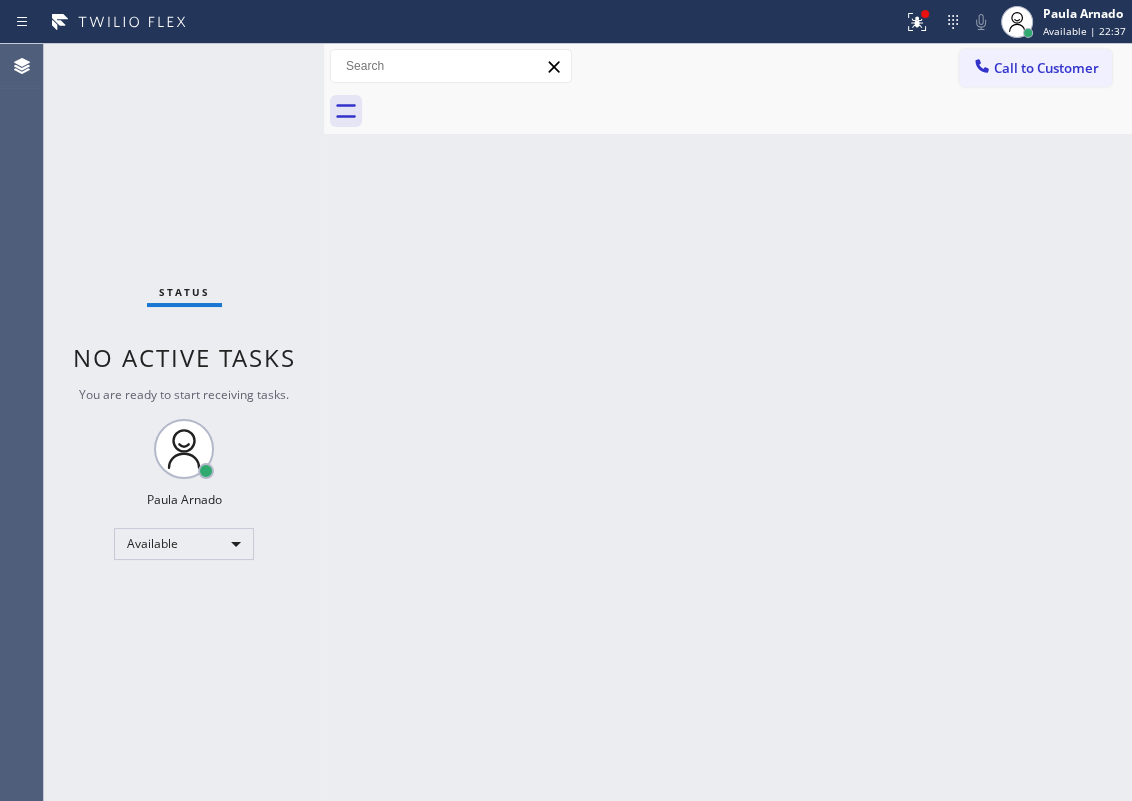 click on "Status No active tasks You are ready to start receiving tasks. [FIRST] [LAST] Available" at bounding box center (184, 422) 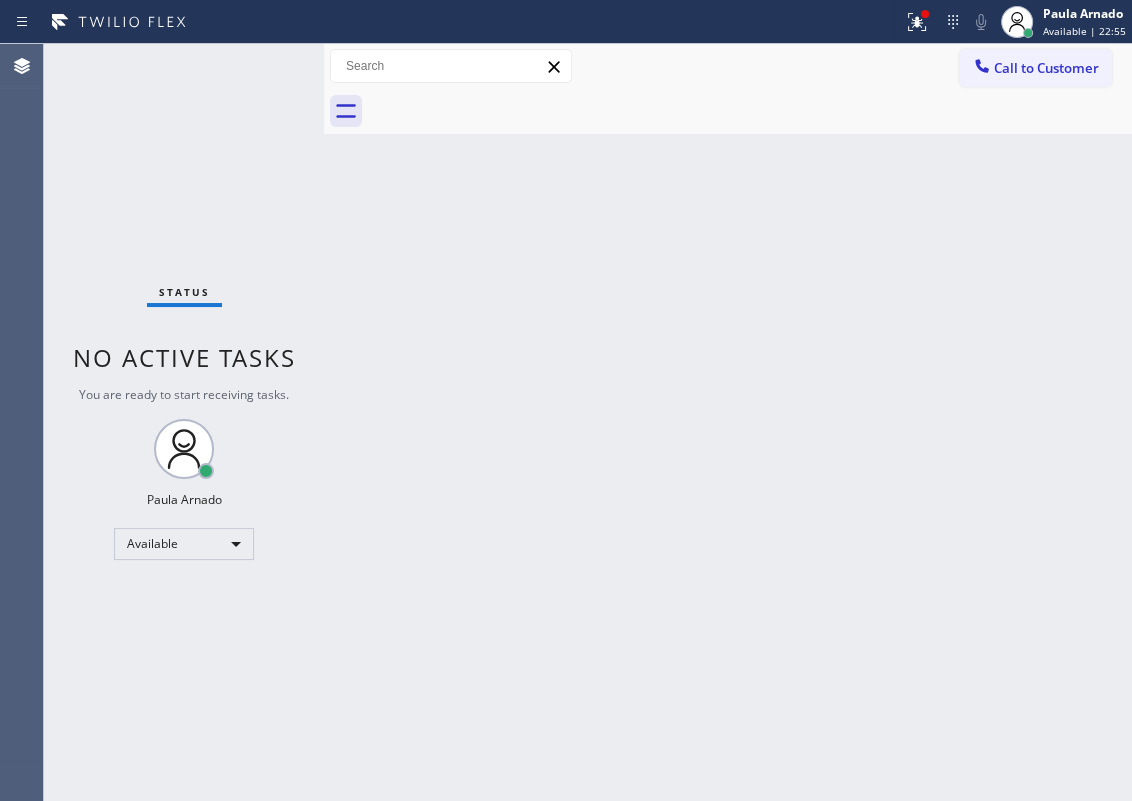 drag, startPoint x: 955, startPoint y: 362, endPoint x: 710, endPoint y: 356, distance: 245.07346 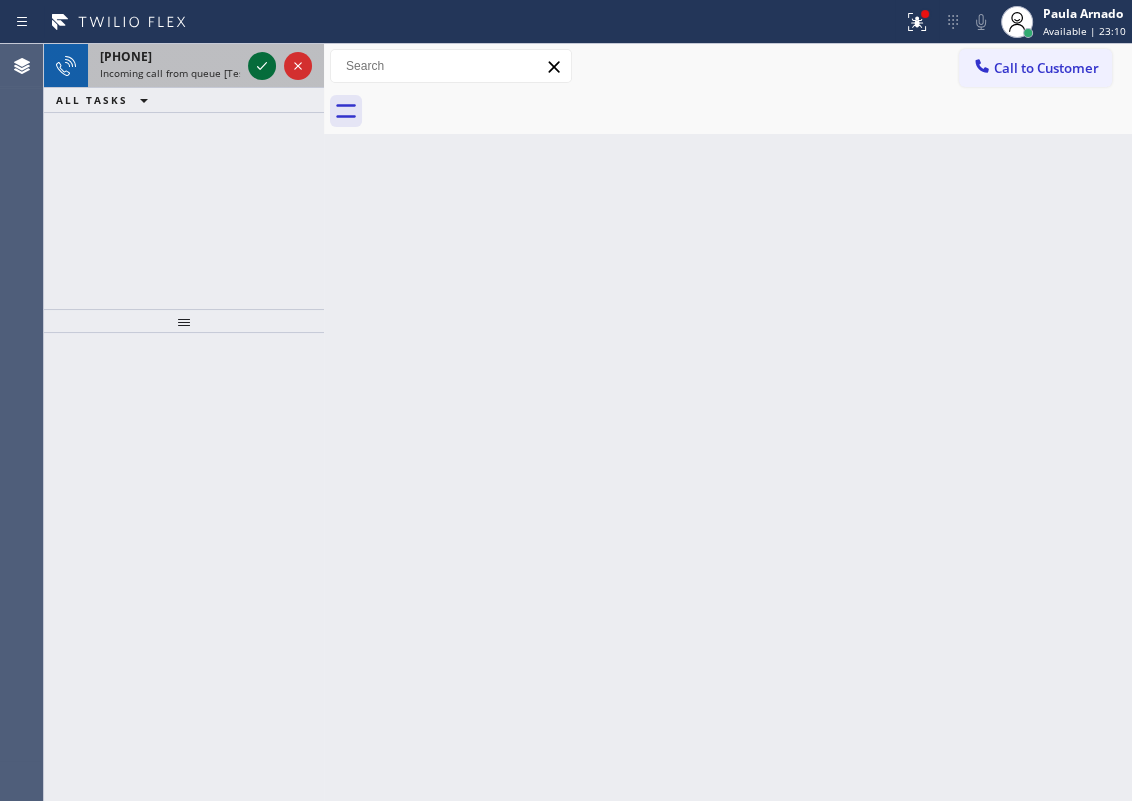click 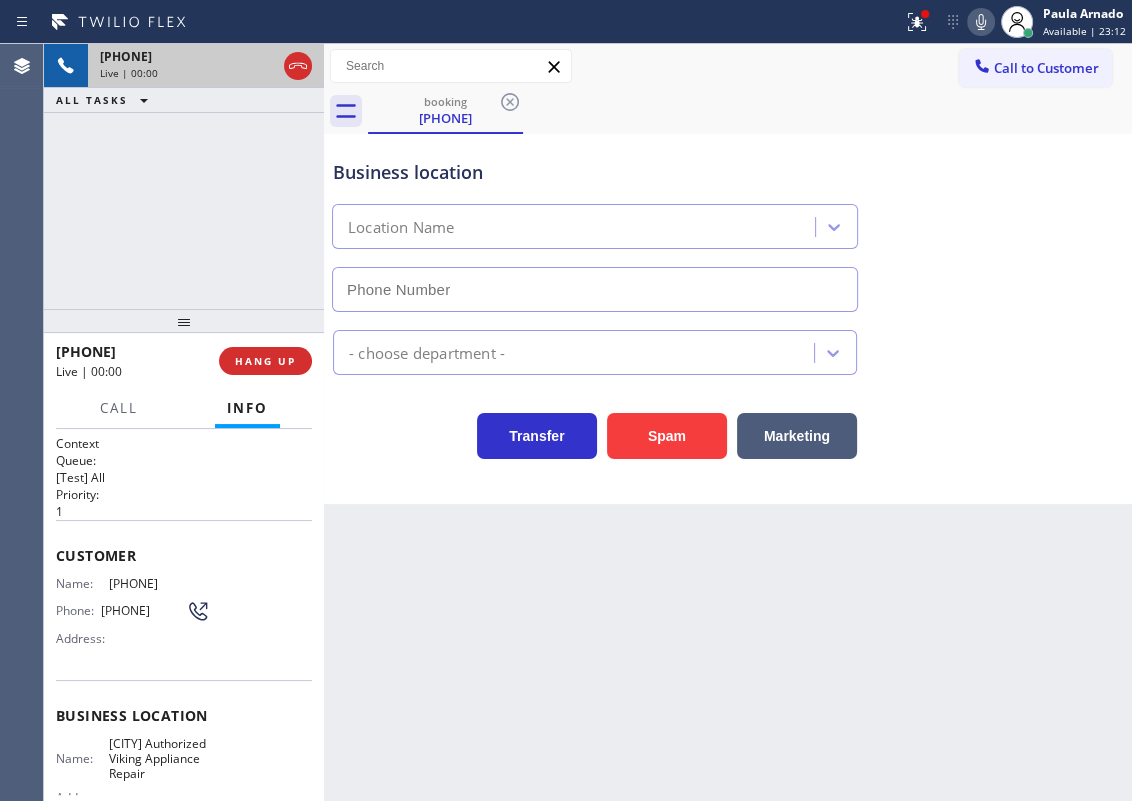 type on "[PHONE]" 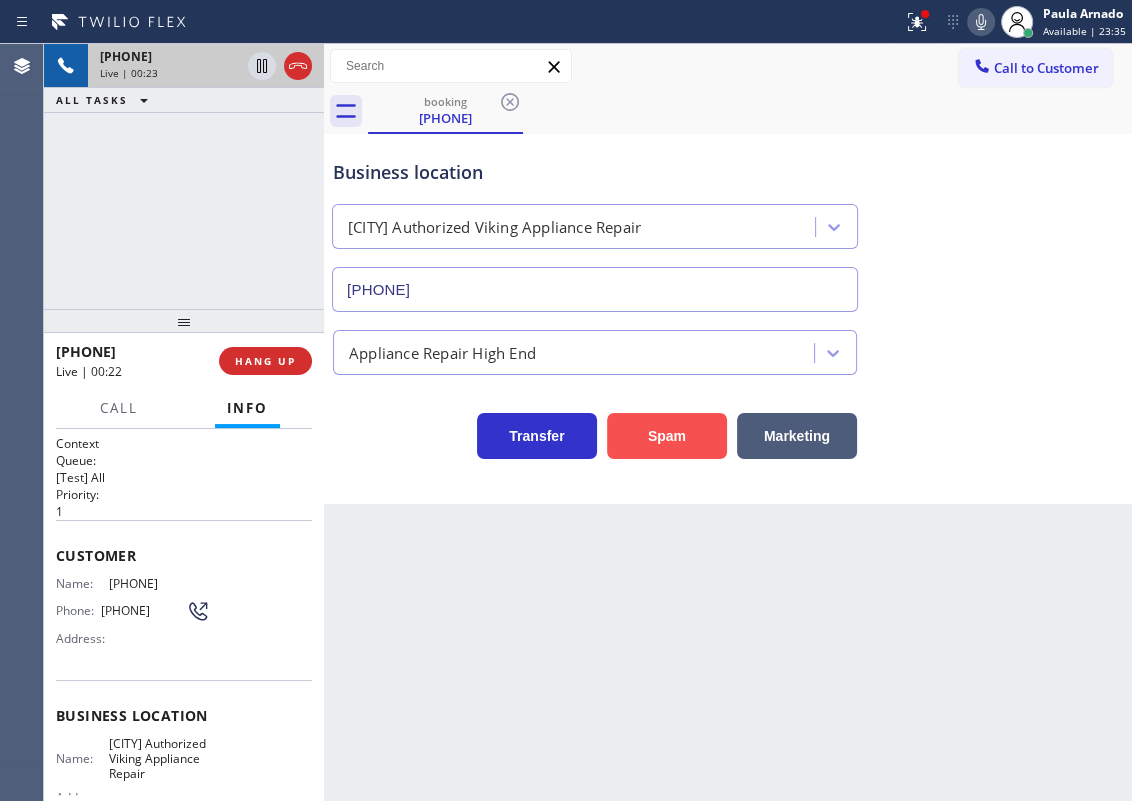 click on "Spam" at bounding box center (667, 436) 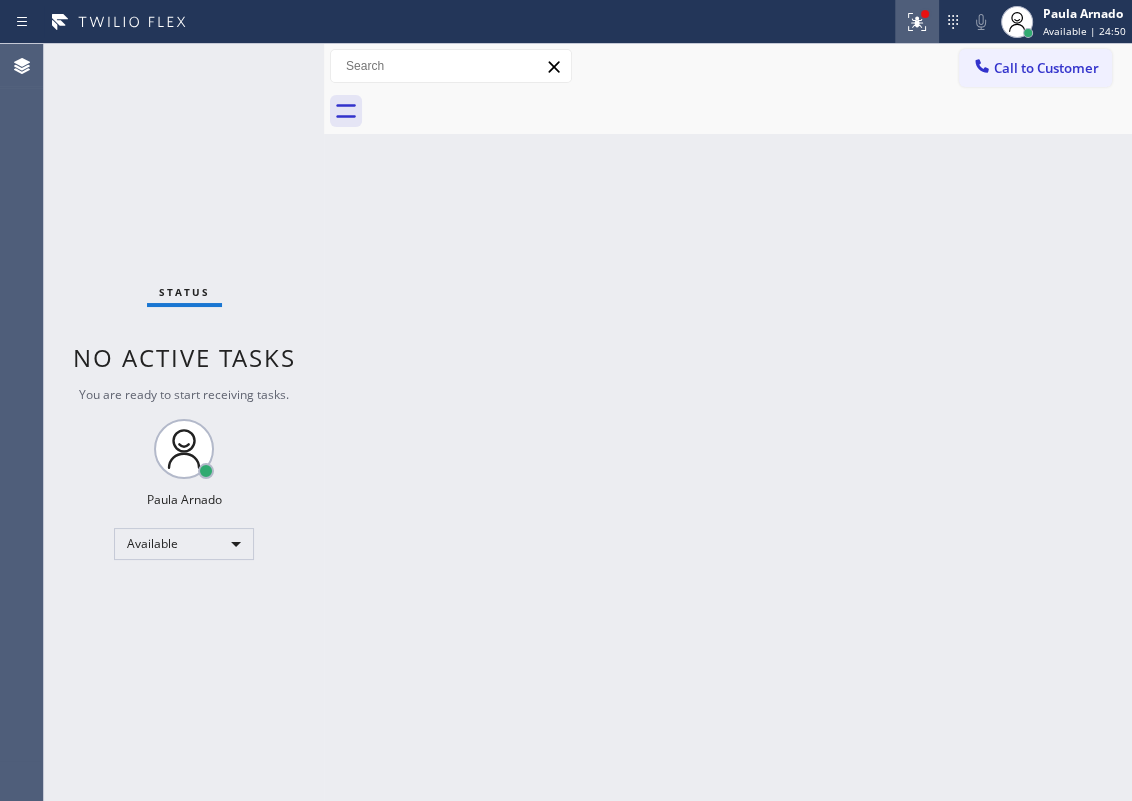 click 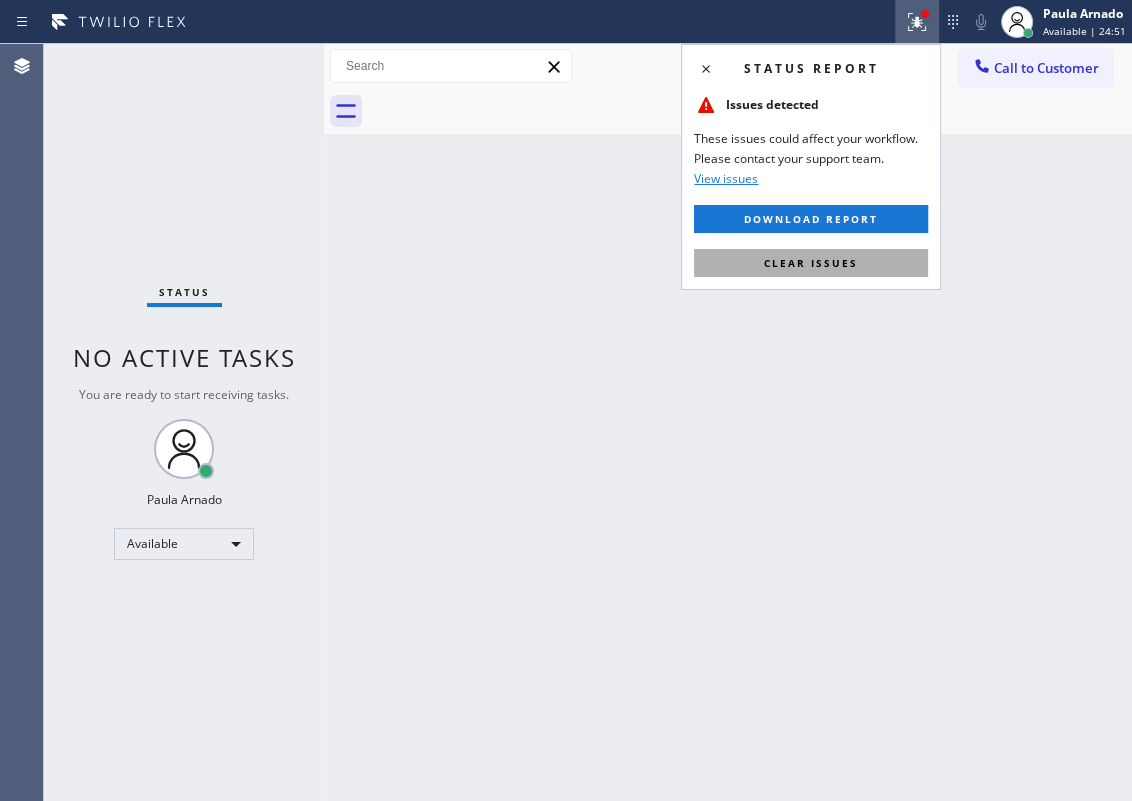 click on "Clear issues" at bounding box center (811, 263) 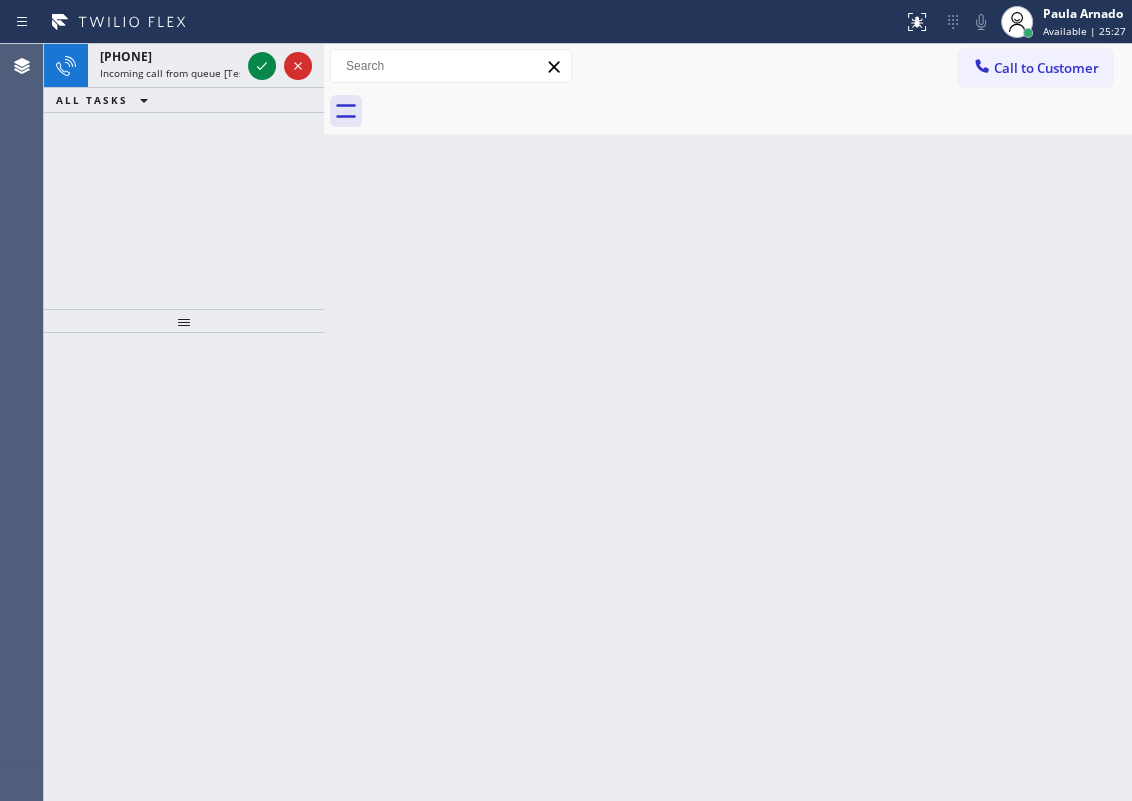 click on "Back to Dashboard Change Sender ID Customers Technicians Select a contact Outbound call Technician Search Technician Your caller id phone number Your caller id phone number Call Technician info Name   Phone none Address none Change Sender ID HVAC +18559994417 5 Star Appliance +18557314952 Appliance Repair +18554611149 Plumbing +18889090120 Air Duct Cleaning +18006865038  Electricians +18005688664 Cancel Change Check personal SMS Reset Change No tabs Call to Customer Outbound call Location Search location Your caller id phone number Customer number Call Outbound call Technician Search Technician Your caller id phone number Your caller id phone number Call" at bounding box center [728, 422] 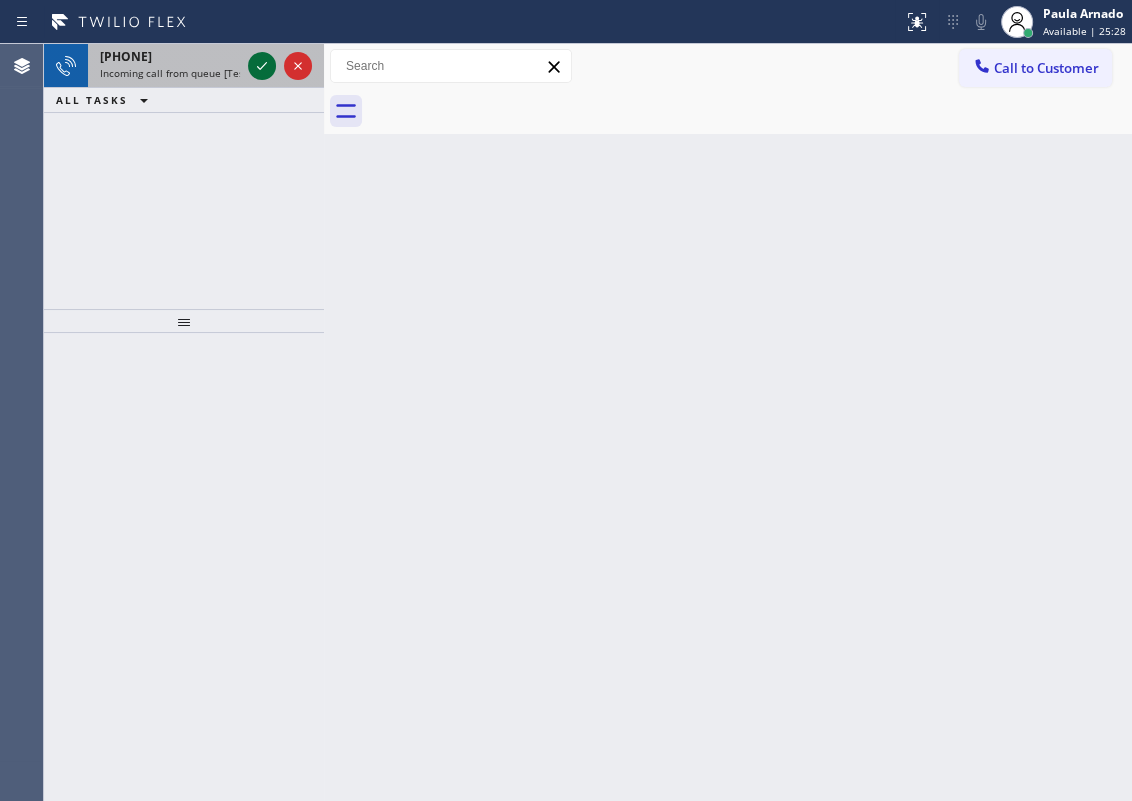 click 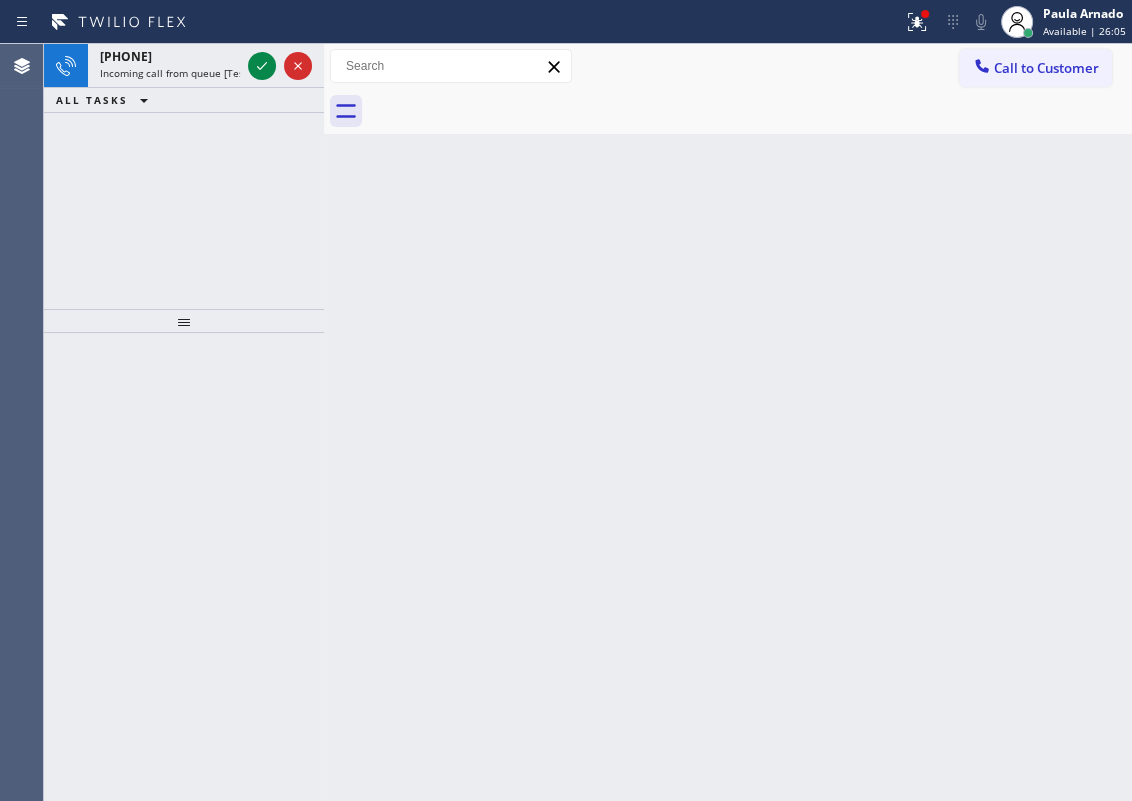 click on "Back to Dashboard Change Sender ID Customers Technicians Select a contact Outbound call Technician Search Technician Your caller id phone number Your caller id phone number Call Technician info Name   Phone none Address none Change Sender ID HVAC +18559994417 5 Star Appliance +18557314952 Appliance Repair +18554611149 Plumbing +18889090120 Air Duct Cleaning +18006865038  Electricians +18005688664 Cancel Change Check personal SMS Reset Change No tabs Call to Customer Outbound call Location Search location Your caller id phone number Customer number Call Outbound call Technician Search Technician Your caller id phone number Your caller id phone number Call" at bounding box center (728, 422) 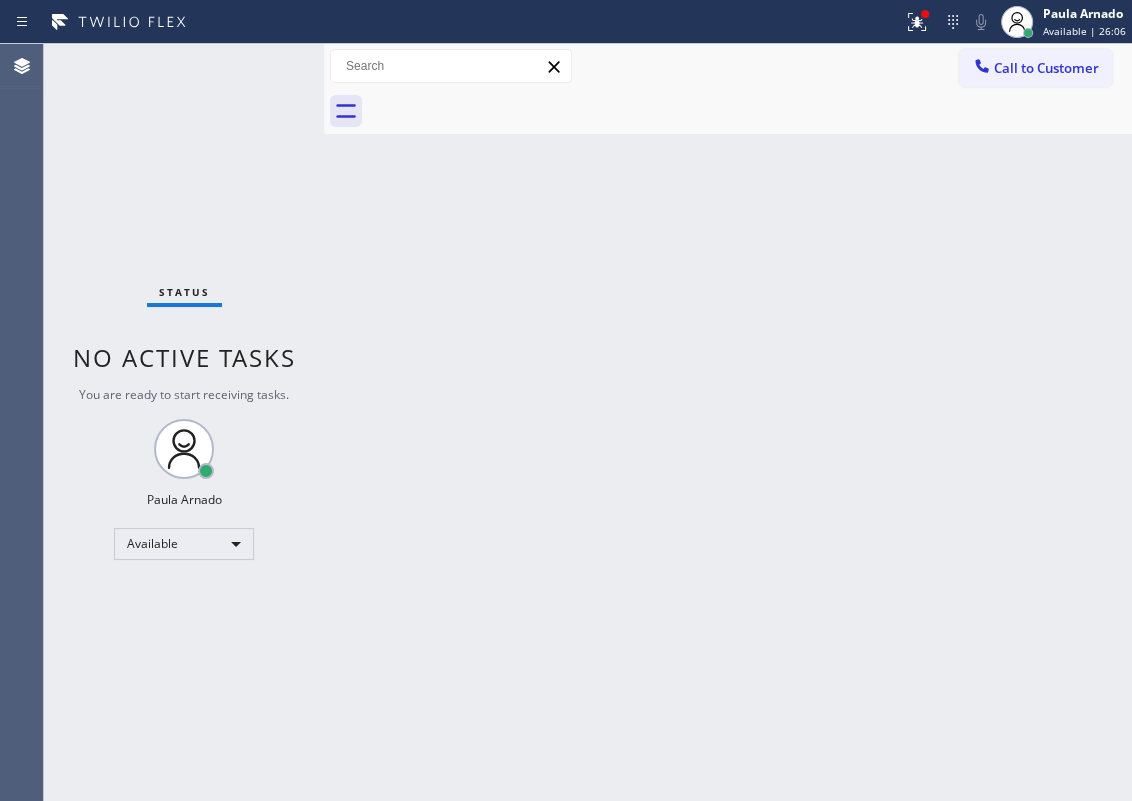 click on "Status No active tasks You are ready to start receiving tasks. [FIRST] [LAST] Available" at bounding box center (184, 422) 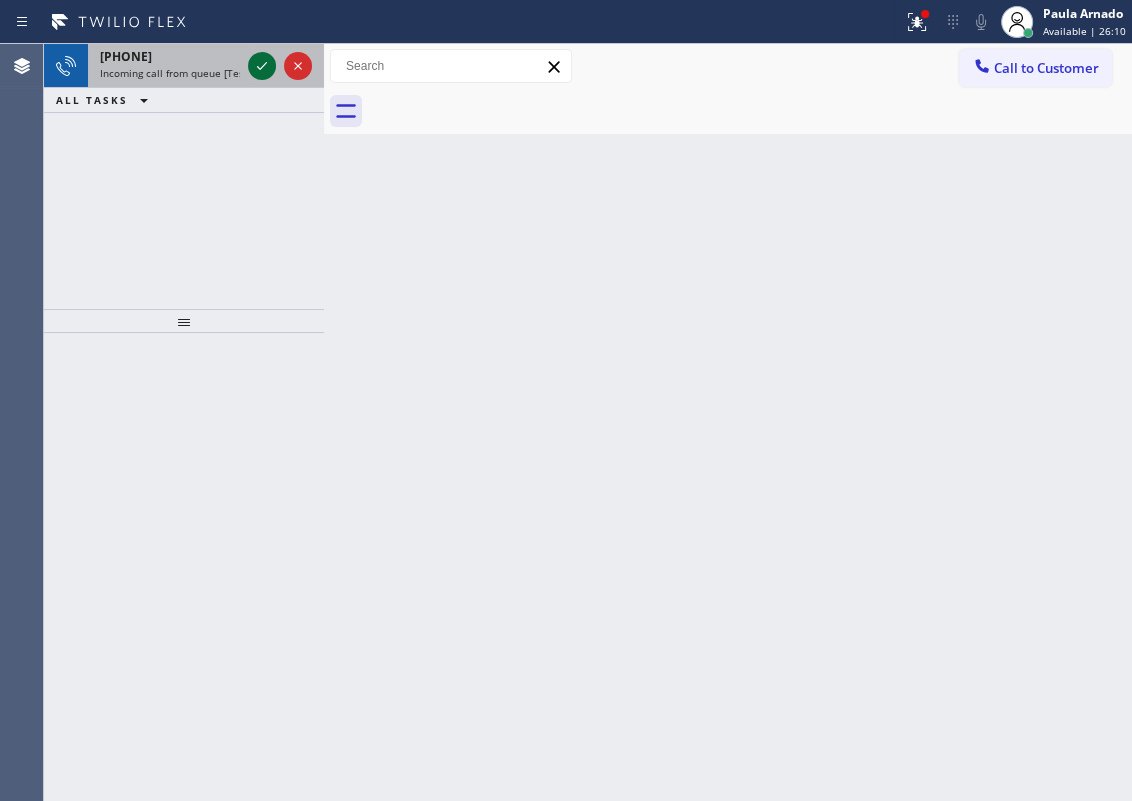 click 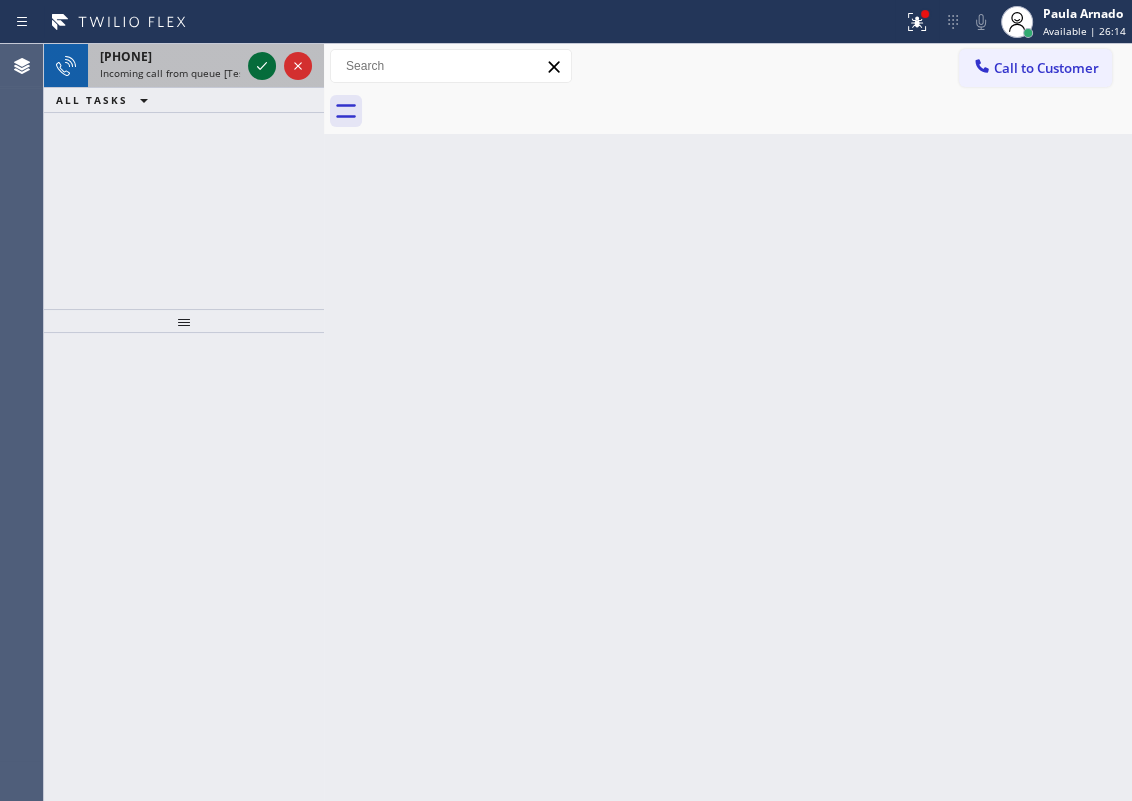 click 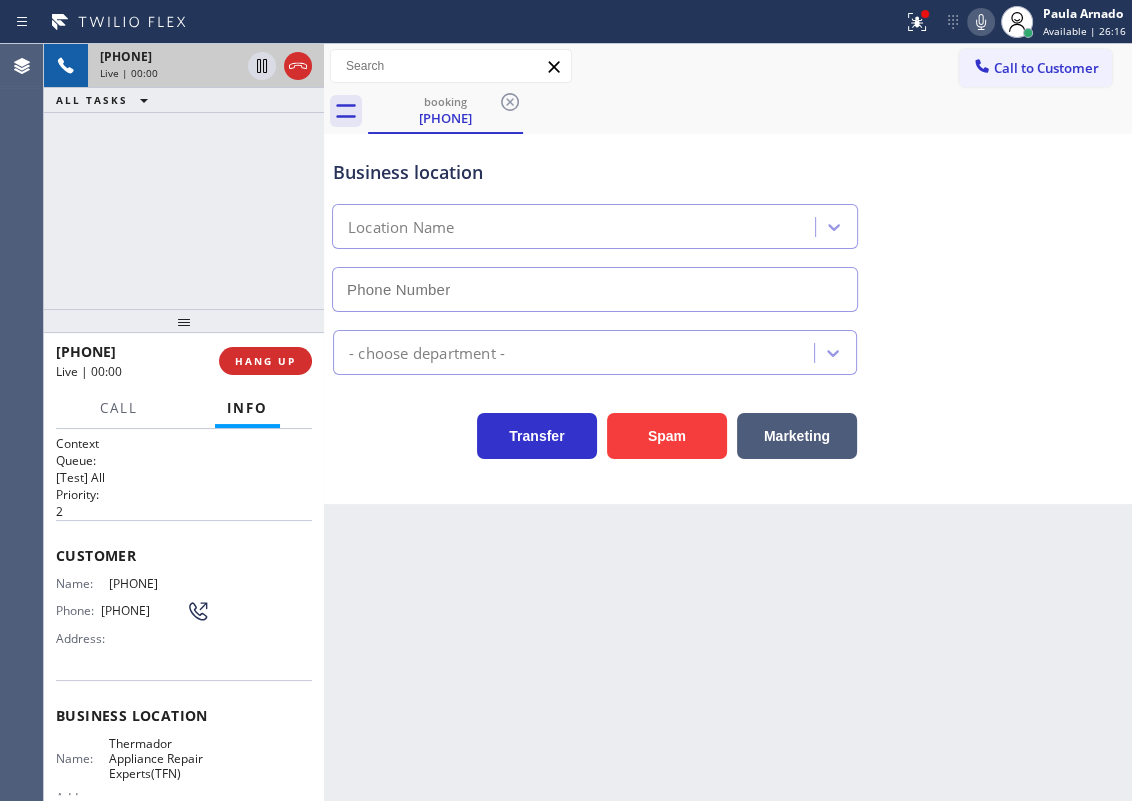 type on "[PHONE]" 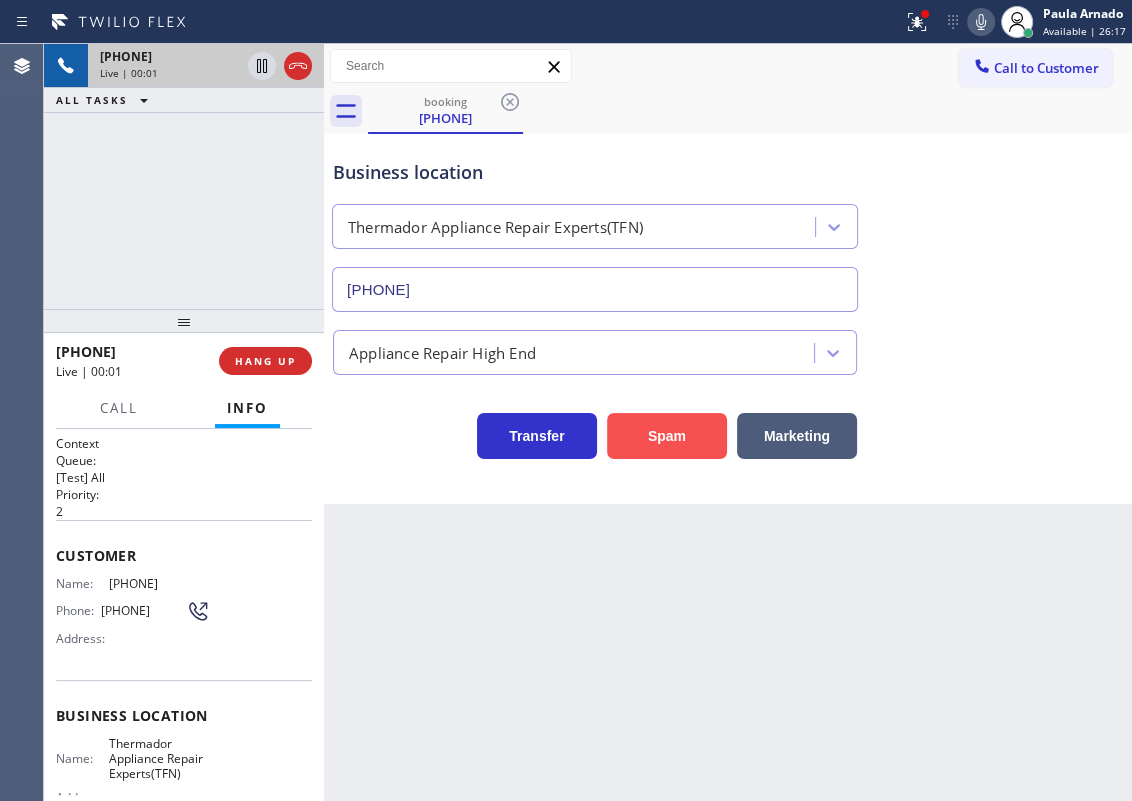 click on "Spam" at bounding box center [667, 436] 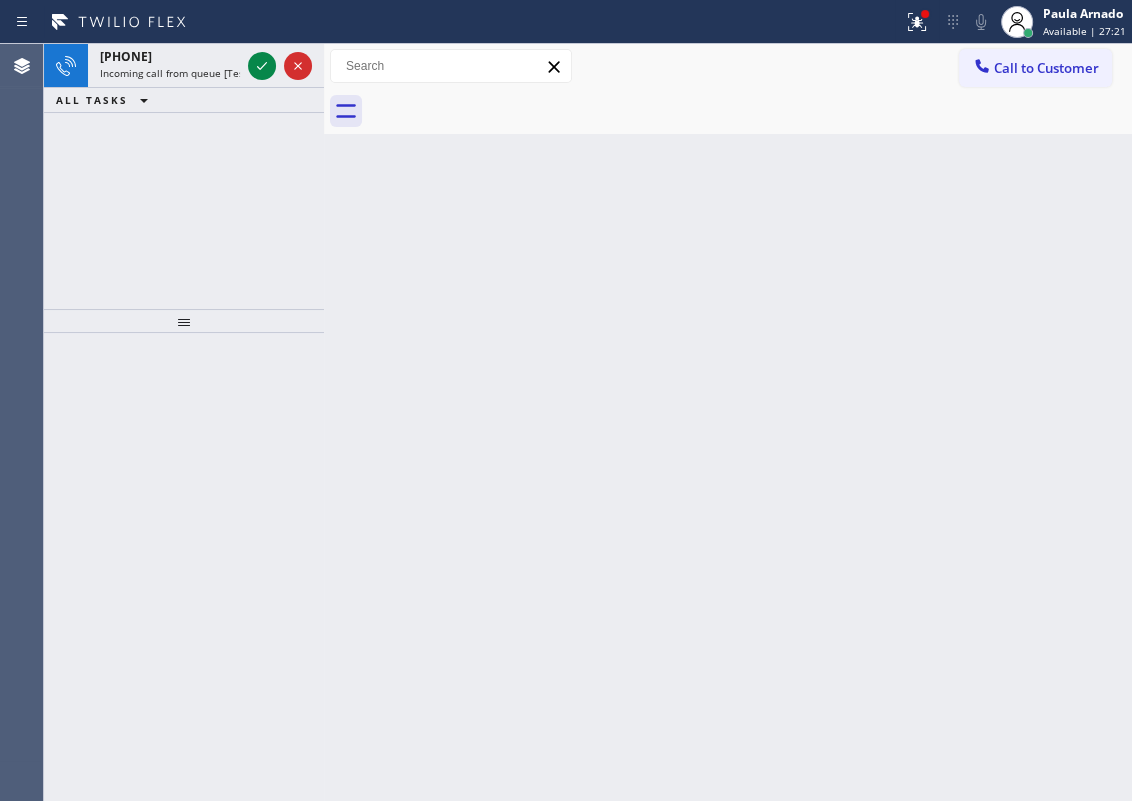 click on "Back to Dashboard Change Sender ID Customers Technicians Select a contact Outbound call Technician Search Technician Your caller id phone number Your caller id phone number Call Technician info Name   Phone none Address none Change Sender ID HVAC +18559994417 5 Star Appliance +18557314952 Appliance Repair +18554611149 Plumbing +18889090120 Air Duct Cleaning +18006865038  Electricians +18005688664 Cancel Change Check personal SMS Reset Change No tabs Call to Customer Outbound call Location Search location Your caller id phone number Customer number Call Outbound call Technician Search Technician Your caller id phone number Your caller id phone number Call" at bounding box center (728, 422) 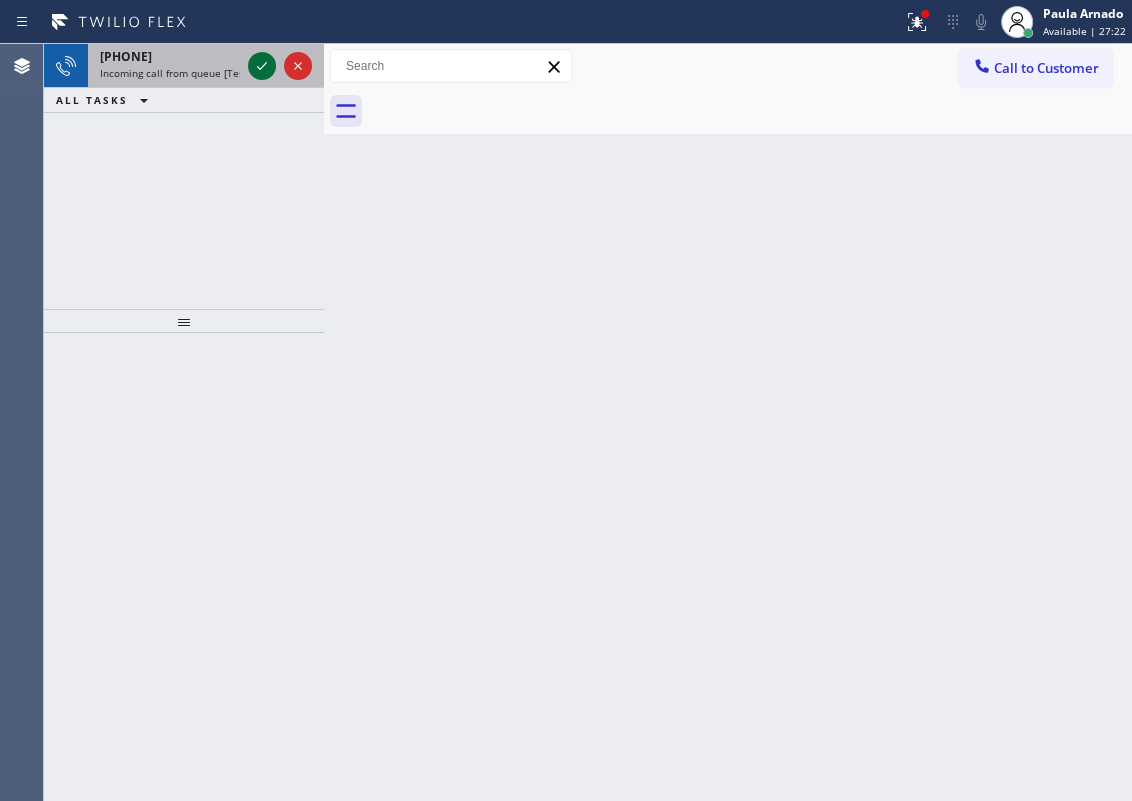 click 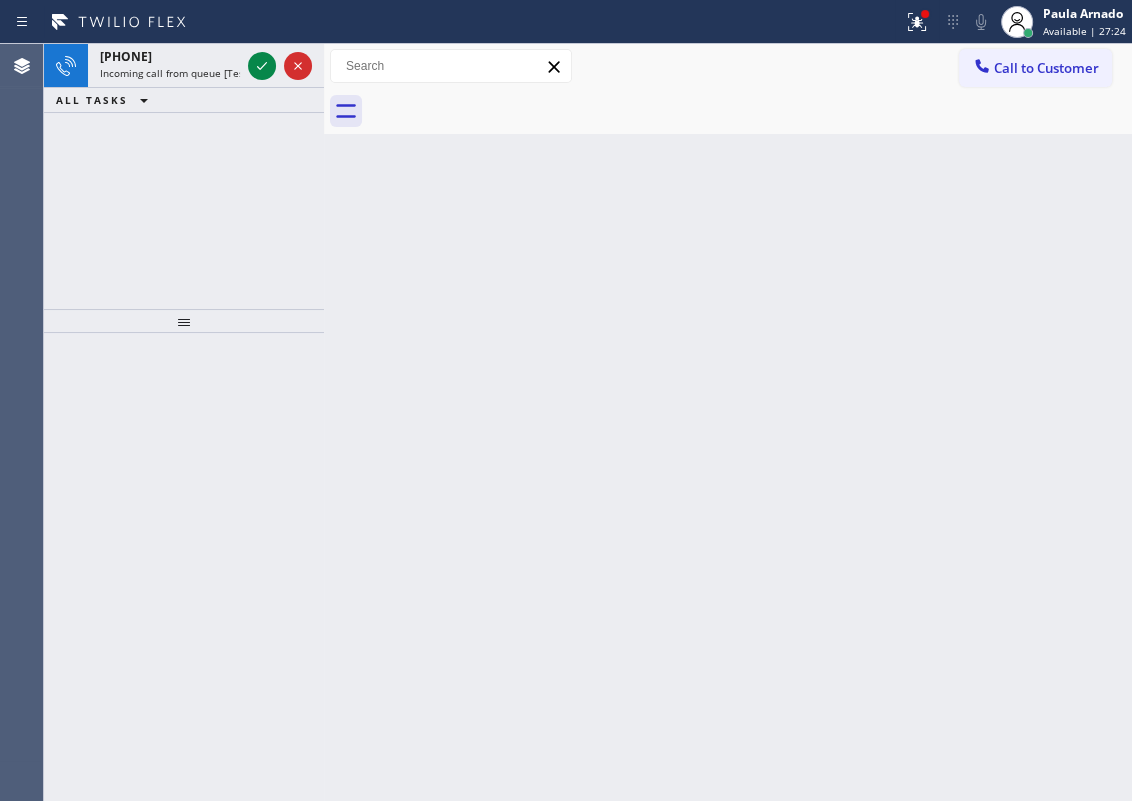 click 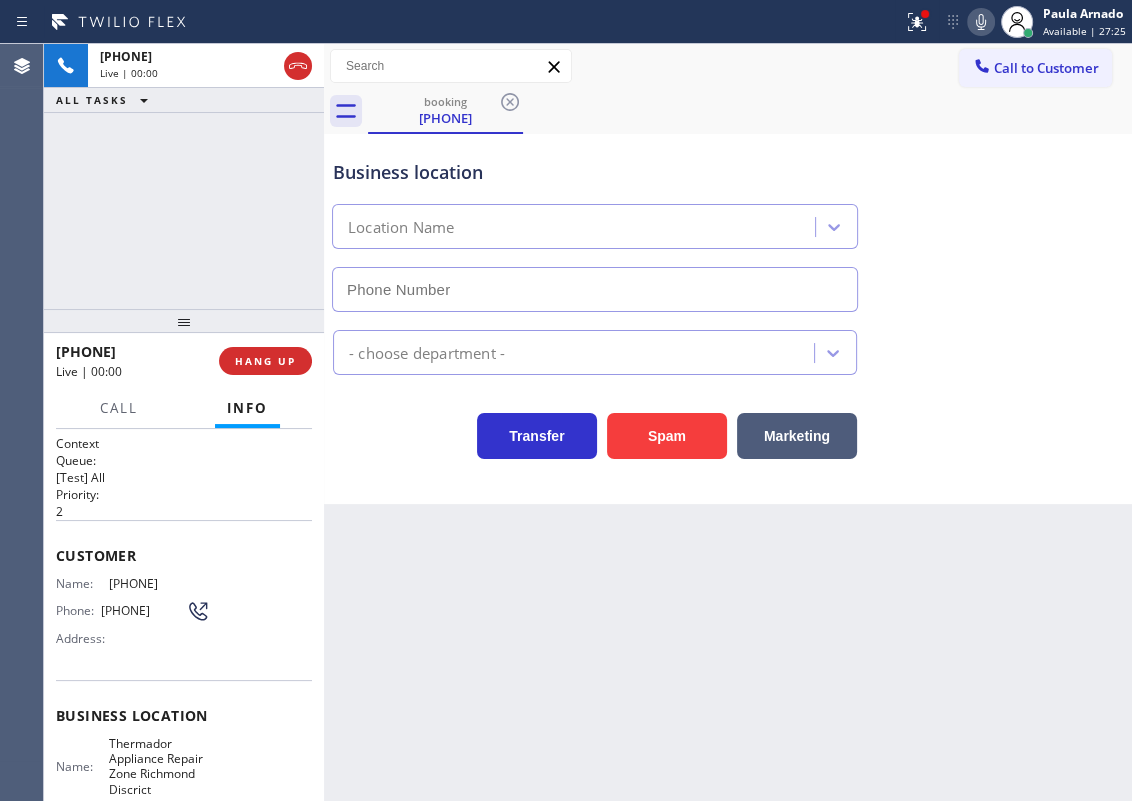 type on "[PHONE]" 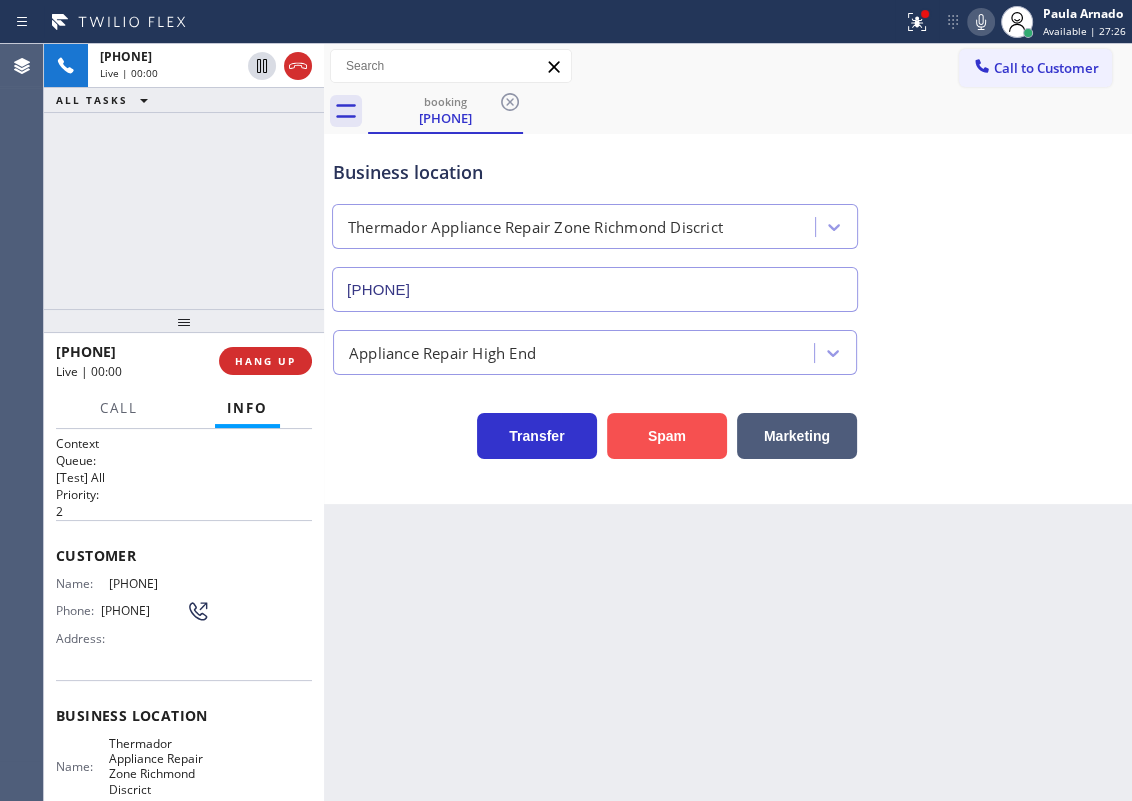 click on "Spam" at bounding box center [667, 436] 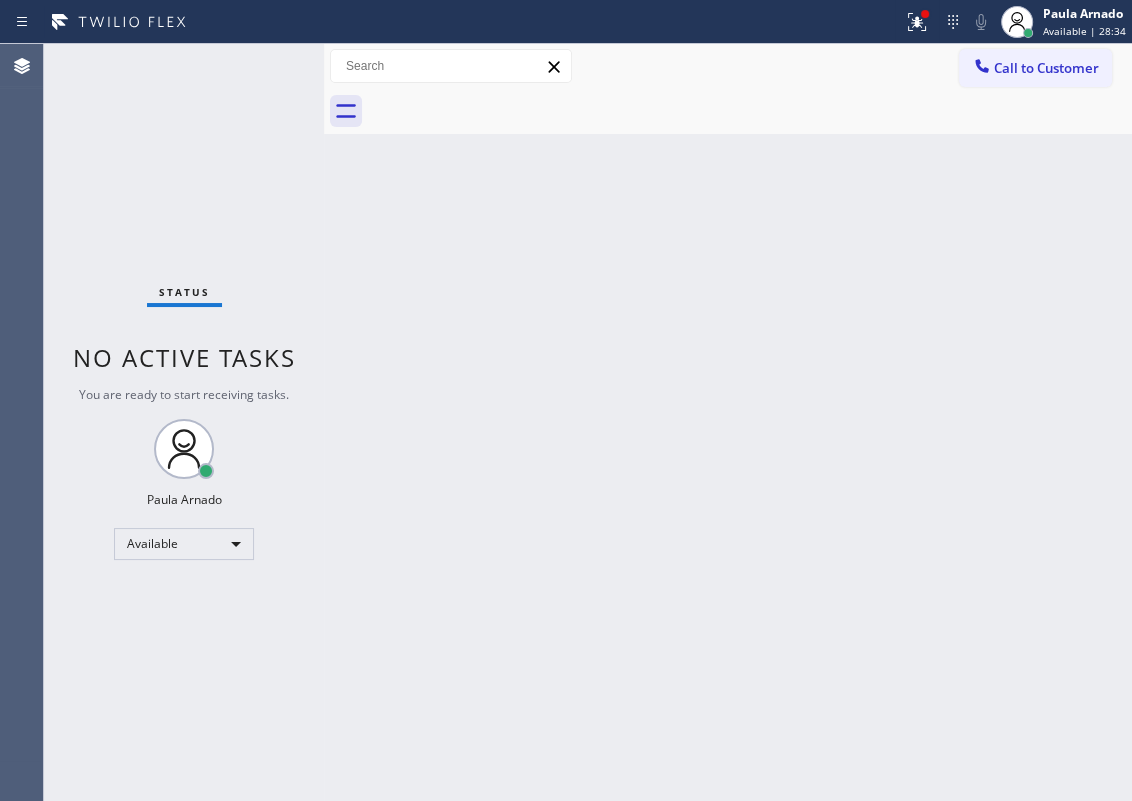 drag, startPoint x: 1114, startPoint y: 295, endPoint x: 981, endPoint y: 257, distance: 138.32208 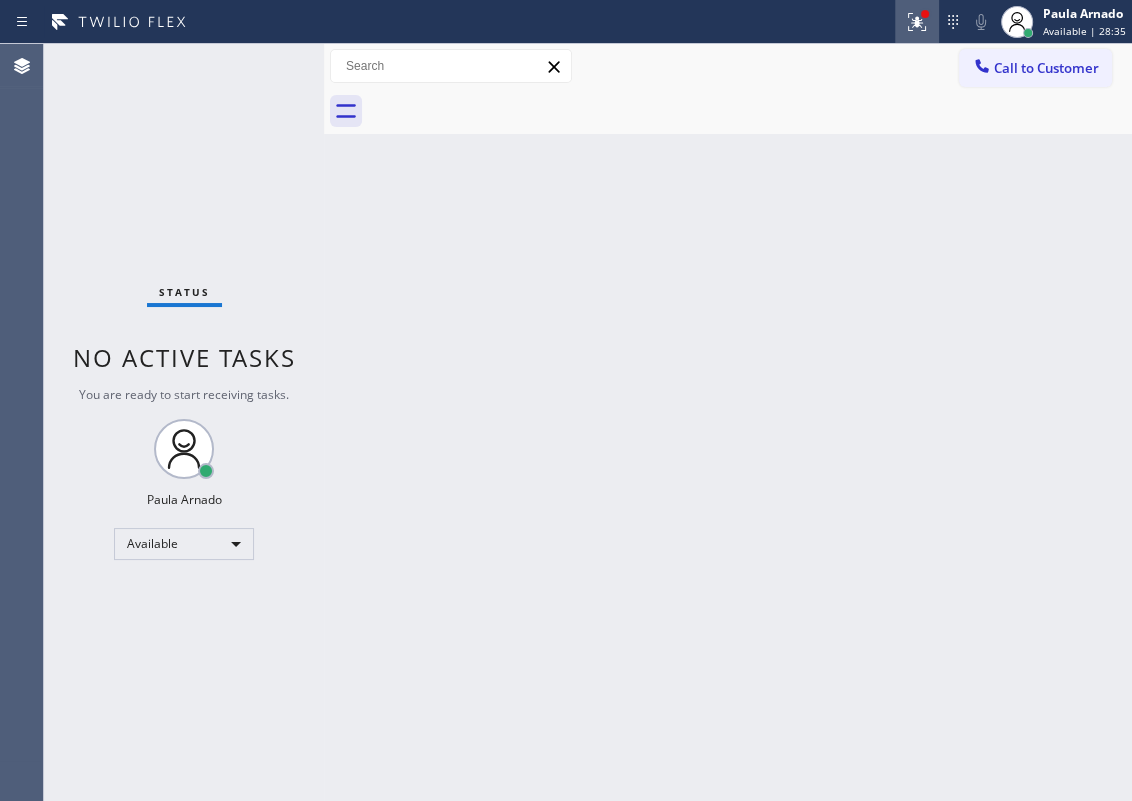 click at bounding box center (917, 22) 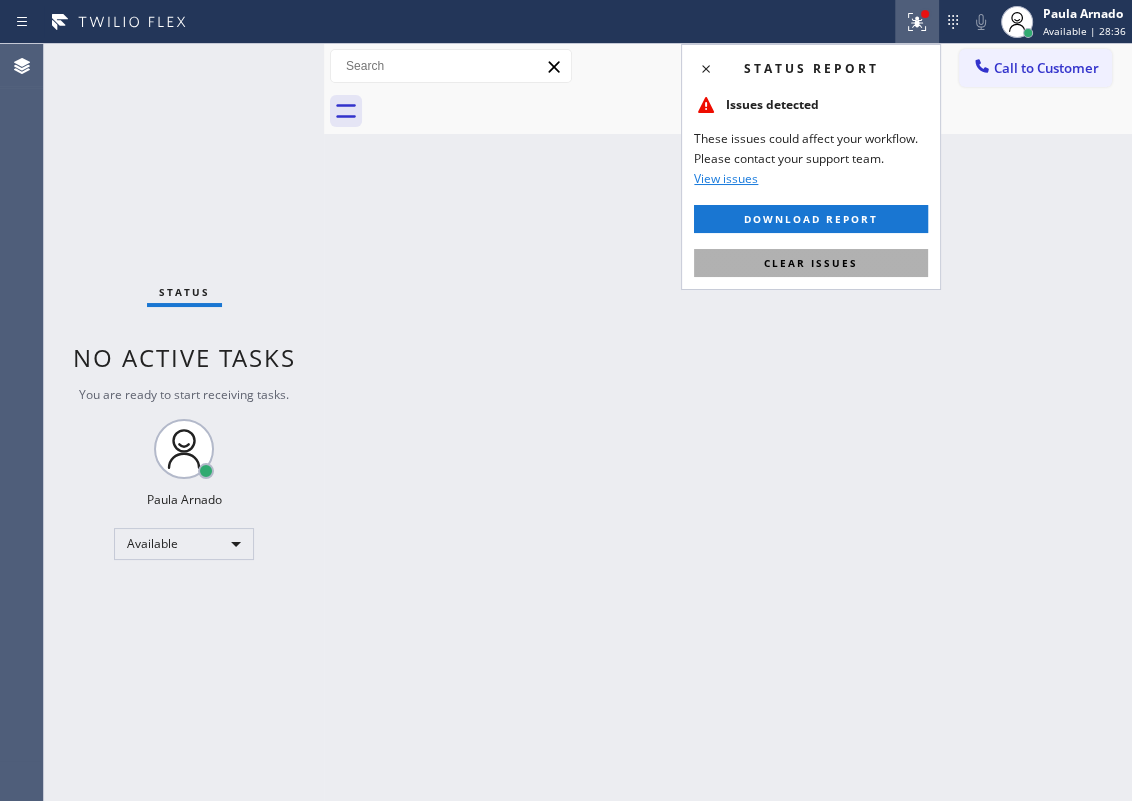 click on "Clear issues" at bounding box center (811, 263) 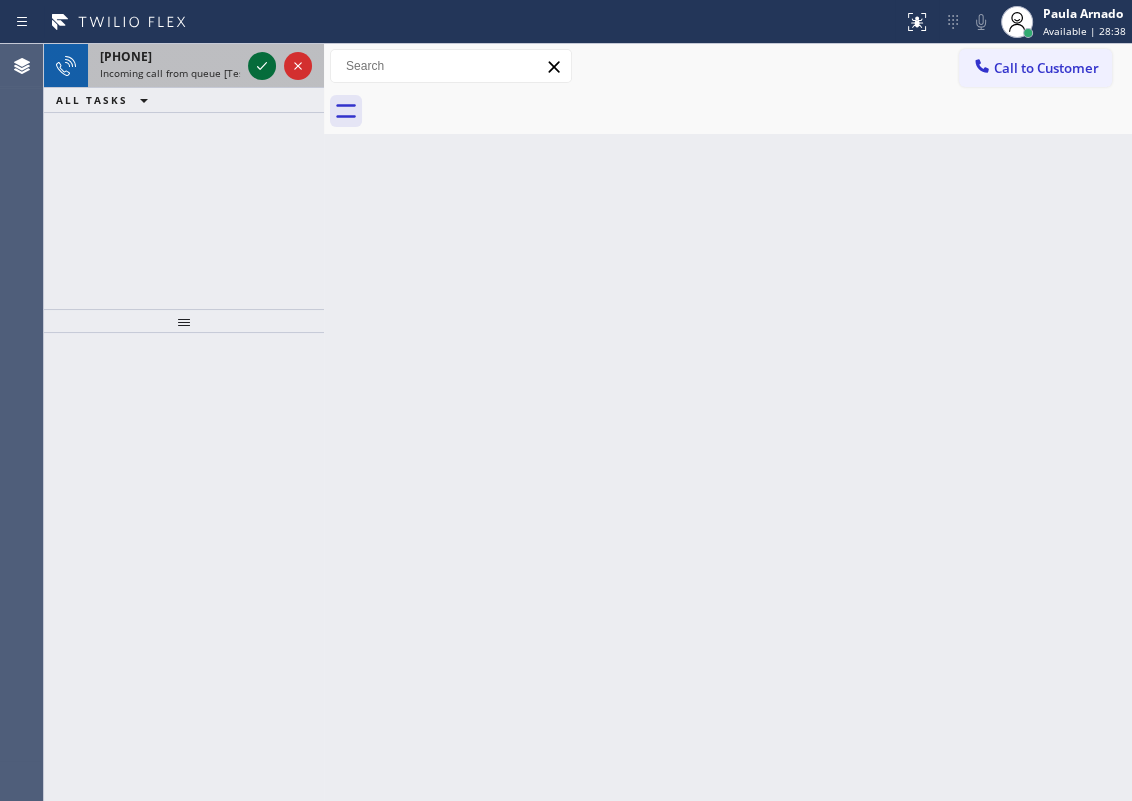 click 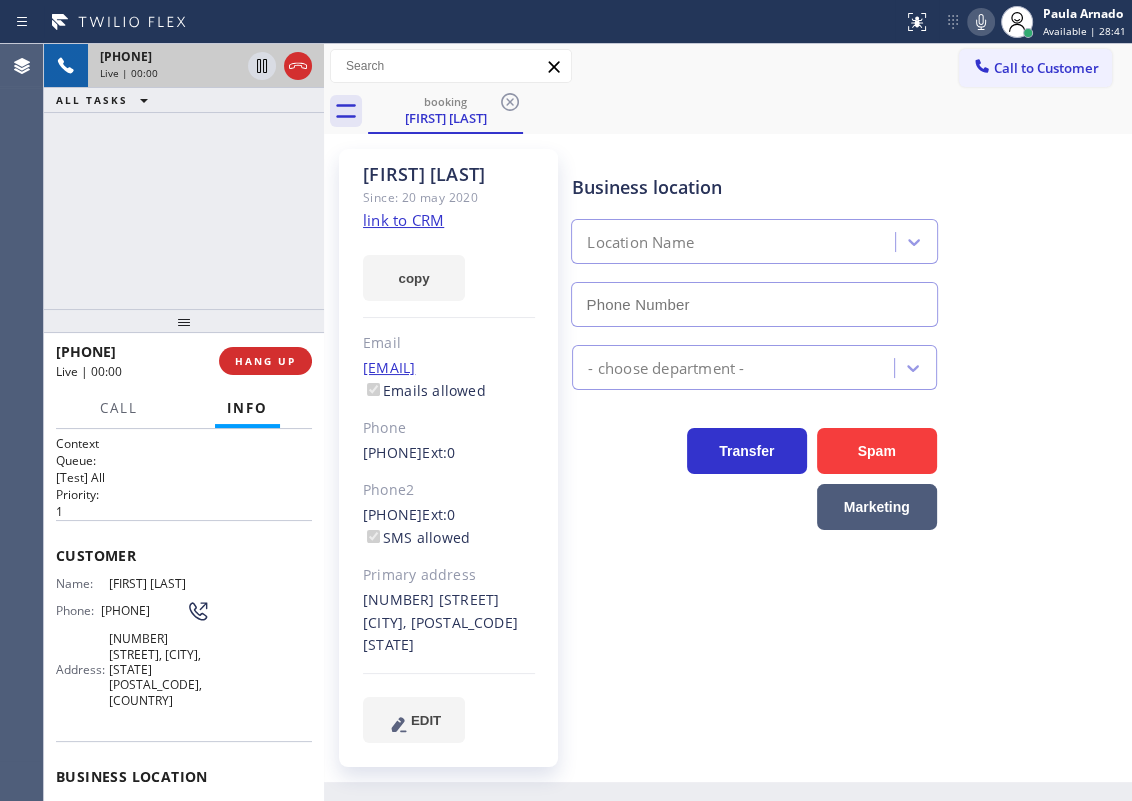 type on "[PHONE]" 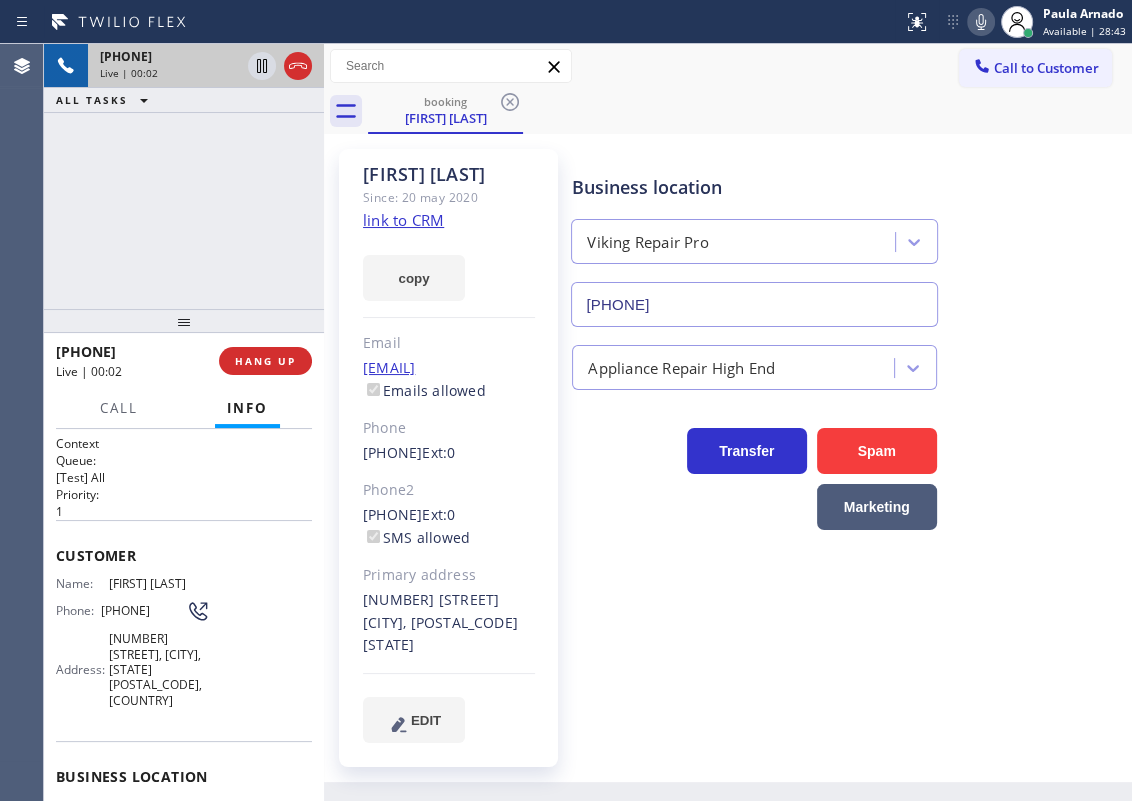 click on "link to CRM" 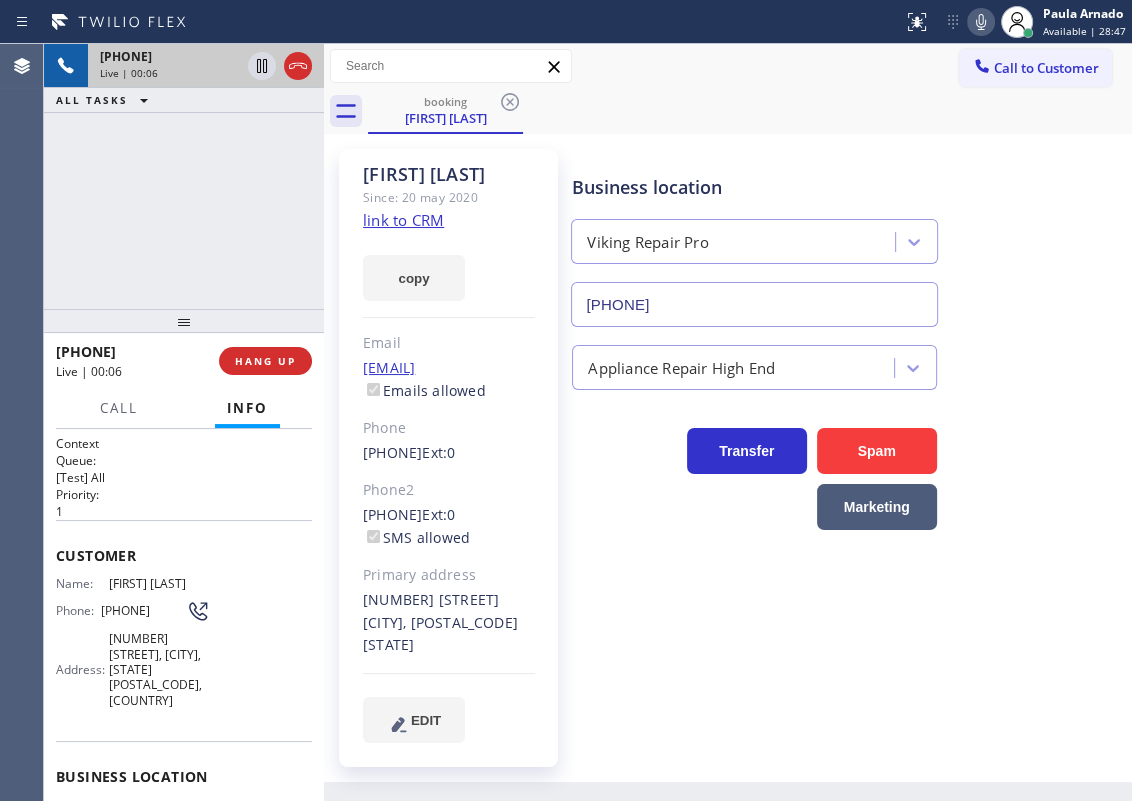 click on "Business location Viking Repair Pro Address:   Phone: [PHONE]" at bounding box center (184, 816) 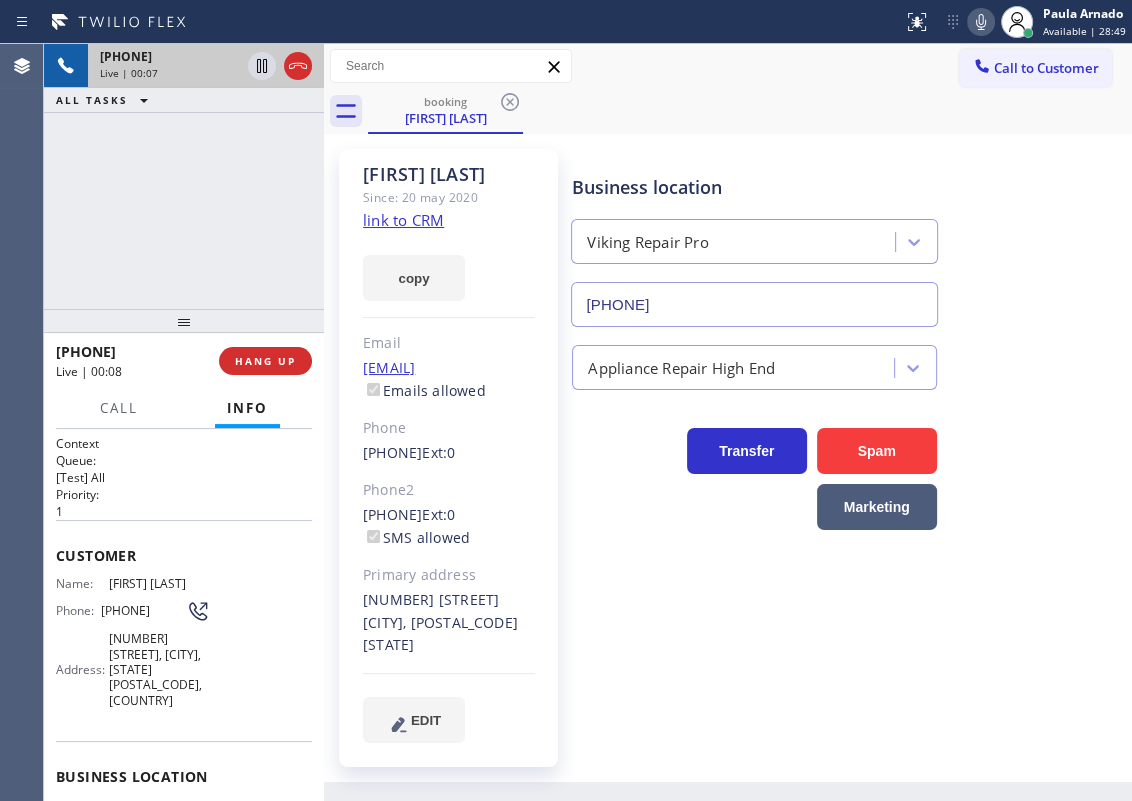 click on "[PHONE]" at bounding box center (754, 304) 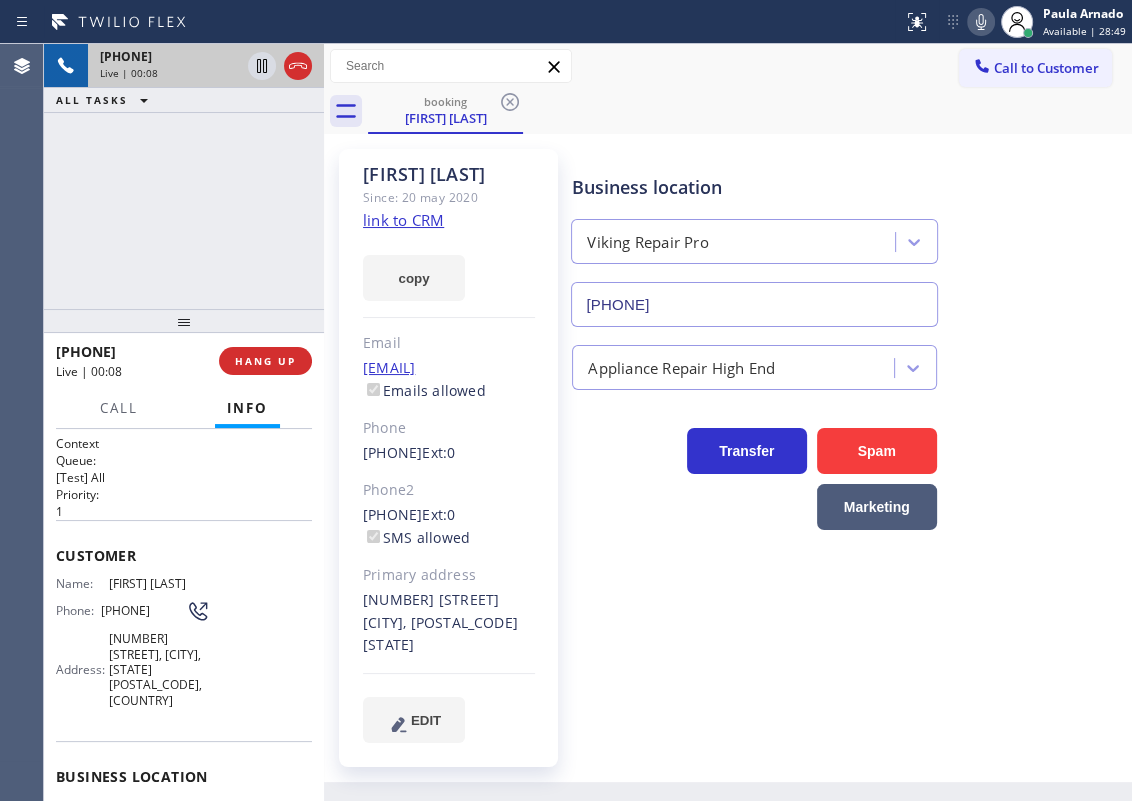 click on "[PHONE]" at bounding box center (754, 304) 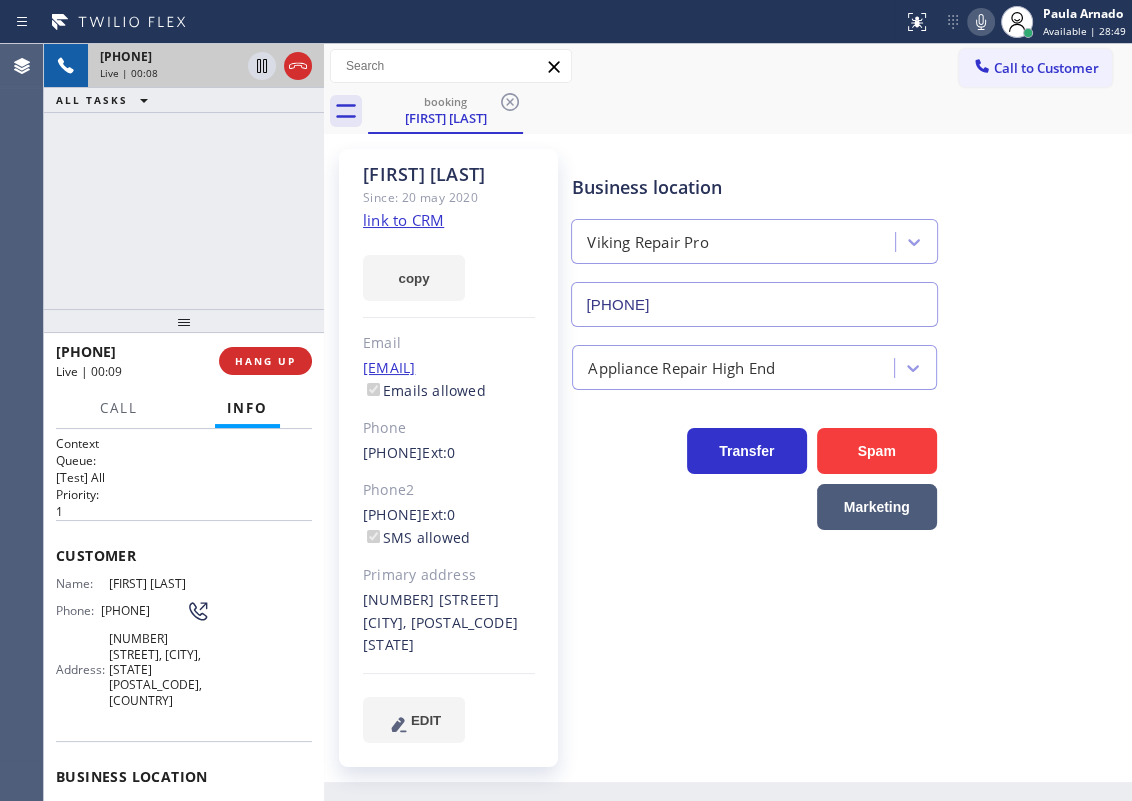 click on "[PHONE]" at bounding box center (754, 304) 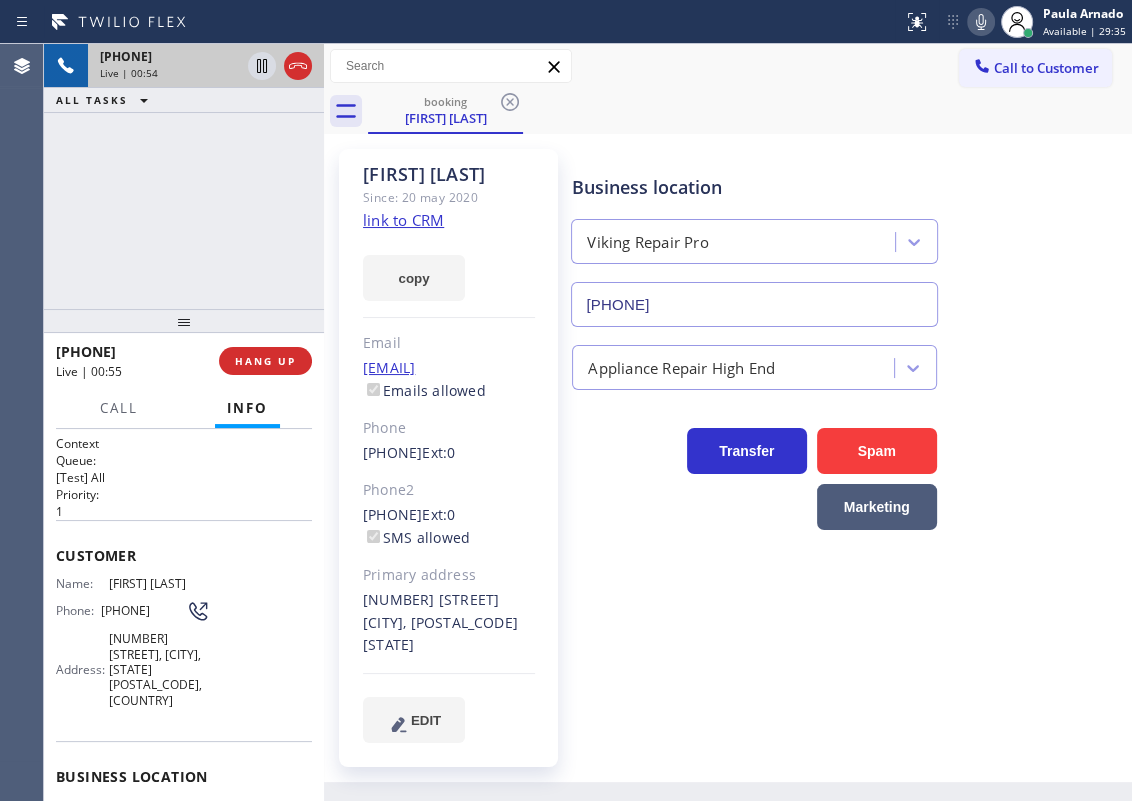 click 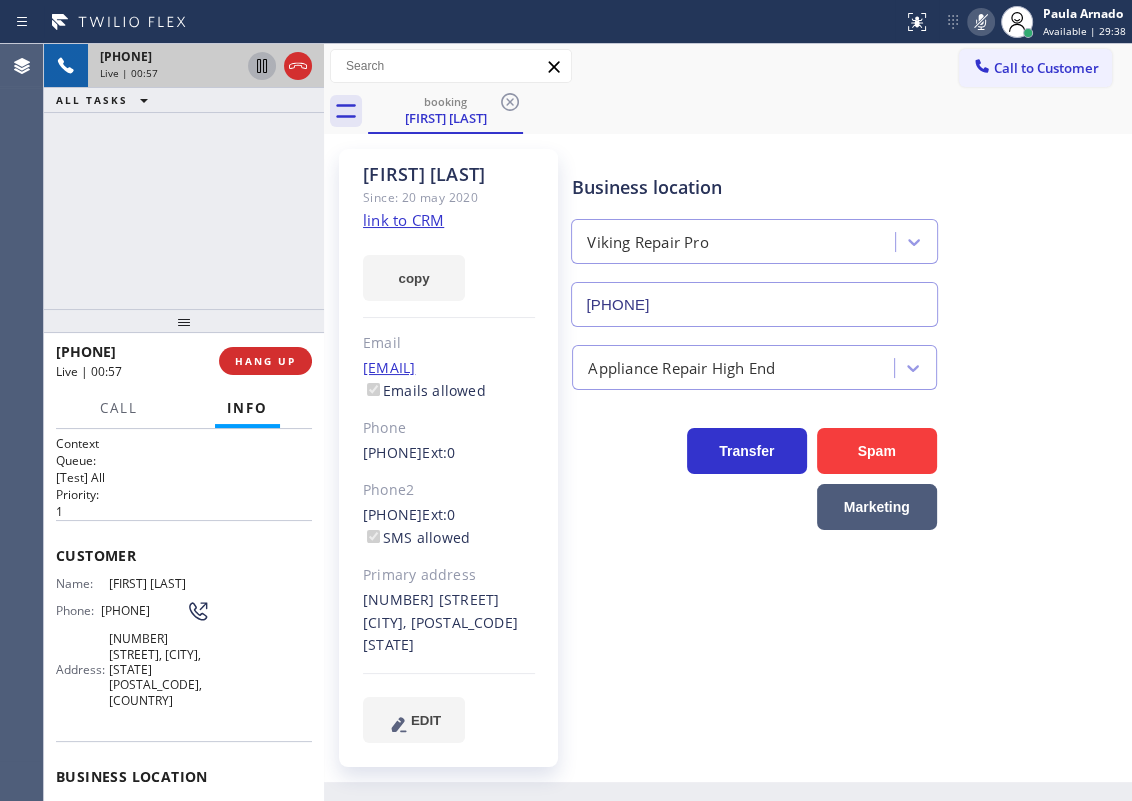 click 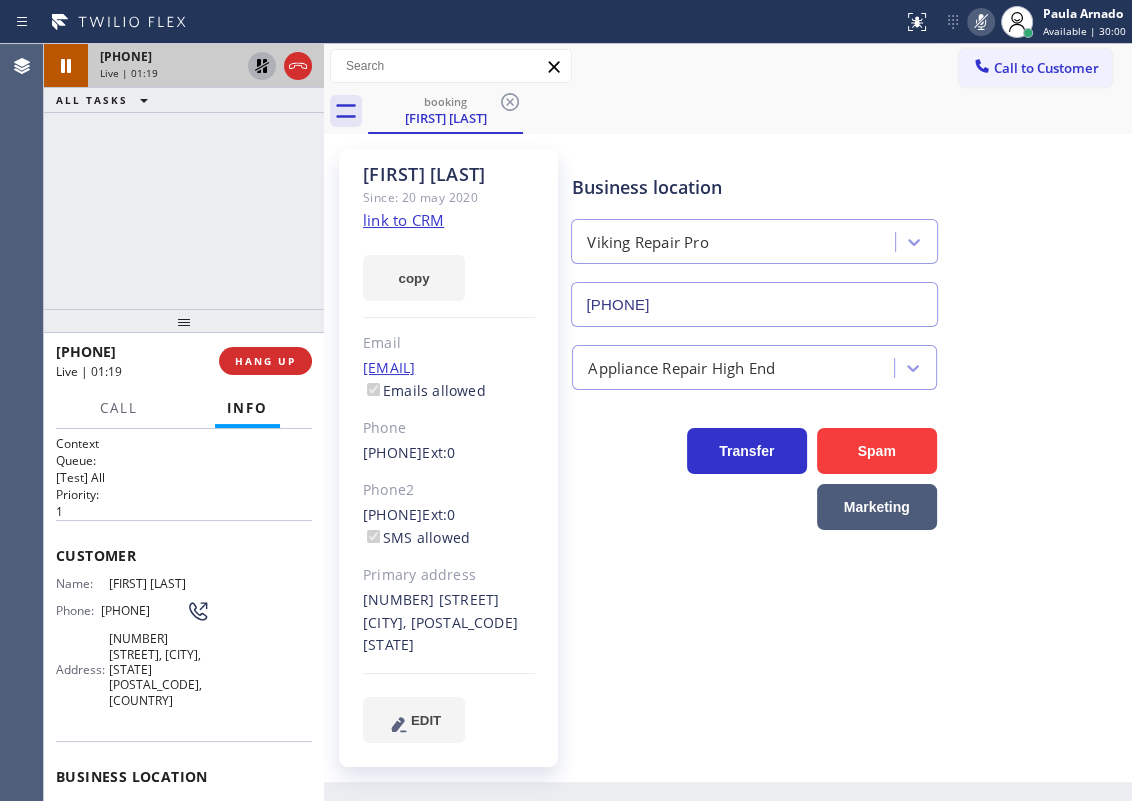 click on "Business location Viking Repair Pro ([PHONE])" at bounding box center [847, 236] 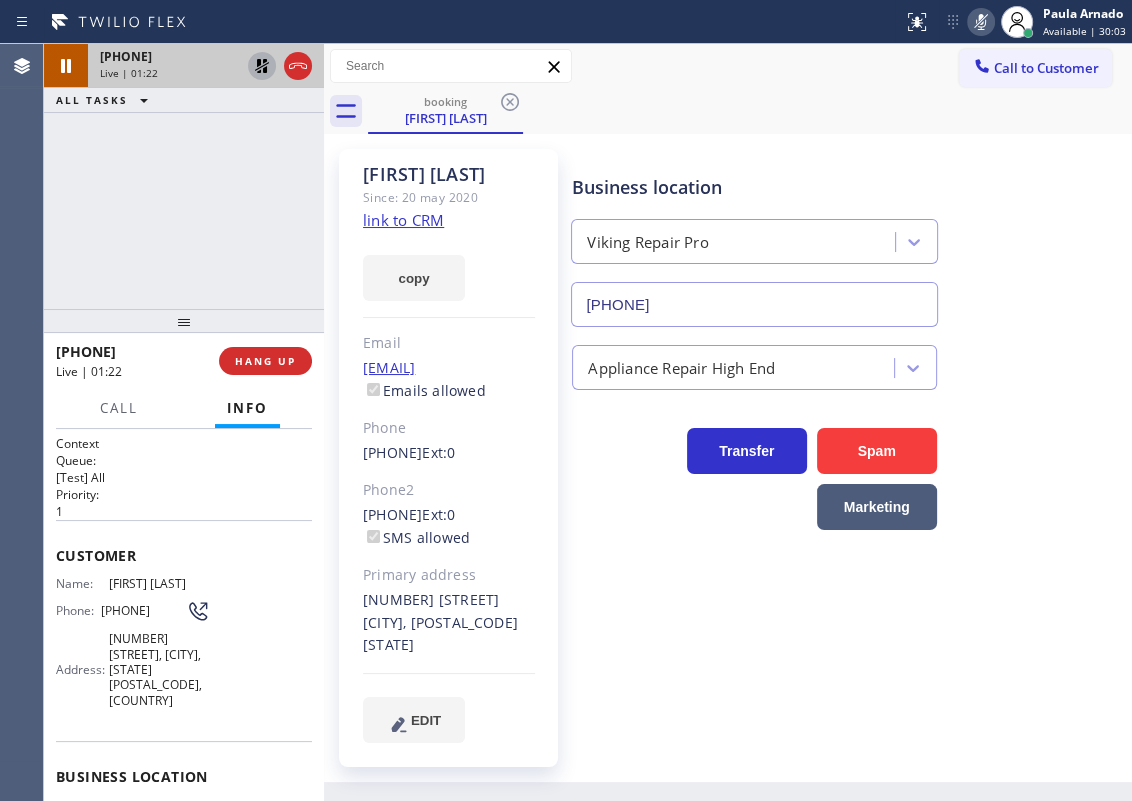 click at bounding box center (262, 66) 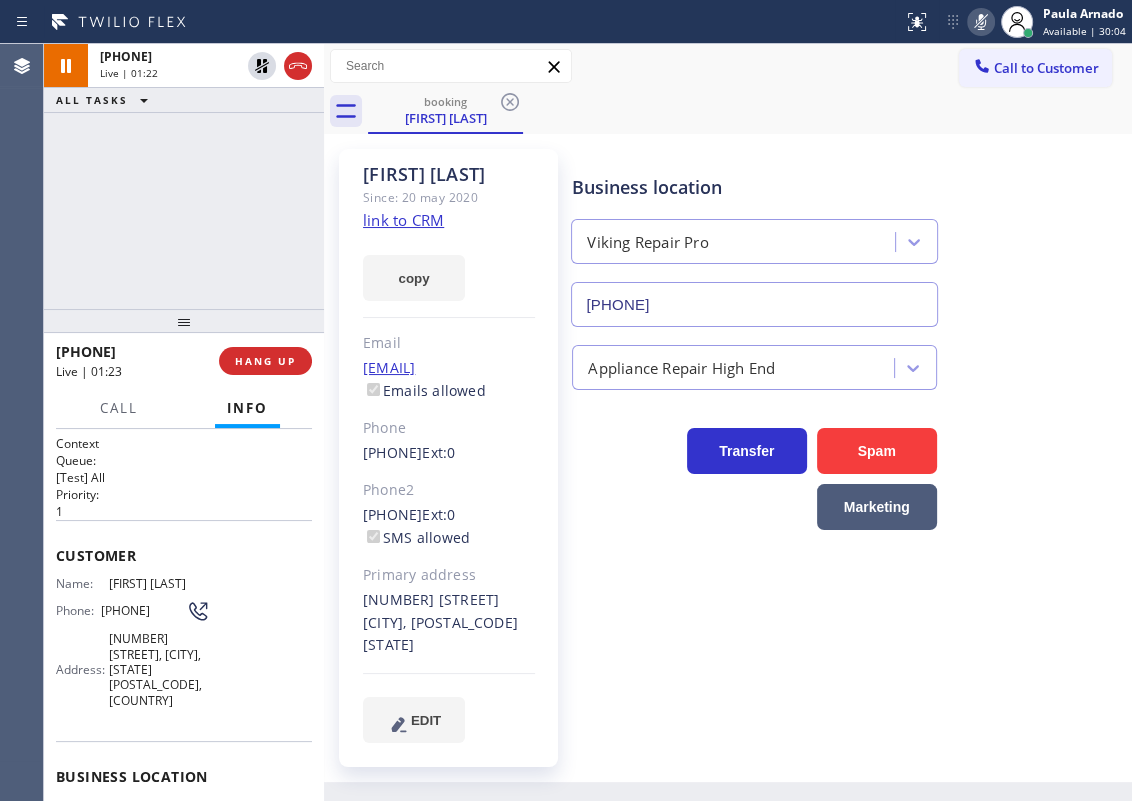 click 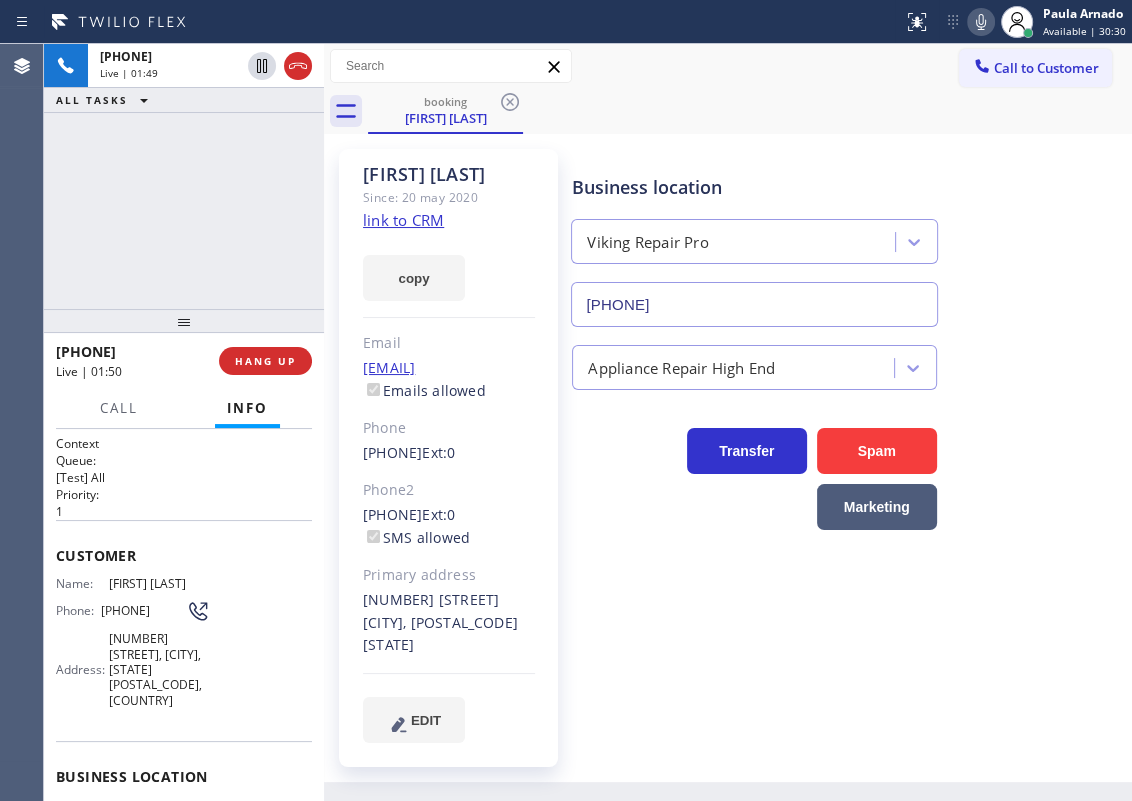 click on "Transfer Spam Marketing" at bounding box center [847, 470] 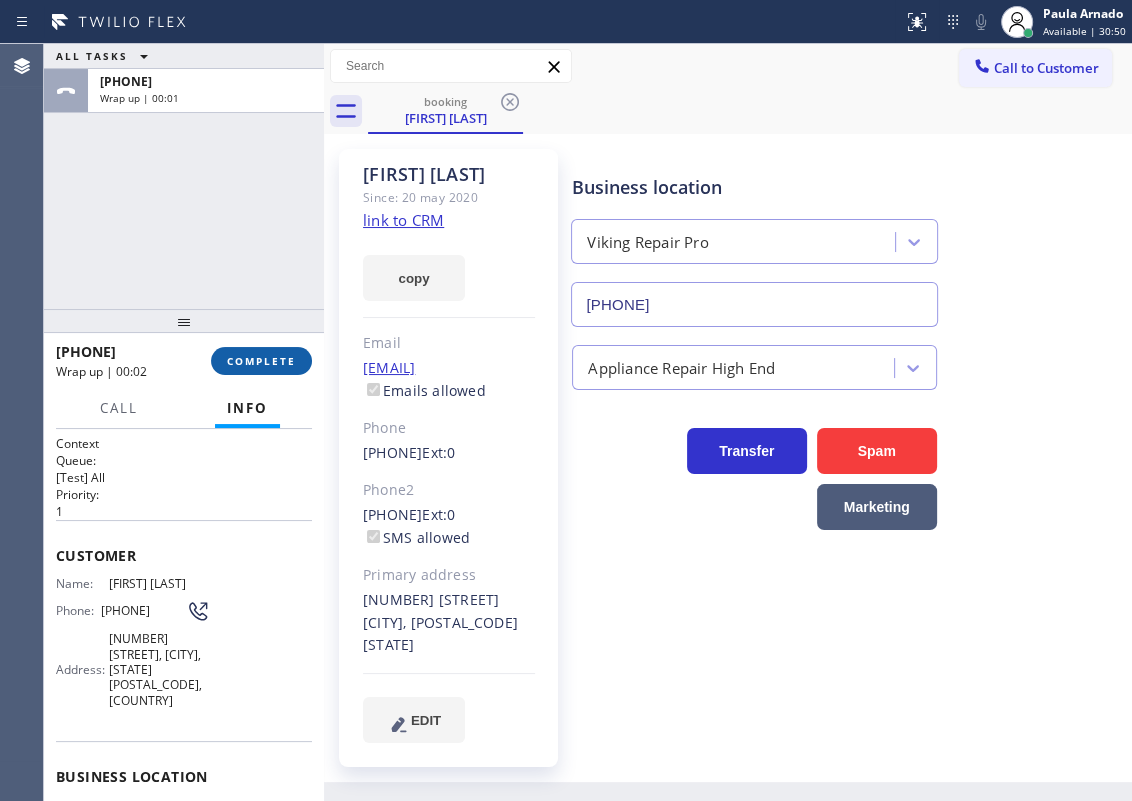 click on "COMPLETE" at bounding box center [261, 361] 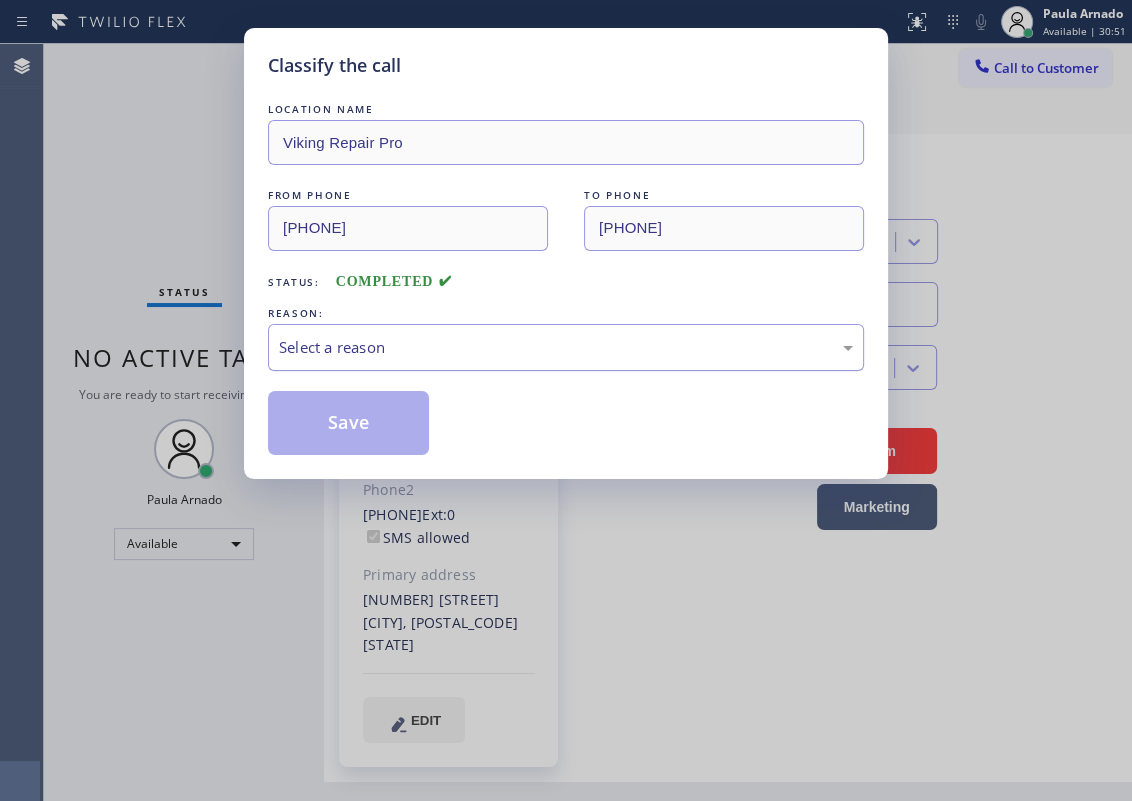click on "Select a reason" at bounding box center [566, 347] 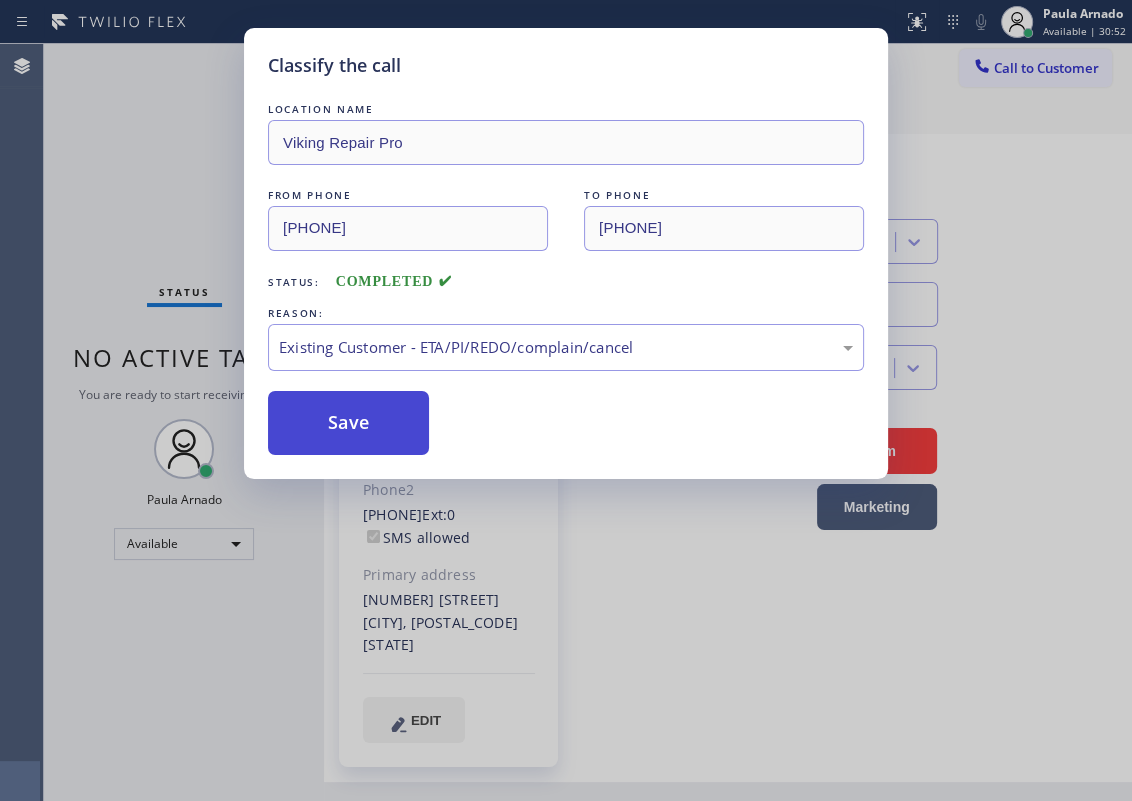 click on "Save" at bounding box center (348, 423) 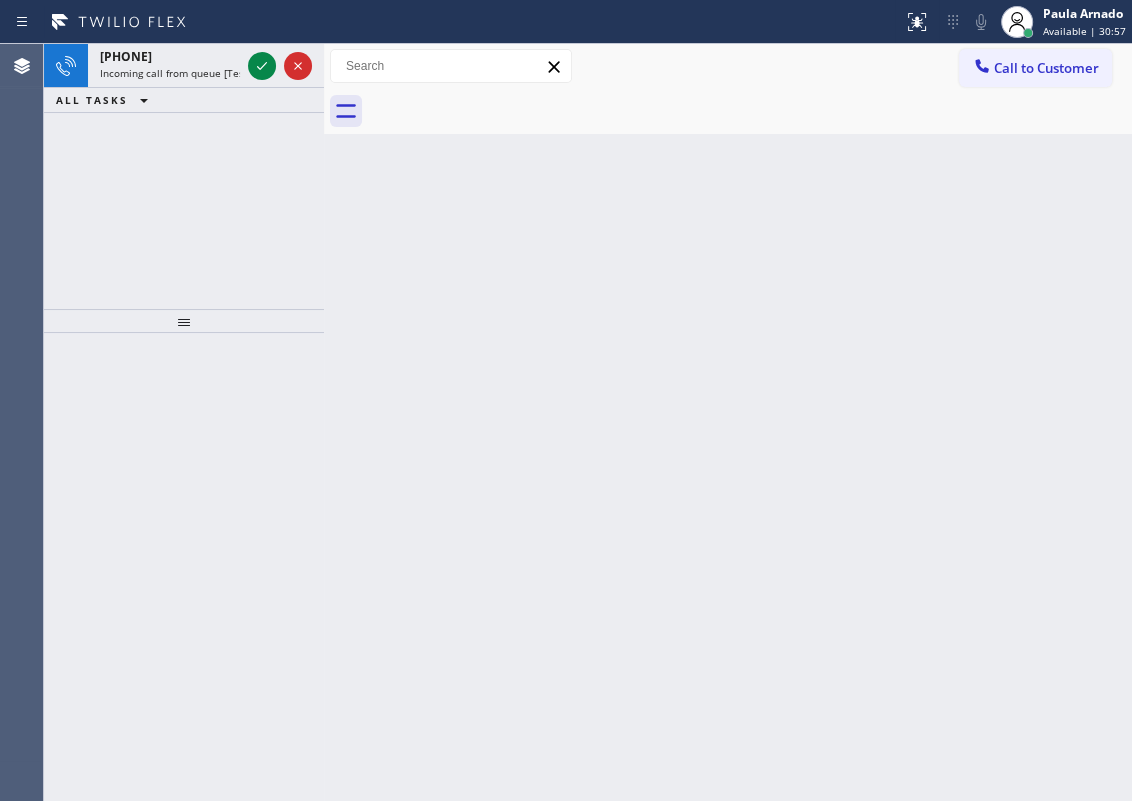 click on "Back to Dashboard Change Sender ID Customers Technicians Select a contact Outbound call Technician Search Technician Your caller id phone number Your caller id phone number Call Technician info Name   Phone none Address none Change Sender ID HVAC +18559994417 5 Star Appliance +18557314952 Appliance Repair +18554611149 Plumbing +18889090120 Air Duct Cleaning +18006865038  Electricians +18005688664 Cancel Change Check personal SMS Reset Change No tabs Call to Customer Outbound call Location Search location Your caller id phone number Customer number Call Outbound call Technician Search Technician Your caller id phone number Your caller id phone number Call" at bounding box center (728, 422) 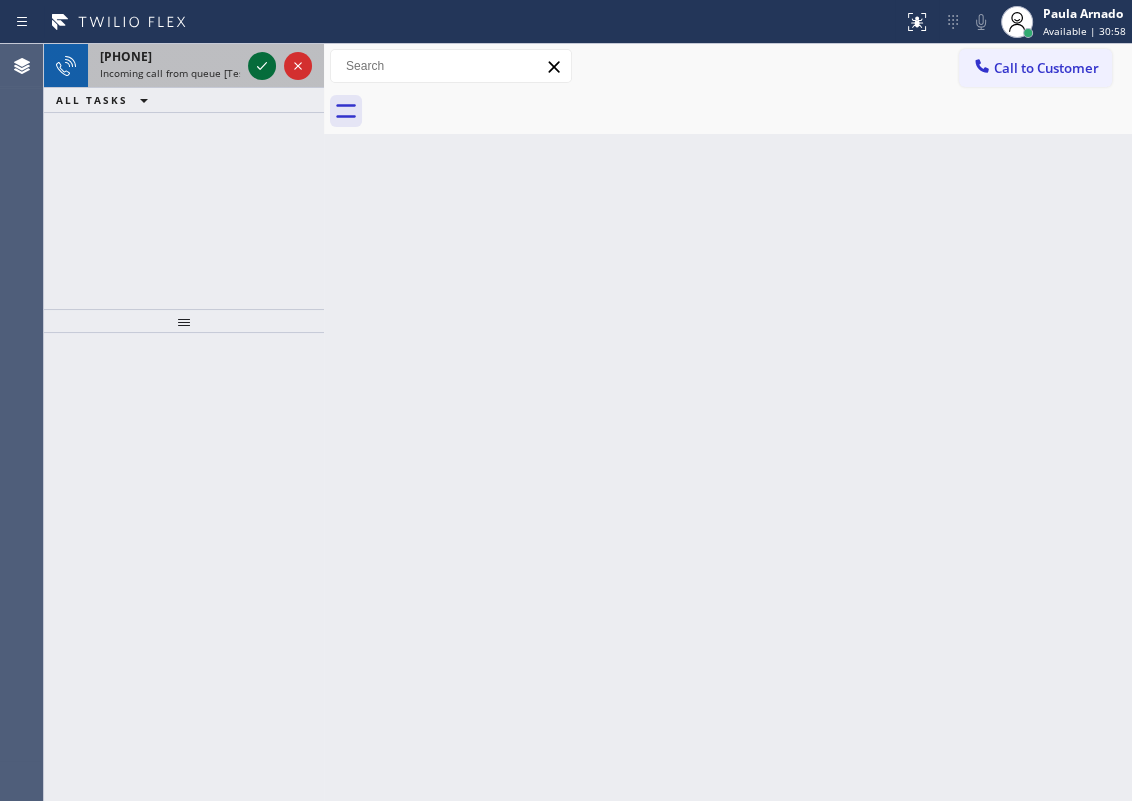 click 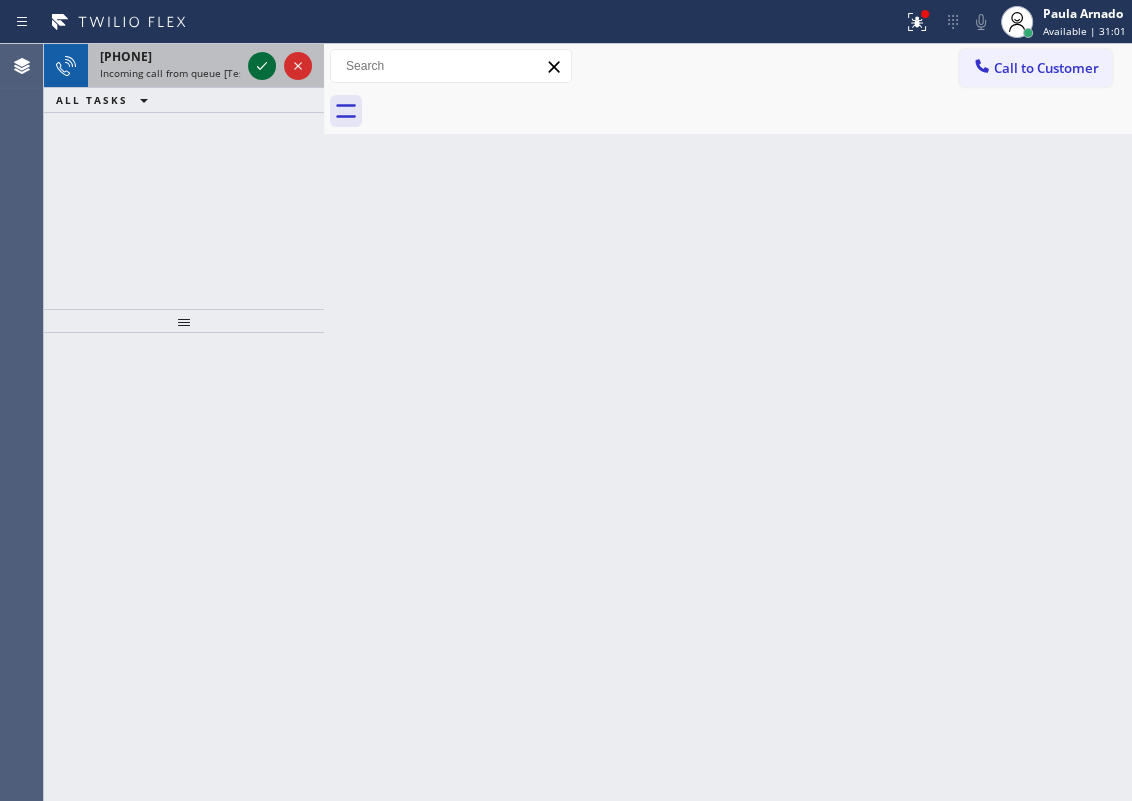 click 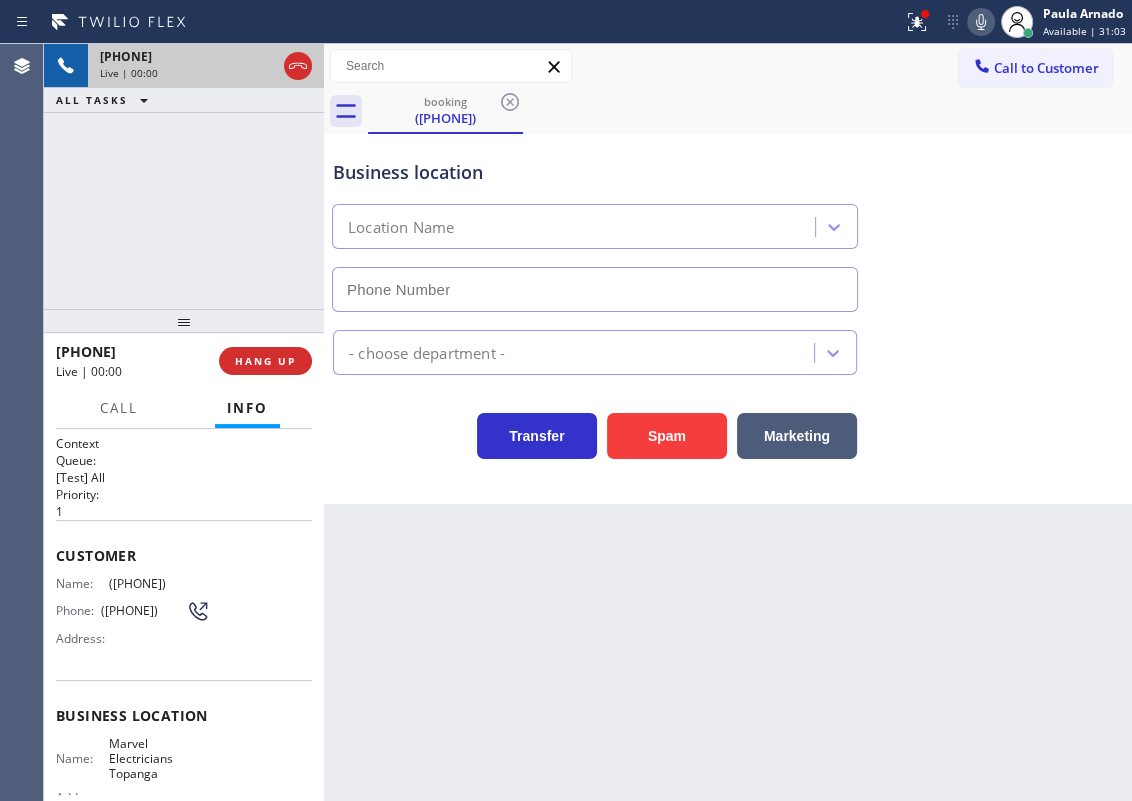 type on "[PHONE]" 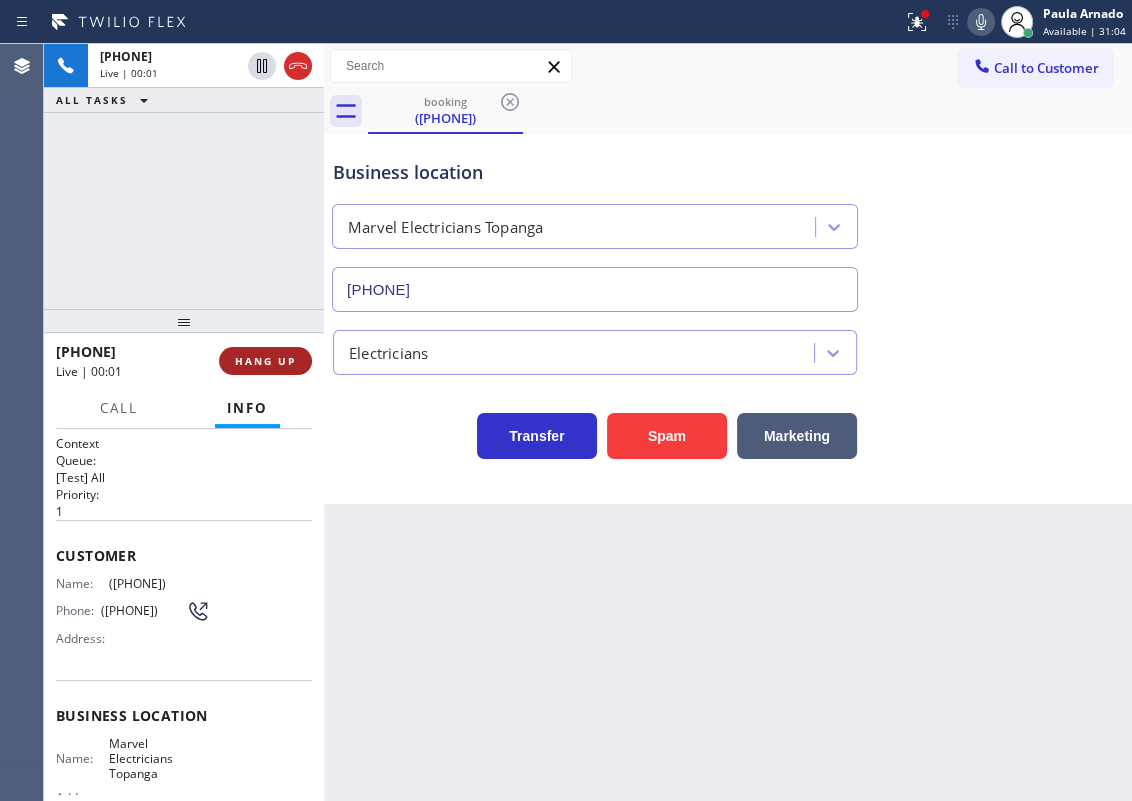 click on "HANG UP" at bounding box center [265, 361] 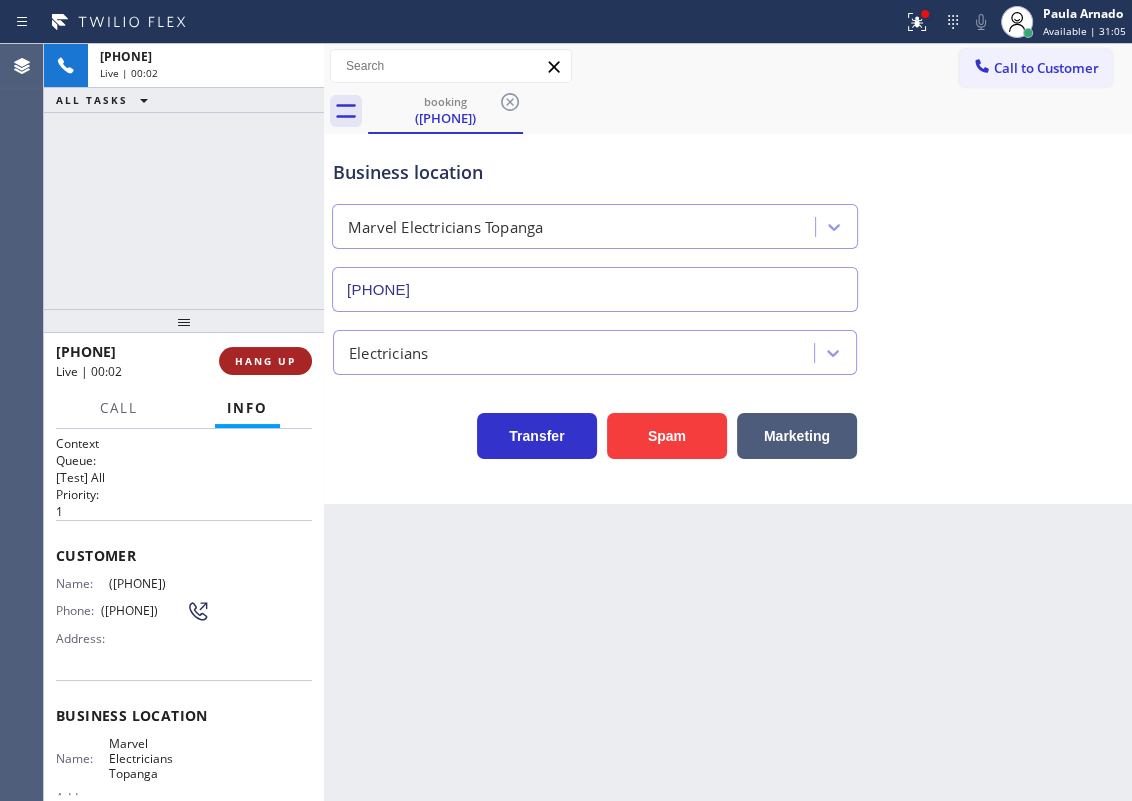 click on "HANG UP" at bounding box center (265, 361) 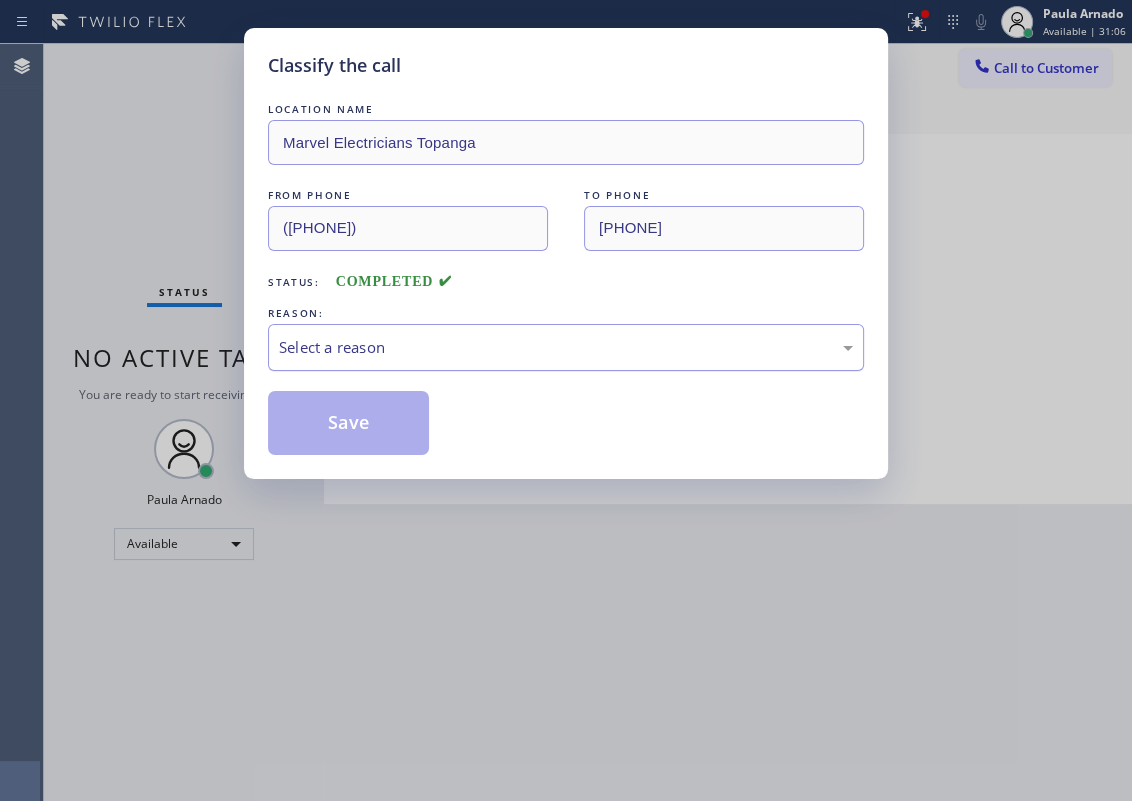 click on "Select a reason" at bounding box center [566, 347] 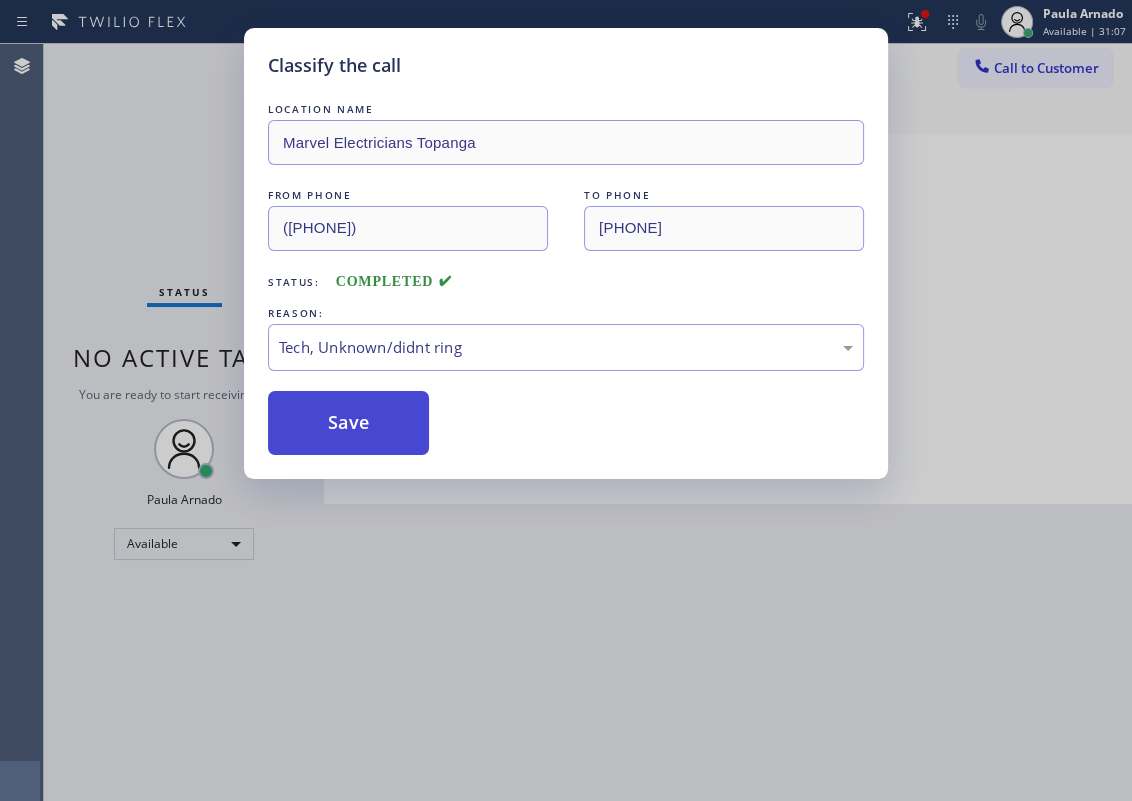 click on "Save" at bounding box center (348, 423) 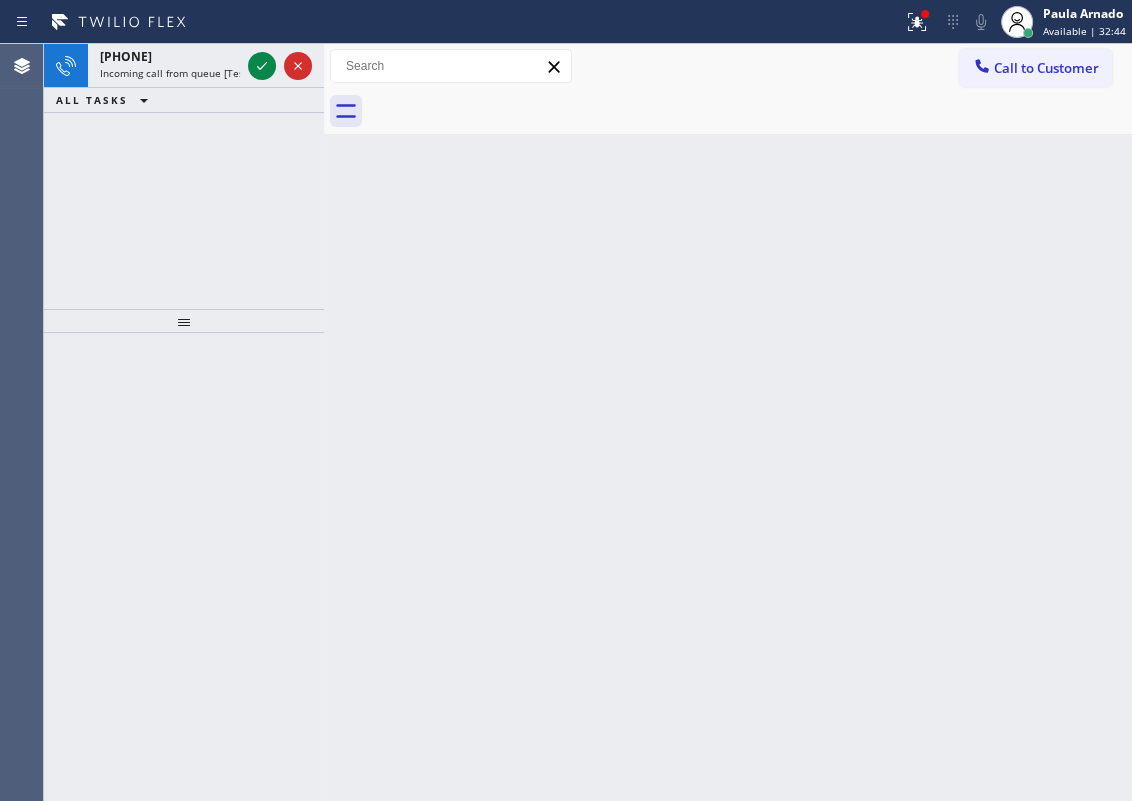 click on "Back to Dashboard Change Sender ID Customers Technicians Select a contact Outbound call Technician Search Technician Your caller id phone number Your caller id phone number Call Technician info Name   Phone none Address none Change Sender ID HVAC +18559994417 5 Star Appliance +18557314952 Appliance Repair +18554611149 Plumbing +18889090120 Air Duct Cleaning +18006865038  Electricians +18005688664 Cancel Change Check personal SMS Reset Change No tabs Call to Customer Outbound call Location Search location Your caller id phone number Customer number Call Outbound call Technician Search Technician Your caller id phone number Your caller id phone number Call" at bounding box center [728, 422] 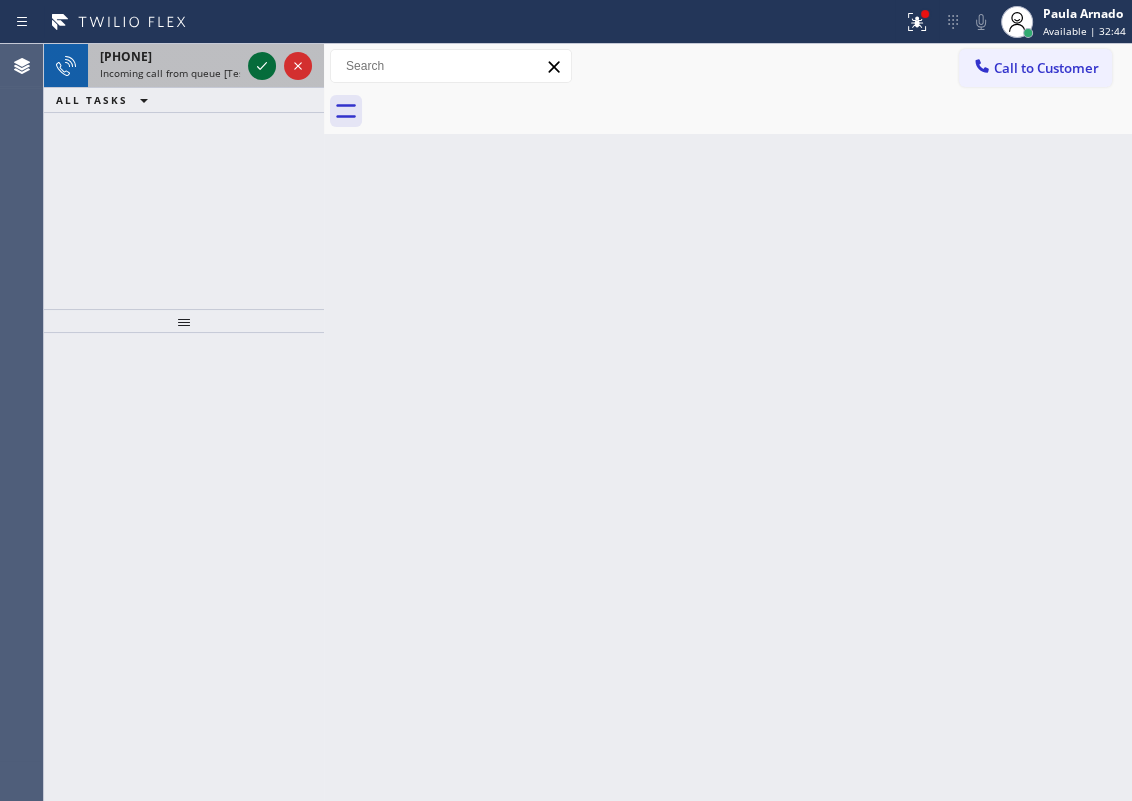 click 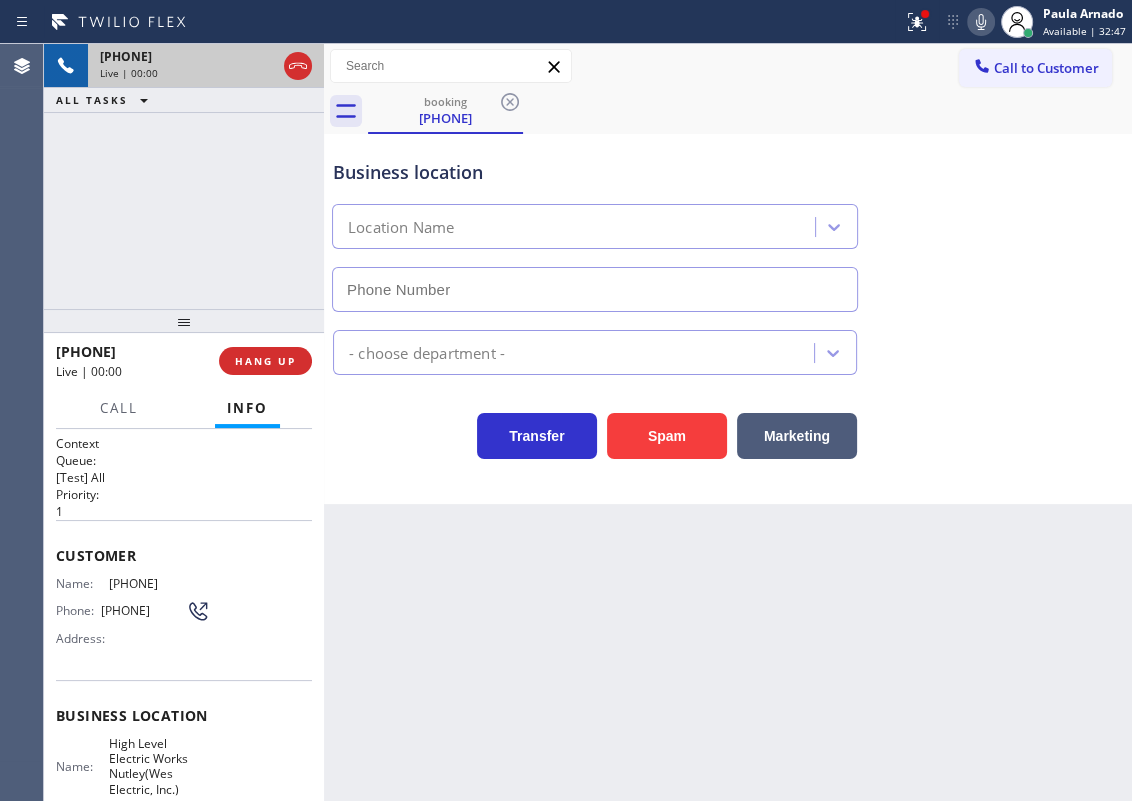 type on "[PHONE]" 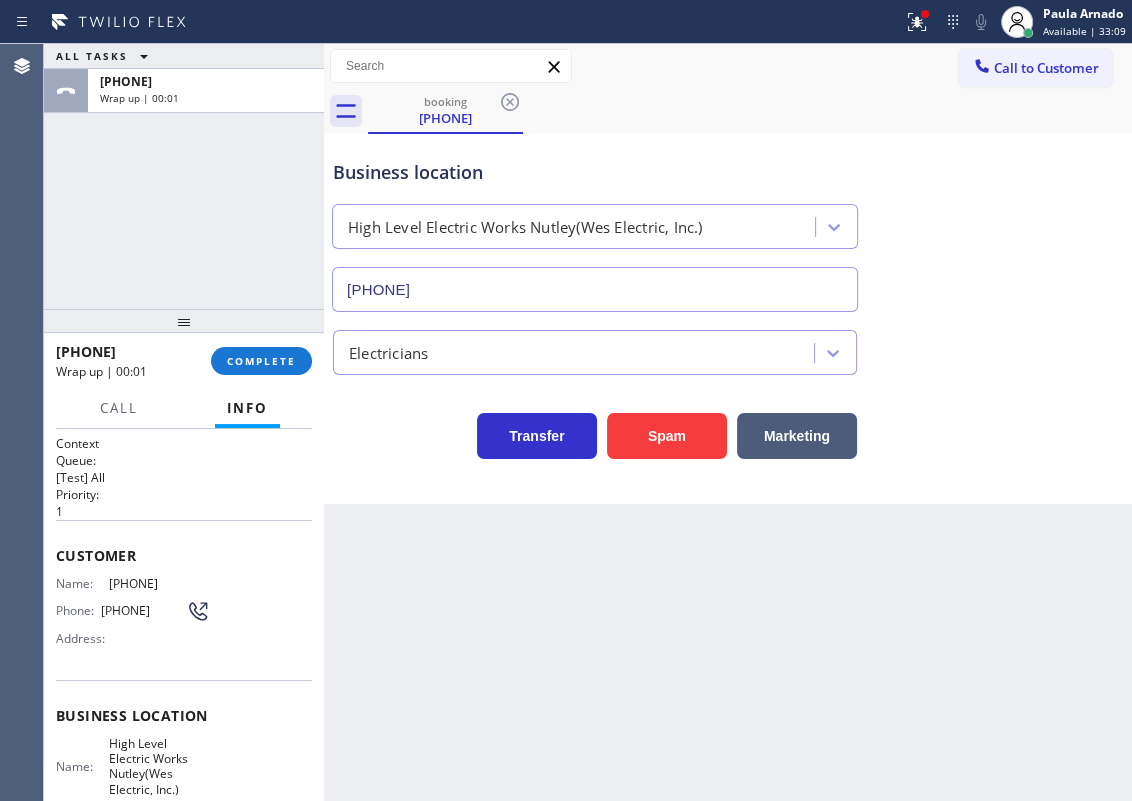 click on "Transfer Spam Marketing" at bounding box center [728, 417] 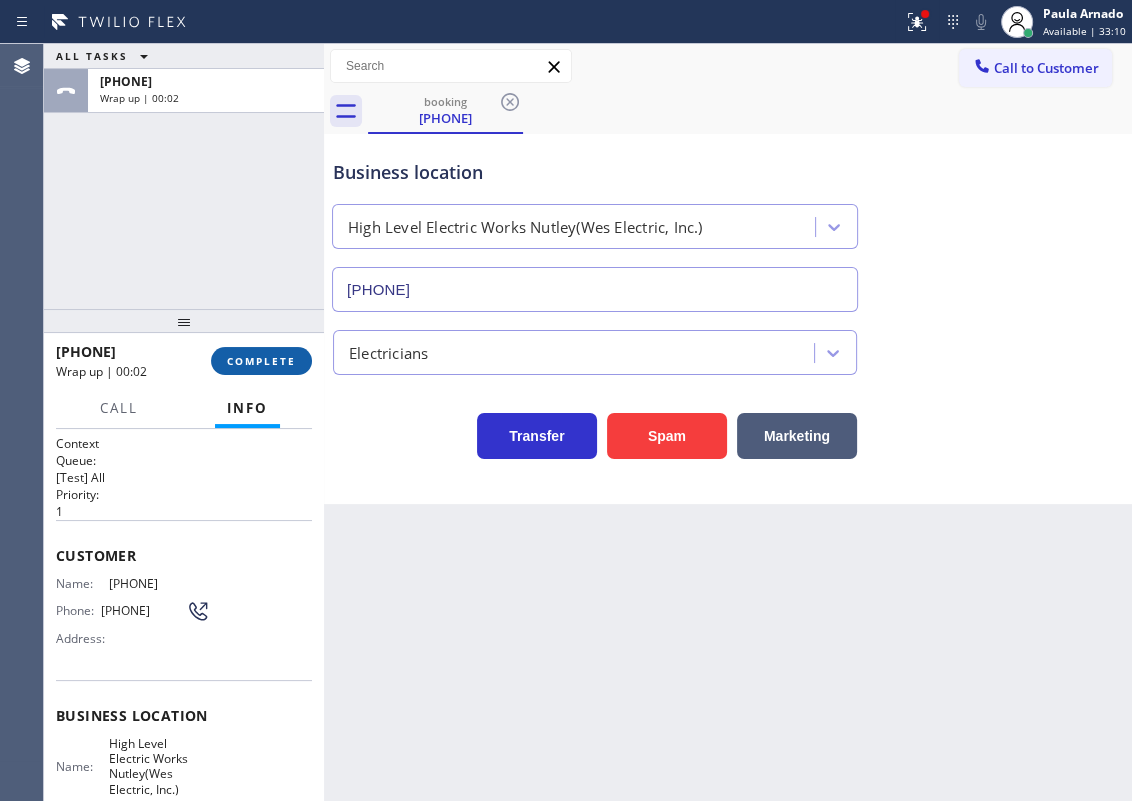 click on "COMPLETE" at bounding box center [261, 361] 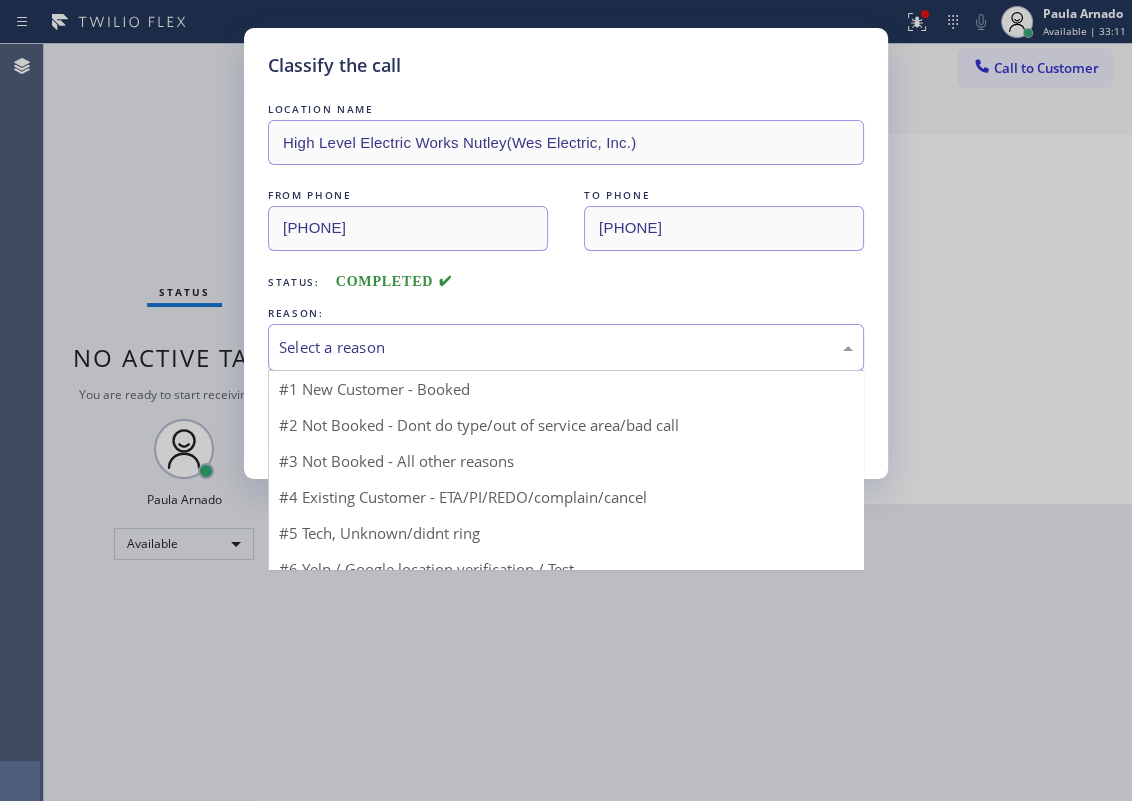 click on "Select a reason" at bounding box center (566, 347) 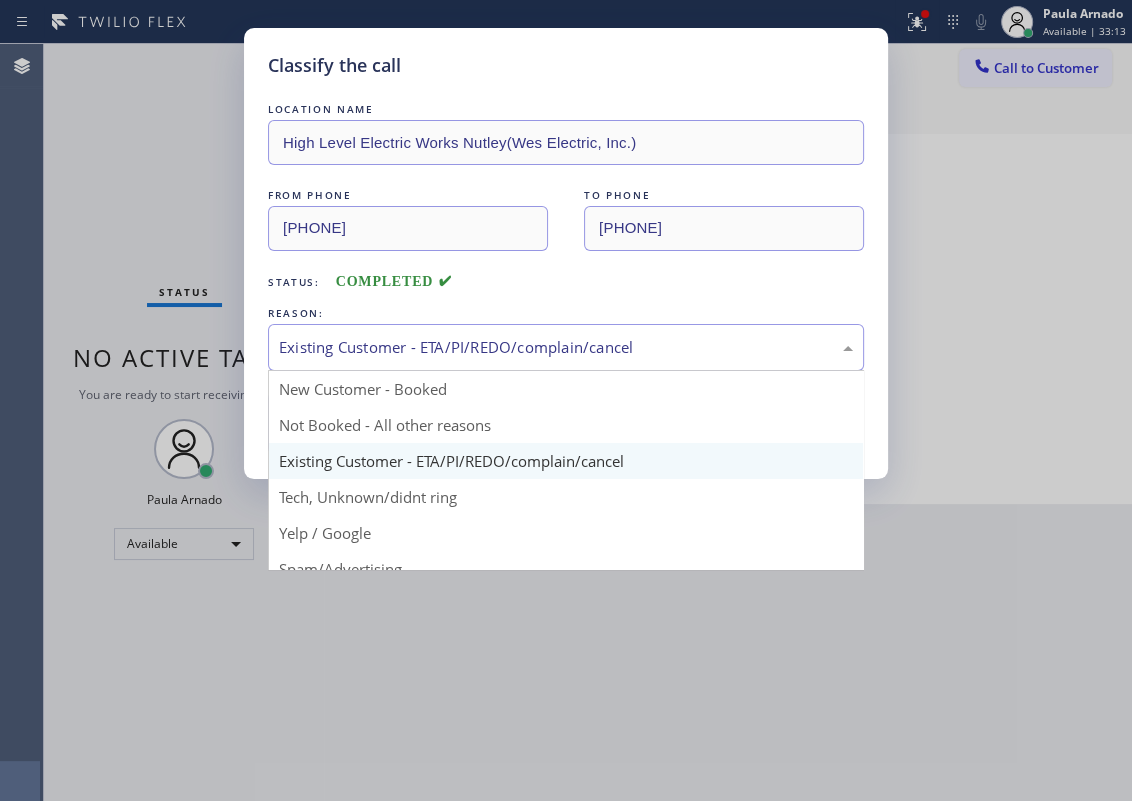 click on "Existing Customer - ETA/PI/REDO/complain/cancel" at bounding box center (566, 347) 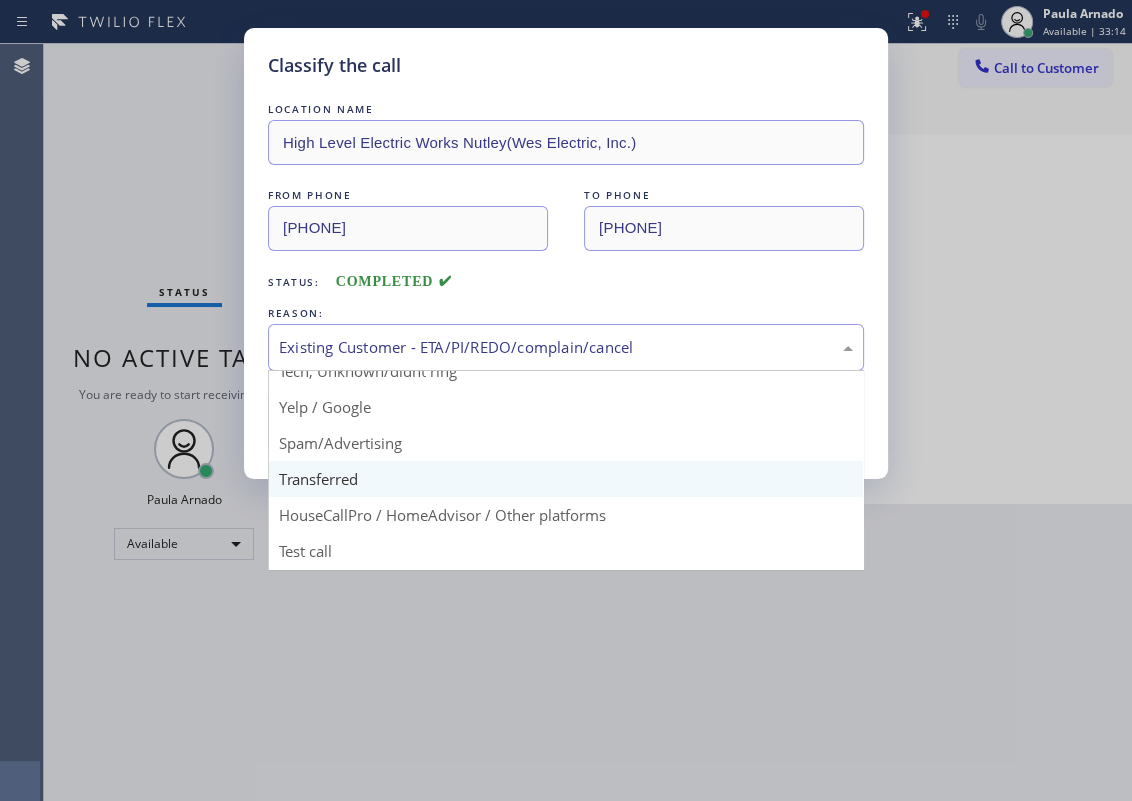 scroll, scrollTop: 133, scrollLeft: 0, axis: vertical 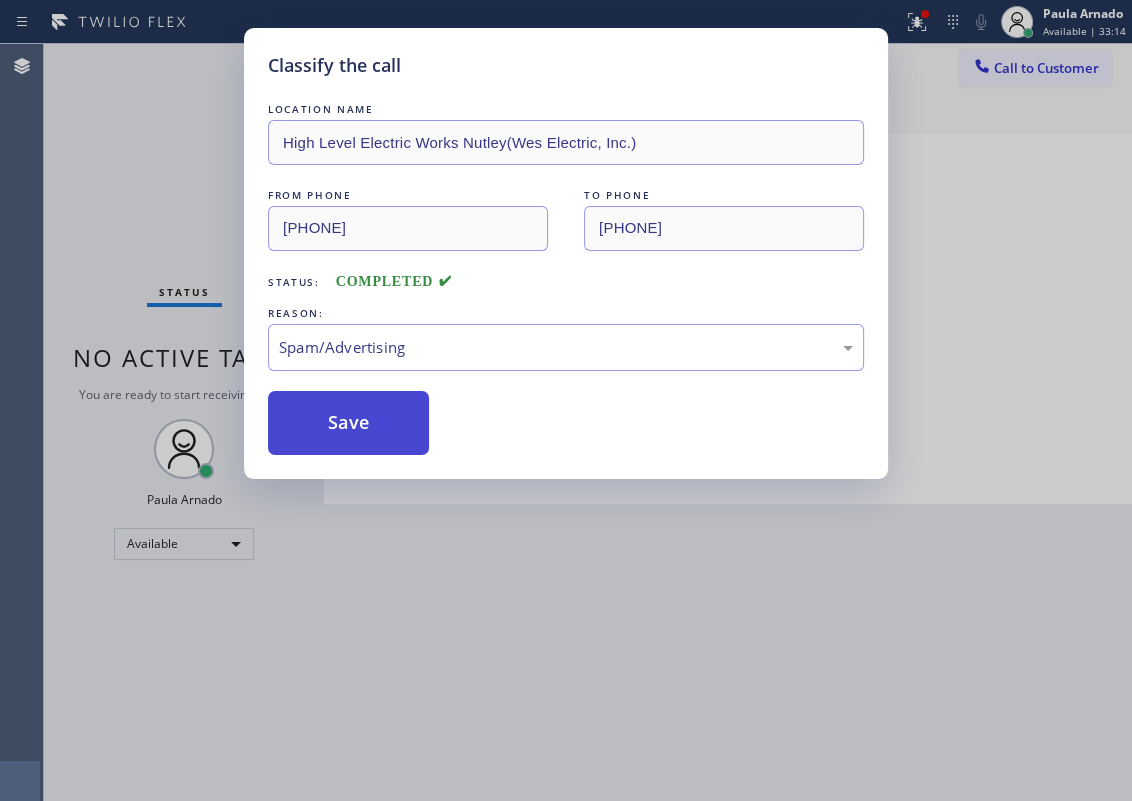 click on "Save" at bounding box center [348, 423] 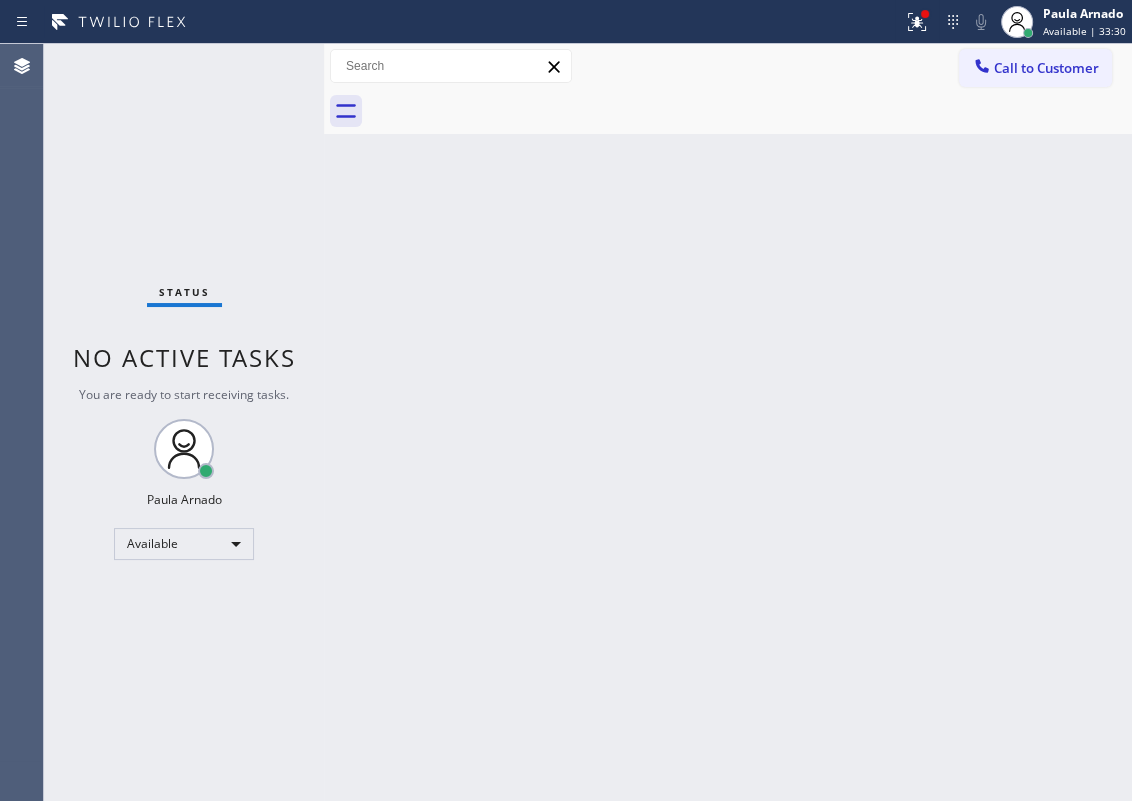 click on "Back to Dashboard Change Sender ID Customers Technicians Select a contact Outbound call Technician Search Technician Your caller id phone number Your caller id phone number Call Technician info Name   Phone none Address none Change Sender ID HVAC +18559994417 5 Star Appliance +18557314952 Appliance Repair +18554611149 Plumbing +18889090120 Air Duct Cleaning +18006865038  Electricians +18005688664 Cancel Change Check personal SMS Reset Change No tabs Call to Customer Outbound call Location Search location Your caller id phone number Customer number Call Outbound call Technician Search Technician Your caller id phone number Your caller id phone number Call" at bounding box center (728, 422) 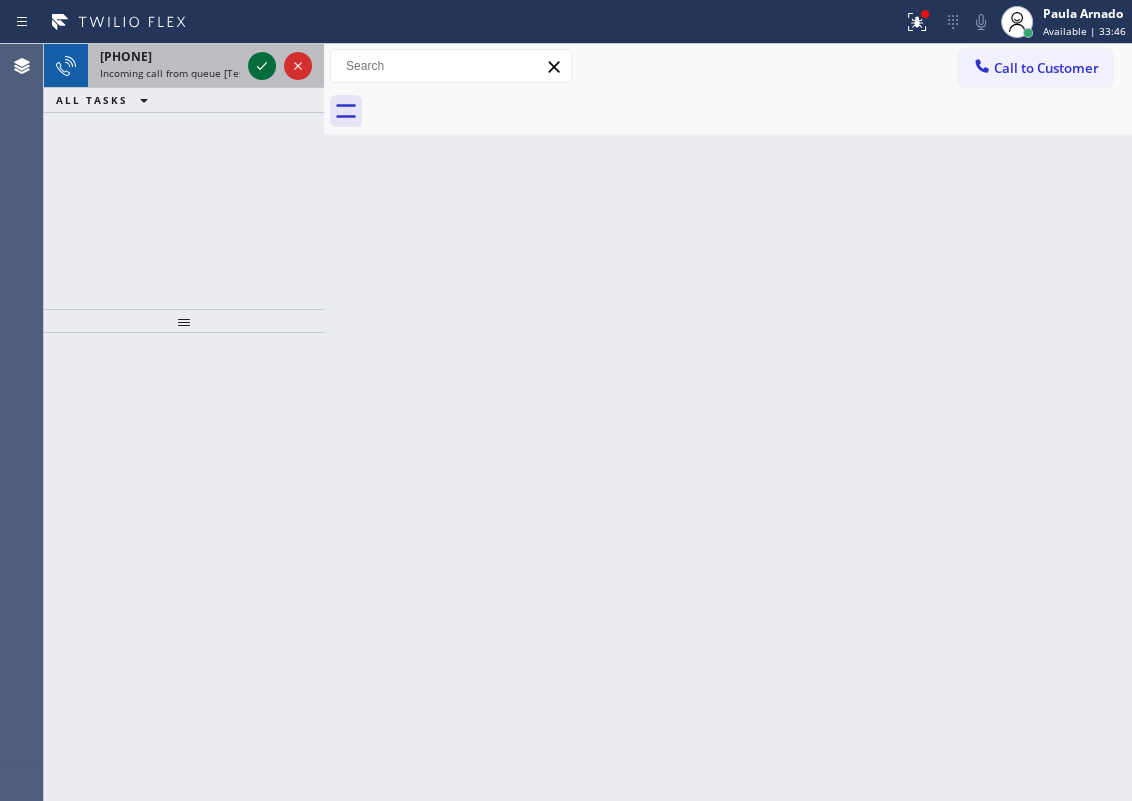 click 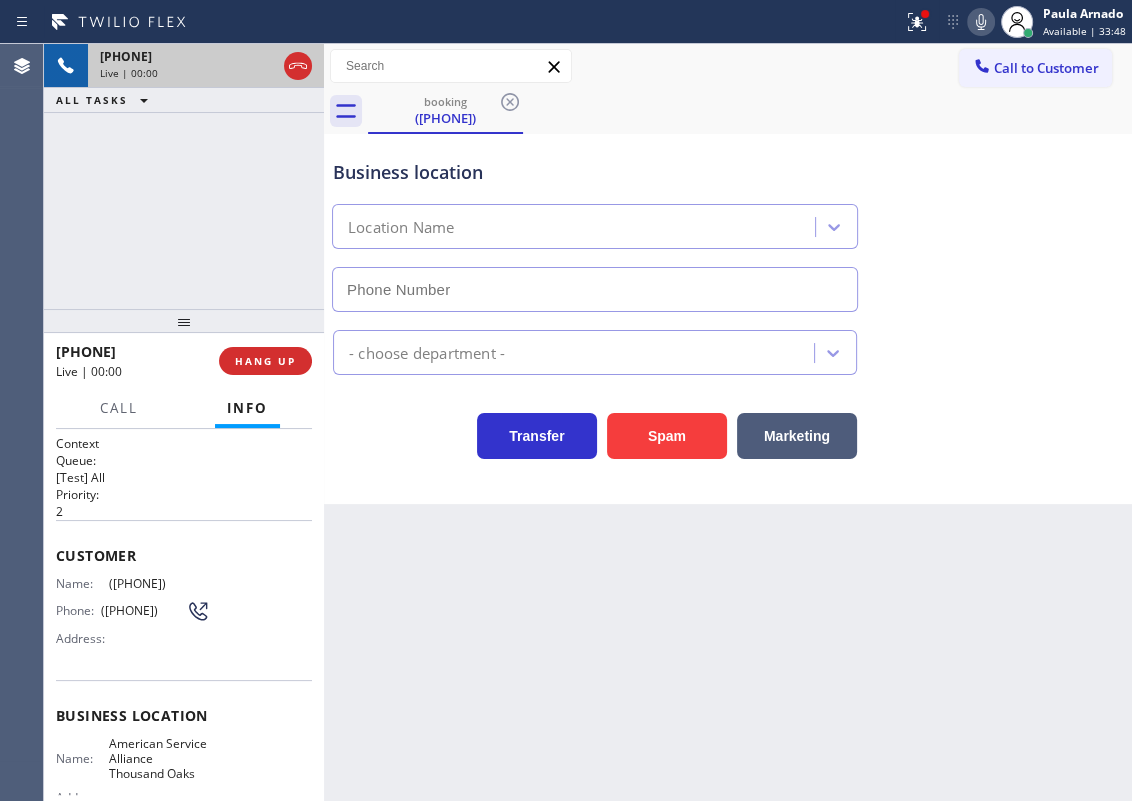 type on "[PHONE]" 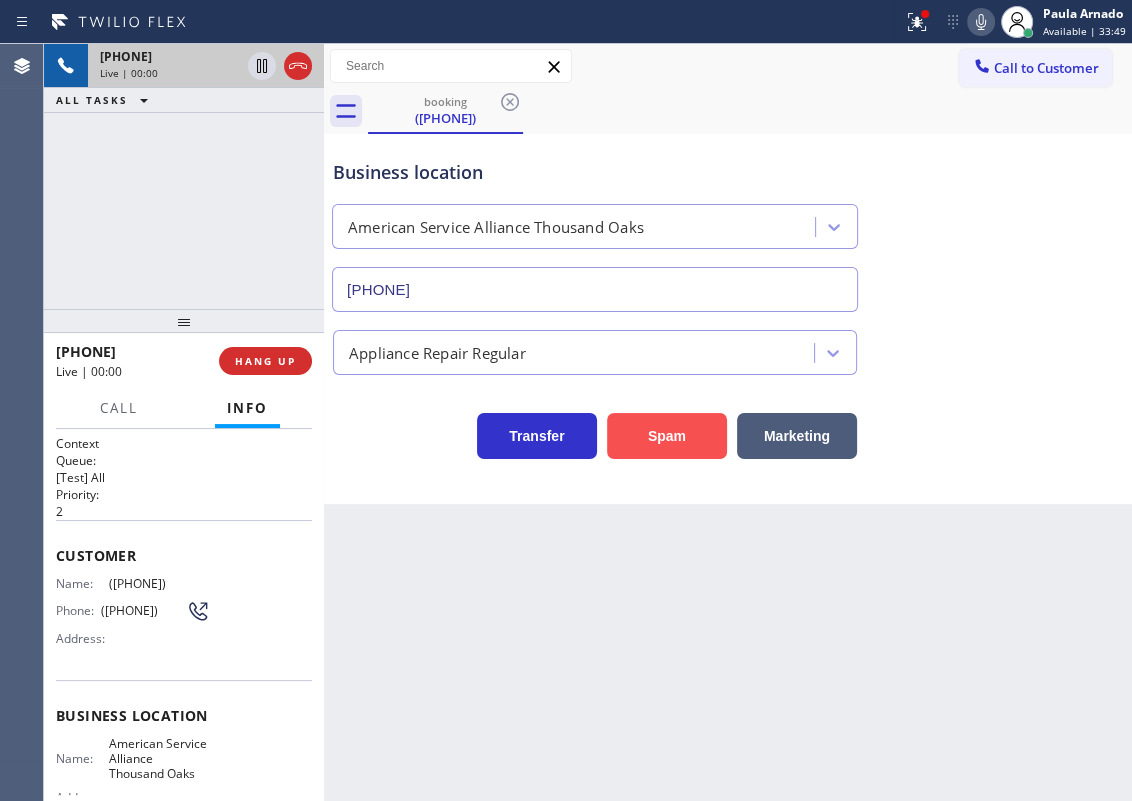 click on "Spam" at bounding box center [667, 436] 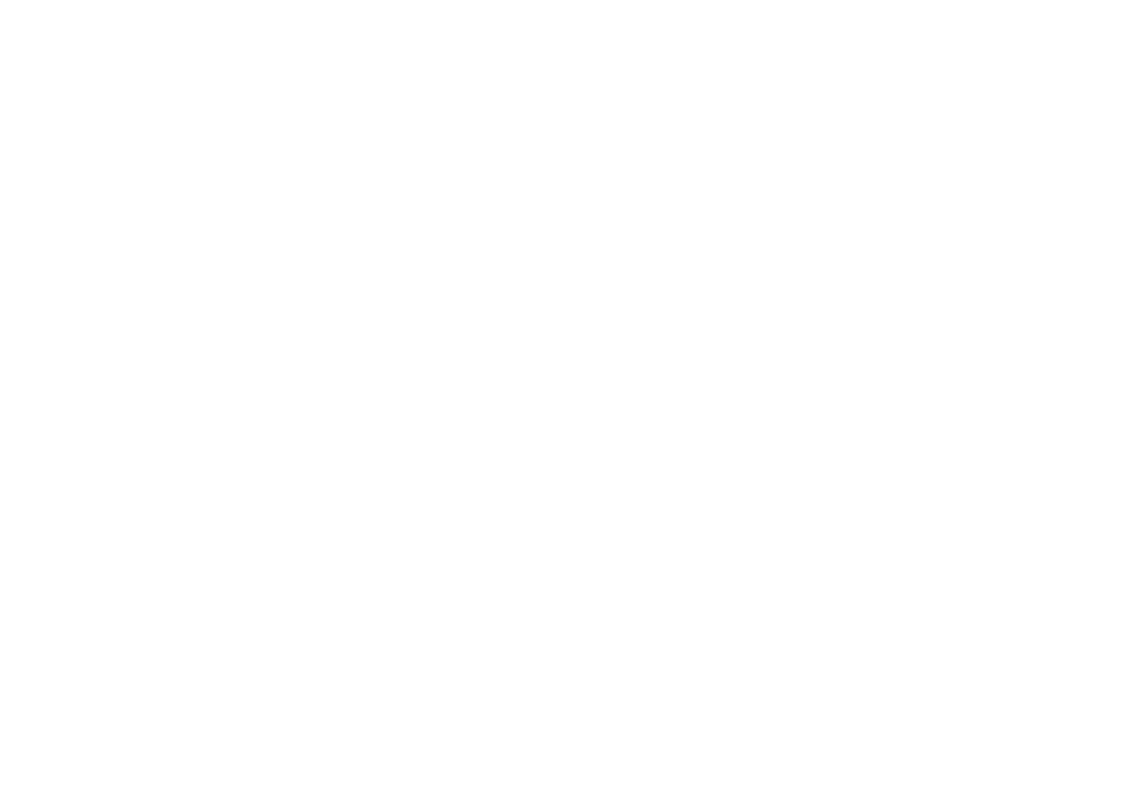 scroll, scrollTop: 0, scrollLeft: 0, axis: both 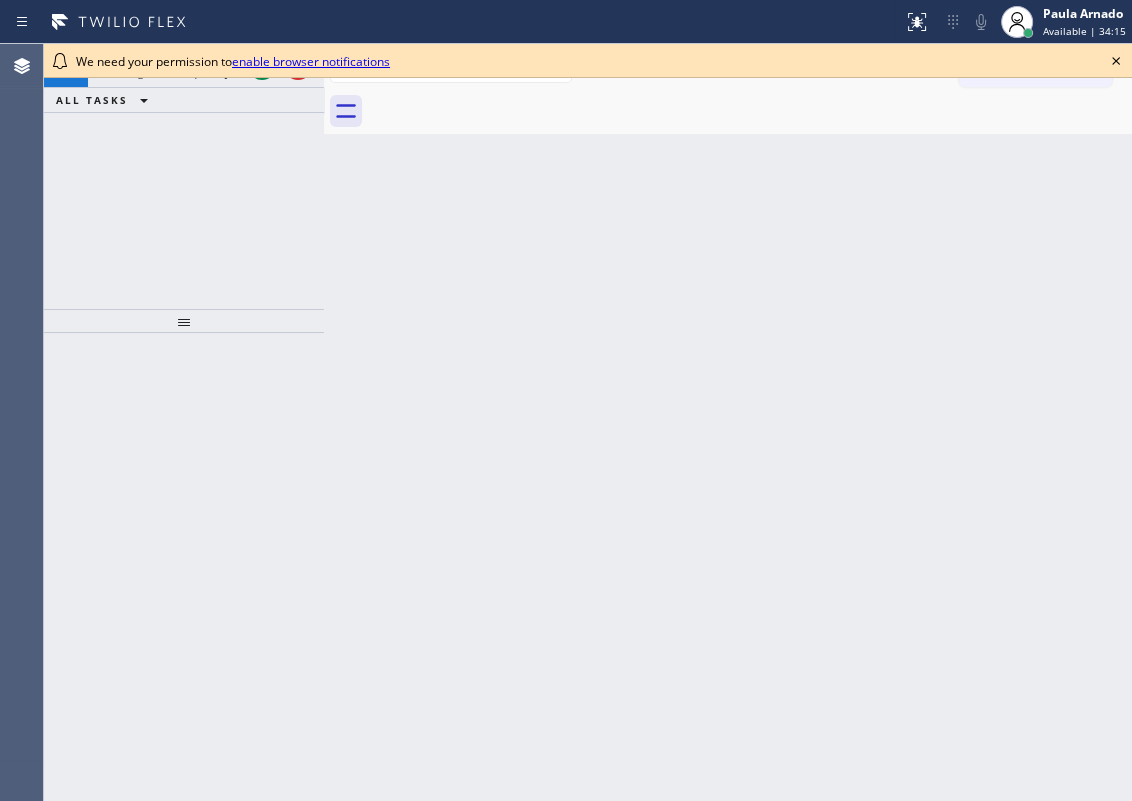 click on "Back to Dashboard Change Sender ID Customers Technicians Select a contact Outbound call Technician Search Technician Your caller id phone number Your caller id phone number Call Technician info Name   Phone none Address none Change Sender ID HVAC +18559994417 5 Star Appliance +18557314952 Appliance Repair +18554611149 Plumbing +18889090120 Air Duct Cleaning +18006865038  Electricians +18005688664 Cancel Change Check personal SMS Reset Change No tabs Call to Customer Outbound call Location Search location Your caller id phone number Customer number Call Outbound call Technician Search Technician Your caller id phone number Your caller id phone number Call" at bounding box center [728, 422] 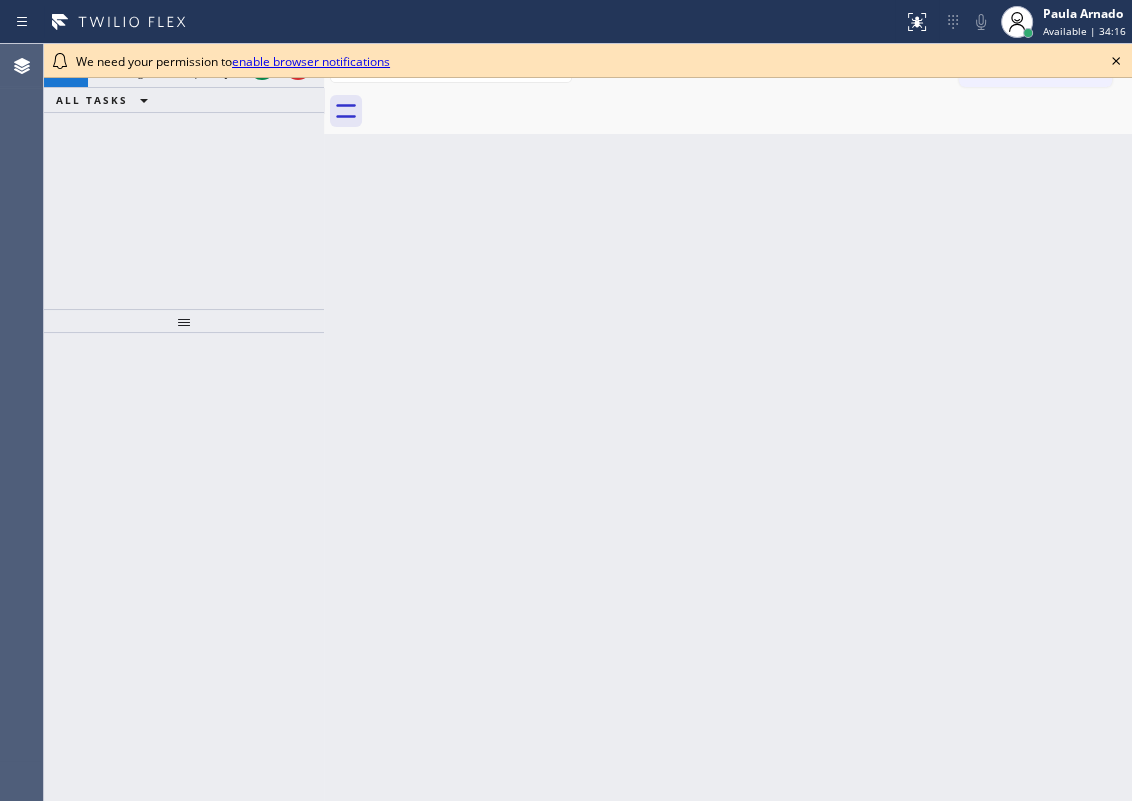 click 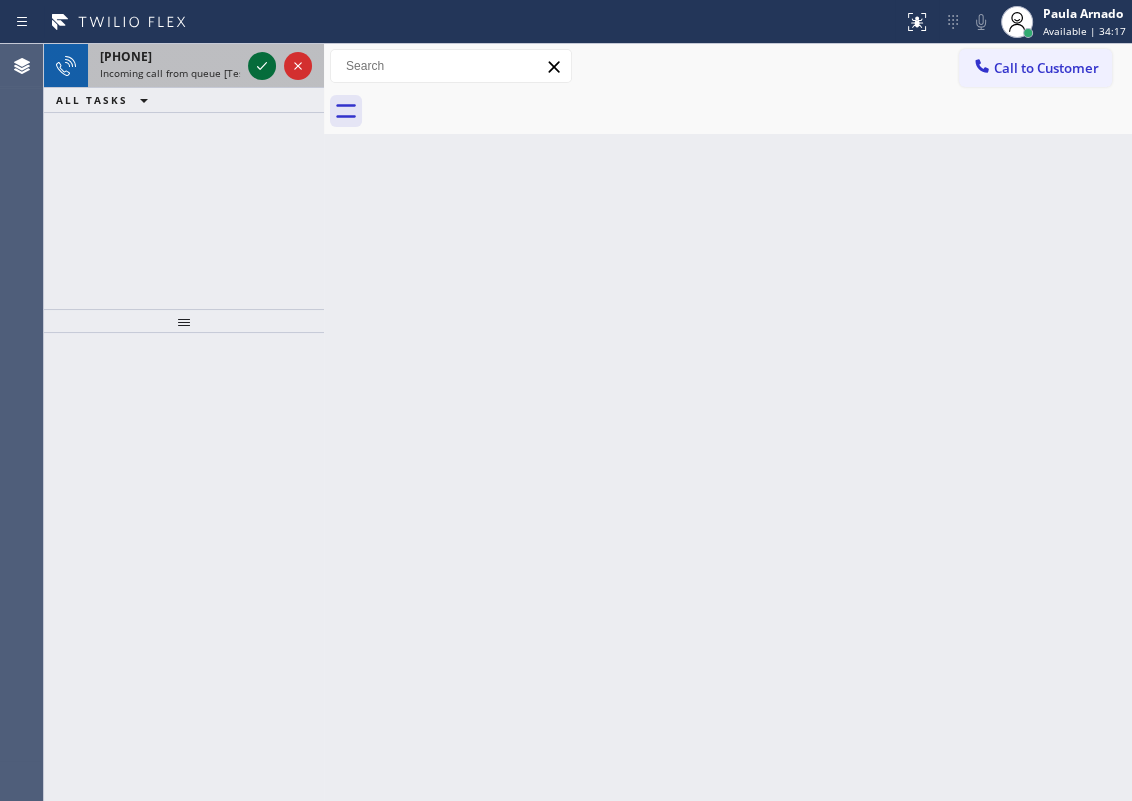 click 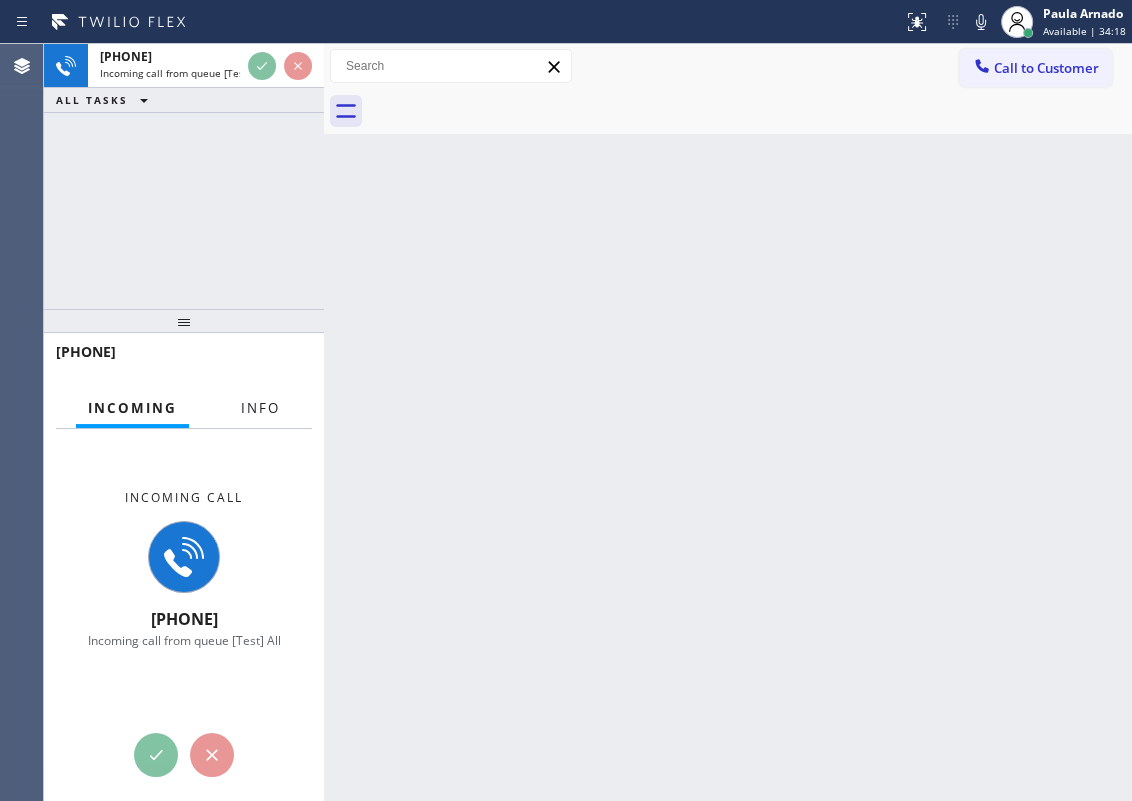 click on "Info" at bounding box center (260, 408) 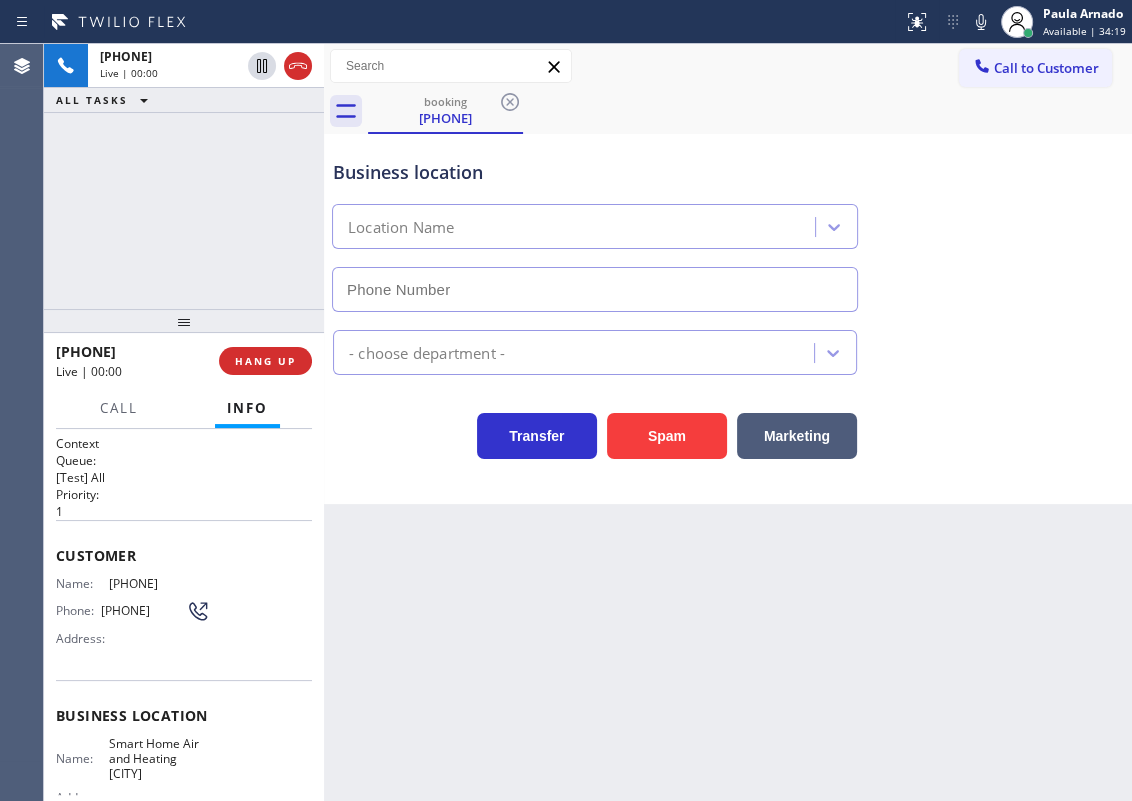 type on "[PHONE]" 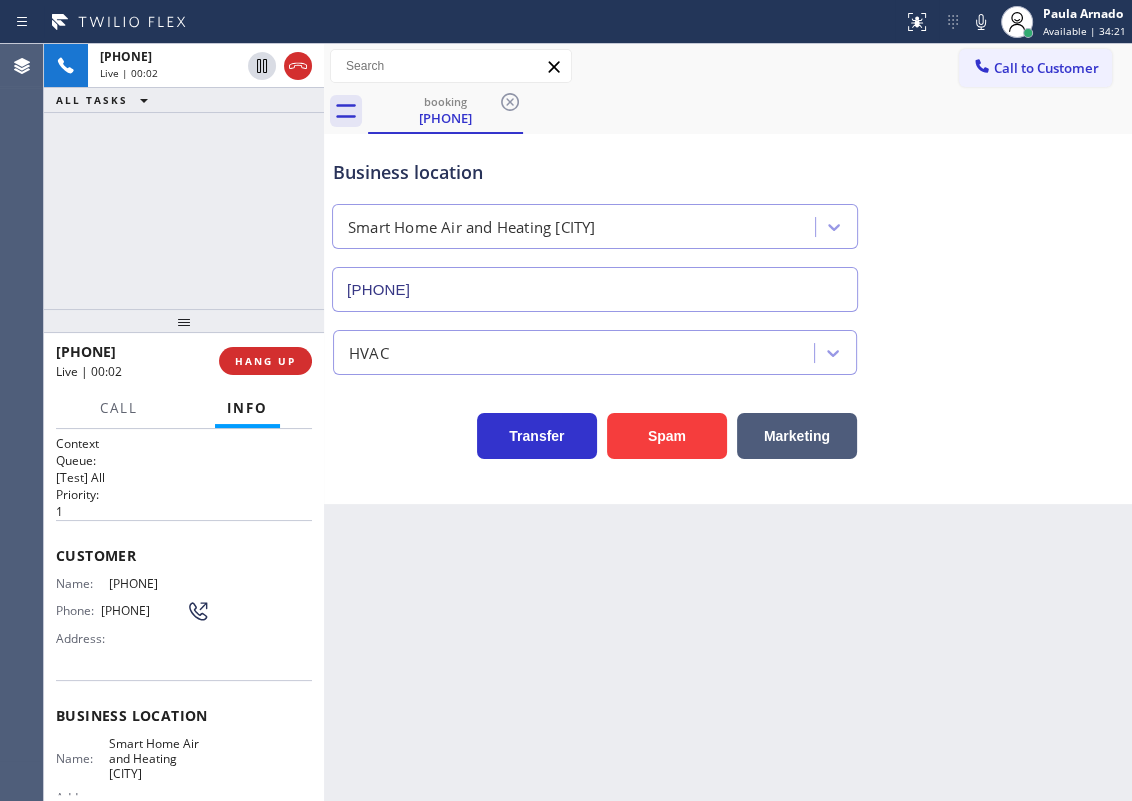 click on "[PHONE] Live | 00:02 HANG UP" at bounding box center (184, 361) 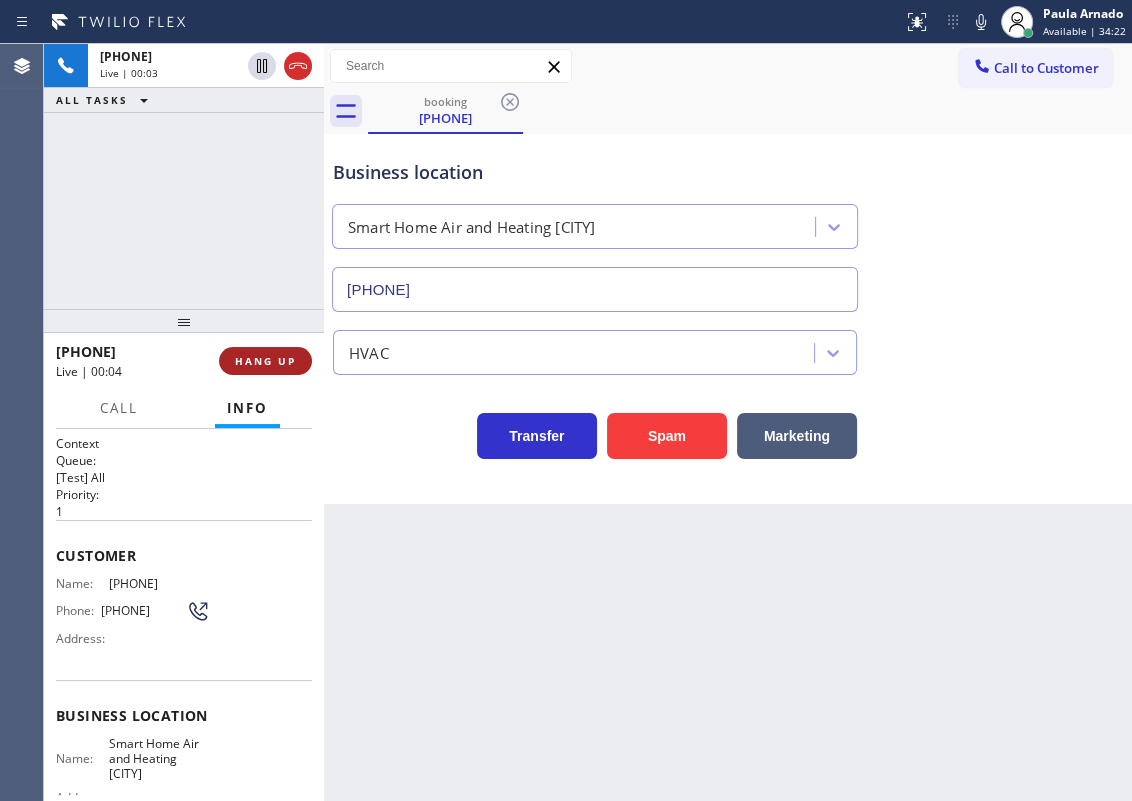 click on "HANG UP" at bounding box center [265, 361] 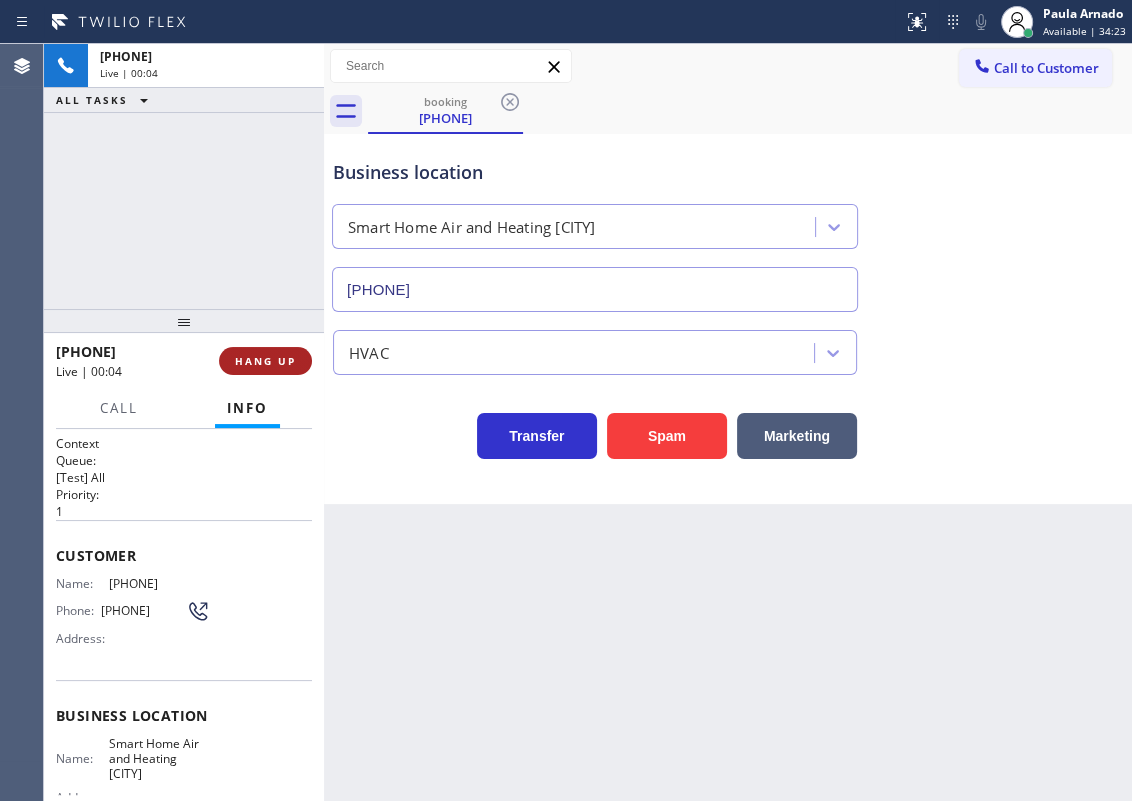click on "HANG UP" at bounding box center [265, 361] 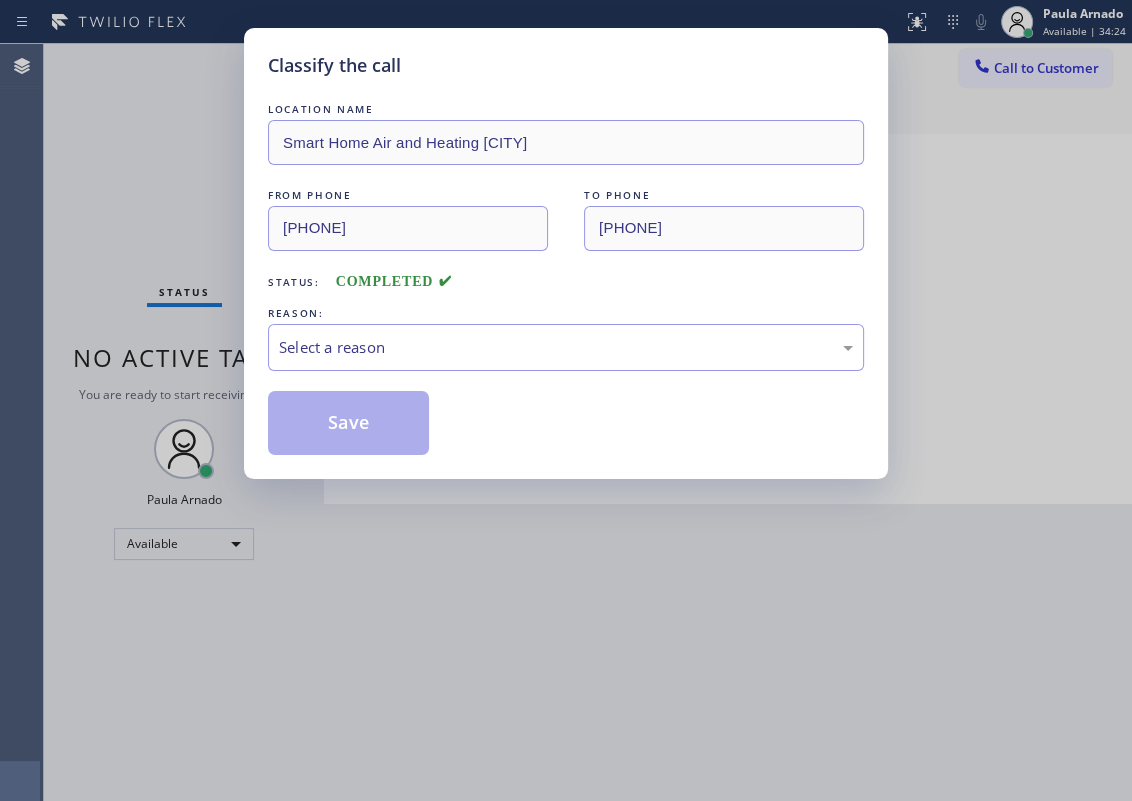 click on "Select a reason" at bounding box center [566, 347] 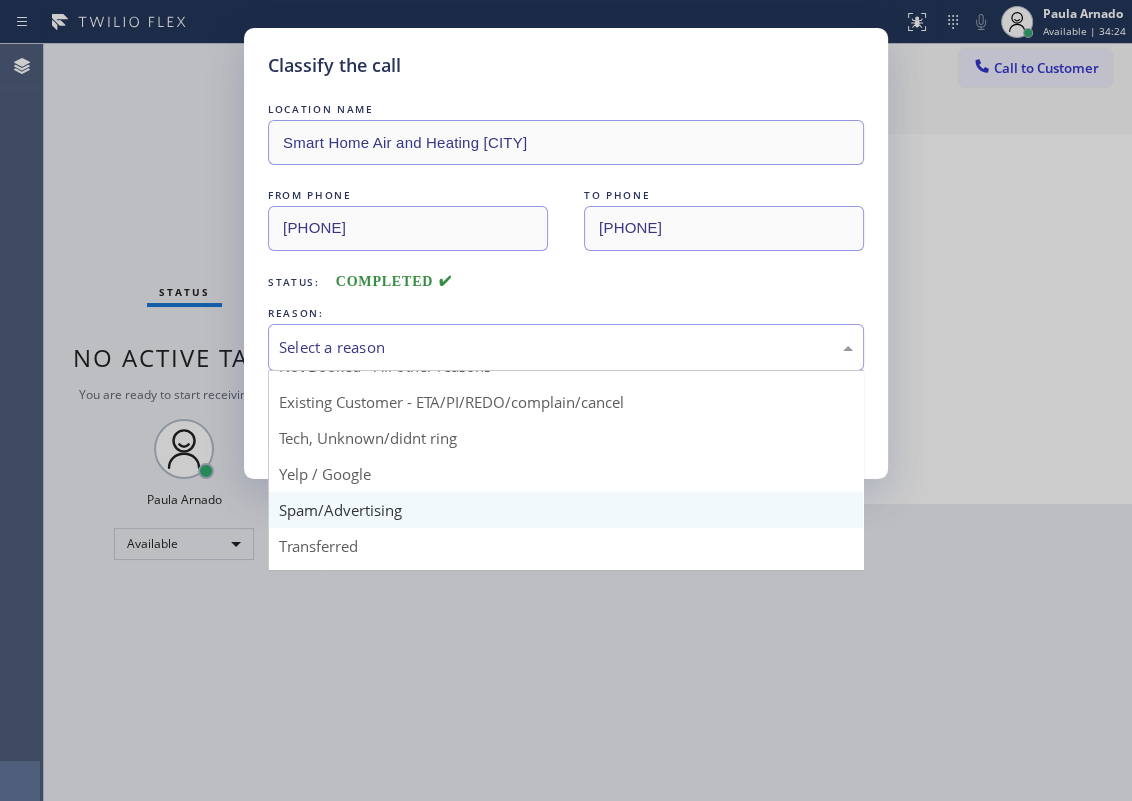 scroll, scrollTop: 90, scrollLeft: 0, axis: vertical 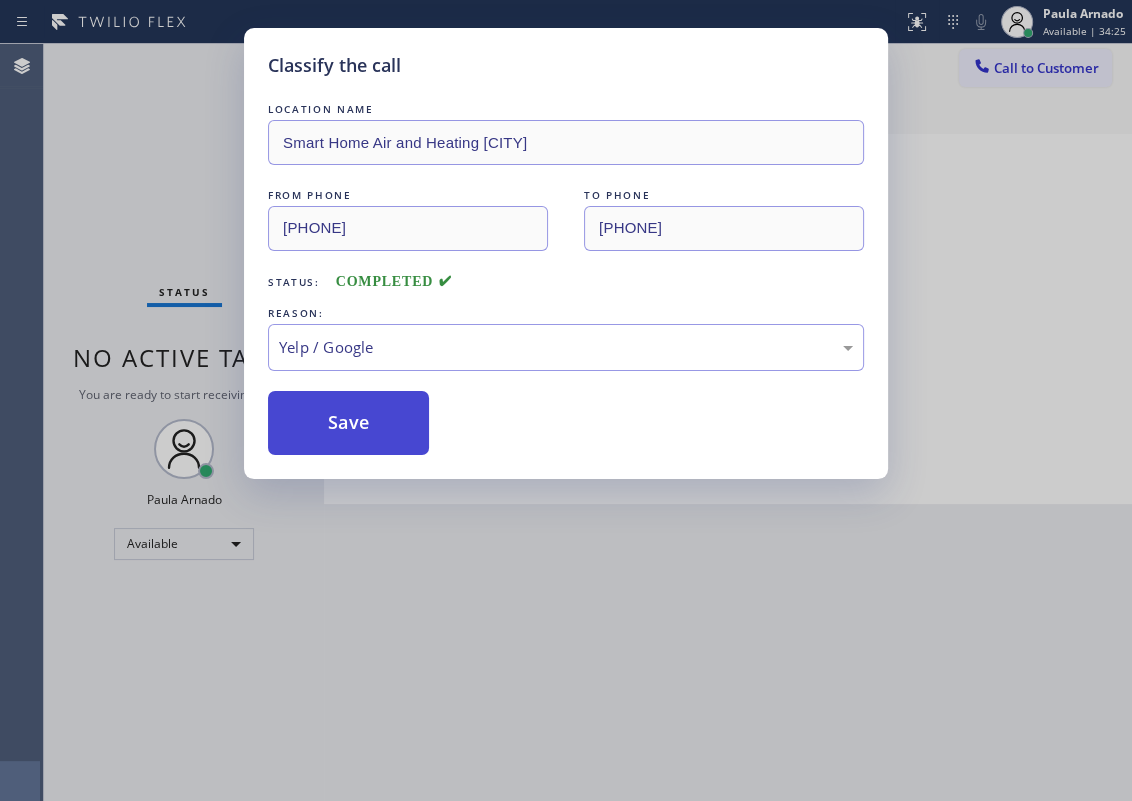 click on "Save" at bounding box center (348, 423) 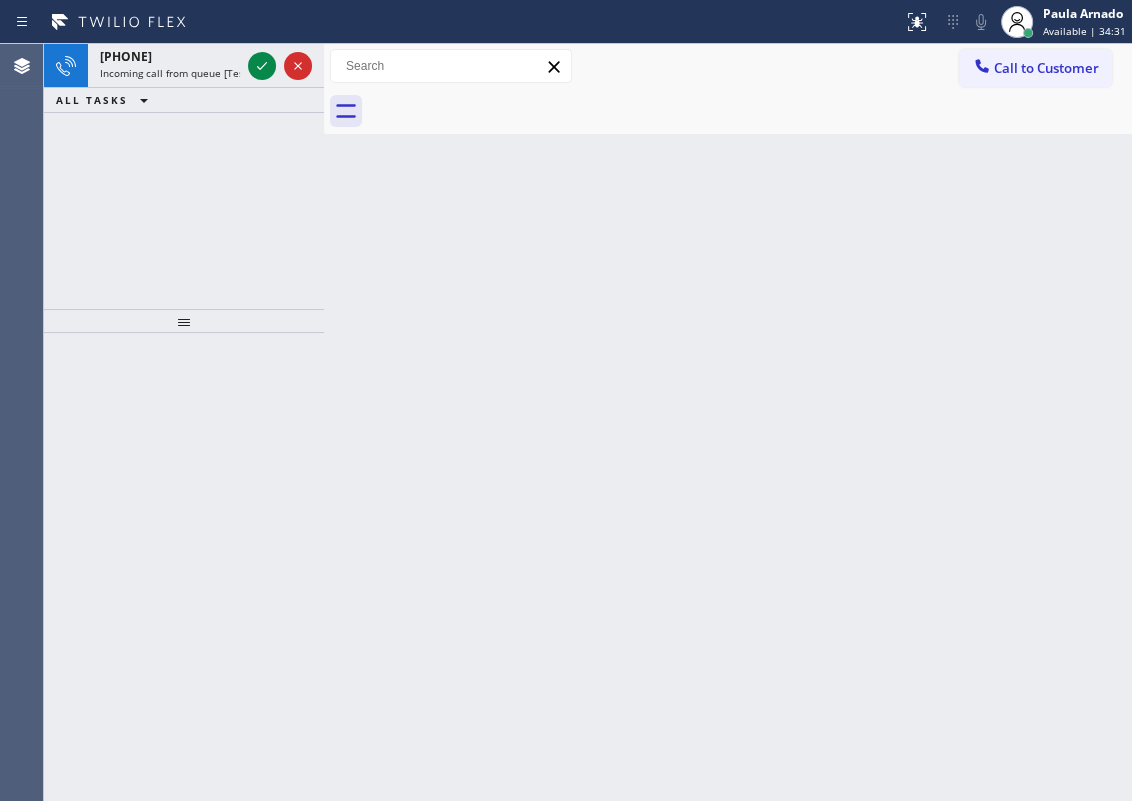 click on "Back to Dashboard Change Sender ID Customers Technicians Select a contact Outbound call Technician Search Technician Your caller id phone number Your caller id phone number Call Technician info Name   Phone none Address none Change Sender ID HVAC +18559994417 5 Star Appliance +18557314952 Appliance Repair +18554611149 Plumbing +18889090120 Air Duct Cleaning +18006865038  Electricians +18005688664 Cancel Change Check personal SMS Reset Change No tabs Call to Customer Outbound call Location Search location Your caller id phone number Customer number Call Outbound call Technician Search Technician Your caller id phone number Your caller id phone number Call" at bounding box center [728, 422] 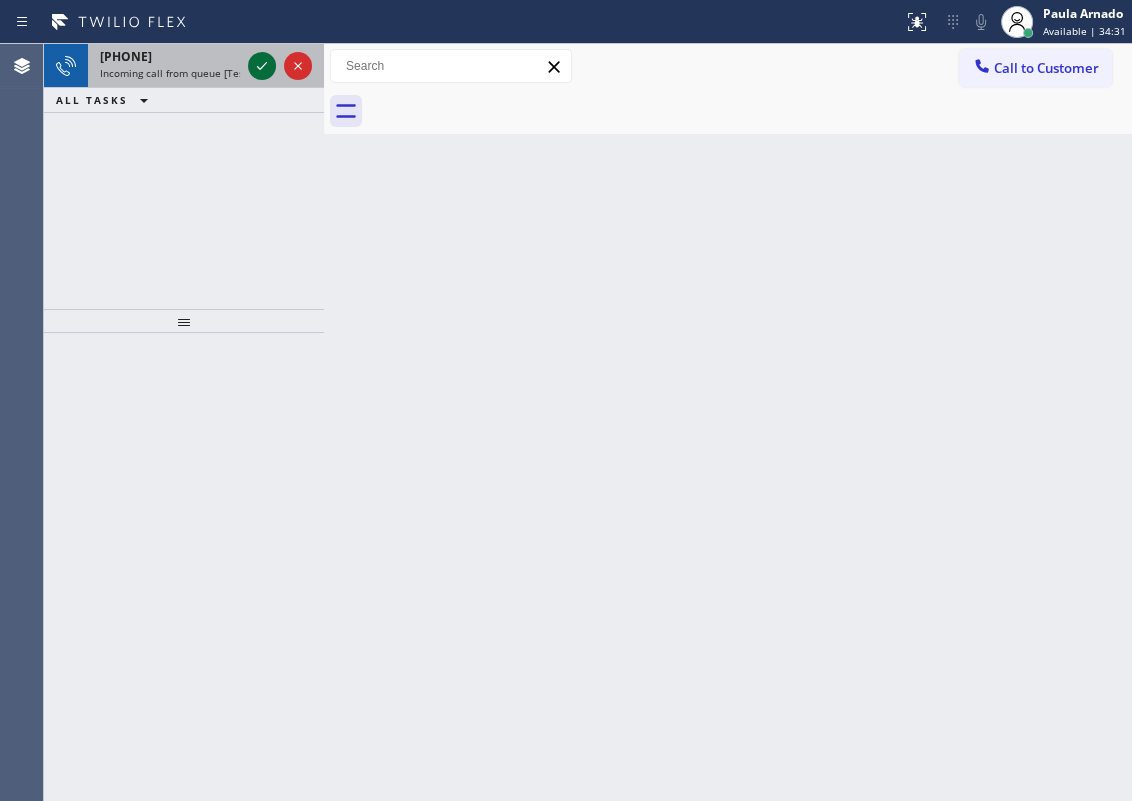 click 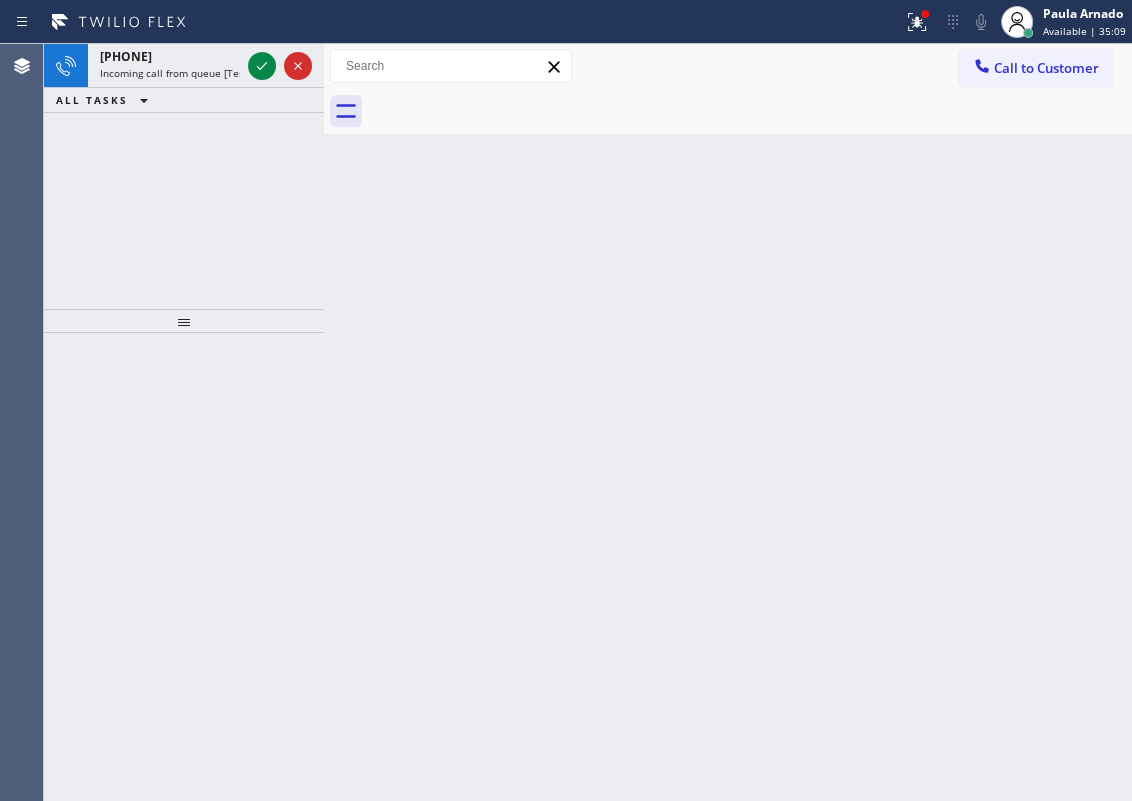 click on "Back to Dashboard Change Sender ID Customers Technicians Select a contact Outbound call Technician Search Technician Your caller id phone number Your caller id phone number Call Technician info Name   Phone none Address none Change Sender ID HVAC +18559994417 5 Star Appliance +18557314952 Appliance Repair +18554611149 Plumbing +18889090120 Air Duct Cleaning +18006865038  Electricians +18005688664 Cancel Change Check personal SMS Reset Change No tabs Call to Customer Outbound call Location Search location Your caller id phone number Customer number Call Outbound call Technician Search Technician Your caller id phone number Your caller id phone number Call" at bounding box center [728, 422] 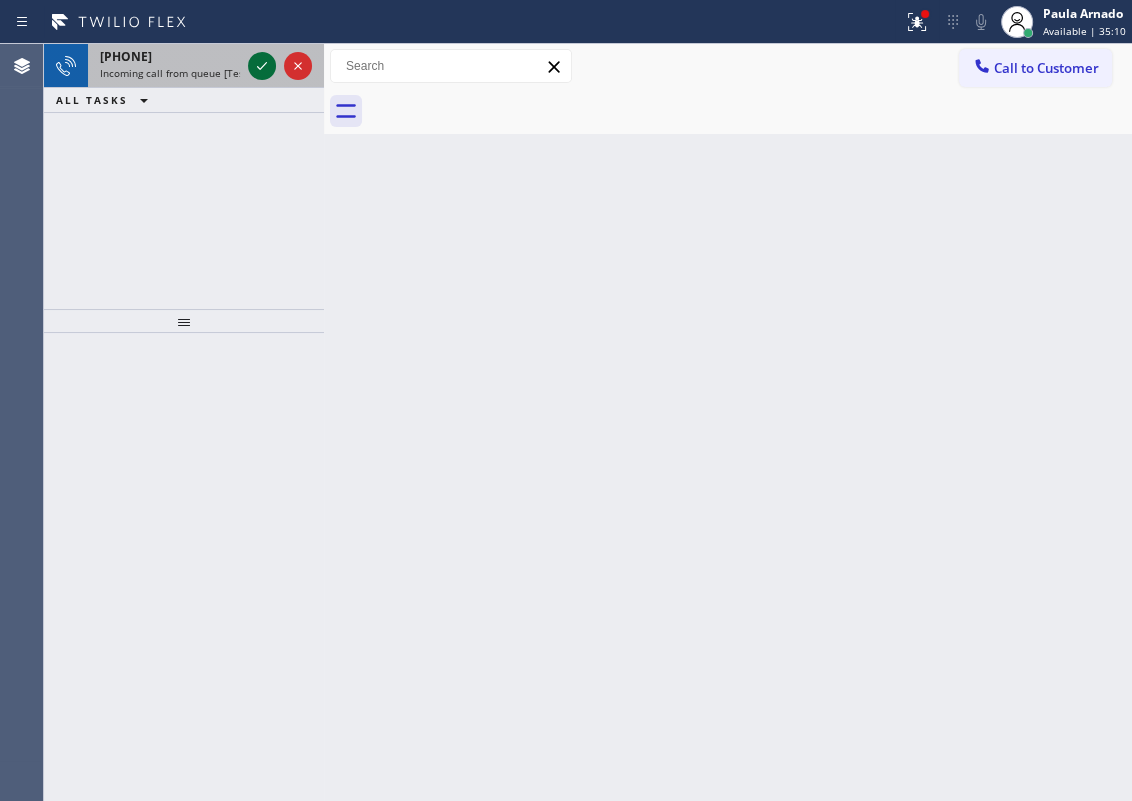 click 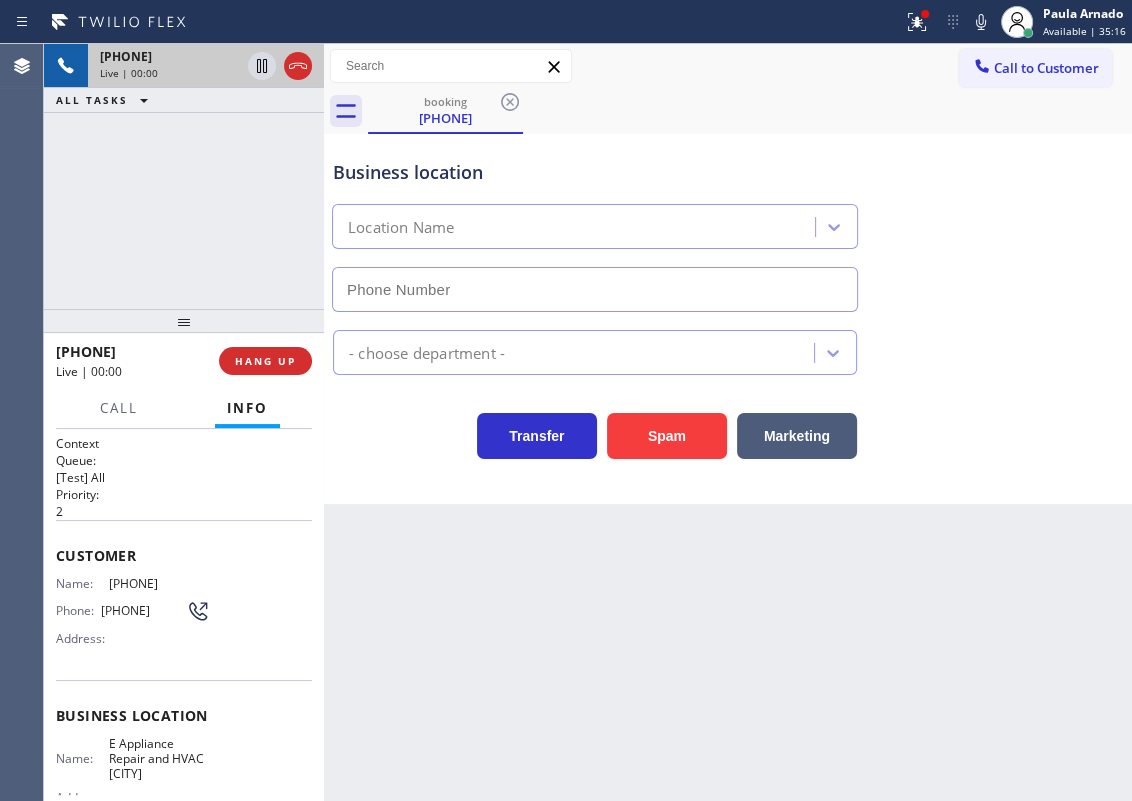 type on "(425) 363-0009" 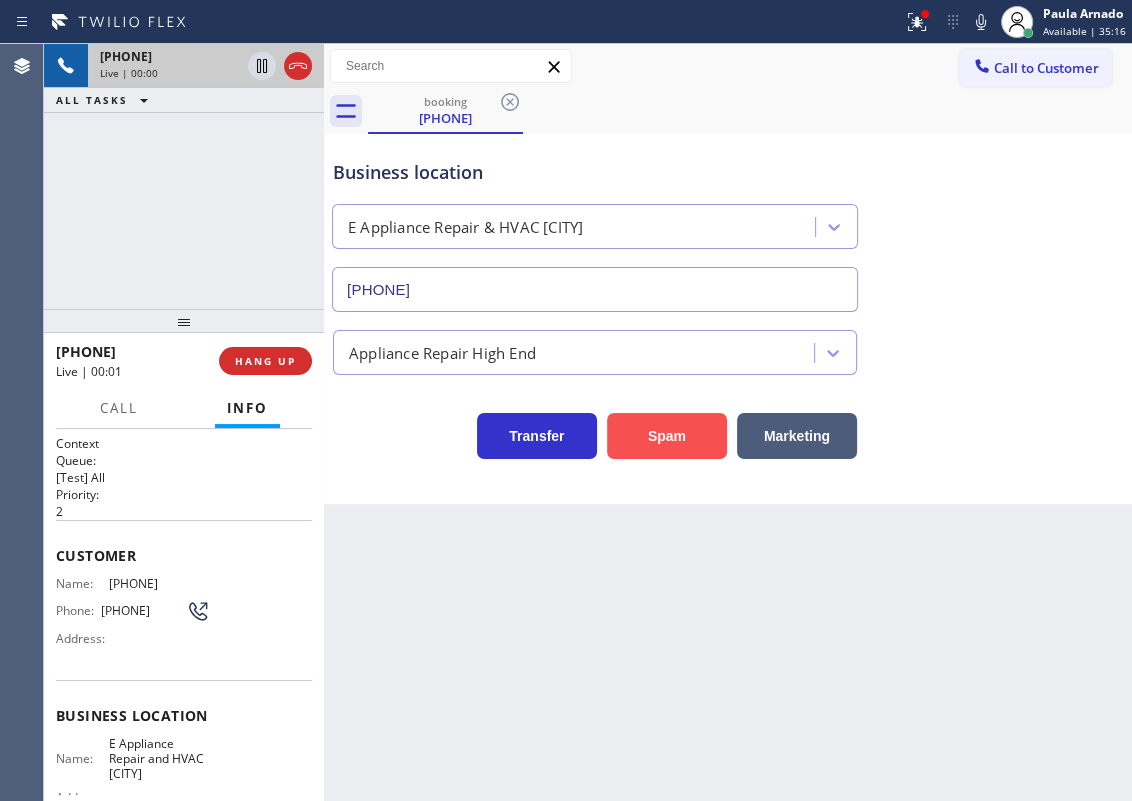 click on "Spam" at bounding box center (667, 436) 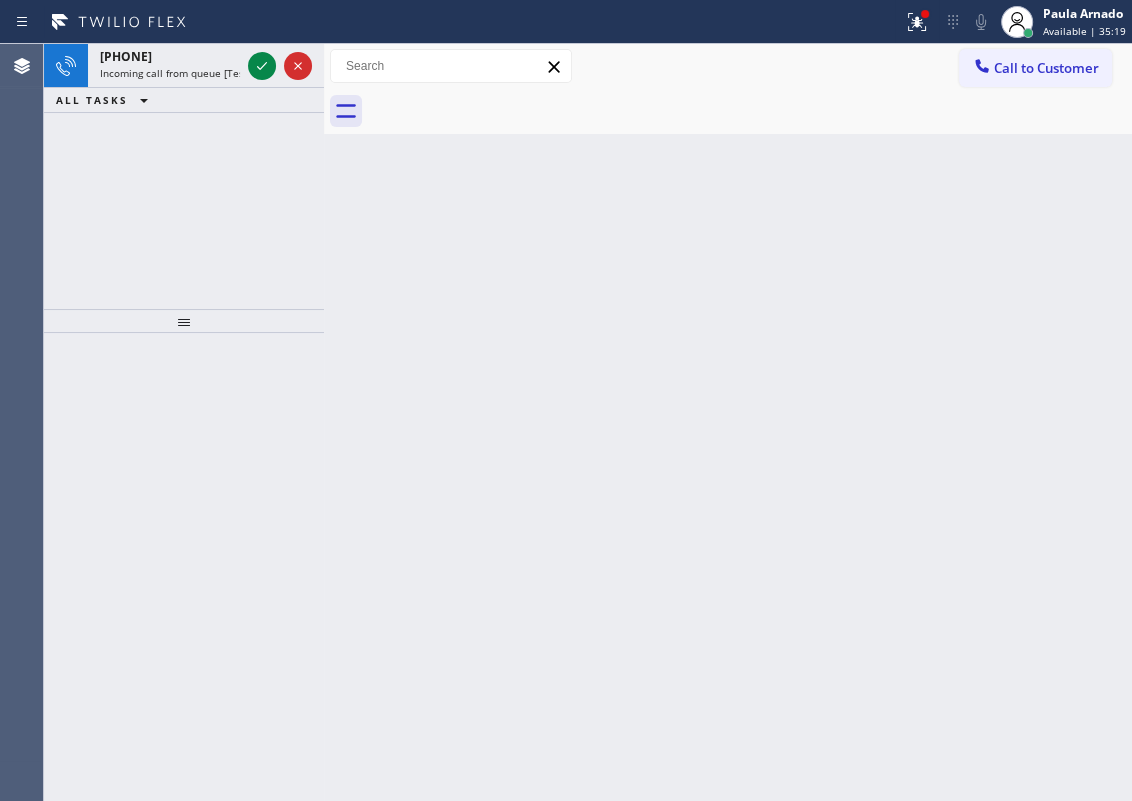 drag, startPoint x: 1036, startPoint y: 320, endPoint x: 465, endPoint y: 107, distance: 609.43414 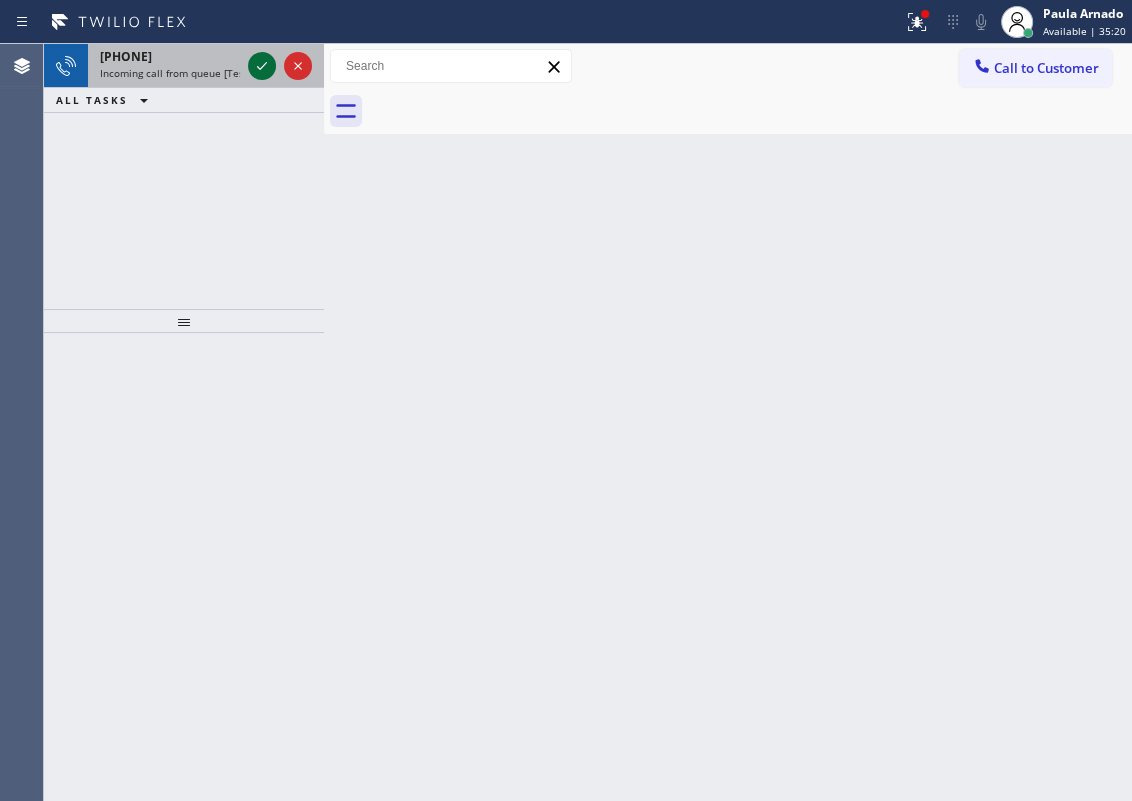 click at bounding box center [262, 66] 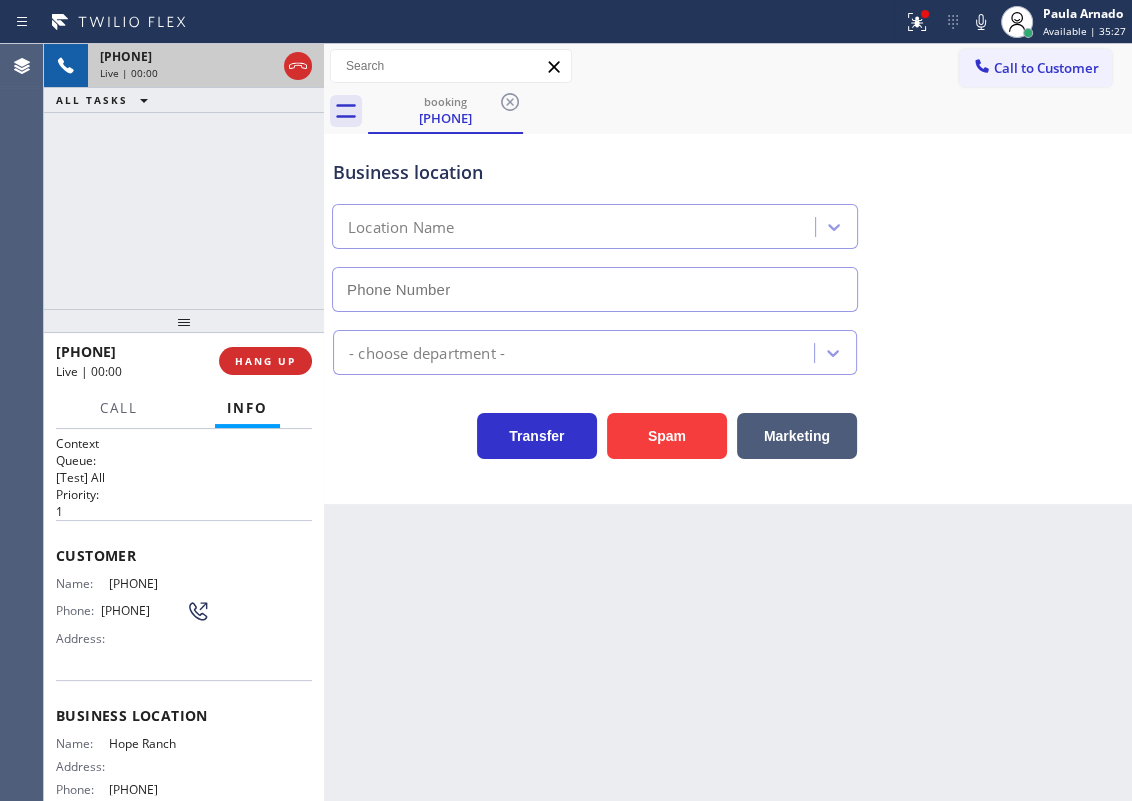 type on "(805) 387-6909" 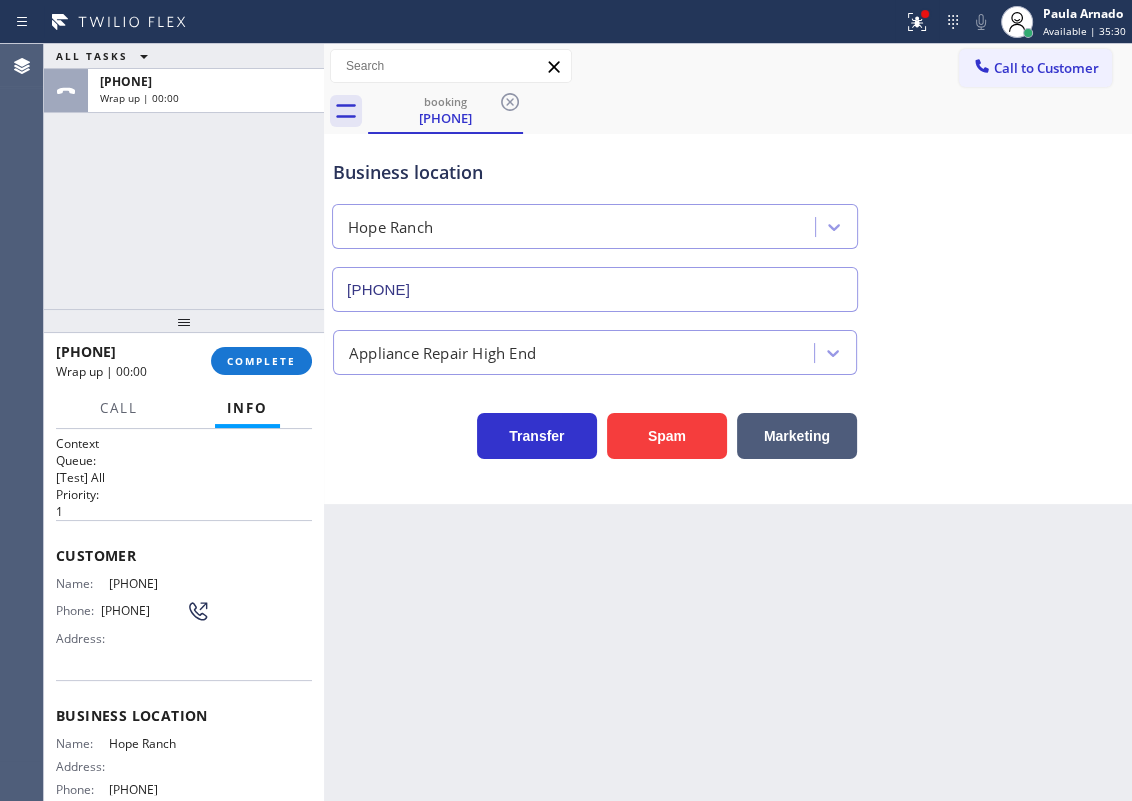 click on "Call Info" at bounding box center (184, 409) 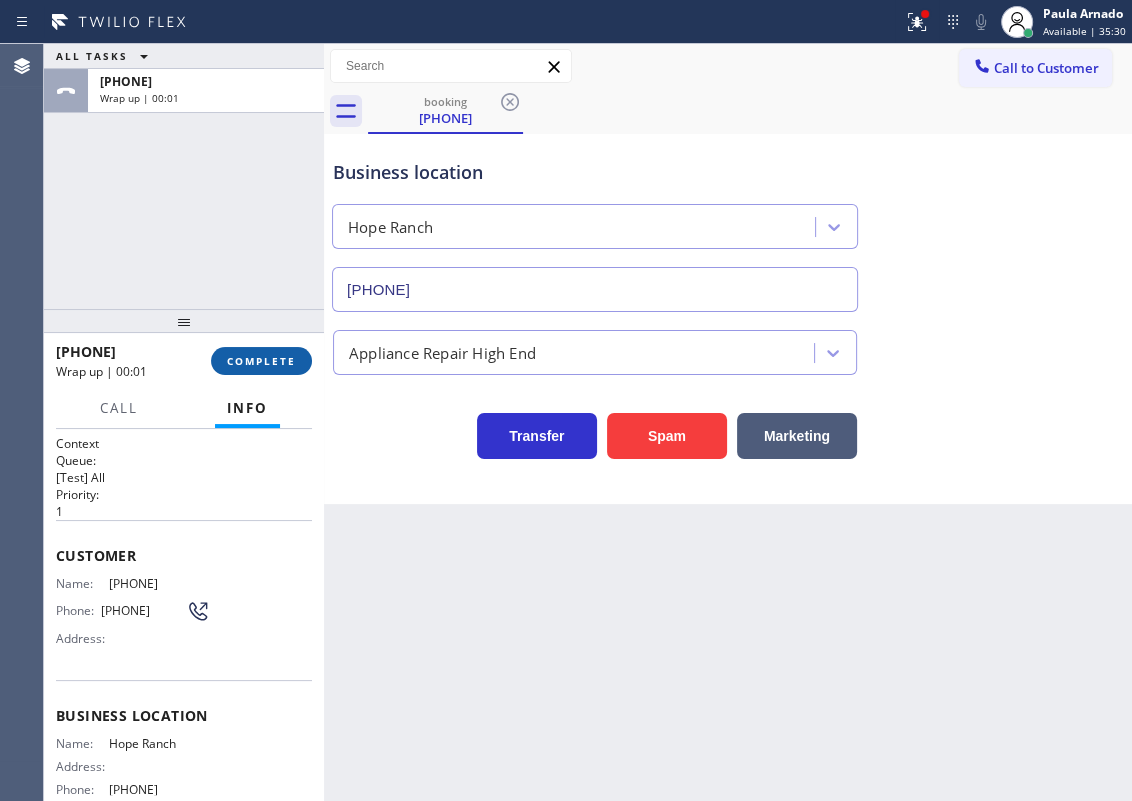 click on "COMPLETE" at bounding box center [261, 361] 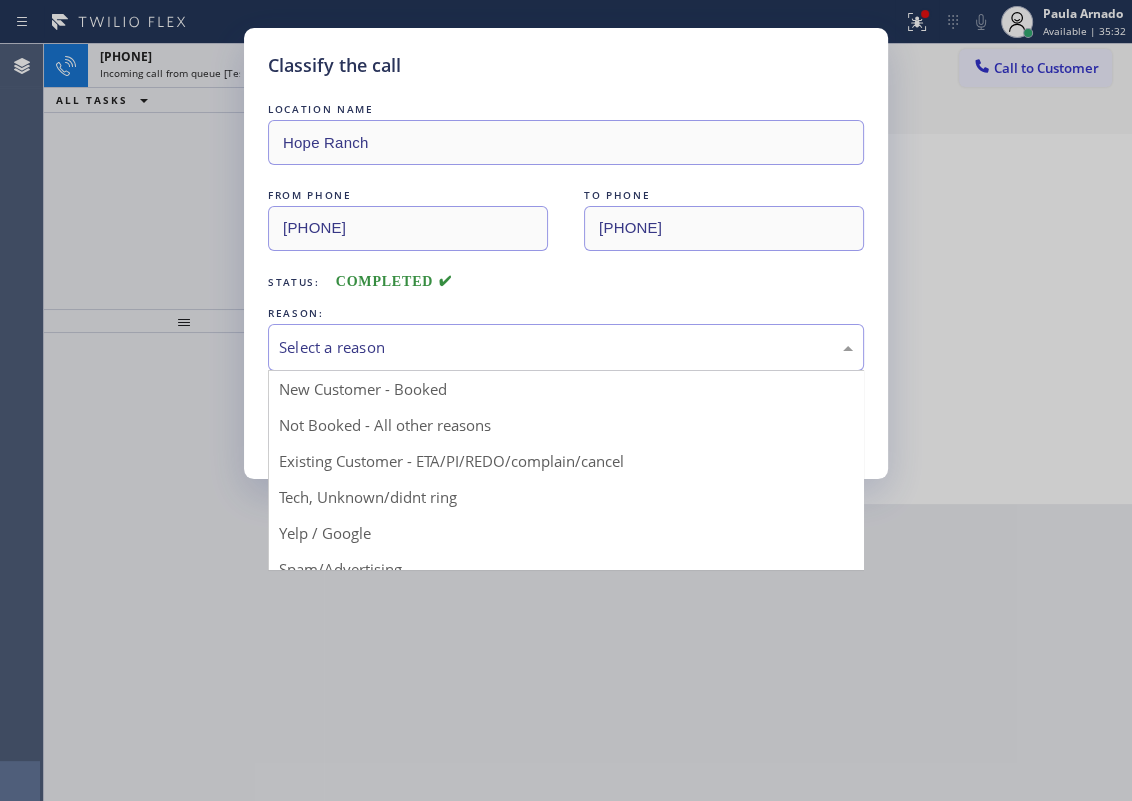 click on "Select a reason" at bounding box center (566, 347) 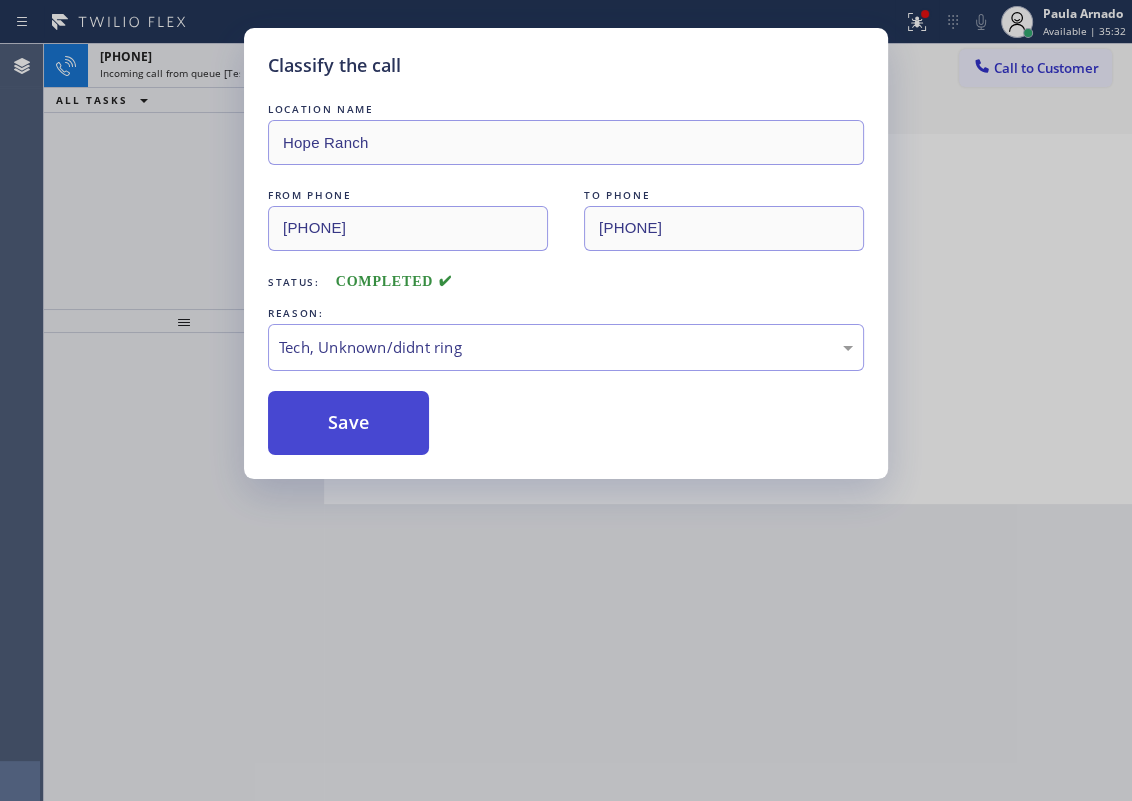 click on "Save" at bounding box center (348, 423) 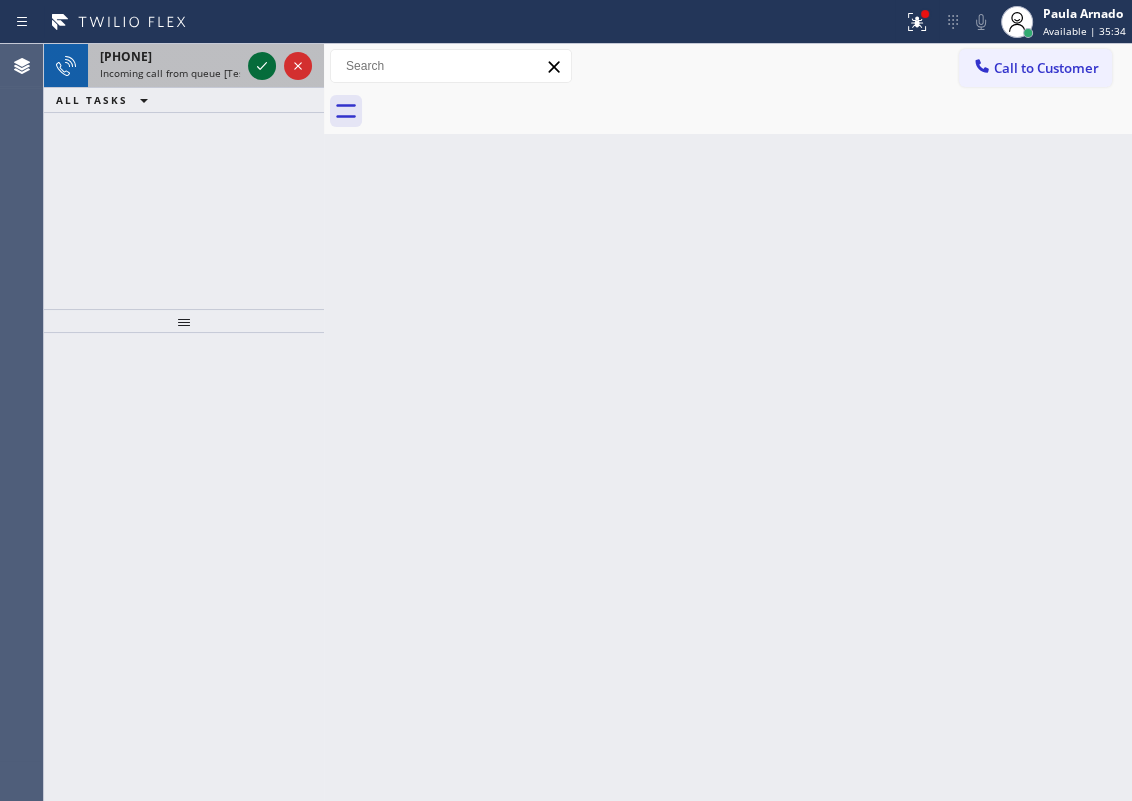 click 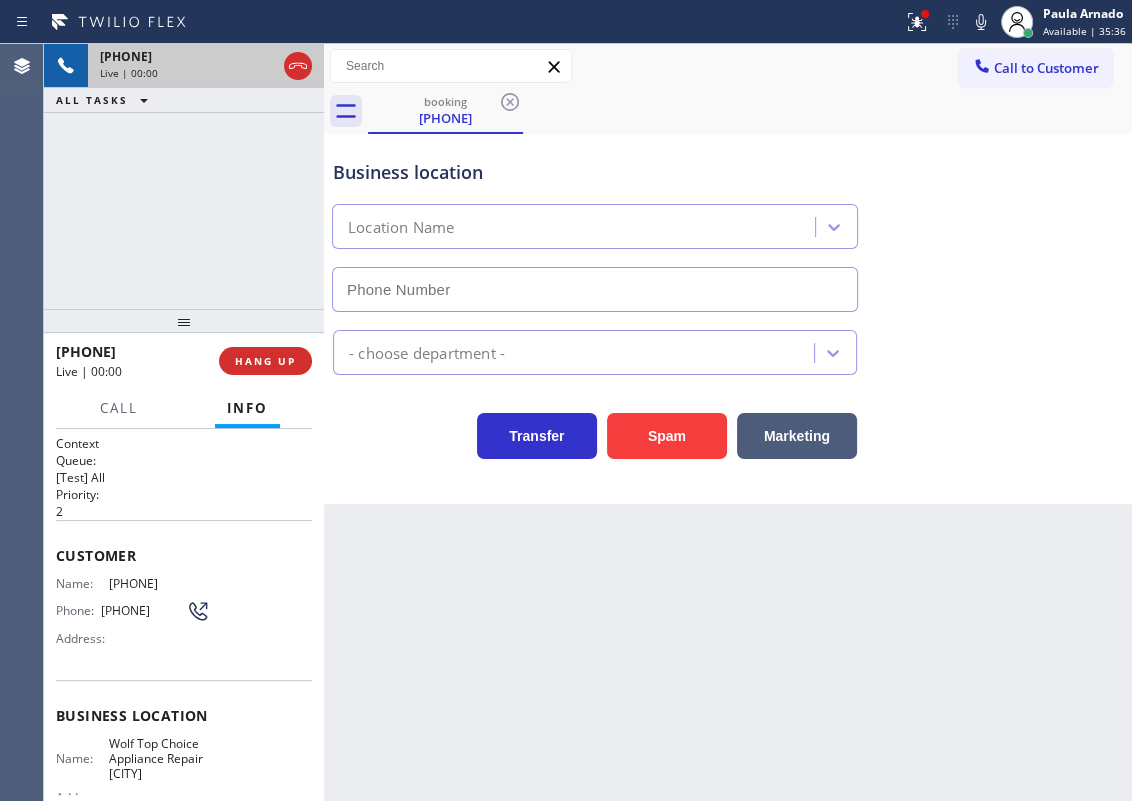 type on "(571) 520-9444" 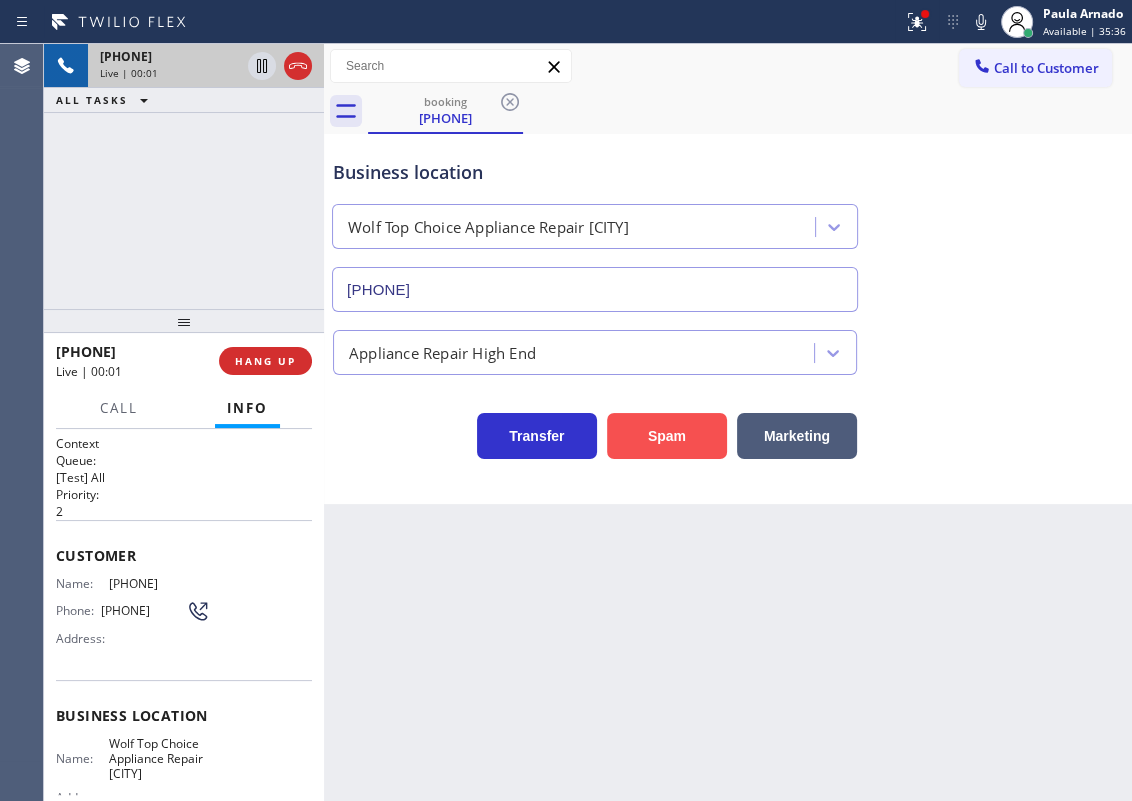 click on "Spam" at bounding box center (667, 436) 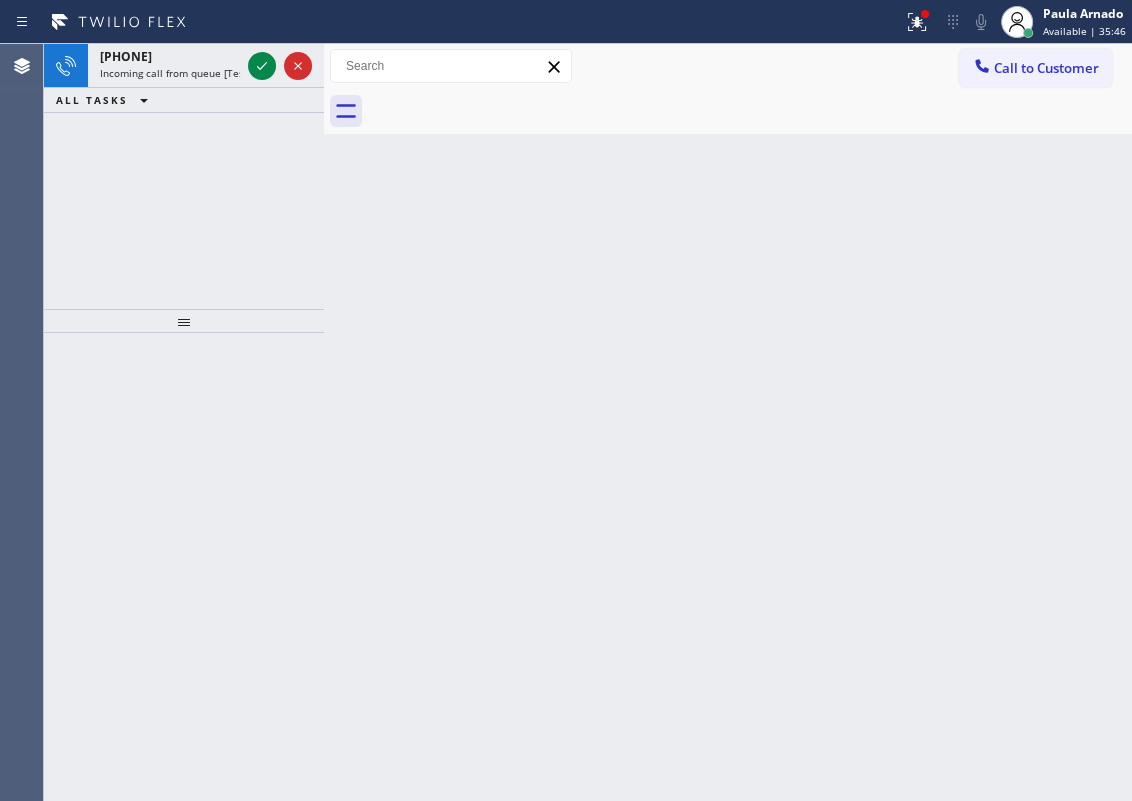 drag, startPoint x: 1016, startPoint y: 347, endPoint x: 879, endPoint y: 331, distance: 137.93114 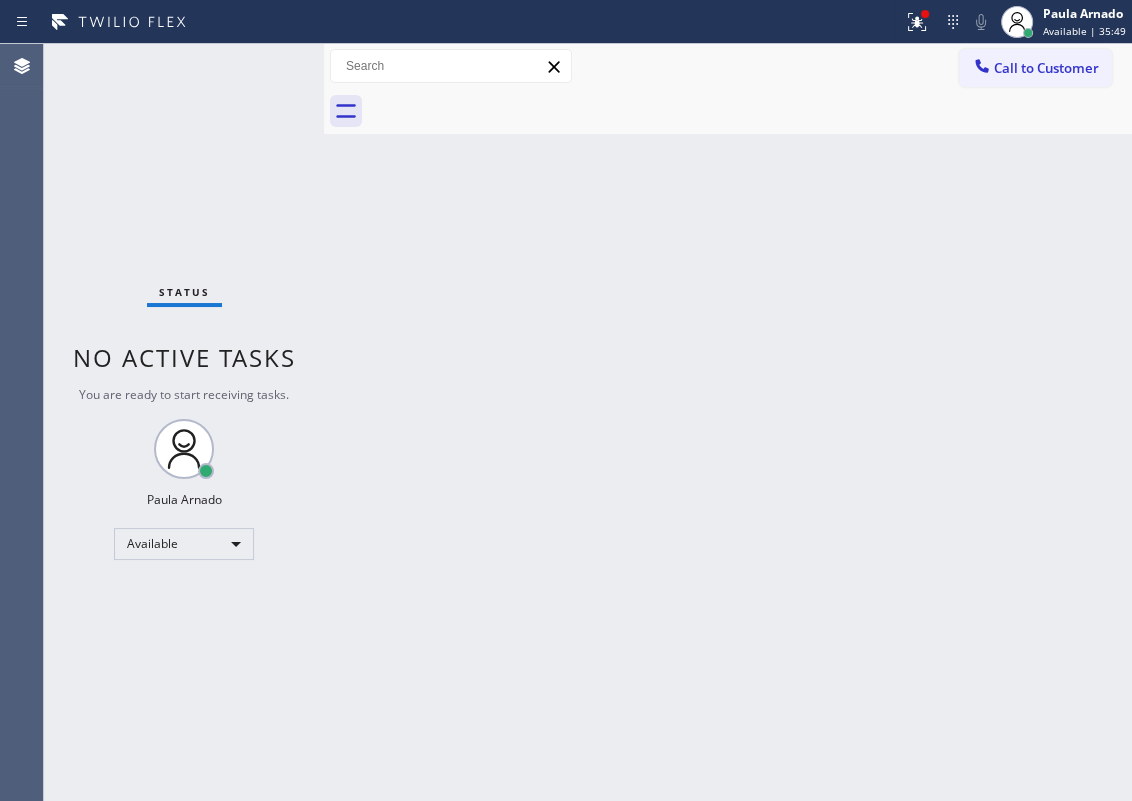 click on "Status No active tasks You are ready to start receiving tasks. [FIRST] [LAST] Available" at bounding box center [184, 422] 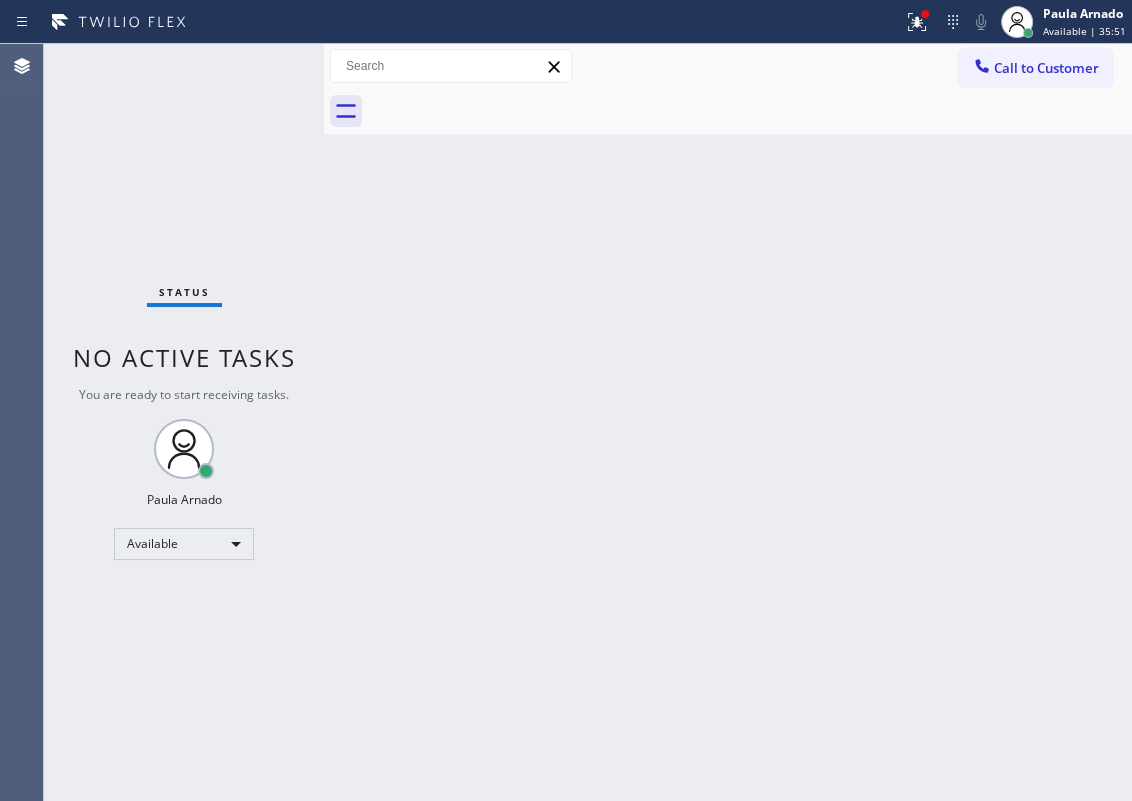 click on "Status No active tasks You are ready to start receiving tasks. [FIRST] [LAST] Available" at bounding box center (184, 422) 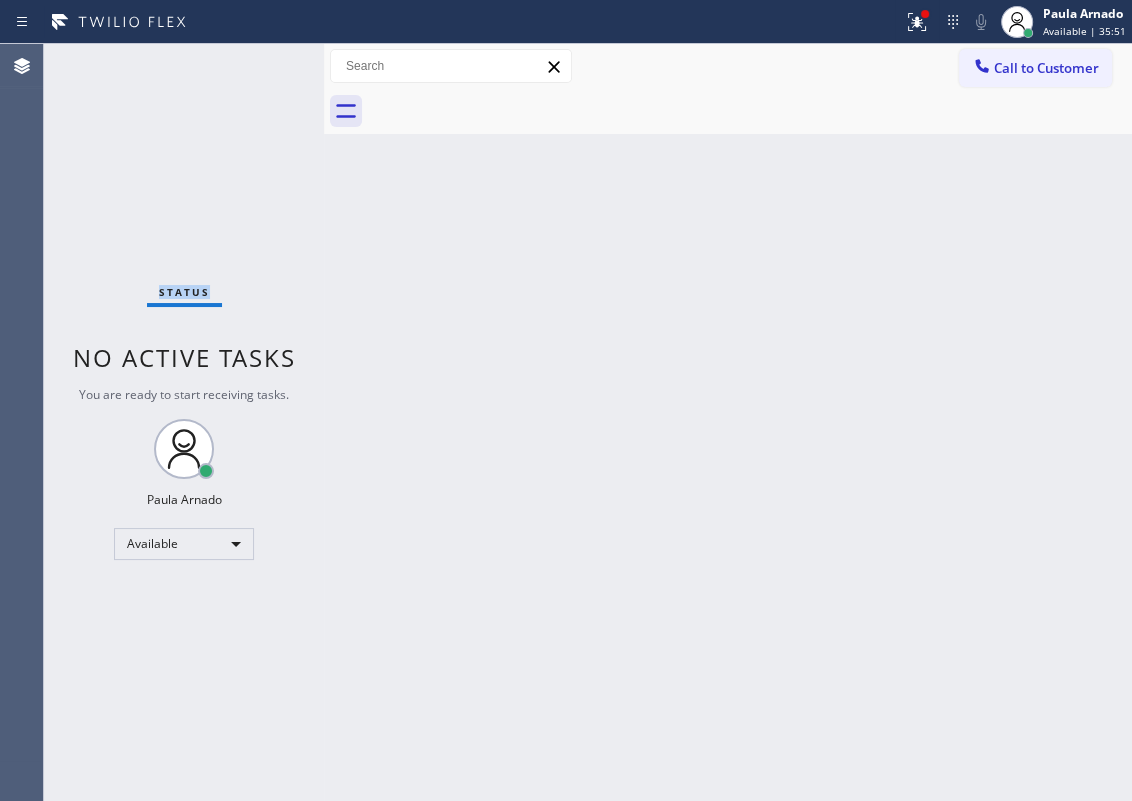 click on "Status No active tasks You are ready to start receiving tasks. [FIRST] [LAST] Available" at bounding box center [184, 422] 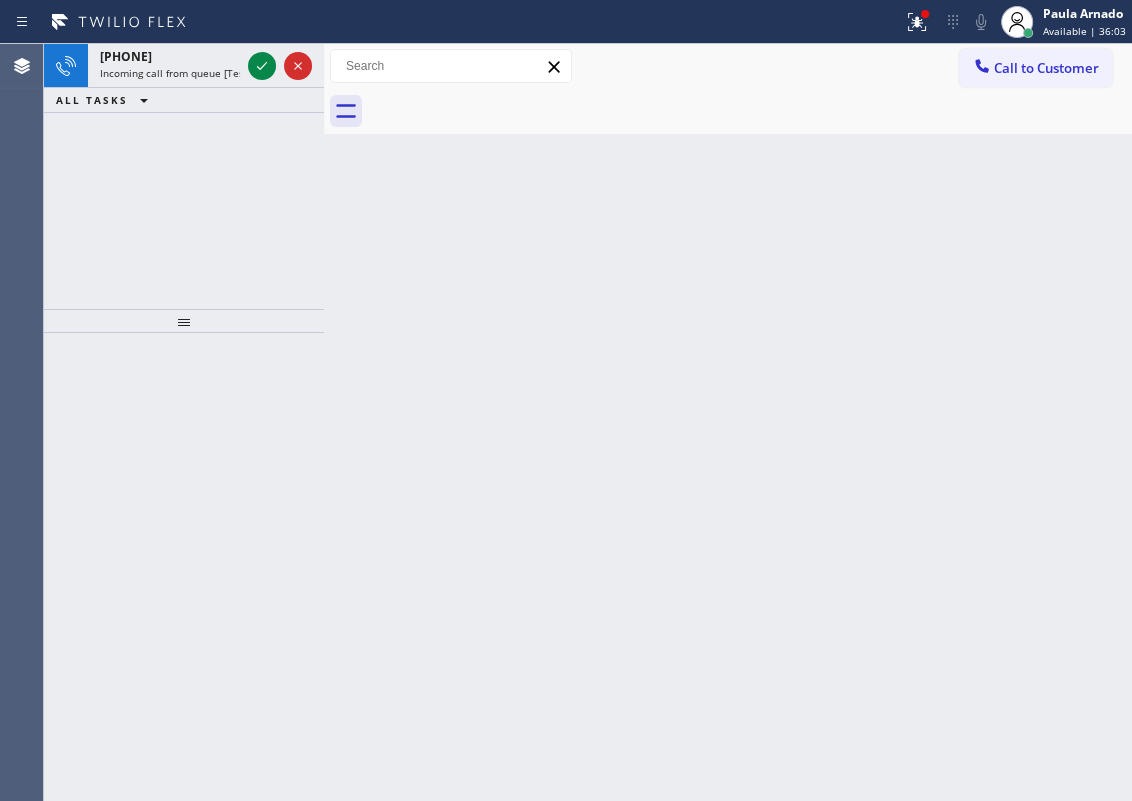 click on "Back to Dashboard Change Sender ID Customers Technicians Select a contact Outbound call Technician Search Technician Your caller id phone number Your caller id phone number Call Technician info Name   Phone none Address none Change Sender ID HVAC +18559994417 5 Star Appliance +18557314952 Appliance Repair +18554611149 Plumbing +18889090120 Air Duct Cleaning +18006865038  Electricians +18005688664 Cancel Change Check personal SMS Reset Change No tabs Call to Customer Outbound call Location Search location Your caller id phone number Customer number Call Outbound call Technician Search Technician Your caller id phone number Your caller id phone number Call" at bounding box center (728, 422) 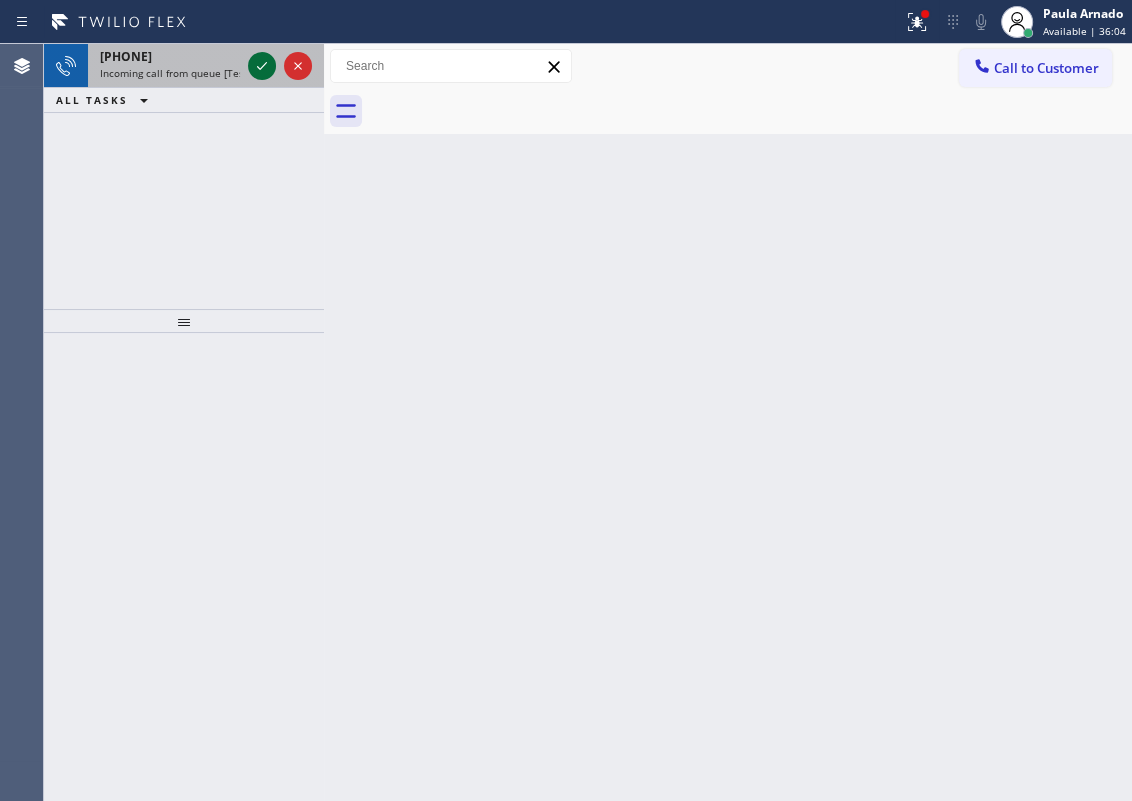 click 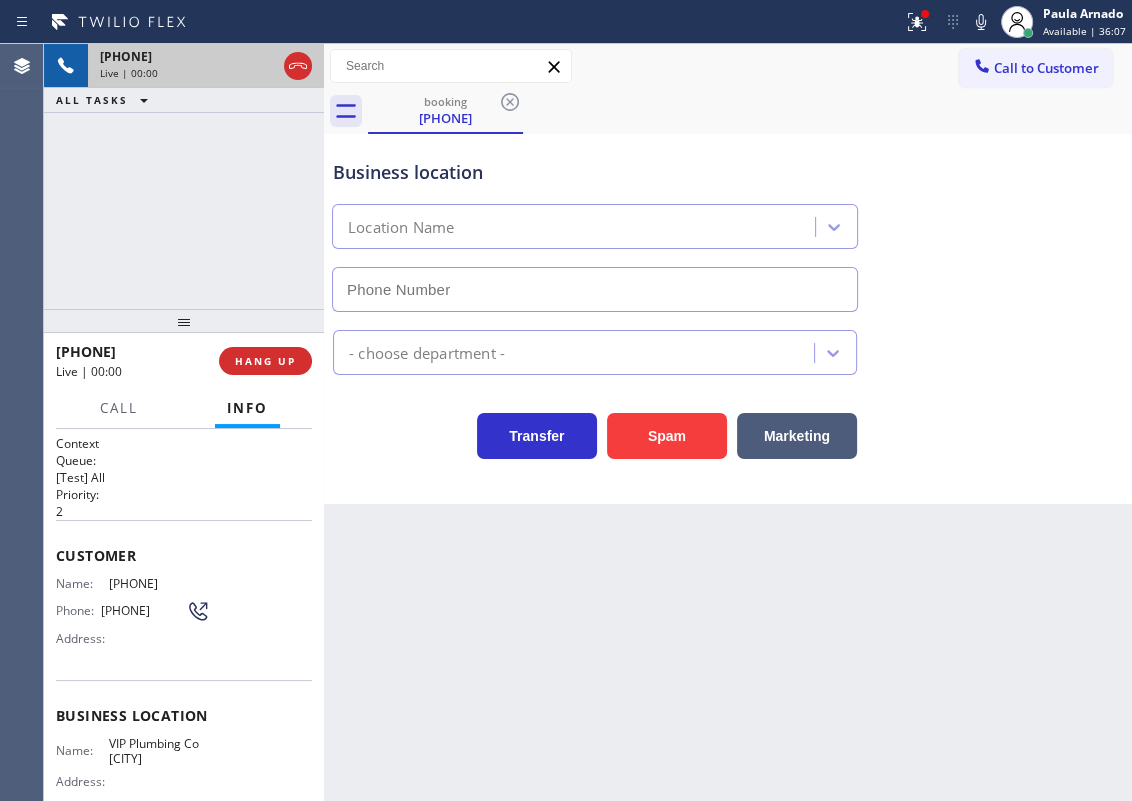 type on "(805) 600-2665" 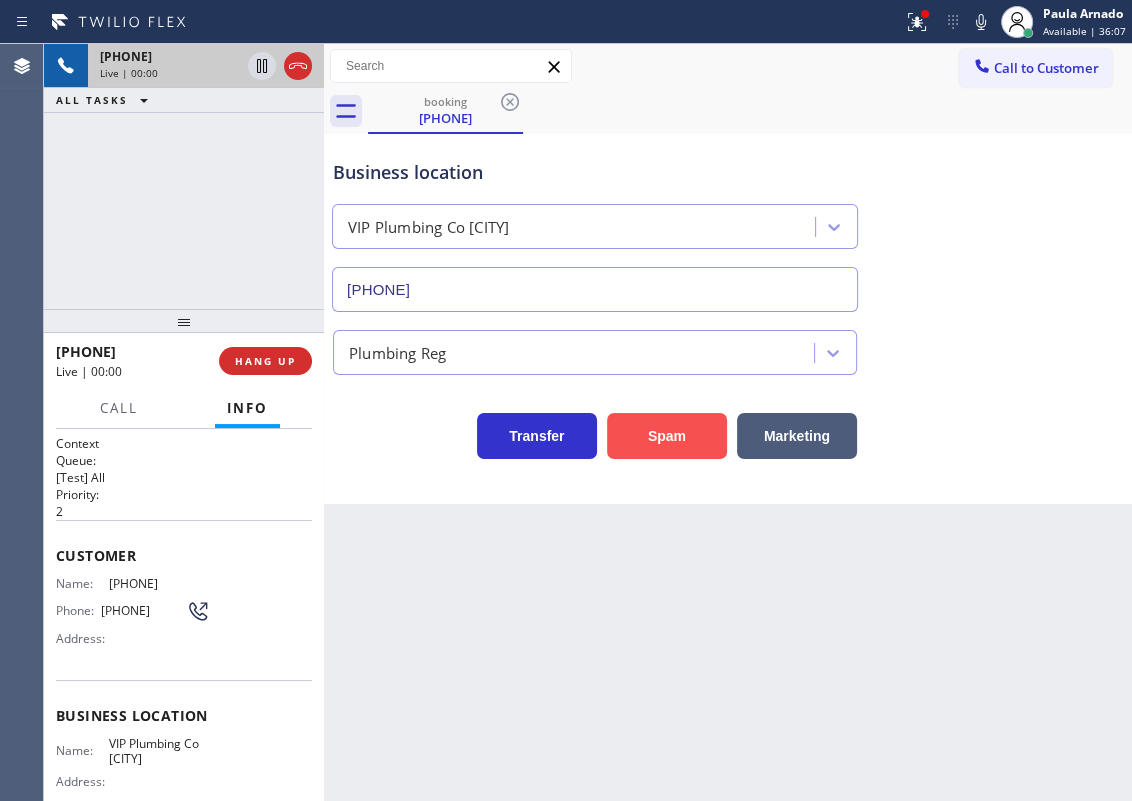 click on "Spam" at bounding box center (667, 436) 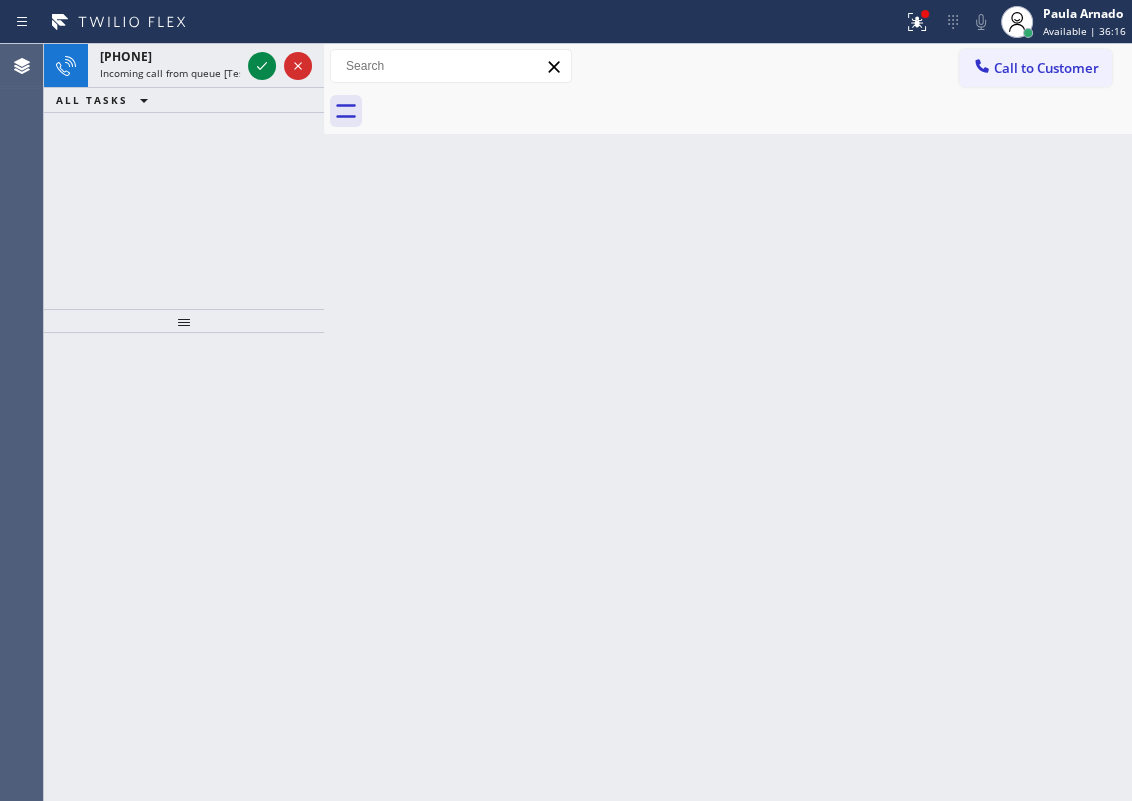 click on "Back to Dashboard Change Sender ID Customers Technicians Select a contact Outbound call Technician Search Technician Your caller id phone number Your caller id phone number Call Technician info Name   Phone none Address none Change Sender ID HVAC +18559994417 5 Star Appliance +18557314952 Appliance Repair +18554611149 Plumbing +18889090120 Air Duct Cleaning +18006865038  Electricians +18005688664 Cancel Change Check personal SMS Reset Change No tabs Call to Customer Outbound call Location Search location Your caller id phone number Customer number Call Outbound call Technician Search Technician Your caller id phone number Your caller id phone number Call" at bounding box center (728, 422) 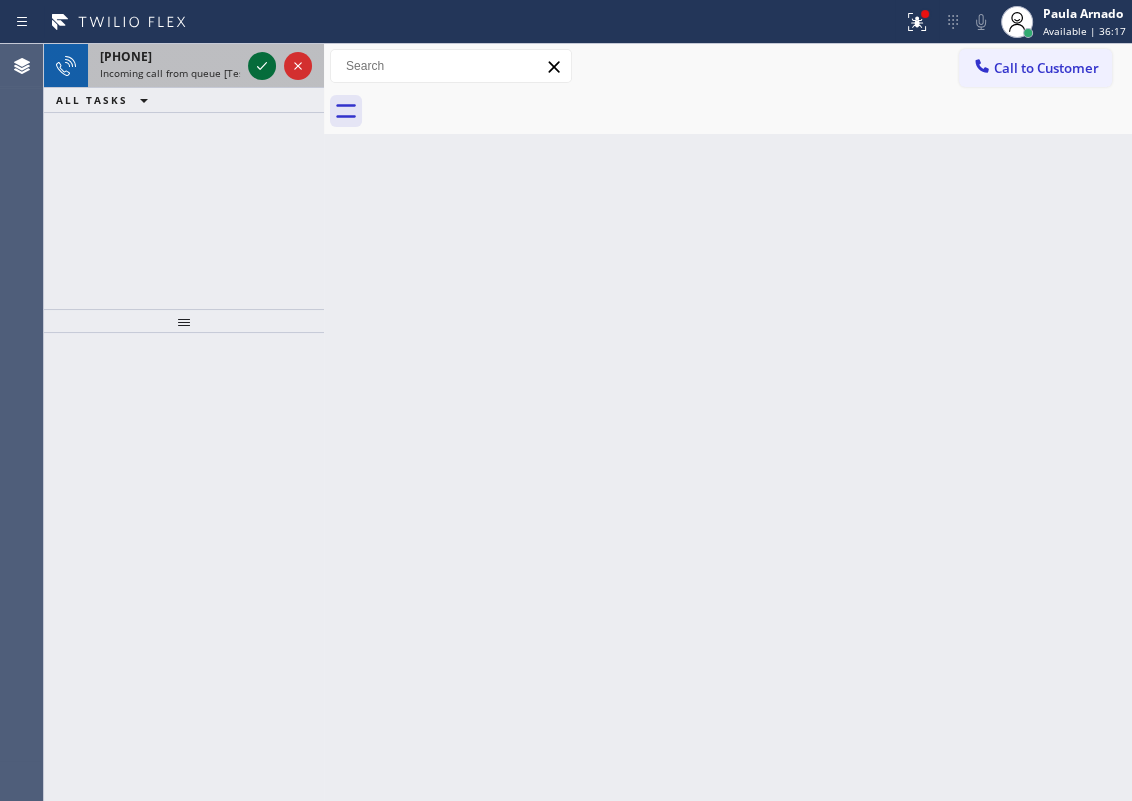 click 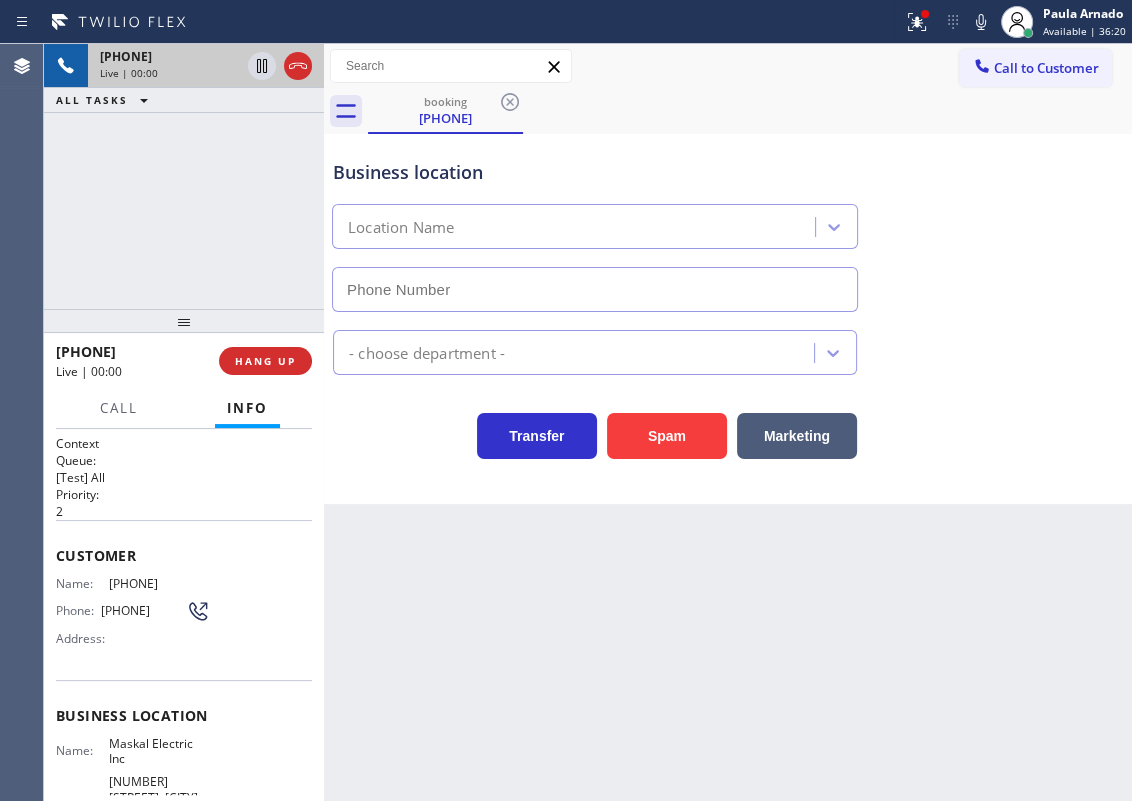 type on "(862) 370-3680" 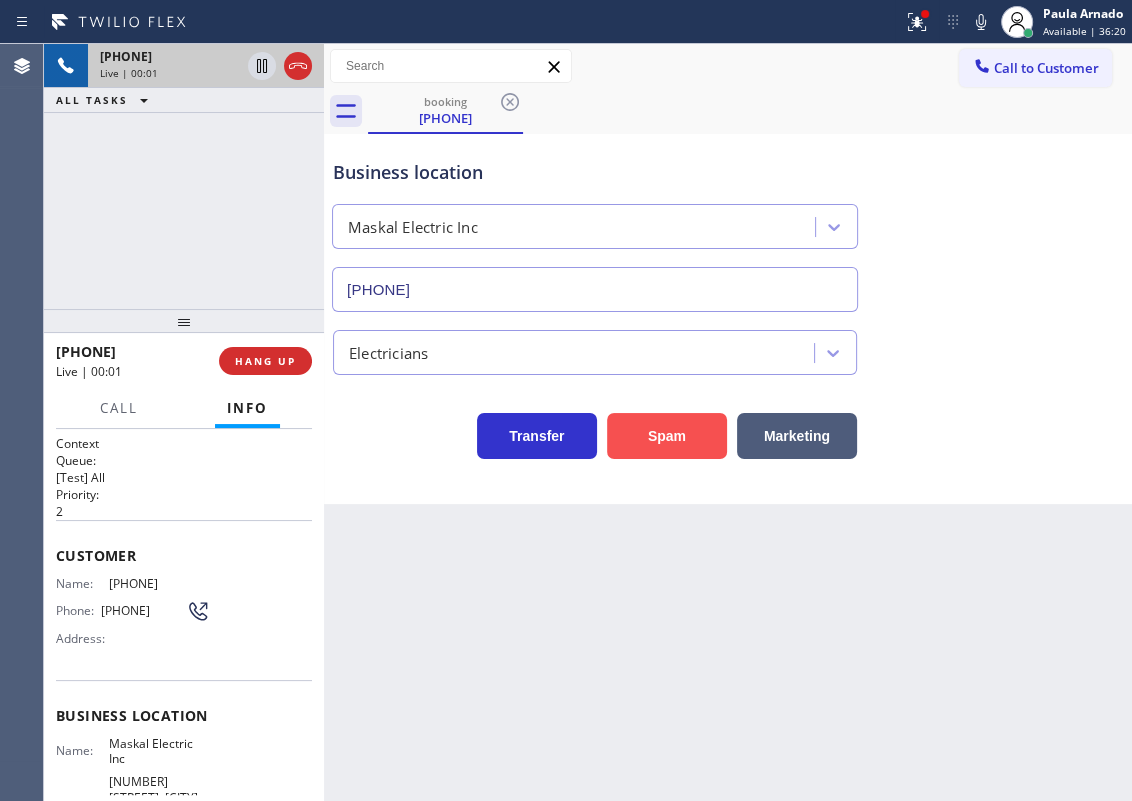 click on "Spam" at bounding box center (667, 436) 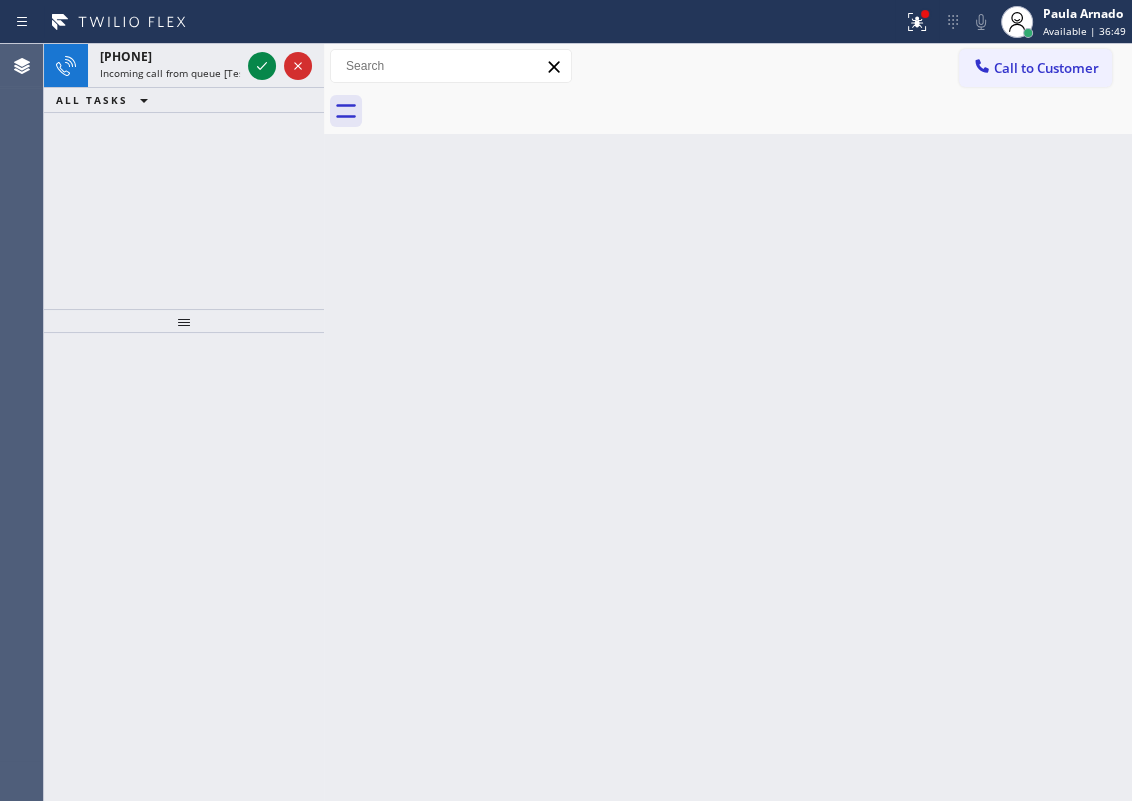 drag, startPoint x: 1073, startPoint y: 436, endPoint x: 600, endPoint y: 232, distance: 515.1165 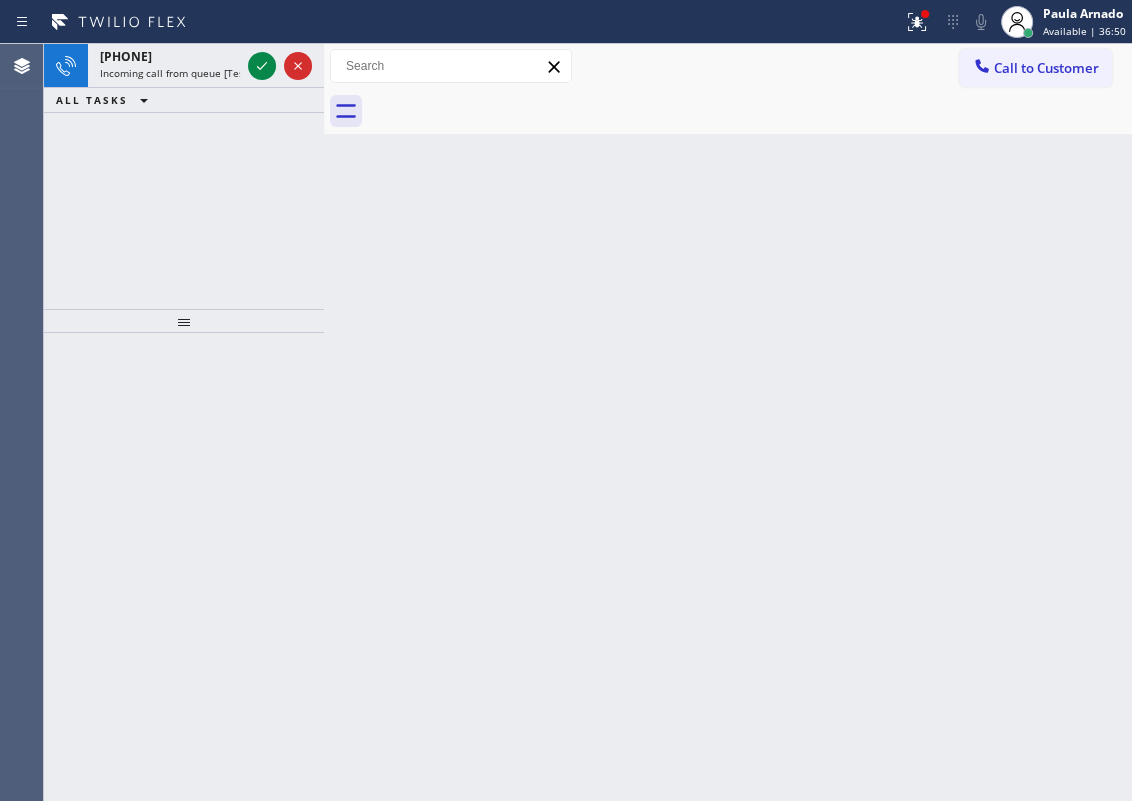click 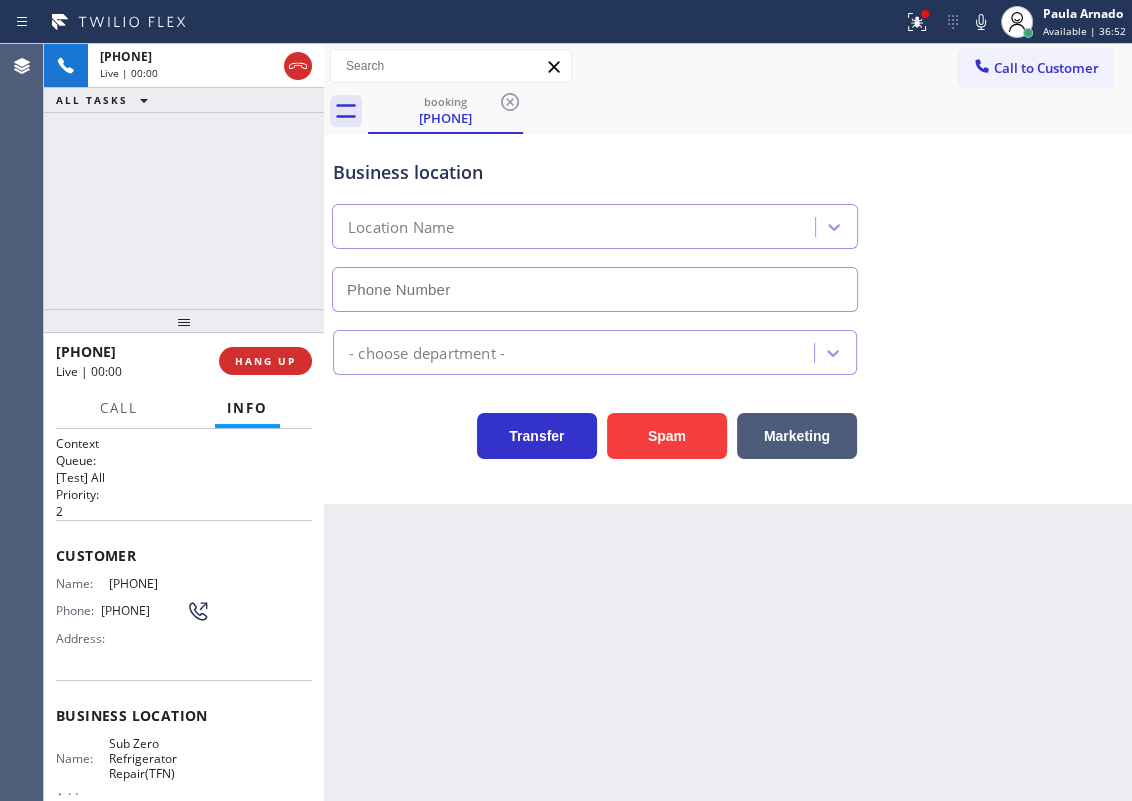 type on "(888) 902-4699" 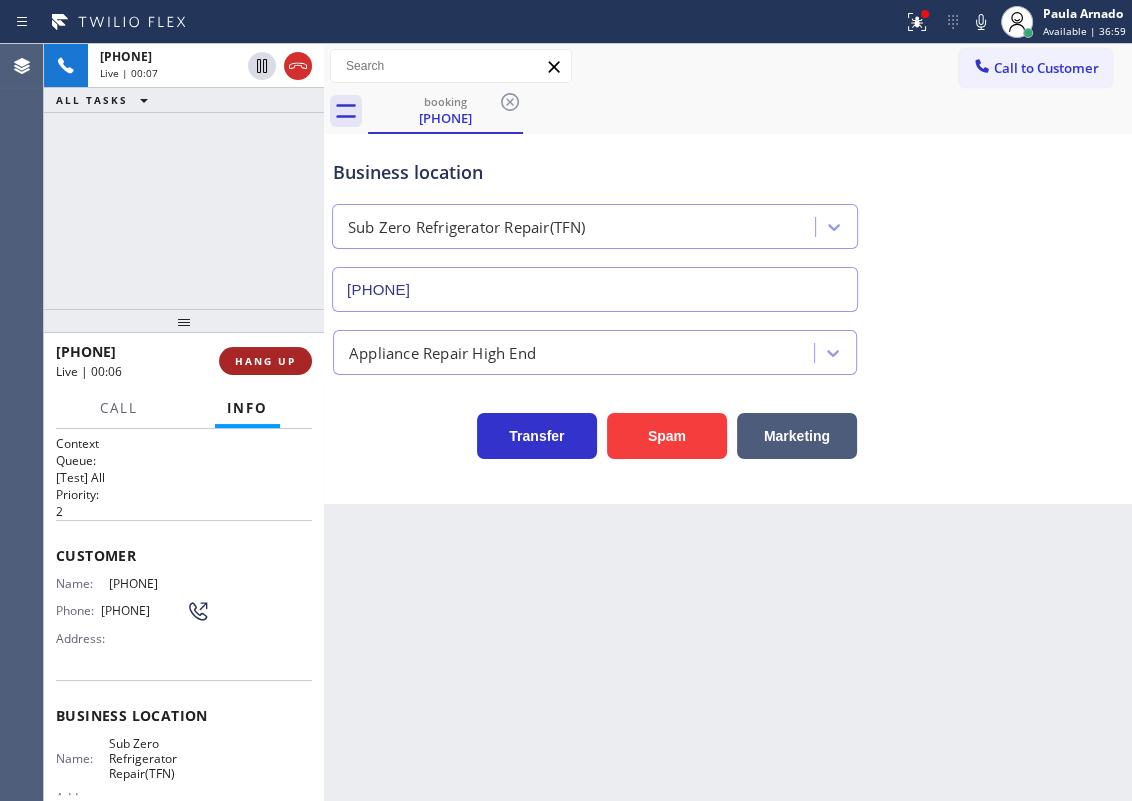 click on "HANG UP" at bounding box center (265, 361) 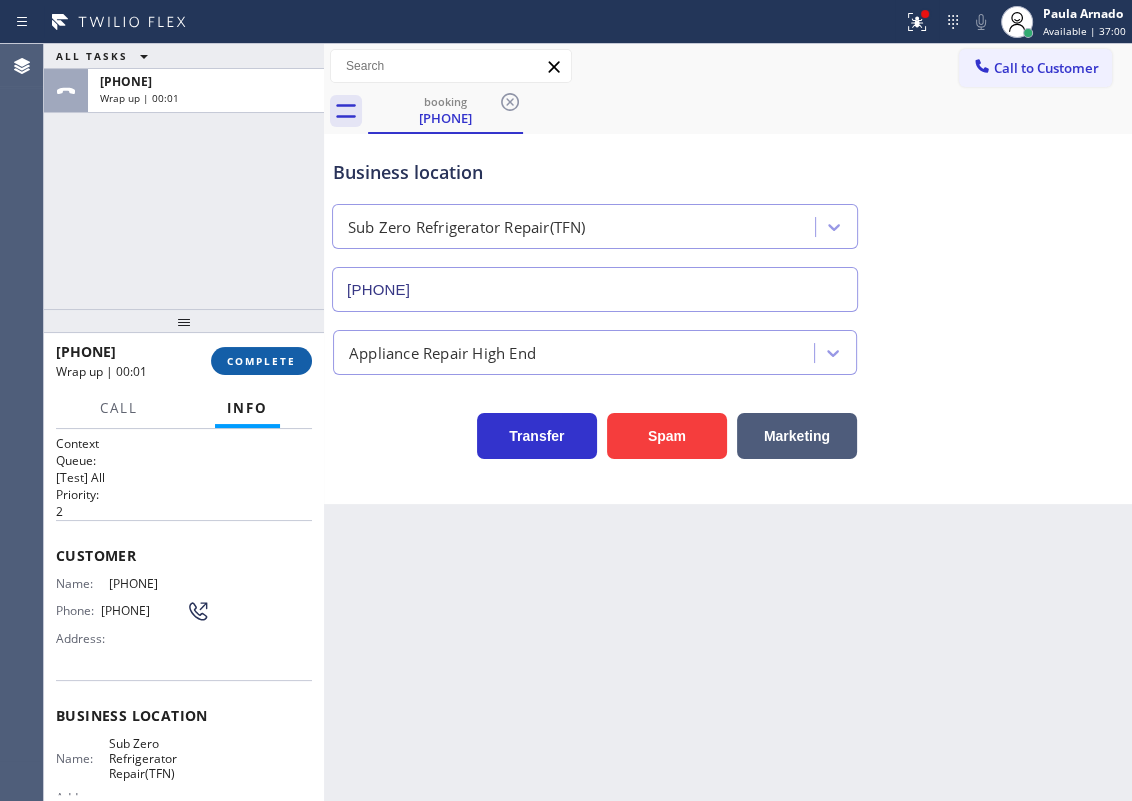 click on "COMPLETE" at bounding box center (261, 361) 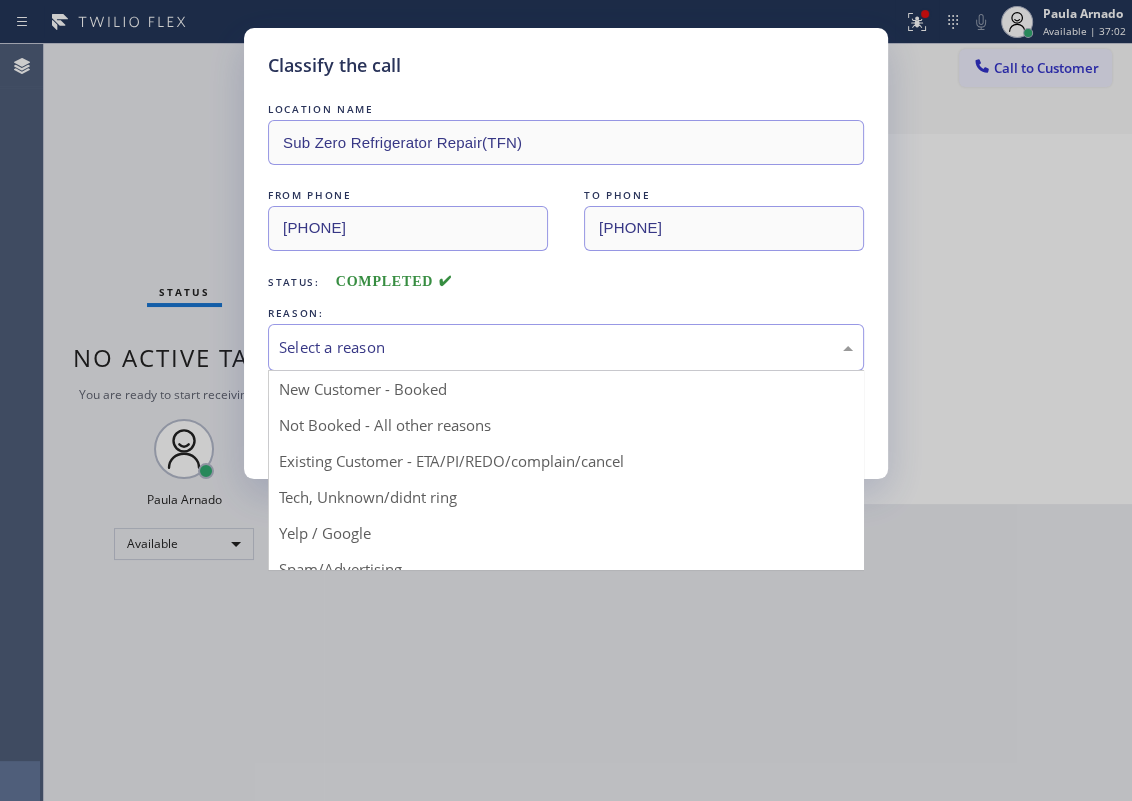 click on "Select a reason" at bounding box center (566, 347) 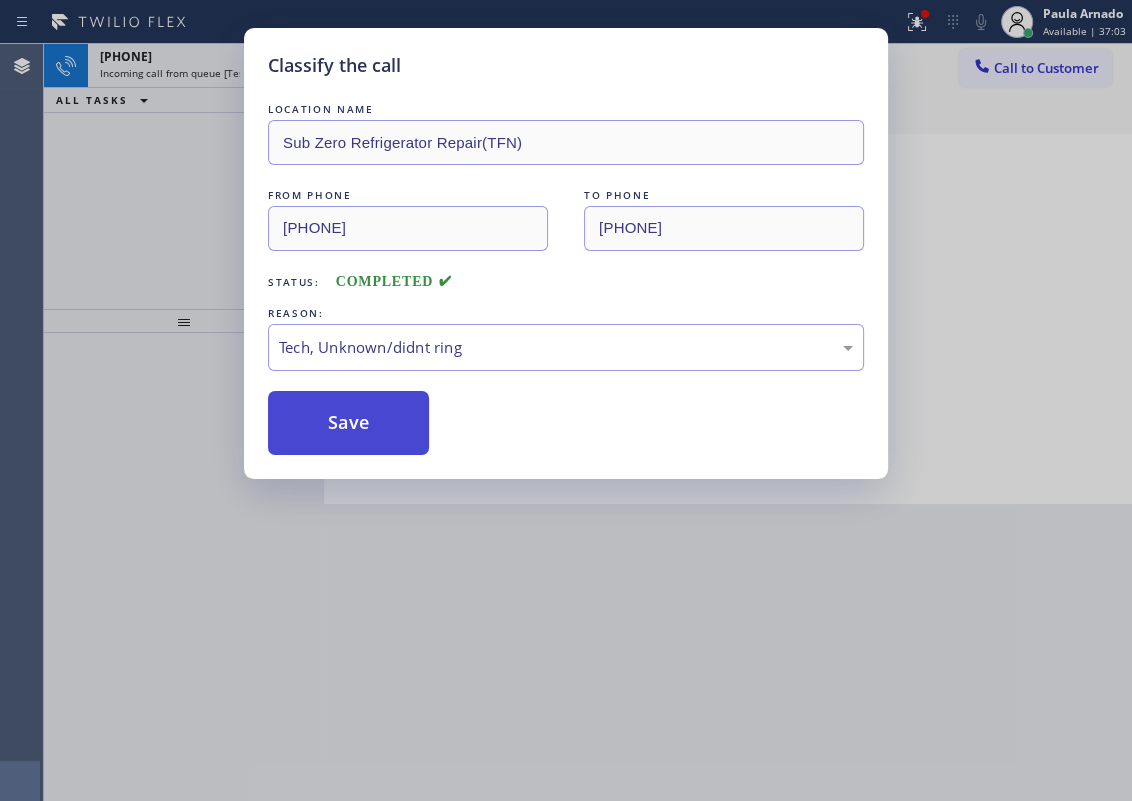 click on "Save" at bounding box center (348, 423) 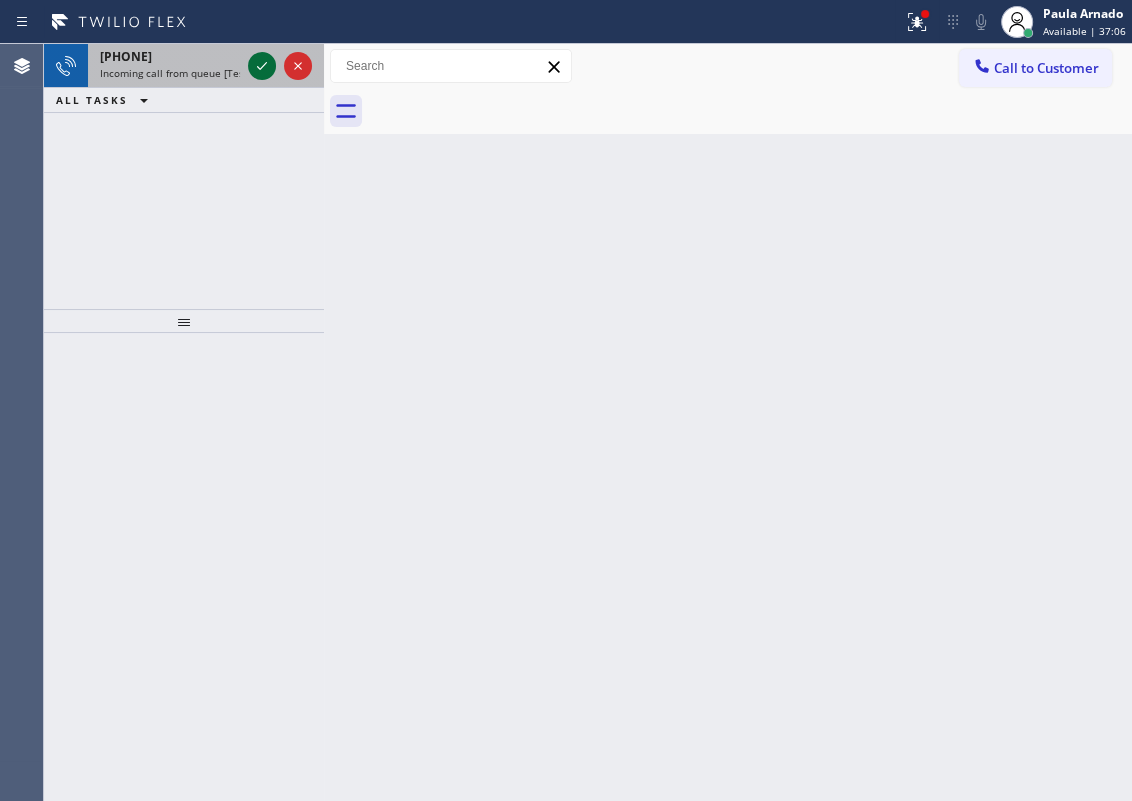 click 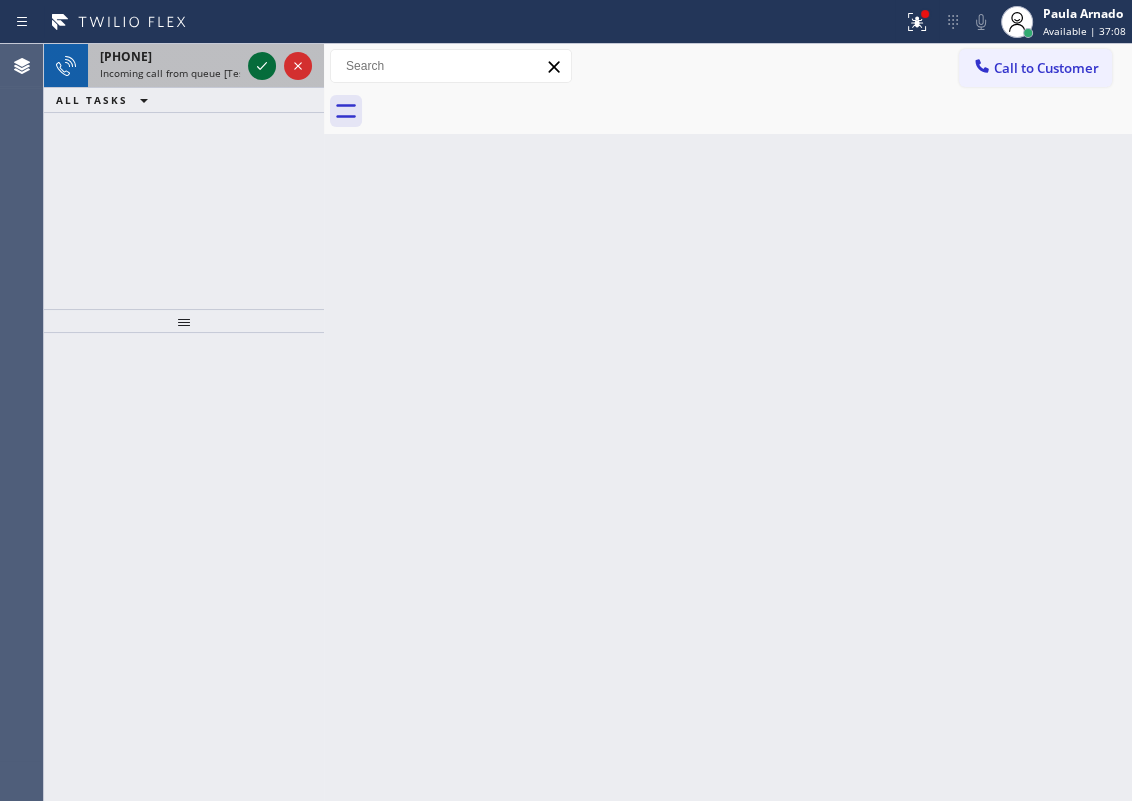 click 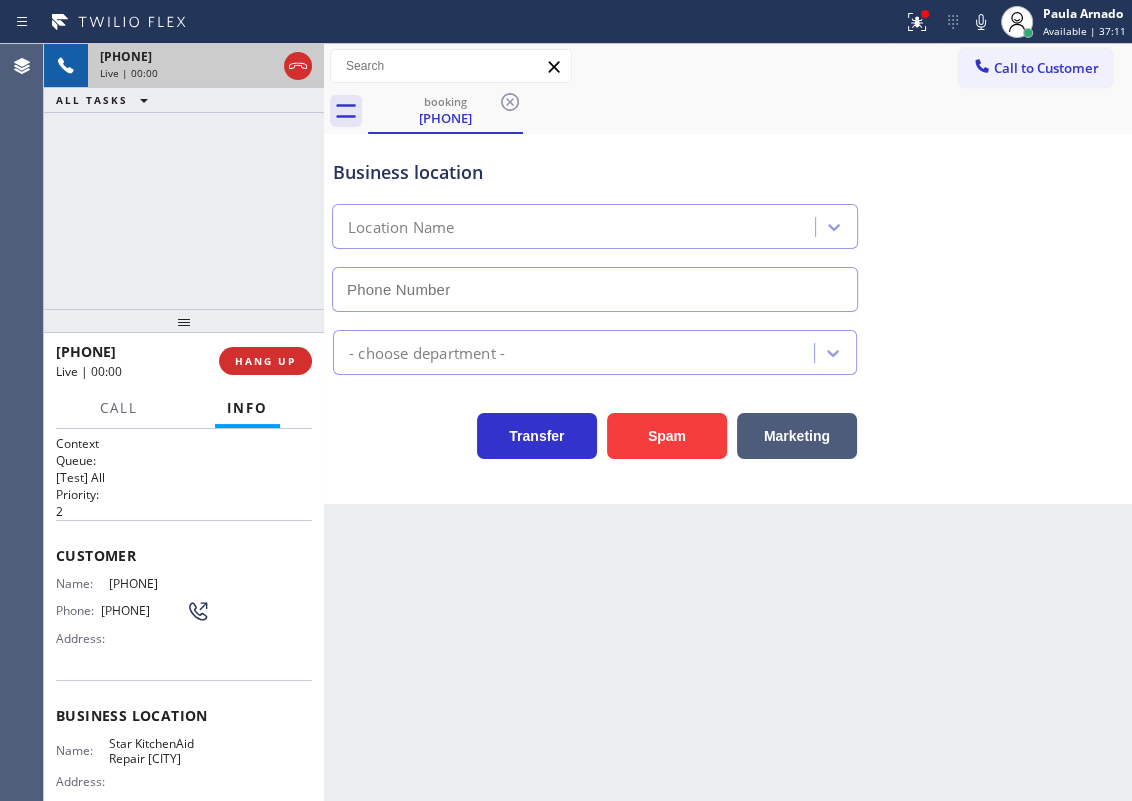 type on "(415) 707-0094" 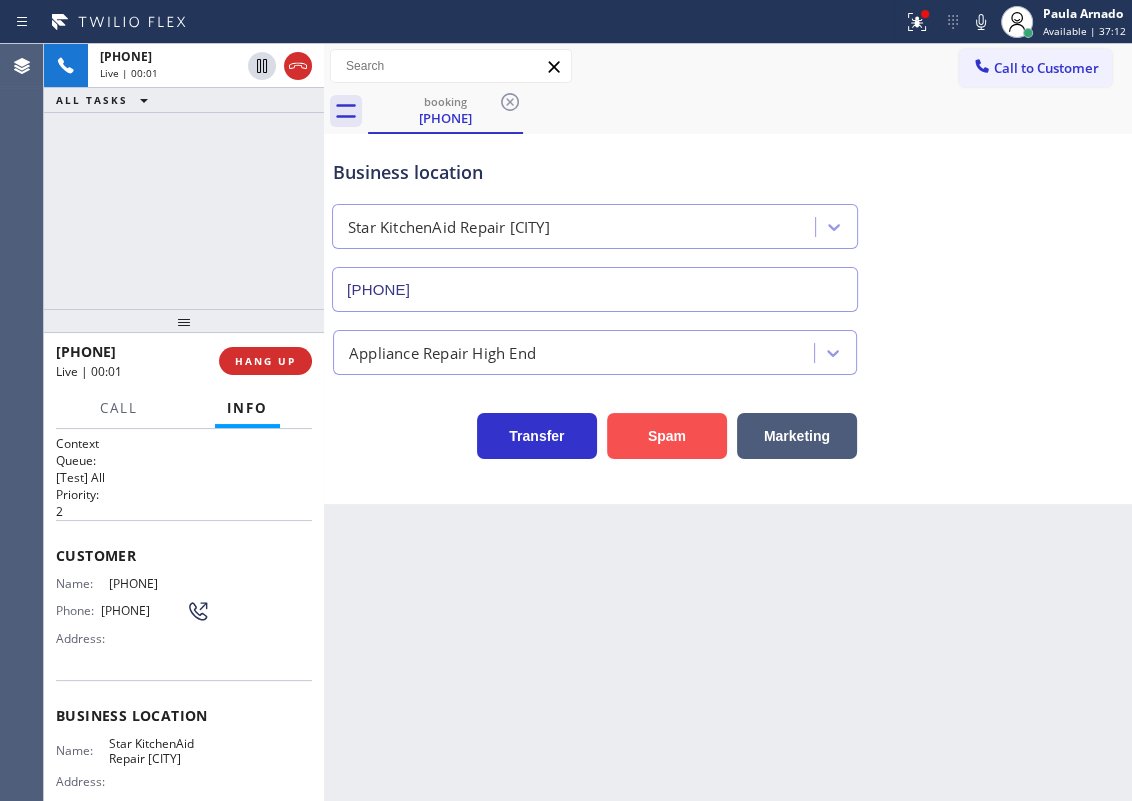 click on "Spam" at bounding box center [667, 436] 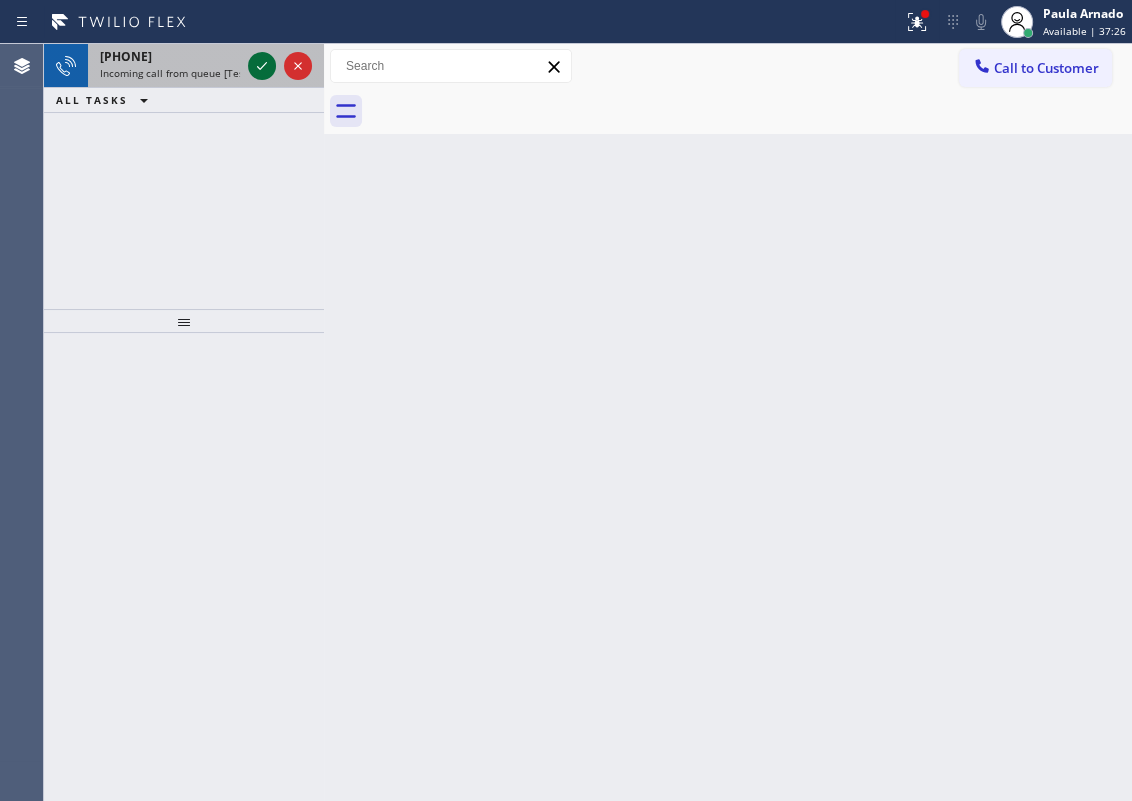 click 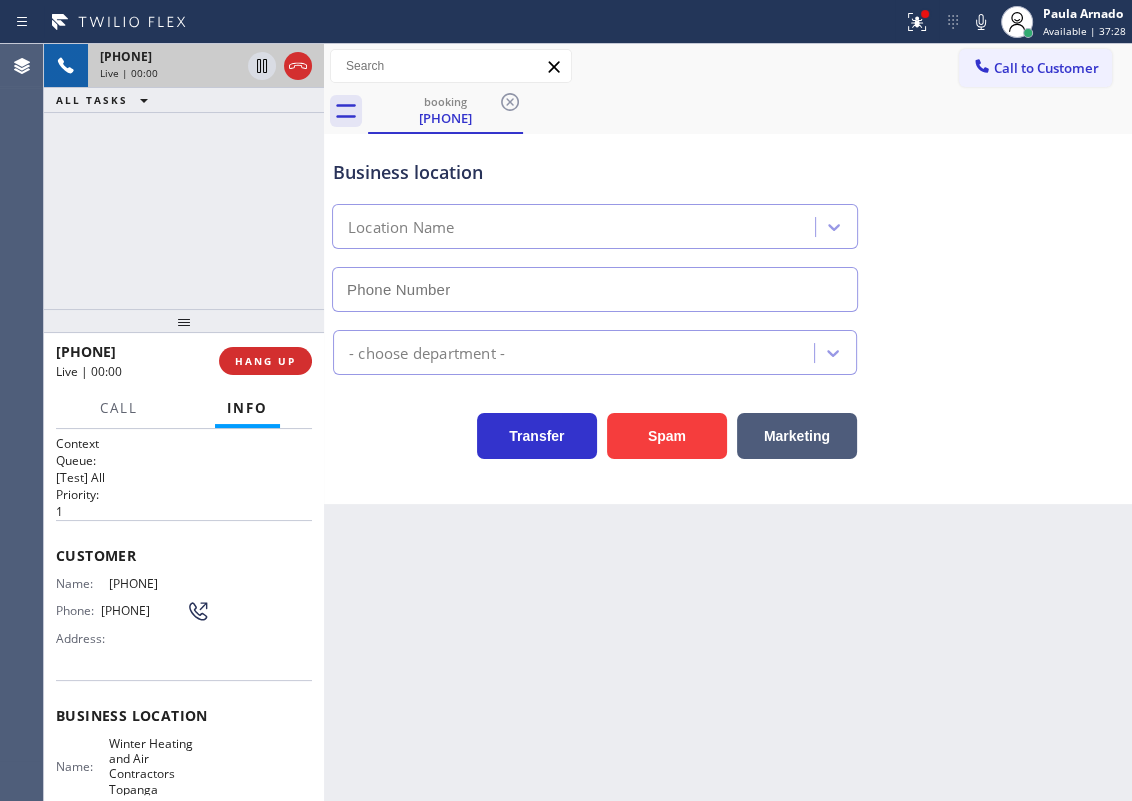 type on "(424) 365-1338" 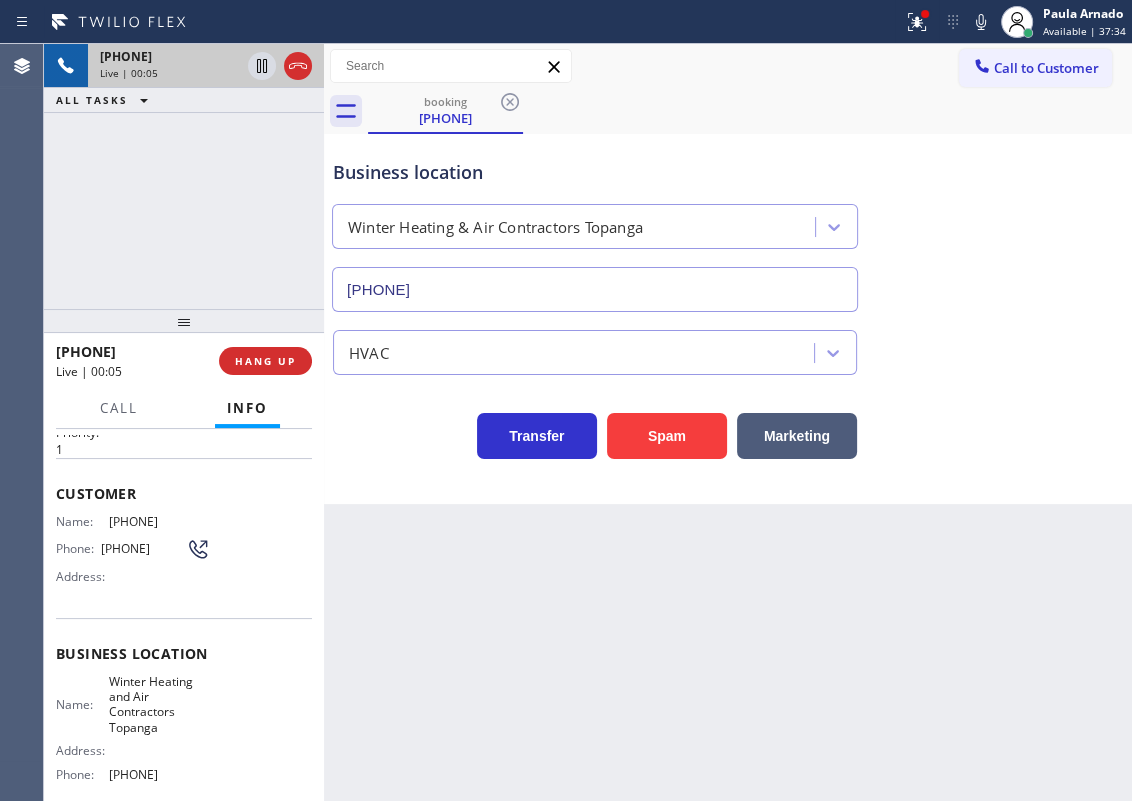 scroll, scrollTop: 90, scrollLeft: 0, axis: vertical 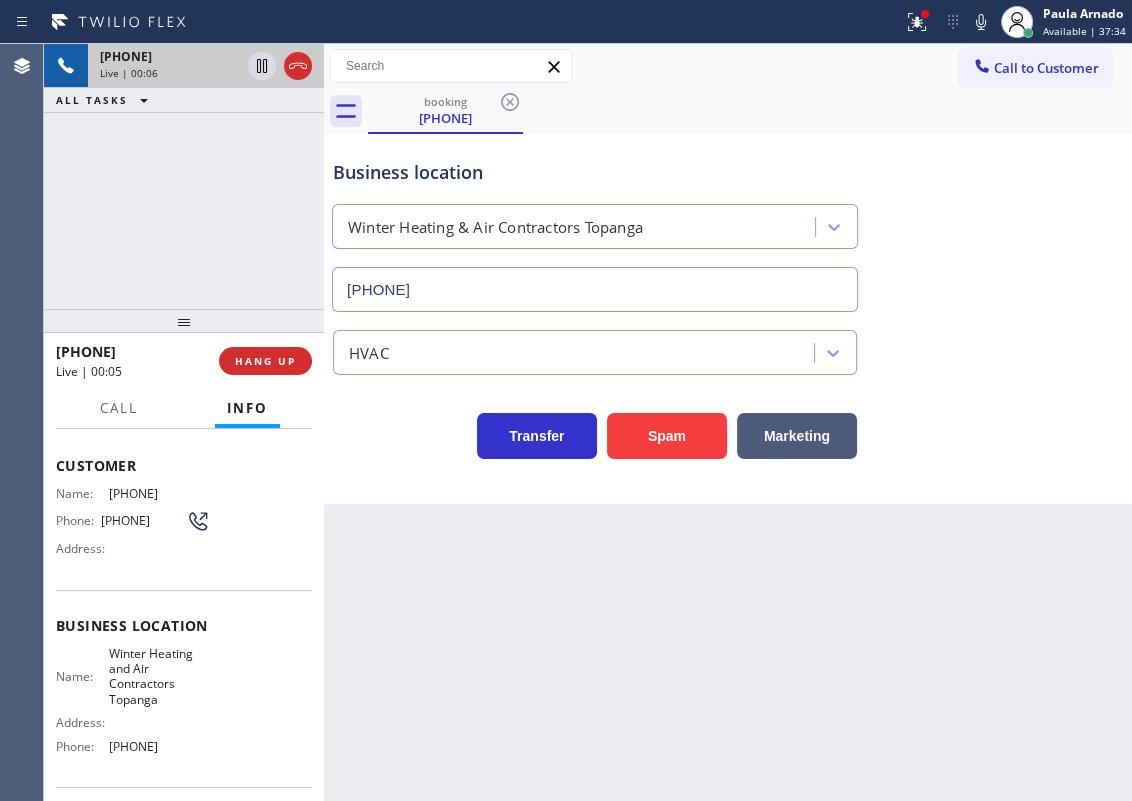 click on "Winter Heating  and  Air Contractors Topanga" at bounding box center (159, 677) 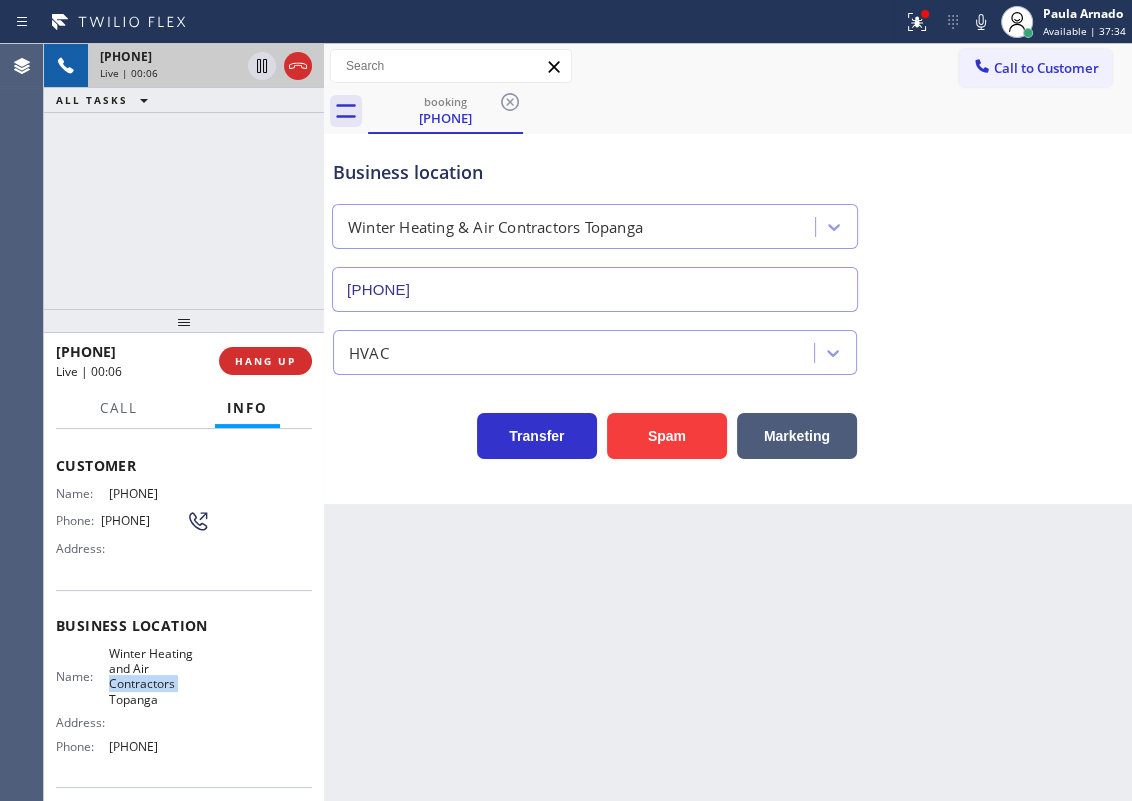 click on "Winter Heating  and  Air Contractors Topanga" at bounding box center [159, 677] 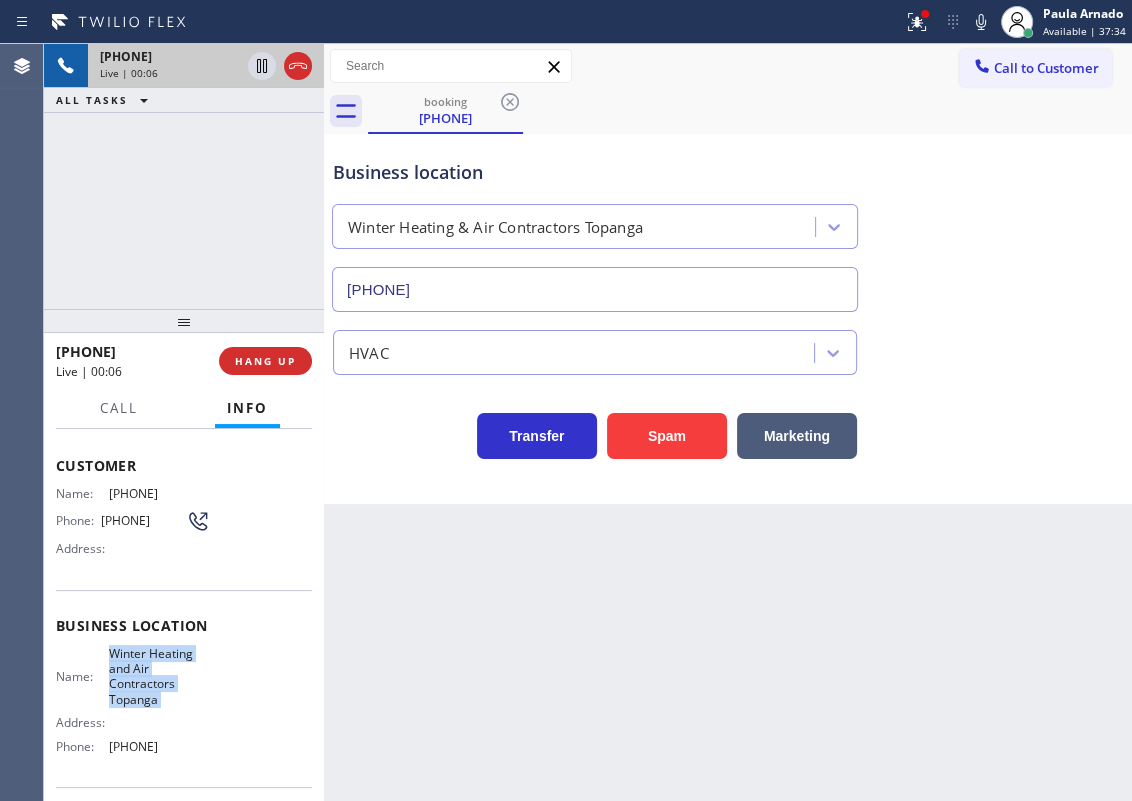 click on "Winter Heating  and  Air Contractors Topanga" at bounding box center (159, 677) 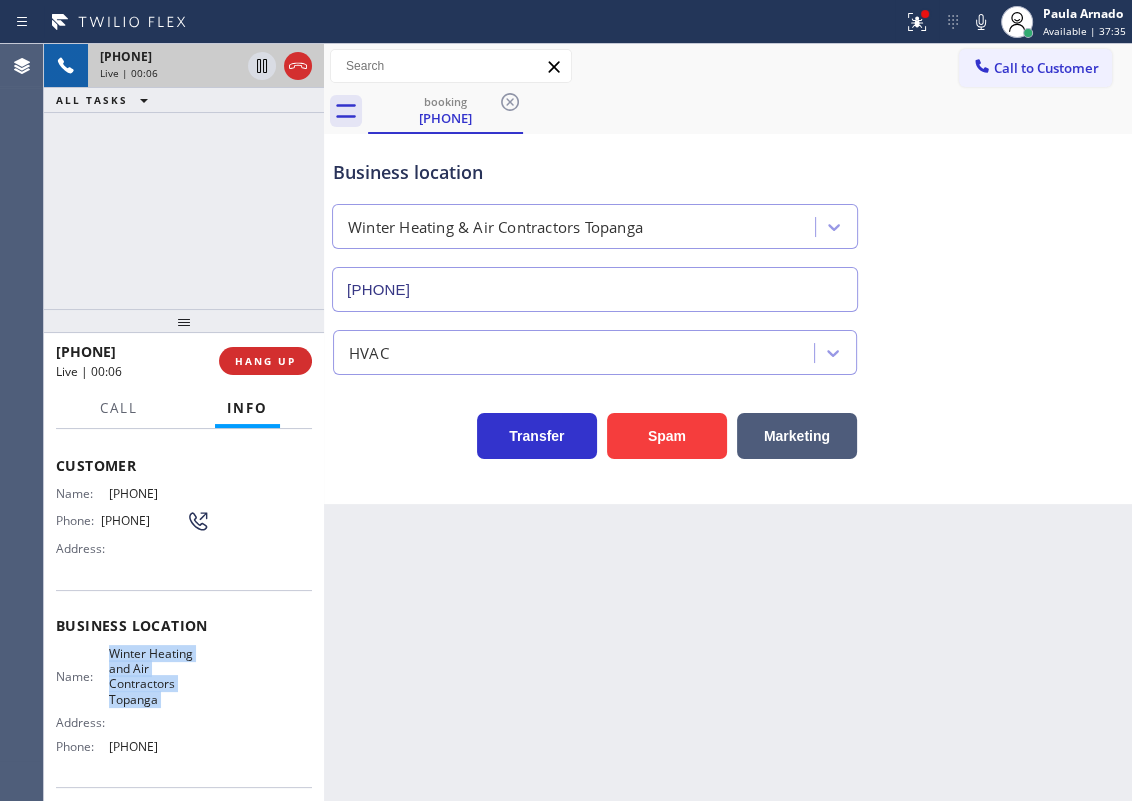 copy on "Winter Heating  and  Air Contractors Topanga" 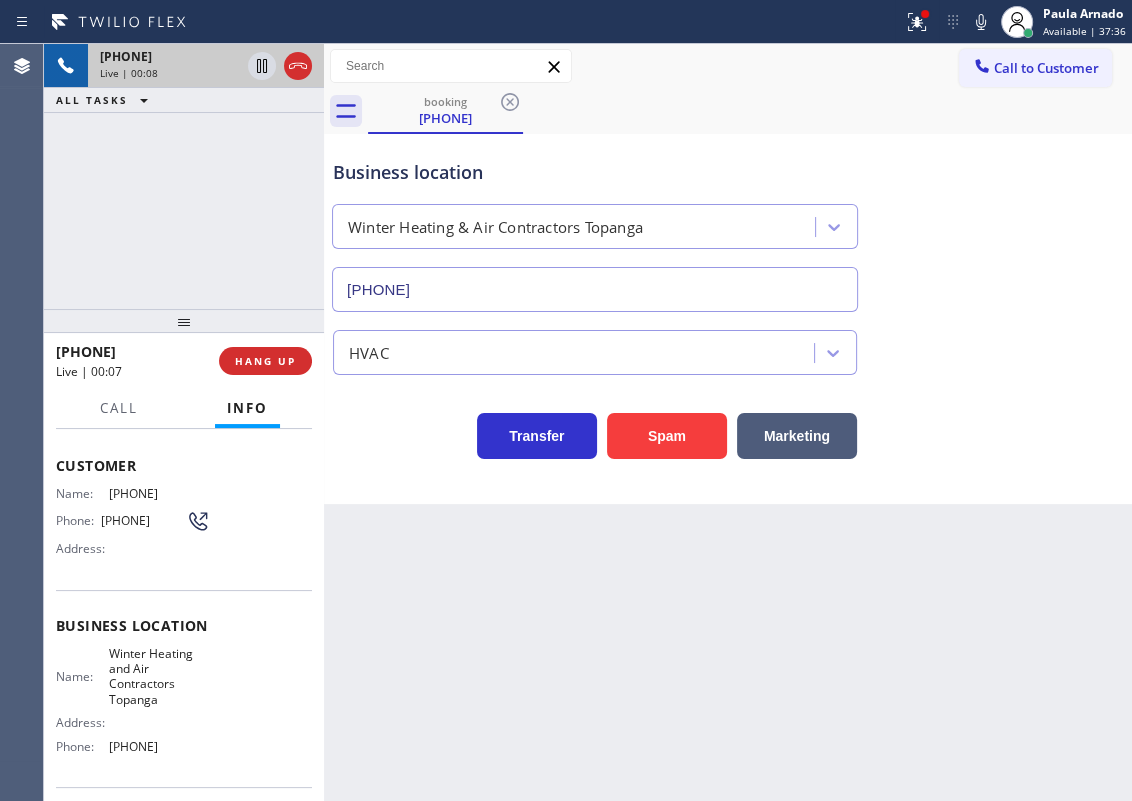 click on "(424) 365-1338" at bounding box center [595, 289] 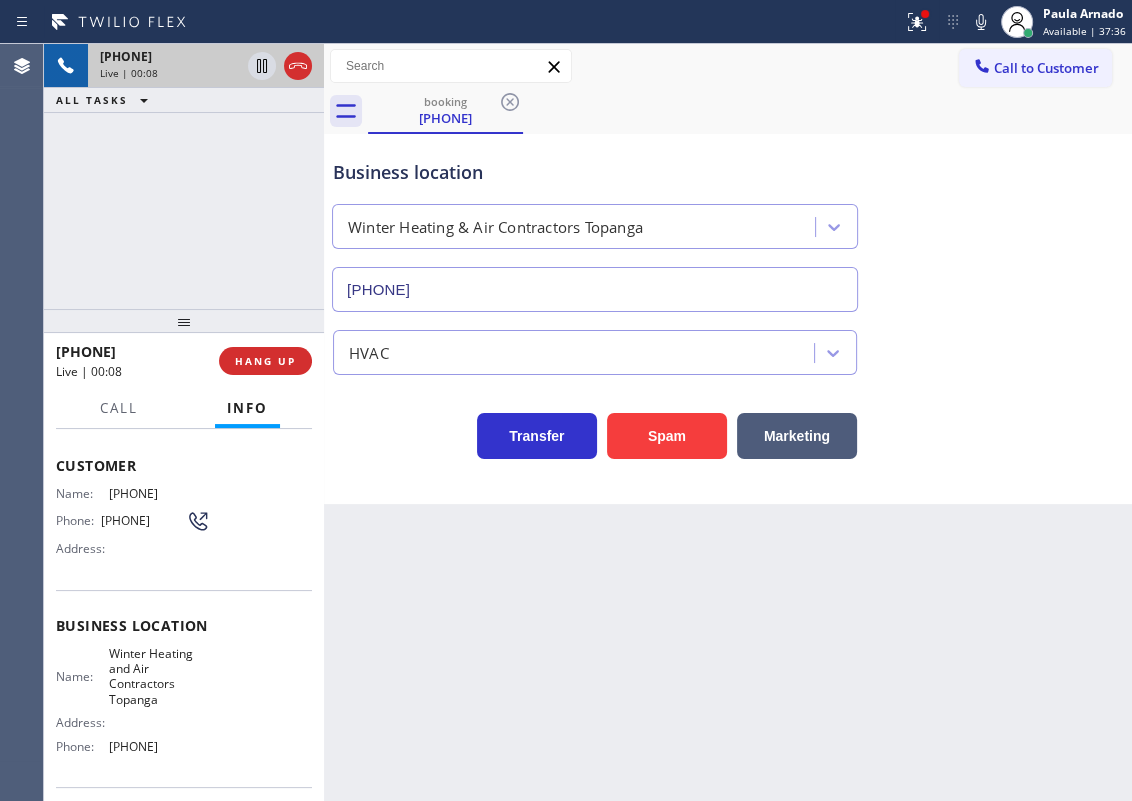 click on "(424) 365-1338" at bounding box center (595, 289) 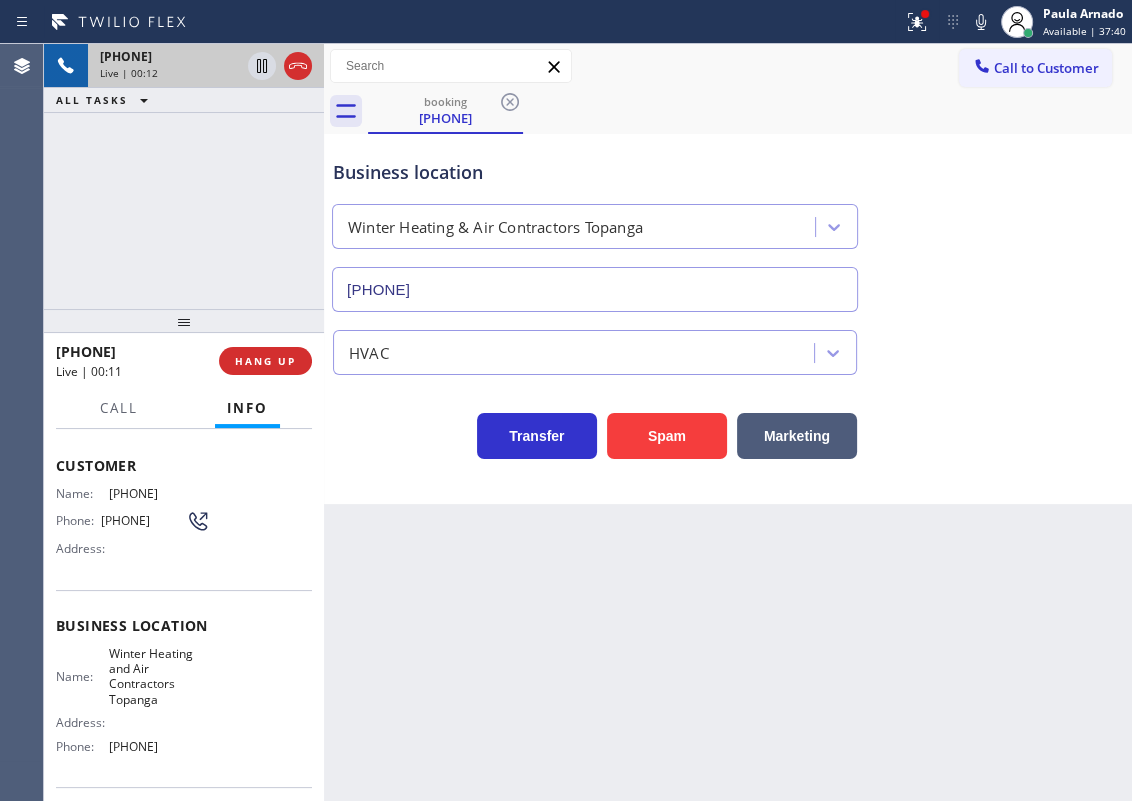 scroll, scrollTop: 0, scrollLeft: 0, axis: both 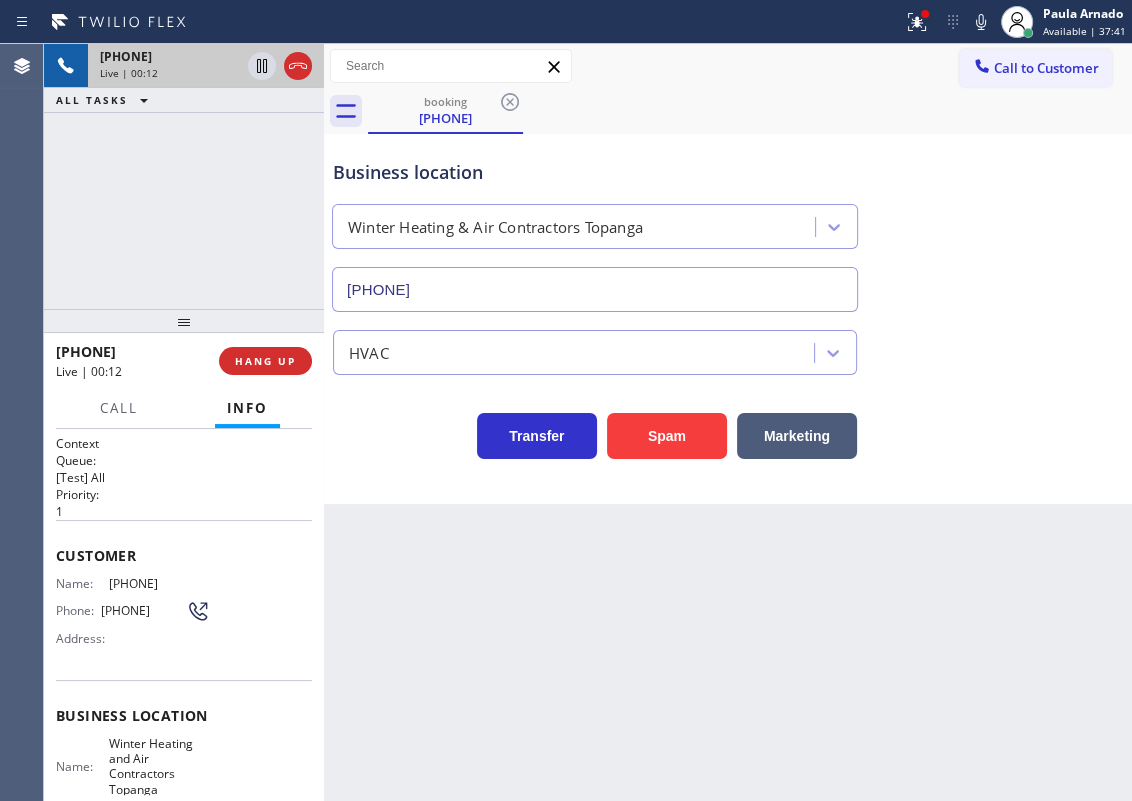 click on "Customer Name: (310) 880-7638 Phone: (310) 880-7638 Address:" at bounding box center (184, 600) 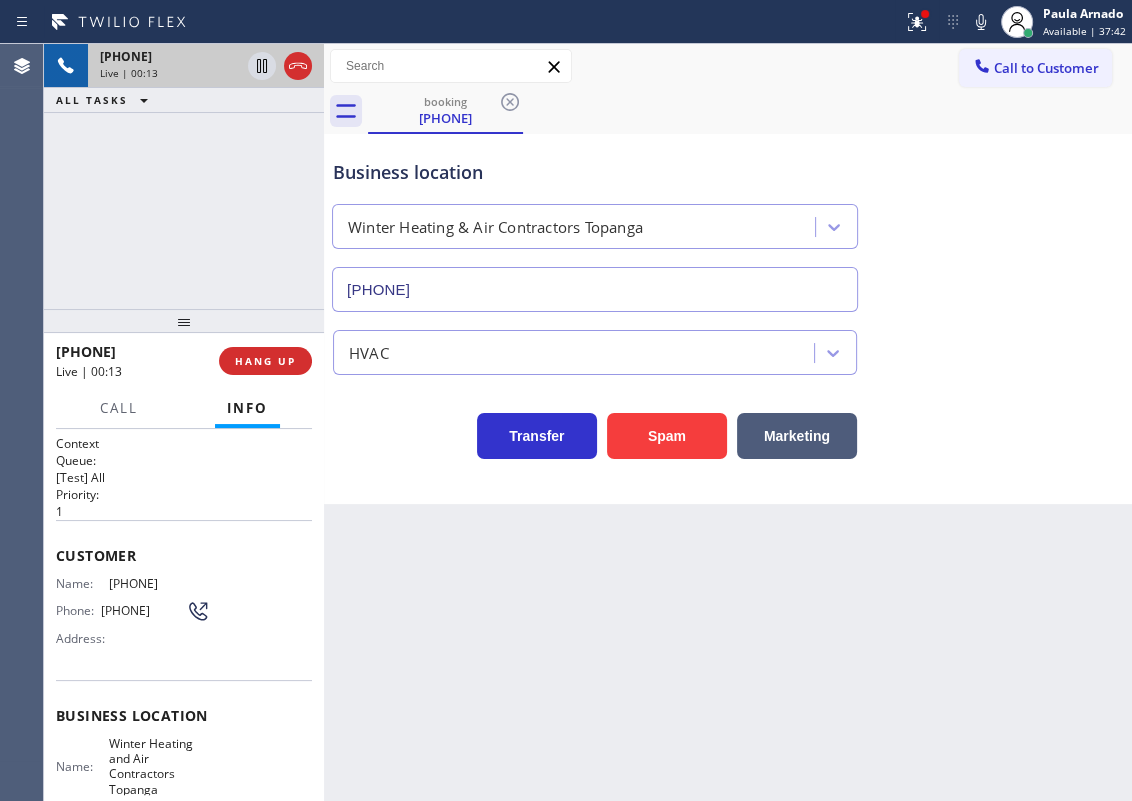 scroll, scrollTop: 237, scrollLeft: 0, axis: vertical 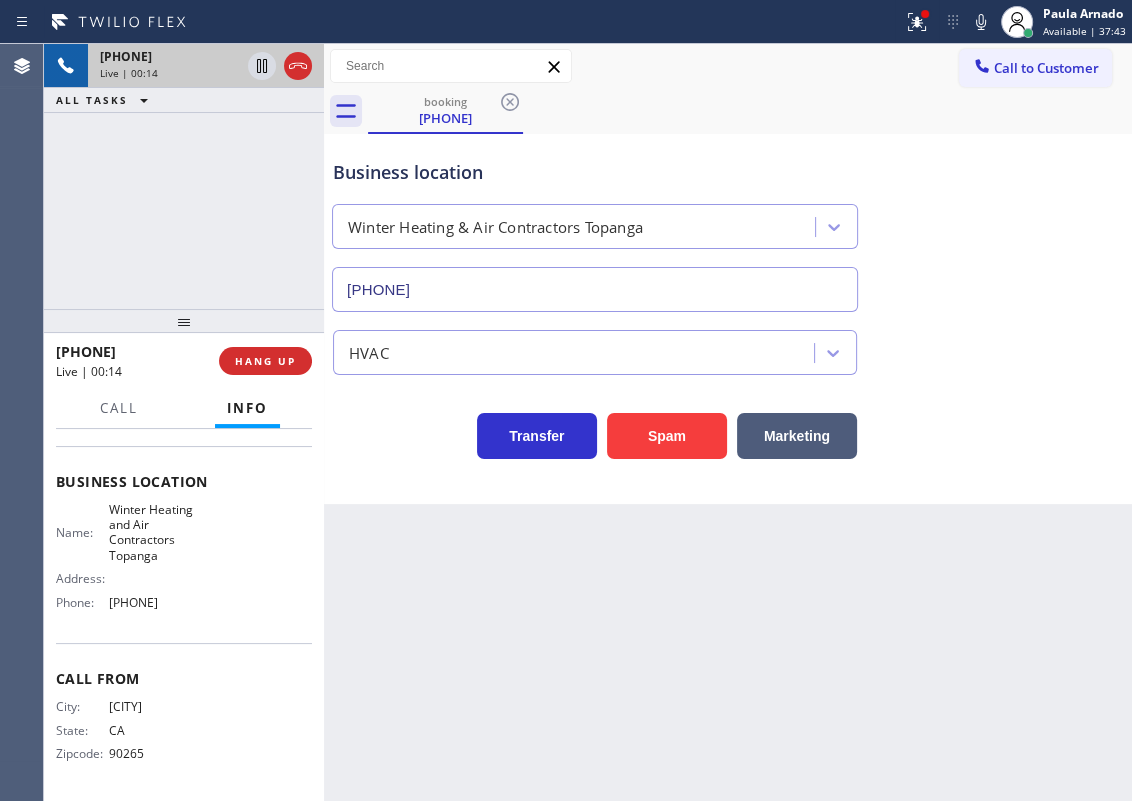 drag, startPoint x: 56, startPoint y: 544, endPoint x: 264, endPoint y: 615, distance: 219.78398 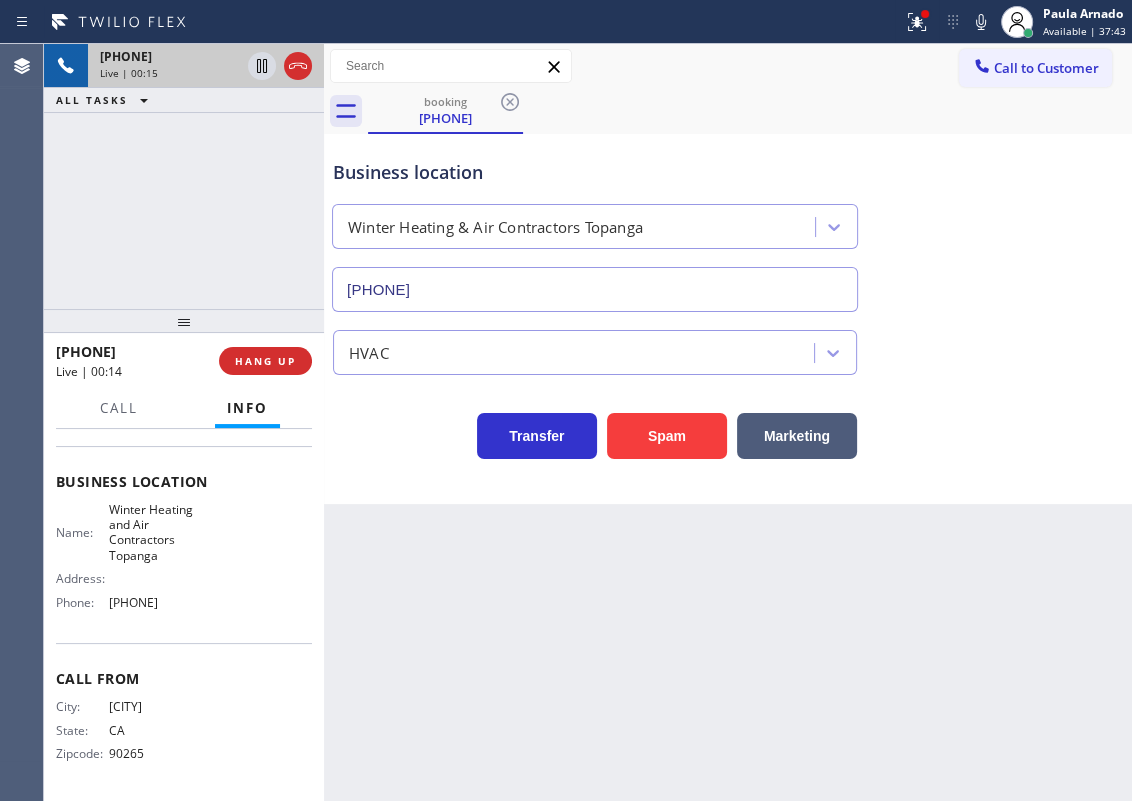 copy on "Customer Name: (310) 880-7638 Phone: (310) 880-7638 Address: Business location Name: Winter Heating  and  Air Contractors Topanga Address:   Phone: (424) 365-1338" 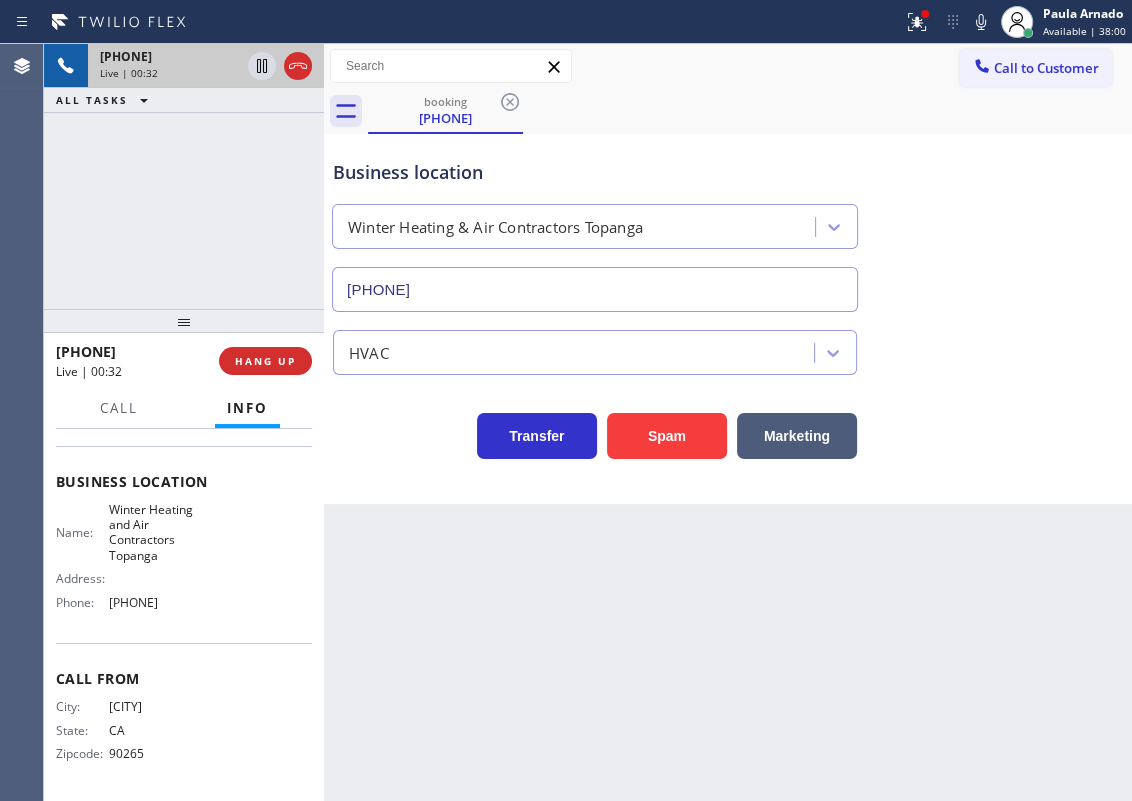 drag, startPoint x: 926, startPoint y: 34, endPoint x: 924, endPoint y: 111, distance: 77.02597 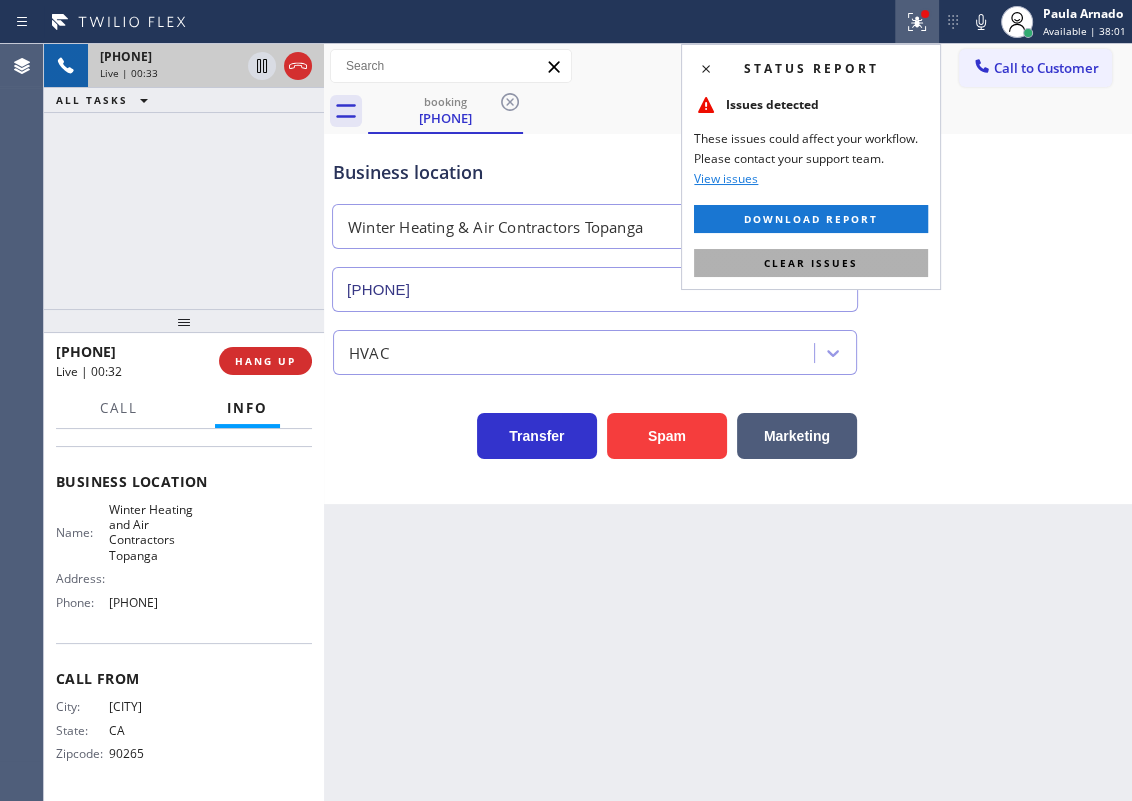 click on "Clear issues" at bounding box center (811, 263) 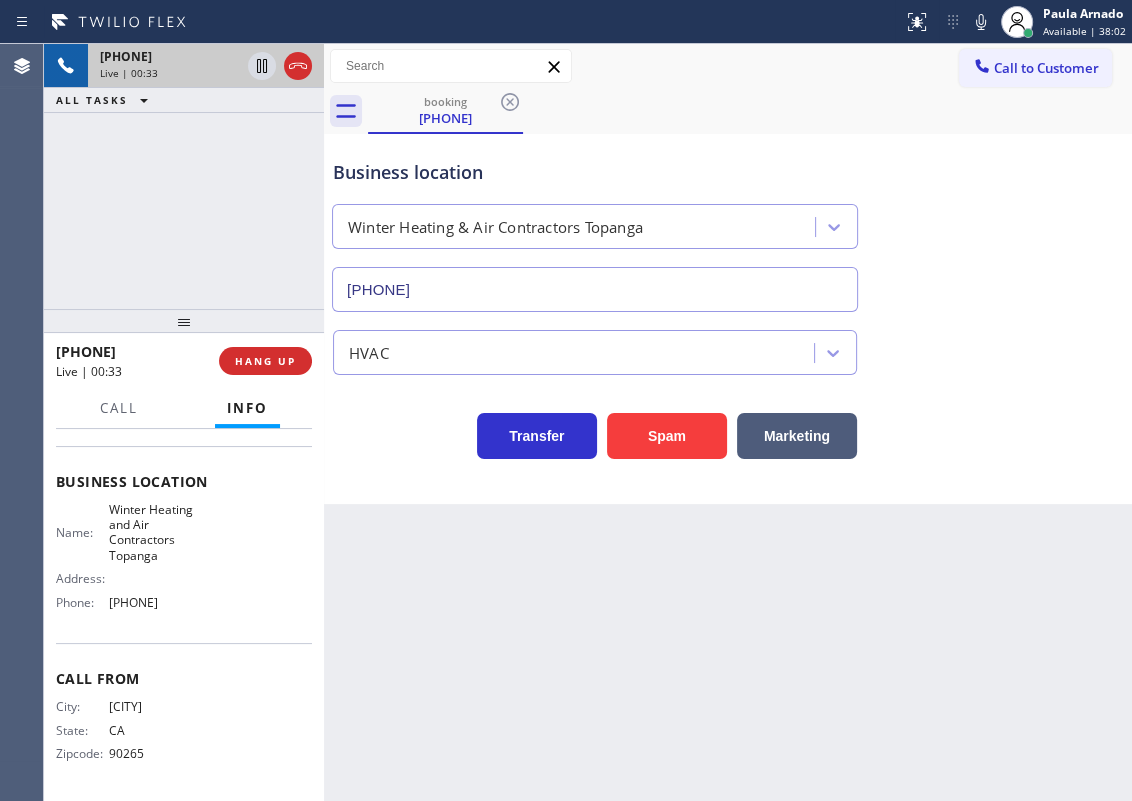 click on "Back to Dashboard Change Sender ID Customers Technicians Select a contact Outbound call Technician Search Technician Your caller id phone number Your caller id phone number Call Technician info Name   Phone none Address none Change Sender ID HVAC +18559994417 5 Star Appliance +18557314952 Appliance Repair +18554611149 Plumbing +18889090120 Air Duct Cleaning +18006865038  Electricians +18005688664 Cancel Change Check personal SMS Reset Change booking (310) 880-7638 Call to Customer Outbound call Location Search location Your caller id phone number Customer number Call Outbound call Technician Search Technician Your caller id phone number Your caller id phone number Call booking (310) 880-7638 Business location Winter Heating & Air Contractors Topanga (424) 365-1338 HVAC Transfer Spam Marketing" at bounding box center (728, 422) 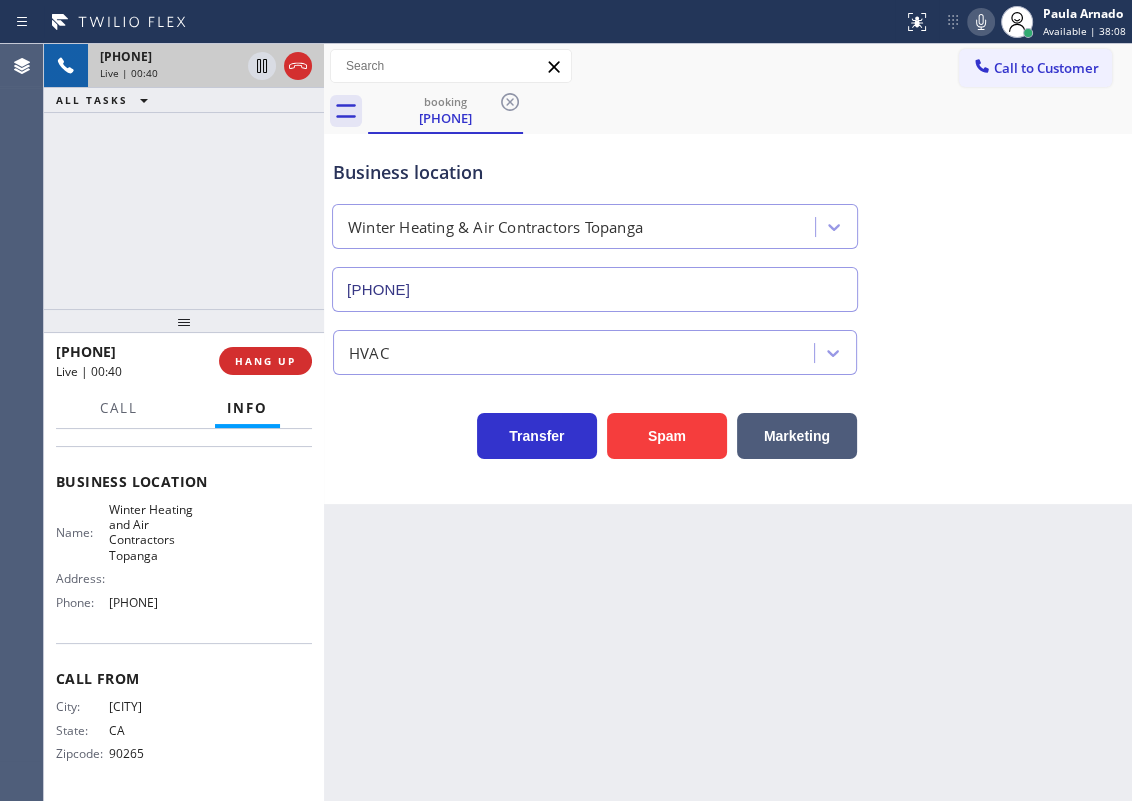 click 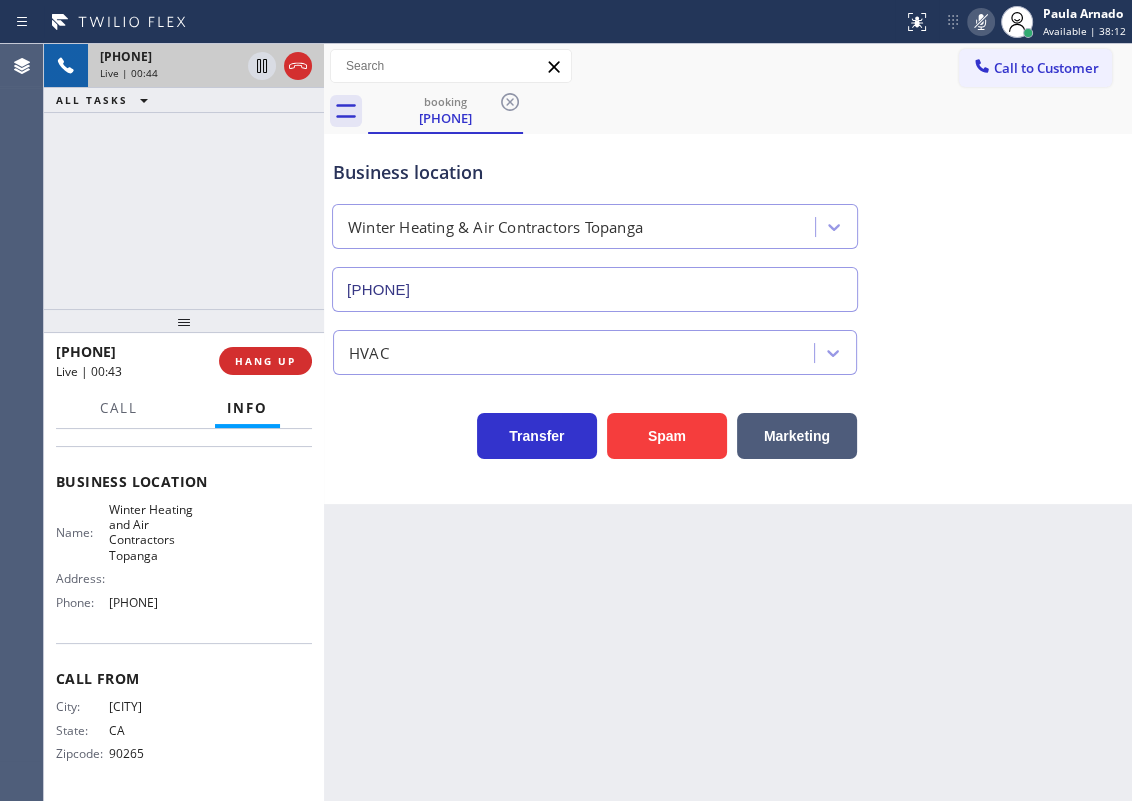 click 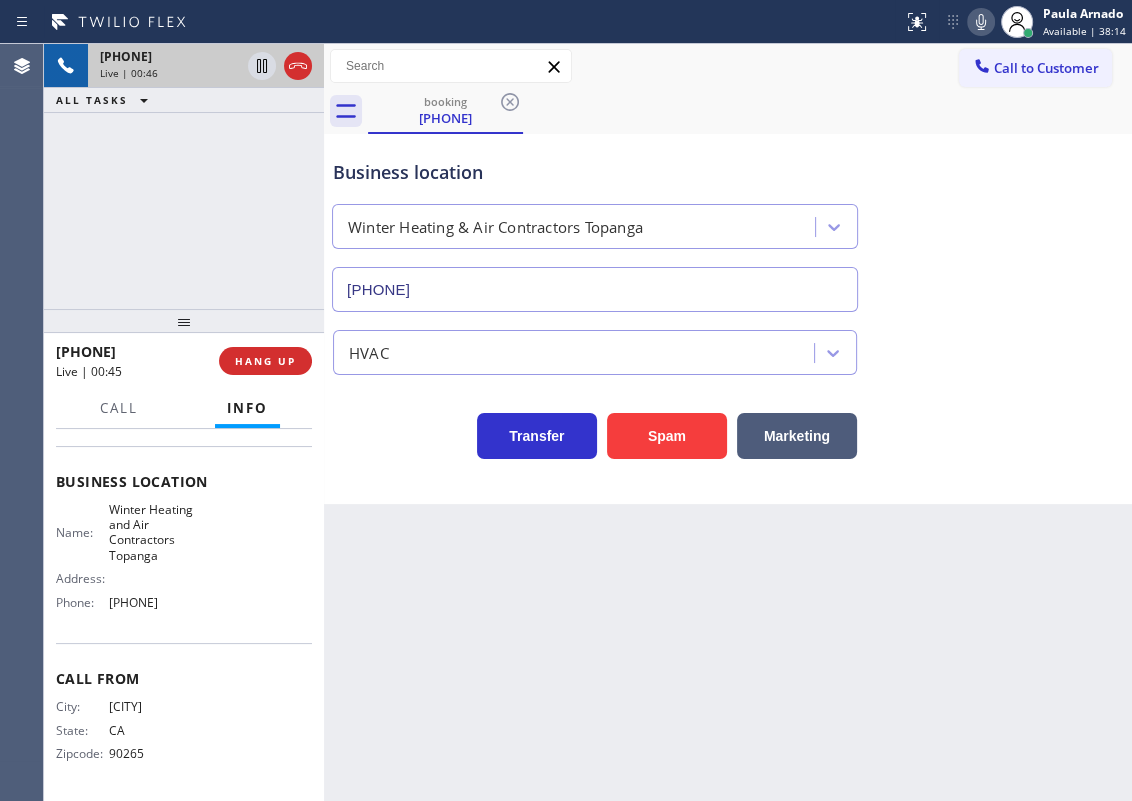 click 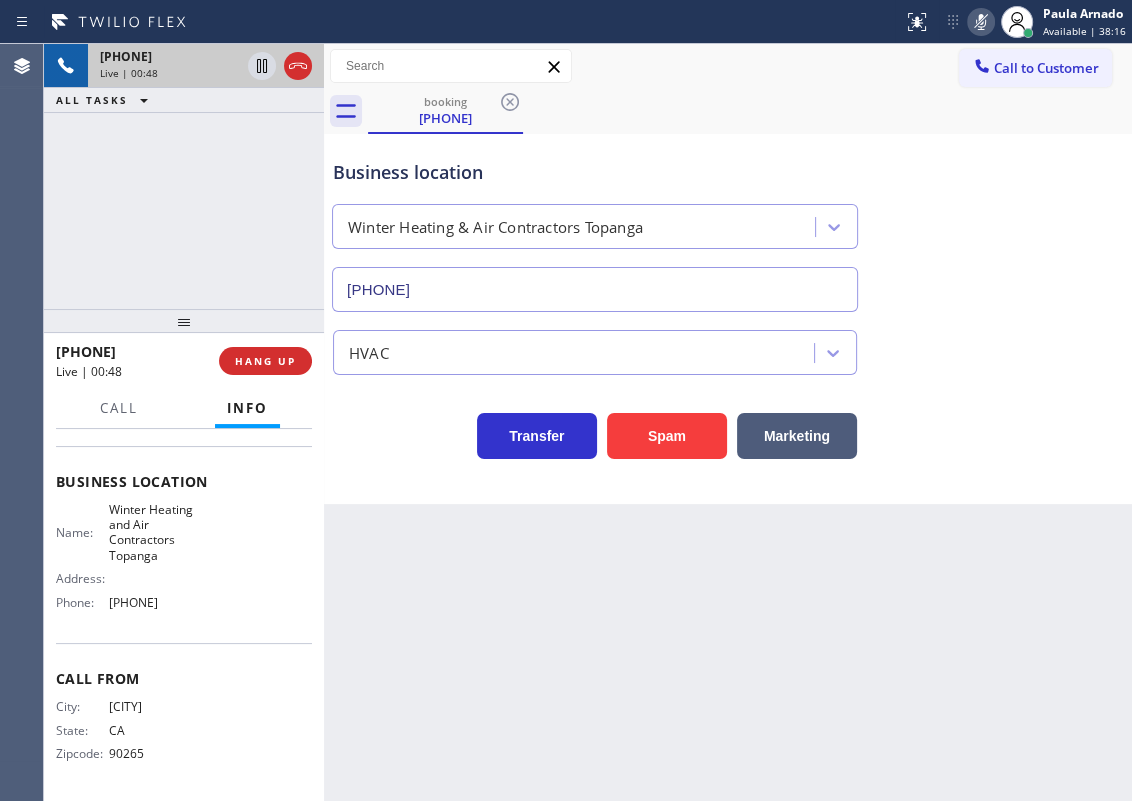 click 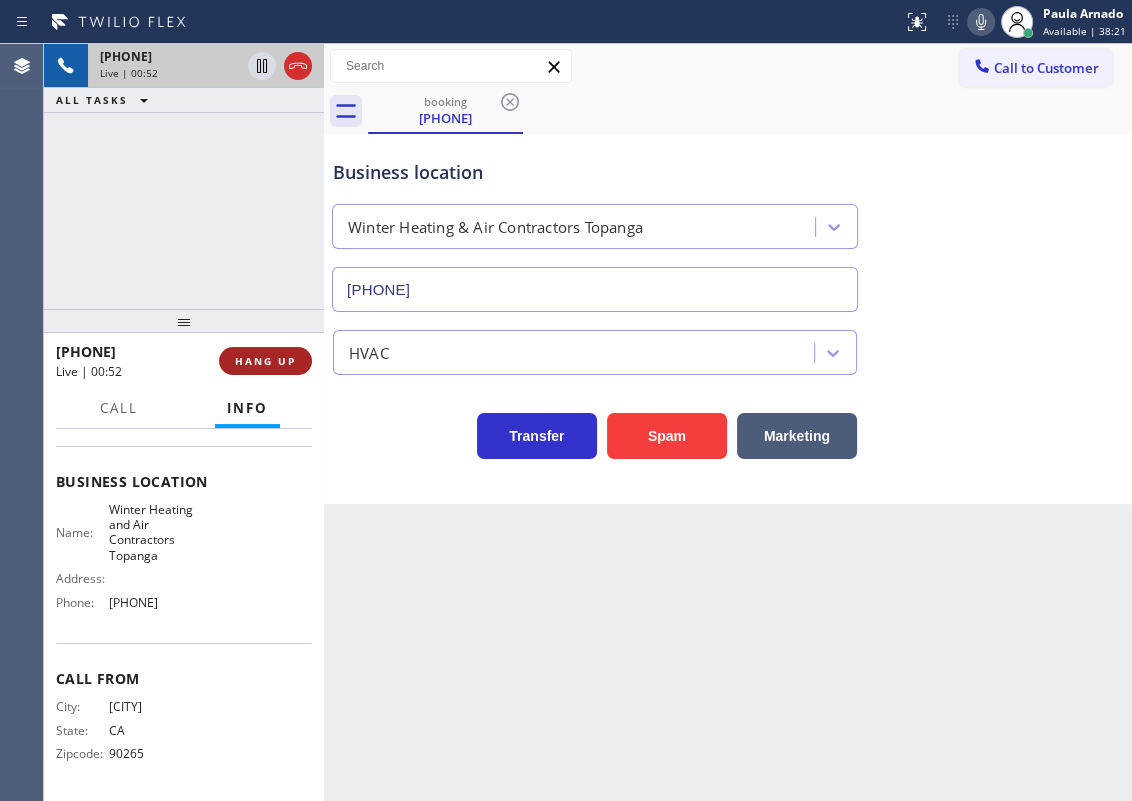 click on "HANG UP" at bounding box center [265, 361] 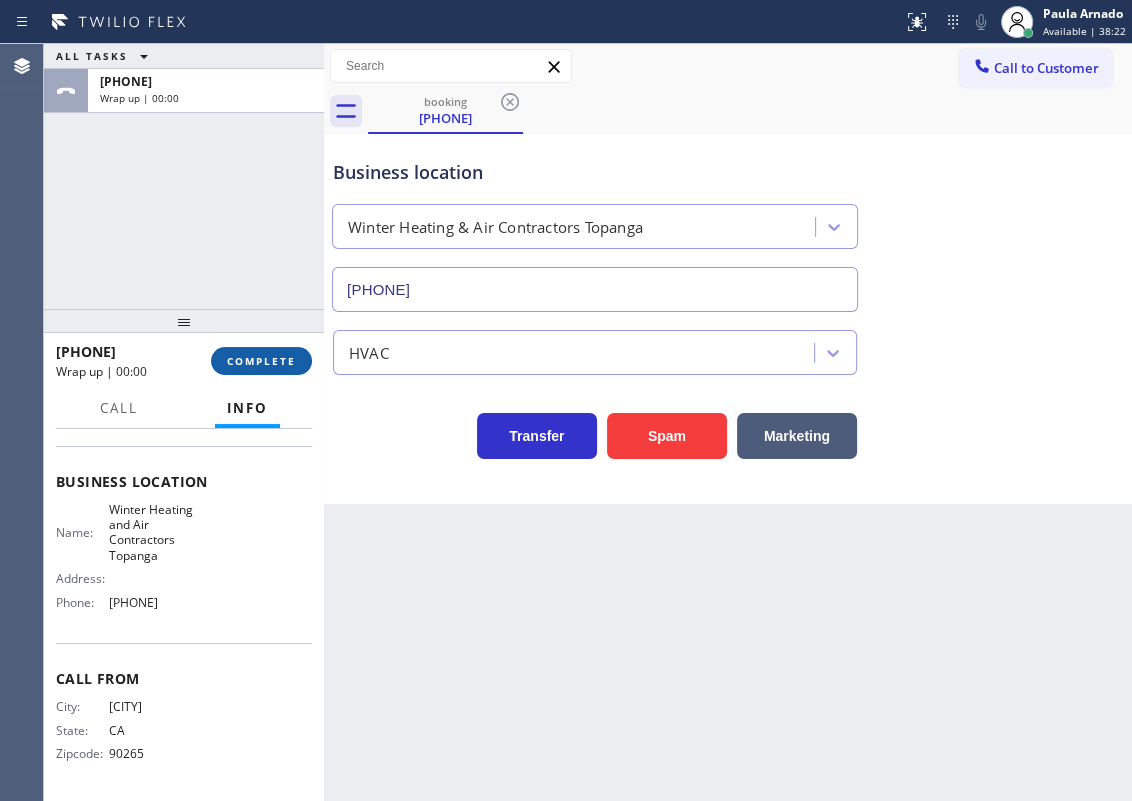 click on "COMPLETE" at bounding box center [261, 361] 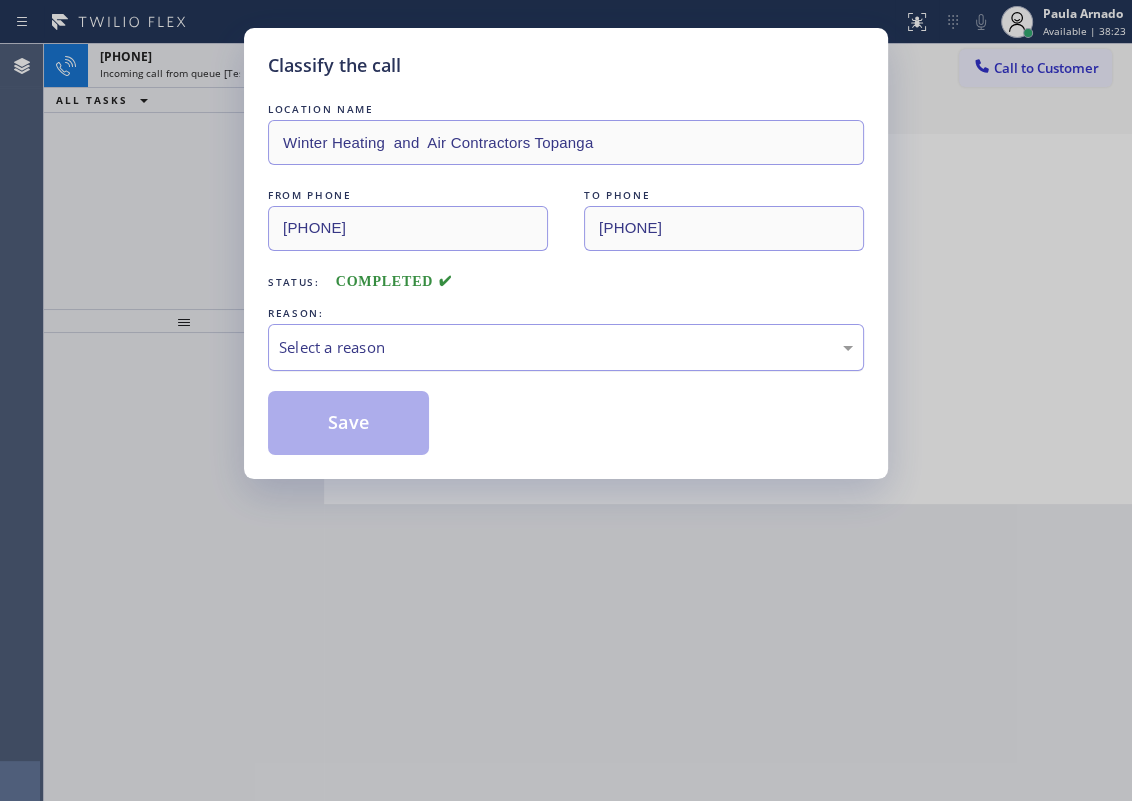 click on "Select a reason" at bounding box center [566, 347] 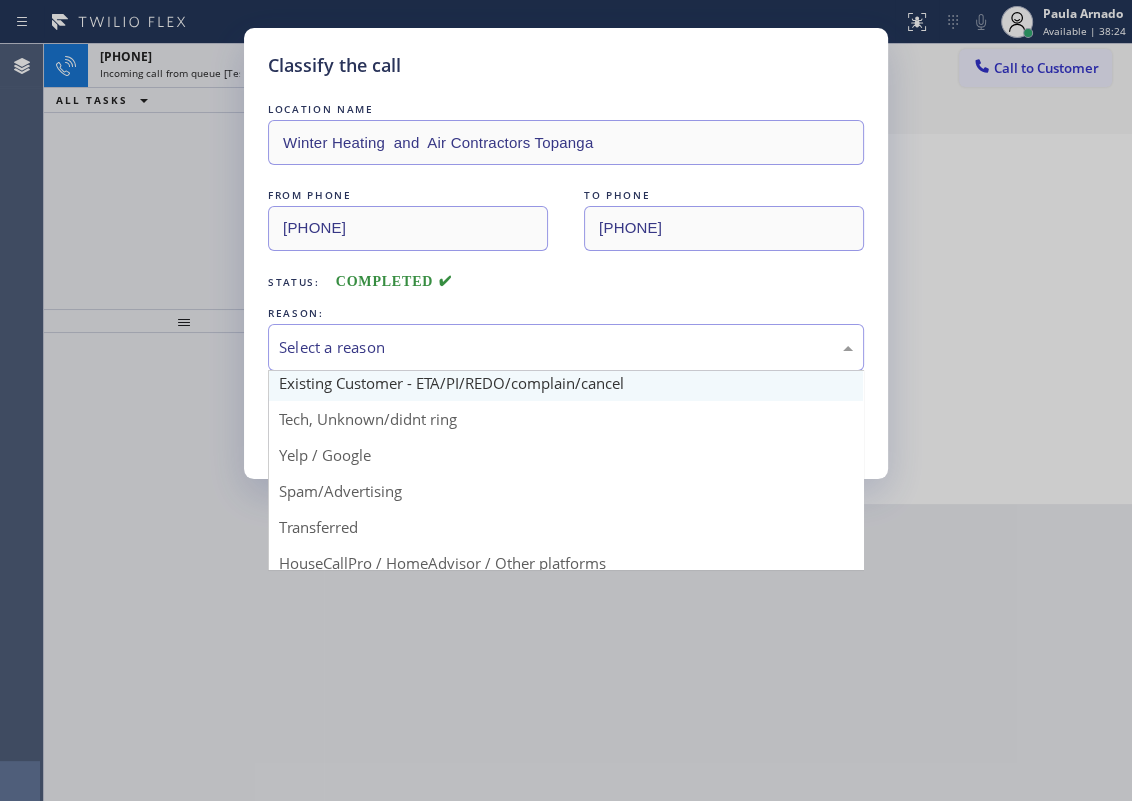 scroll, scrollTop: 133, scrollLeft: 0, axis: vertical 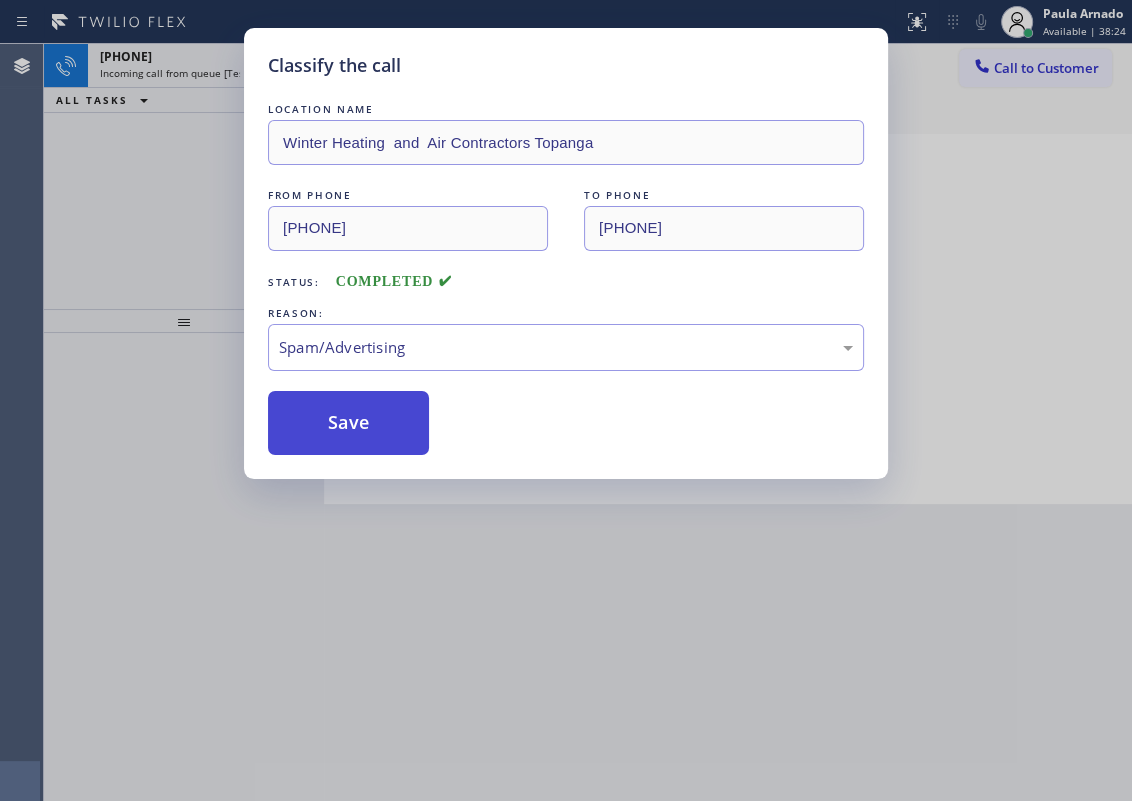 click on "Save" at bounding box center [348, 423] 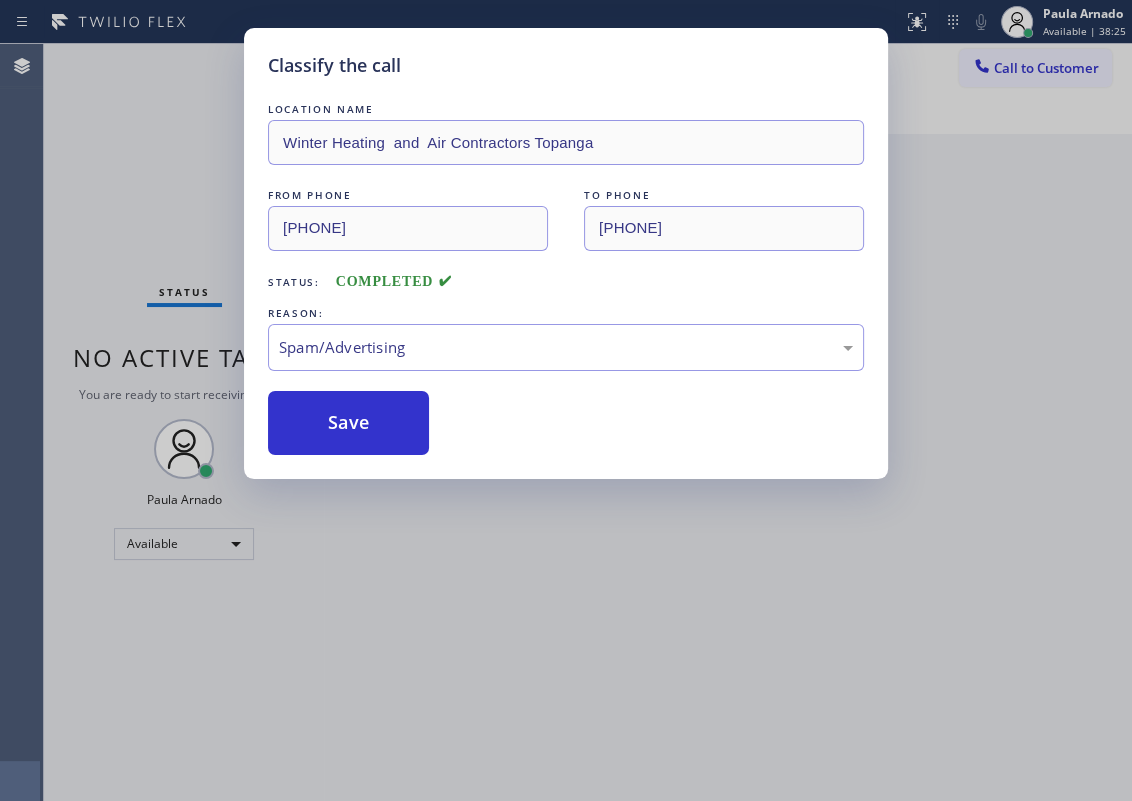 click on "Classify the call LOCATION NAME Winter Heating  and  Air Contractors Topanga FROM PHONE (310) 880-7638 TO PHONE (424) 365-1338 Status: COMPLETED REASON: Spam/Advertising Save" at bounding box center (566, 400) 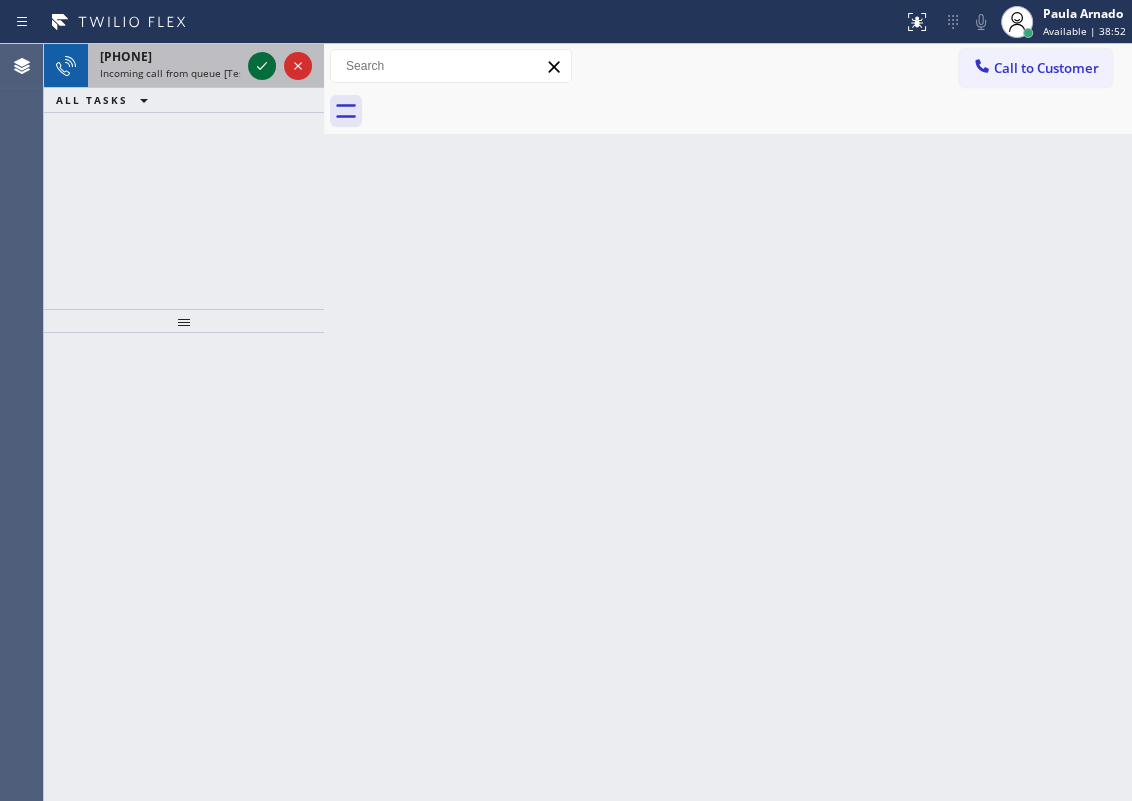 click 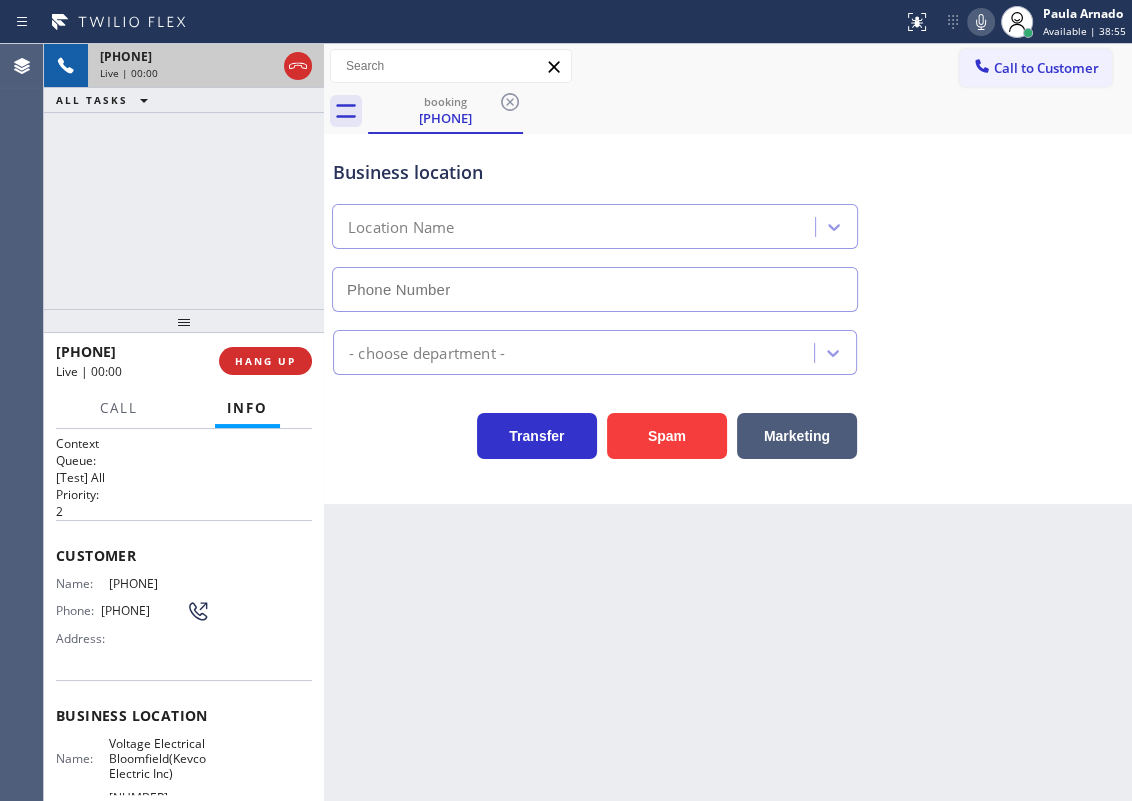 type on "(862) 972-3797" 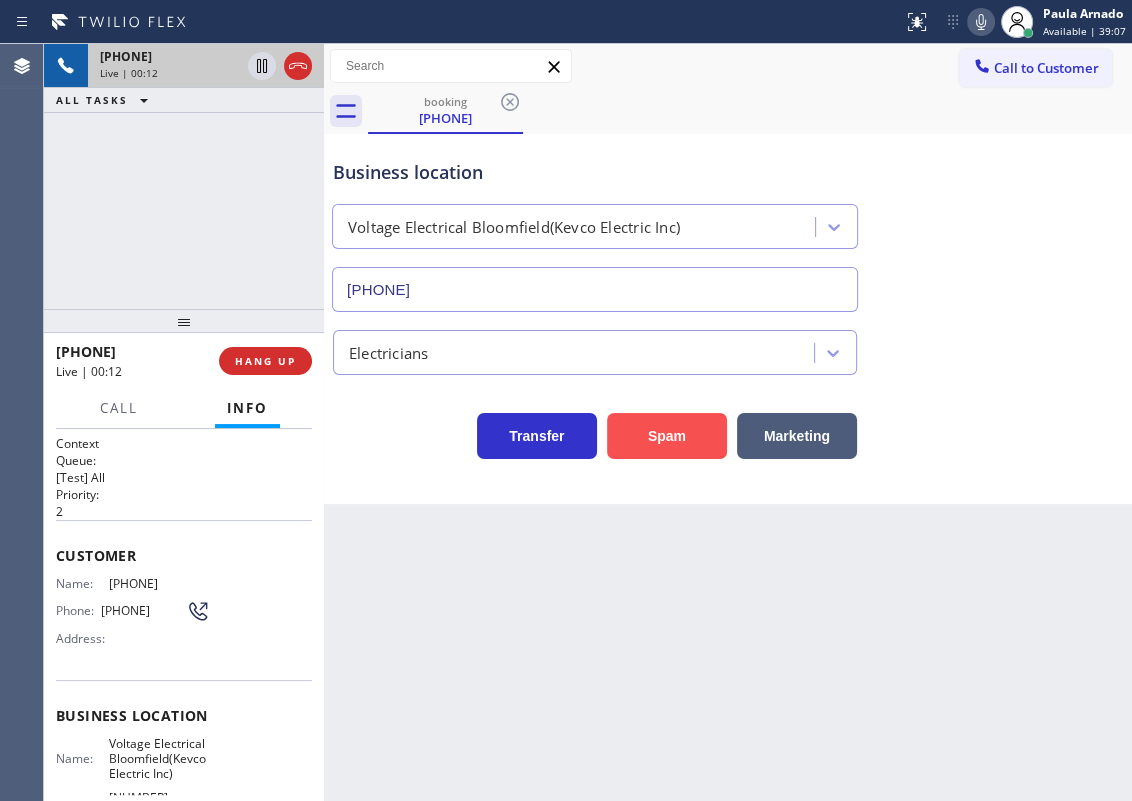 click on "Spam" at bounding box center (667, 436) 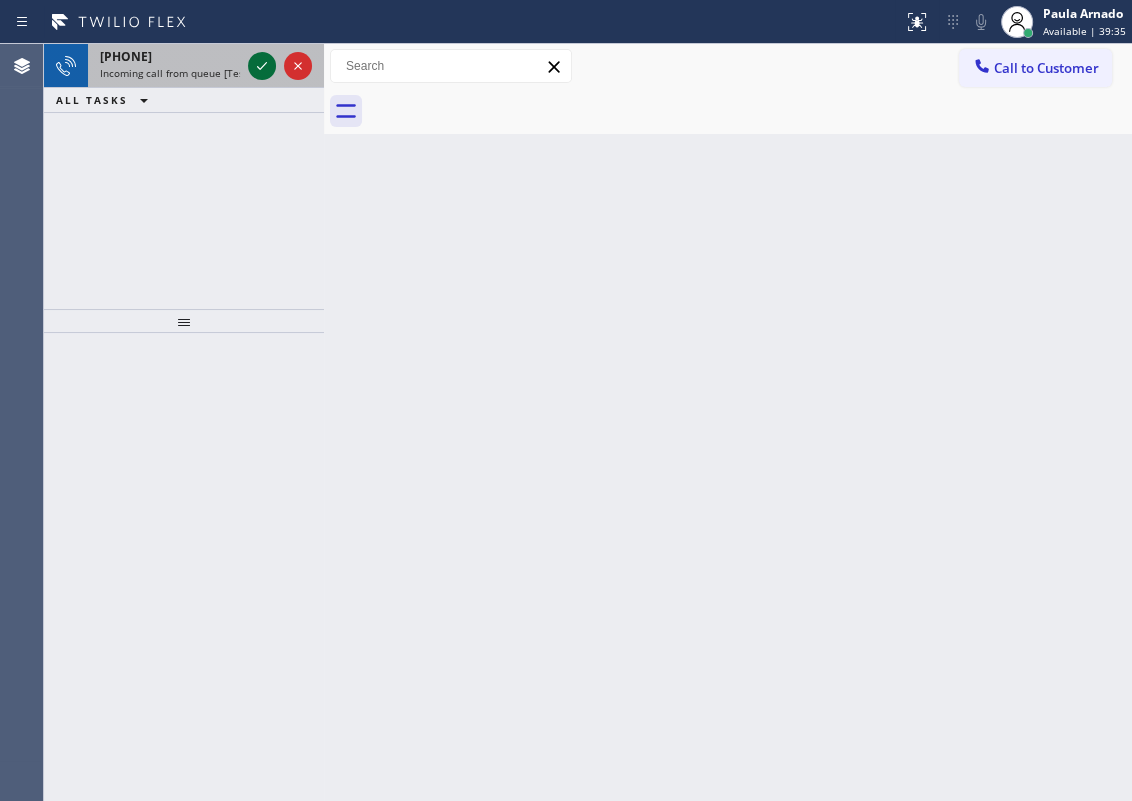 click 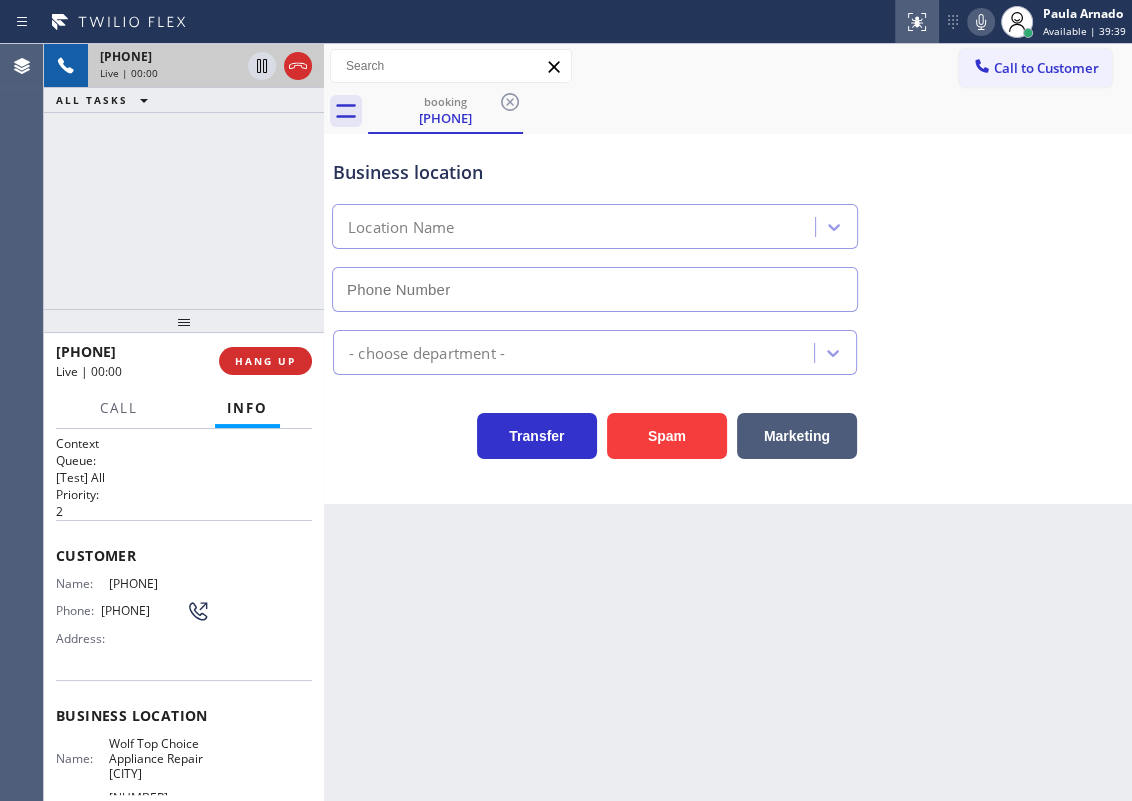 type on "(585) 294-4909" 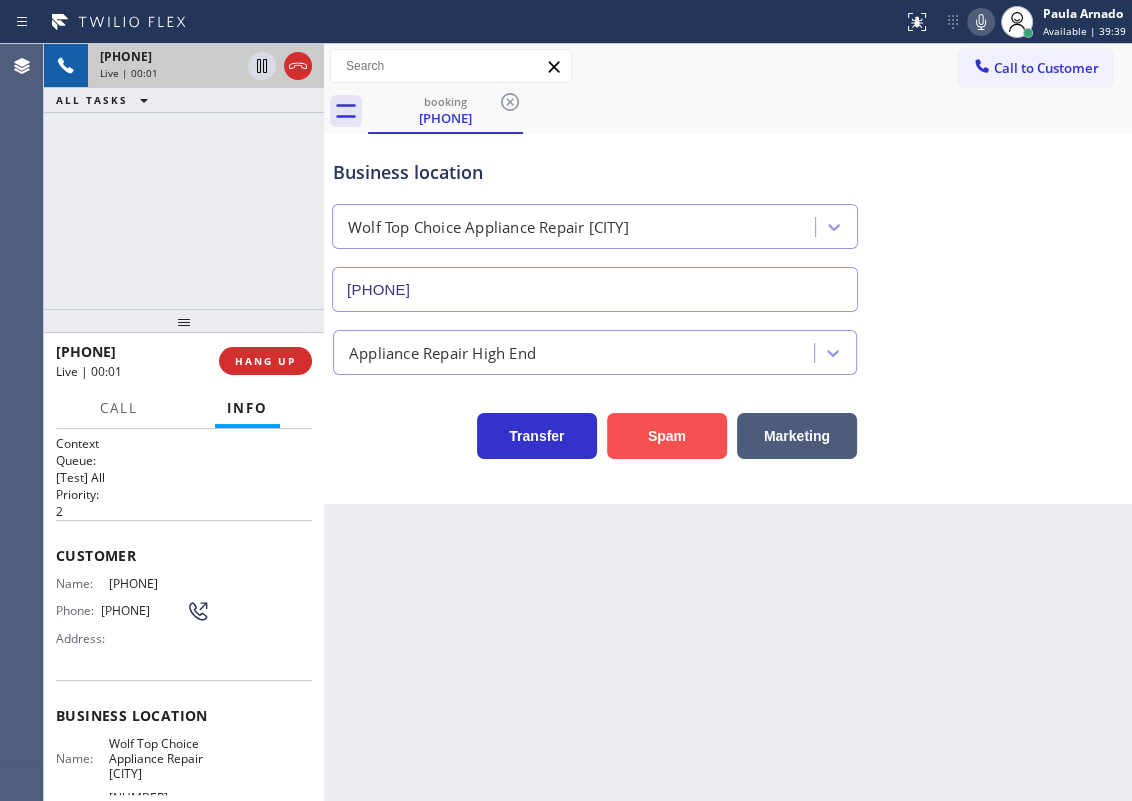 click on "Spam" at bounding box center (667, 436) 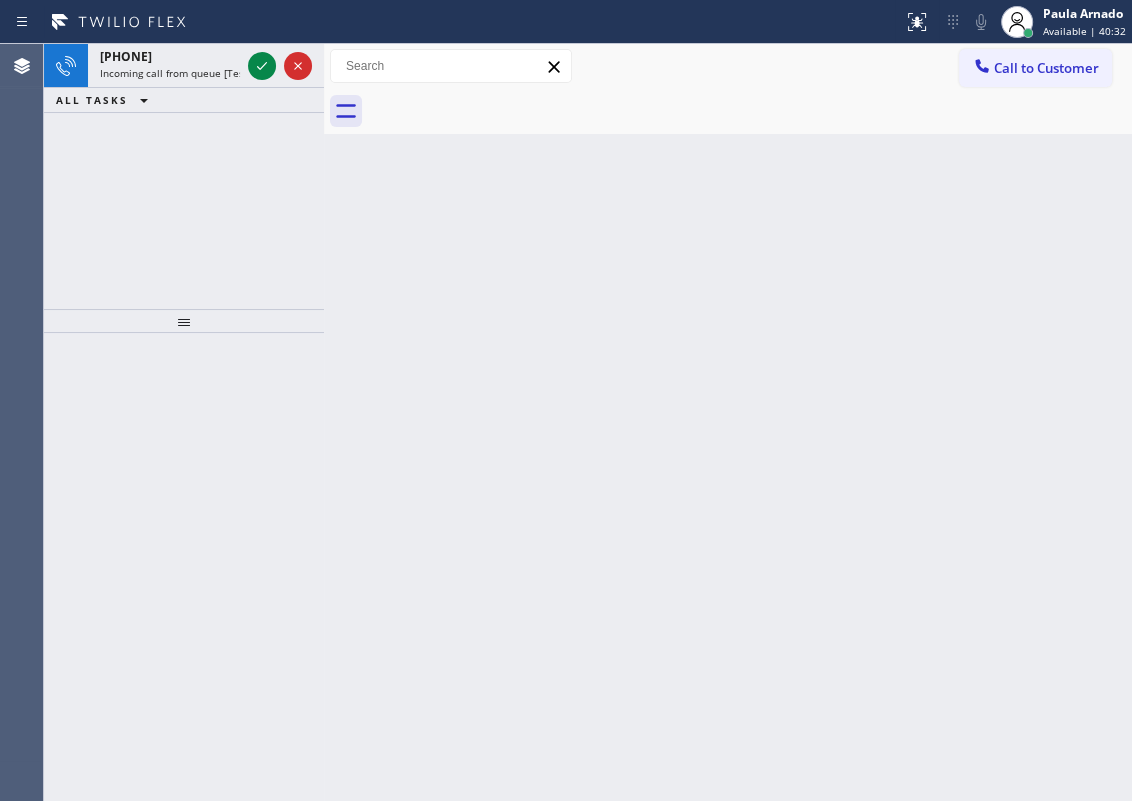 drag, startPoint x: 948, startPoint y: 219, endPoint x: 415, endPoint y: 178, distance: 534.5746 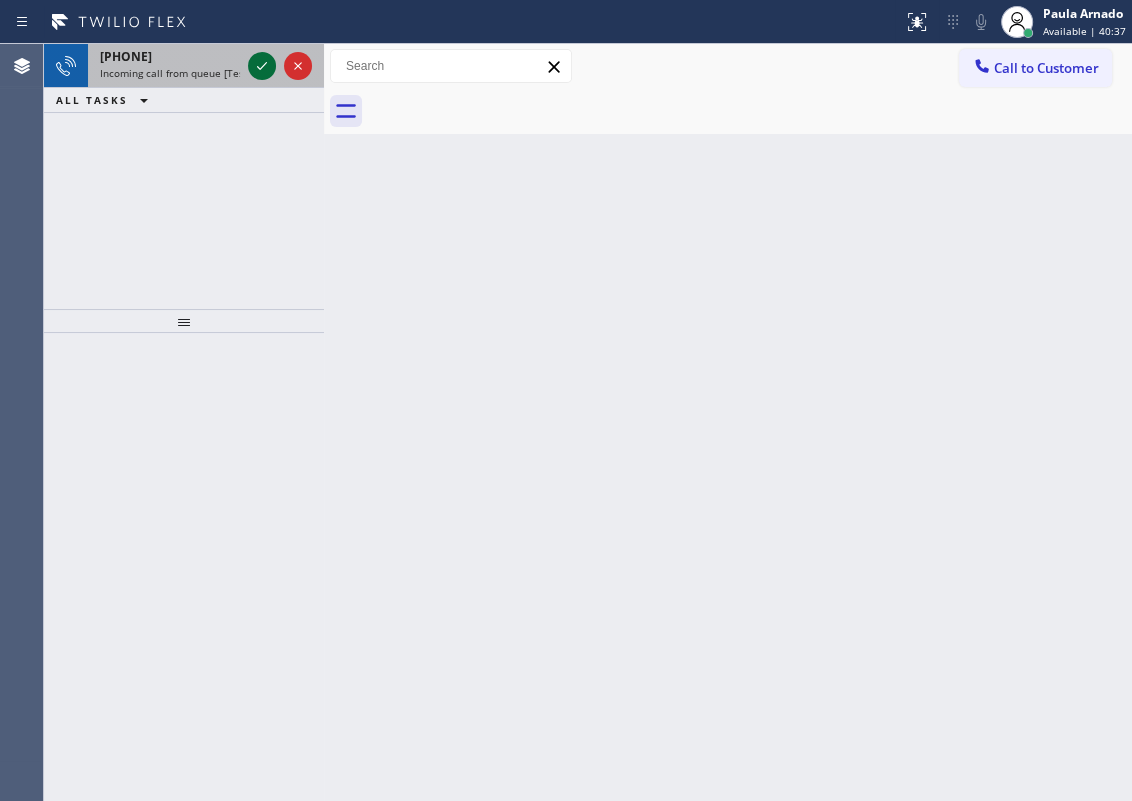 click 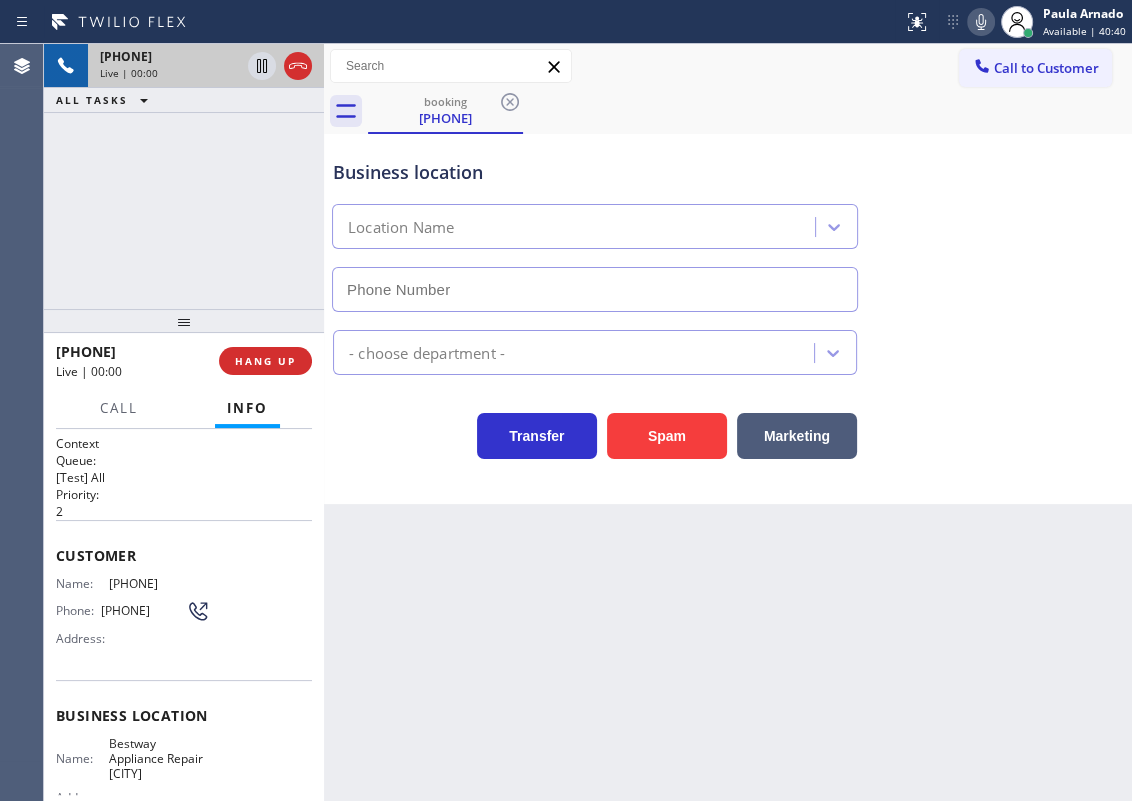 type on "(954) 807-4724" 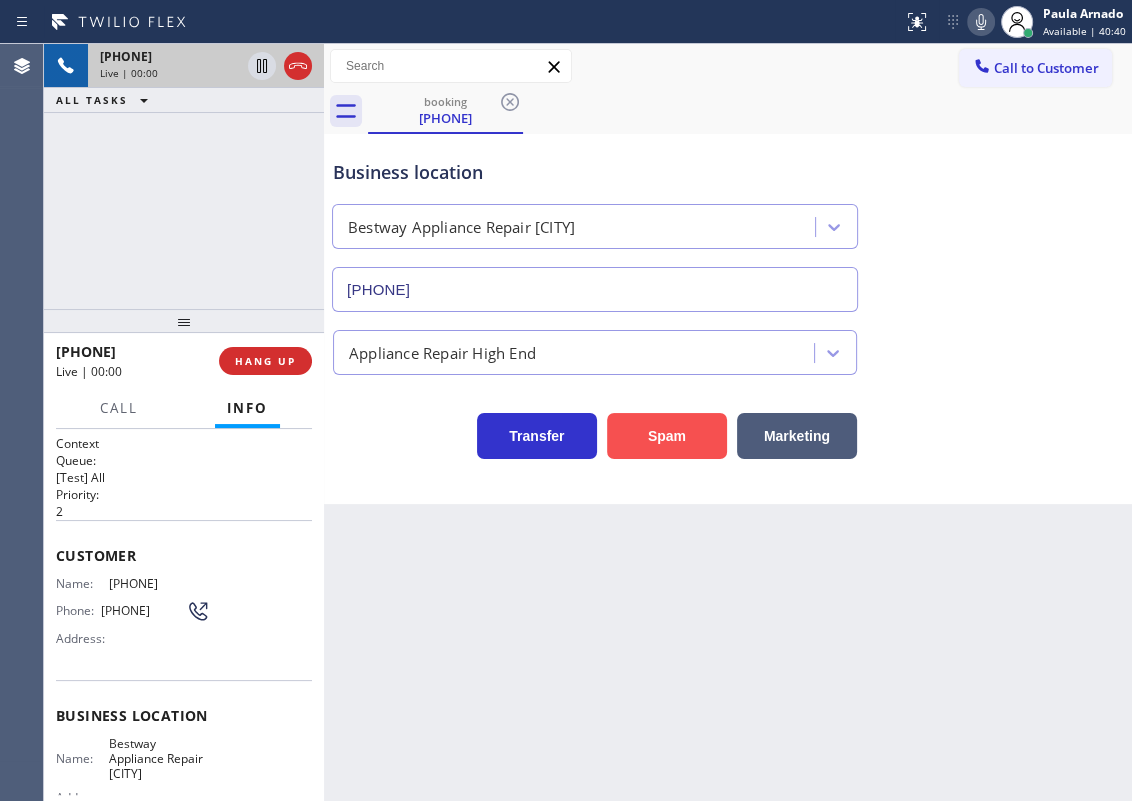 click on "Spam" at bounding box center (667, 436) 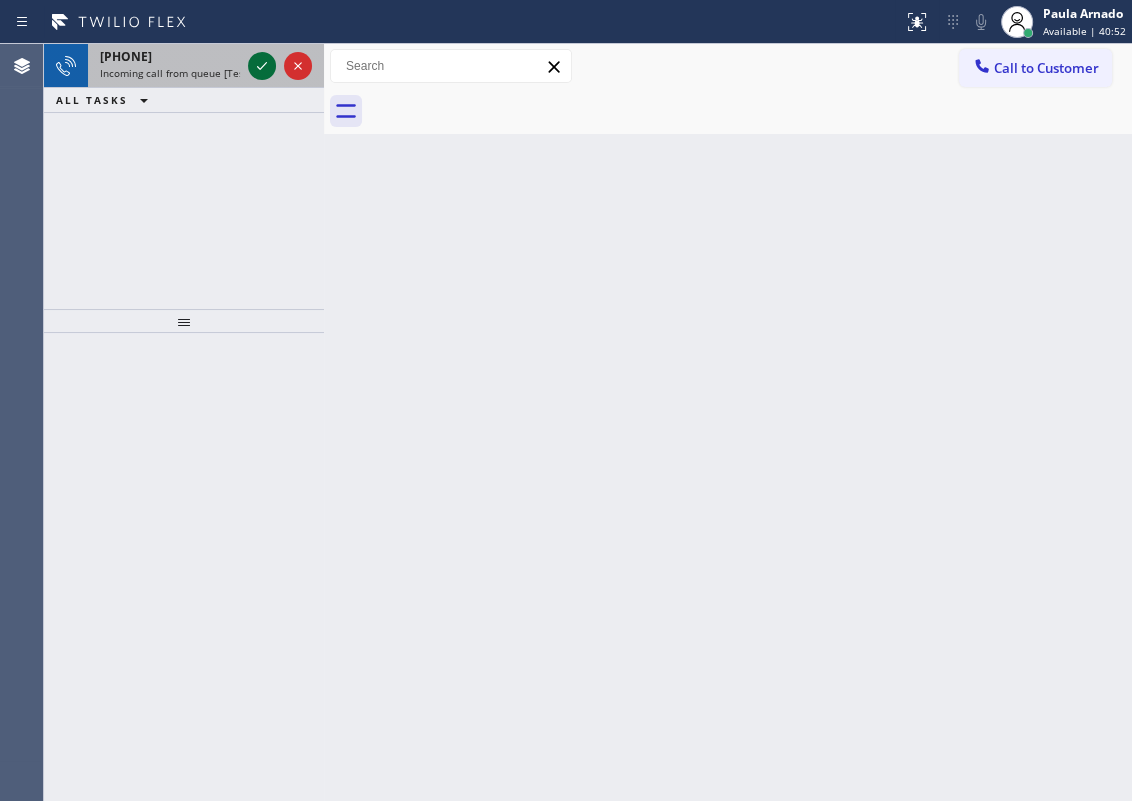 click 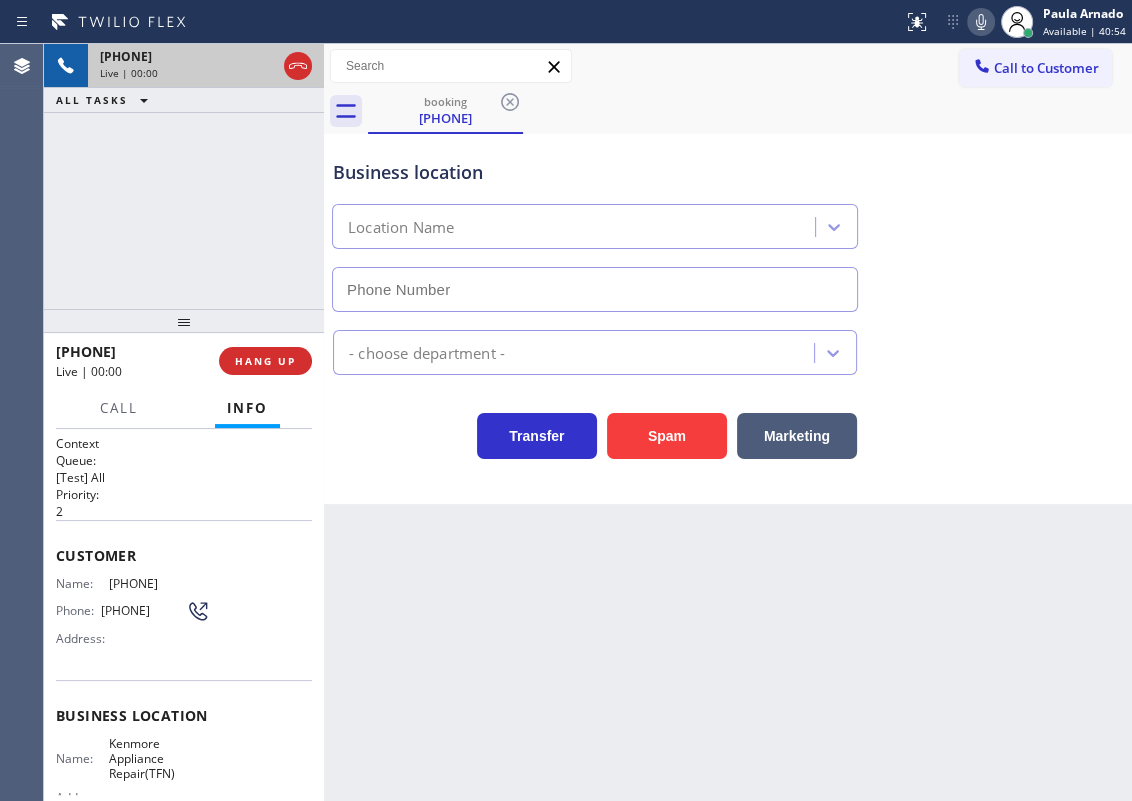 type on "(866) 432-1420" 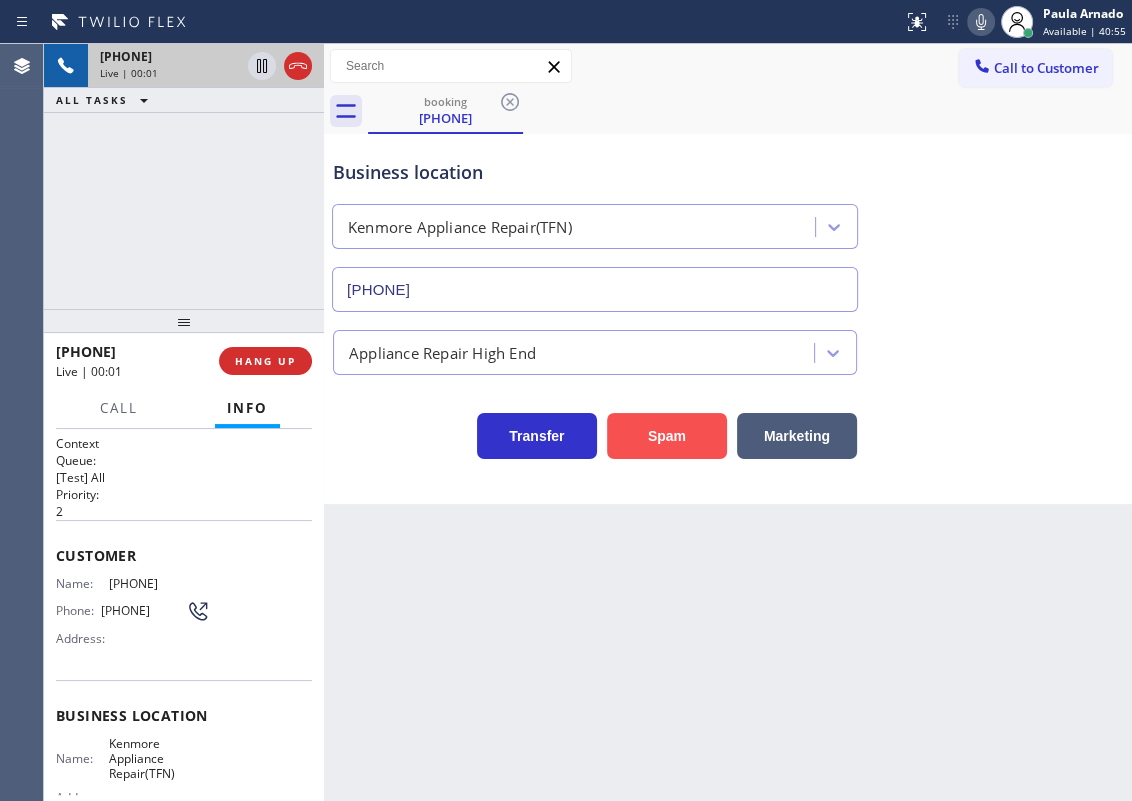 click on "Spam" at bounding box center [667, 436] 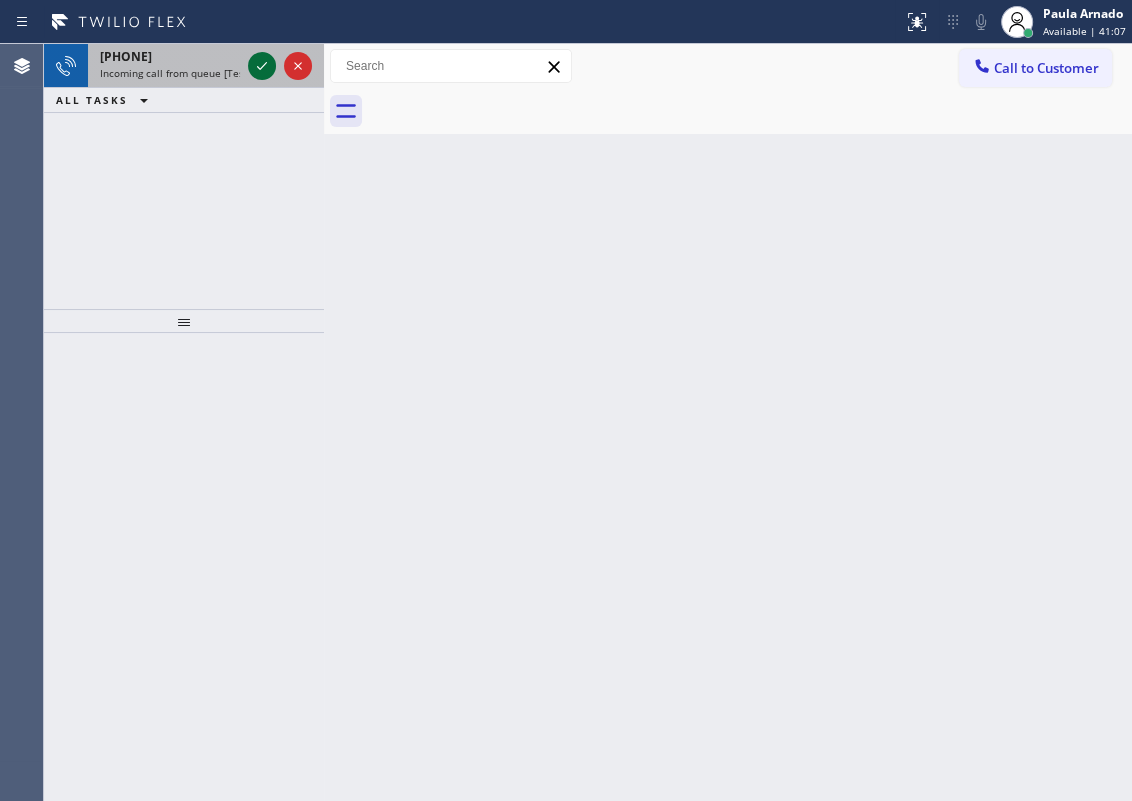 click 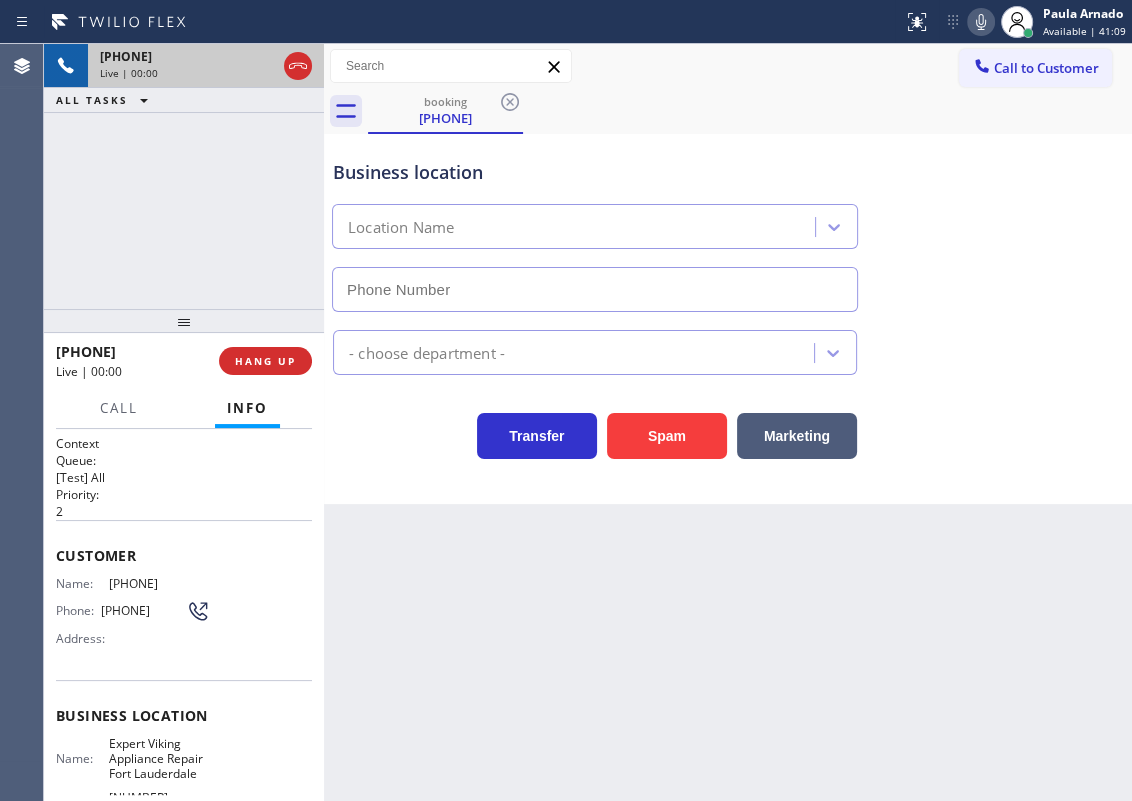 type on "(954) 507-9393" 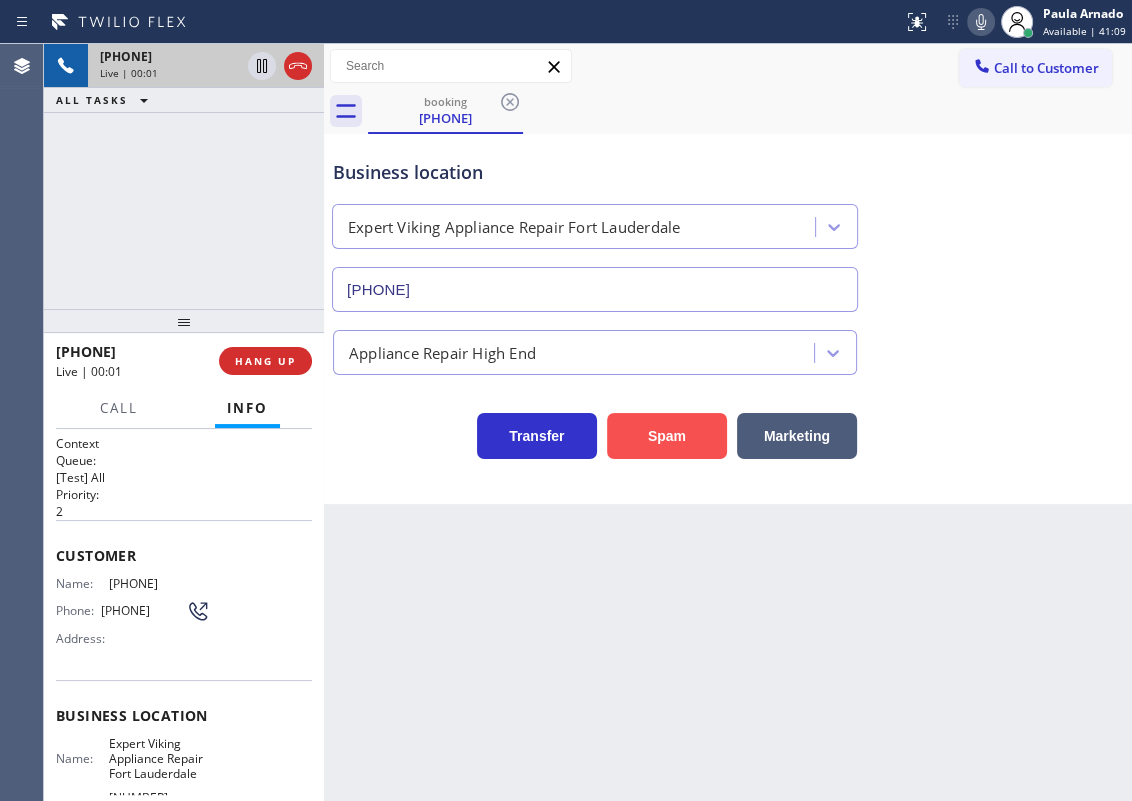 click on "Spam" at bounding box center [667, 436] 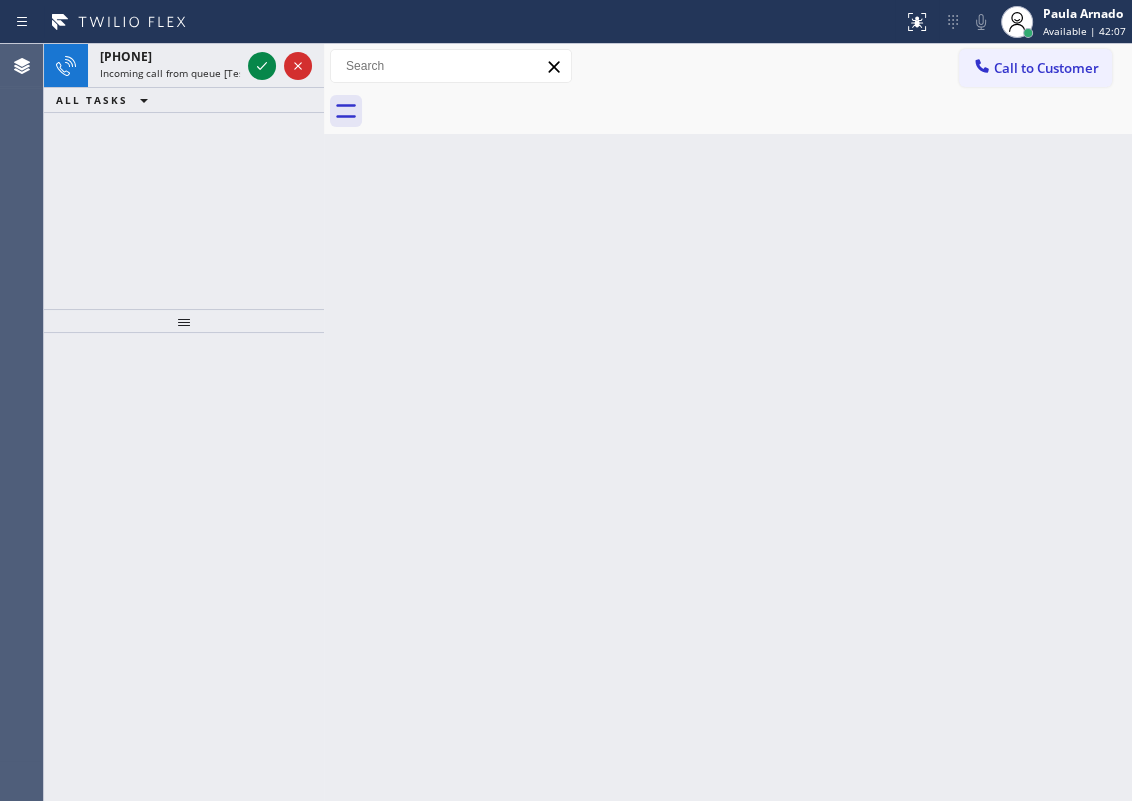 click on "Back to Dashboard Change Sender ID Customers Technicians Select a contact Outbound call Technician Search Technician Your caller id phone number Your caller id phone number Call Technician info Name   Phone none Address none Change Sender ID HVAC +18559994417 5 Star Appliance +18557314952 Appliance Repair +18554611149 Plumbing +18889090120 Air Duct Cleaning +18006865038  Electricians +18005688664 Cancel Change Check personal SMS Reset Change No tabs Call to Customer Outbound call Location Search location Your caller id phone number Customer number Call Outbound call Technician Search Technician Your caller id phone number Your caller id phone number Call" at bounding box center [728, 422] 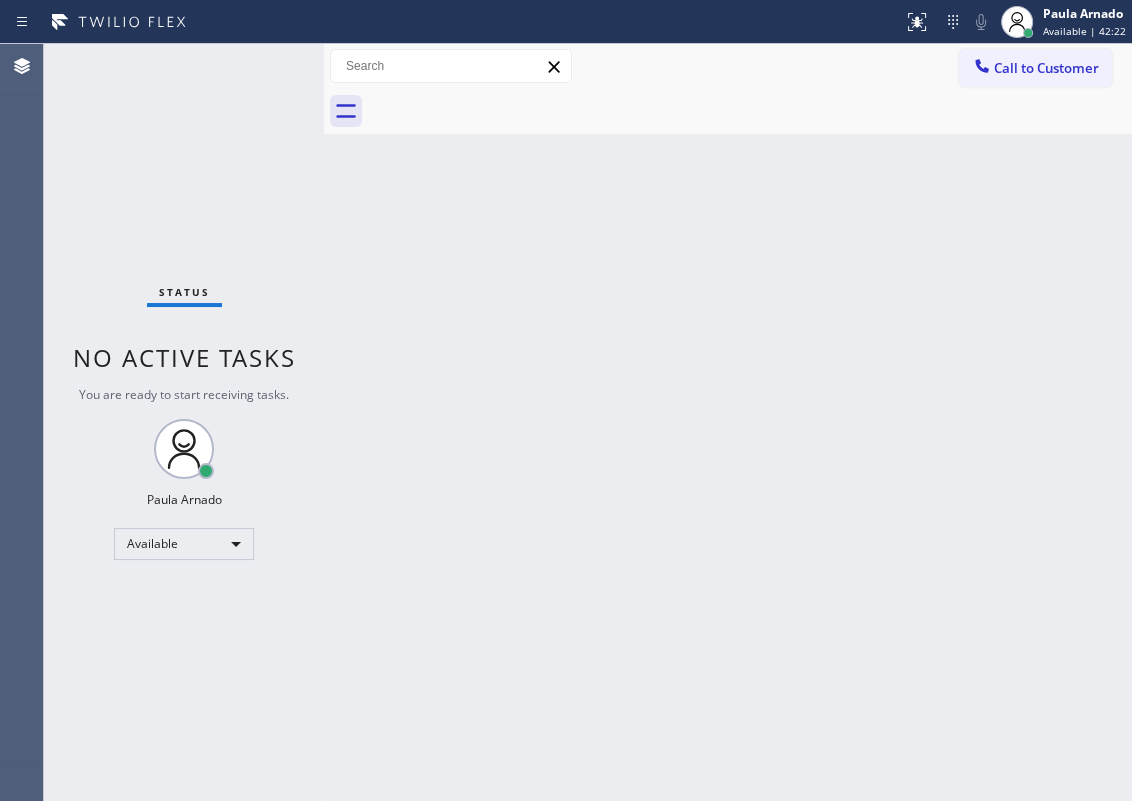click on "Back to Dashboard Change Sender ID Customers Technicians Select a contact Outbound call Technician Search Technician Your caller id phone number Your caller id phone number Call Technician info Name   Phone none Address none Change Sender ID HVAC +18559994417 5 Star Appliance +18557314952 Appliance Repair +18554611149 Plumbing +18889090120 Air Duct Cleaning +18006865038  Electricians +18005688664 Cancel Change Check personal SMS Reset Change No tabs Call to Customer Outbound call Location Search location Your caller id phone number Customer number Call Outbound call Technician Search Technician Your caller id phone number Your caller id phone number Call" at bounding box center [728, 422] 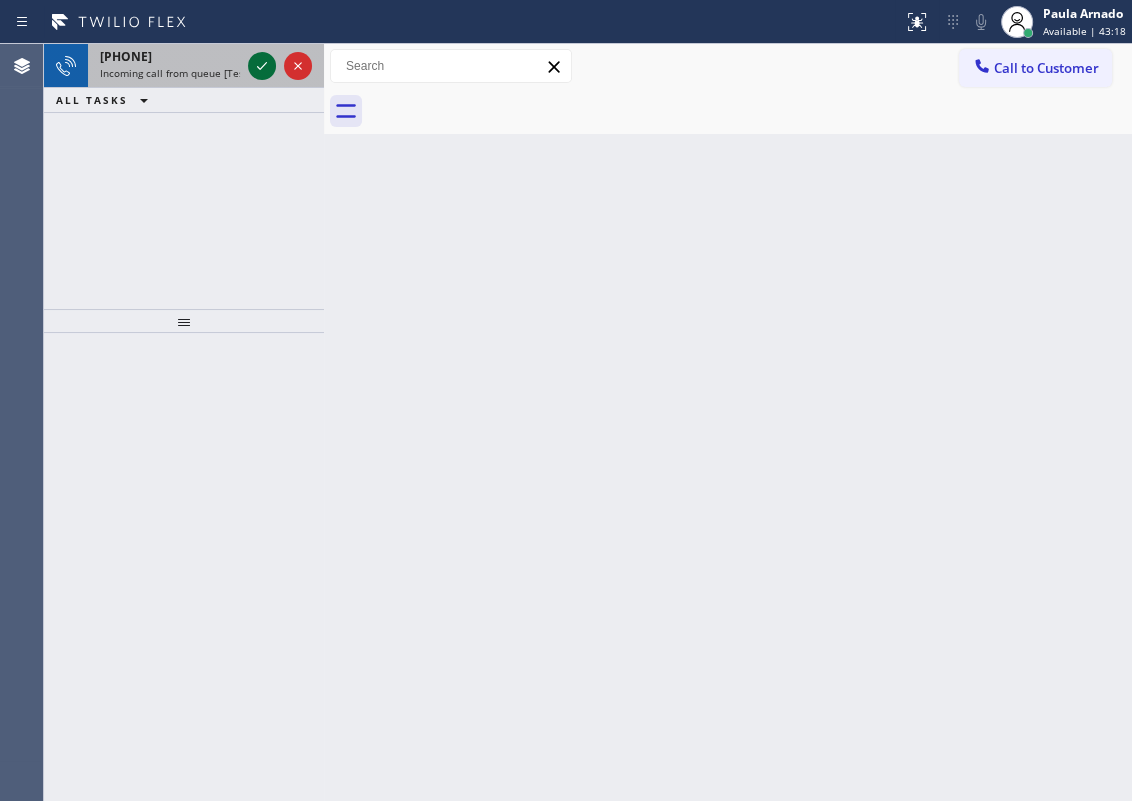 click 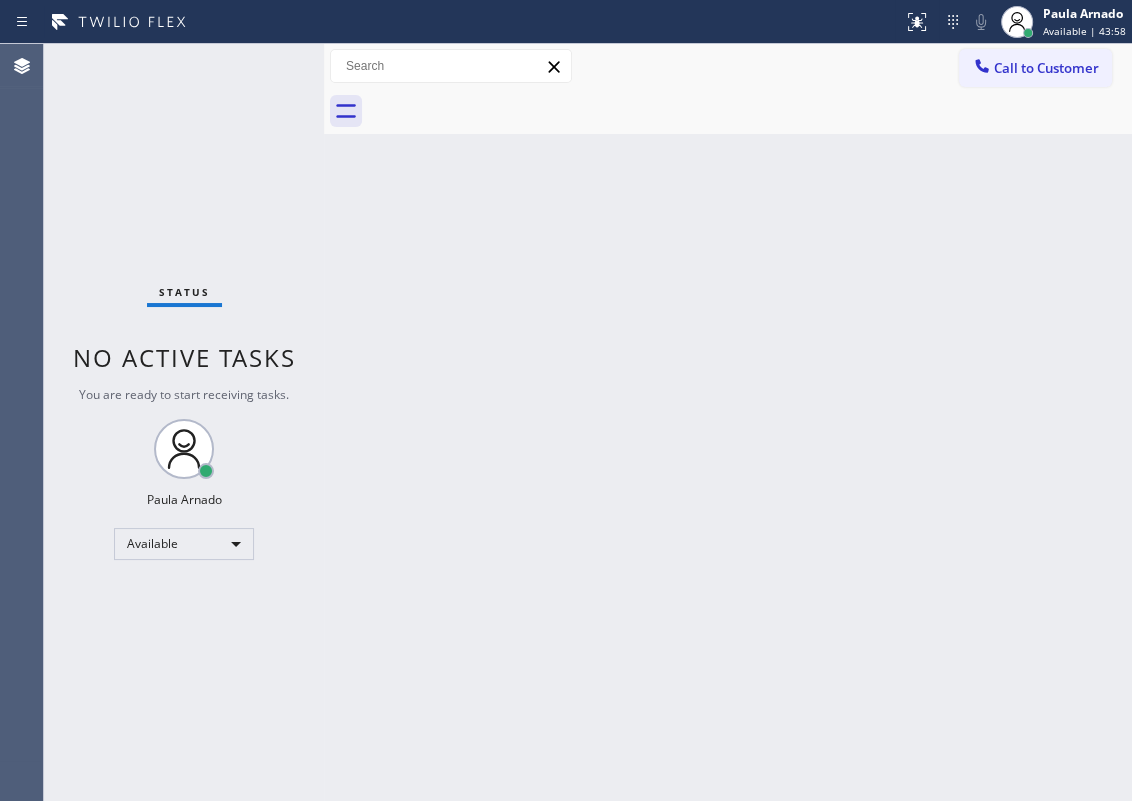 click on "Status No active tasks You are ready to start receiving tasks. [FIRST] [LAST] Available" at bounding box center [184, 422] 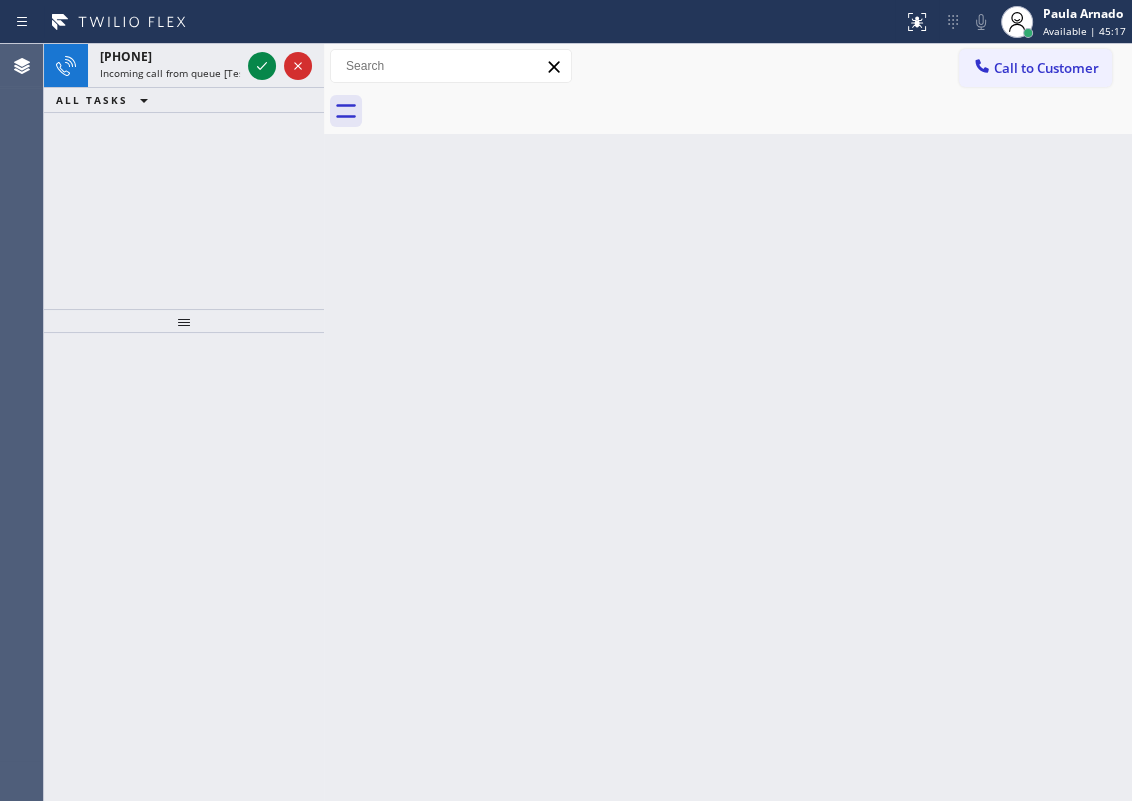 drag, startPoint x: 976, startPoint y: 284, endPoint x: 790, endPoint y: 264, distance: 187.07217 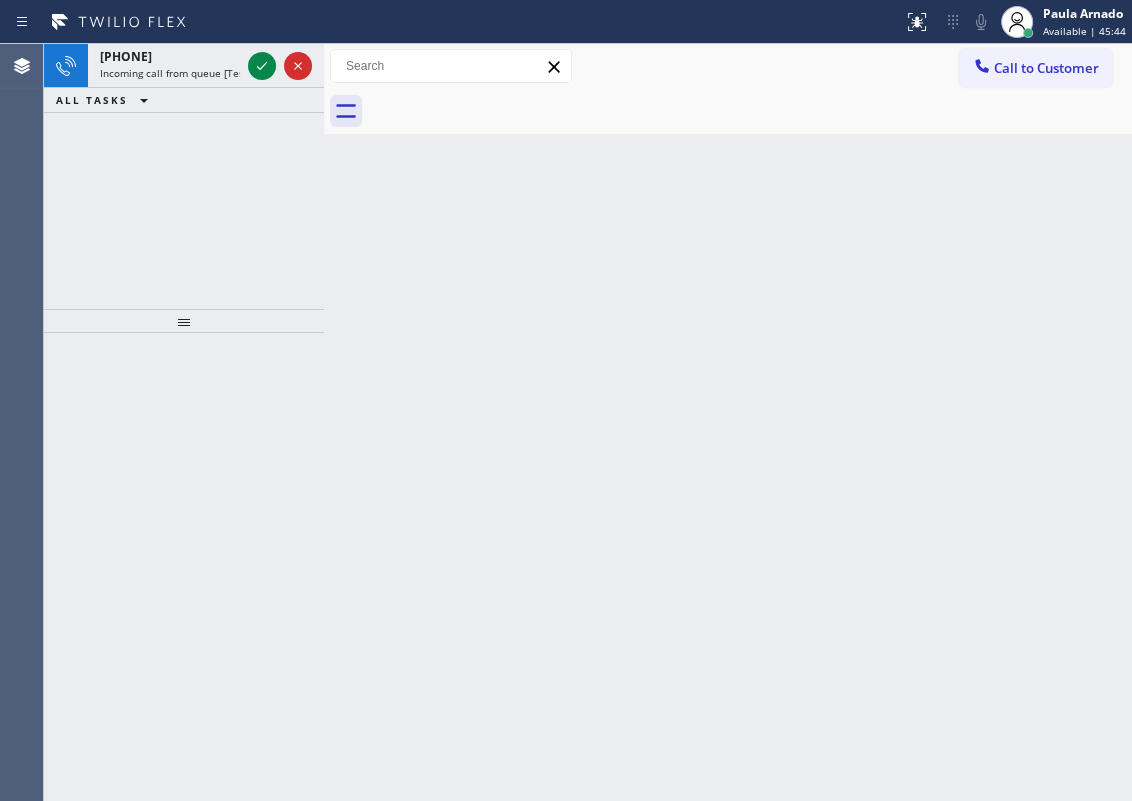click on "Back to Dashboard Change Sender ID Customers Technicians Select a contact Outbound call Technician Search Technician Your caller id phone number Your caller id phone number Call Technician info Name   Phone none Address none Change Sender ID HVAC +18559994417 5 Star Appliance +18557314952 Appliance Repair +18554611149 Plumbing +18889090120 Air Duct Cleaning +18006865038  Electricians +18005688664 Cancel Change Check personal SMS Reset Change No tabs Call to Customer Outbound call Location Search location Your caller id phone number Customer number Call Outbound call Technician Search Technician Your caller id phone number Your caller id phone number Call" at bounding box center (728, 422) 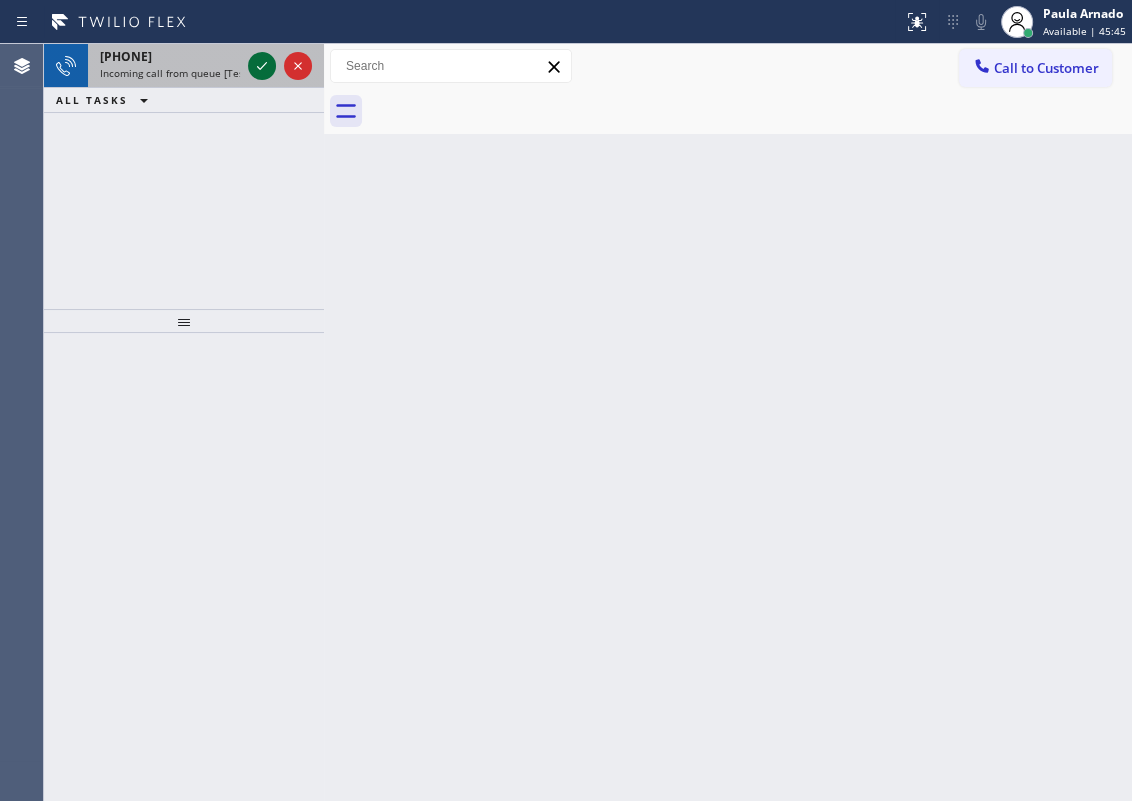 click 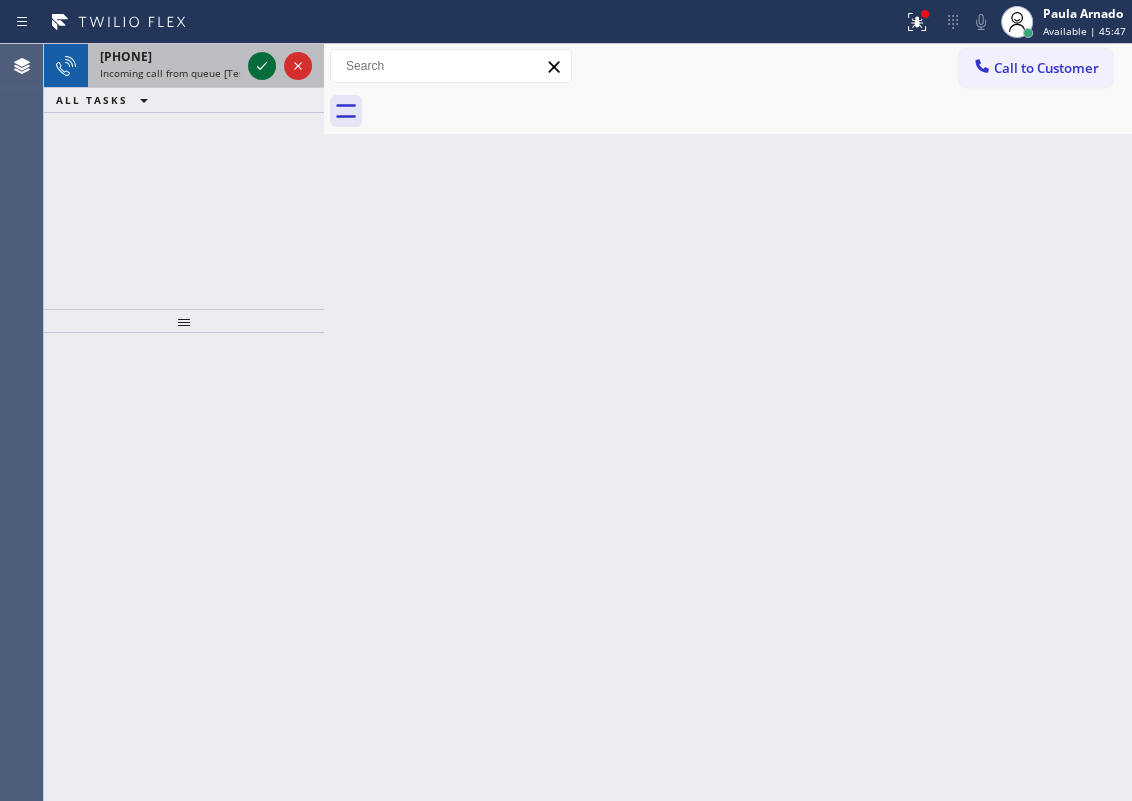 click 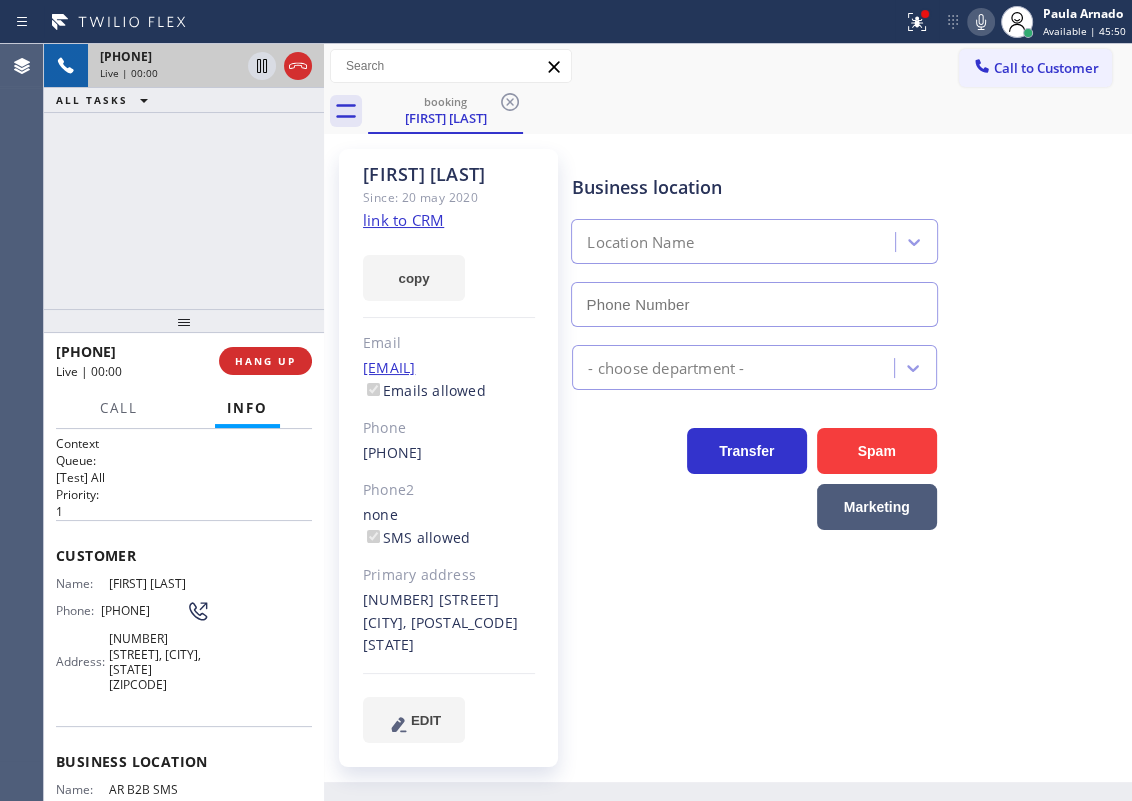 type on "(833) 692-2271" 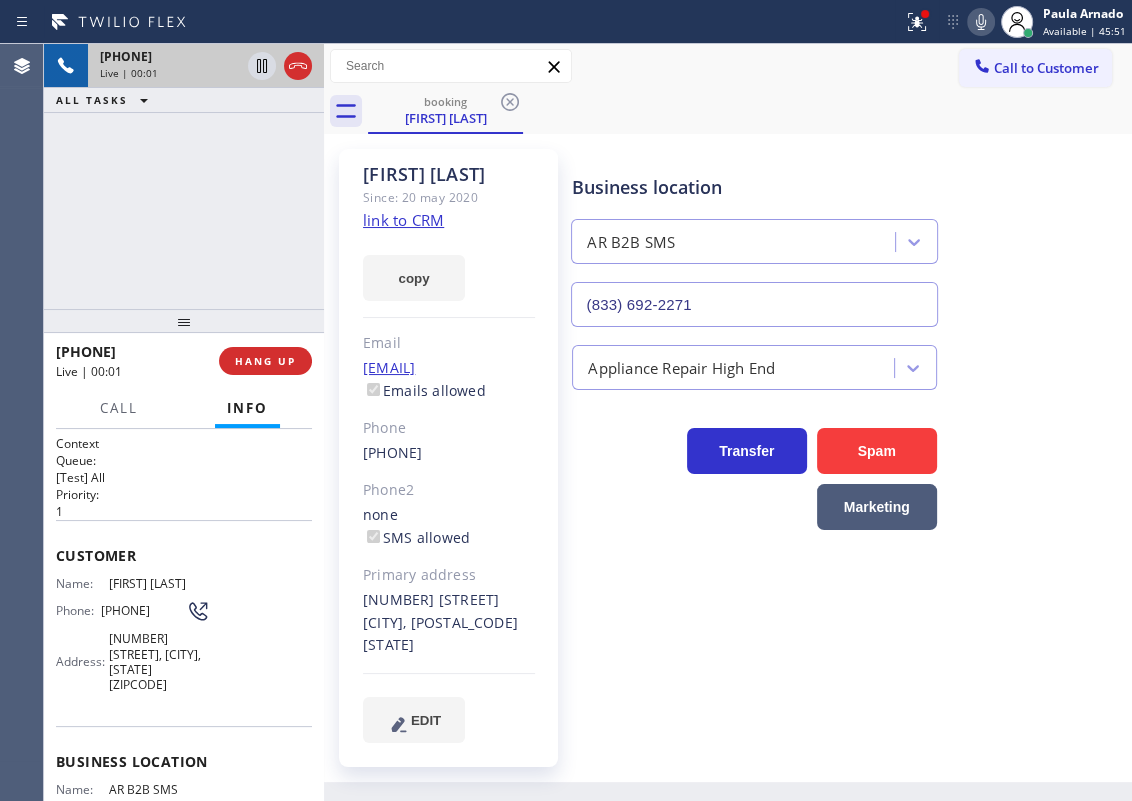 click on "link to CRM" 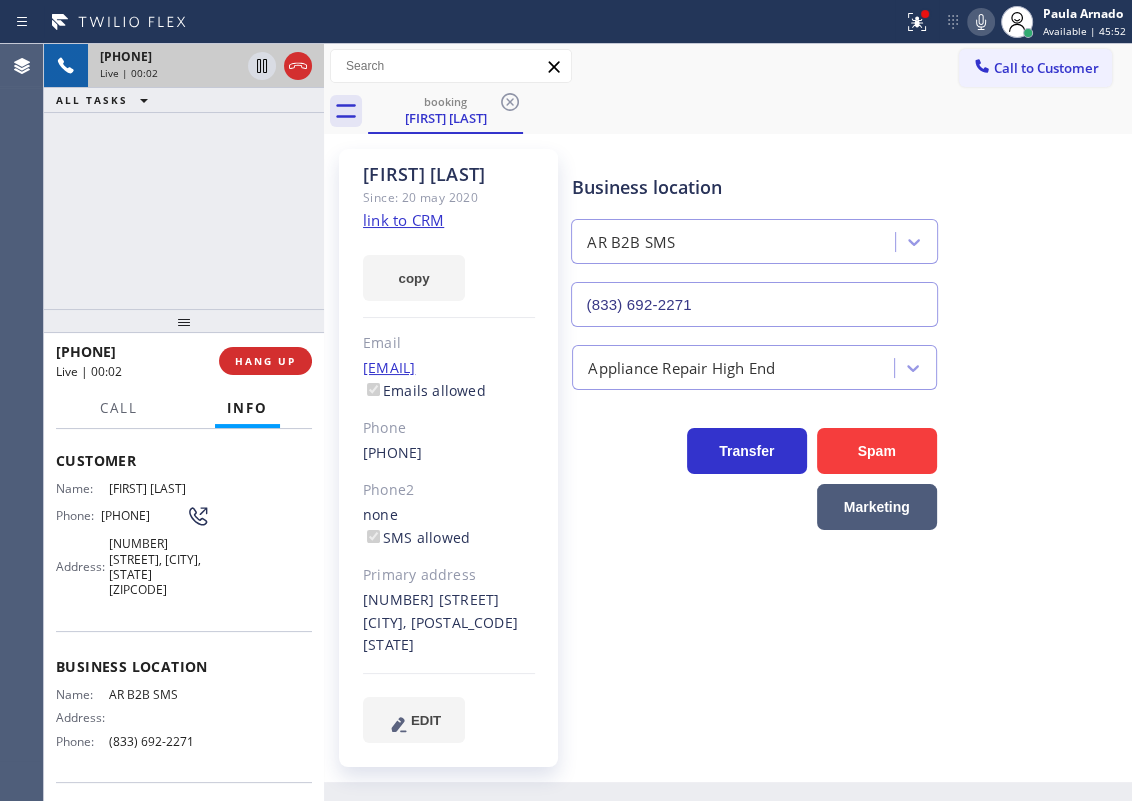 scroll, scrollTop: 181, scrollLeft: 0, axis: vertical 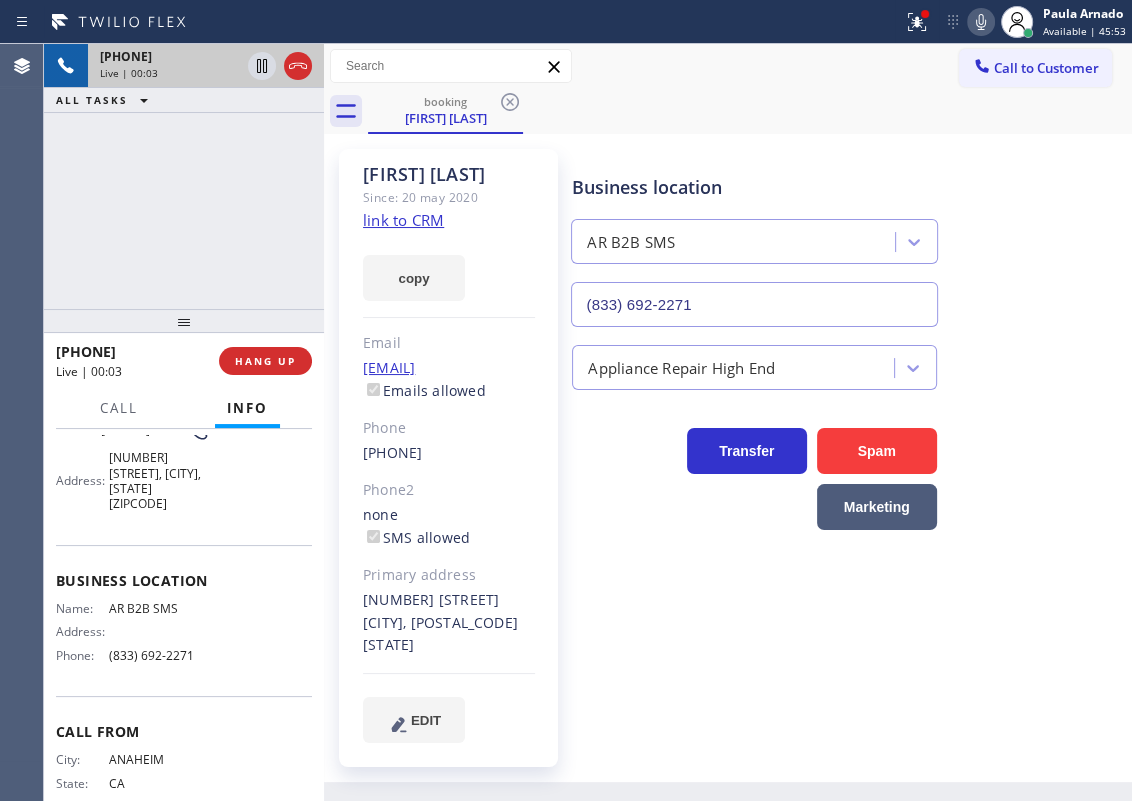 click on "AR B2B SMS" at bounding box center [159, 608] 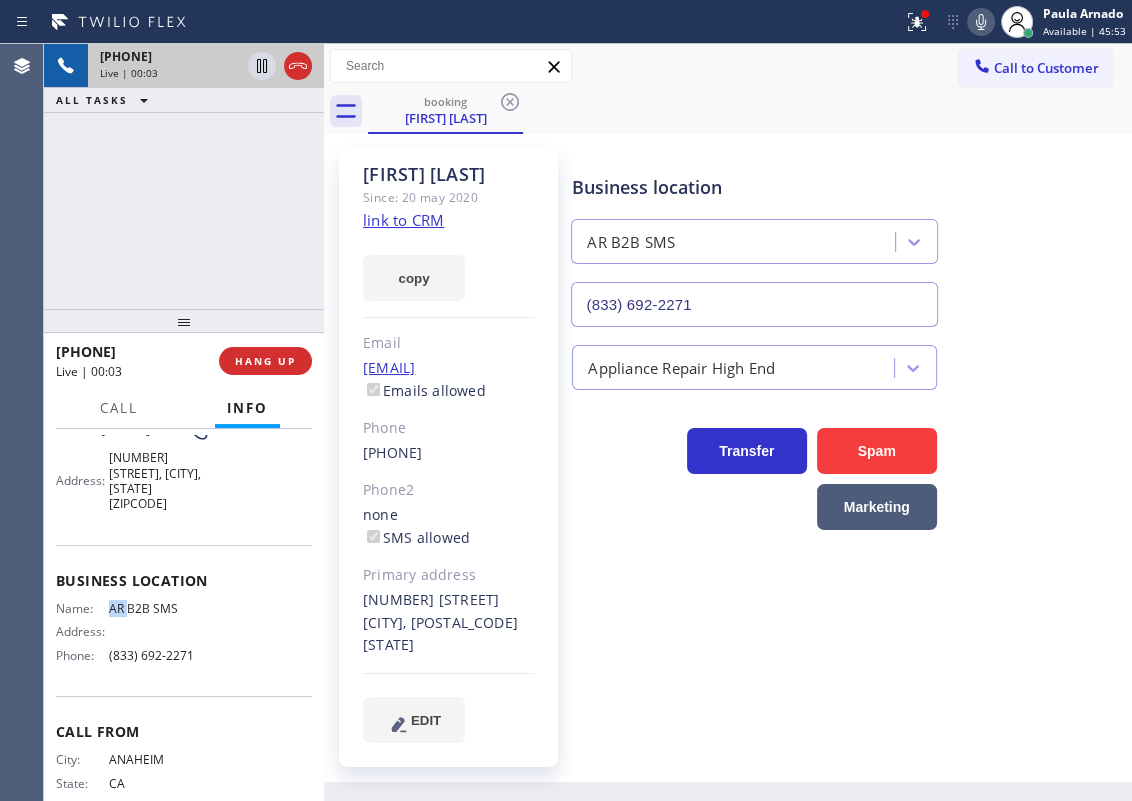 click on "AR B2B SMS" at bounding box center (159, 608) 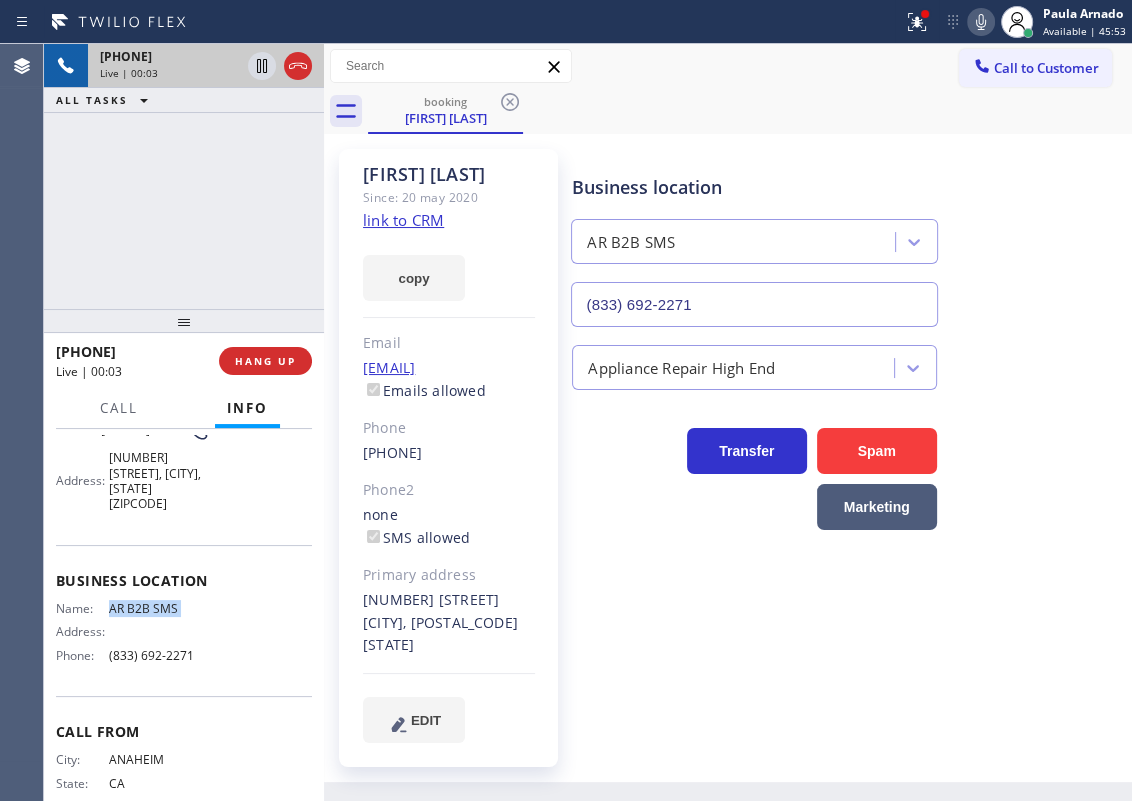 click on "AR B2B SMS" at bounding box center [159, 608] 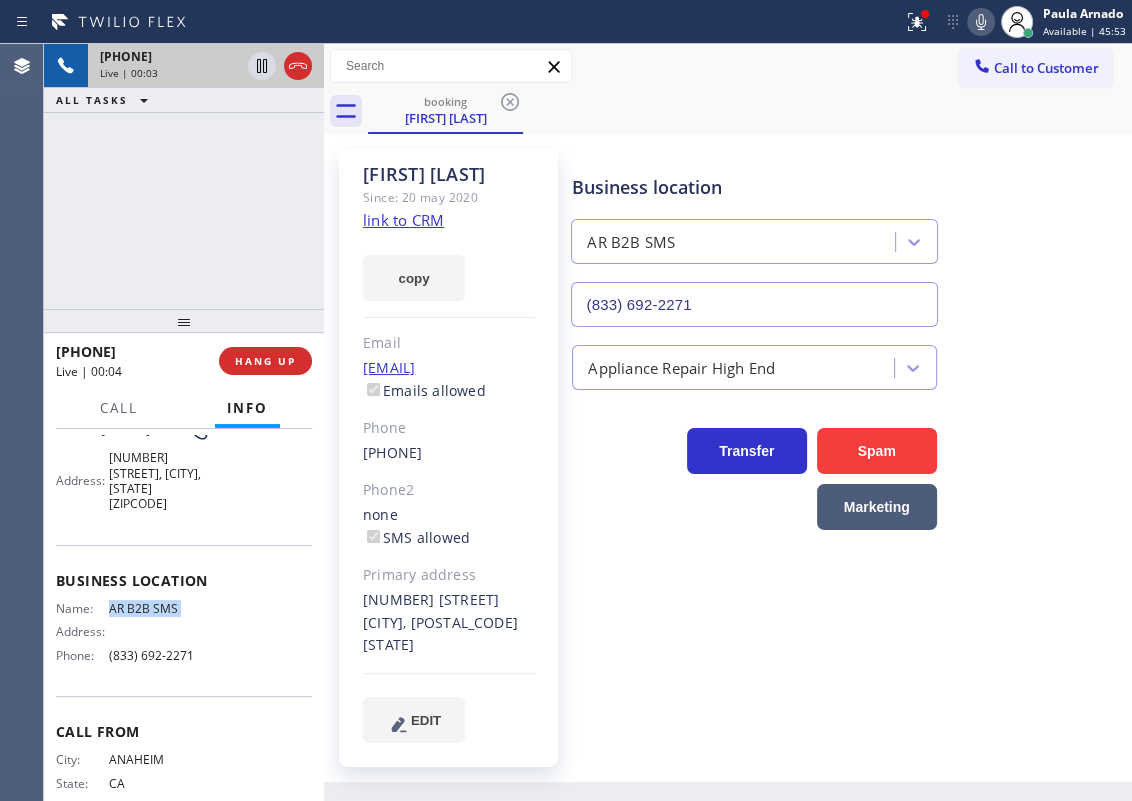 copy on "AR B2B SMS" 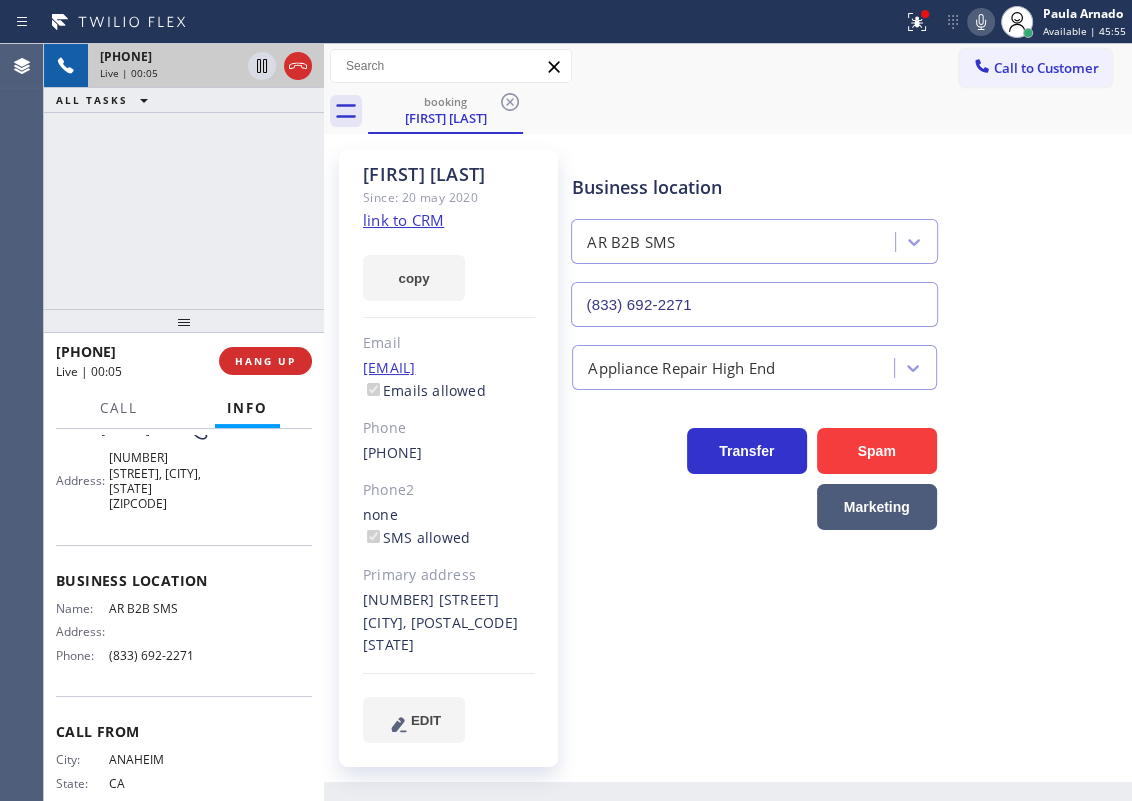 click on "(833) 692-2271" at bounding box center [754, 304] 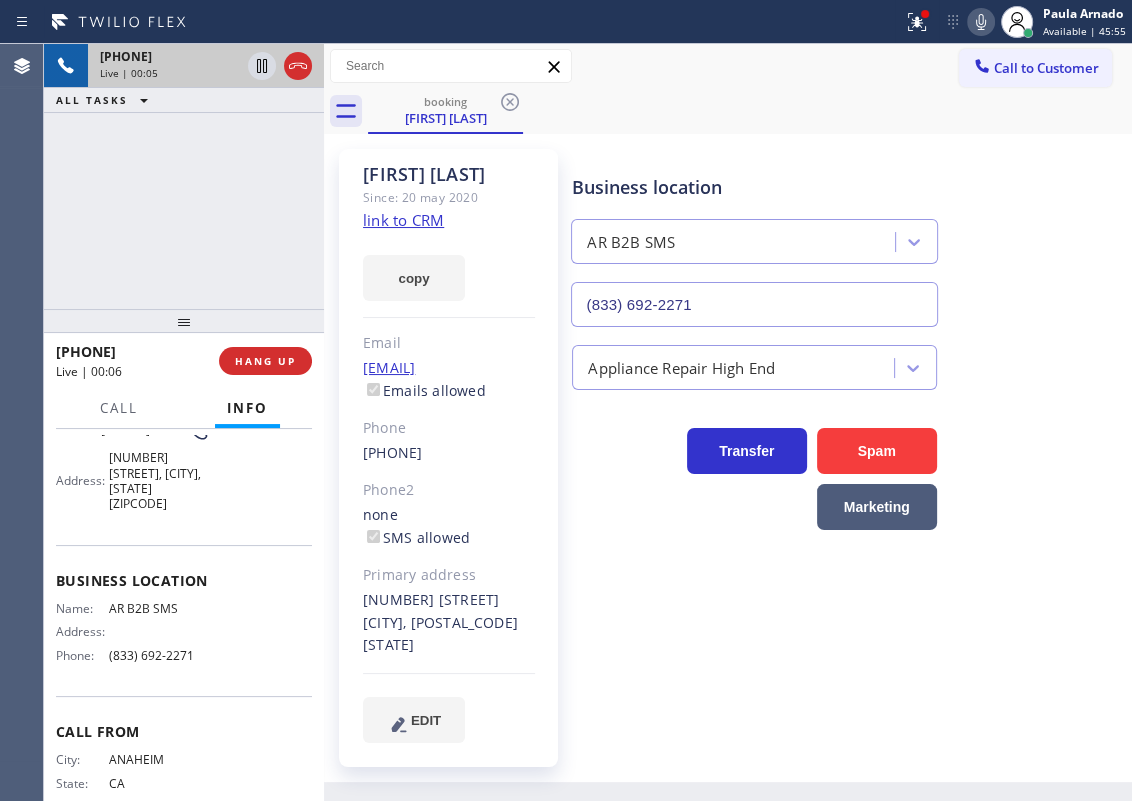 click on "(833) 692-2271" at bounding box center (754, 304) 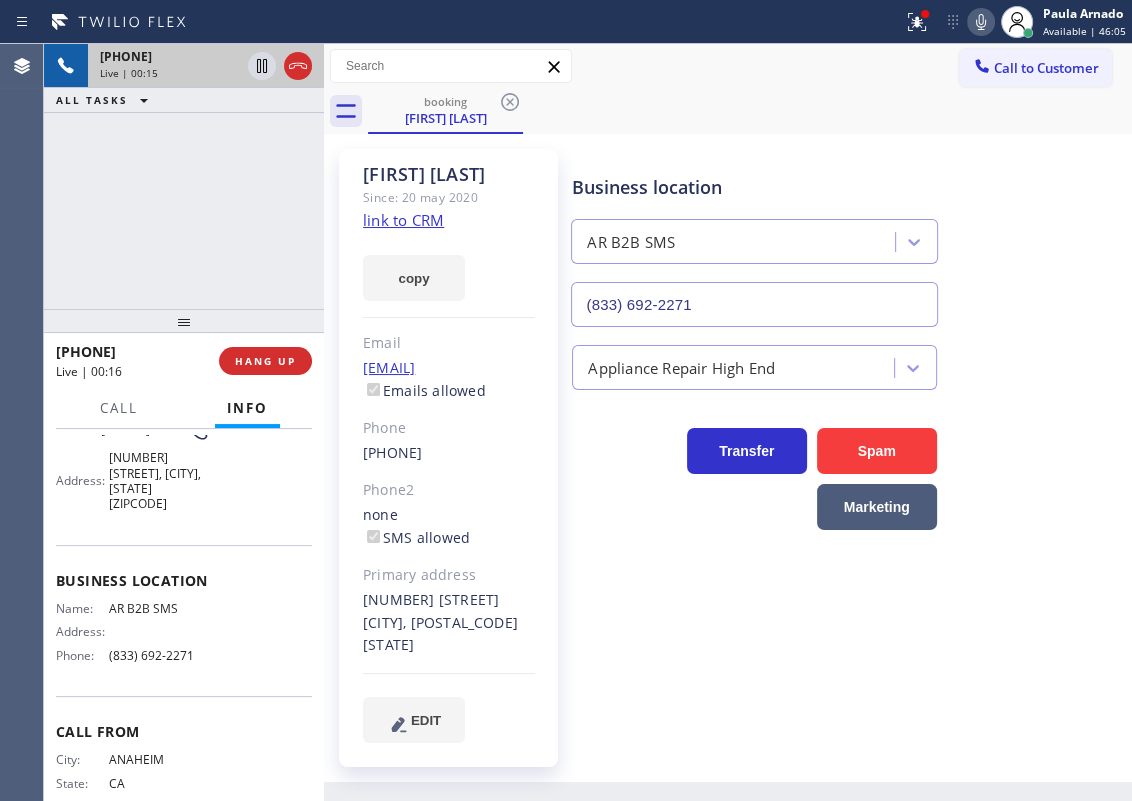 click on "(833) 692-2271" at bounding box center (754, 304) 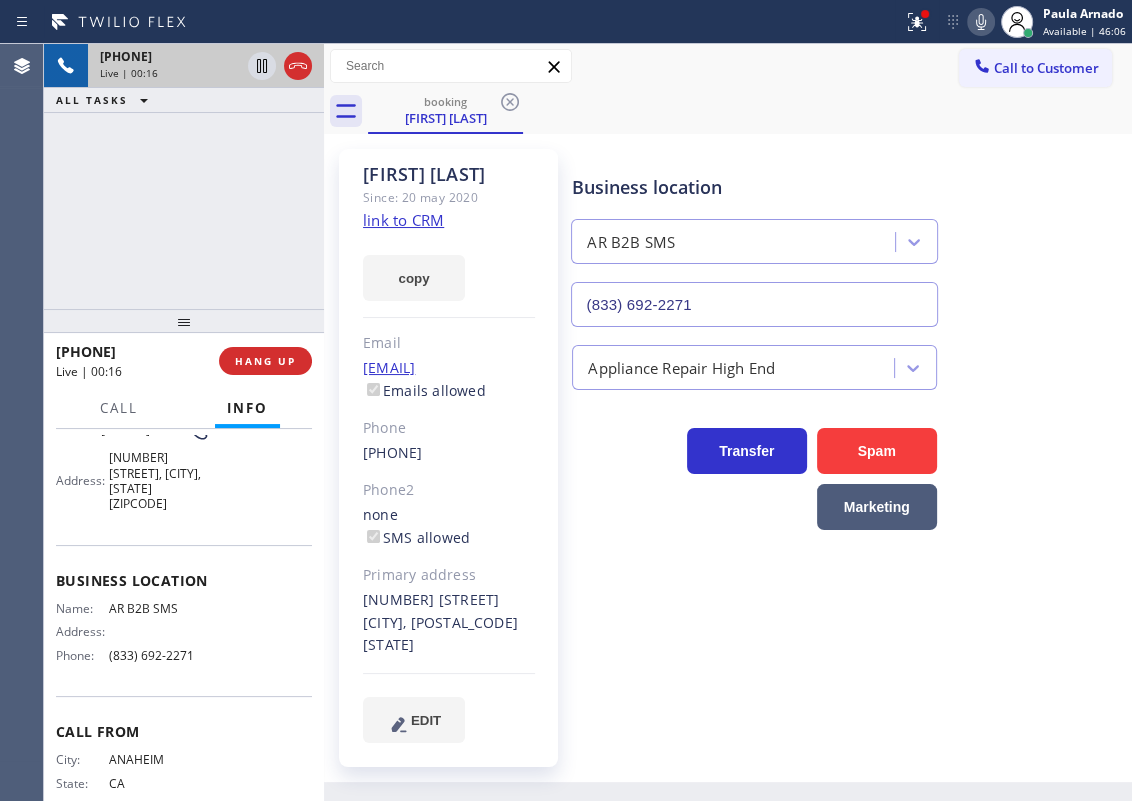 click on "(833) 692-2271" at bounding box center [754, 304] 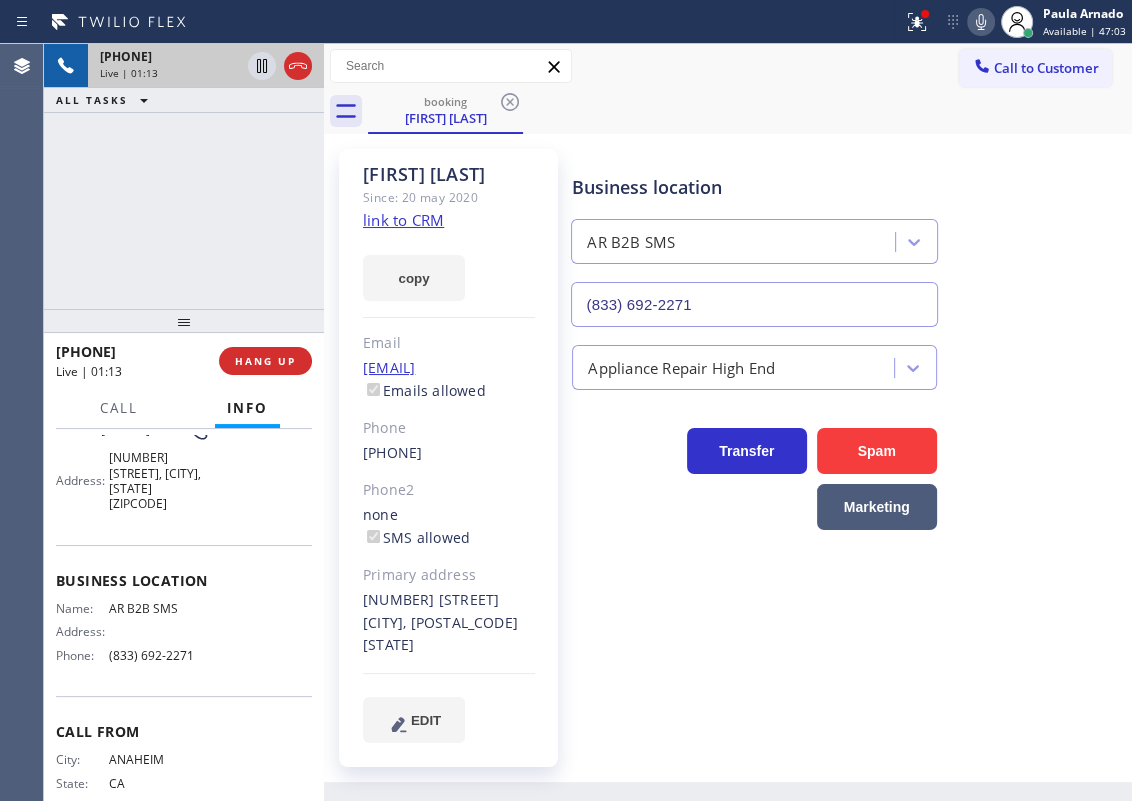 click on "Angel   Espinosa" 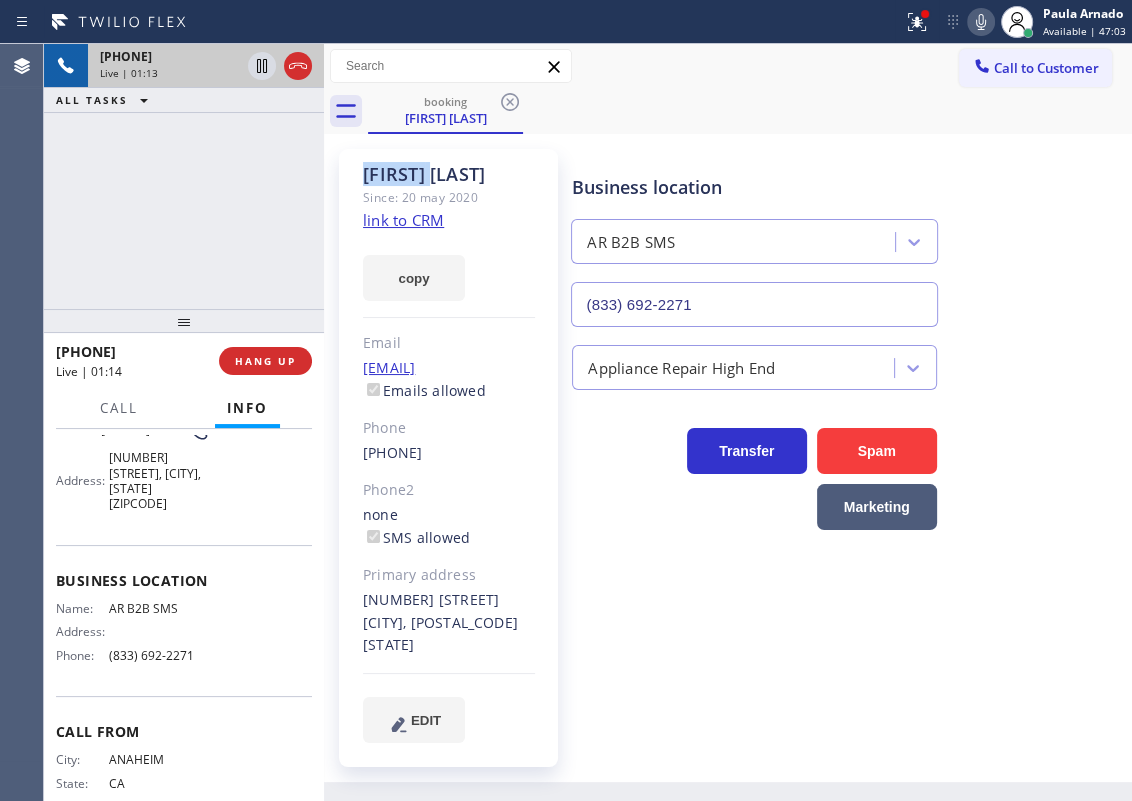 click on "Angel   Espinosa" 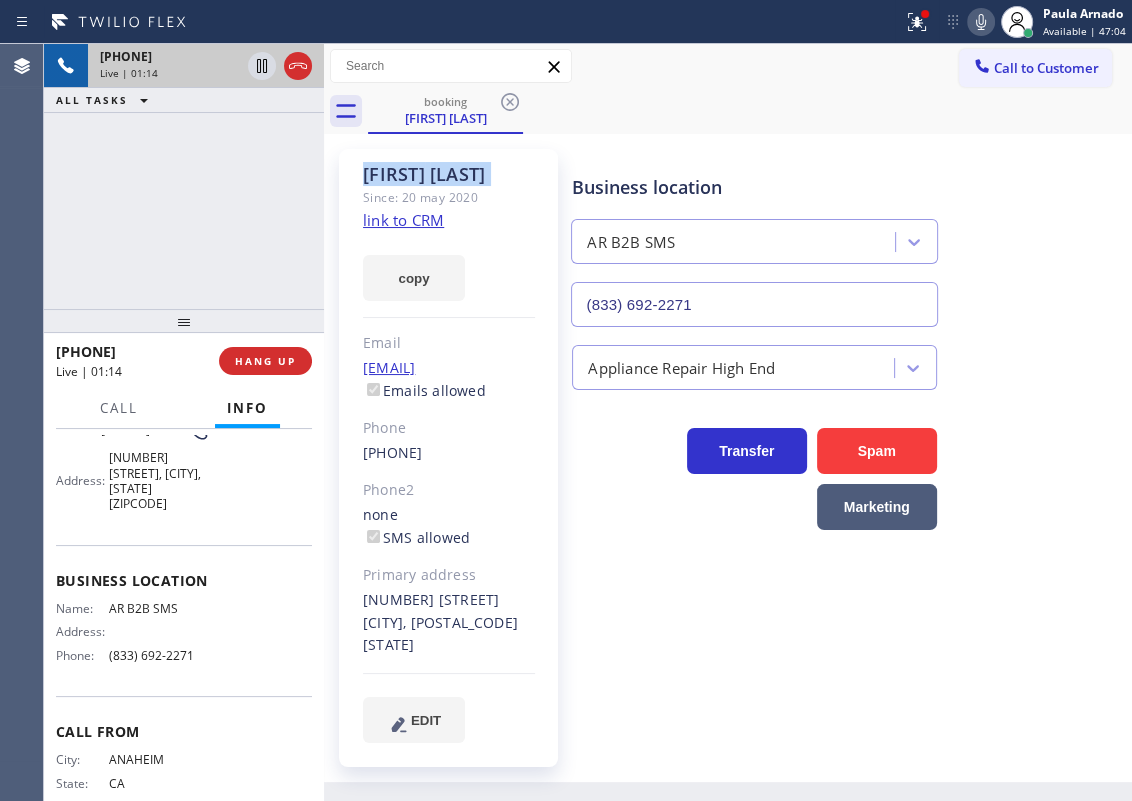 click on "Angel   Espinosa" 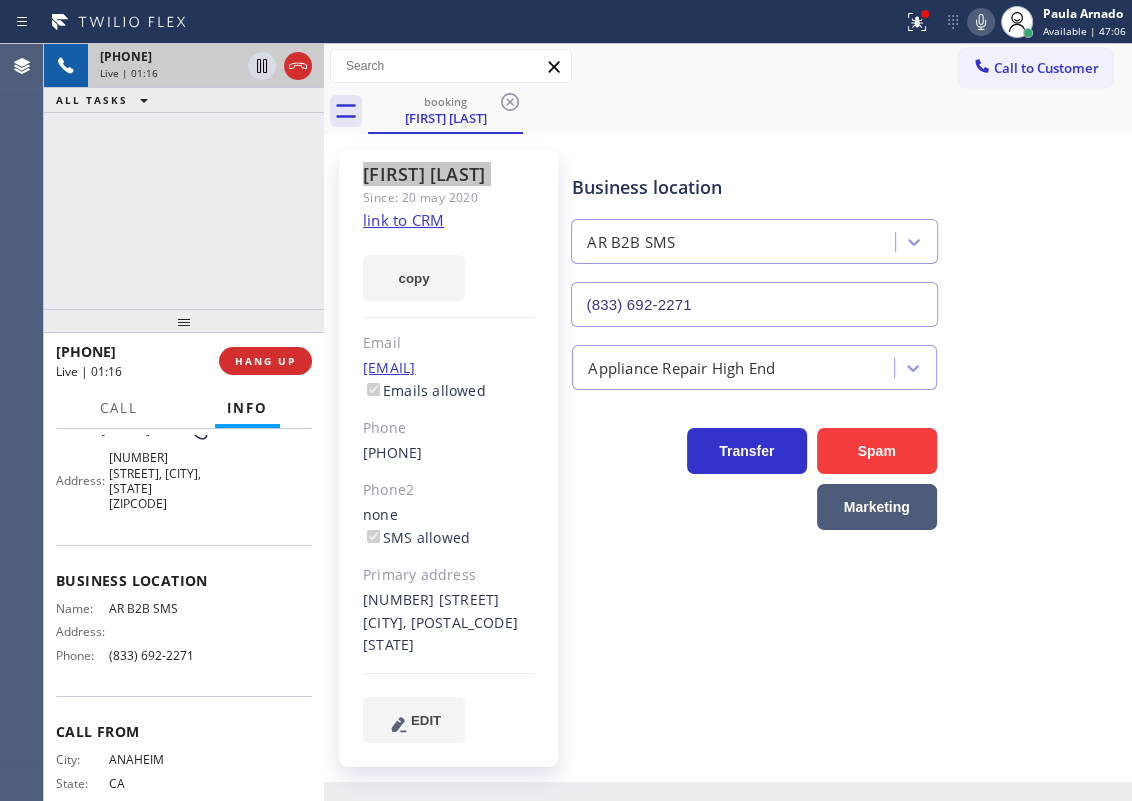 scroll, scrollTop: 0, scrollLeft: 0, axis: both 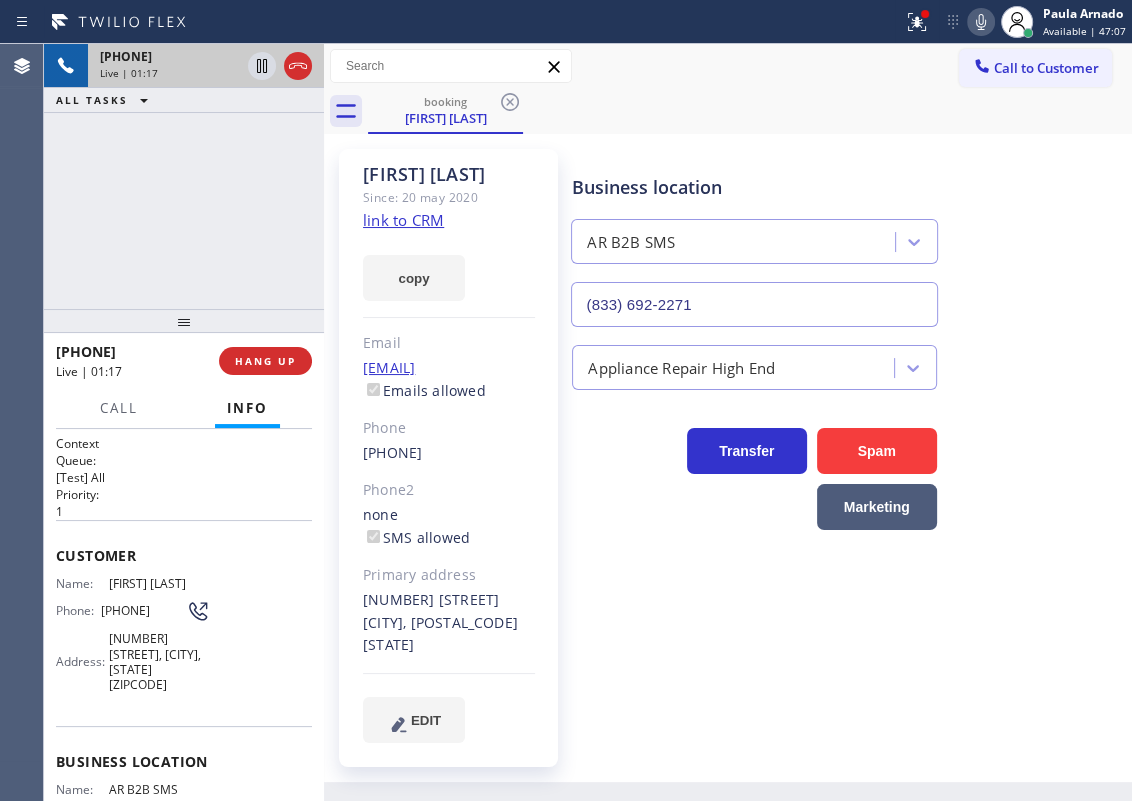 click on "(714) 863-9672" at bounding box center [143, 610] 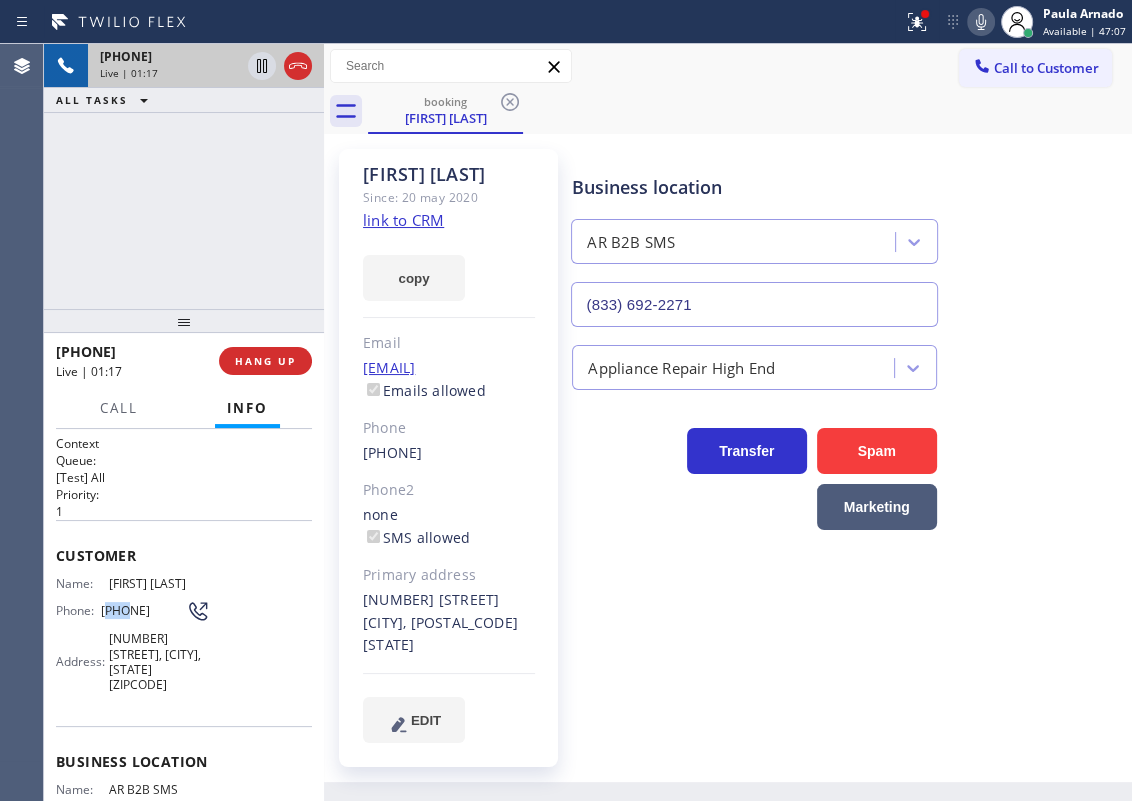 click on "(714) 863-9672" at bounding box center (143, 610) 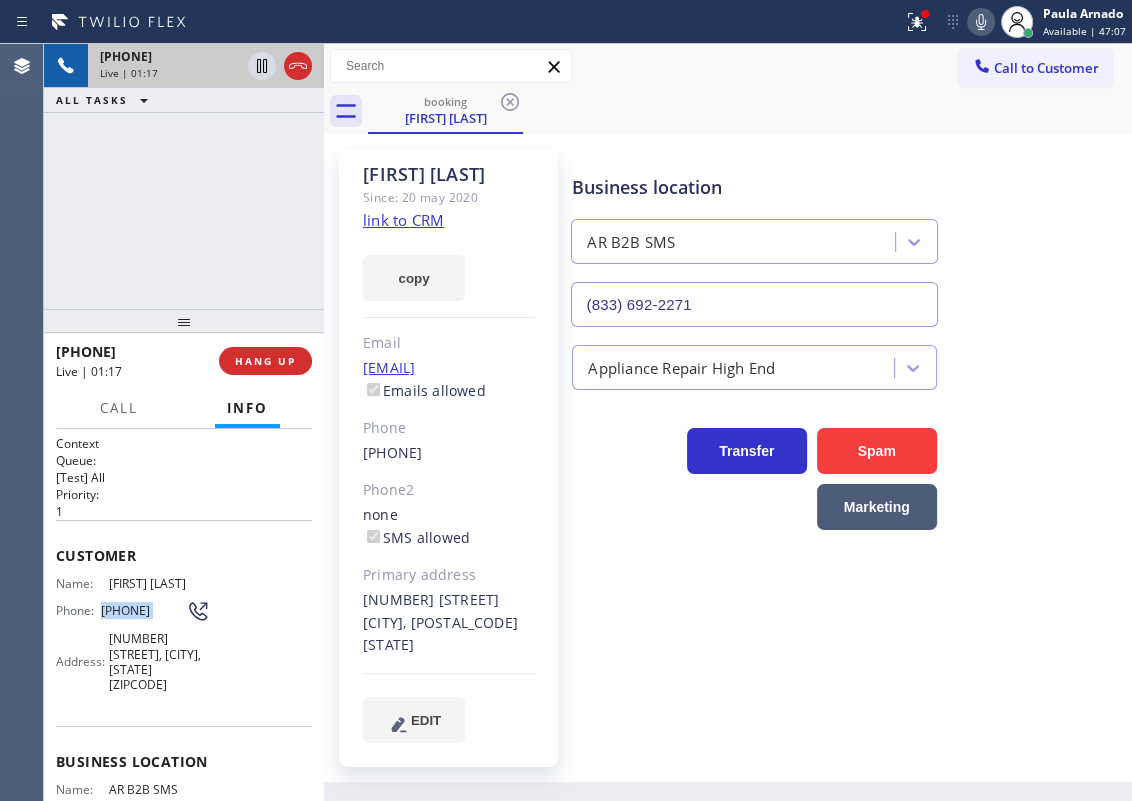 click on "(714) 863-9672" at bounding box center [143, 610] 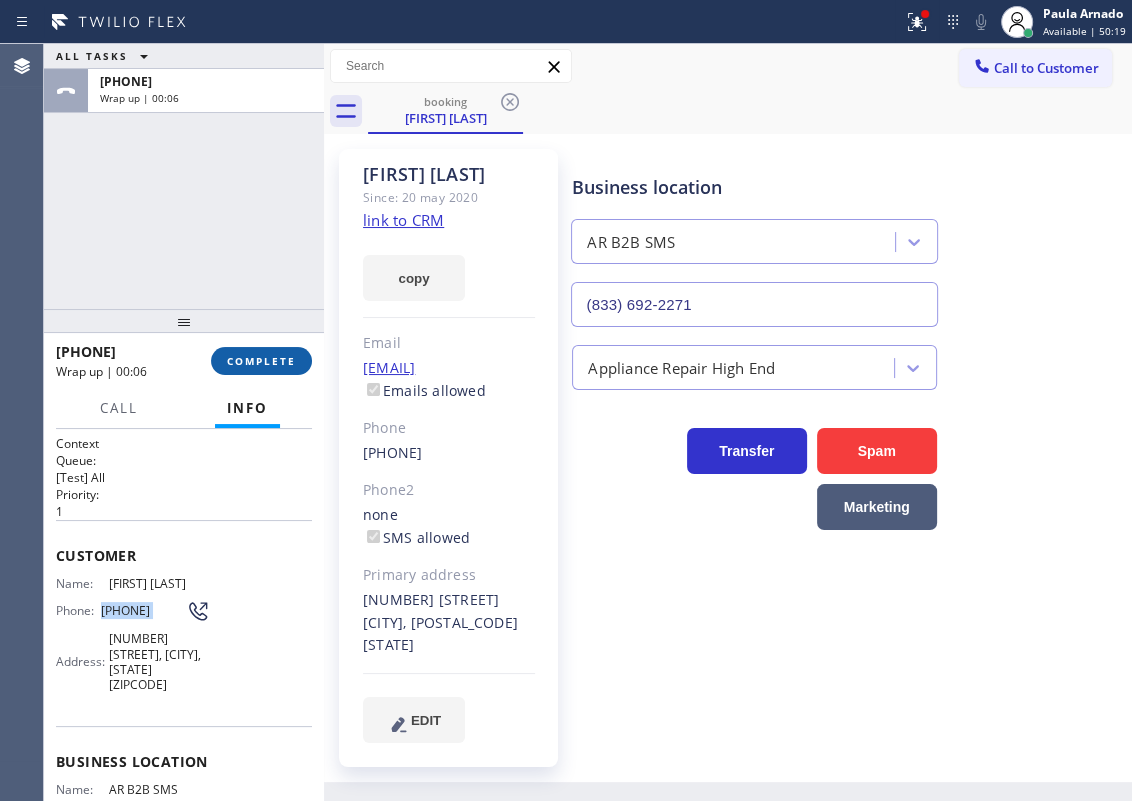 click on "COMPLETE" at bounding box center (261, 361) 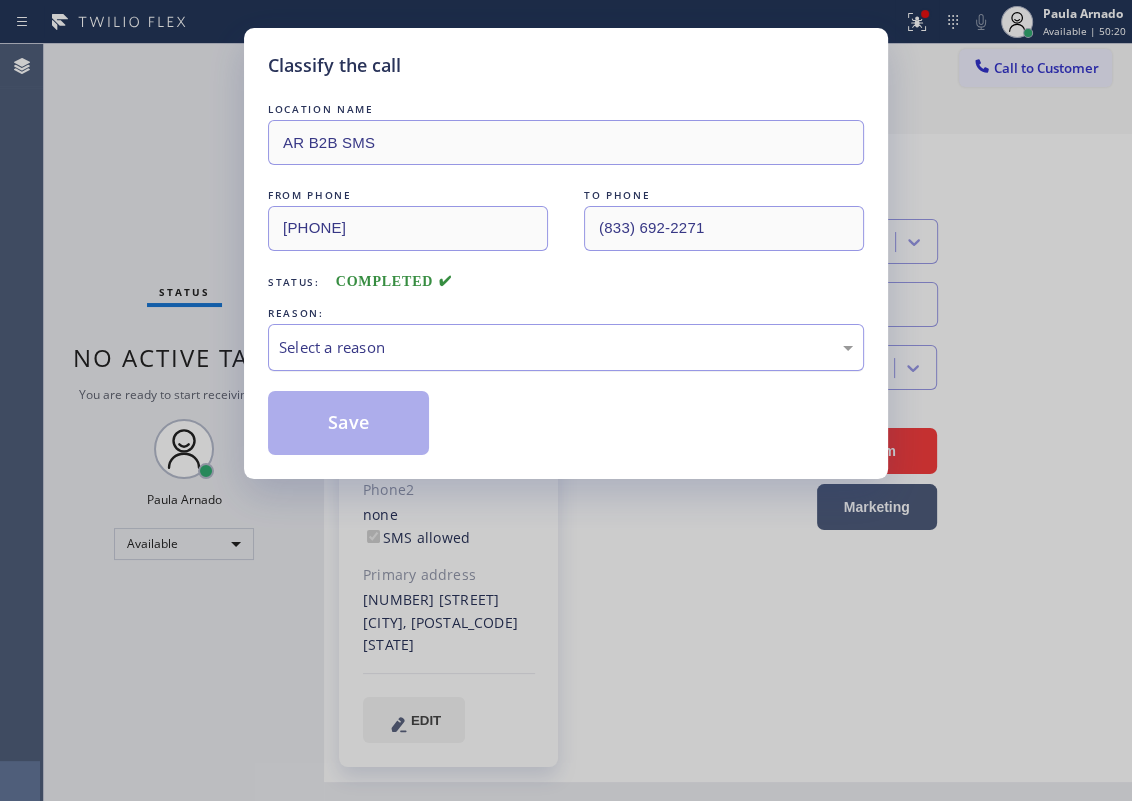 click on "Select a reason" at bounding box center (566, 347) 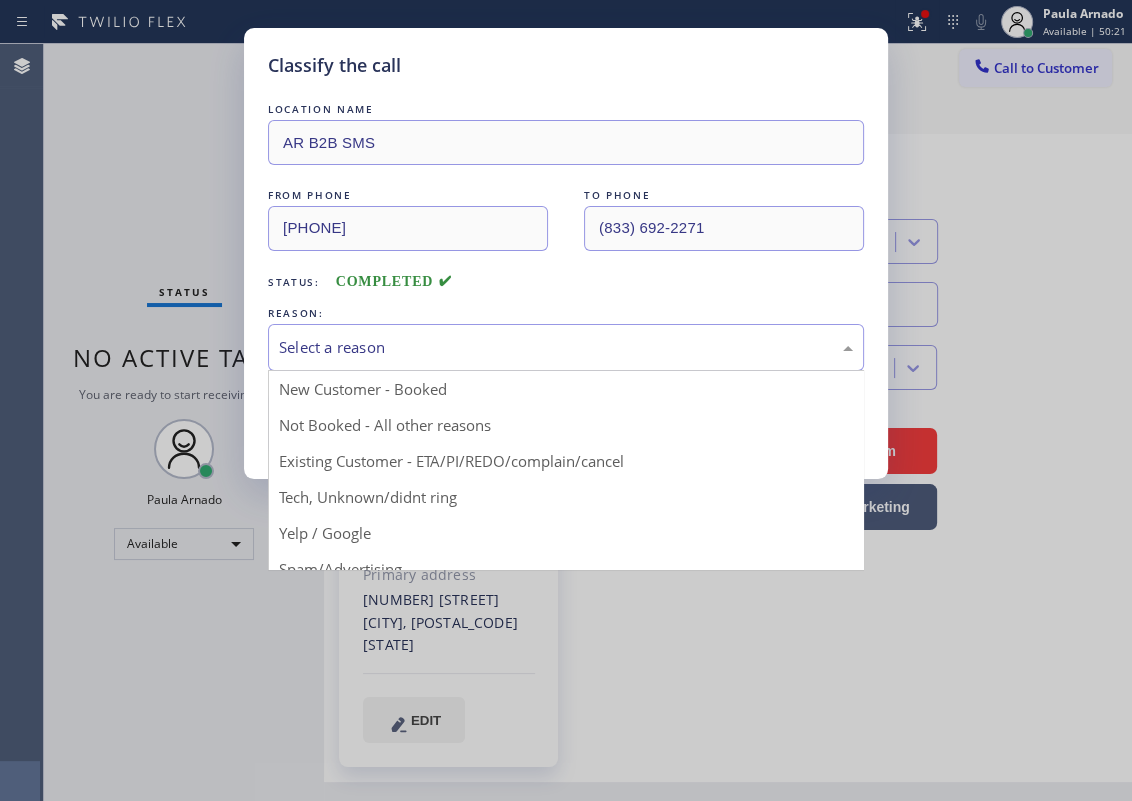 drag, startPoint x: 375, startPoint y: 389, endPoint x: 357, endPoint y: 425, distance: 40.24922 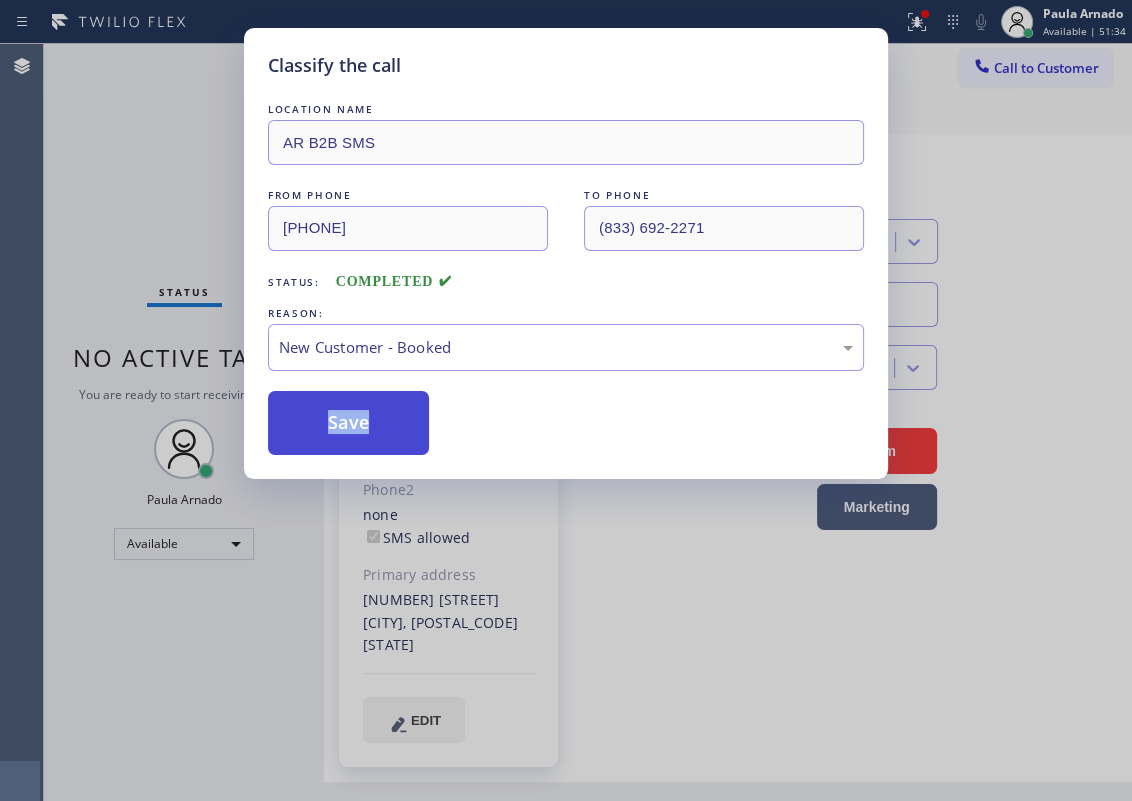 click on "Save" at bounding box center [348, 423] 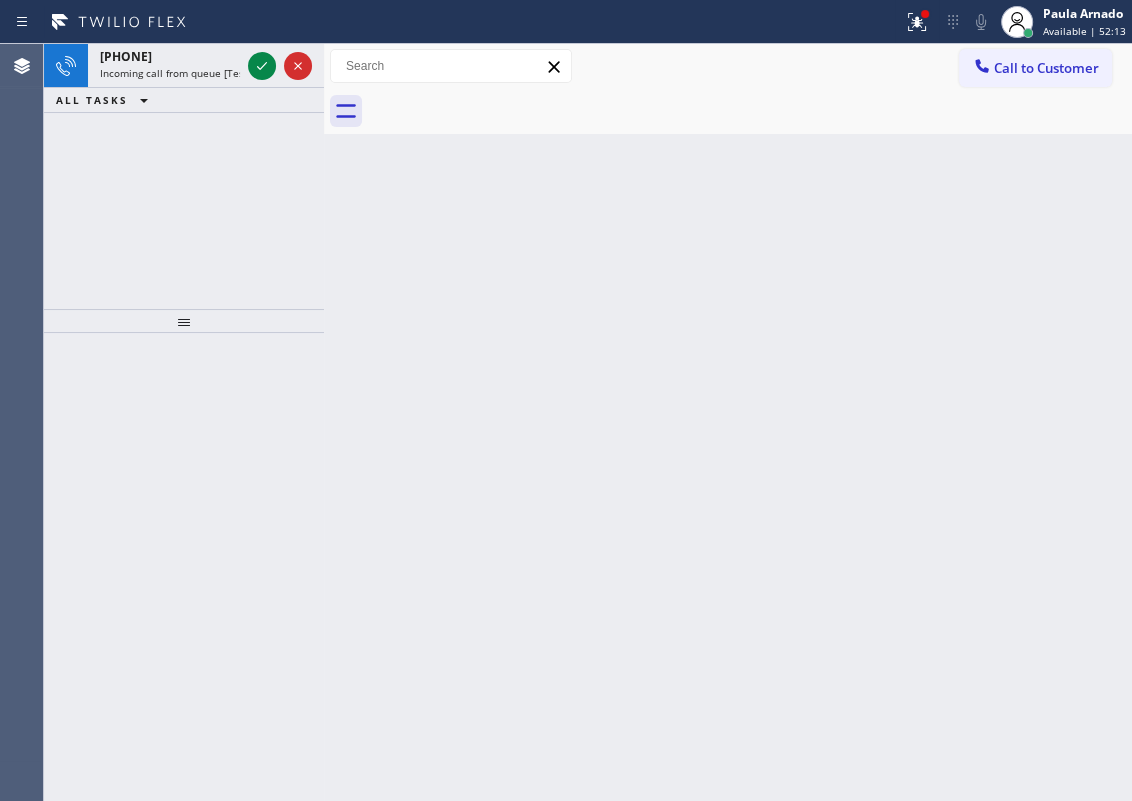 click on "Back to Dashboard Change Sender ID Customers Technicians Select a contact Outbound call Technician Search Technician Your caller id phone number Your caller id phone number Call Technician info Name   Phone none Address none Change Sender ID HVAC +18559994417 5 Star Appliance +18557314952 Appliance Repair +18554611149 Plumbing +18889090120 Air Duct Cleaning +18006865038  Electricians +18005688664 Cancel Change Check personal SMS Reset Change No tabs Call to Customer Outbound call Location Search location Your caller id phone number Customer number Call Outbound call Technician Search Technician Your caller id phone number Your caller id phone number Call" at bounding box center (728, 422) 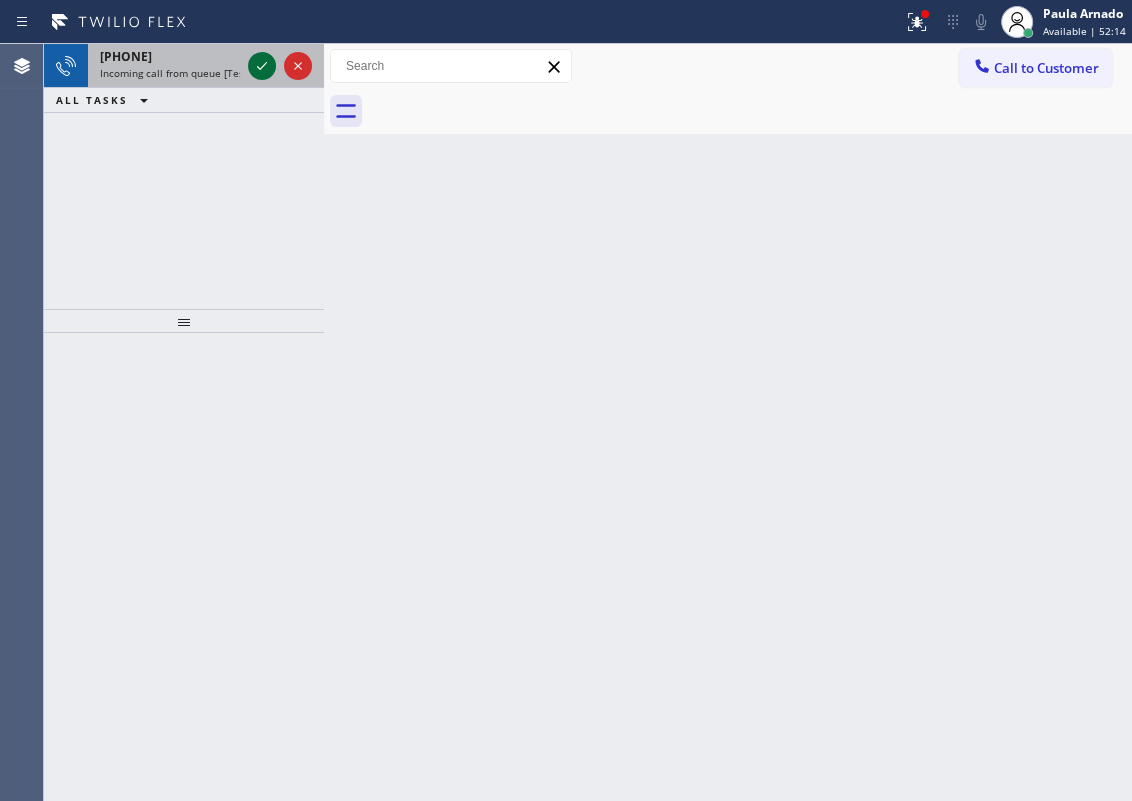 click 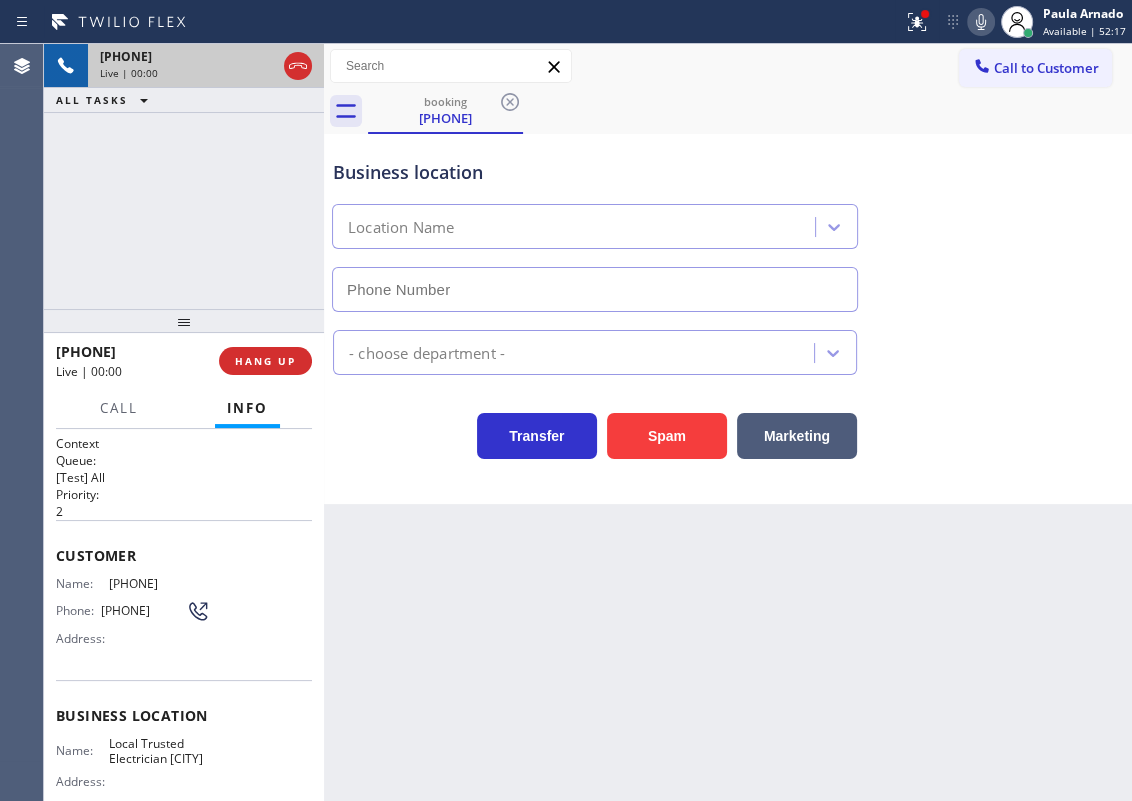 type on "(415) 496-0740" 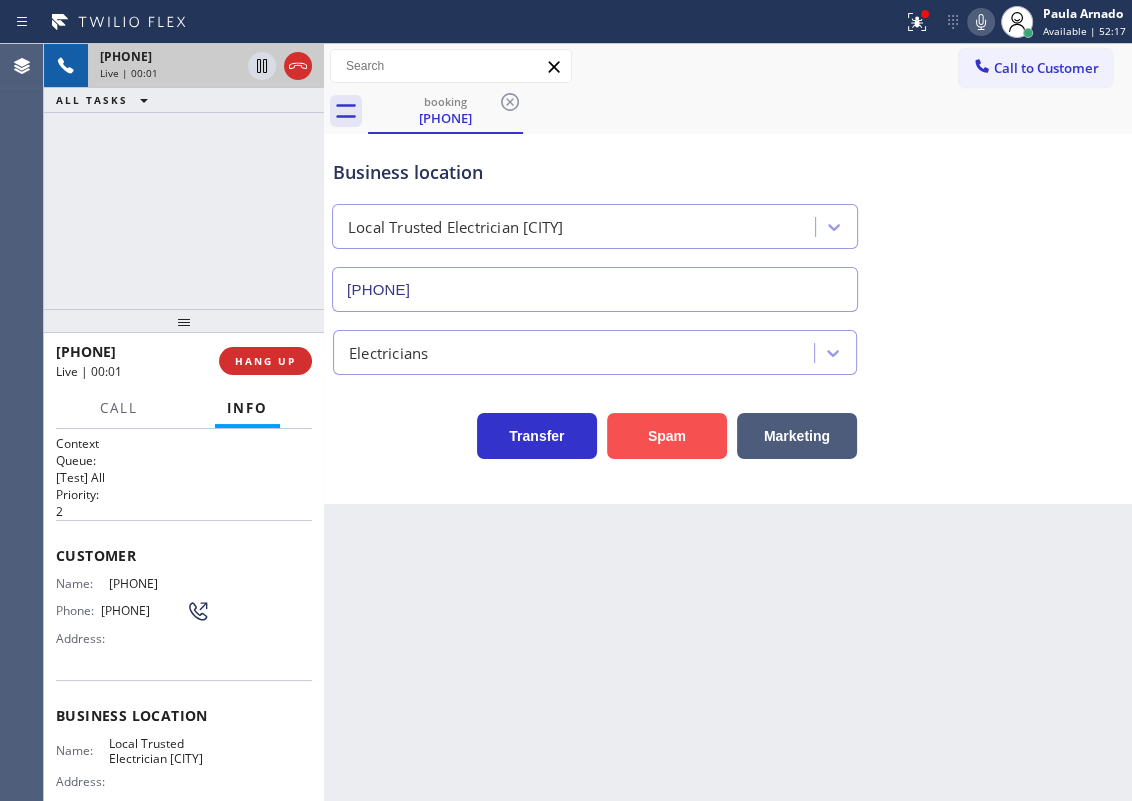 click on "Spam" at bounding box center [667, 436] 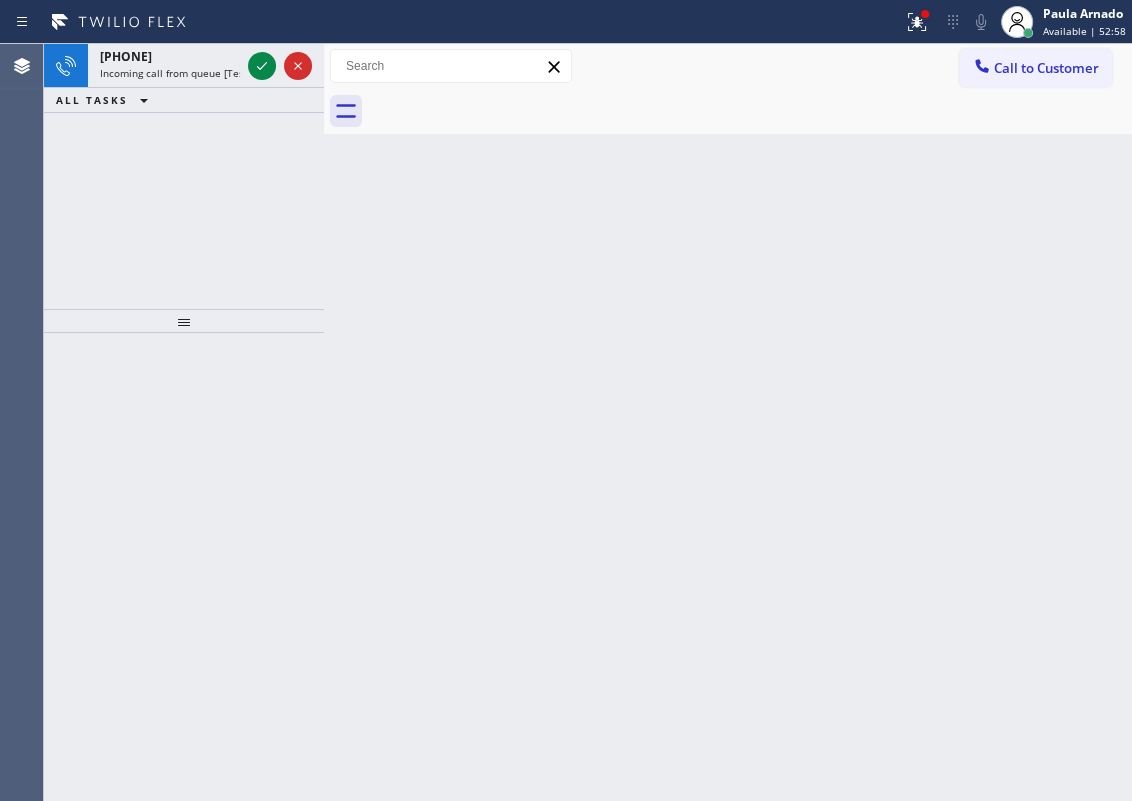 drag, startPoint x: 1068, startPoint y: 244, endPoint x: 645, endPoint y: 147, distance: 433.97925 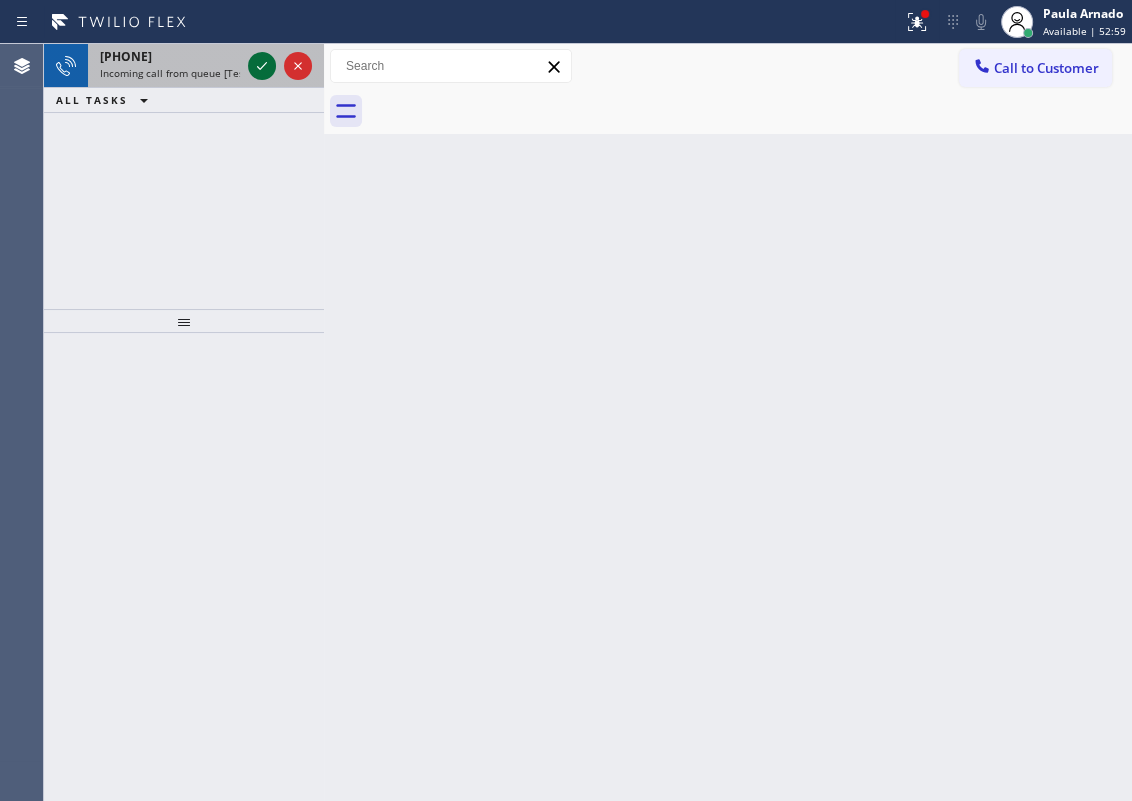 click 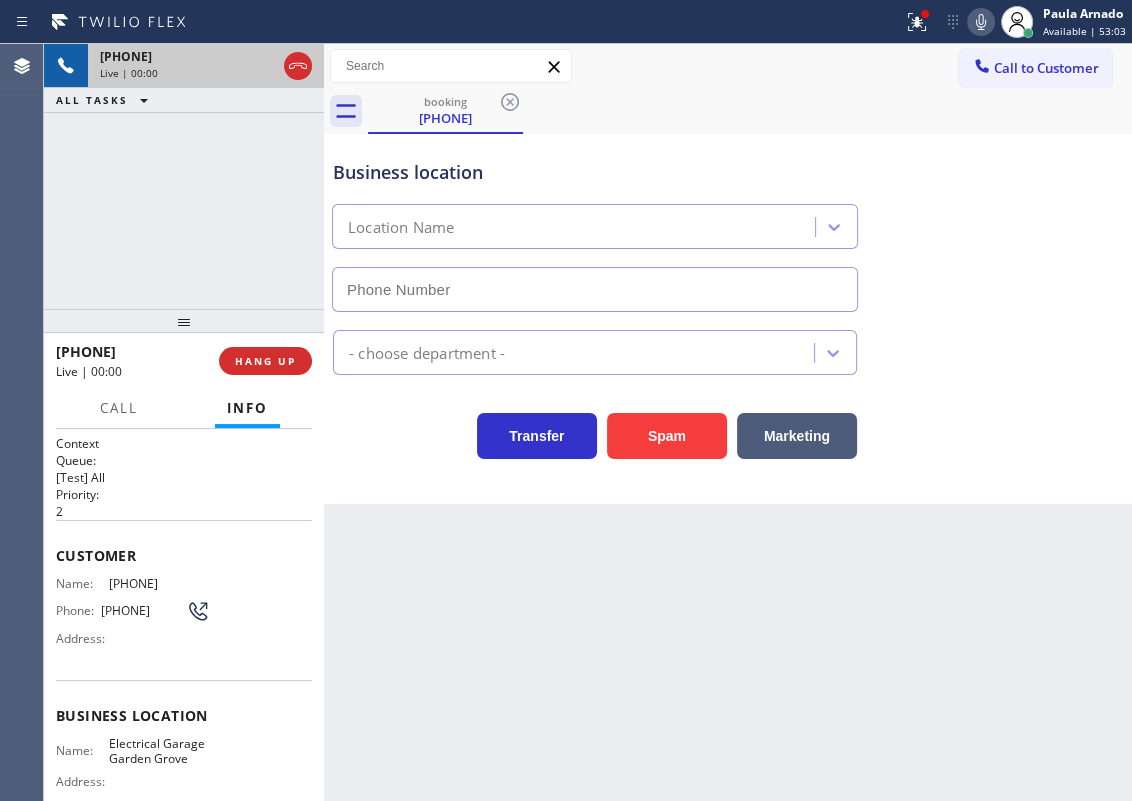 type on "(714) 364-1101" 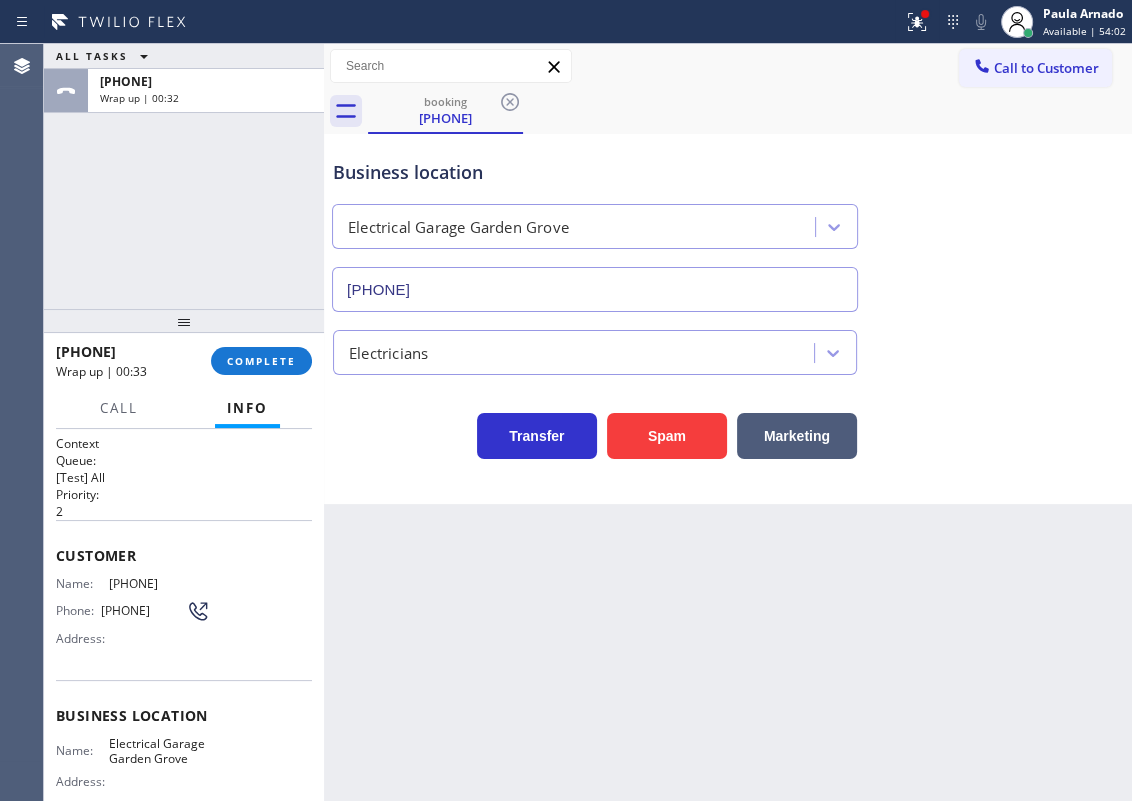 click on "Transfer Spam Marketing" at bounding box center [728, 417] 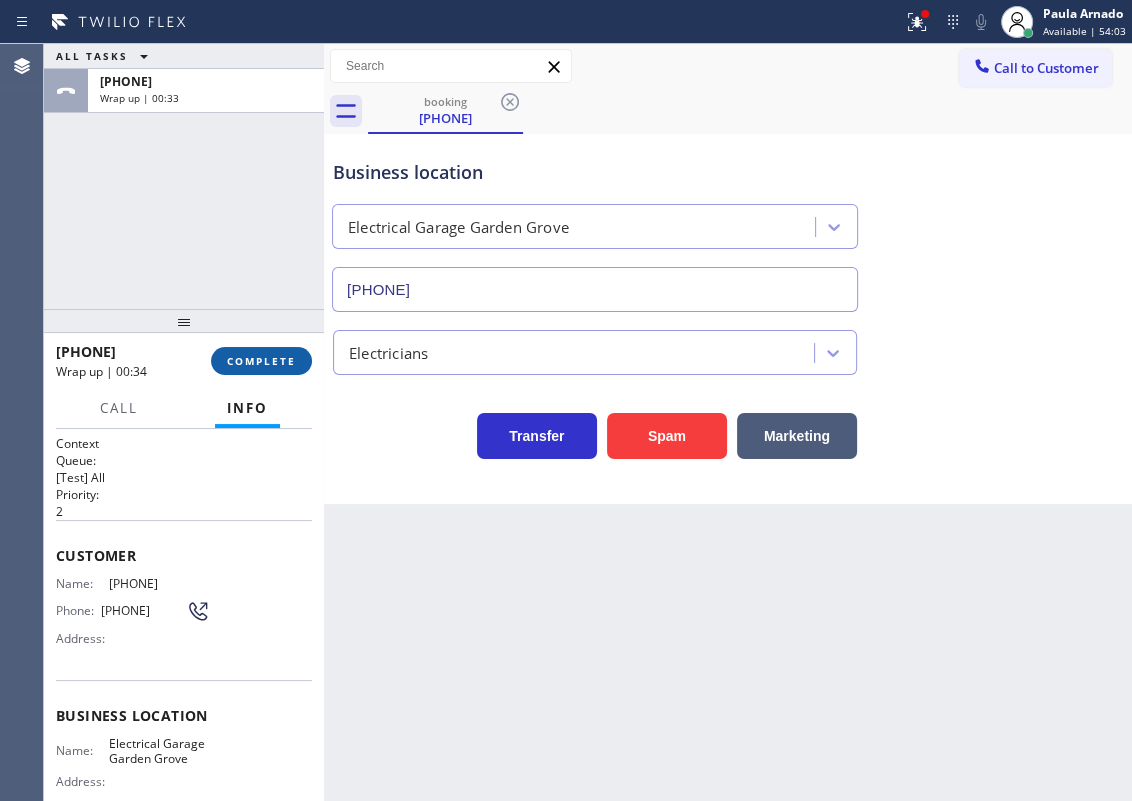 click on "COMPLETE" at bounding box center [261, 361] 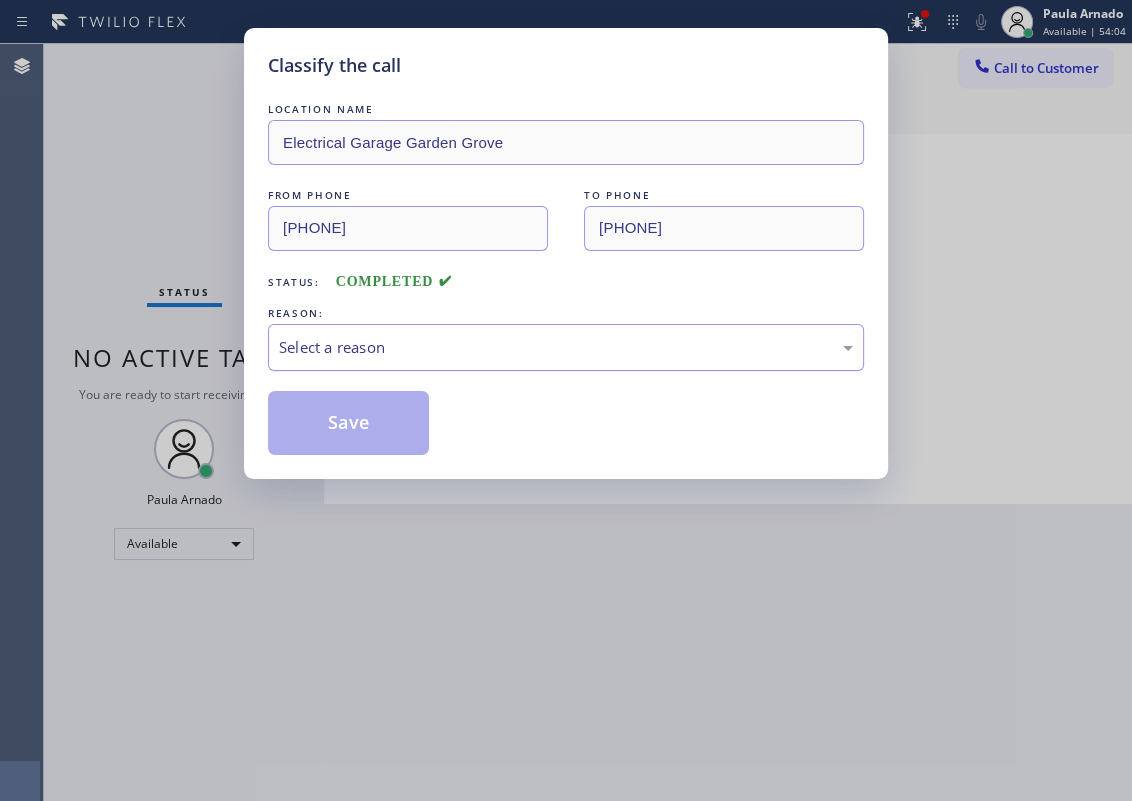 click on "Select a reason" at bounding box center [566, 347] 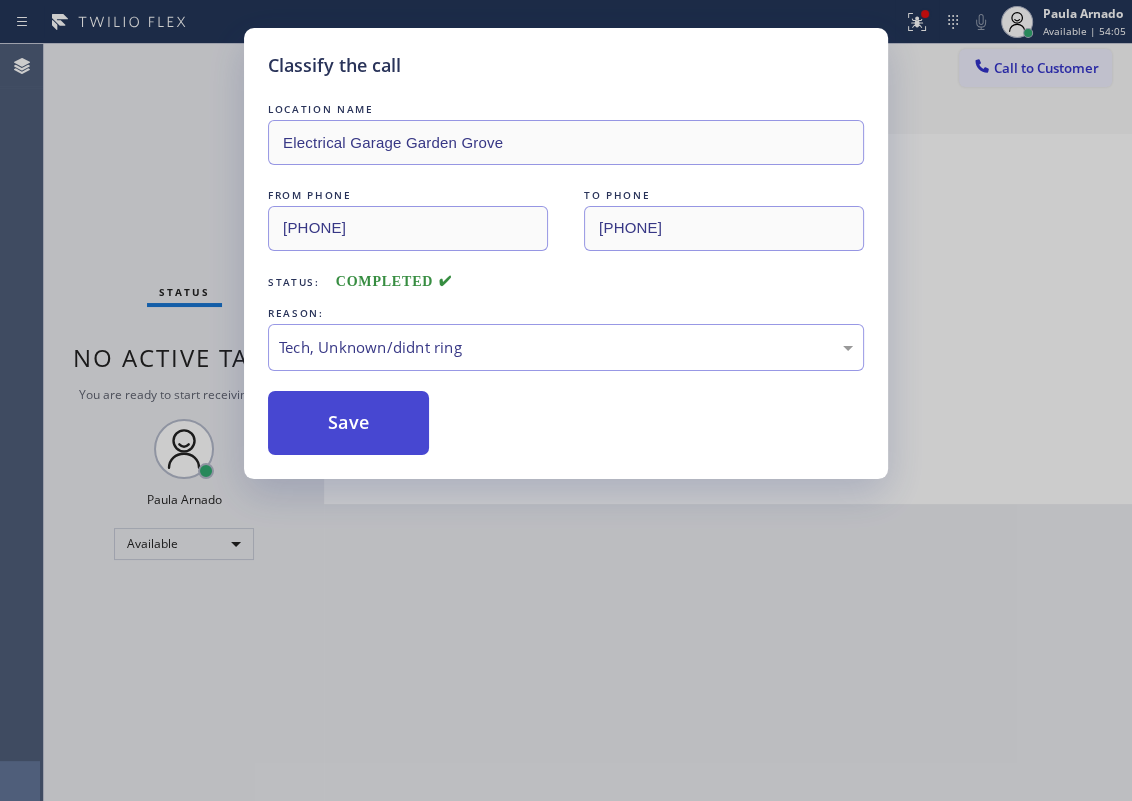 click on "Save" at bounding box center (348, 423) 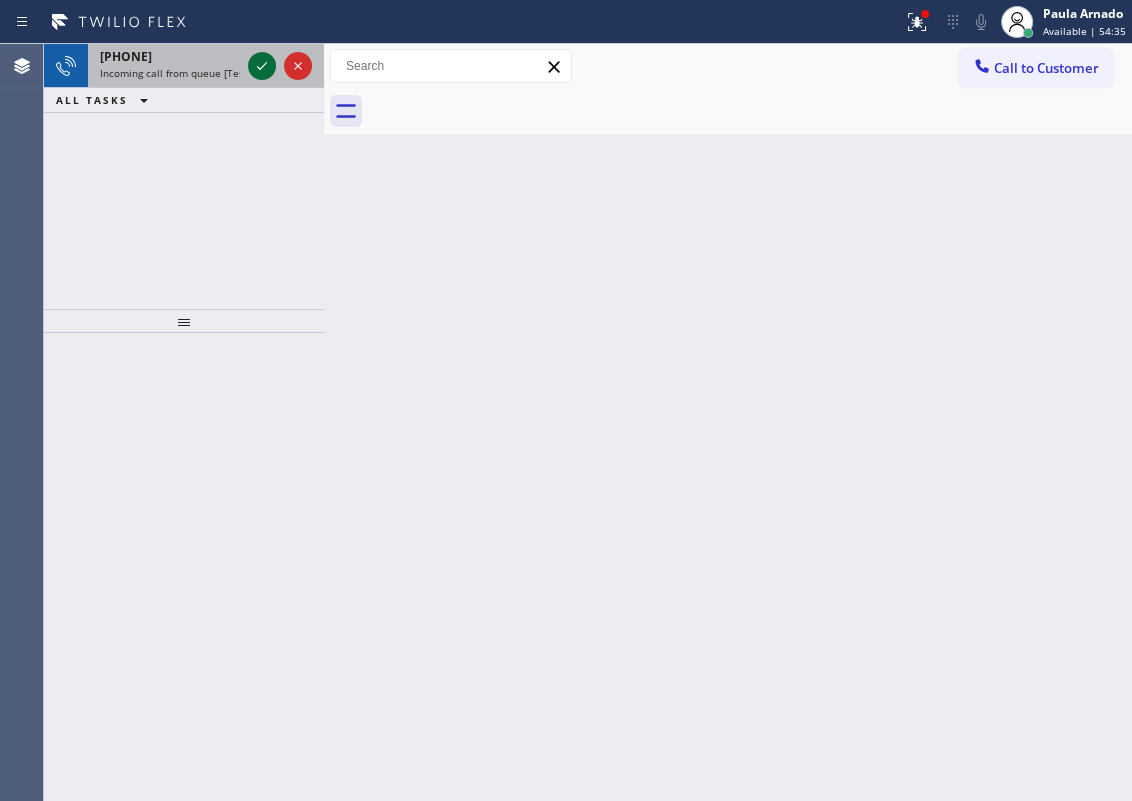 click 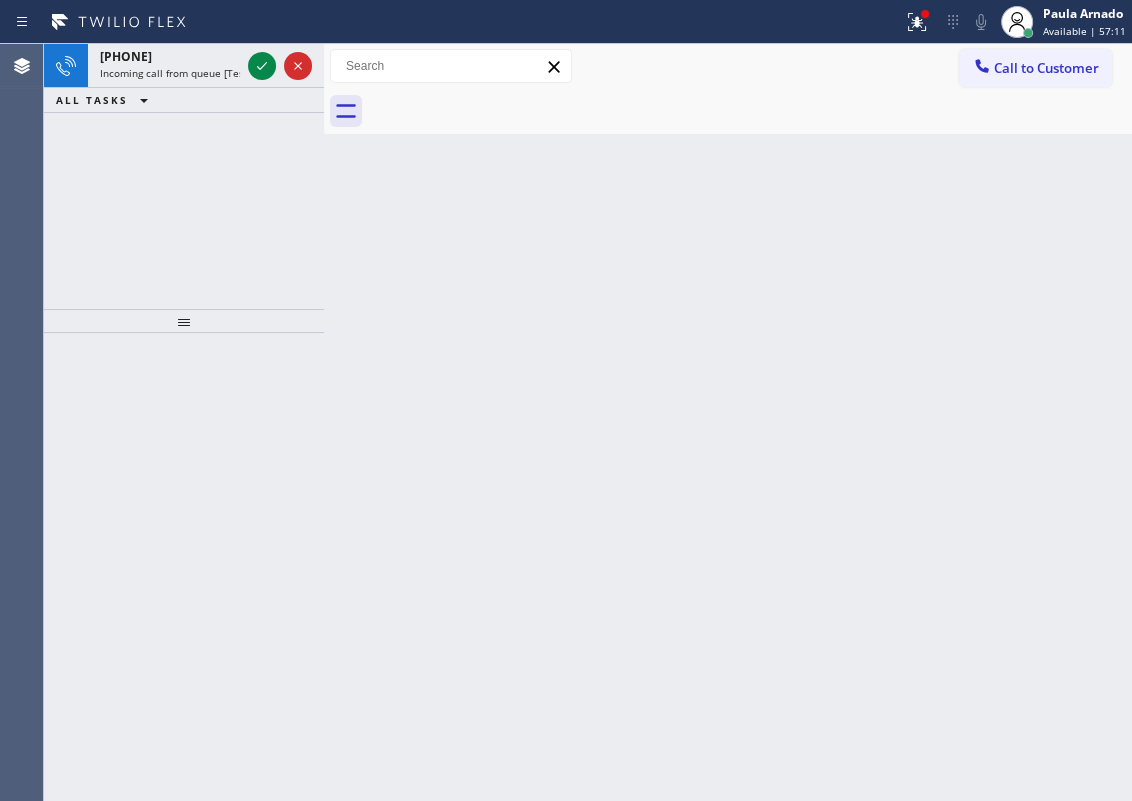 drag, startPoint x: 952, startPoint y: 318, endPoint x: 806, endPoint y: 259, distance: 157.47063 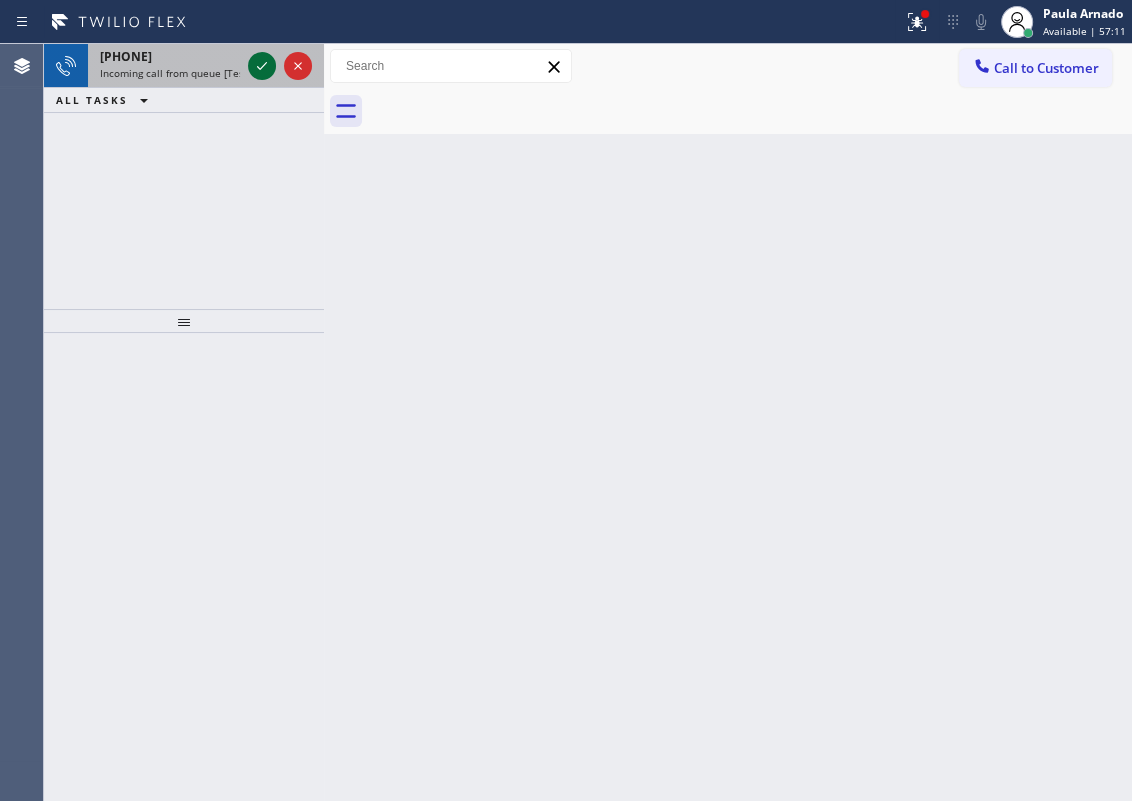 click 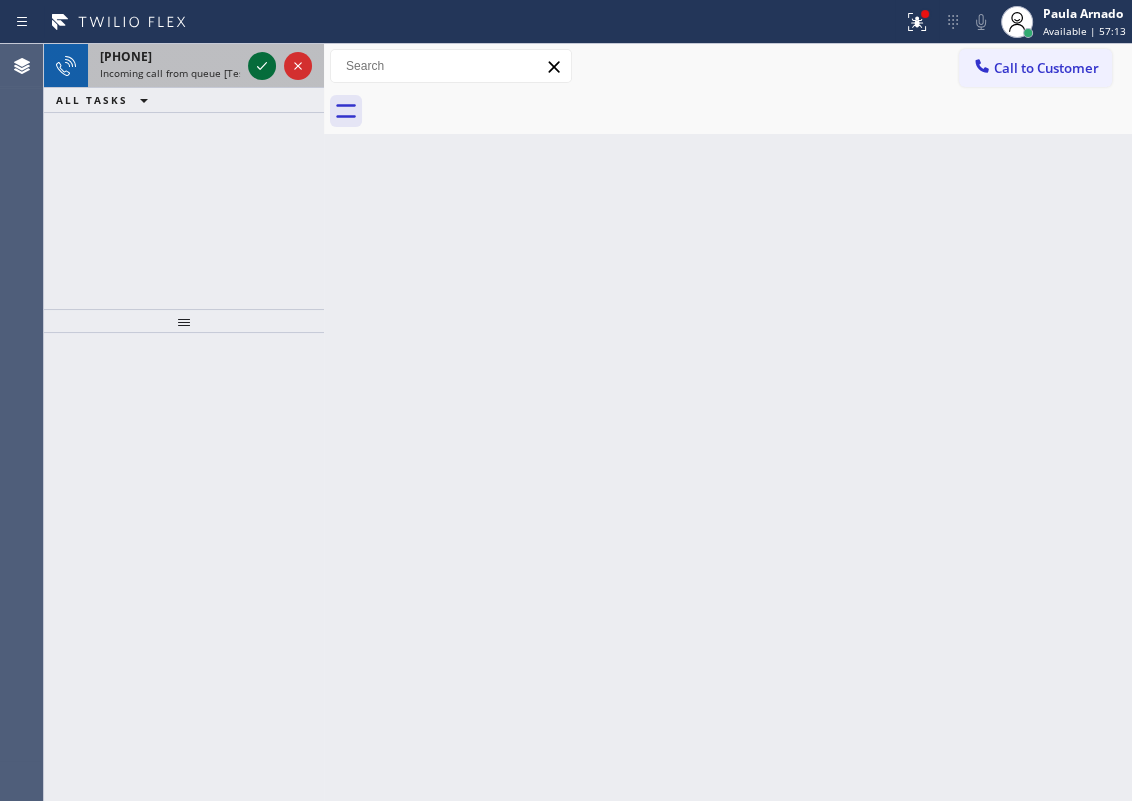 click 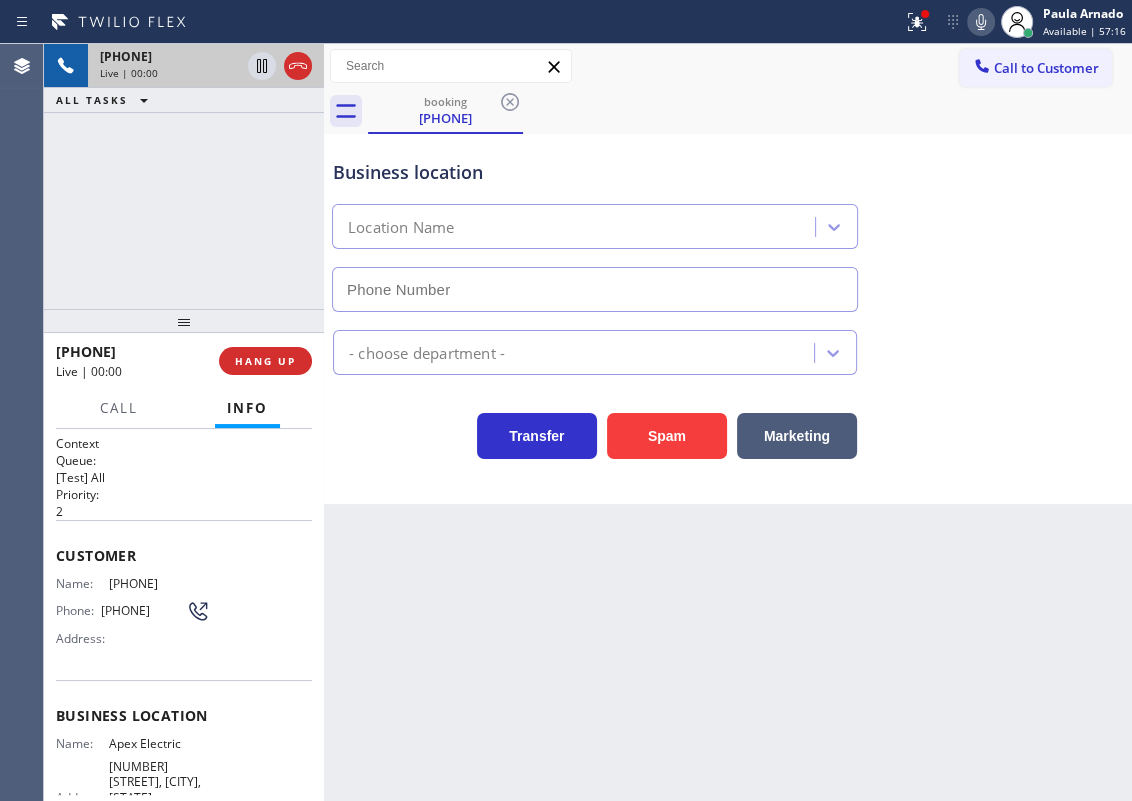 type on "(862) 640-1176" 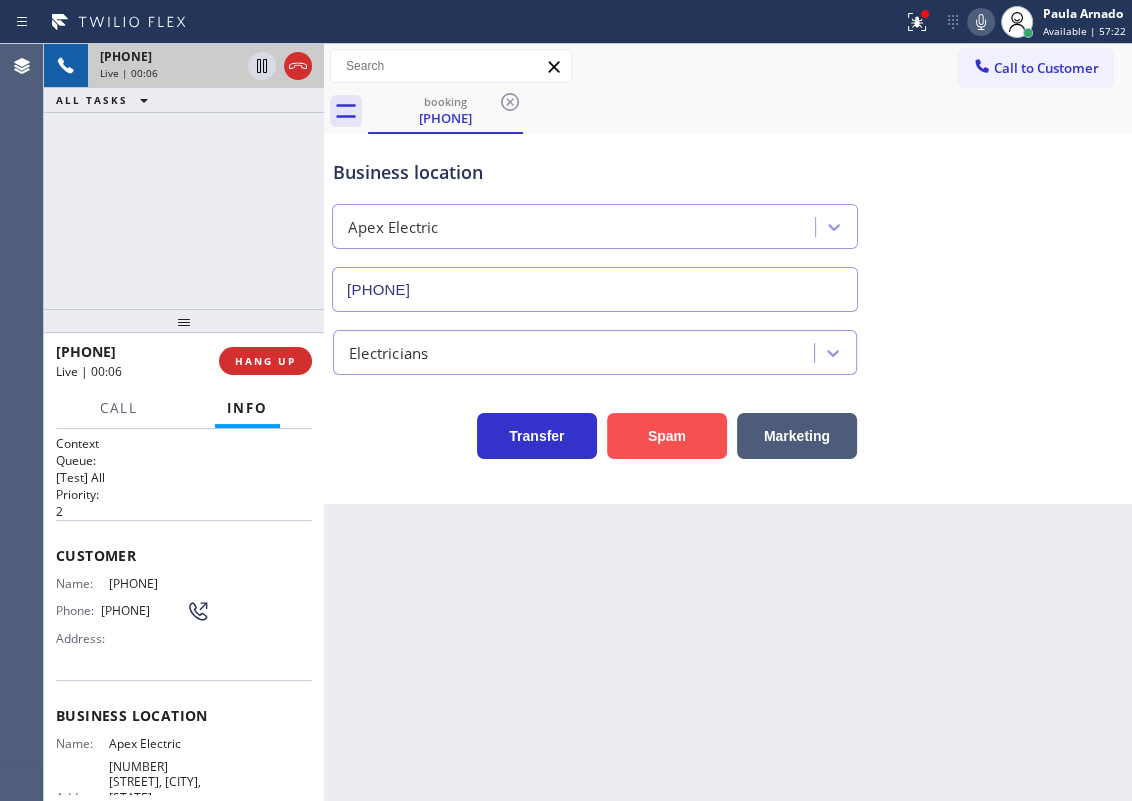 click on "Spam" at bounding box center (667, 436) 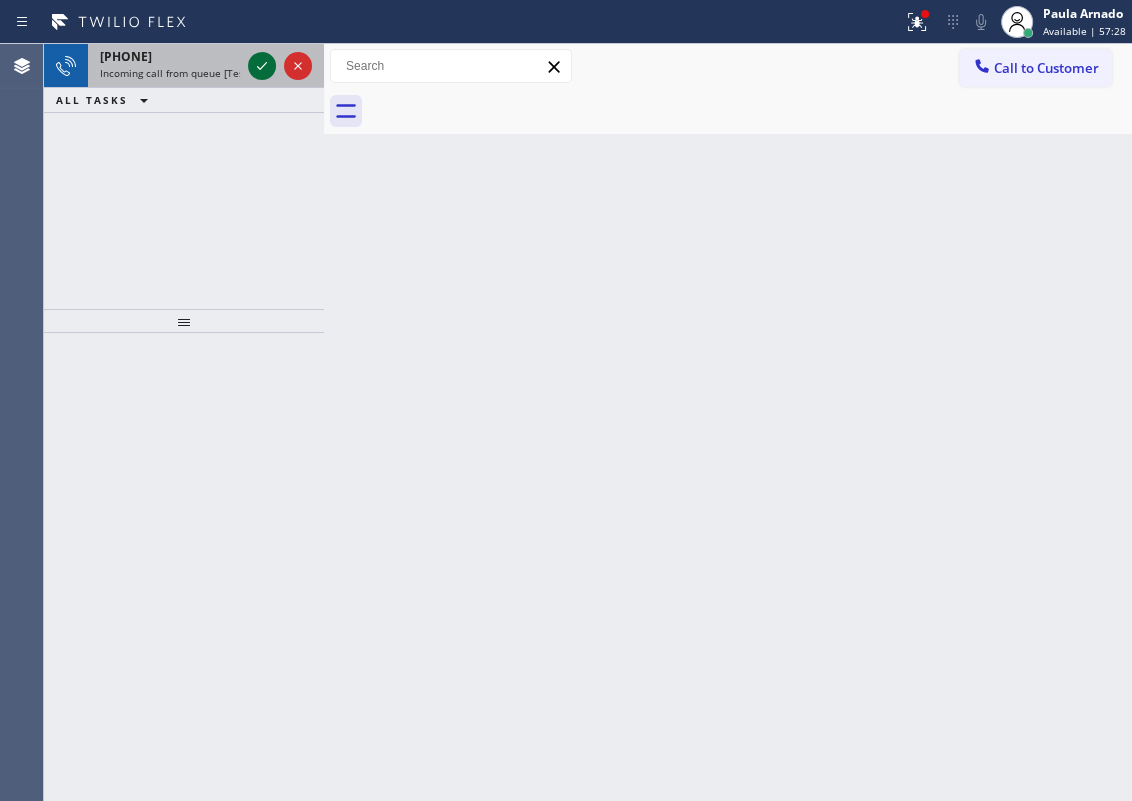 click 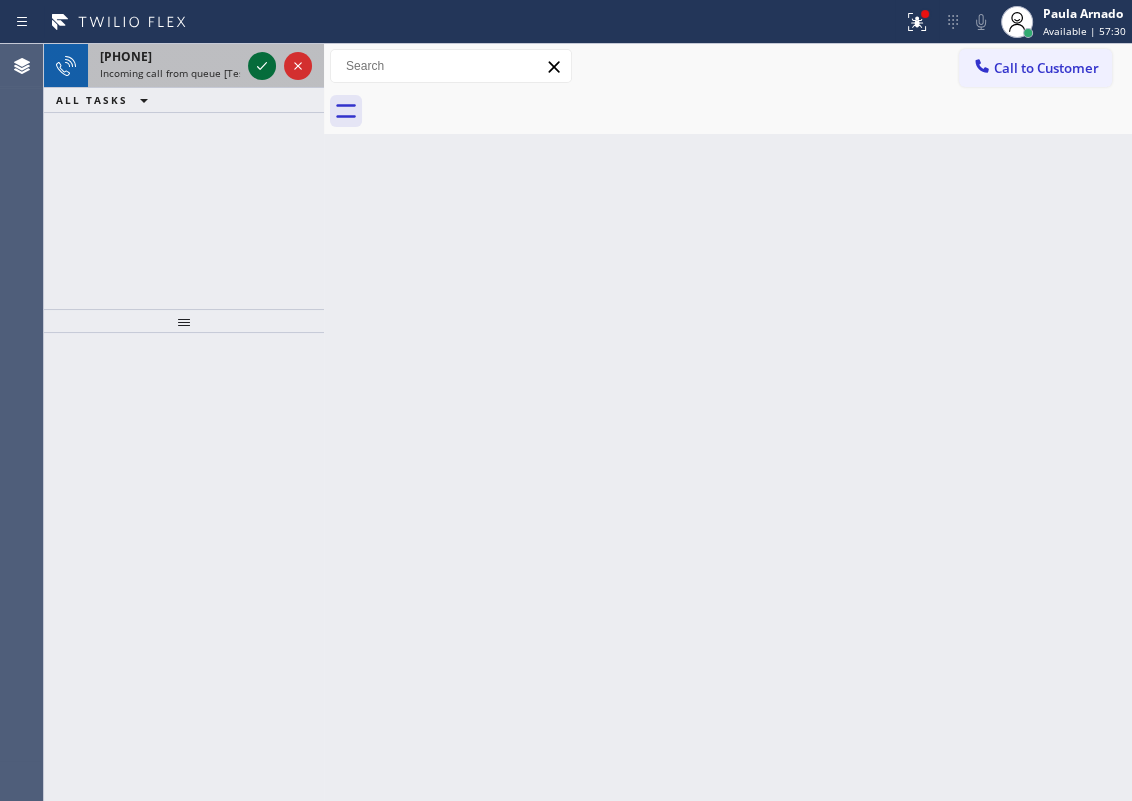 click 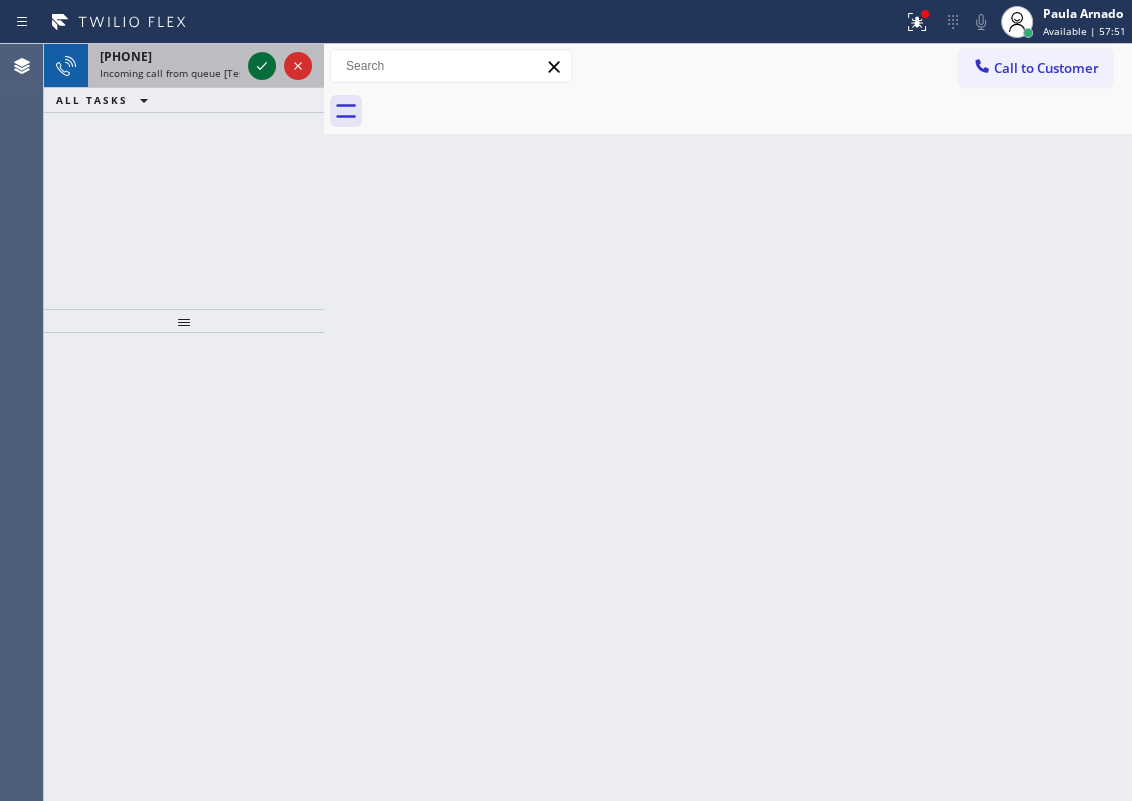 click 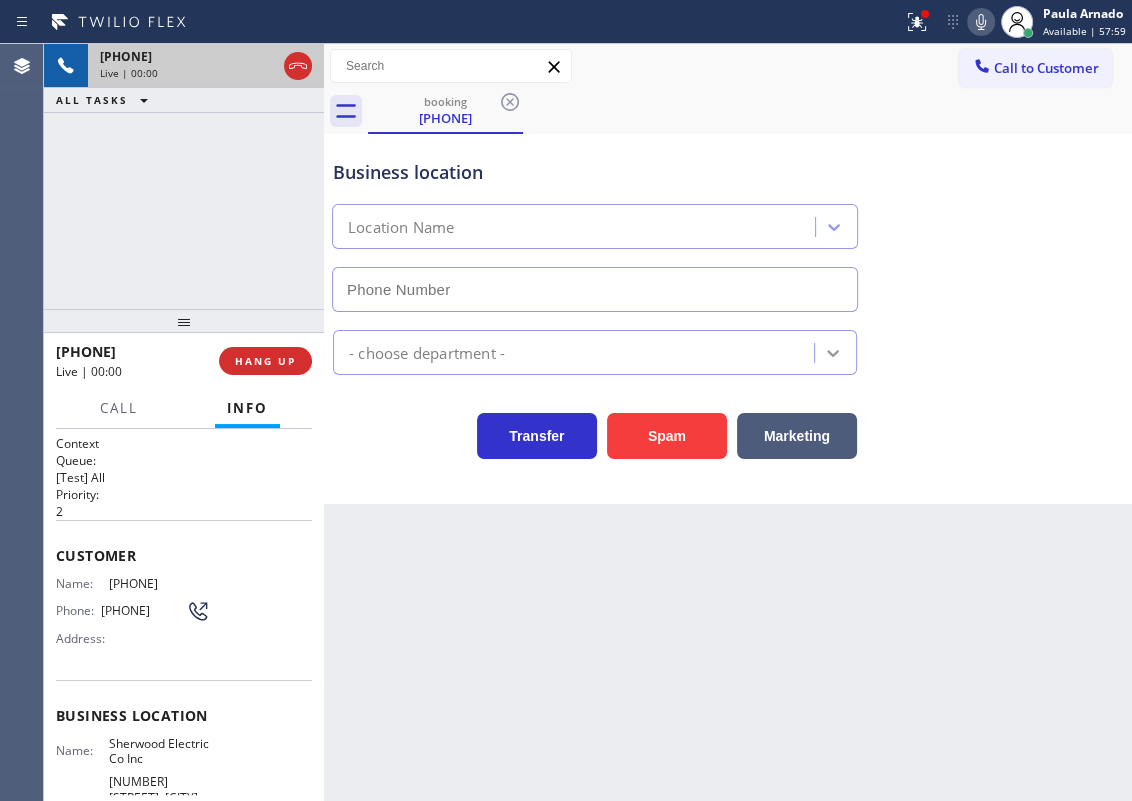 type on "(856) 895-2801" 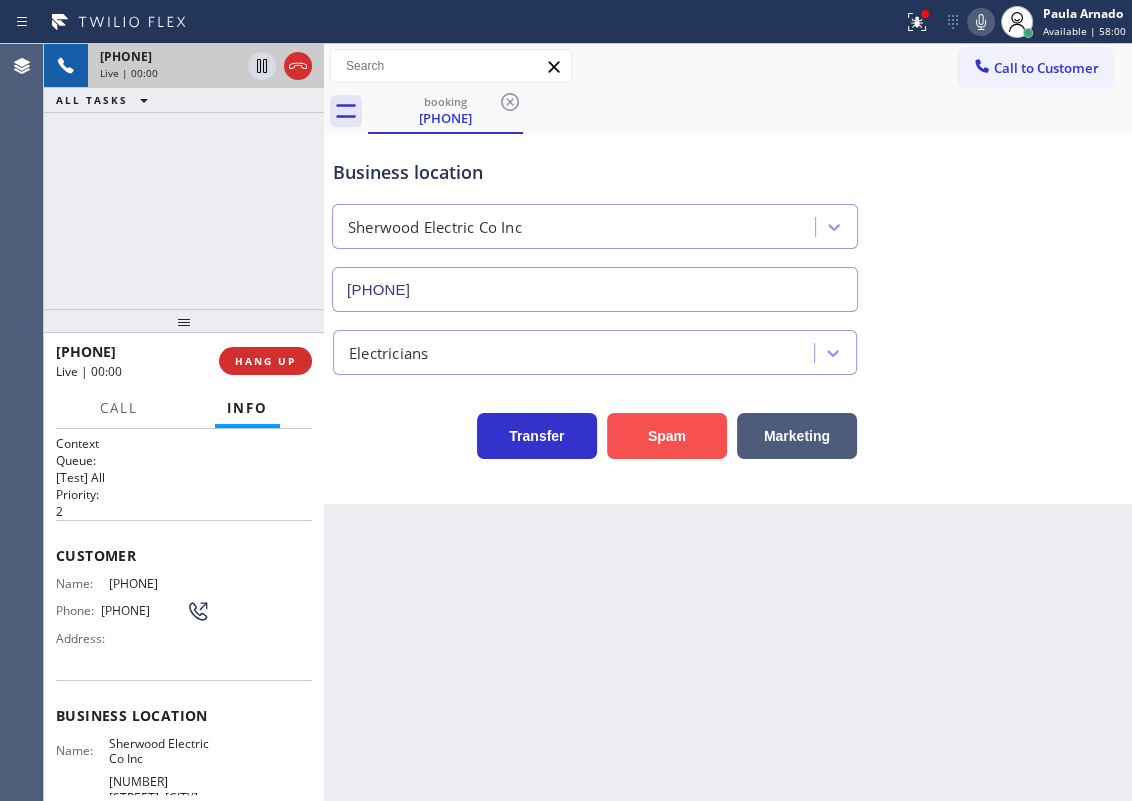 click on "Spam" at bounding box center [667, 436] 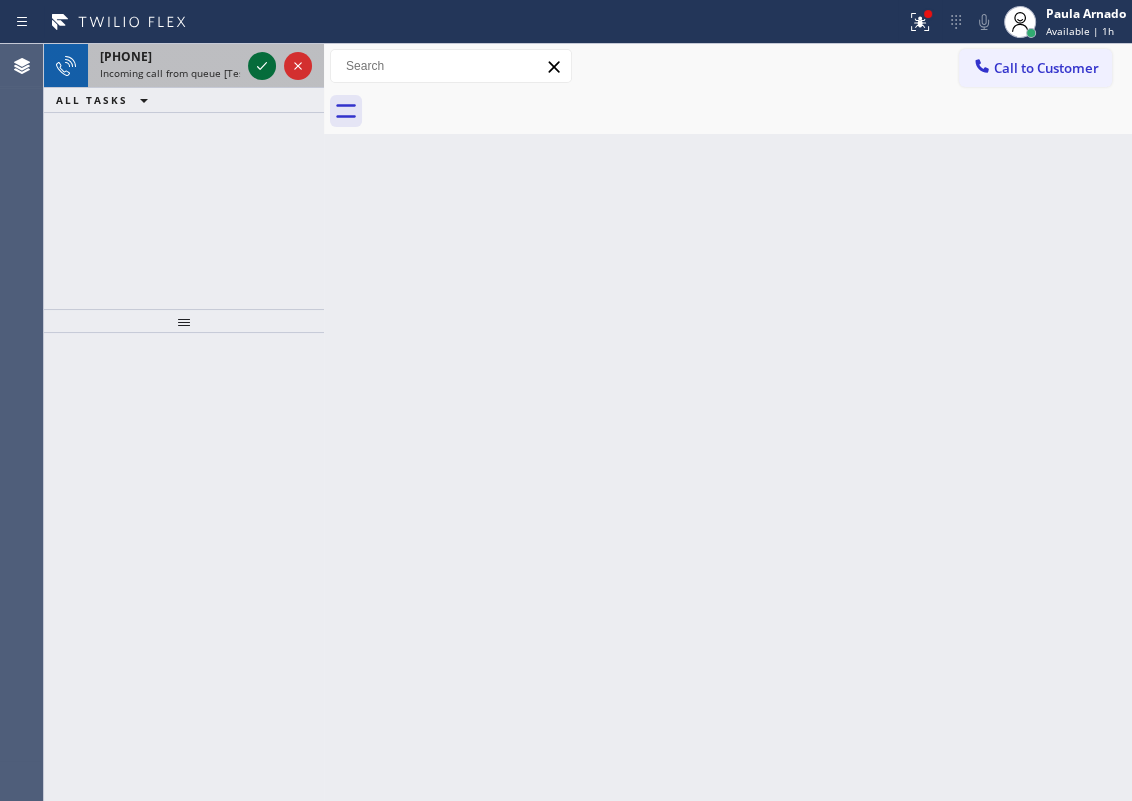click 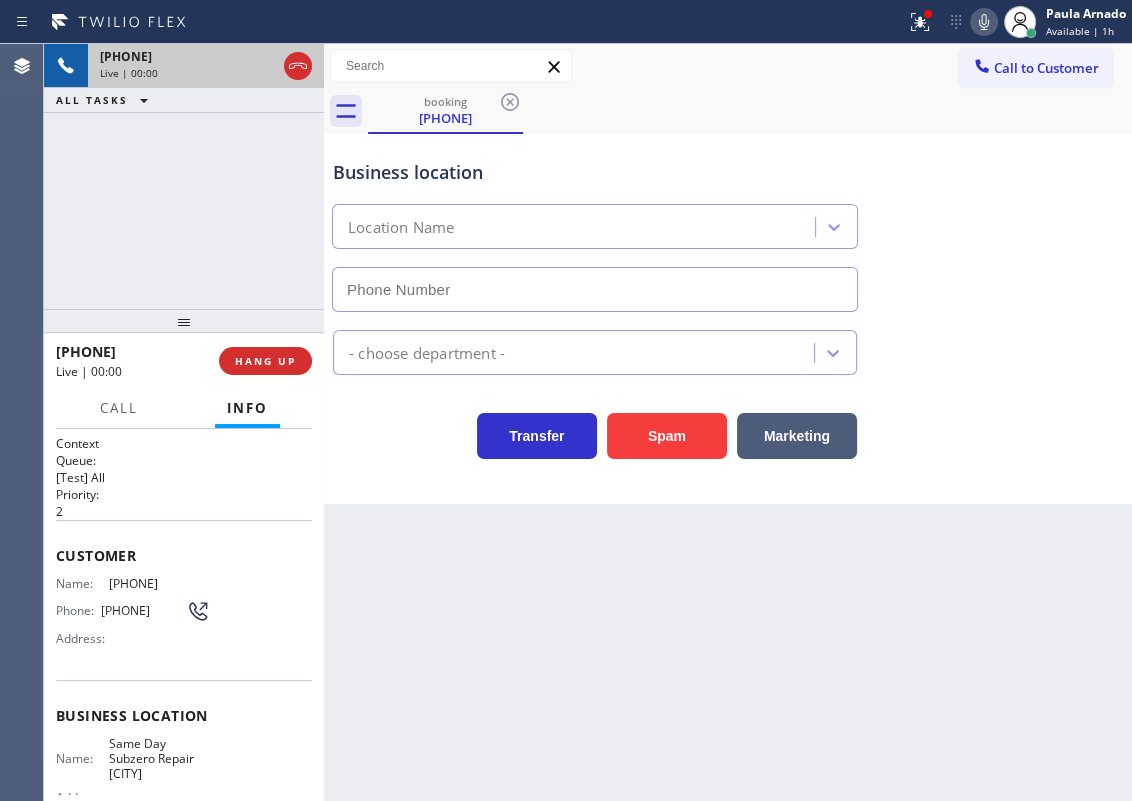 type on "(610) 707-8485" 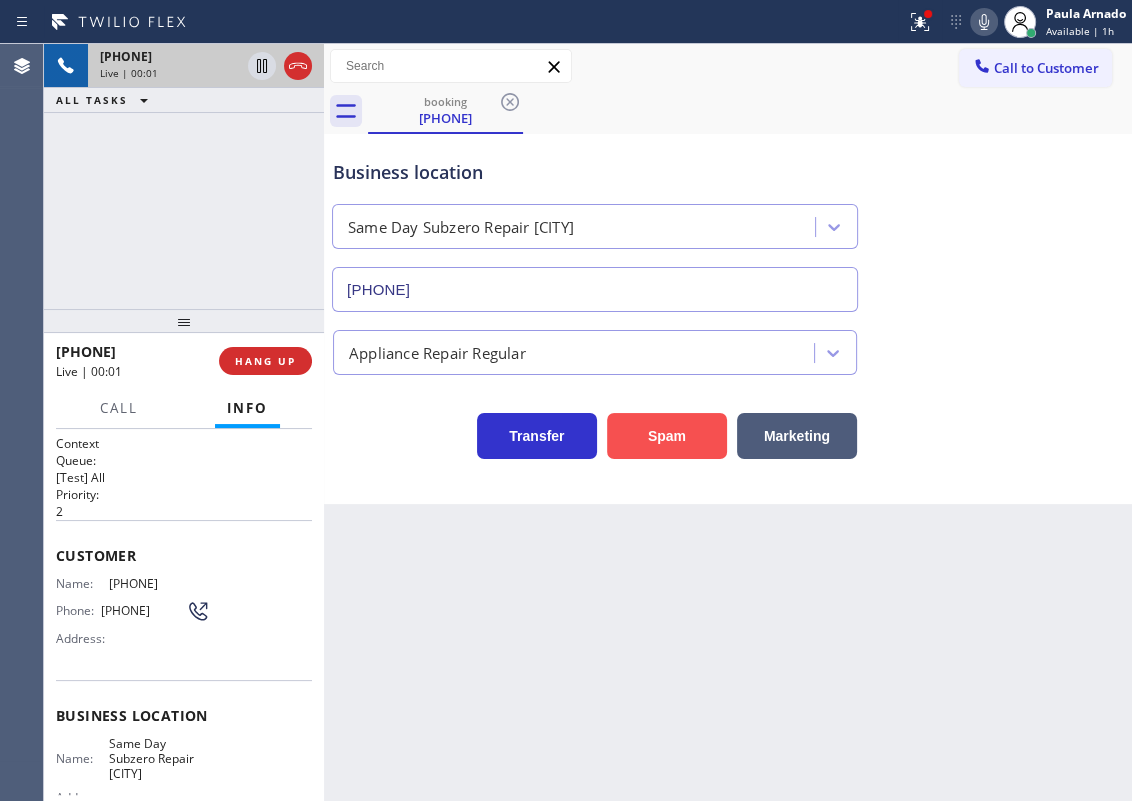 click on "Spam" at bounding box center [667, 436] 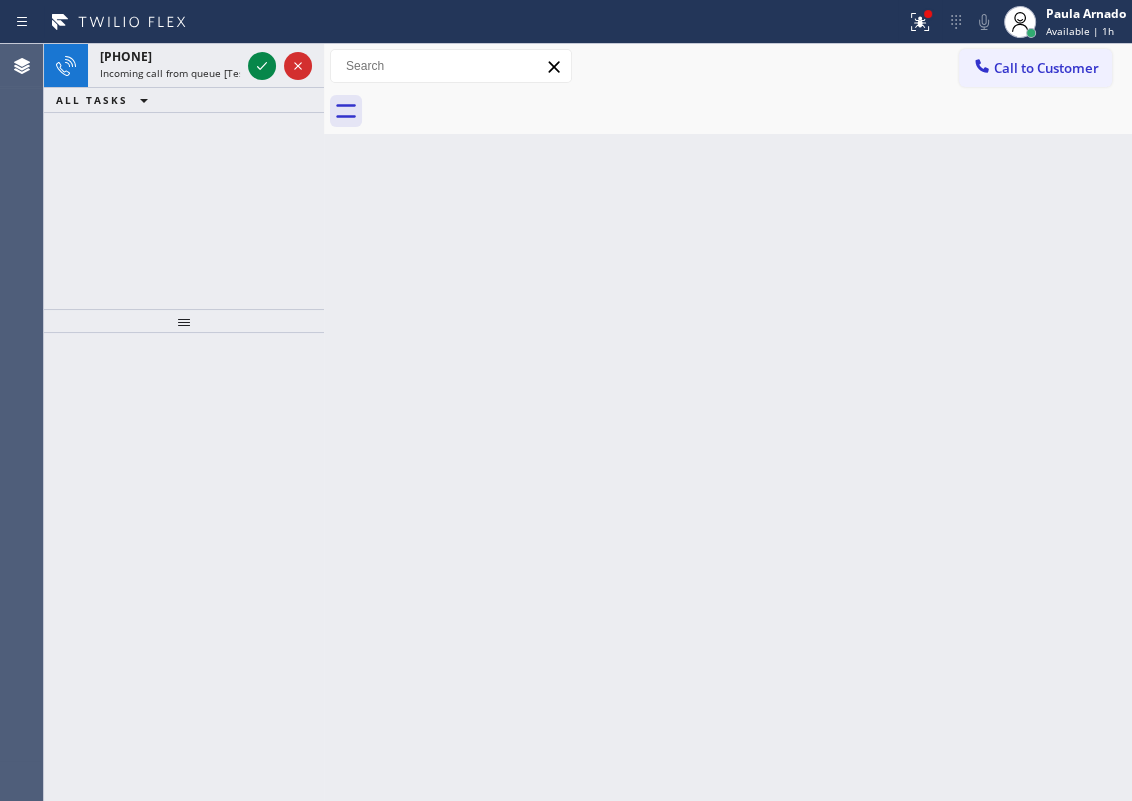 click 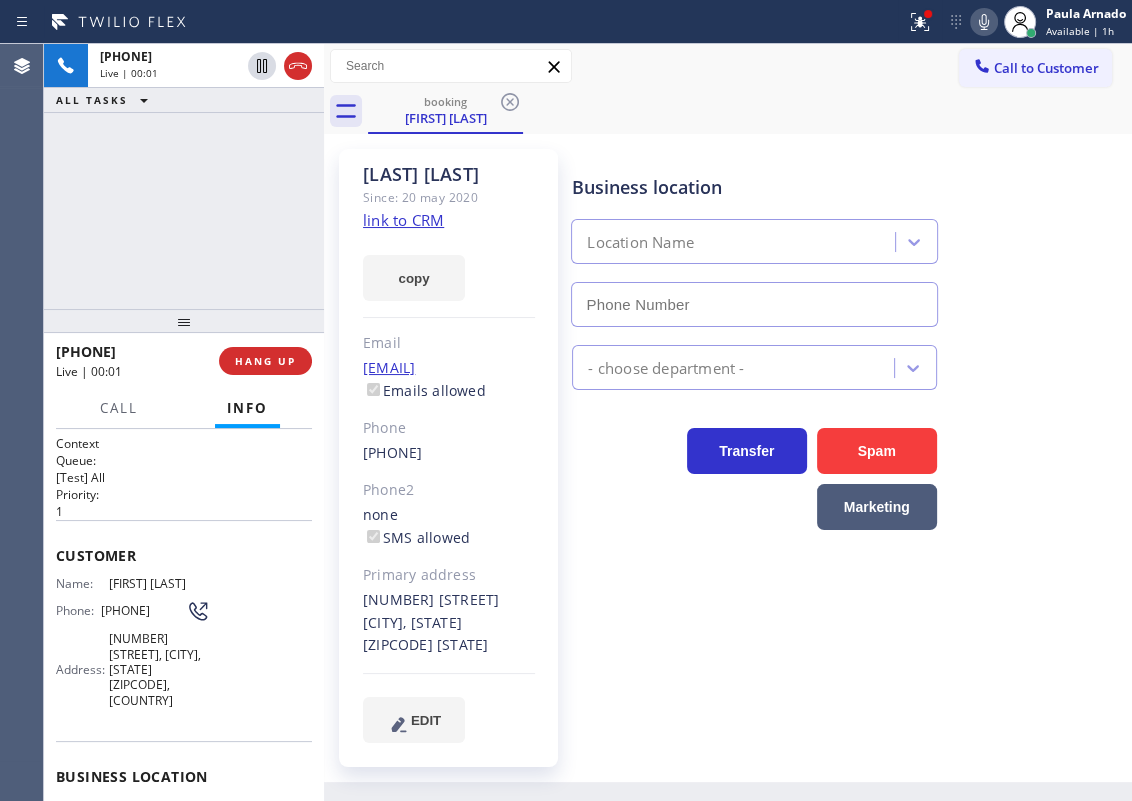 type on "(351) 300-7577" 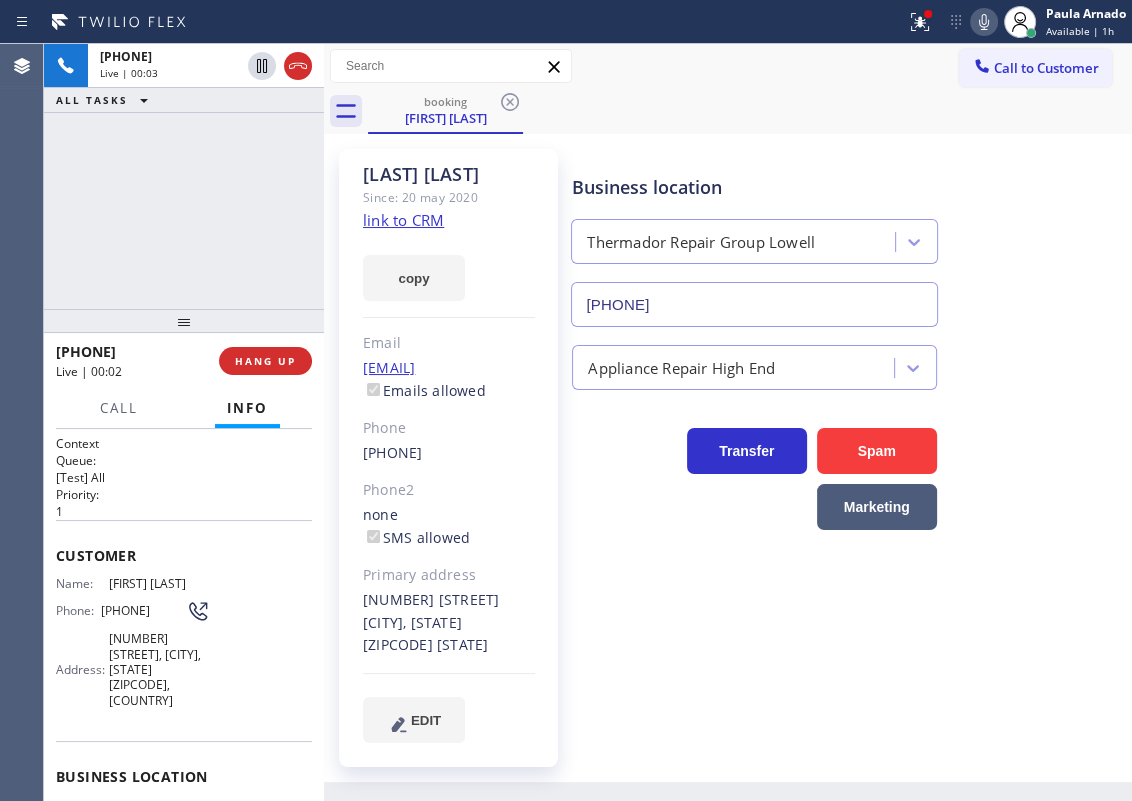 click on "link to CRM" 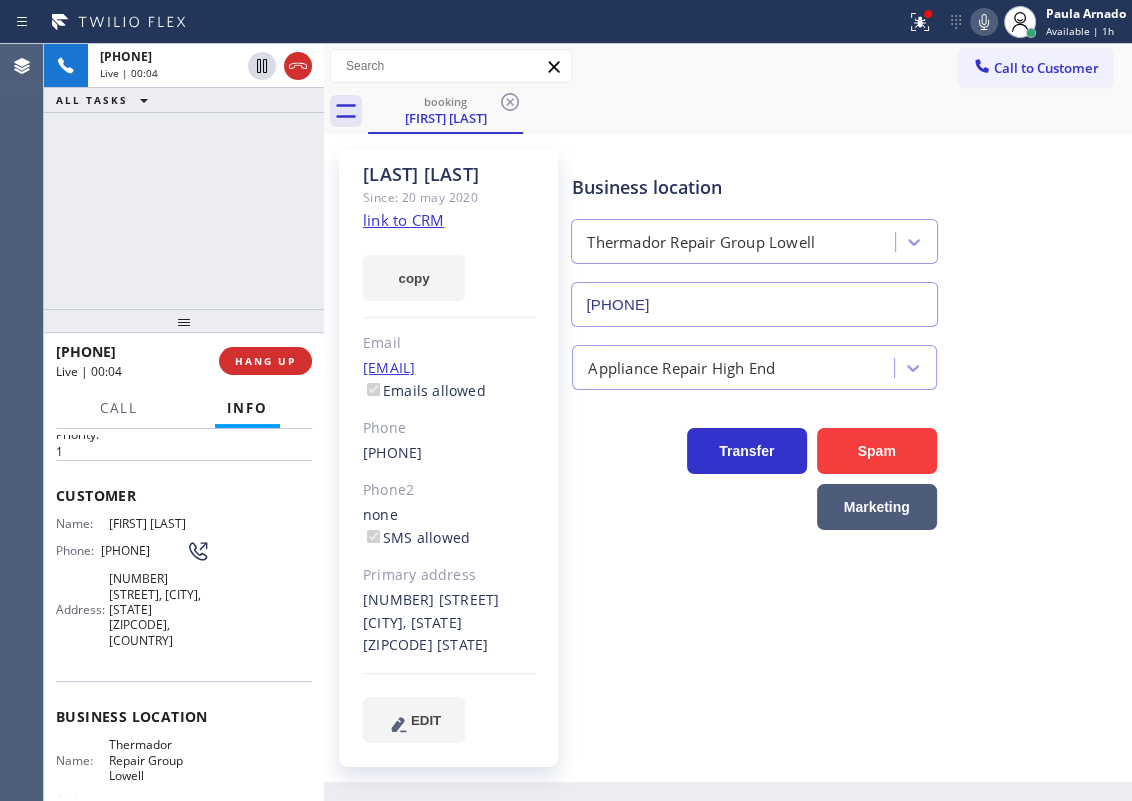 scroll, scrollTop: 181, scrollLeft: 0, axis: vertical 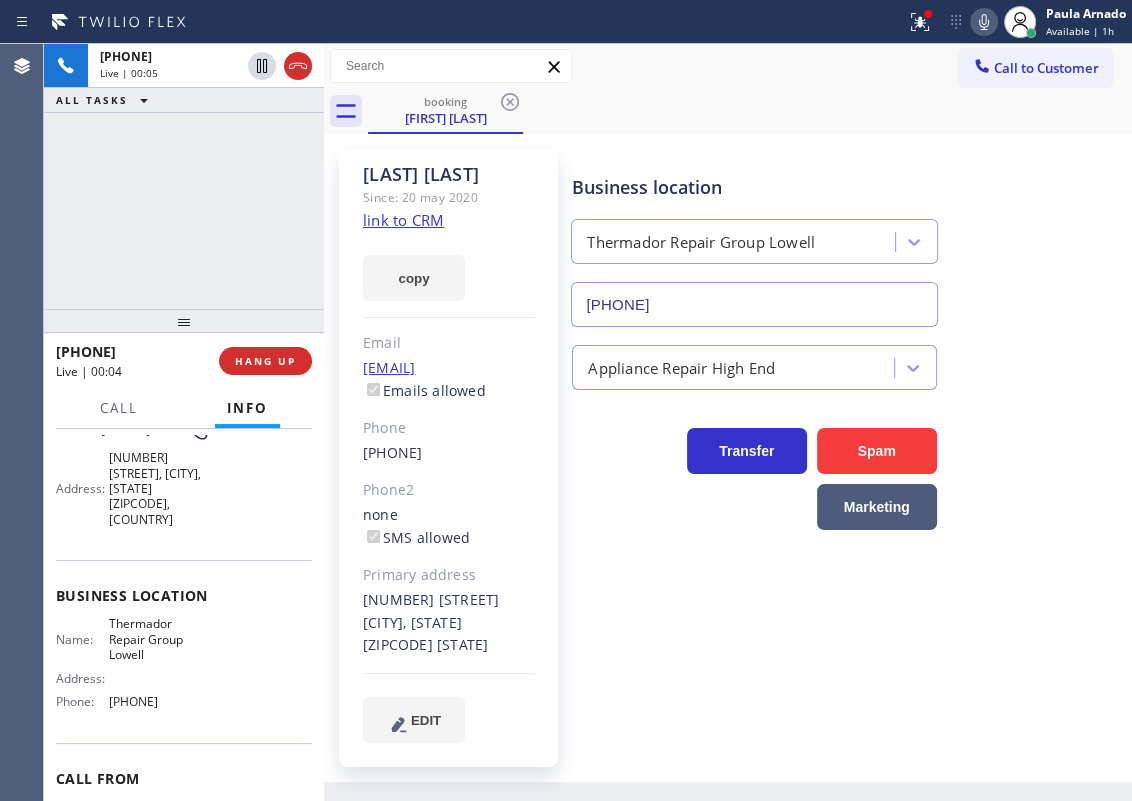 click on "Thermador Repair Group Lowell" at bounding box center (159, 639) 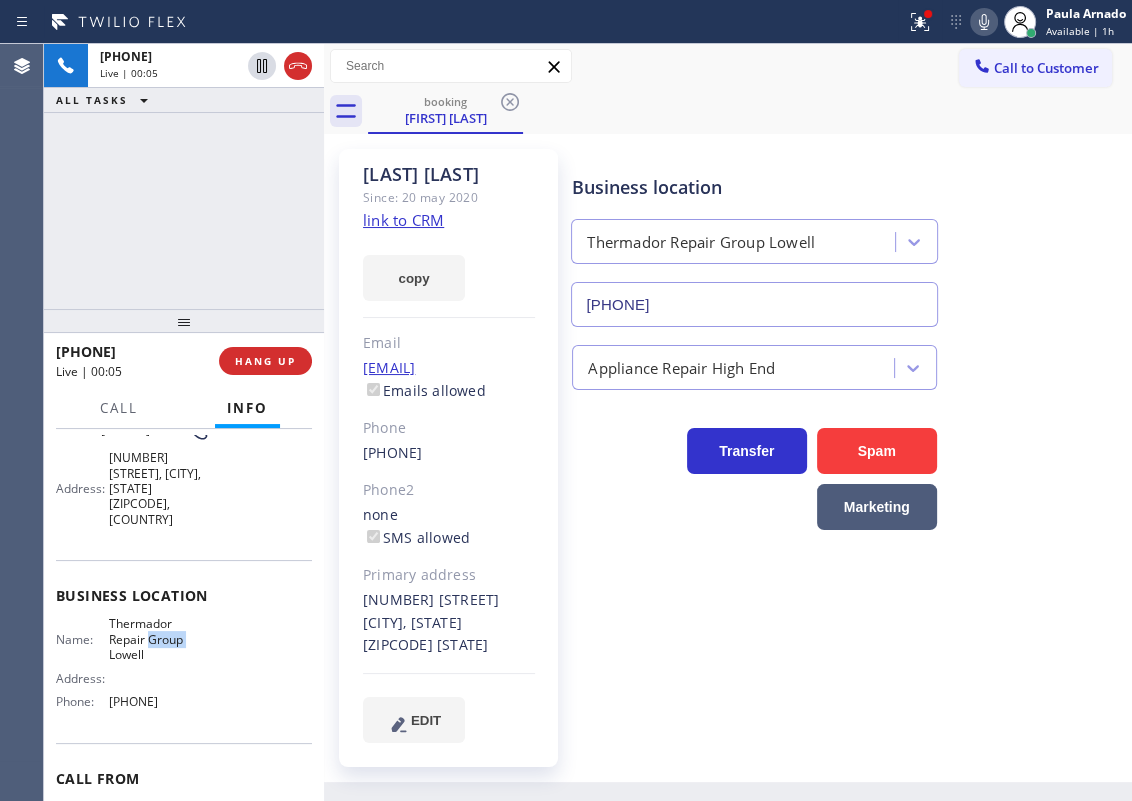 click on "Thermador Repair Group Lowell" at bounding box center [159, 639] 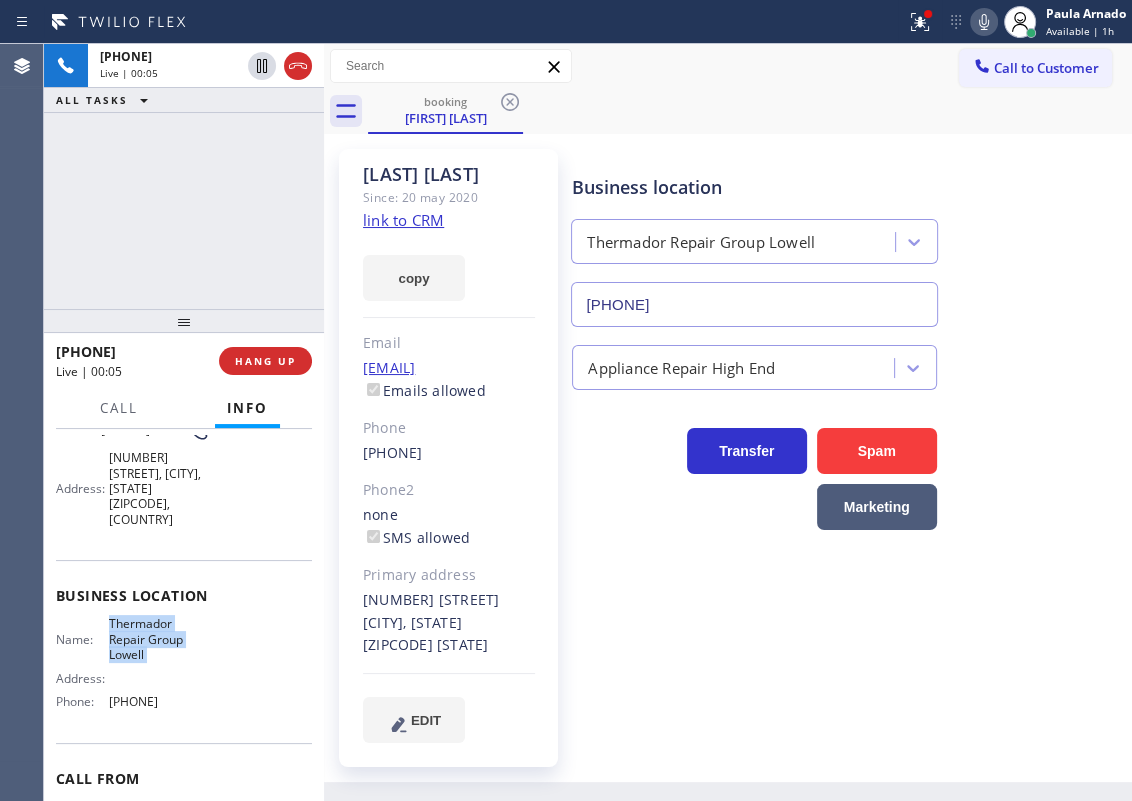 click on "Thermador Repair Group Lowell" at bounding box center (159, 639) 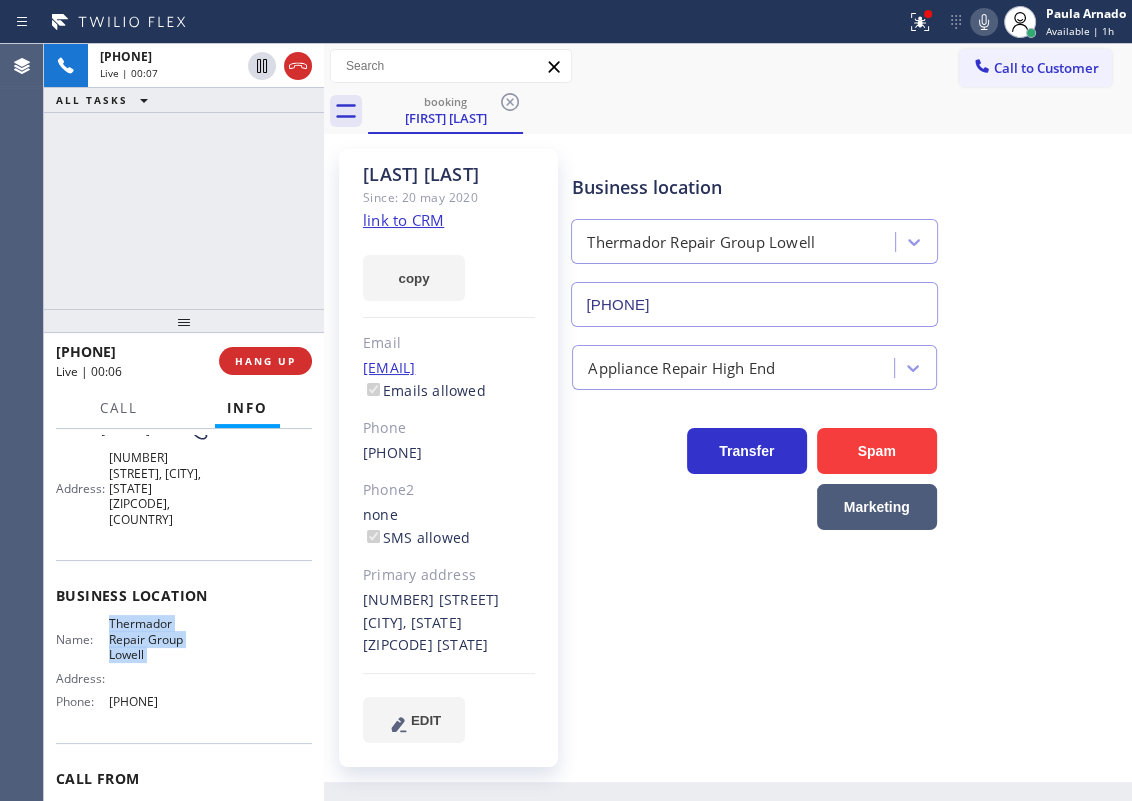 click on "(351) 300-7577" at bounding box center [754, 304] 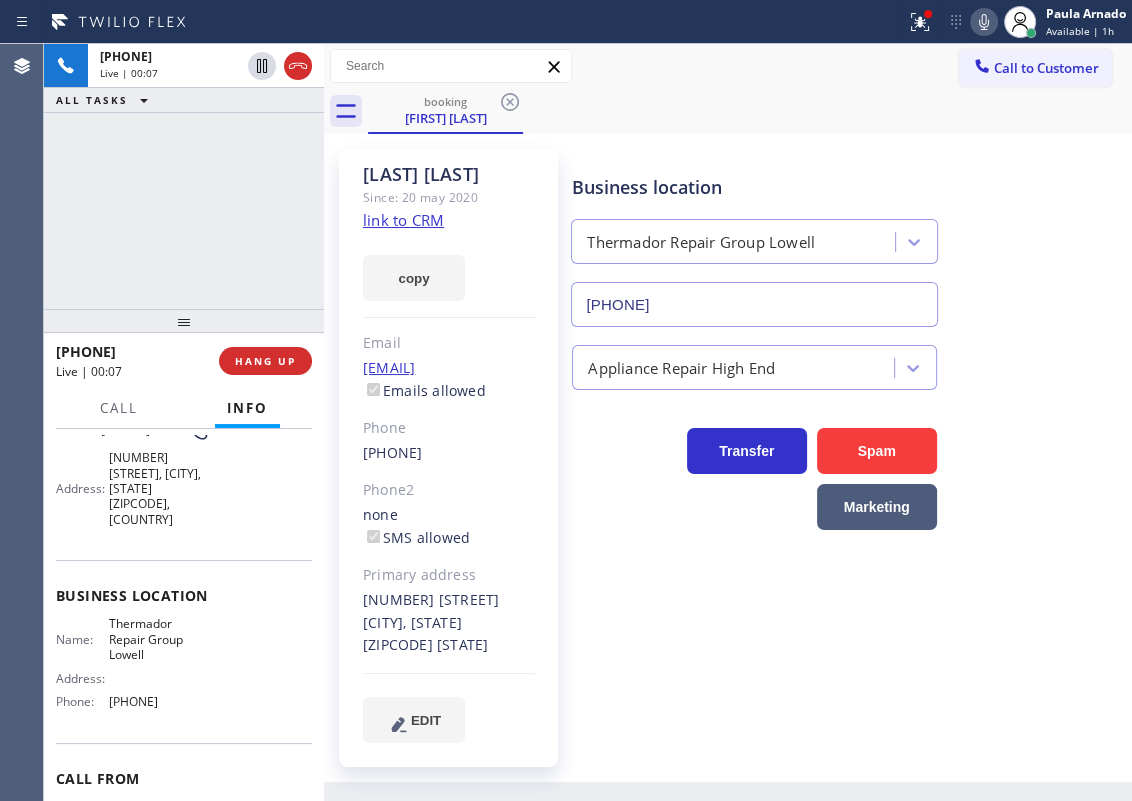click on "(351) 300-7577" at bounding box center [754, 304] 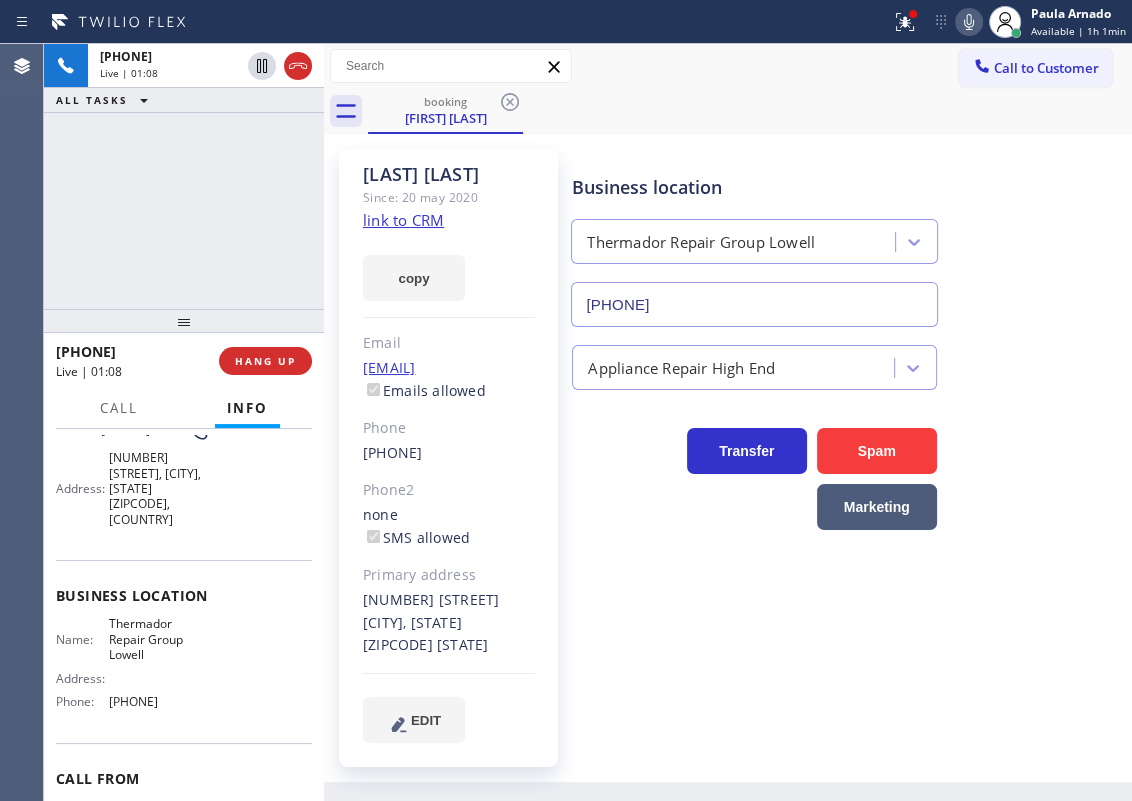 click 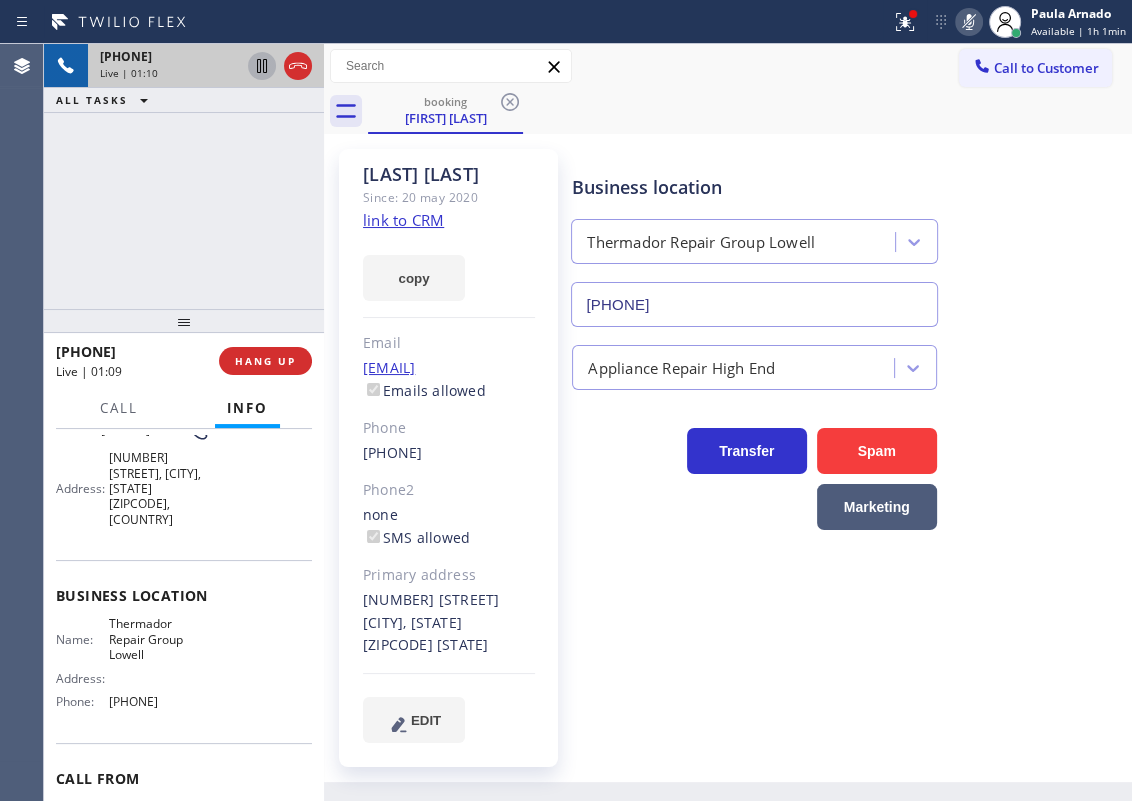 click 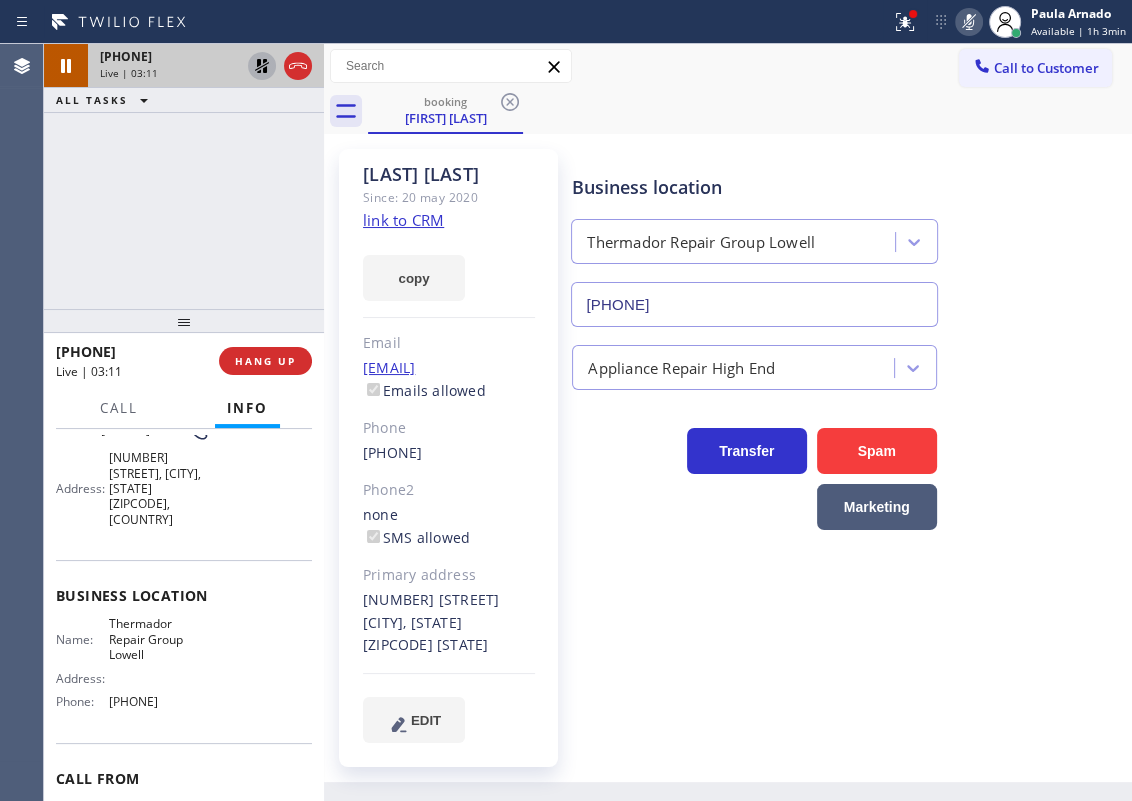 click 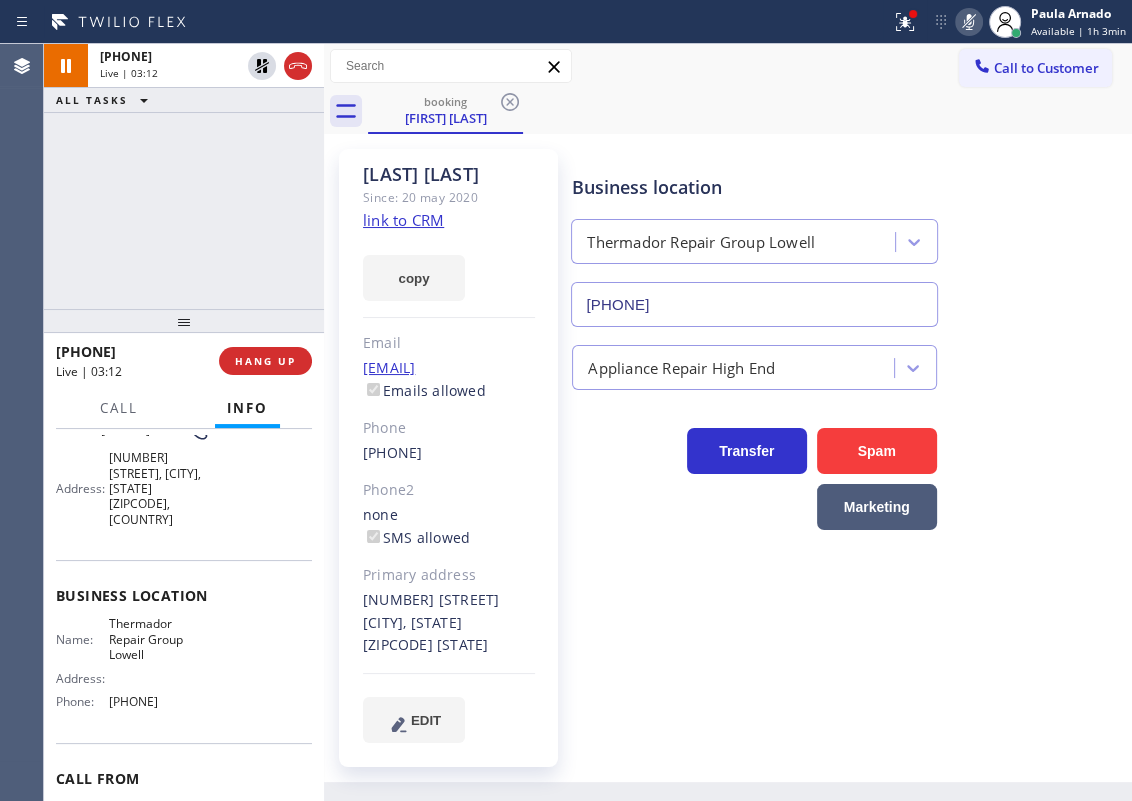 click 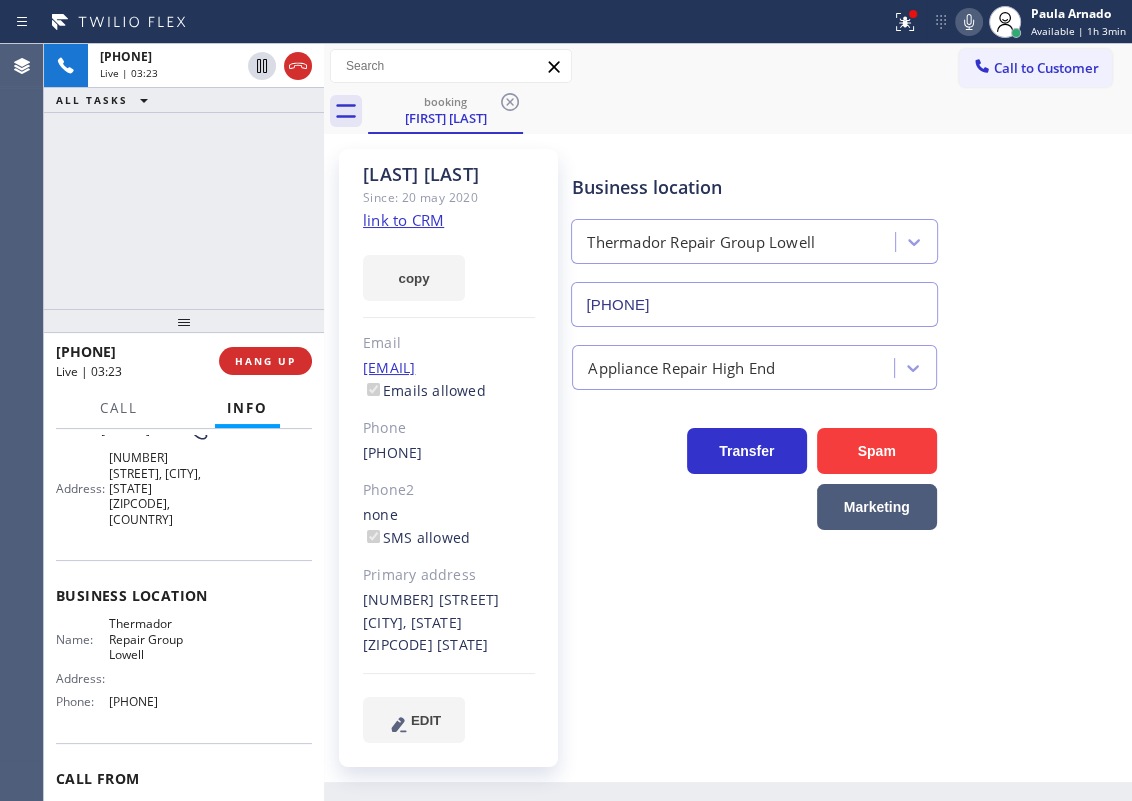 click on "Business location Thermador Repair Group Lowell (351) 300-7577" at bounding box center [847, 236] 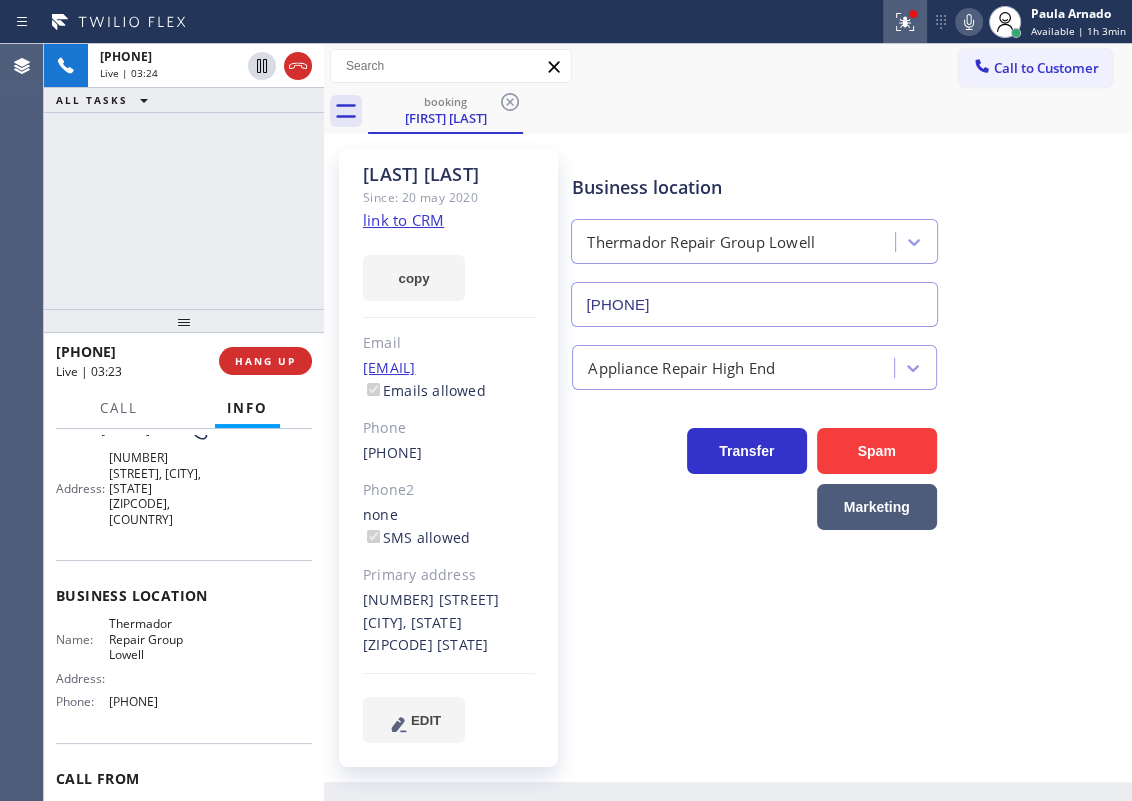 click at bounding box center [905, 22] 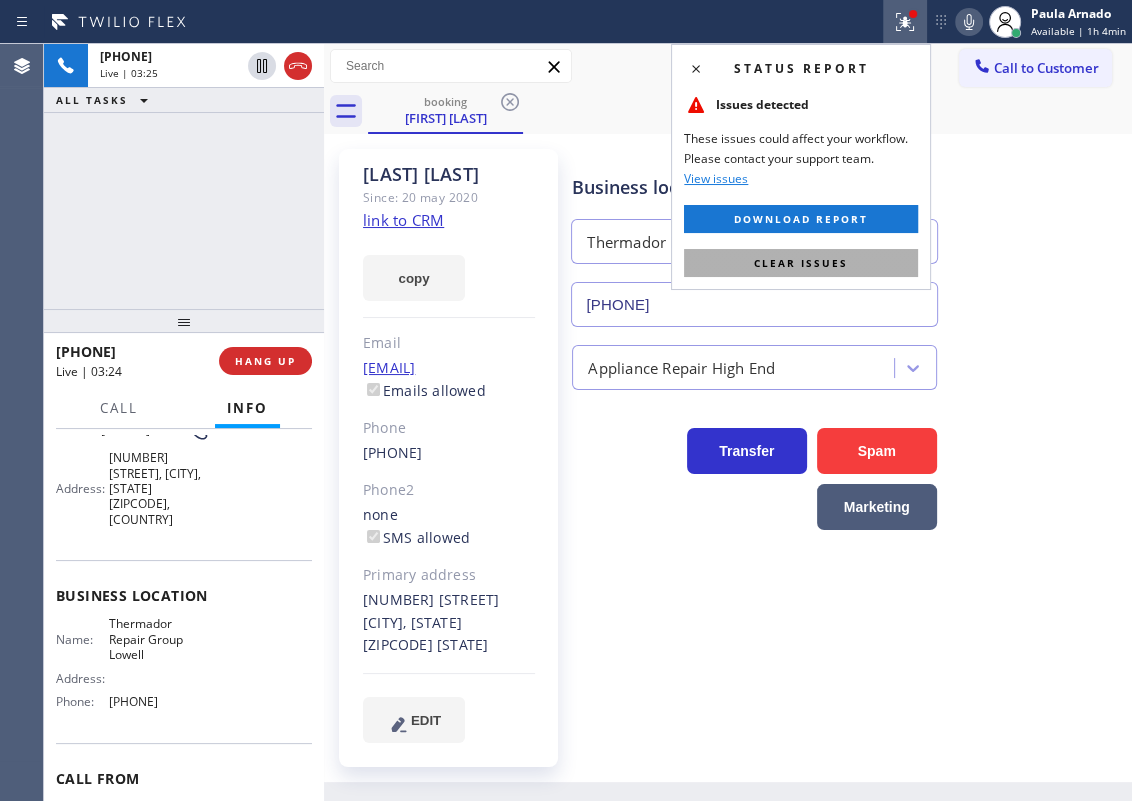 click on "Clear issues" at bounding box center (801, 263) 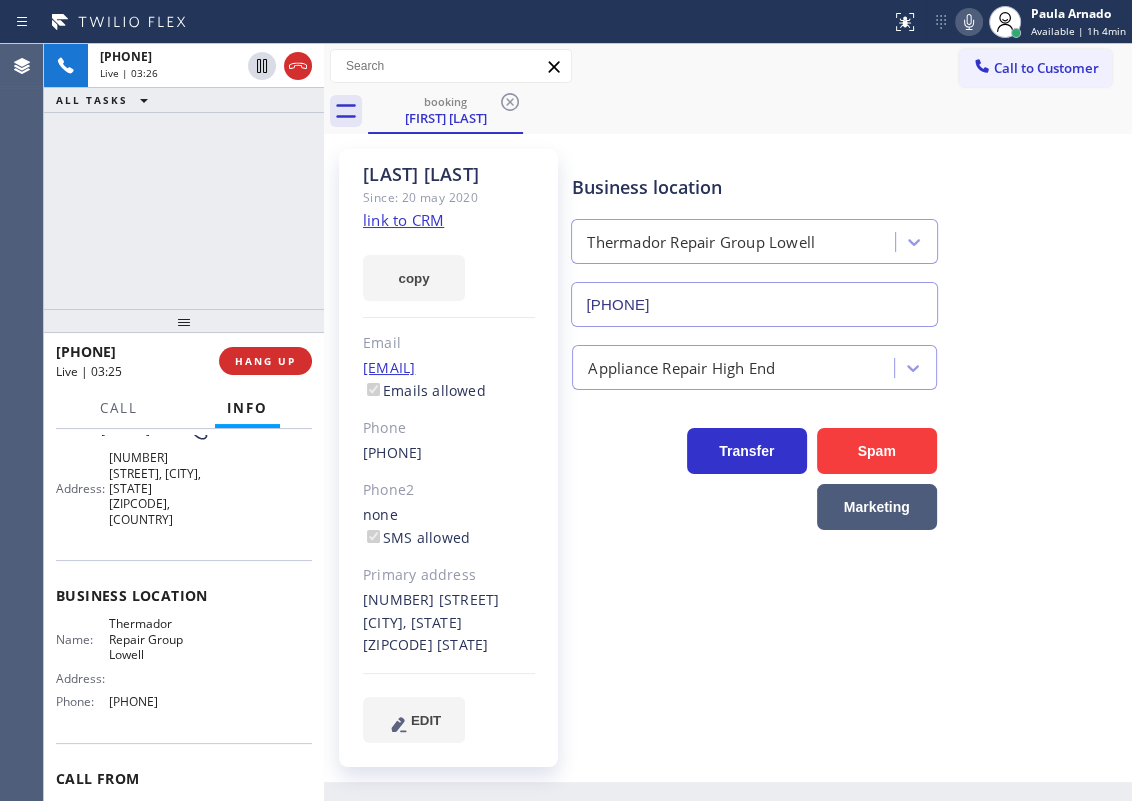click 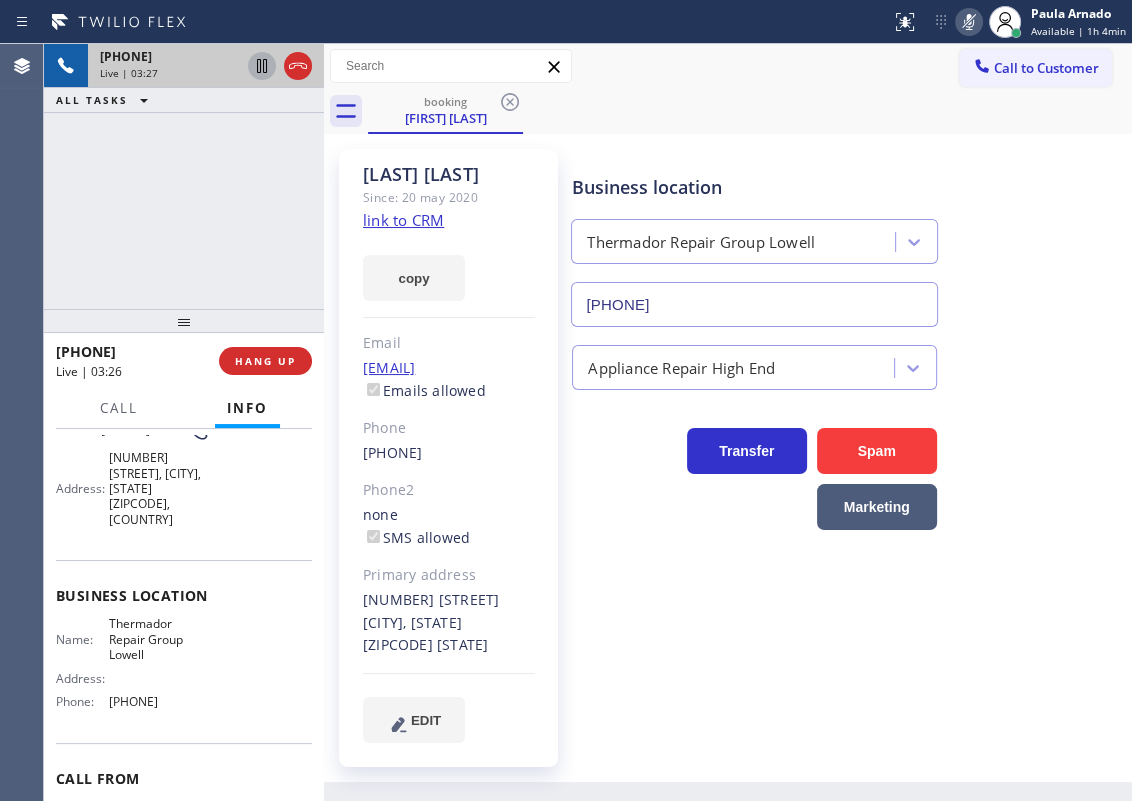 click 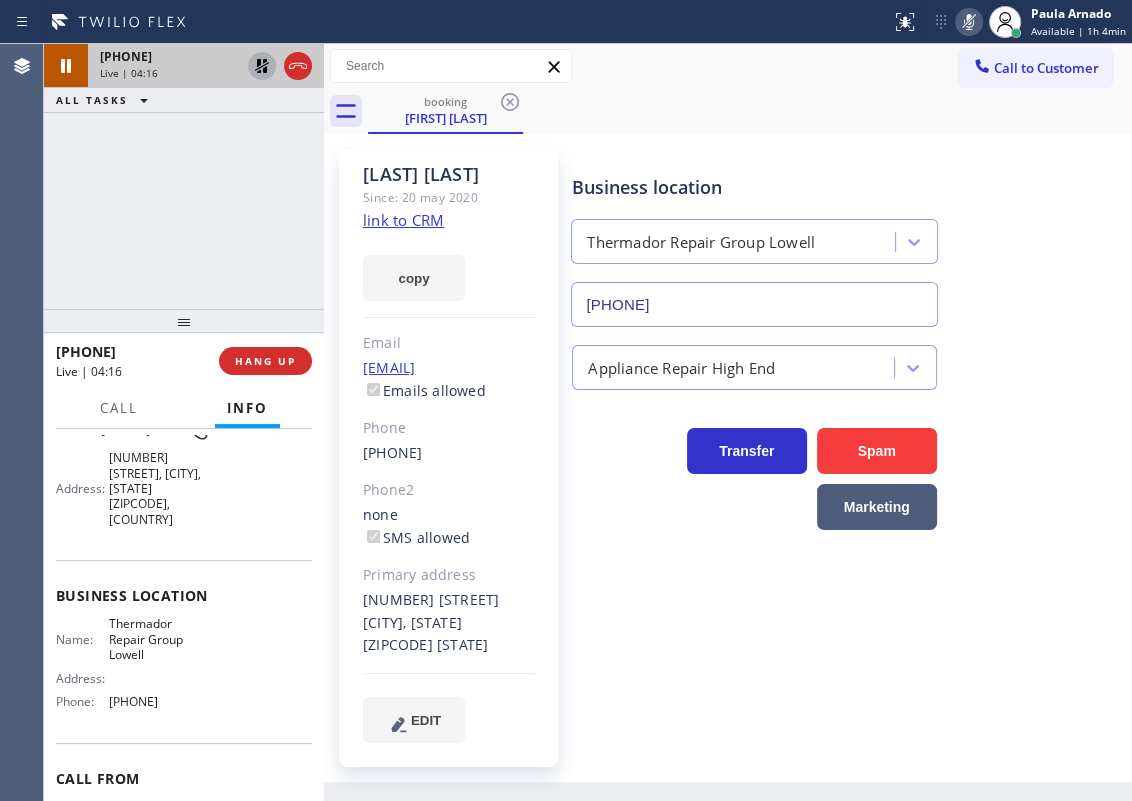 click 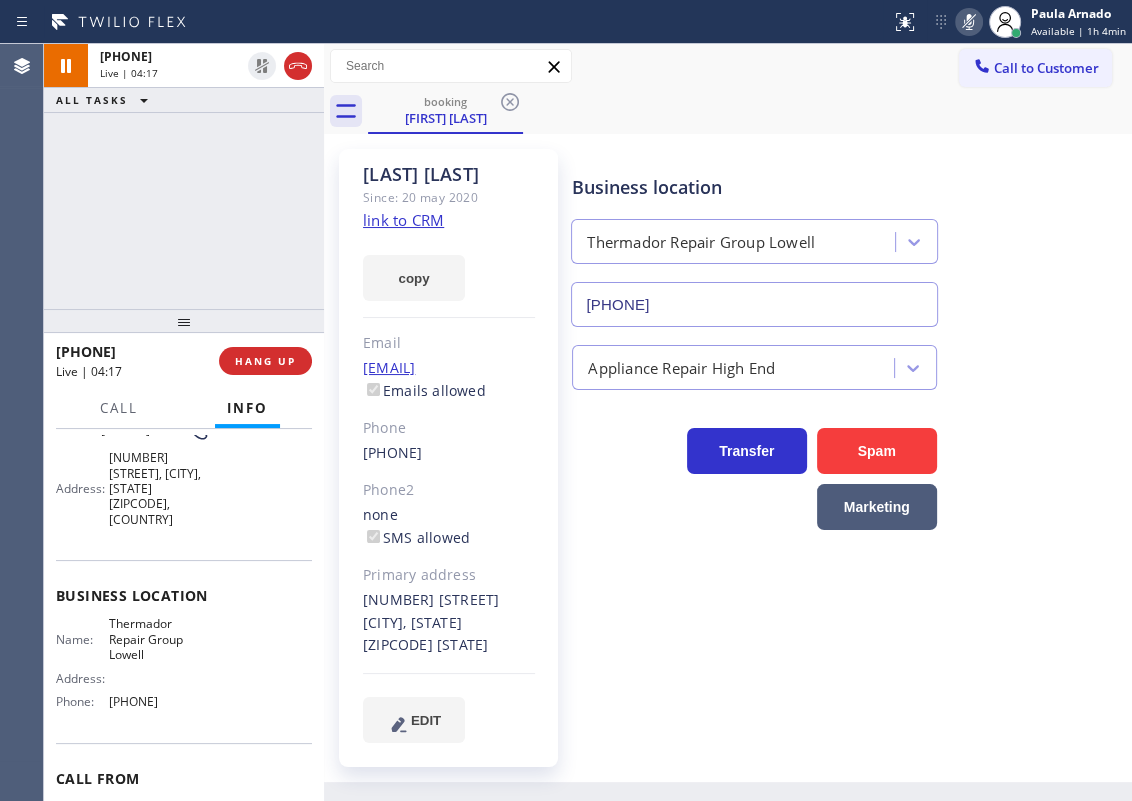 click 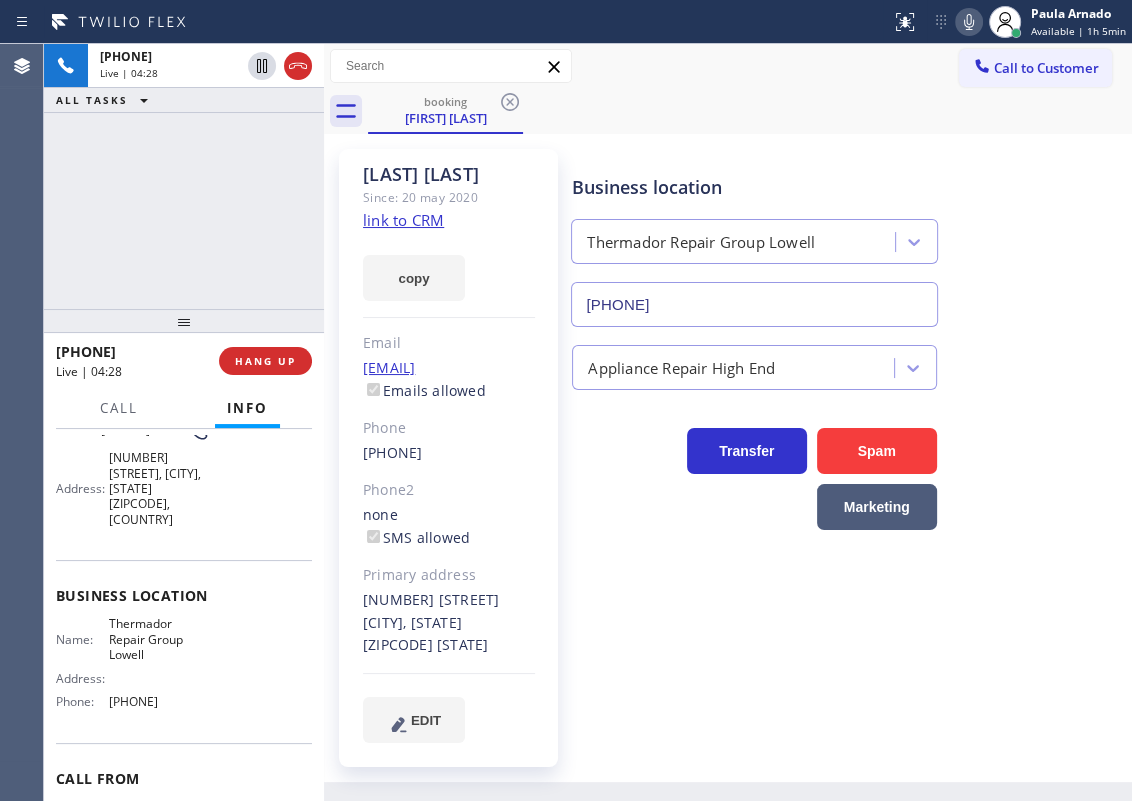 click on "Appliance Repair High End" at bounding box center (847, 363) 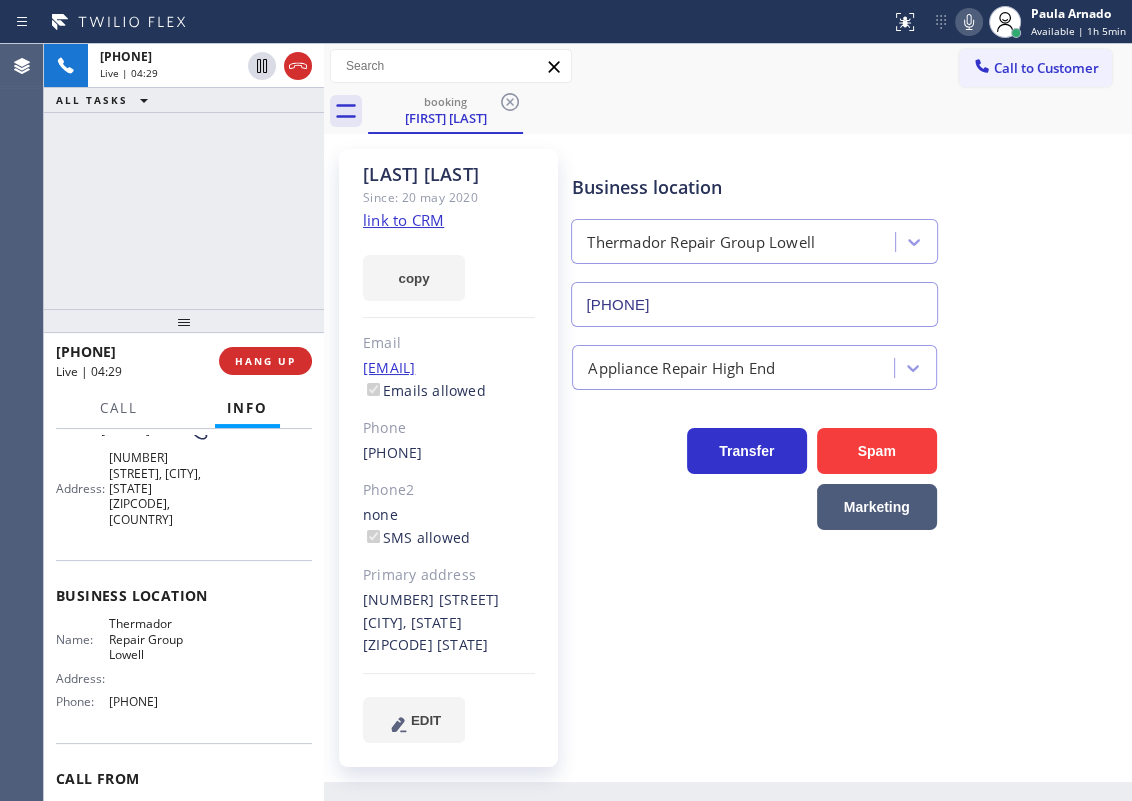 scroll, scrollTop: 0, scrollLeft: 0, axis: both 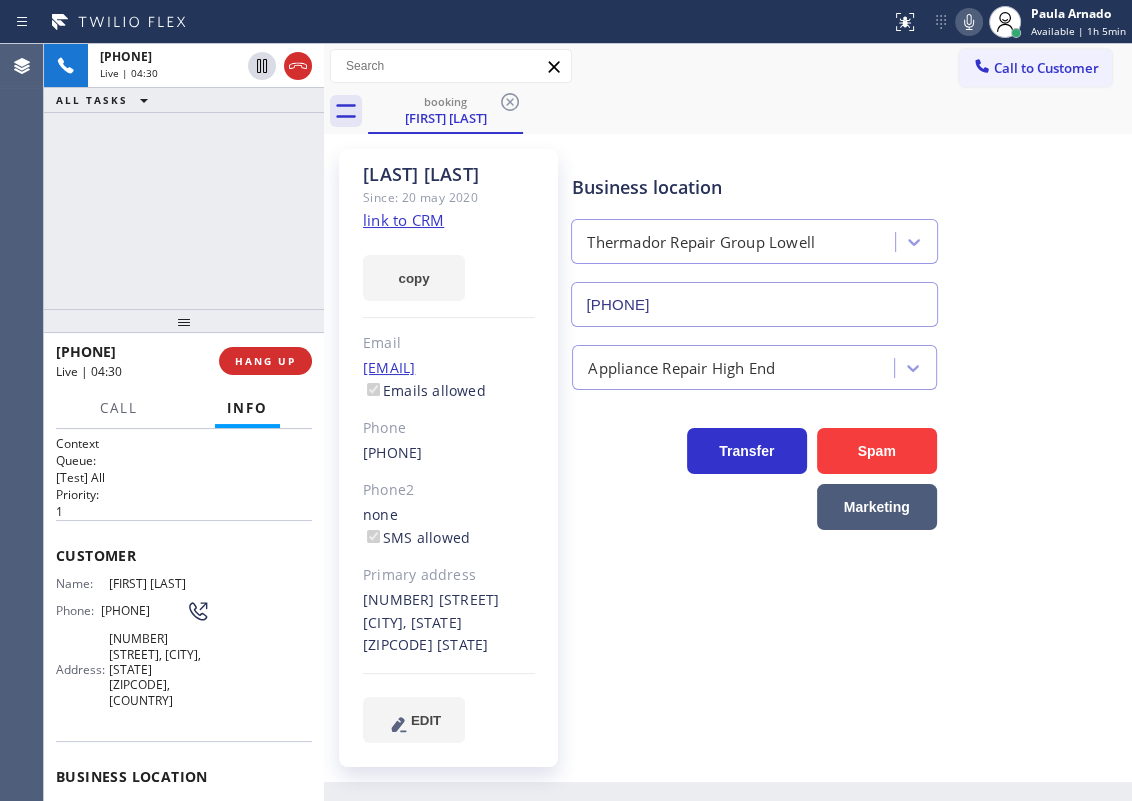 click on "(978) 421-5884" at bounding box center [143, 610] 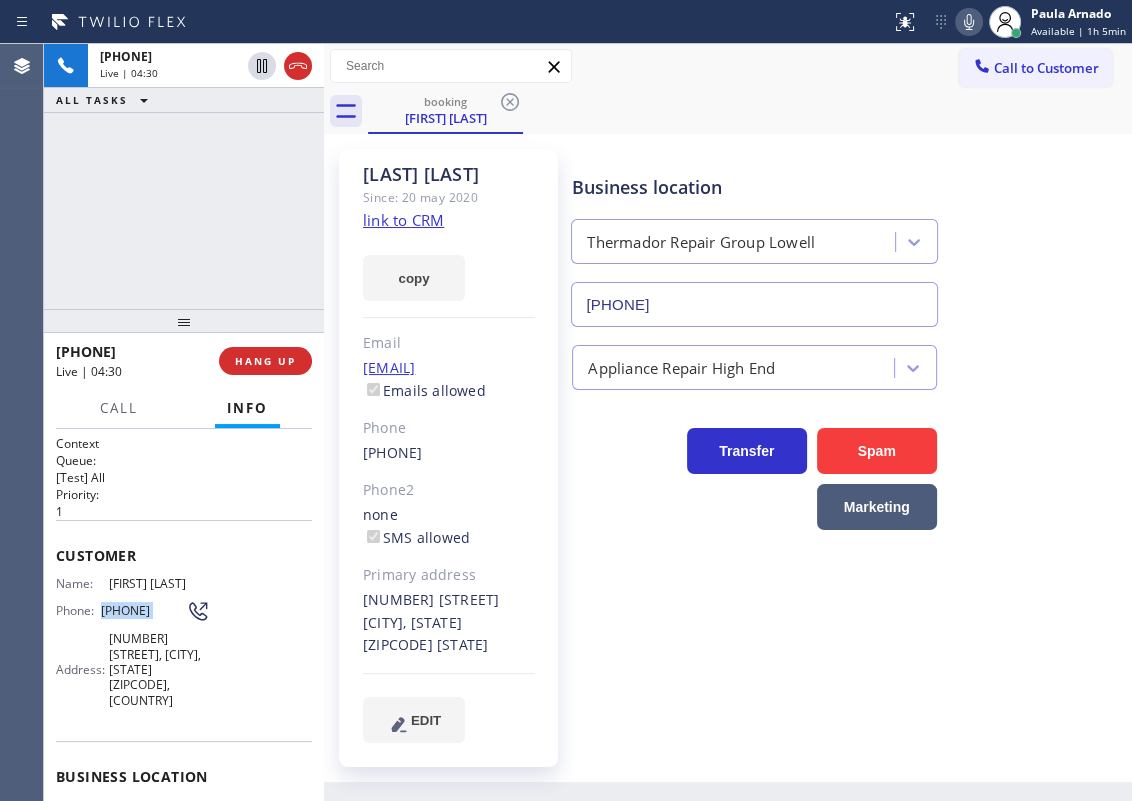 click on "(978) 421-5884" at bounding box center [143, 610] 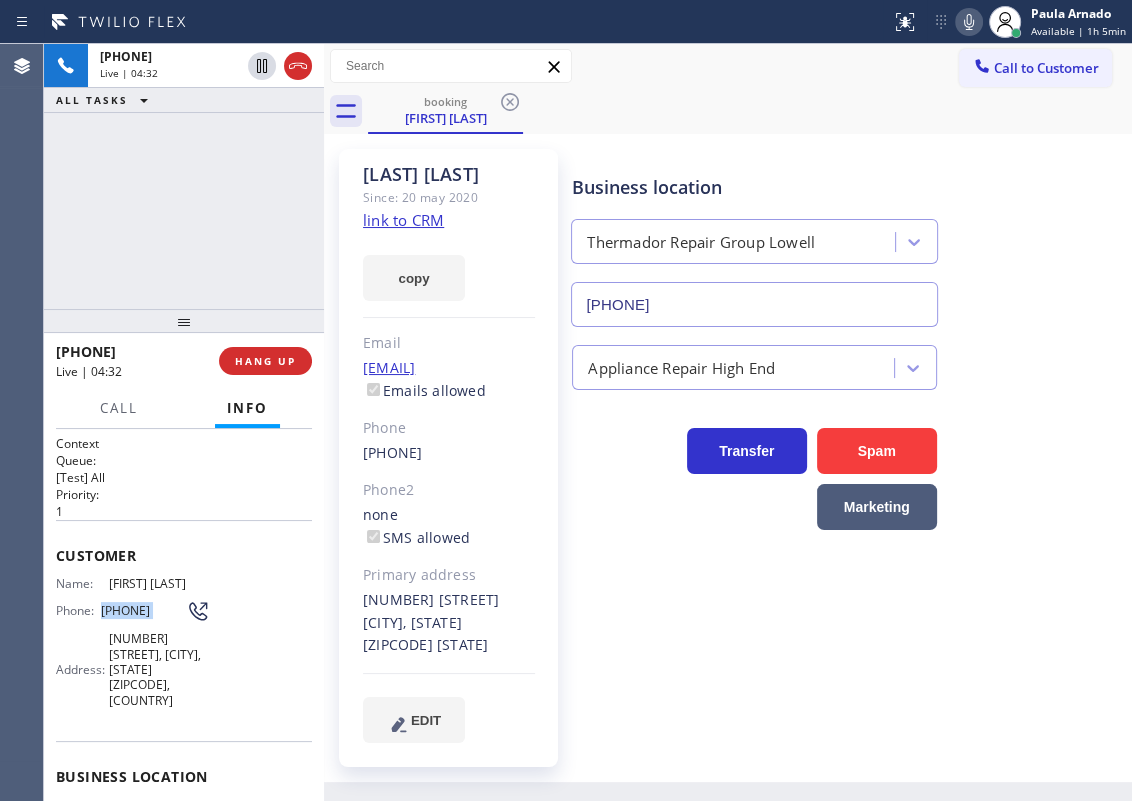 copy on "(978) 421-5884" 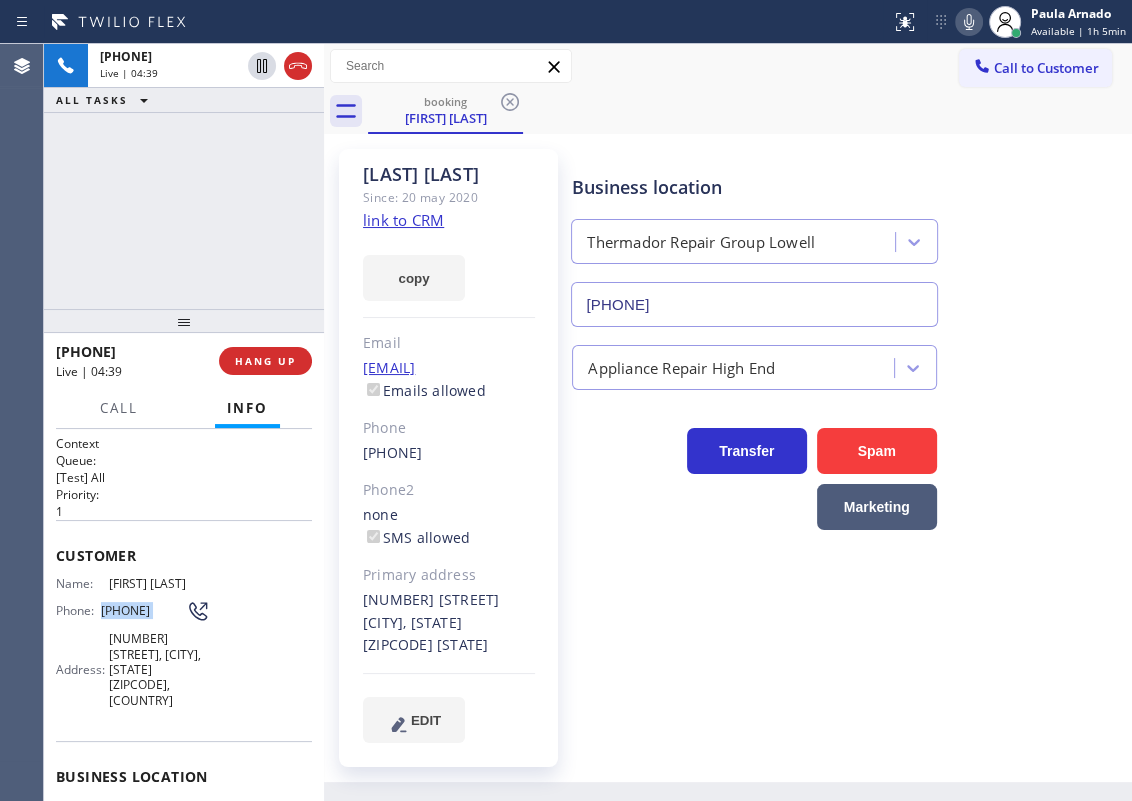 click on "Transfer Spam Marketing" at bounding box center (847, 470) 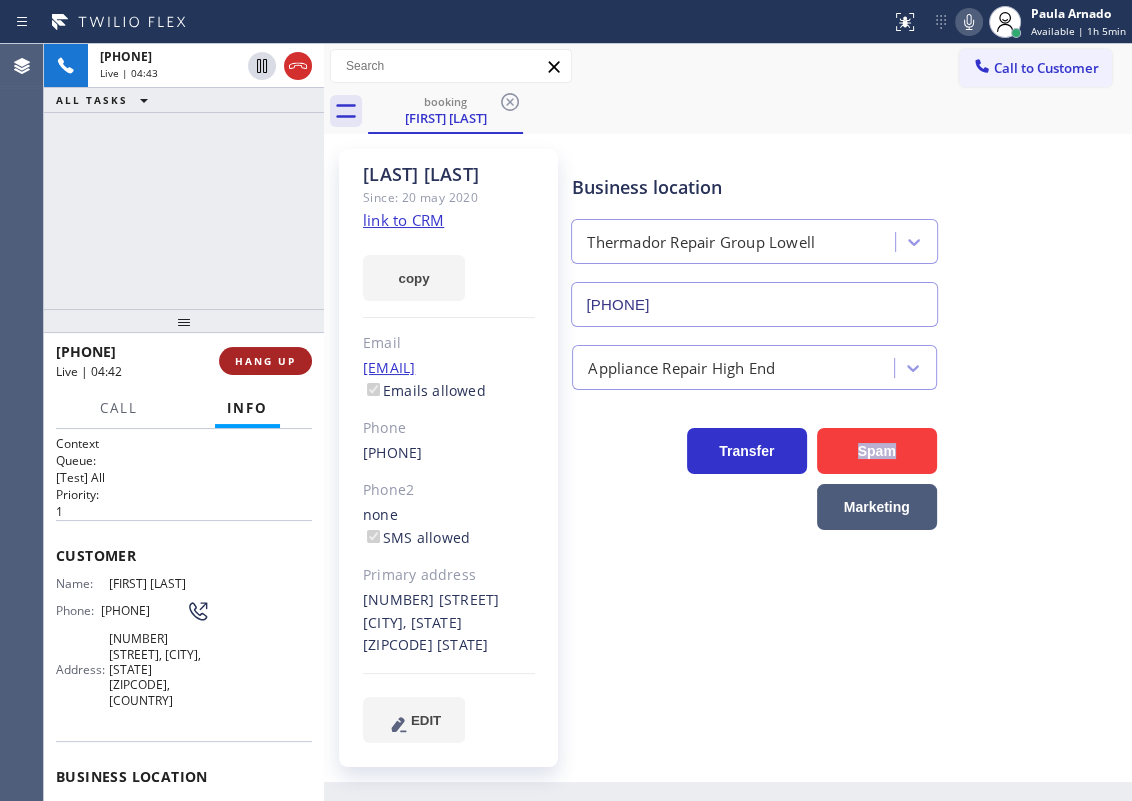click on "HANG UP" at bounding box center [265, 361] 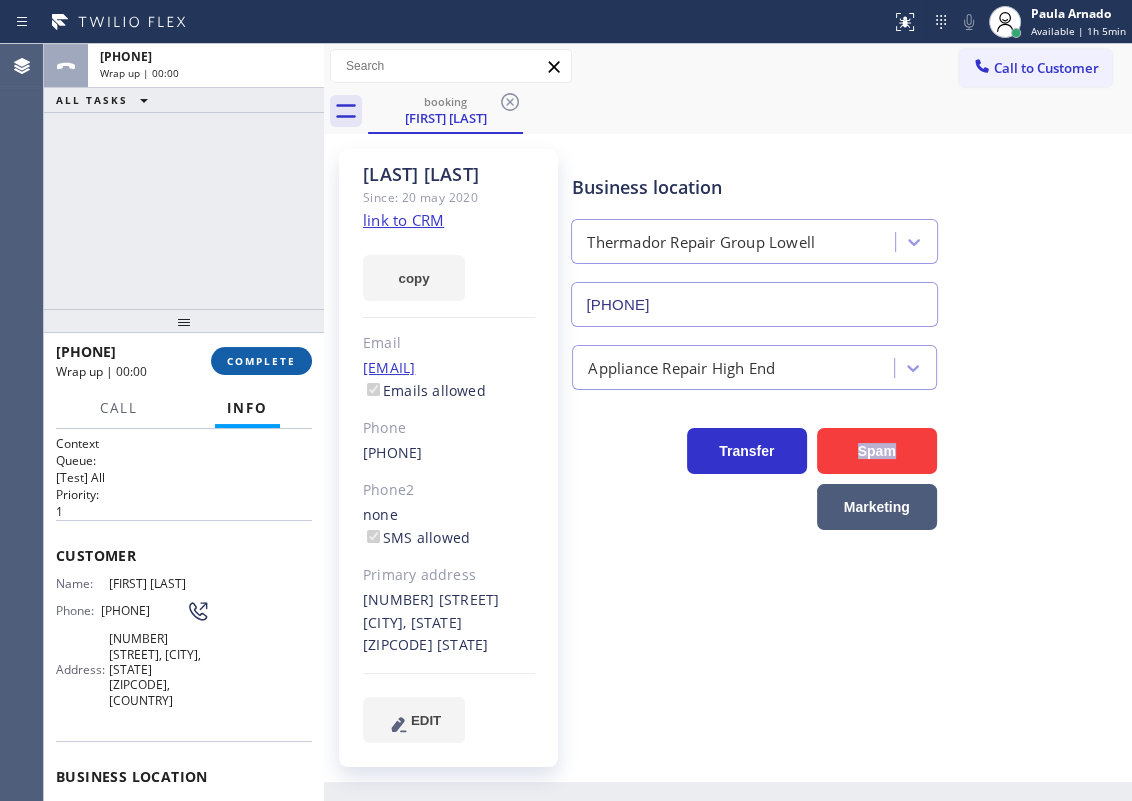 click on "COMPLETE" at bounding box center [261, 361] 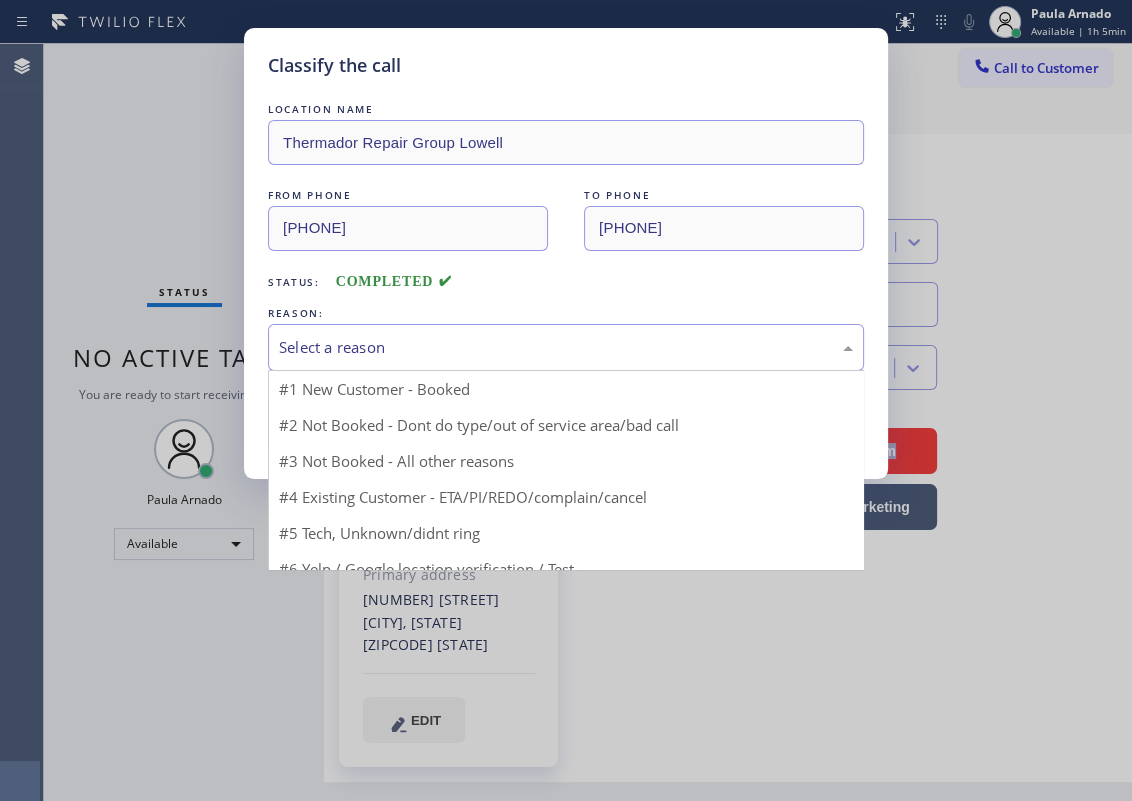 click on "Select a reason" at bounding box center (566, 347) 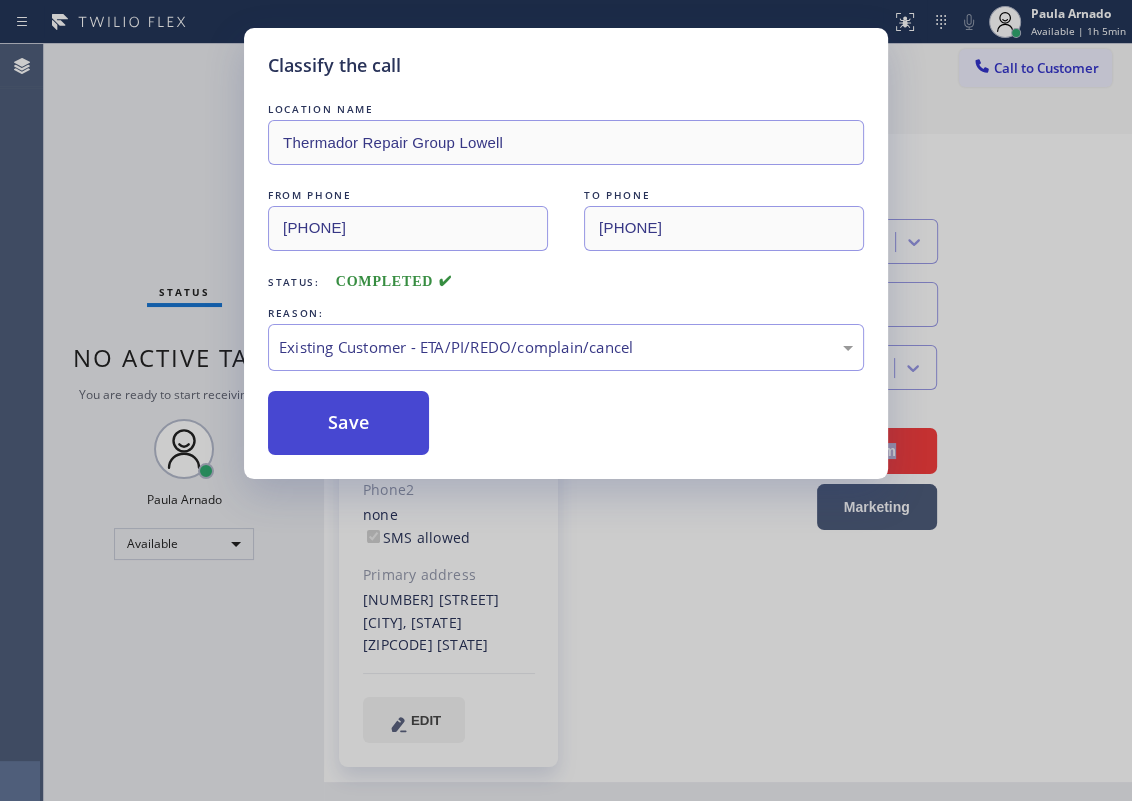 click on "Save" at bounding box center (348, 423) 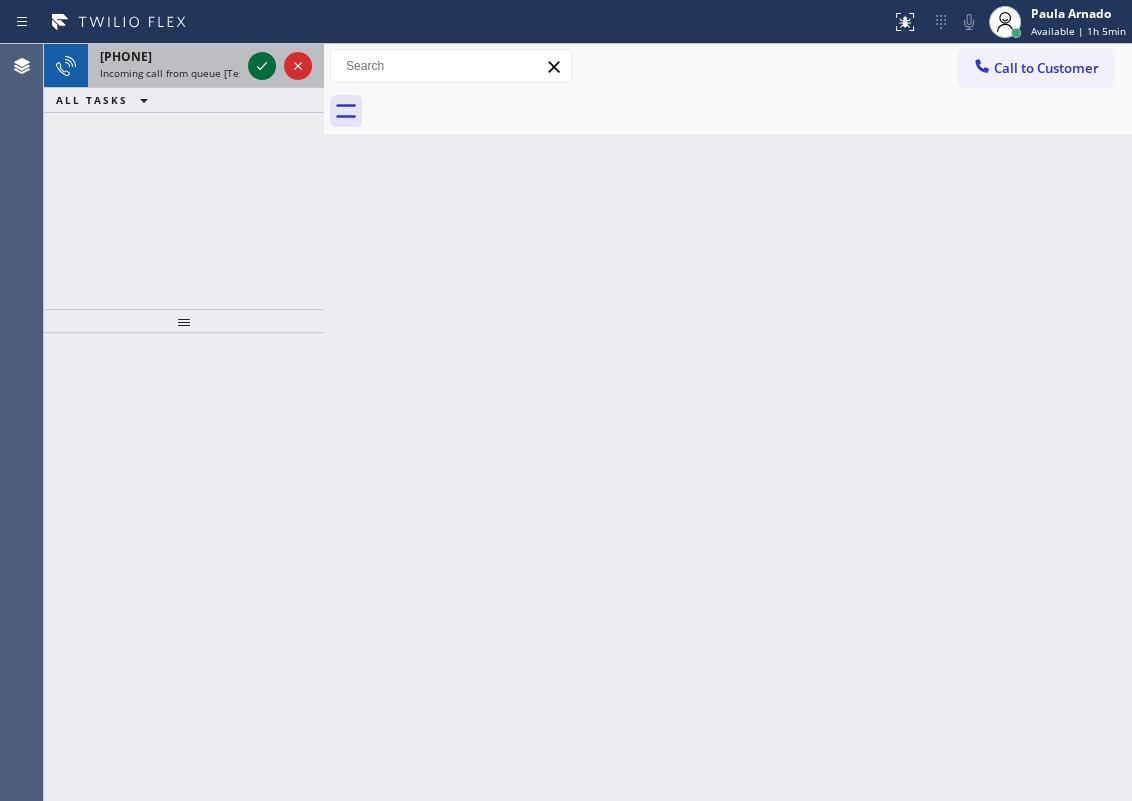 click 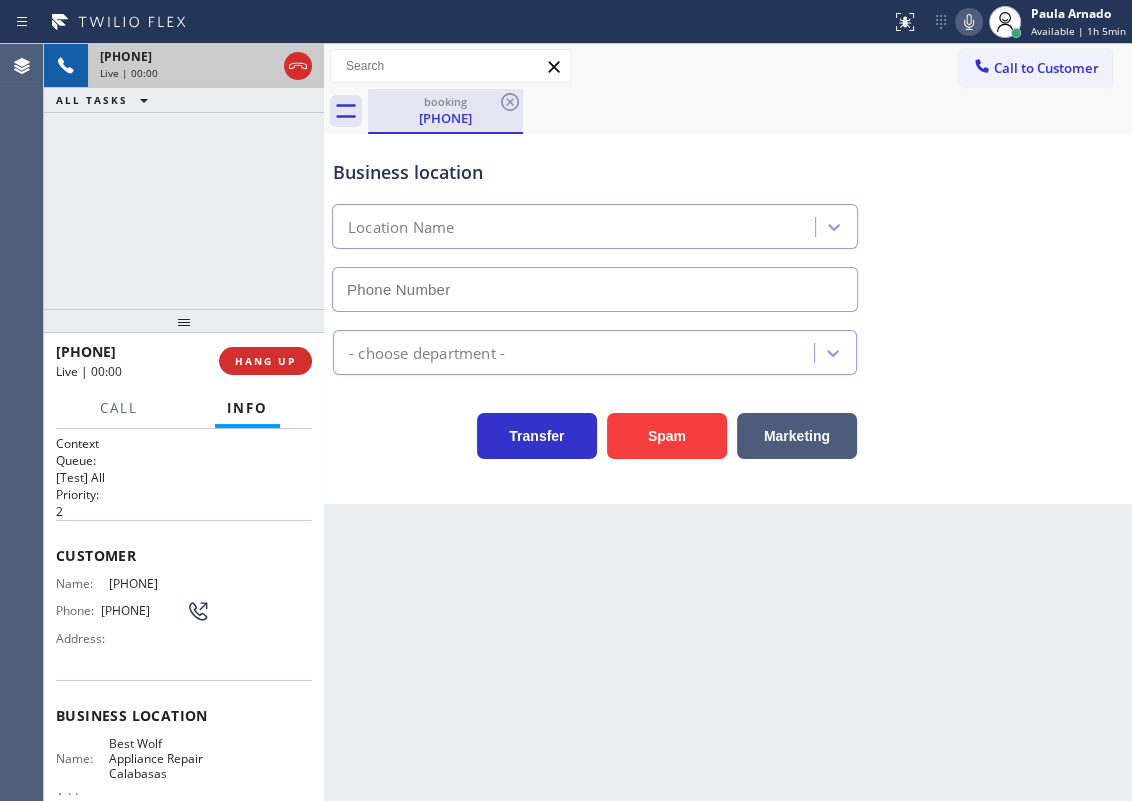 type on "(818) 699-0485" 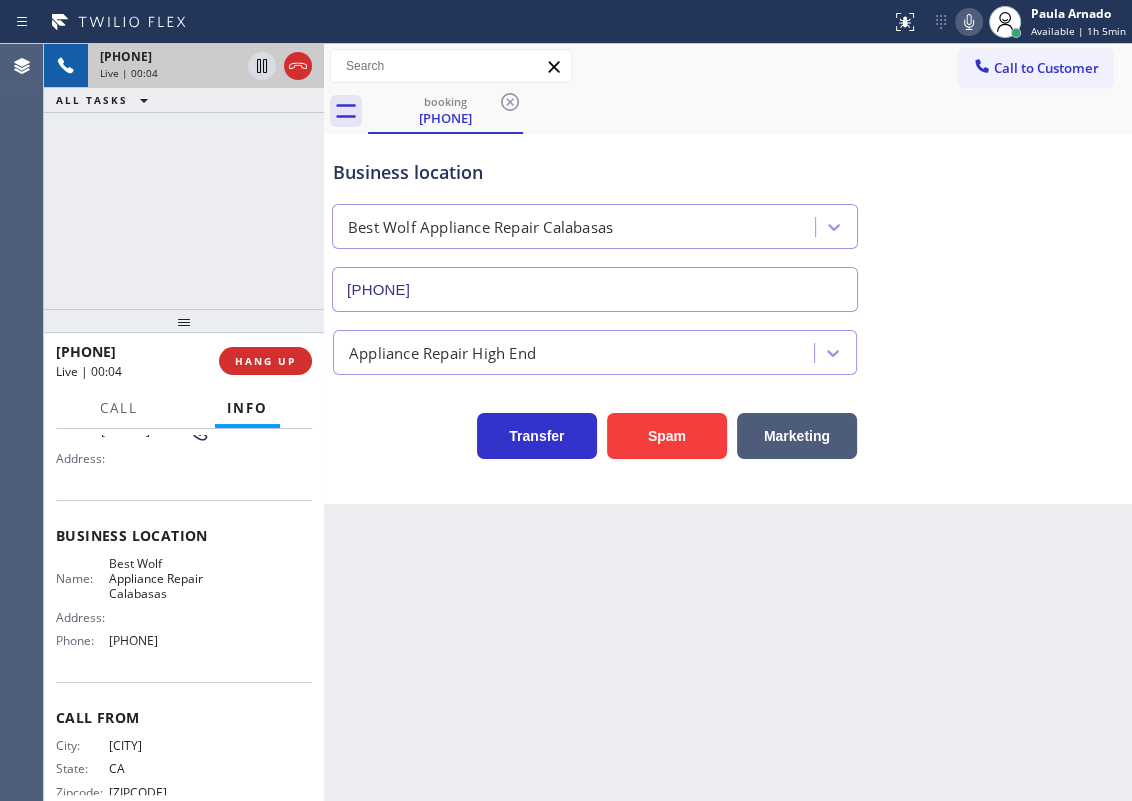 scroll, scrollTop: 181, scrollLeft: 0, axis: vertical 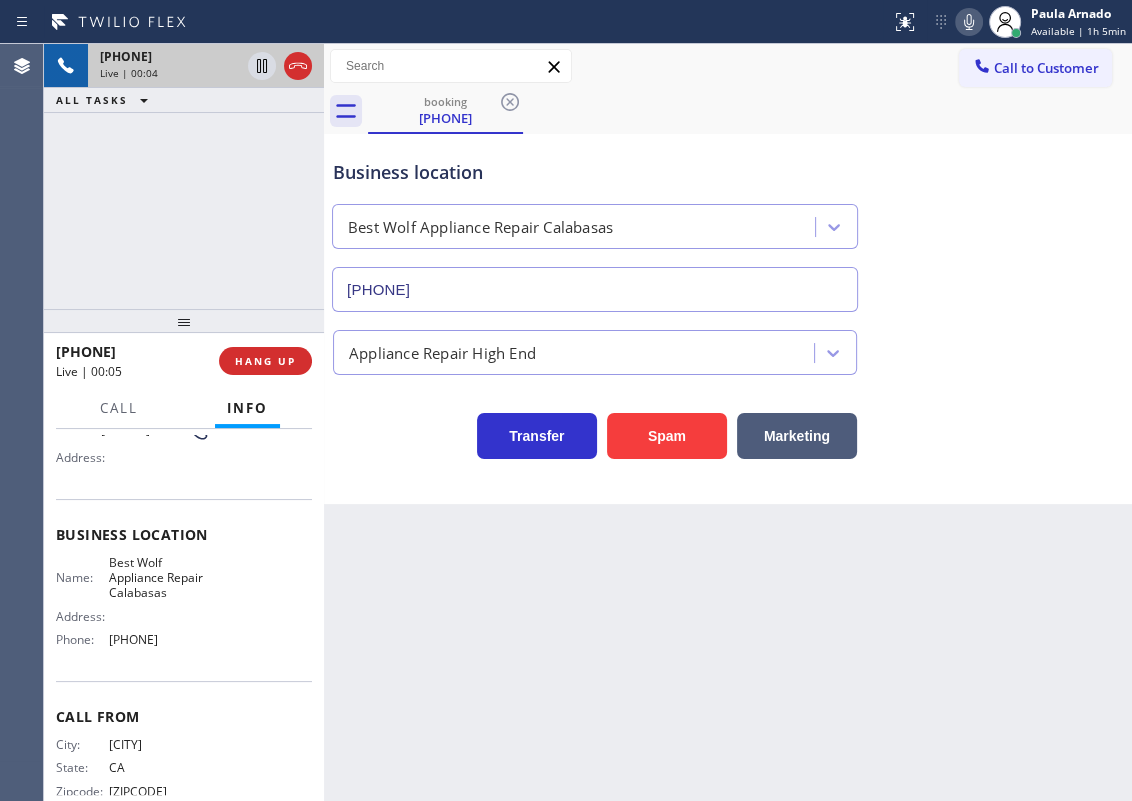 click on "Best Wolf Appliance Repair Calabasas" at bounding box center (159, 578) 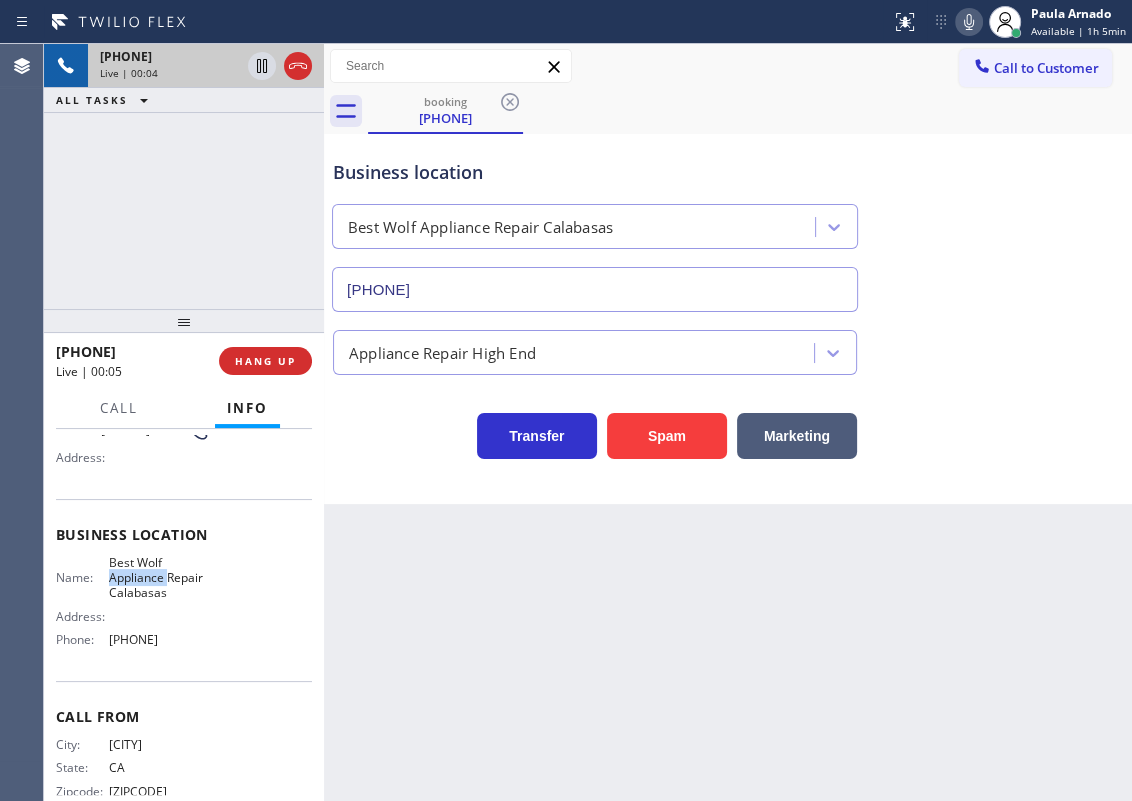 click on "Best Wolf Appliance Repair Calabasas" at bounding box center (159, 578) 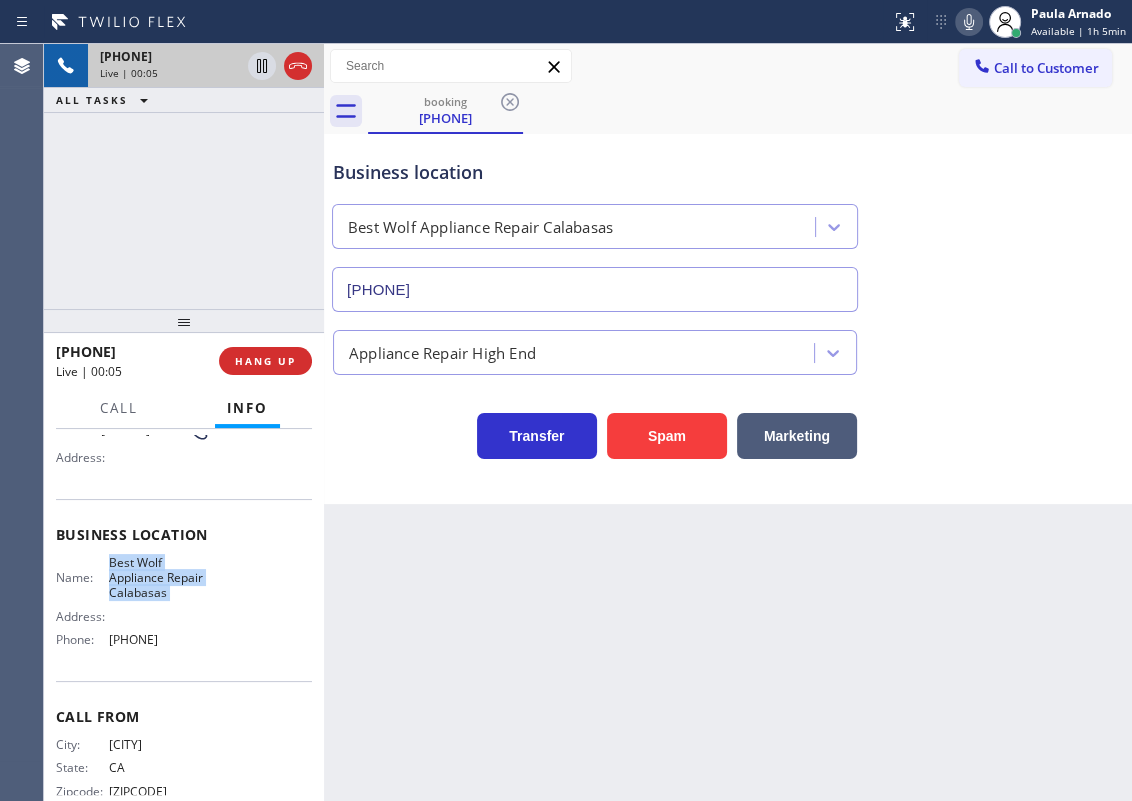 click on "Best Wolf Appliance Repair Calabasas" at bounding box center [159, 578] 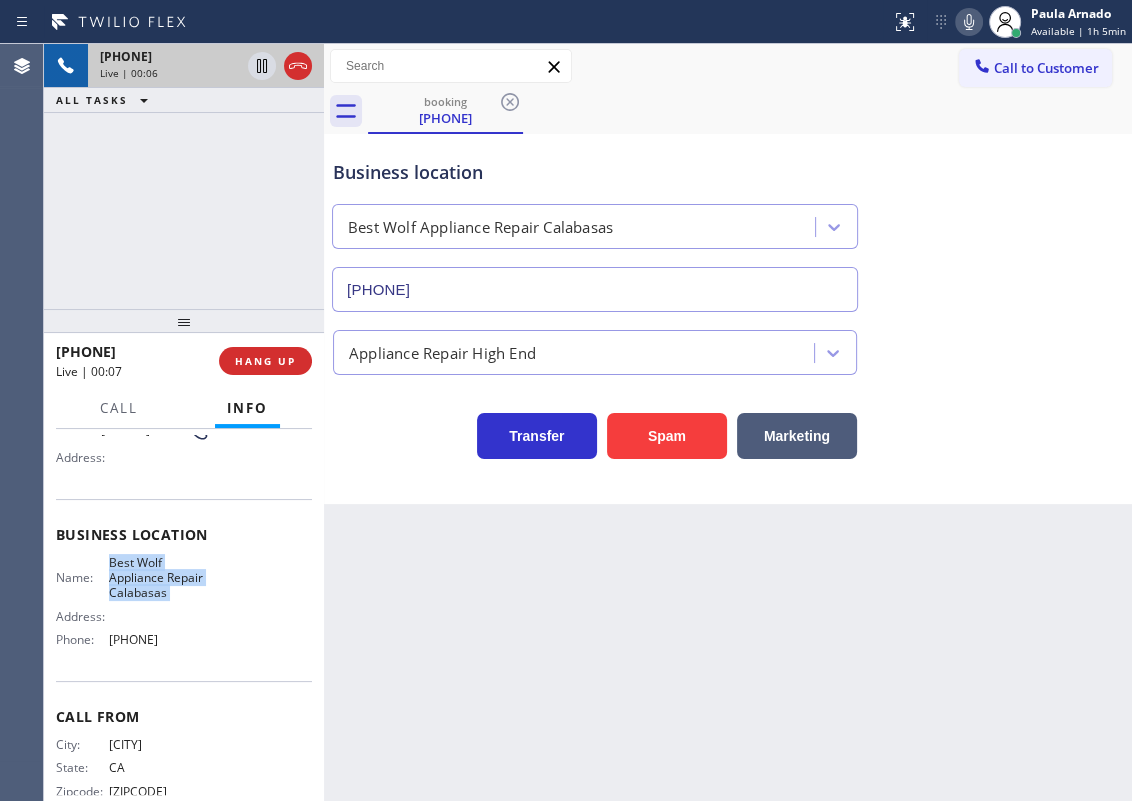 click on "(818) 699-0485" at bounding box center (595, 289) 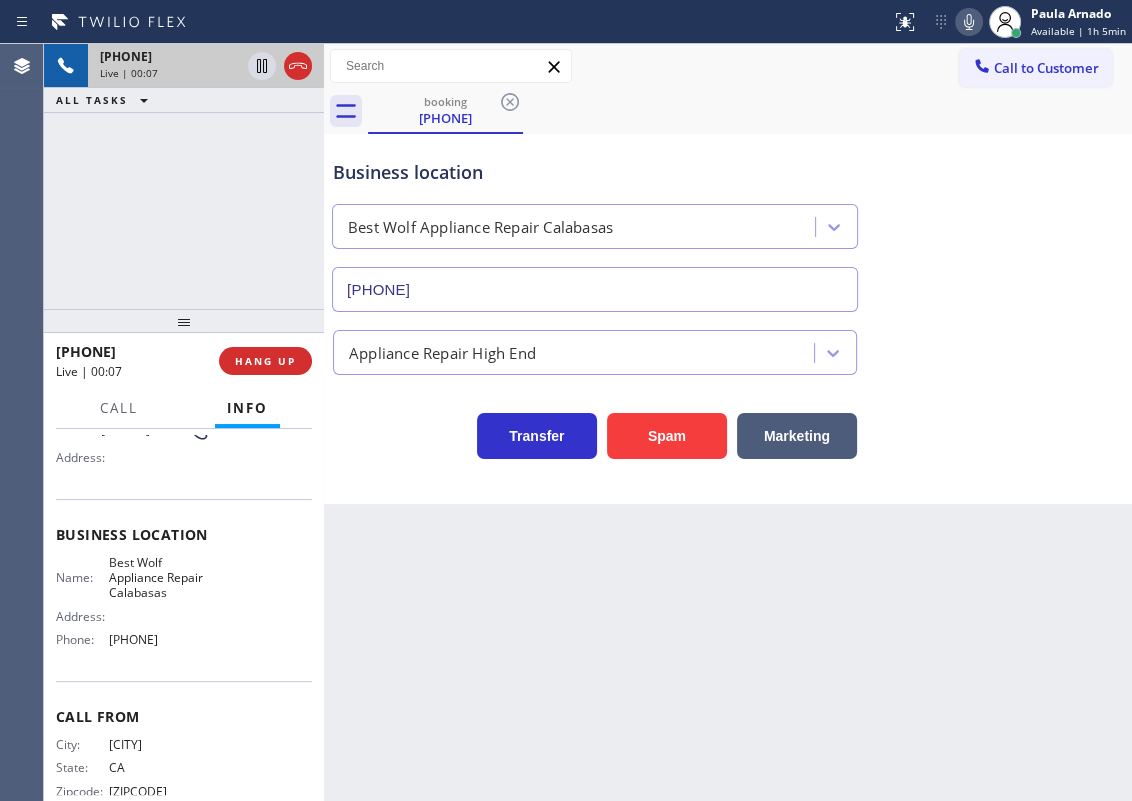 click on "(818) 699-0485" at bounding box center [595, 289] 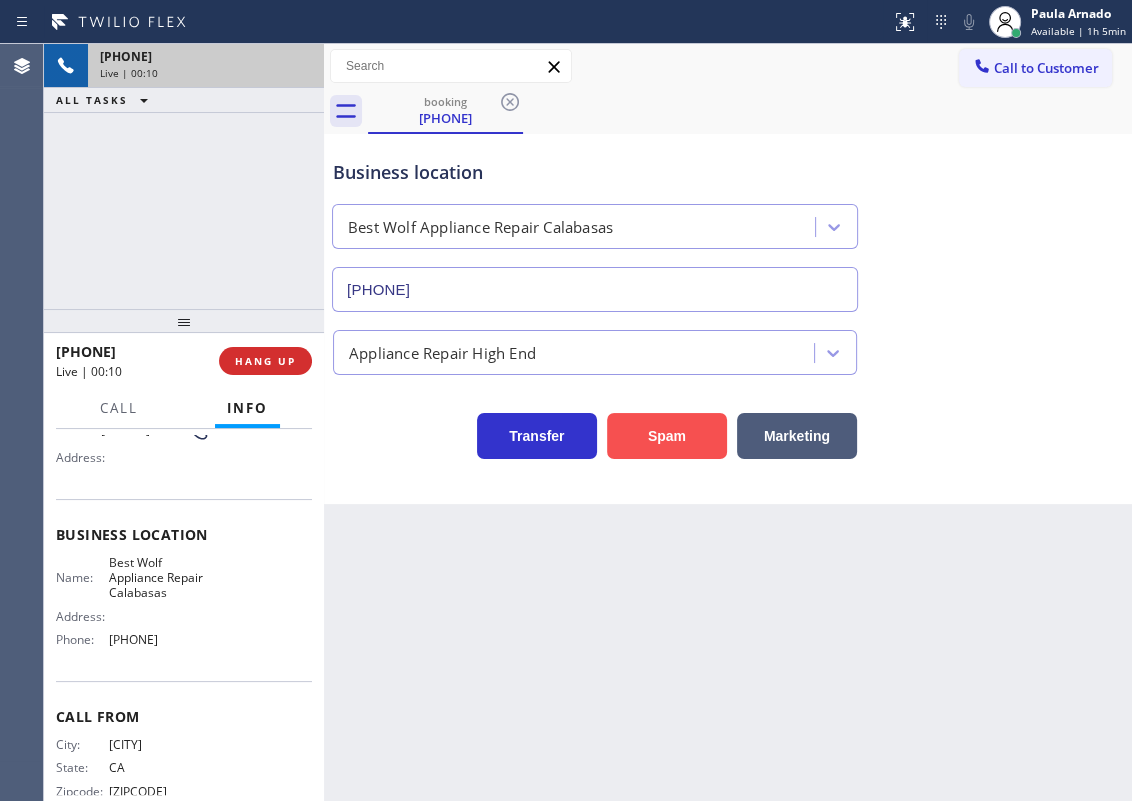 click on "Spam" at bounding box center (667, 436) 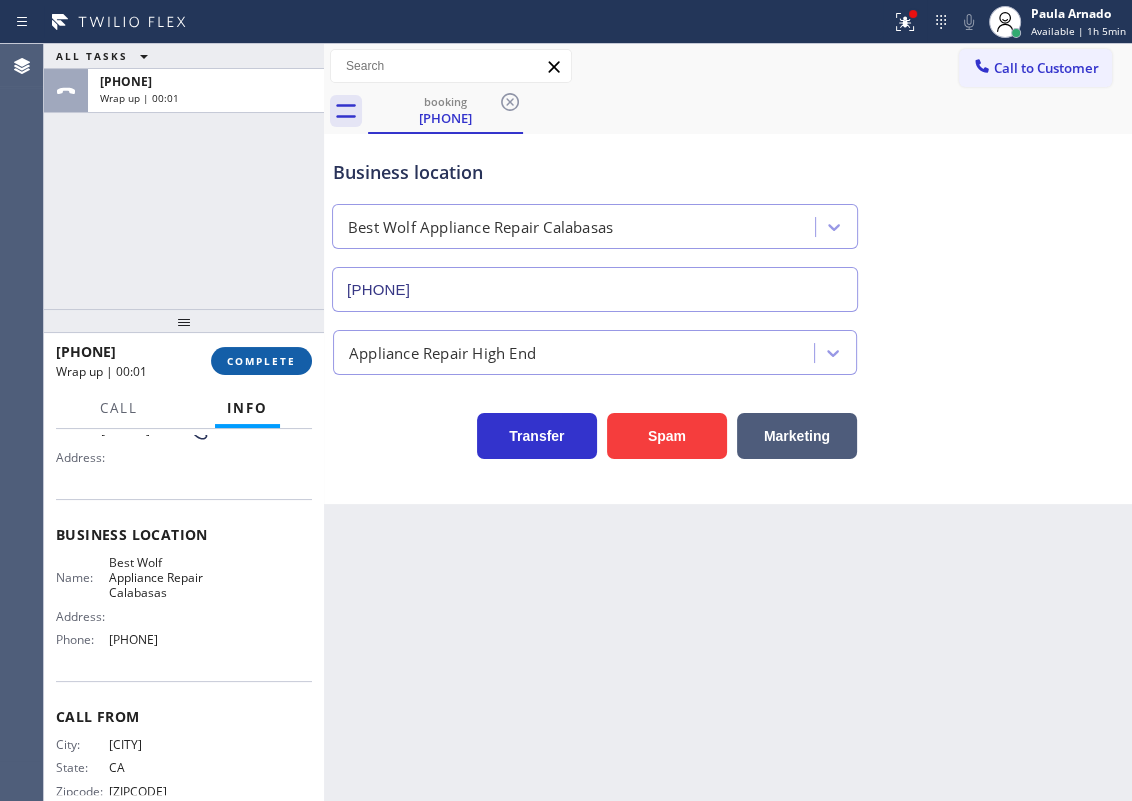 click on "COMPLETE" at bounding box center [261, 361] 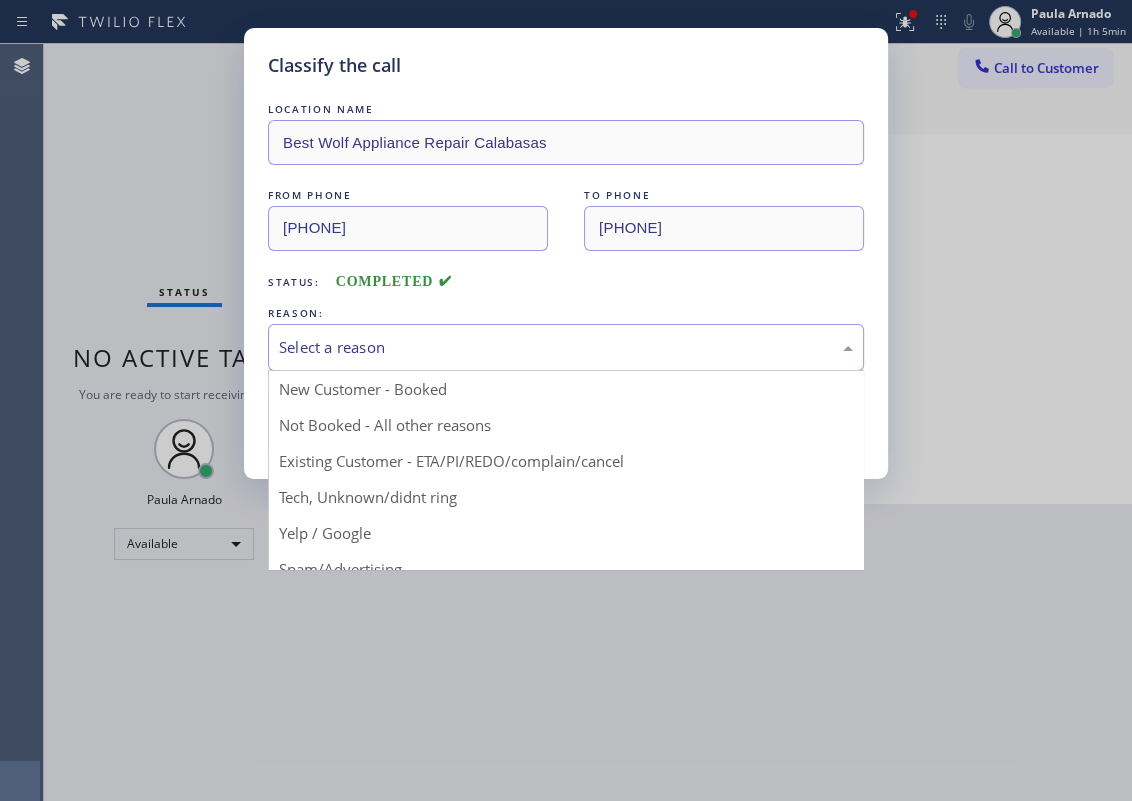 click on "Select a reason" at bounding box center [566, 347] 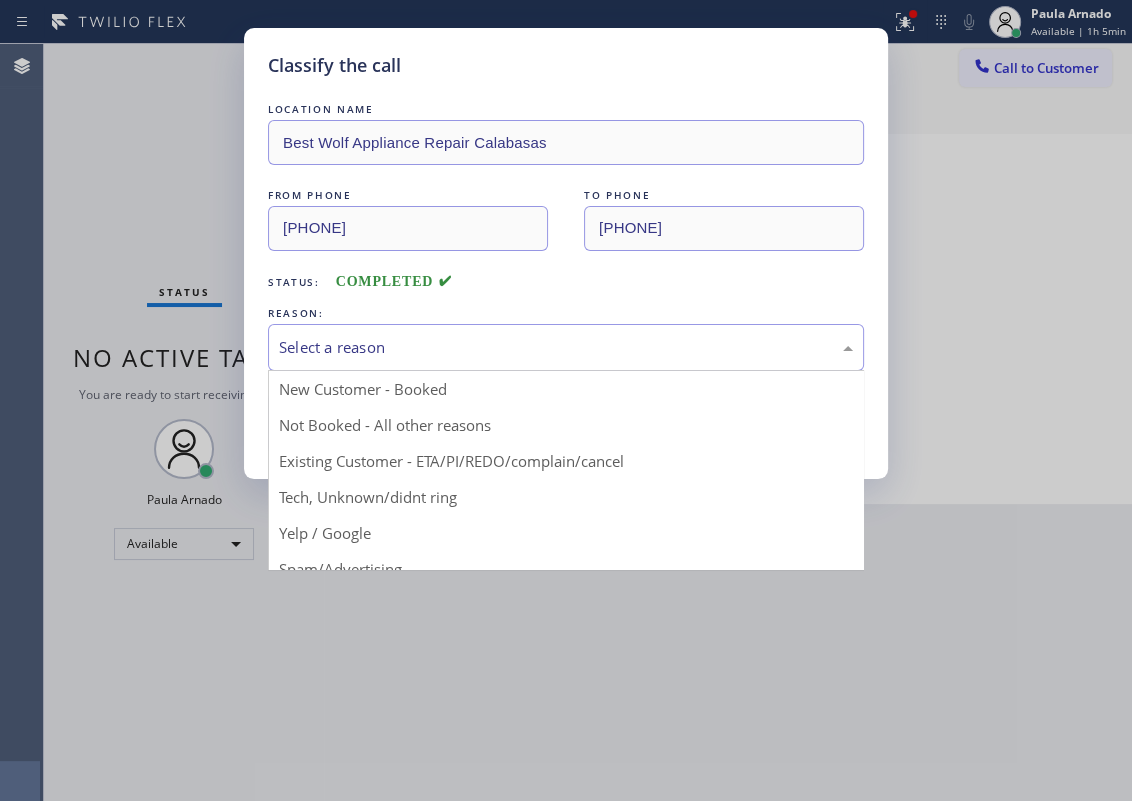 drag, startPoint x: 451, startPoint y: 499, endPoint x: 443, endPoint y: 487, distance: 14.422205 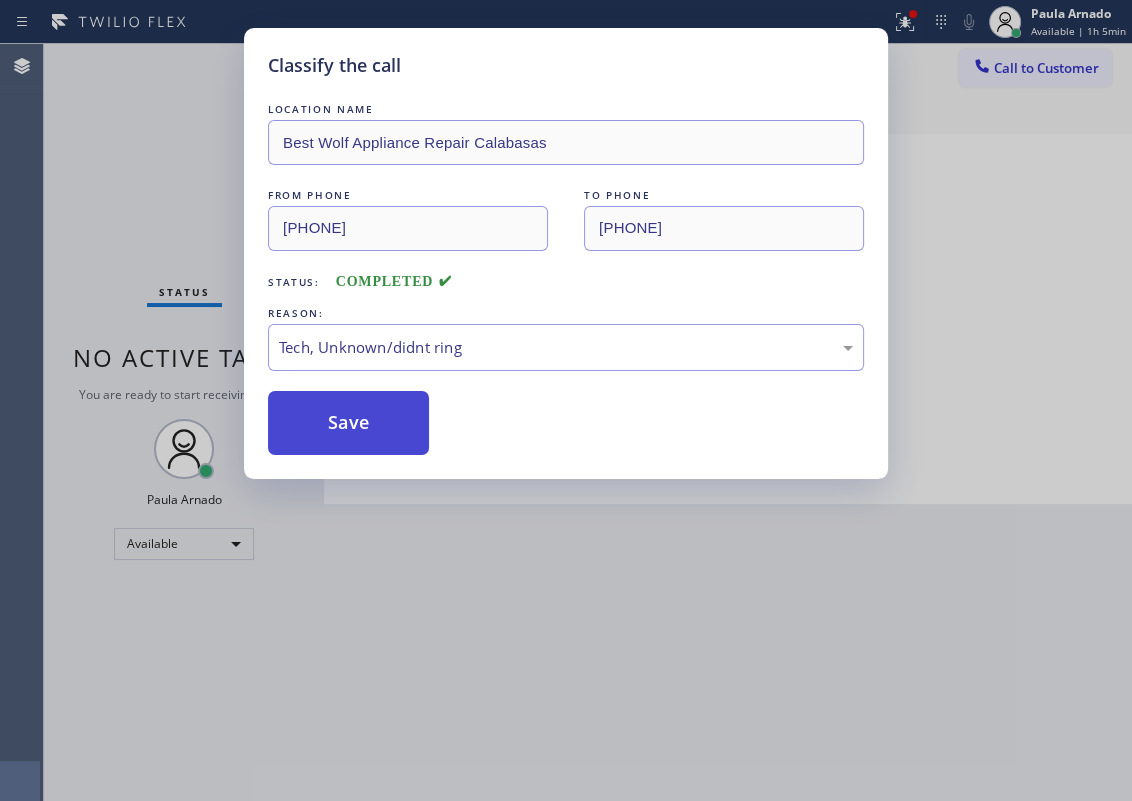 click on "Save" at bounding box center (348, 423) 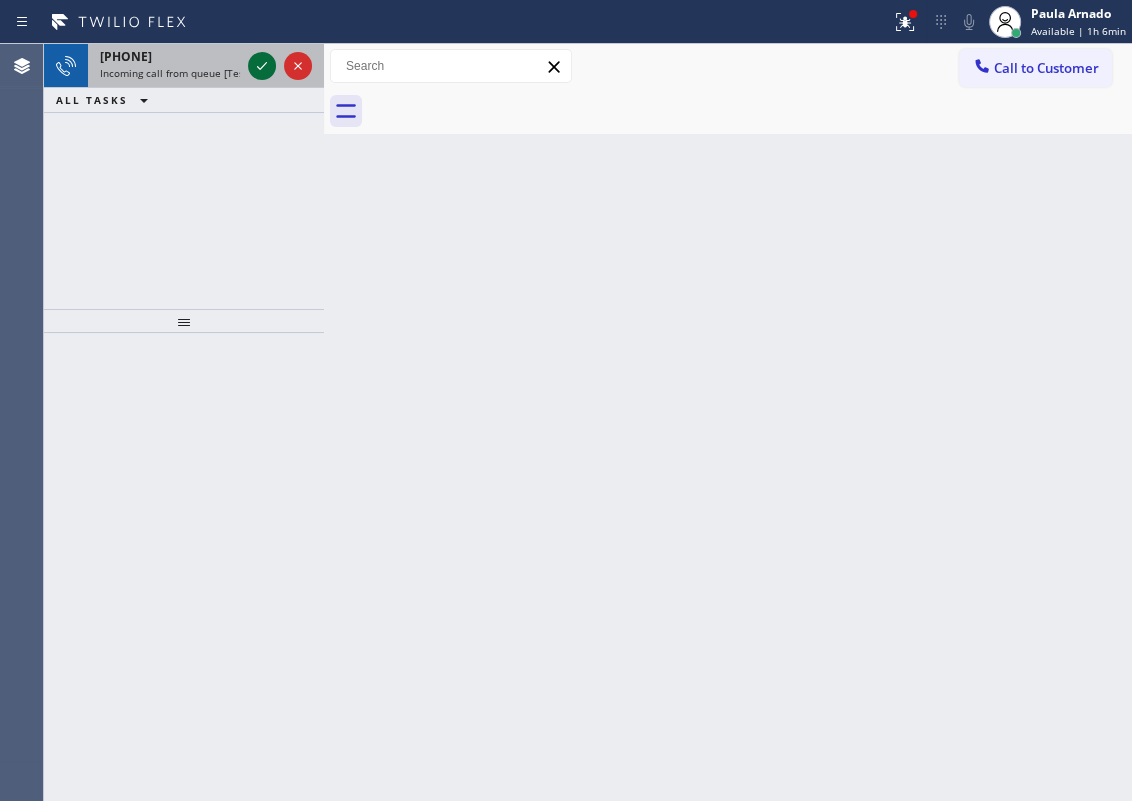 click 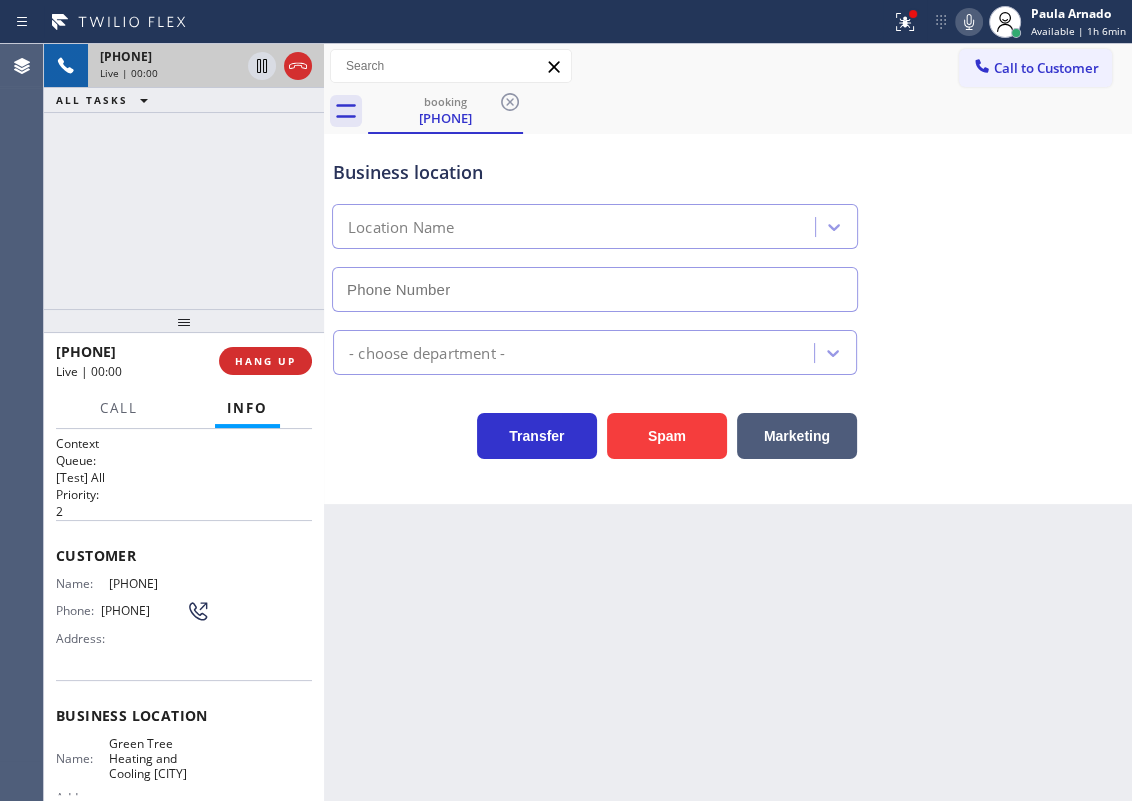 type on "(805) 608-4608" 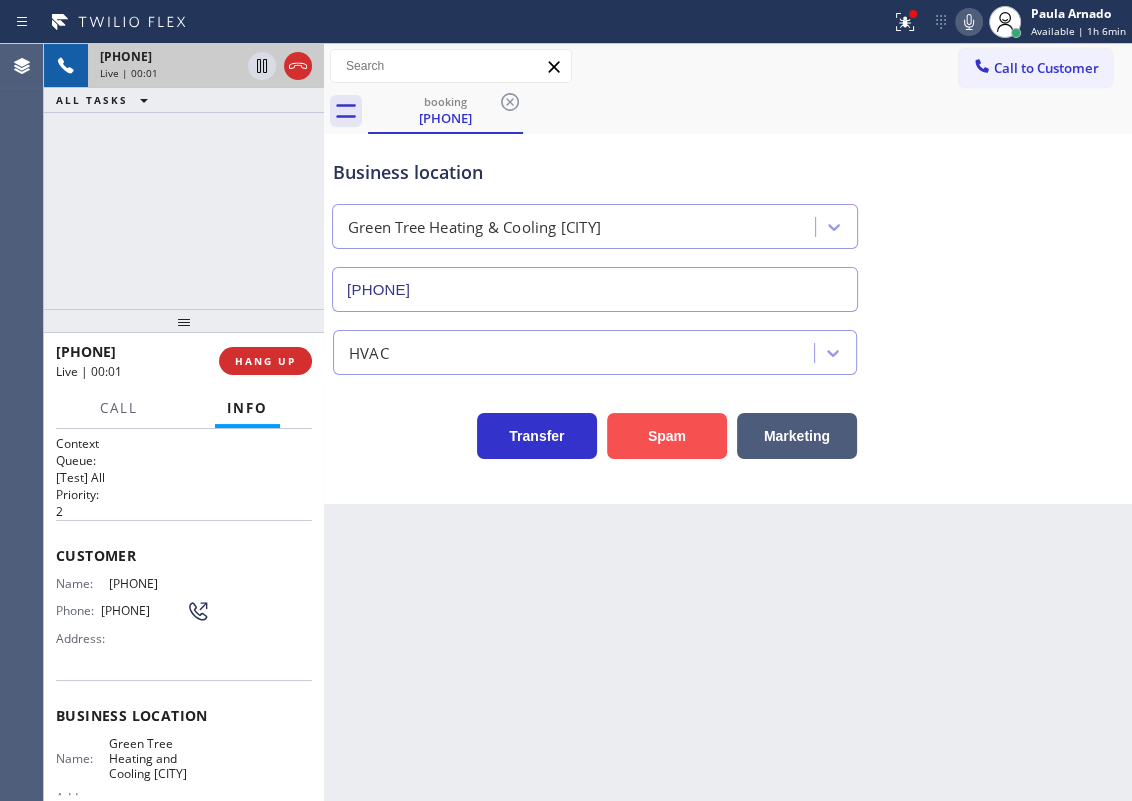 click on "Spam" at bounding box center (667, 436) 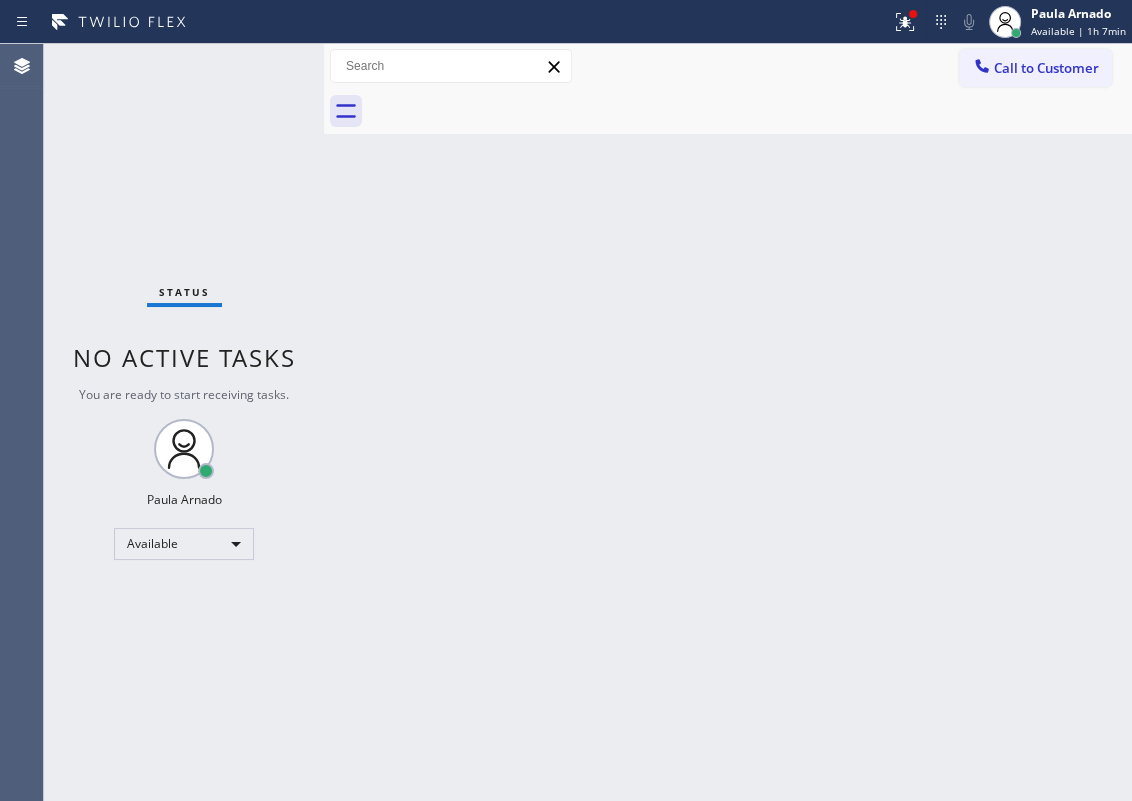 click on "Back to Dashboard Change Sender ID Customers Technicians Select a contact Outbound call Technician Search Technician Your caller id phone number Your caller id phone number Call Technician info Name   Phone none Address none Change Sender ID HVAC +18559994417 5 Star Appliance +18557314952 Appliance Repair +18554611149 Plumbing +18889090120 Air Duct Cleaning +18006865038  Electricians +18005688664 Cancel Change Check personal SMS Reset Change No tabs Call to Customer Outbound call Location Search location Your caller id phone number Customer number Call Outbound call Technician Search Technician Your caller id phone number Your caller id phone number Call" at bounding box center (728, 422) 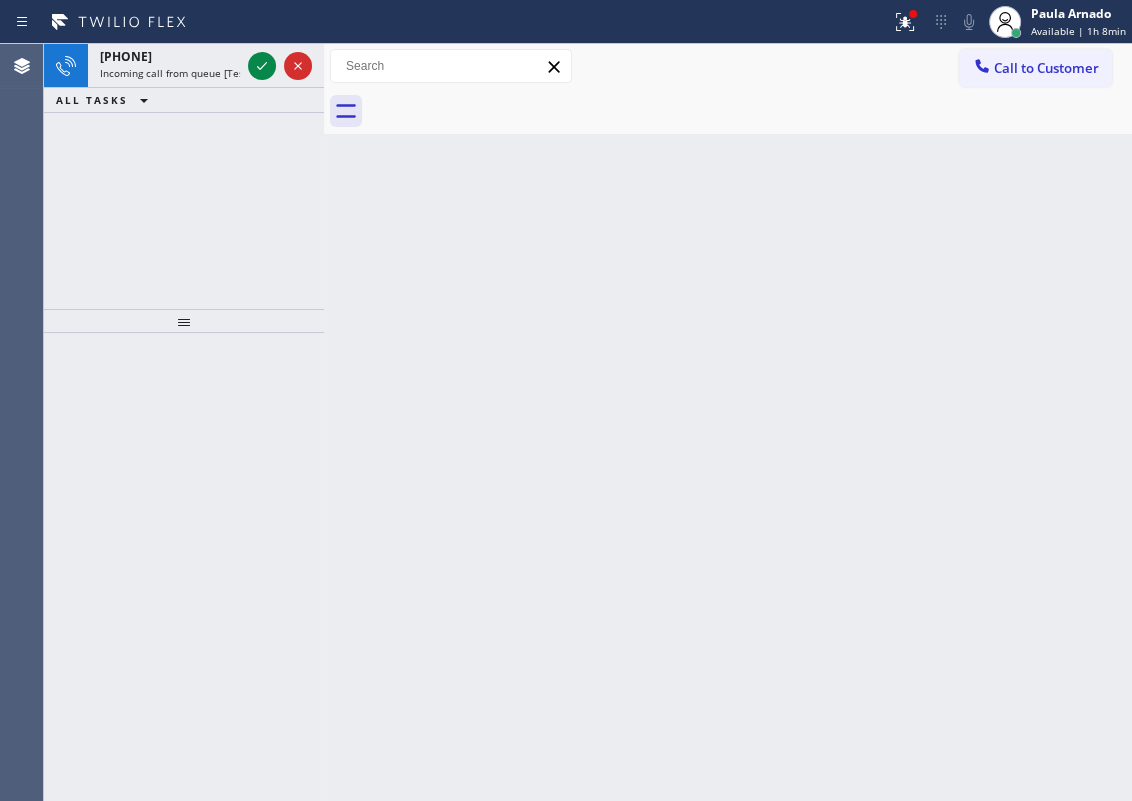 click on "Back to Dashboard Change Sender ID Customers Technicians Select a contact Outbound call Technician Search Technician Your caller id phone number Your caller id phone number Call Technician info Name   Phone none Address none Change Sender ID HVAC +18559994417 5 Star Appliance +18557314952 Appliance Repair +18554611149 Plumbing +18889090120 Air Duct Cleaning +18006865038  Electricians +18005688664 Cancel Change Check personal SMS Reset Change No tabs Call to Customer Outbound call Location Search location Your caller id phone number Customer number Call Outbound call Technician Search Technician Your caller id phone number Your caller id phone number Call" at bounding box center [728, 422] 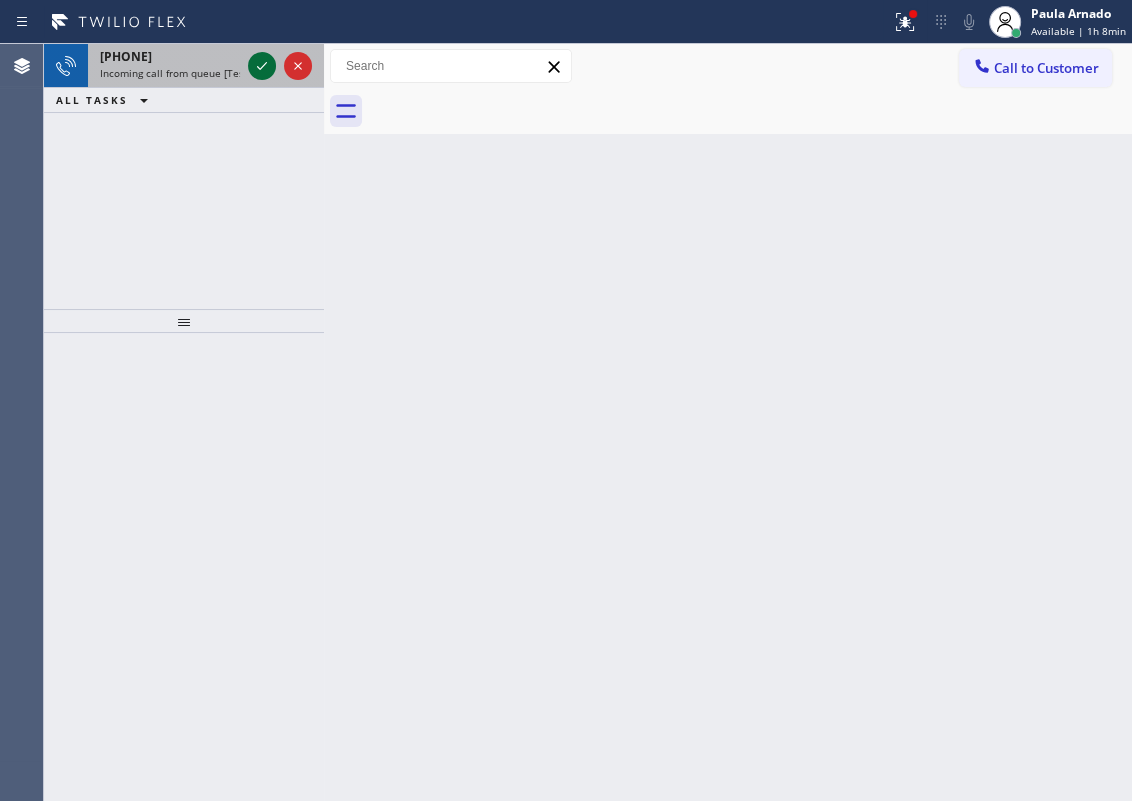 click 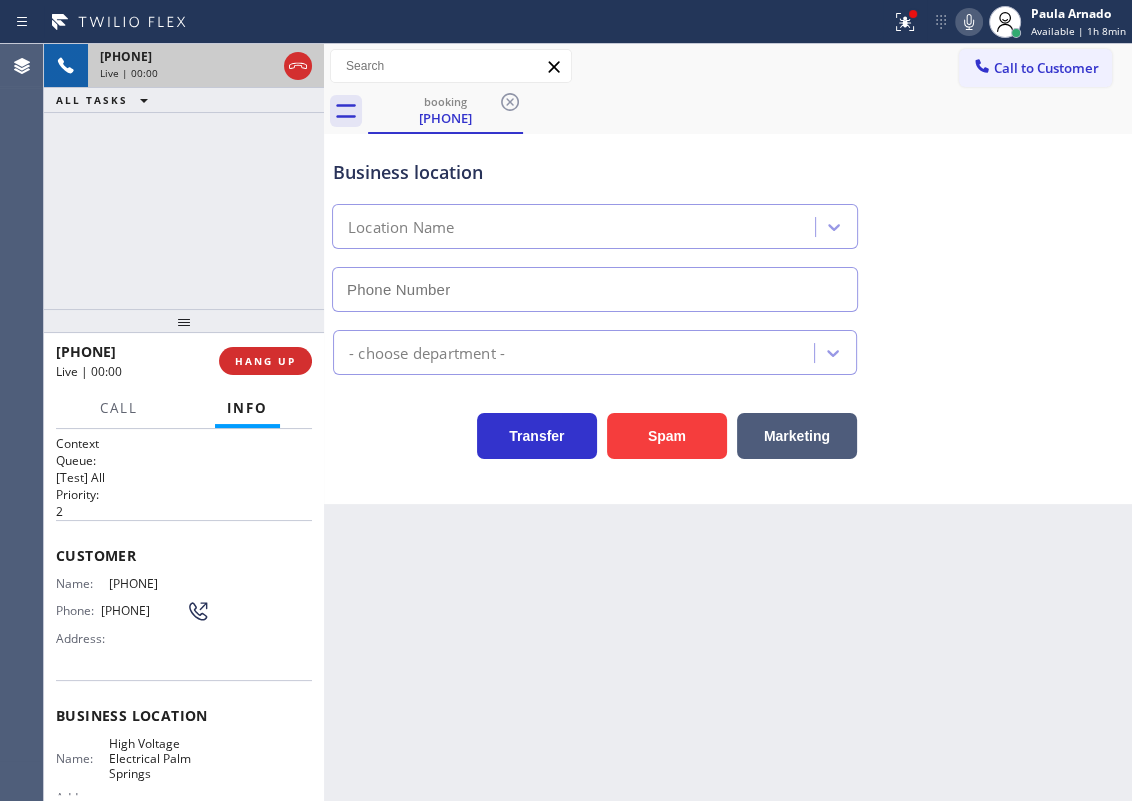 type on "(760) 388-9800" 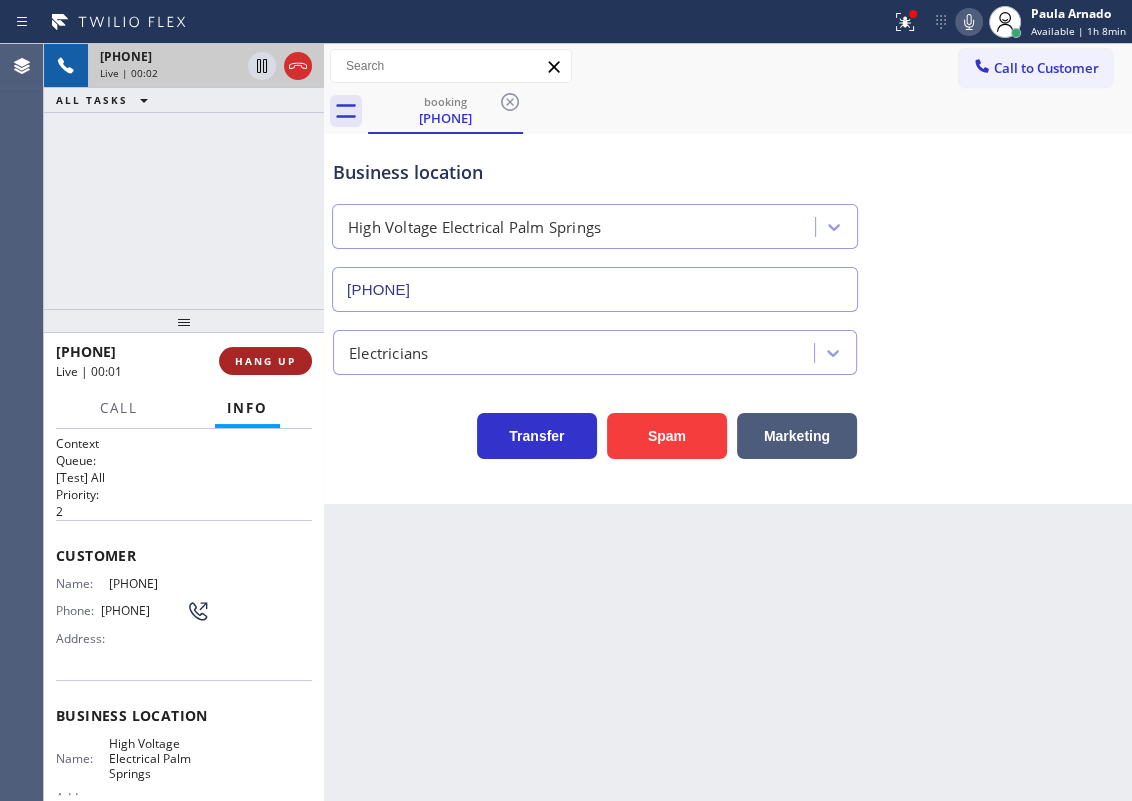 click on "HANG UP" at bounding box center [265, 361] 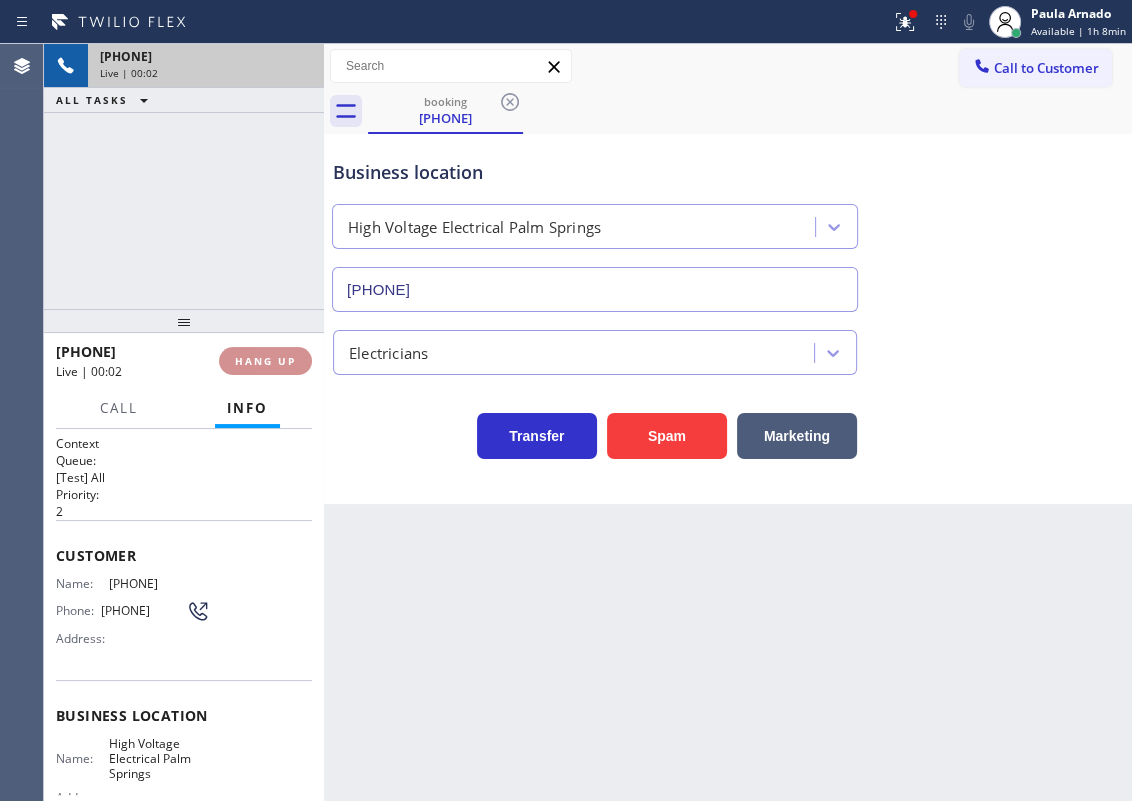 click on "HANG UP" at bounding box center [265, 361] 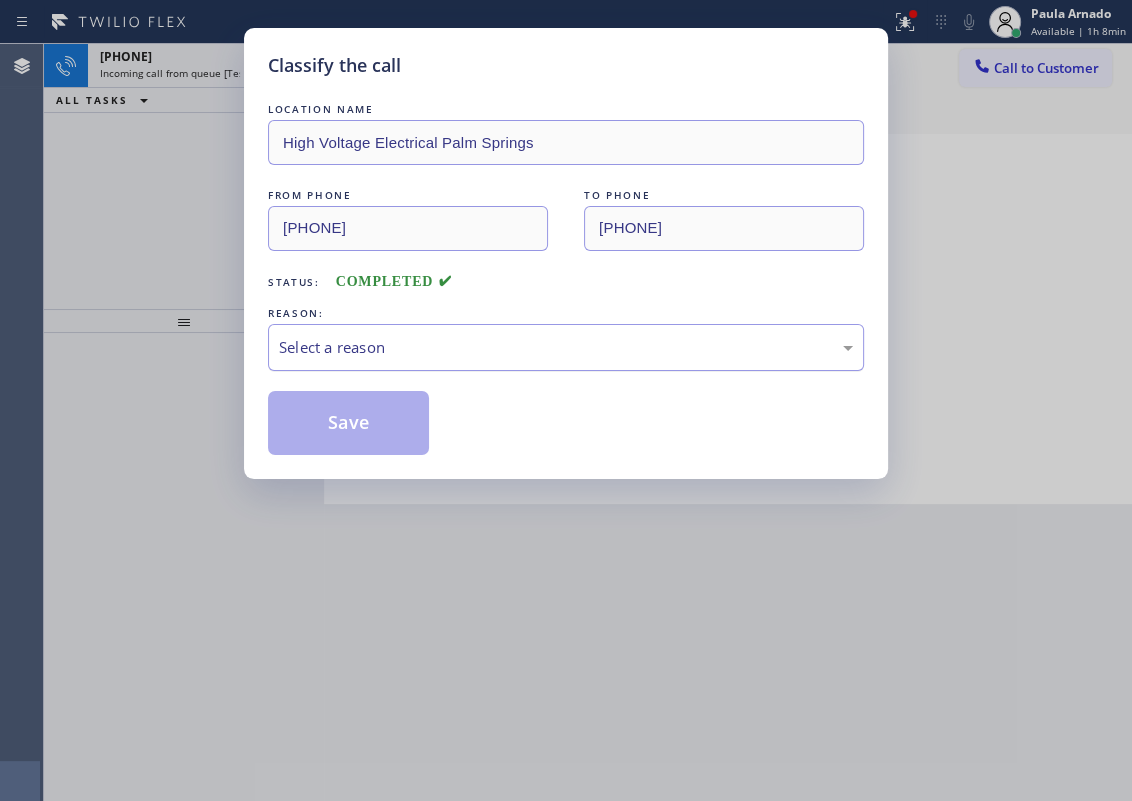 click on "Select a reason" at bounding box center [566, 347] 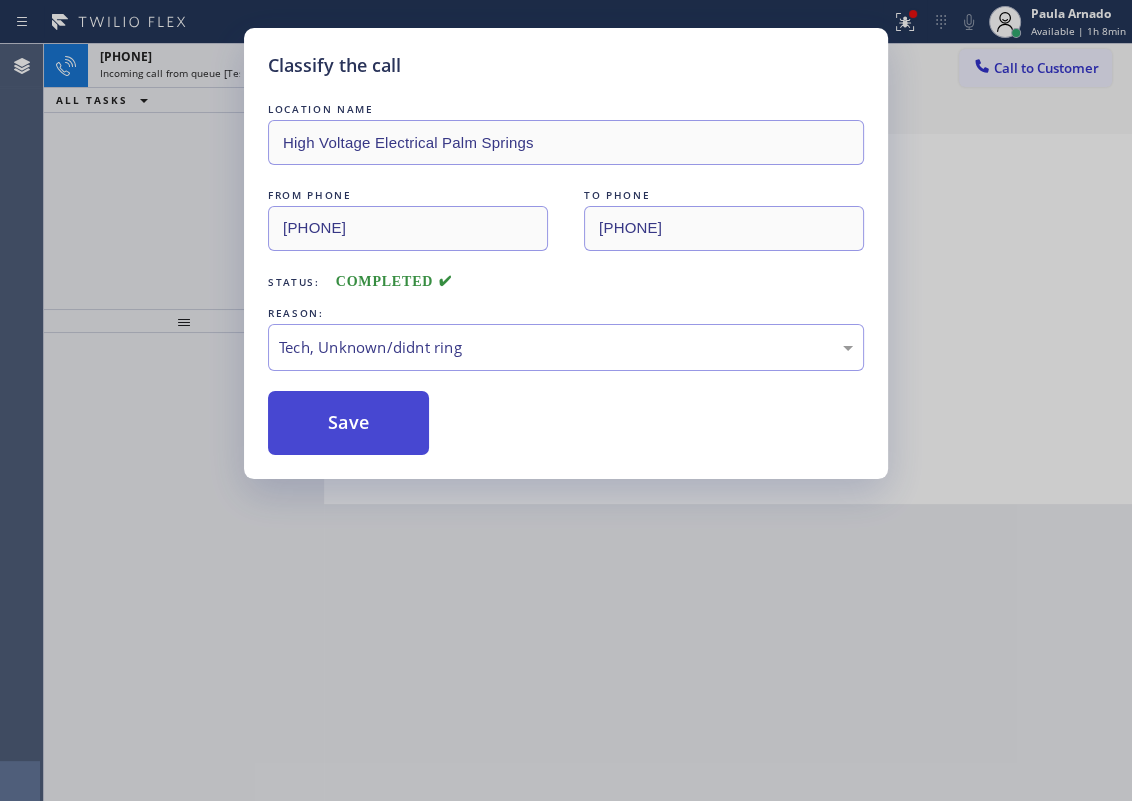 click on "Save" at bounding box center (348, 423) 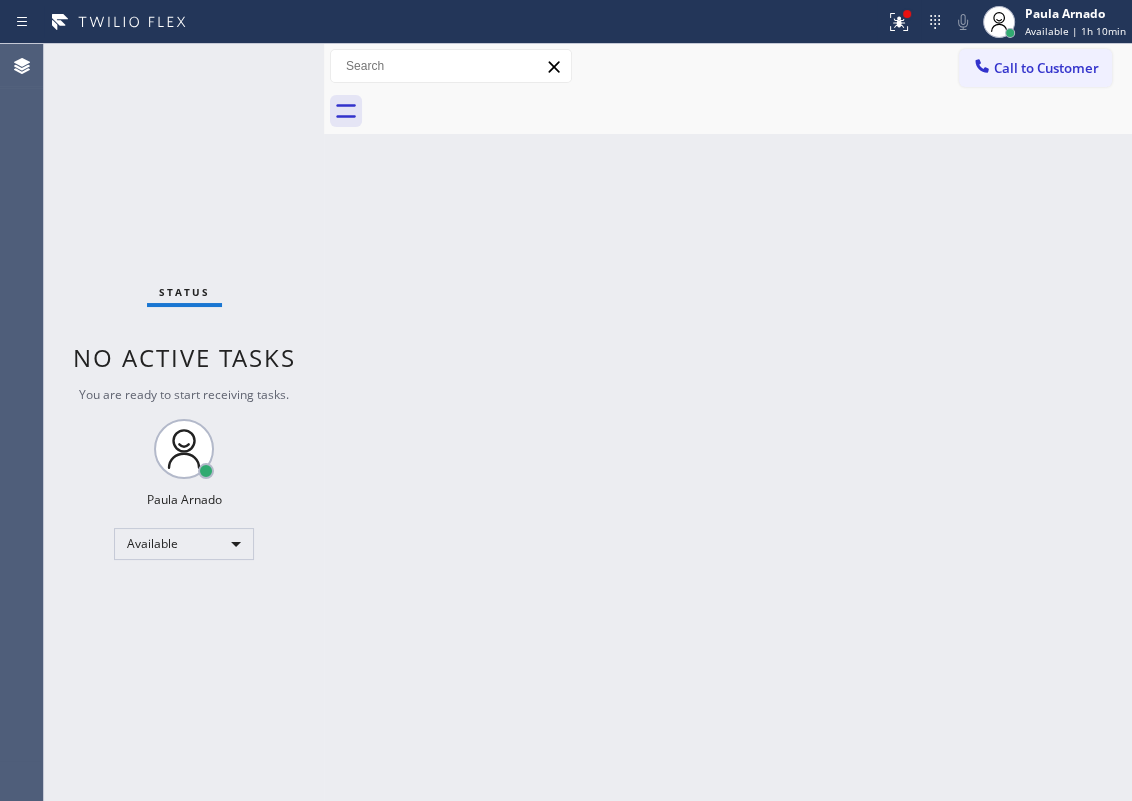 drag, startPoint x: 1035, startPoint y: 360, endPoint x: 1035, endPoint y: 371, distance: 11 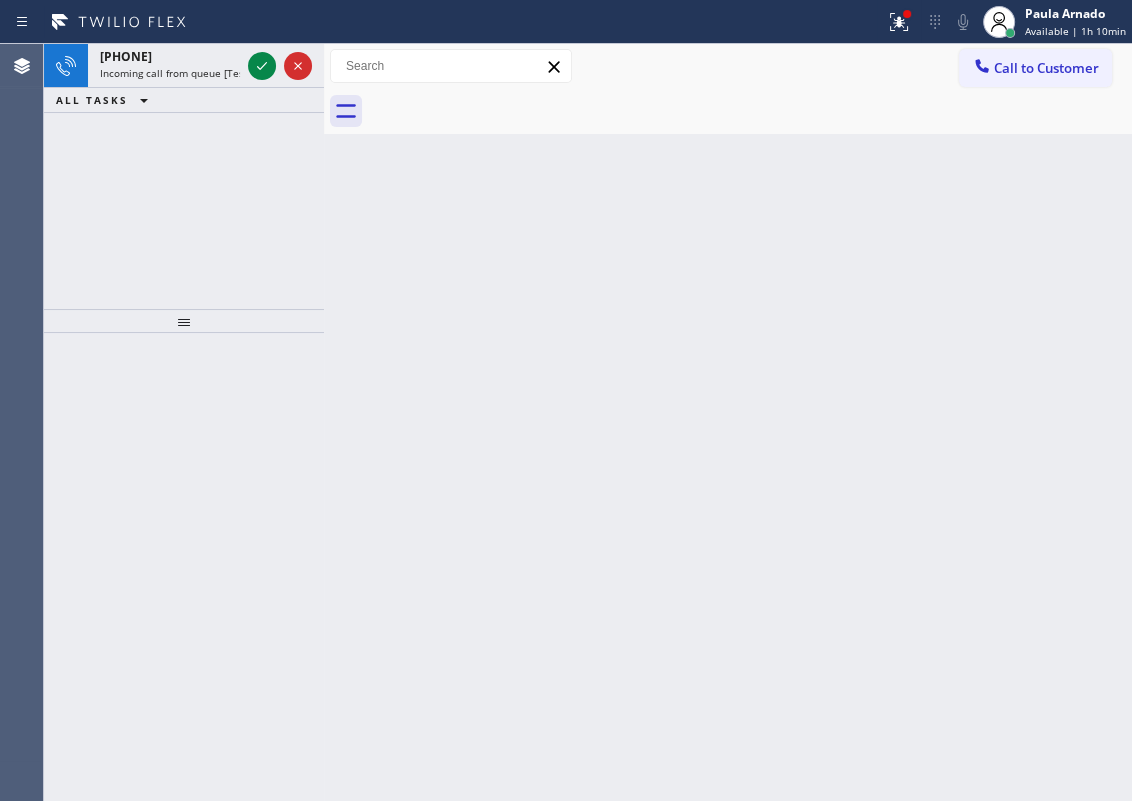click on "Back to Dashboard Change Sender ID Customers Technicians Select a contact Outbound call Technician Search Technician Your caller id phone number Your caller id phone number Call Technician info Name   Phone none Address none Change Sender ID HVAC +18559994417 5 Star Appliance +18557314952 Appliance Repair +18554611149 Plumbing +18889090120 Air Duct Cleaning +18006865038  Electricians +18005688664 Cancel Change Check personal SMS Reset Change No tabs Call to Customer Outbound call Location Search location Your caller id phone number Customer number Call Outbound call Technician Search Technician Your caller id phone number Your caller id phone number Call" at bounding box center (728, 422) 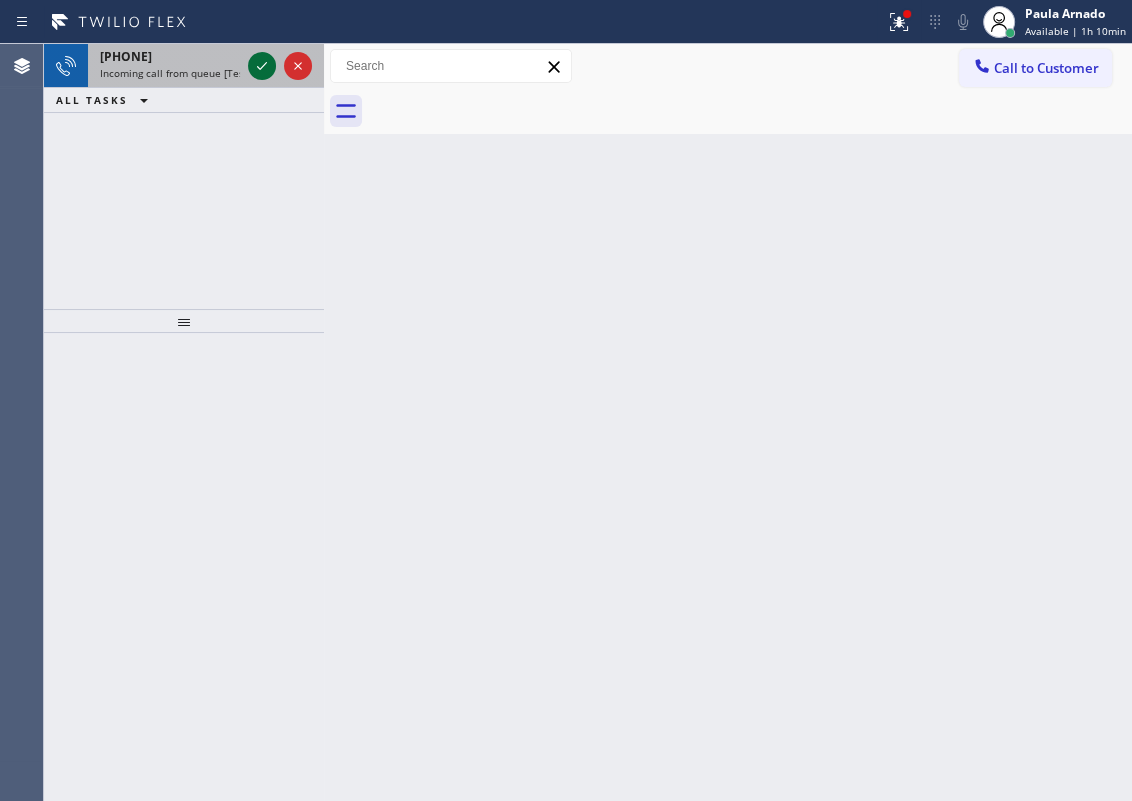 click 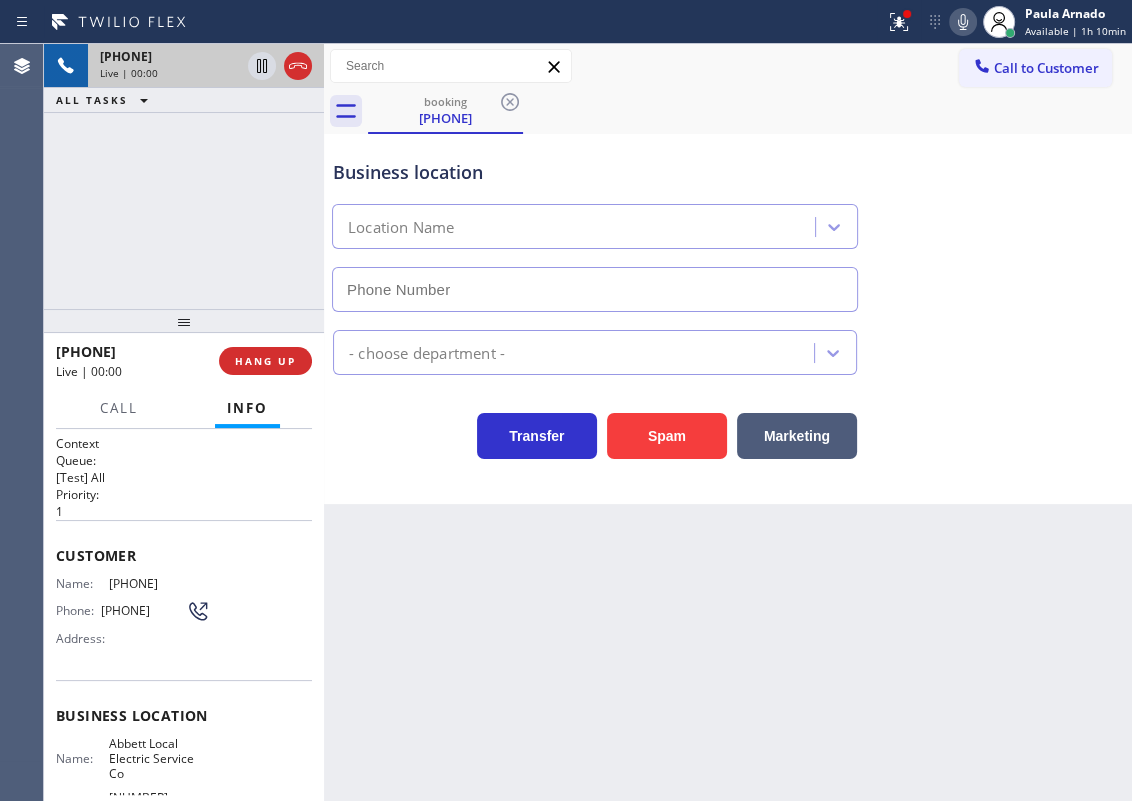 type on "(415) 877-6212" 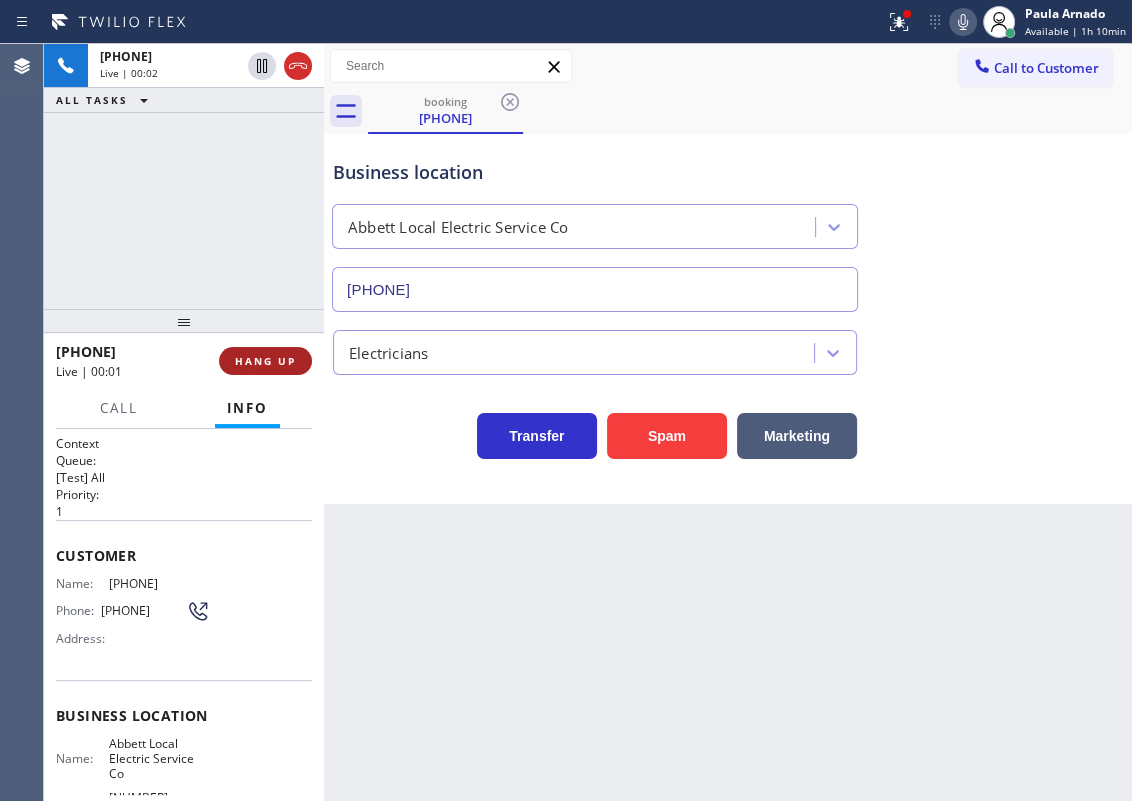 click on "HANG UP" at bounding box center [265, 361] 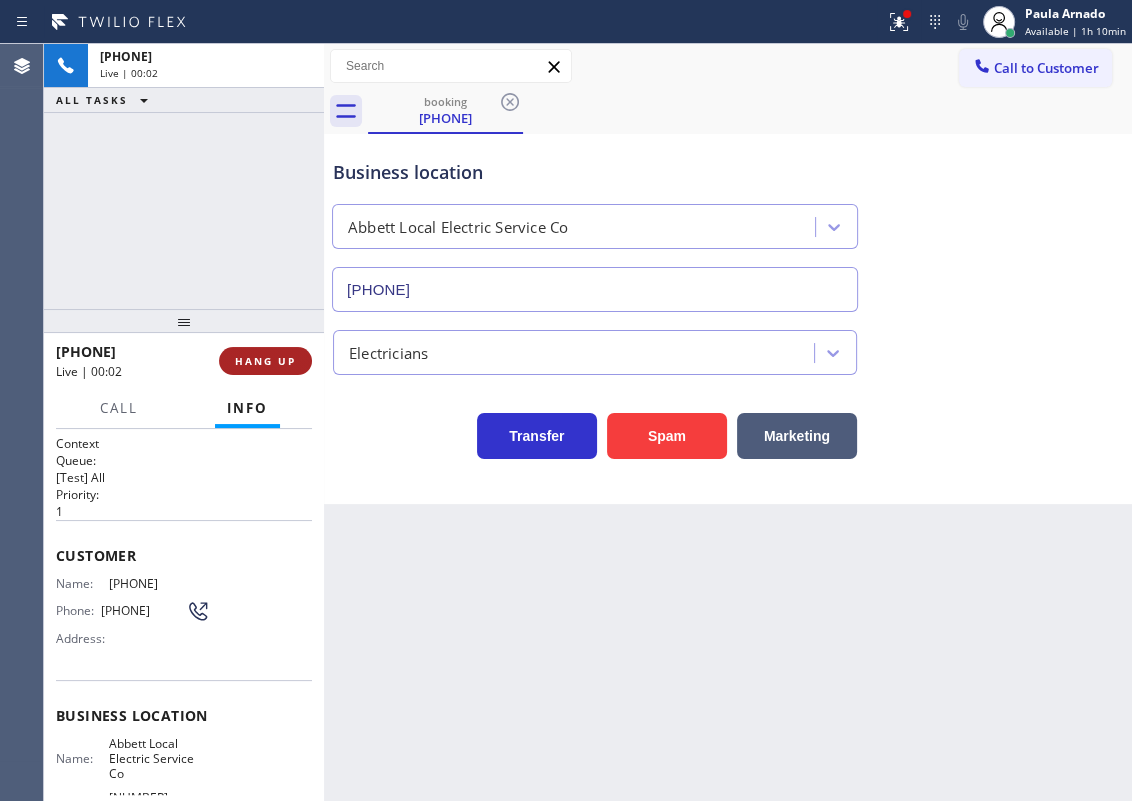 click on "HANG UP" at bounding box center (265, 361) 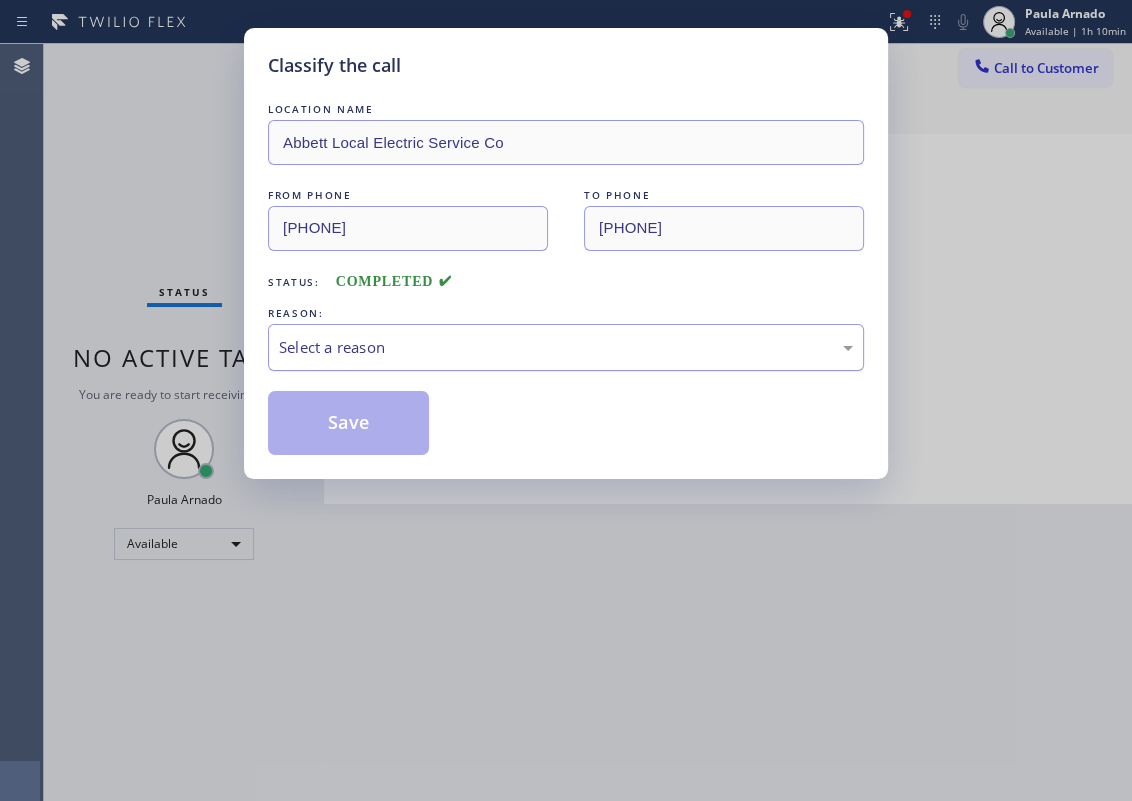 click on "Select a reason" at bounding box center (566, 347) 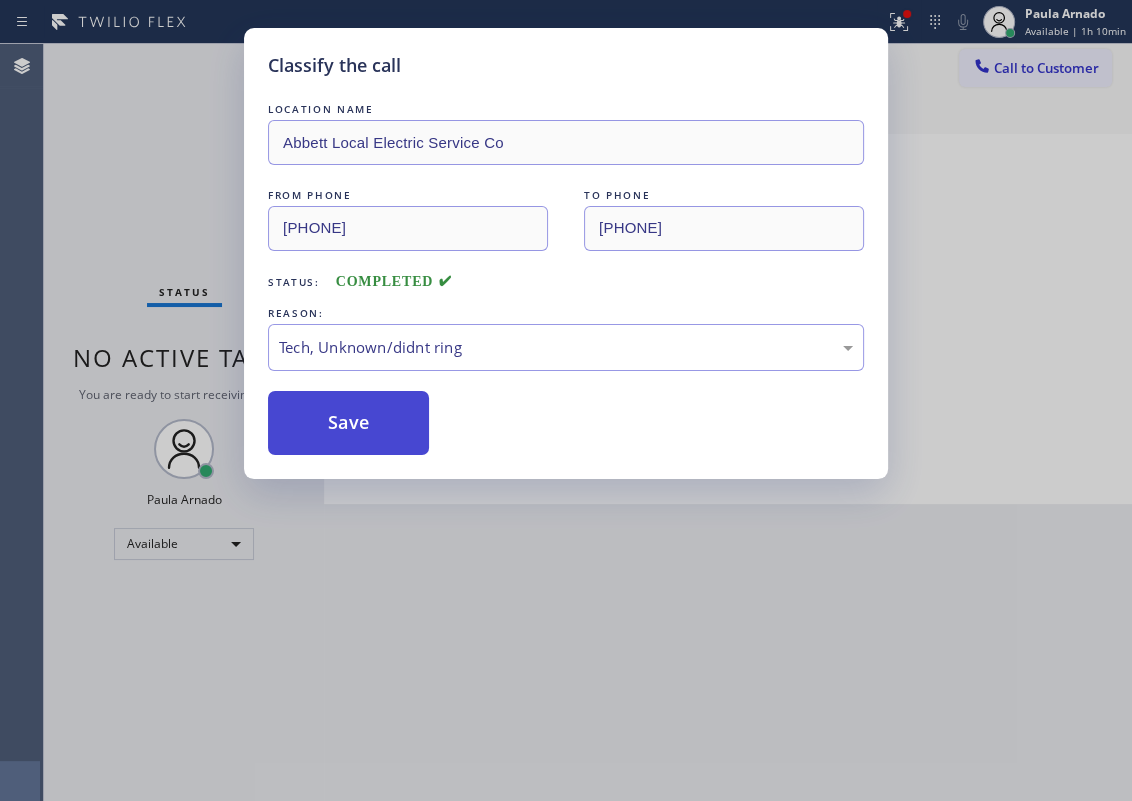 click on "Save" at bounding box center [348, 423] 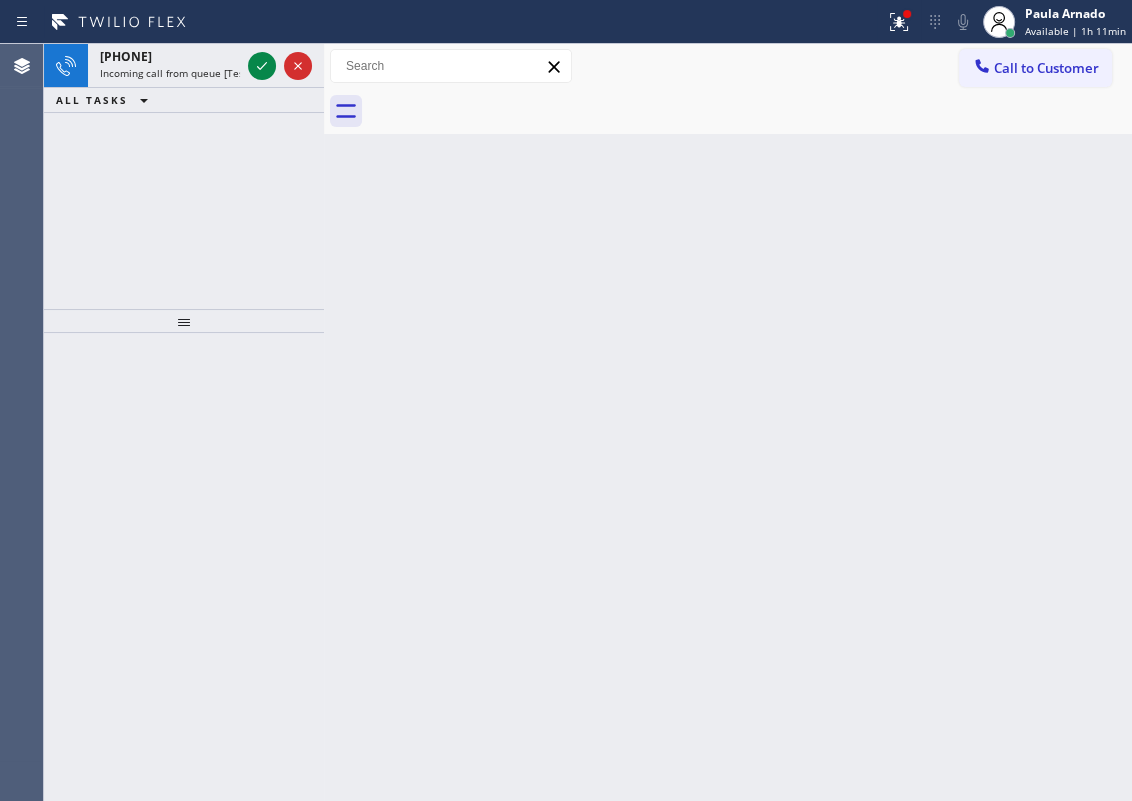 click on "Back to Dashboard Change Sender ID Customers Technicians Select a contact Outbound call Technician Search Technician Your caller id phone number Your caller id phone number Call Technician info Name   Phone none Address none Change Sender ID HVAC +18559994417 5 Star Appliance +18557314952 Appliance Repair +18554611149 Plumbing +18889090120 Air Duct Cleaning +18006865038  Electricians +18005688664 Cancel Change Check personal SMS Reset Change No tabs Call to Customer Outbound call Location Search location Your caller id phone number Customer number Call Outbound call Technician Search Technician Your caller id phone number Your caller id phone number Call" at bounding box center [728, 422] 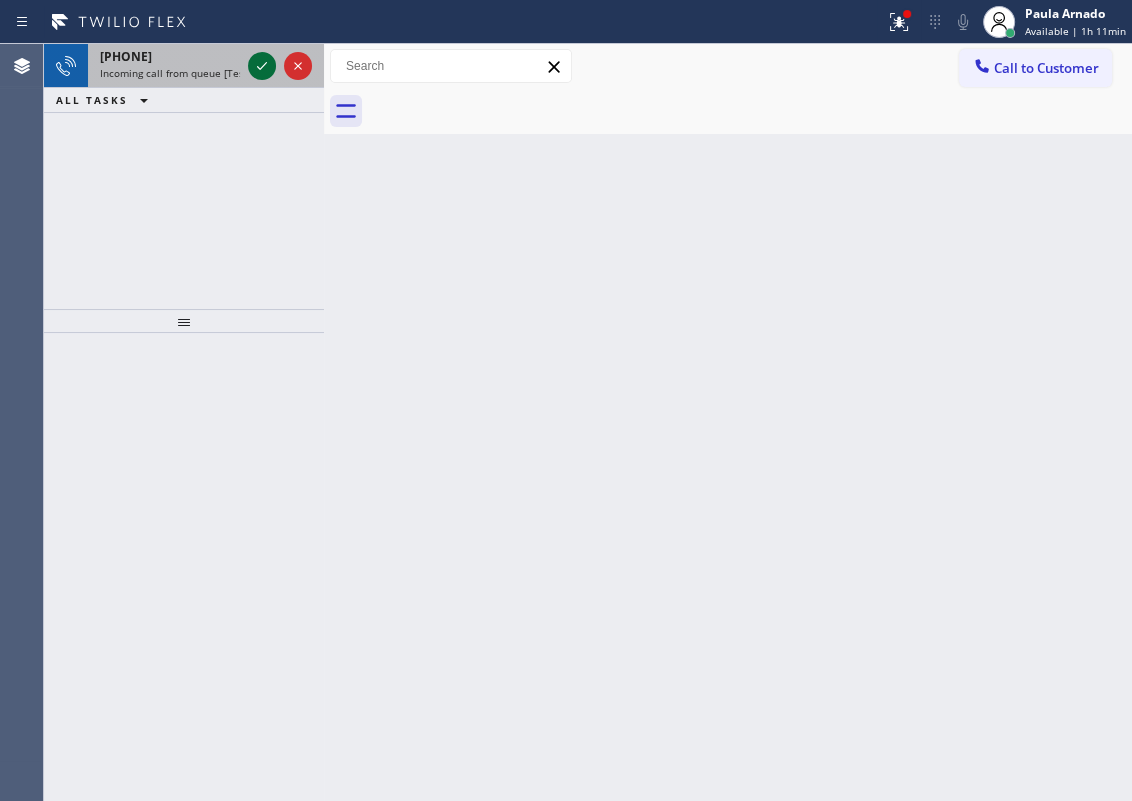 click 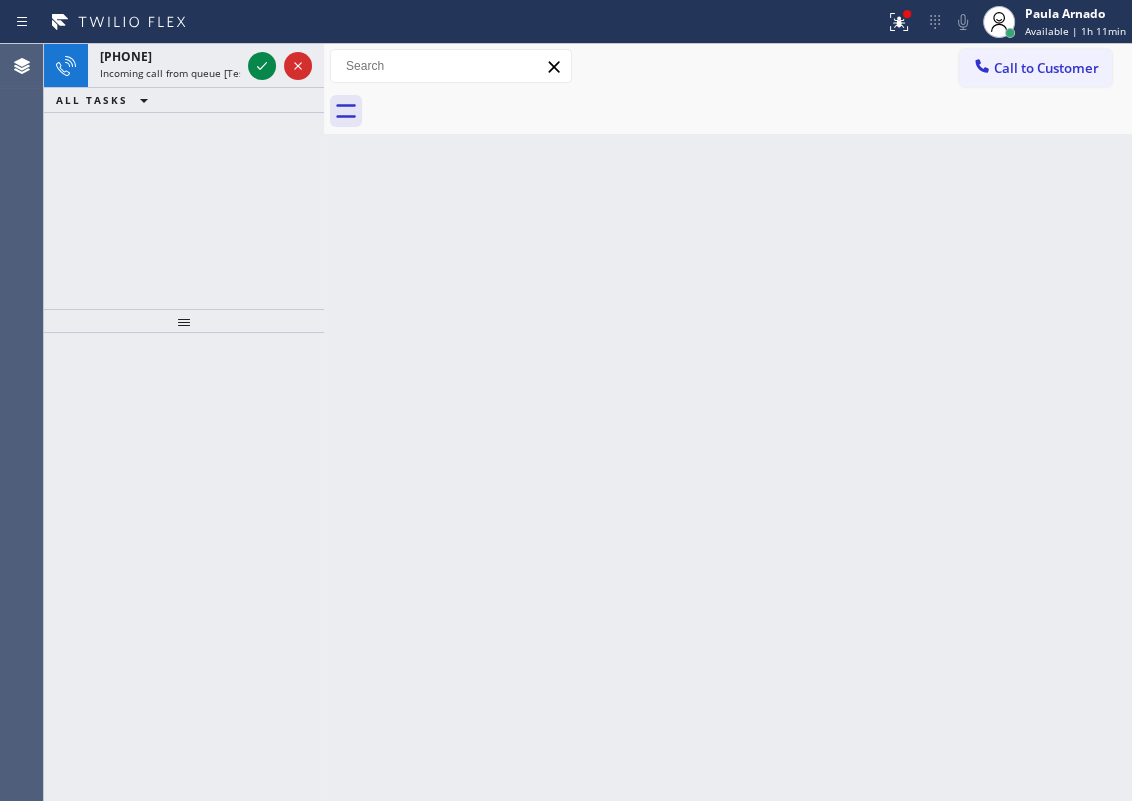click 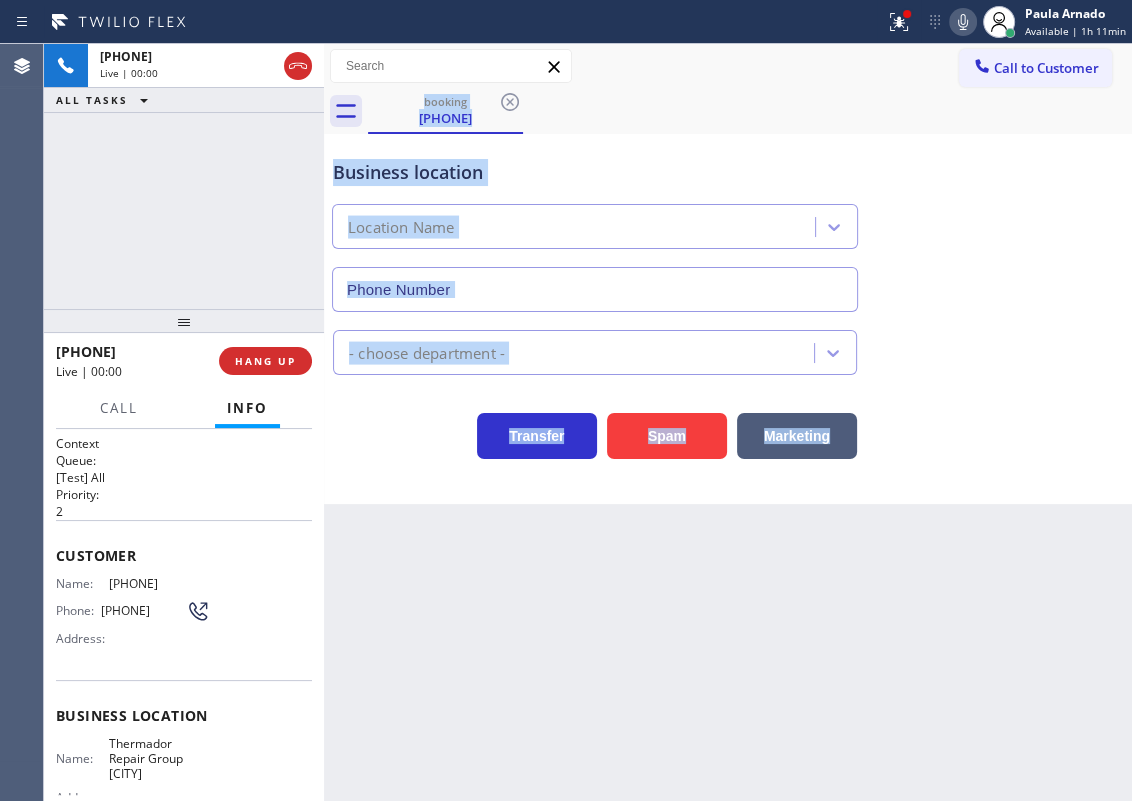 type on "(609) 604-7383" 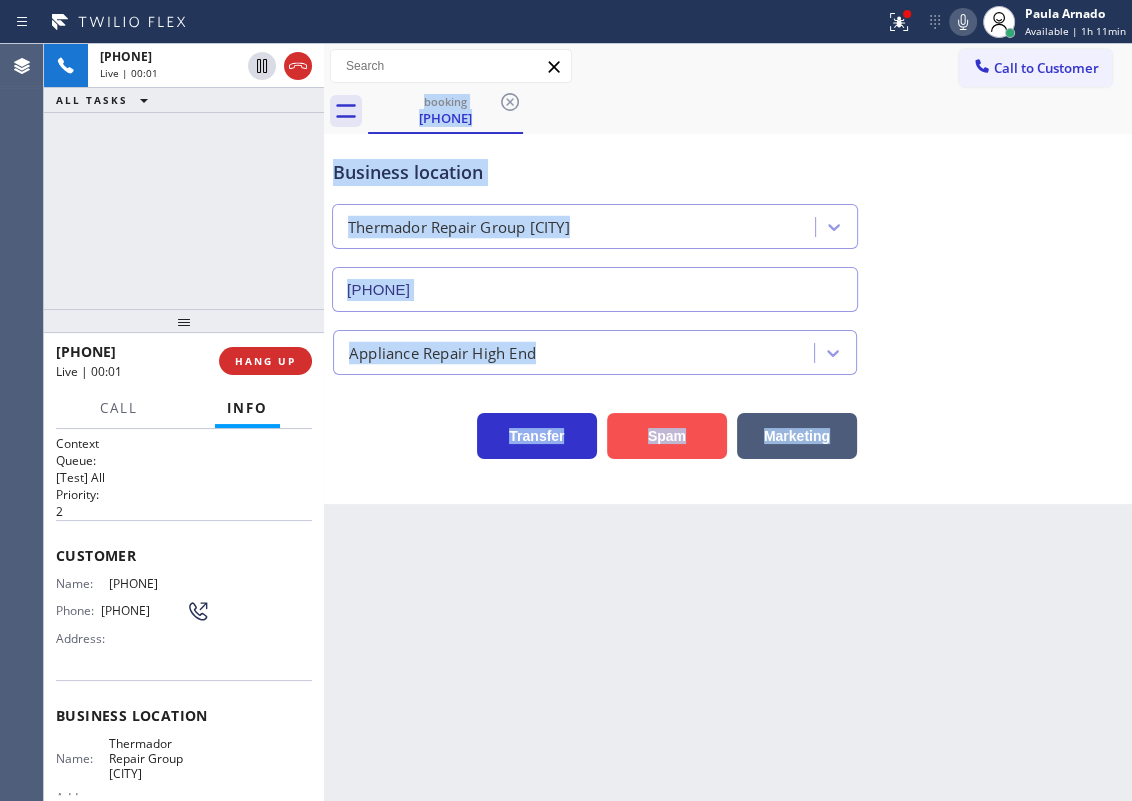 click on "Spam" at bounding box center (667, 436) 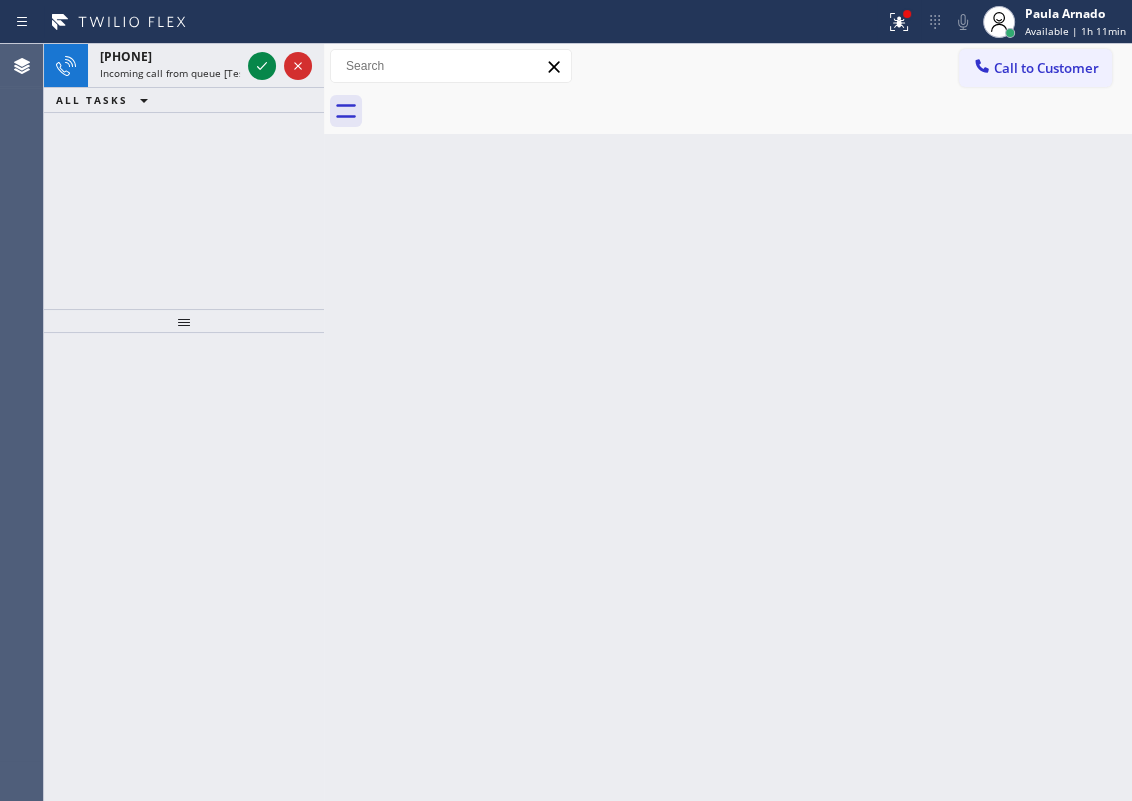 click on "Back to Dashboard Change Sender ID Customers Technicians Select a contact Outbound call Technician Search Technician Your caller id phone number Your caller id phone number Call Technician info Name   Phone none Address none Change Sender ID HVAC +18559994417 5 Star Appliance +18557314952 Appliance Repair +18554611149 Plumbing +18889090120 Air Duct Cleaning +18006865038  Electricians +18005688664 Cancel Change Check personal SMS Reset Change No tabs Call to Customer Outbound call Location Search location Your caller id phone number Customer number Call Outbound call Technician Search Technician Your caller id phone number Your caller id phone number Call" at bounding box center [728, 422] 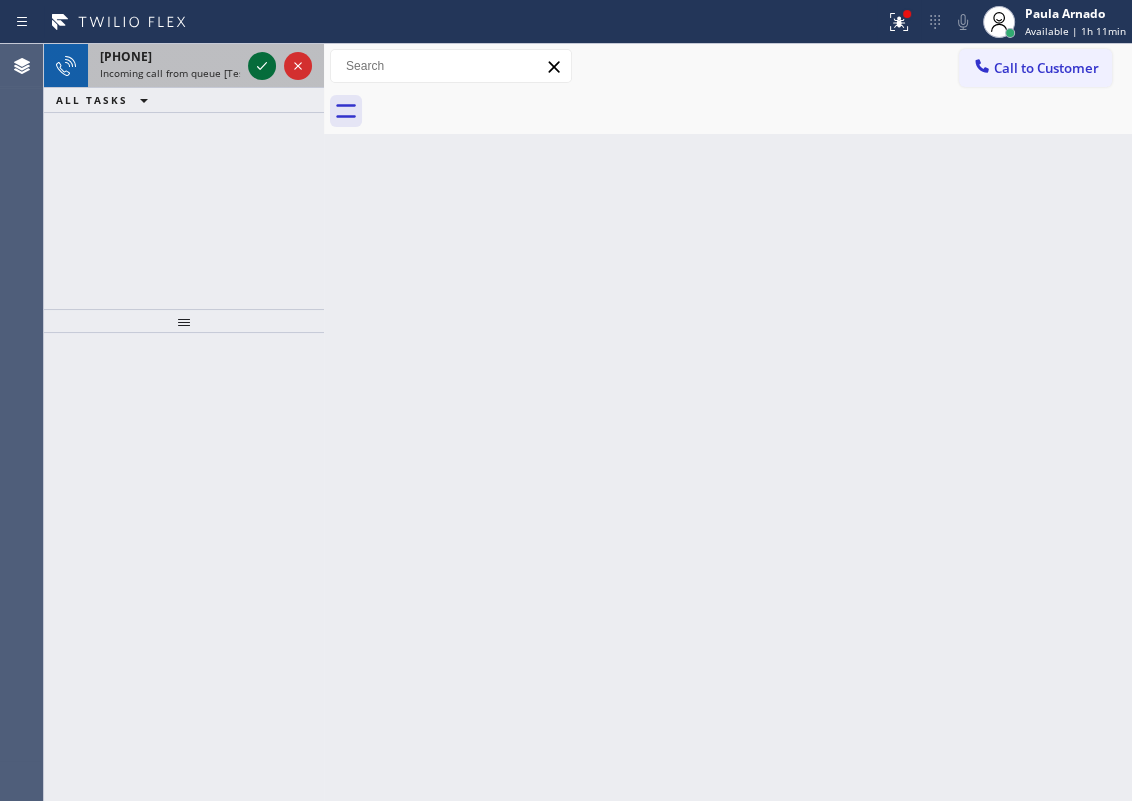 click 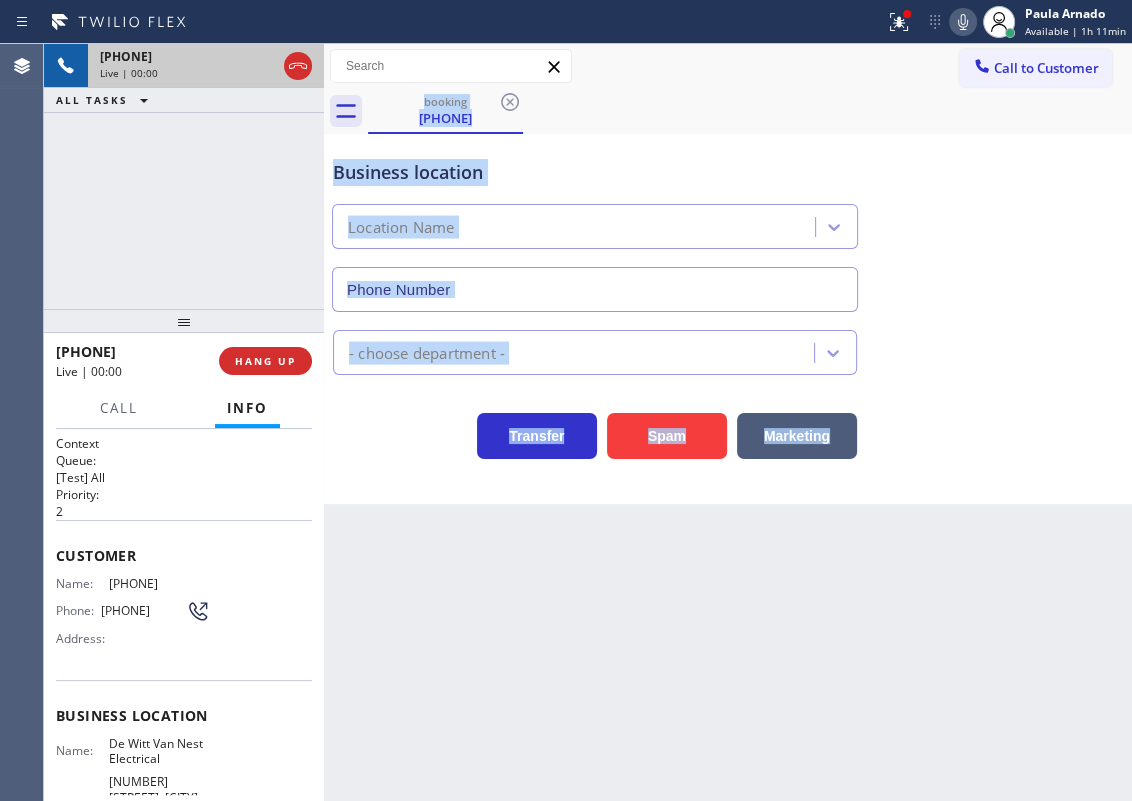 type on "(862) 356-5912" 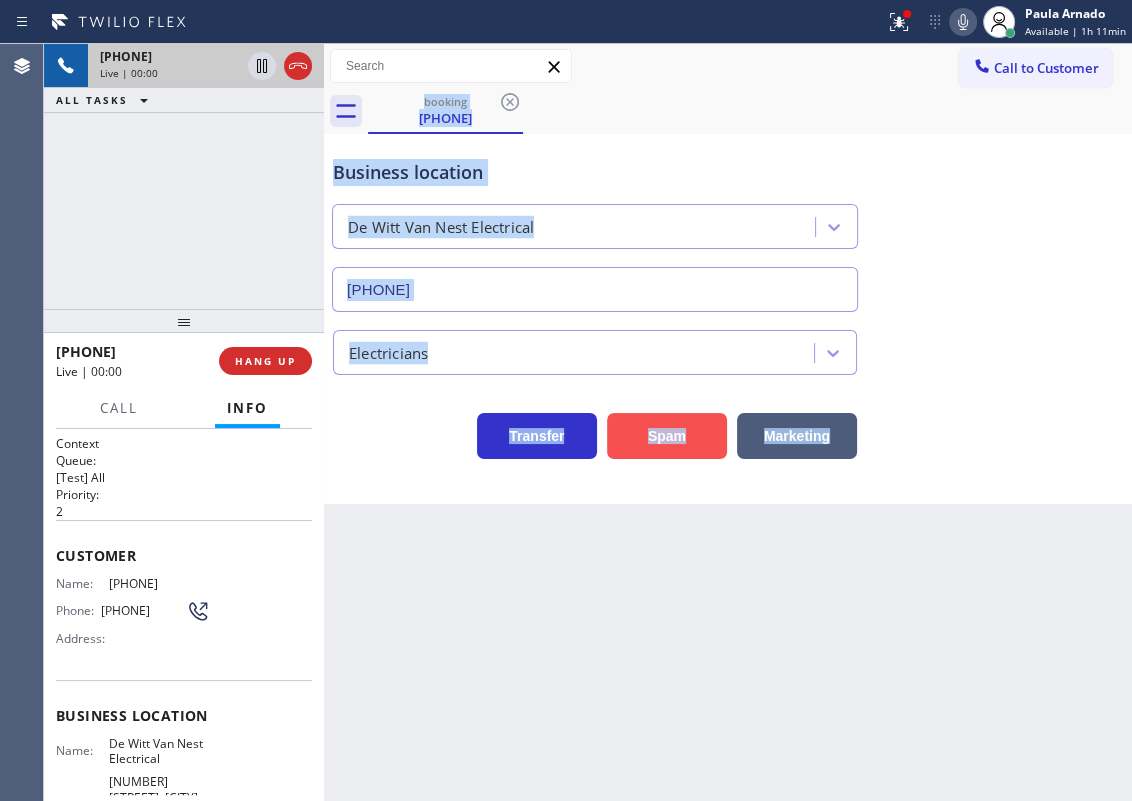 click on "Spam" at bounding box center (667, 436) 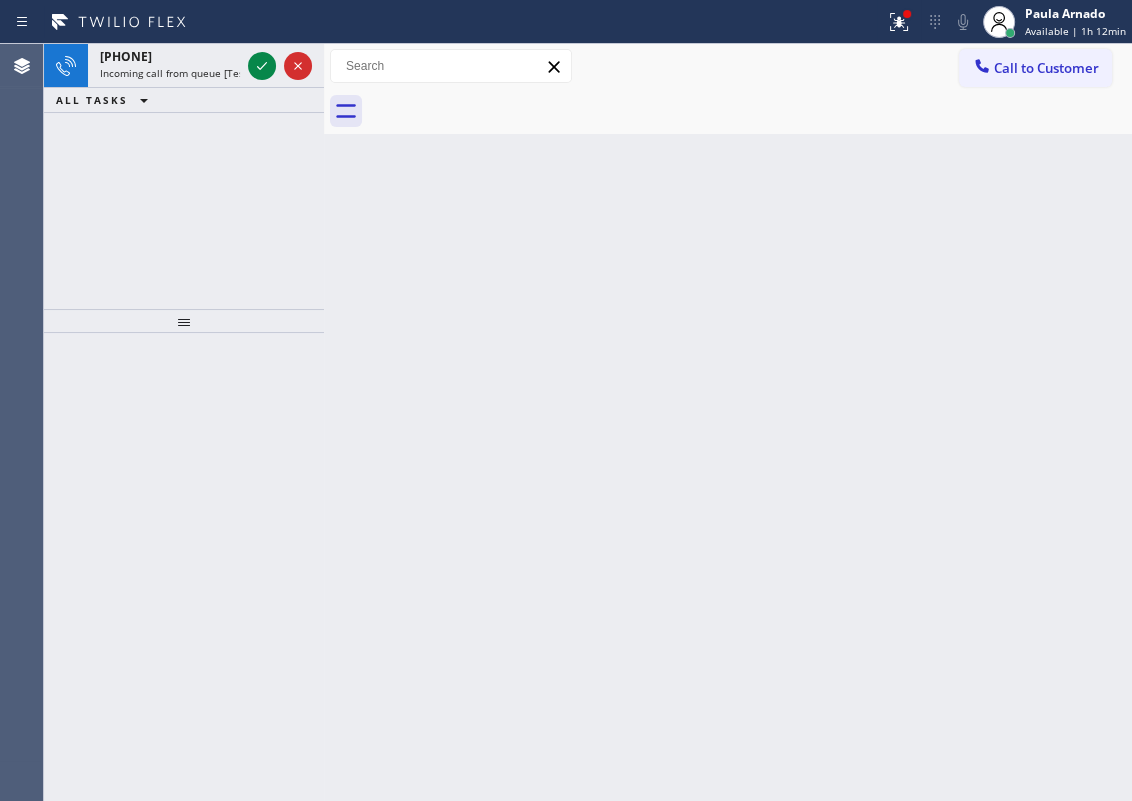 click on "Back to Dashboard Change Sender ID Customers Technicians Select a contact Outbound call Technician Search Technician Your caller id phone number Your caller id phone number Call Technician info Name   Phone none Address none Change Sender ID HVAC +18559994417 5 Star Appliance +18557314952 Appliance Repair +18554611149 Plumbing +18889090120 Air Duct Cleaning +18006865038  Electricians +18005688664 Cancel Change Check personal SMS Reset Change No tabs Call to Customer Outbound call Location Search location Your caller id phone number Customer number Call Outbound call Technician Search Technician Your caller id phone number Your caller id phone number Call" at bounding box center (728, 422) 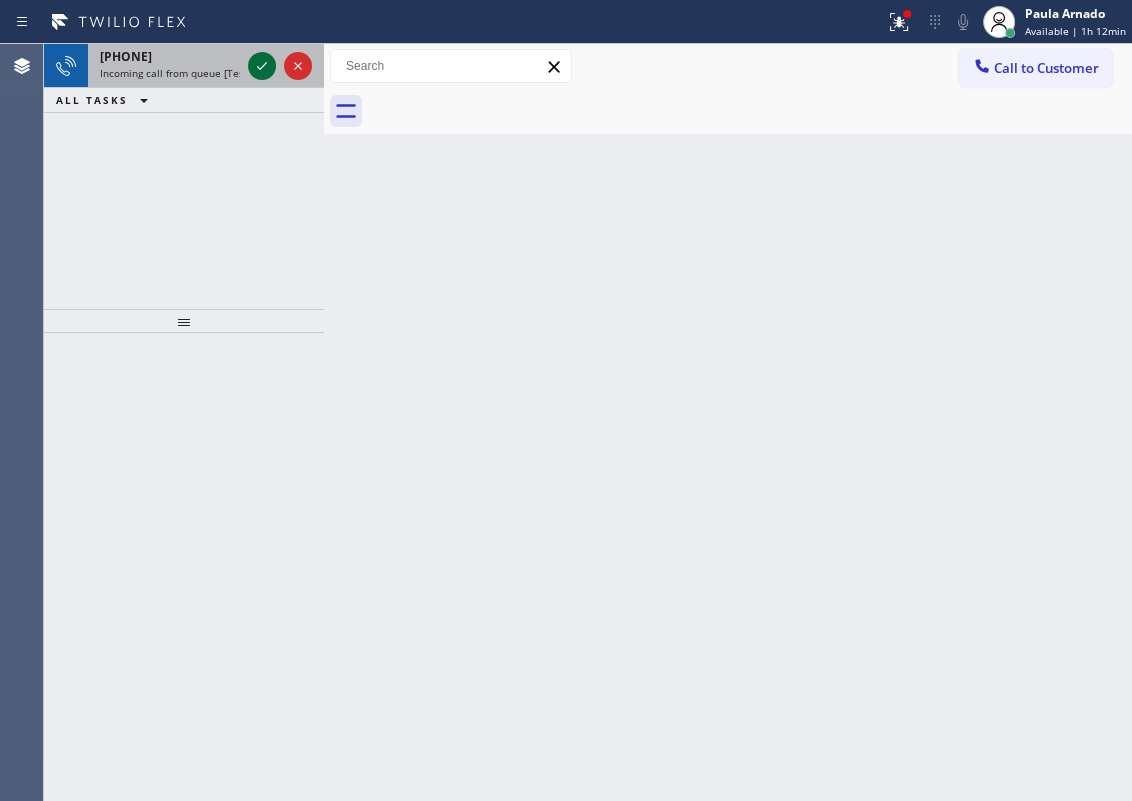click 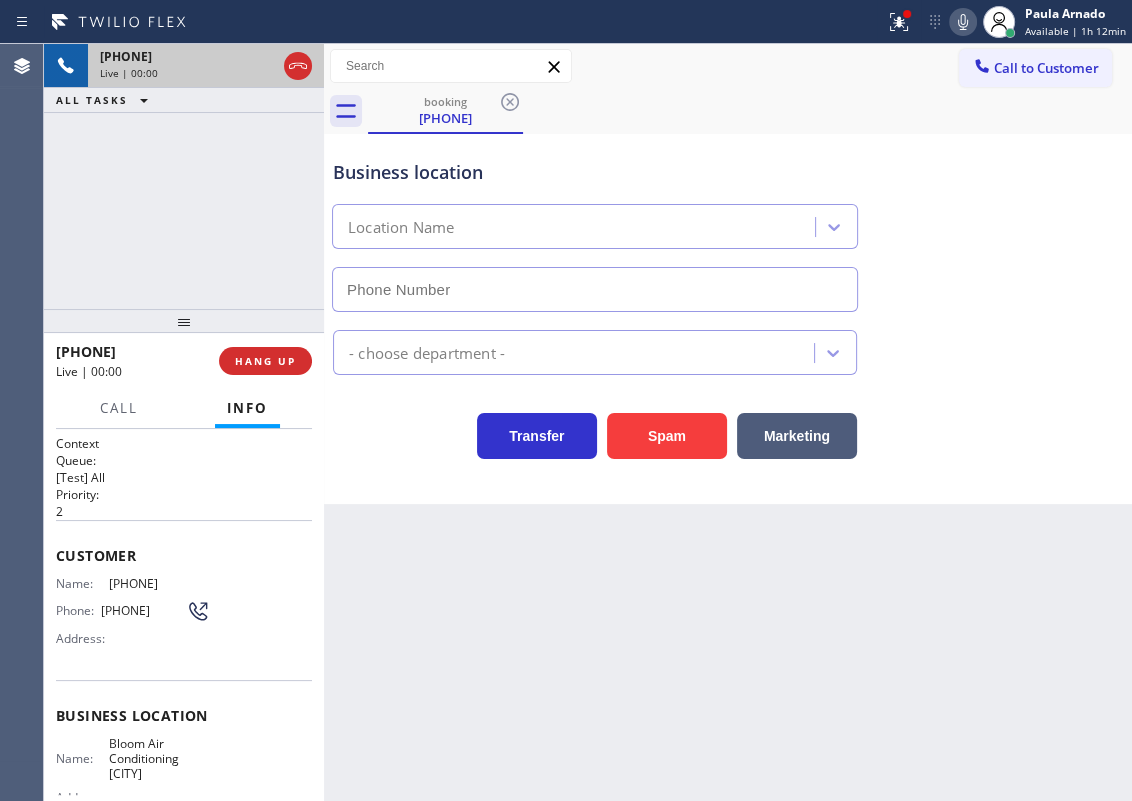 type on "(310) 361-4818" 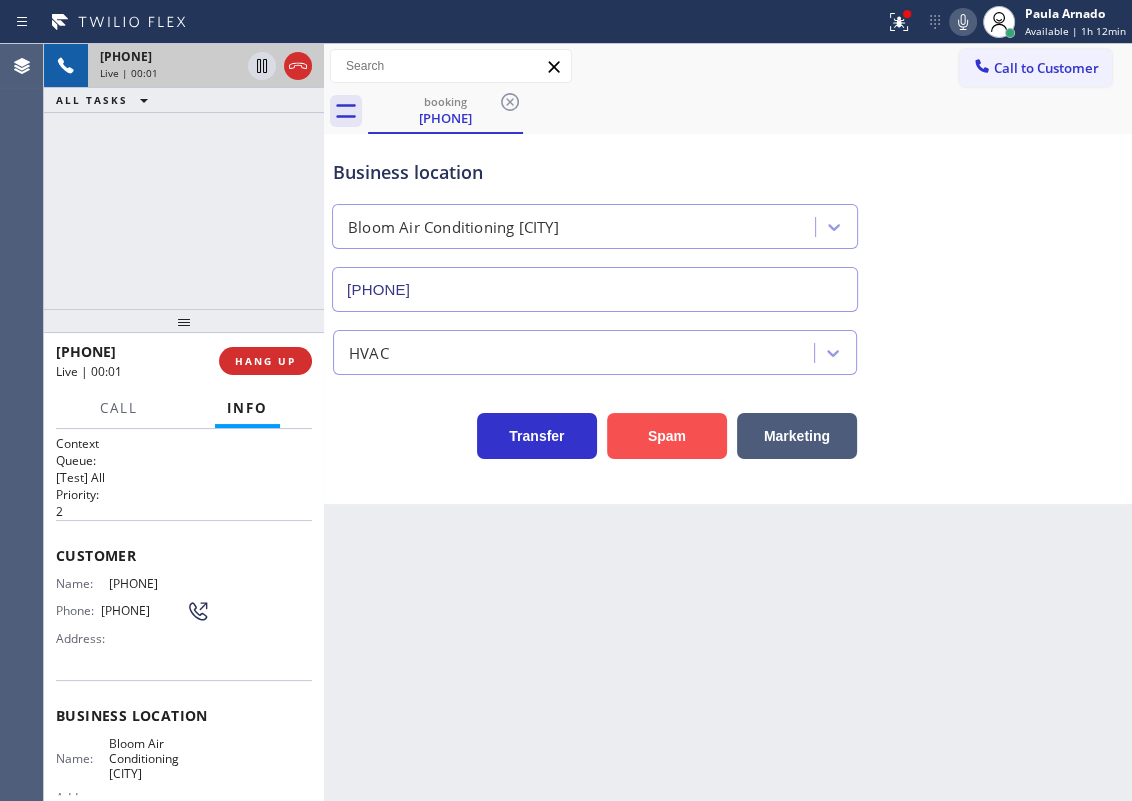 click on "Spam" at bounding box center [667, 436] 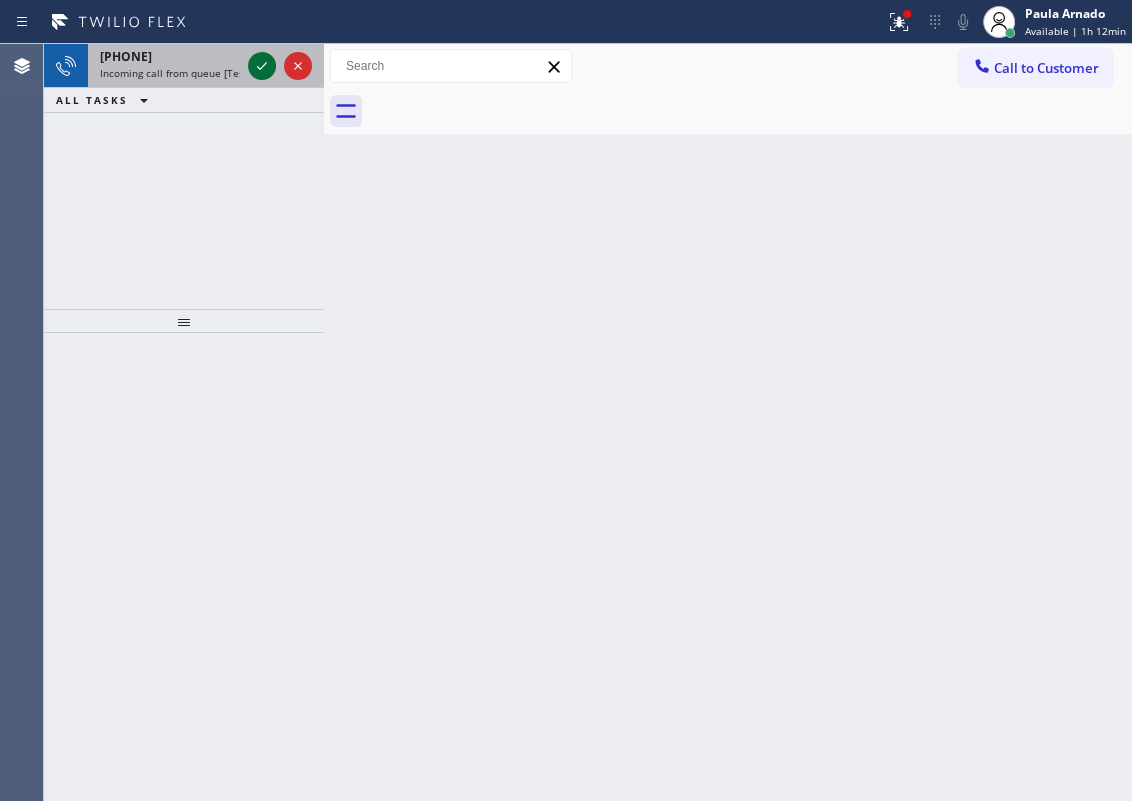 click 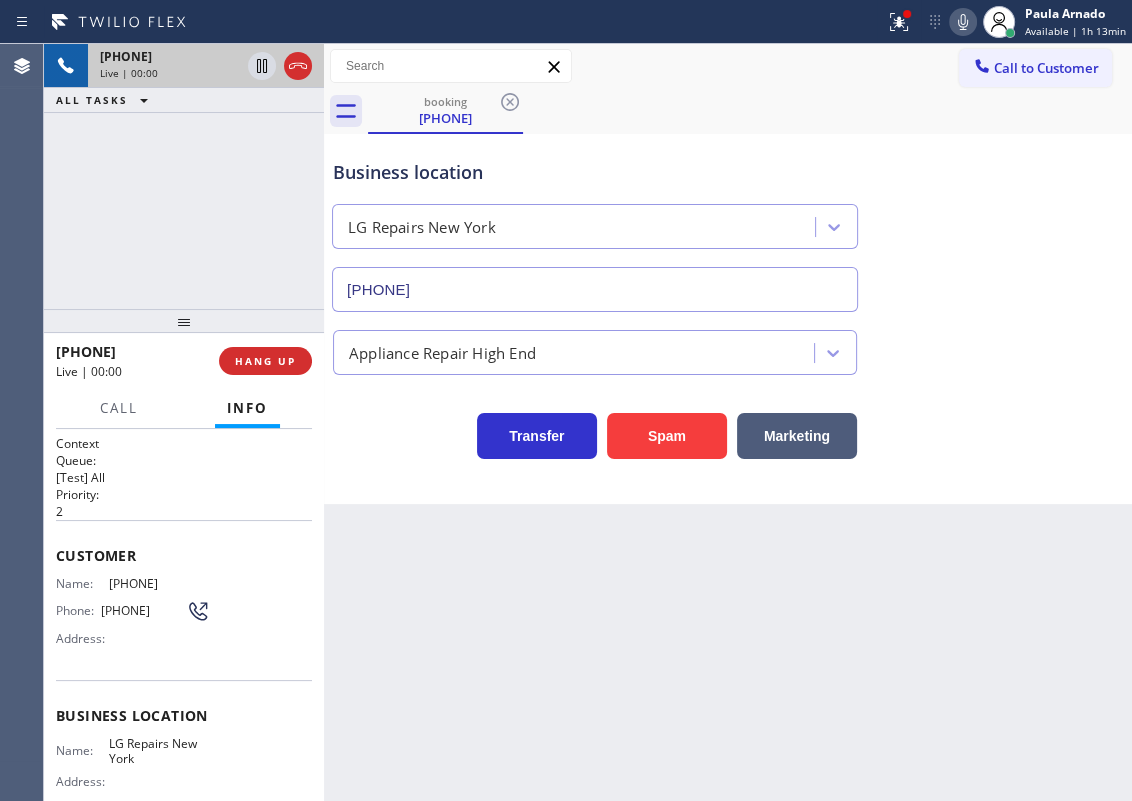 type on "(332) 334-6855" 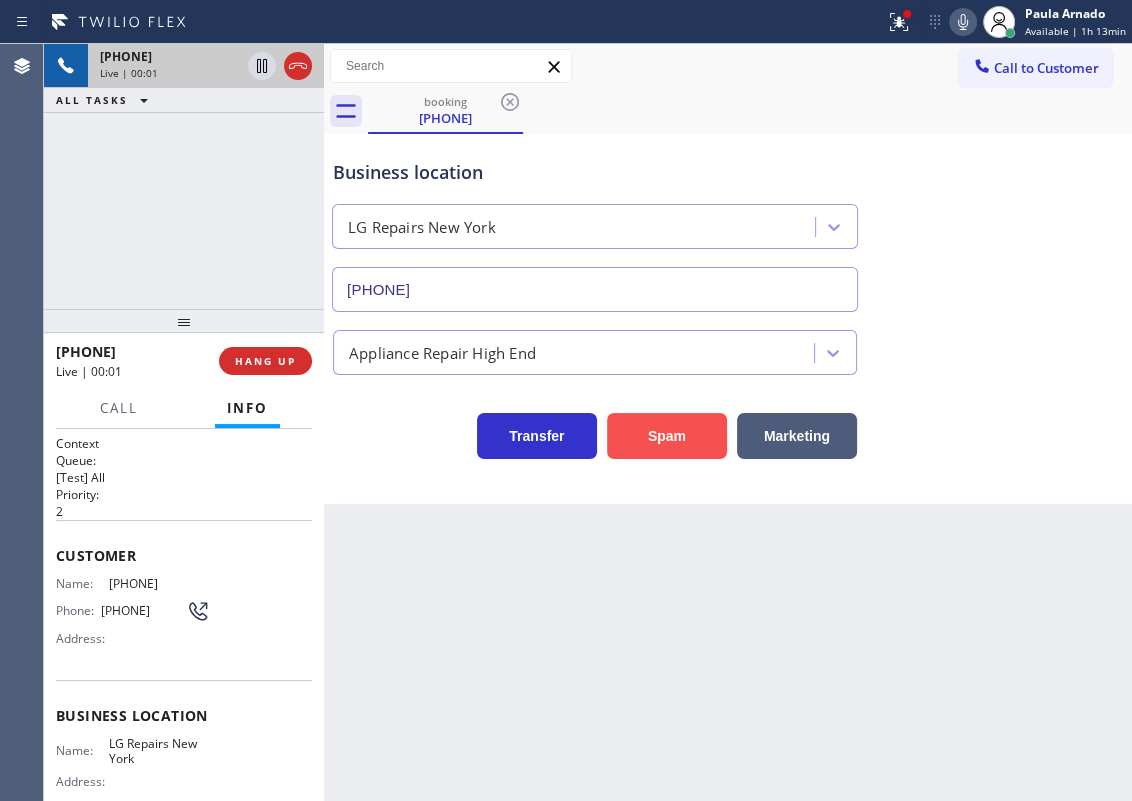 click on "Spam" at bounding box center (667, 436) 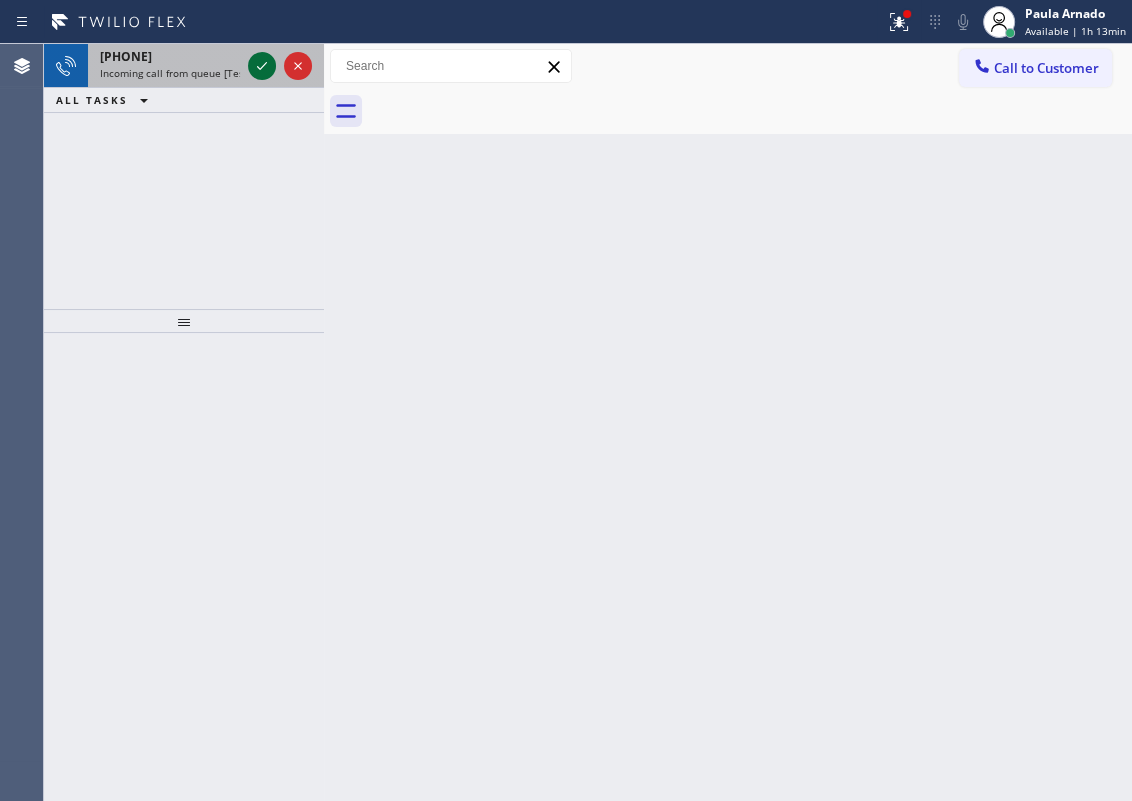 click 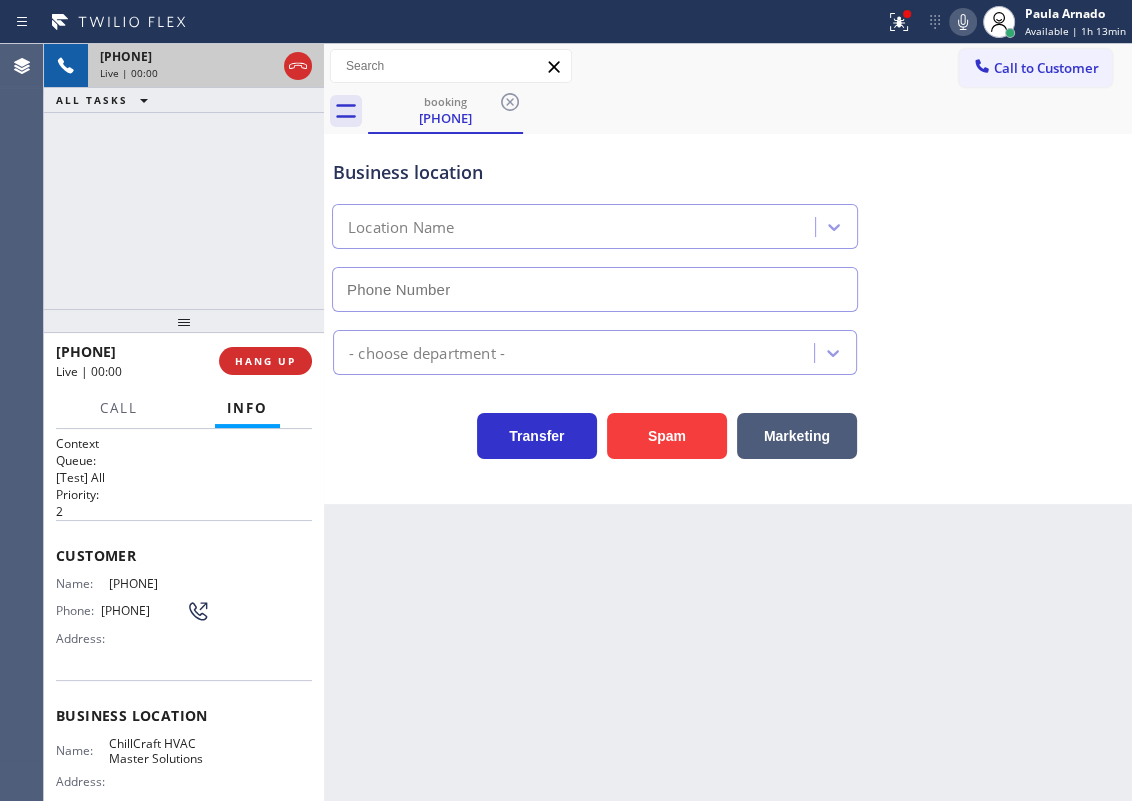 type on "(805) 303-5747" 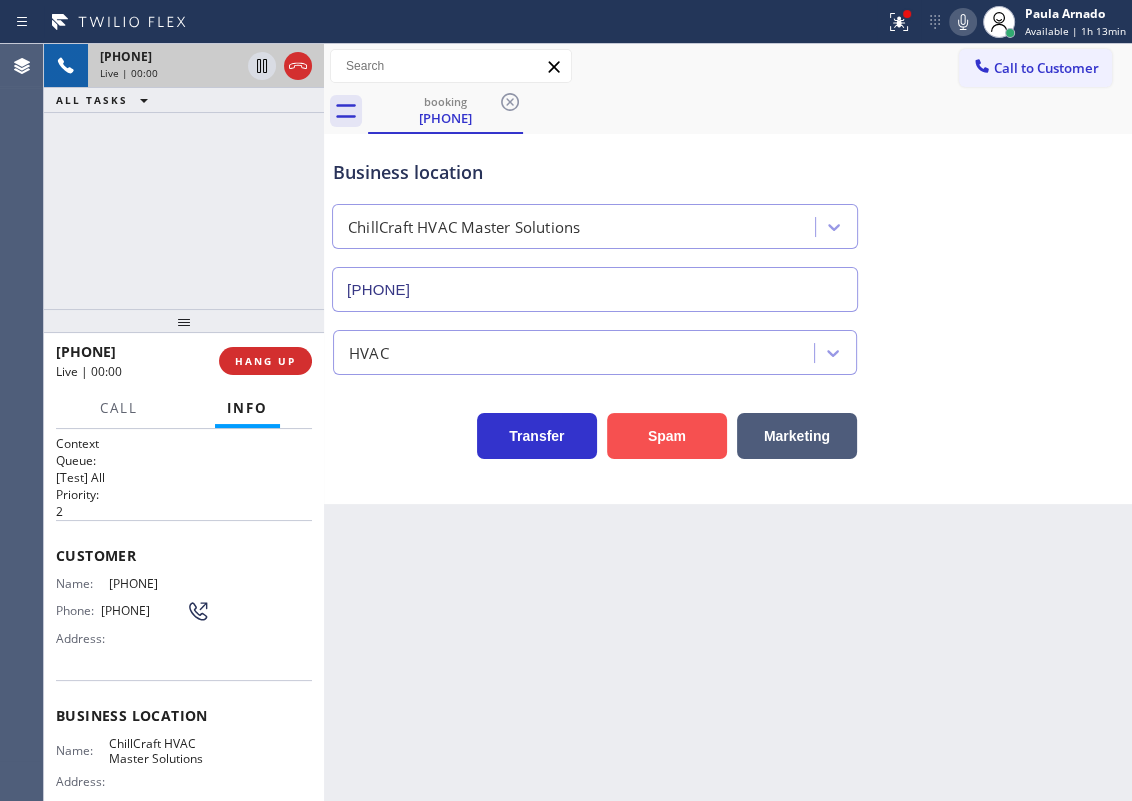 click on "Spam" at bounding box center (667, 436) 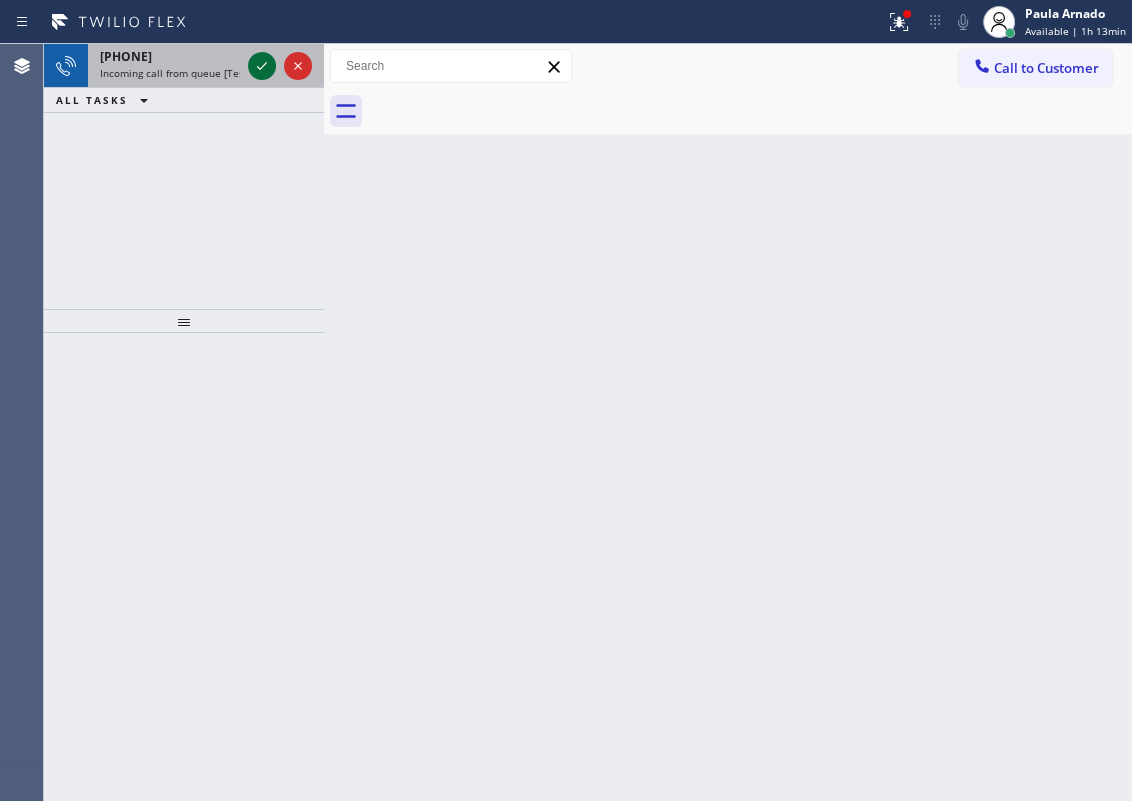 click 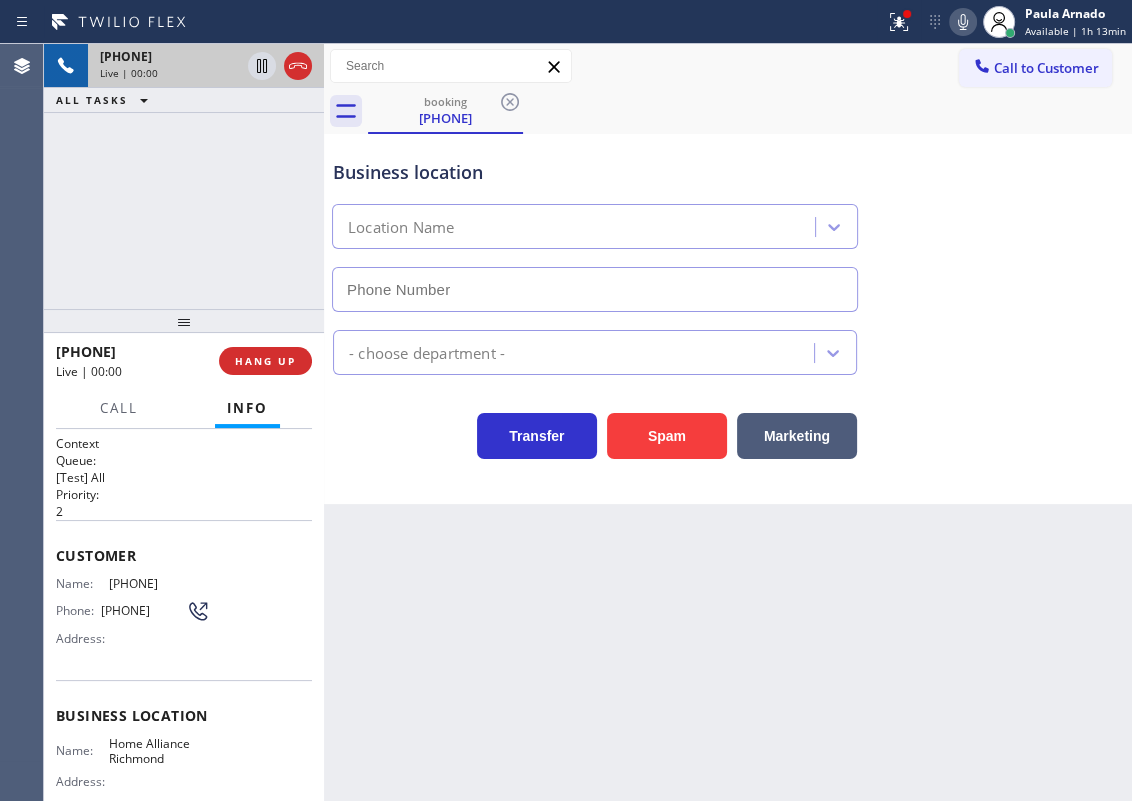 type on "(510) 380-7889" 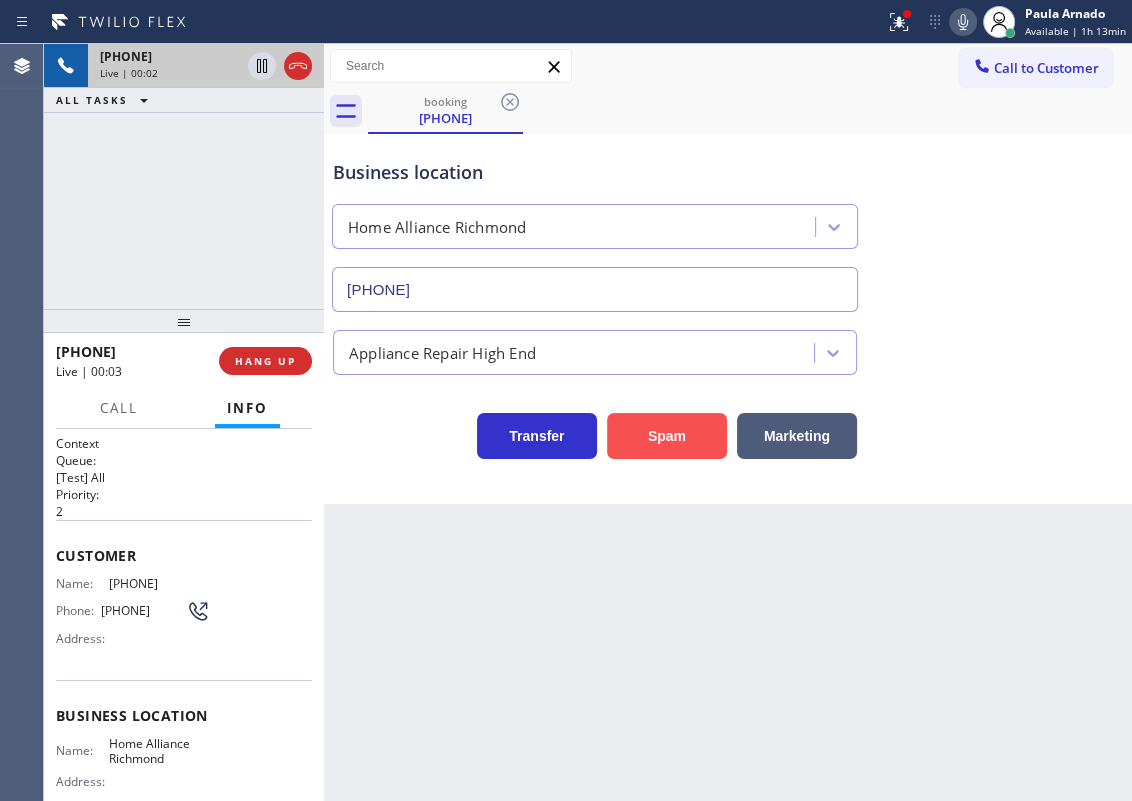click on "Spam" at bounding box center [667, 436] 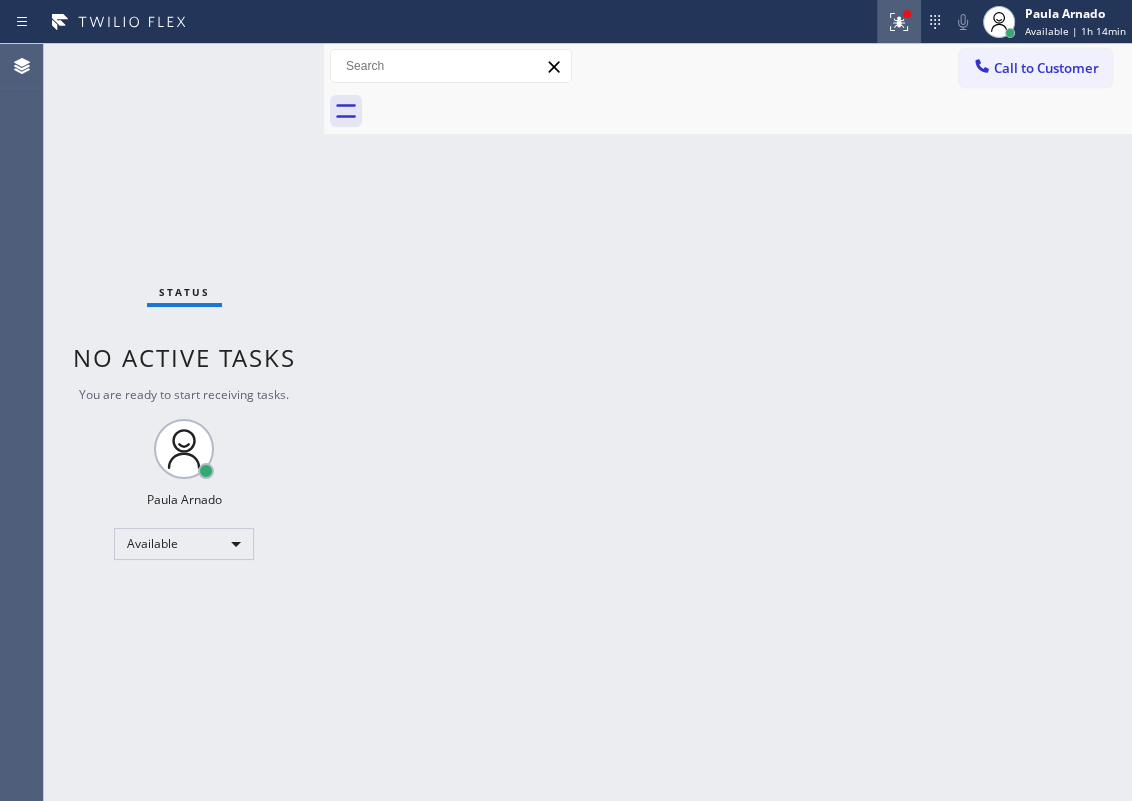 click 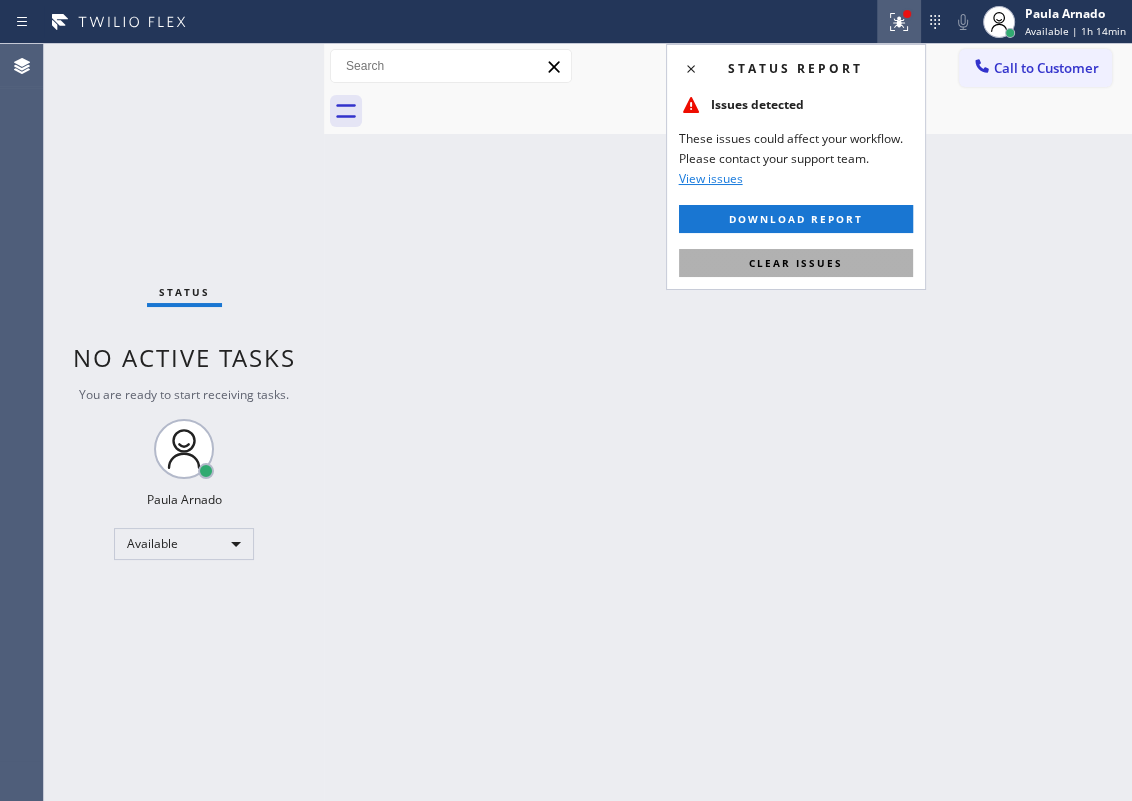 click on "Clear issues" at bounding box center (796, 263) 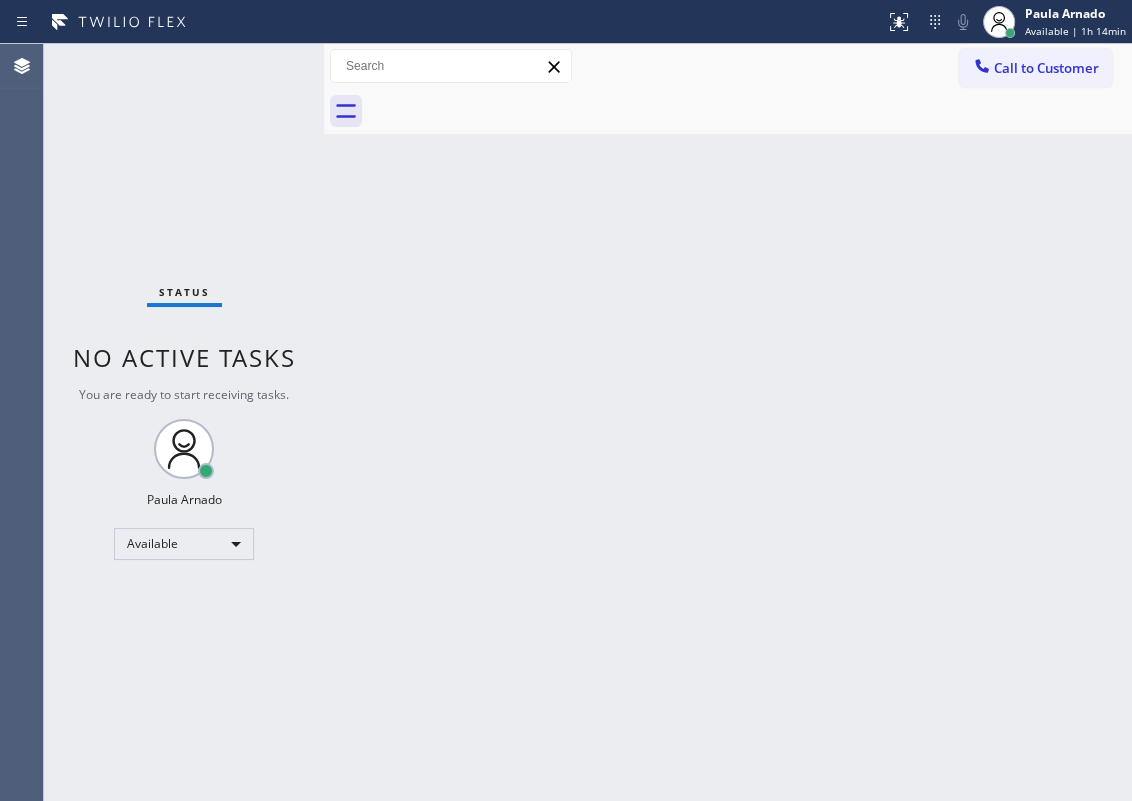 click on "Back to Dashboard Change Sender ID Customers Technicians Select a contact Outbound call Technician Search Technician Your caller id phone number Your caller id phone number Call Technician info Name   Phone none Address none Change Sender ID HVAC +18559994417 5 Star Appliance +18557314952 Appliance Repair +18554611149 Plumbing +18889090120 Air Duct Cleaning +18006865038  Electricians +18005688664 Cancel Change Check personal SMS Reset Change No tabs Call to Customer Outbound call Location Search location Your caller id phone number Customer number Call Outbound call Technician Search Technician Your caller id phone number Your caller id phone number Call" at bounding box center (728, 422) 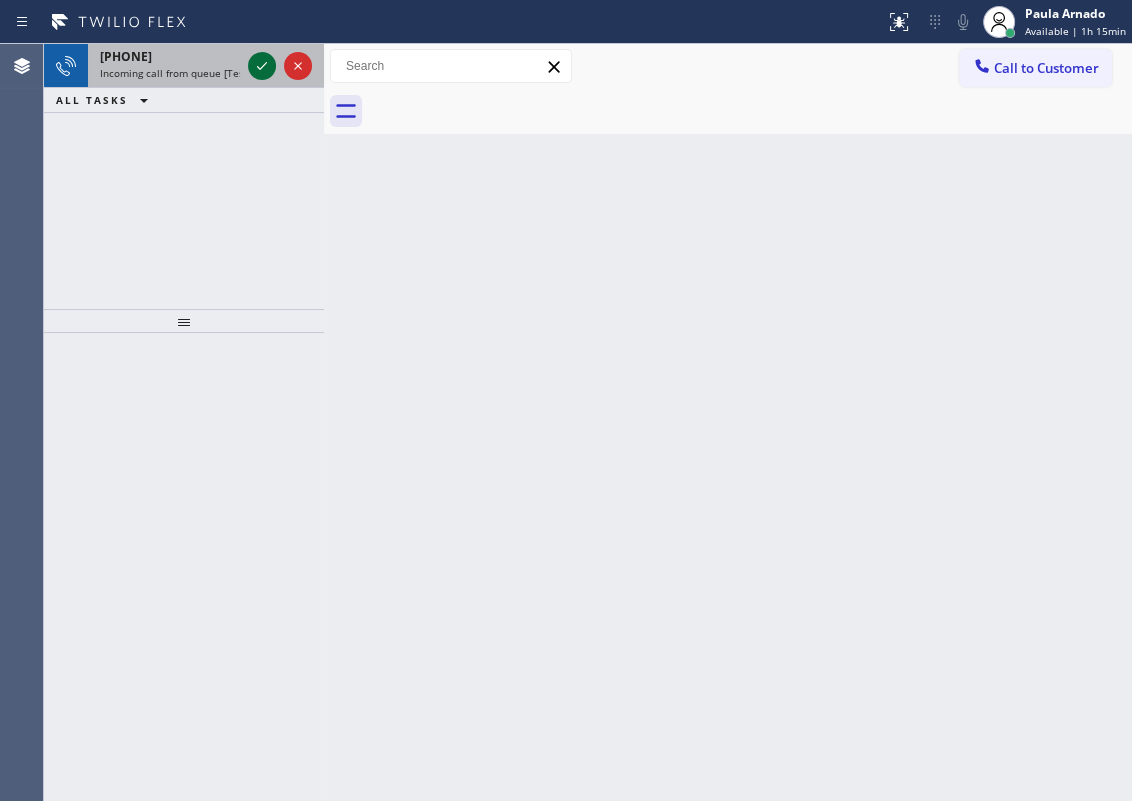 click 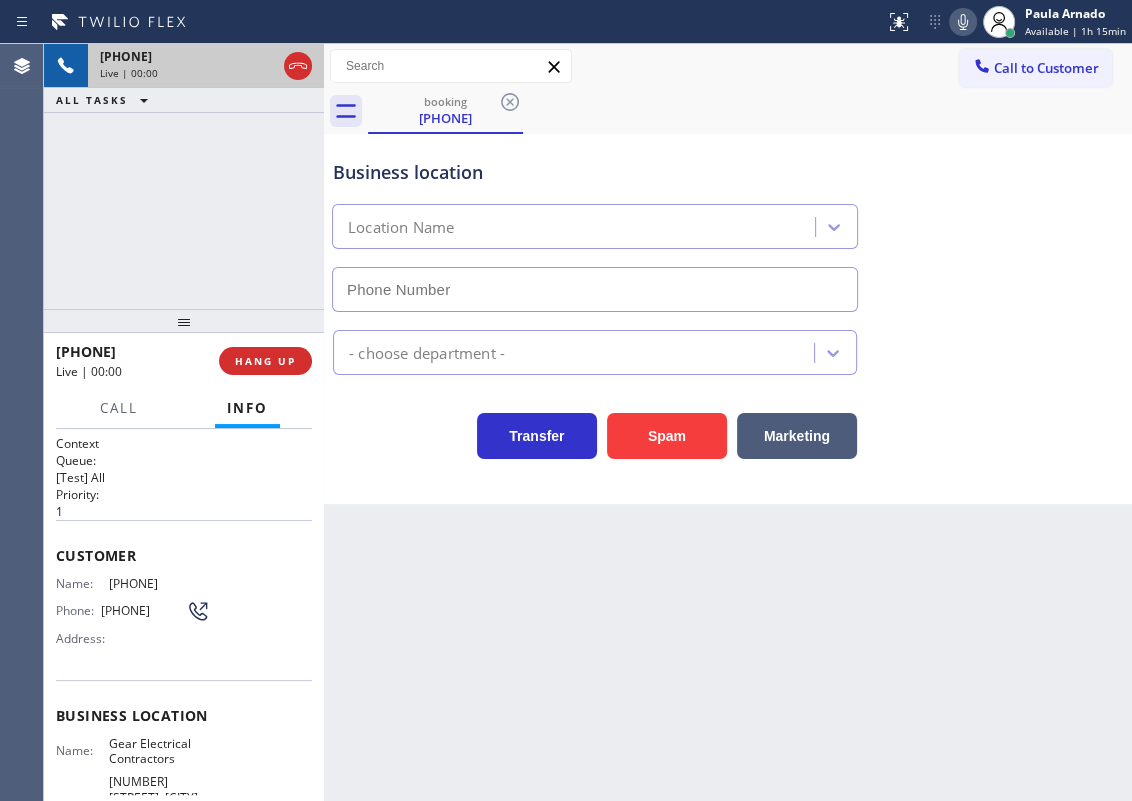 type on "(817) 904-5397" 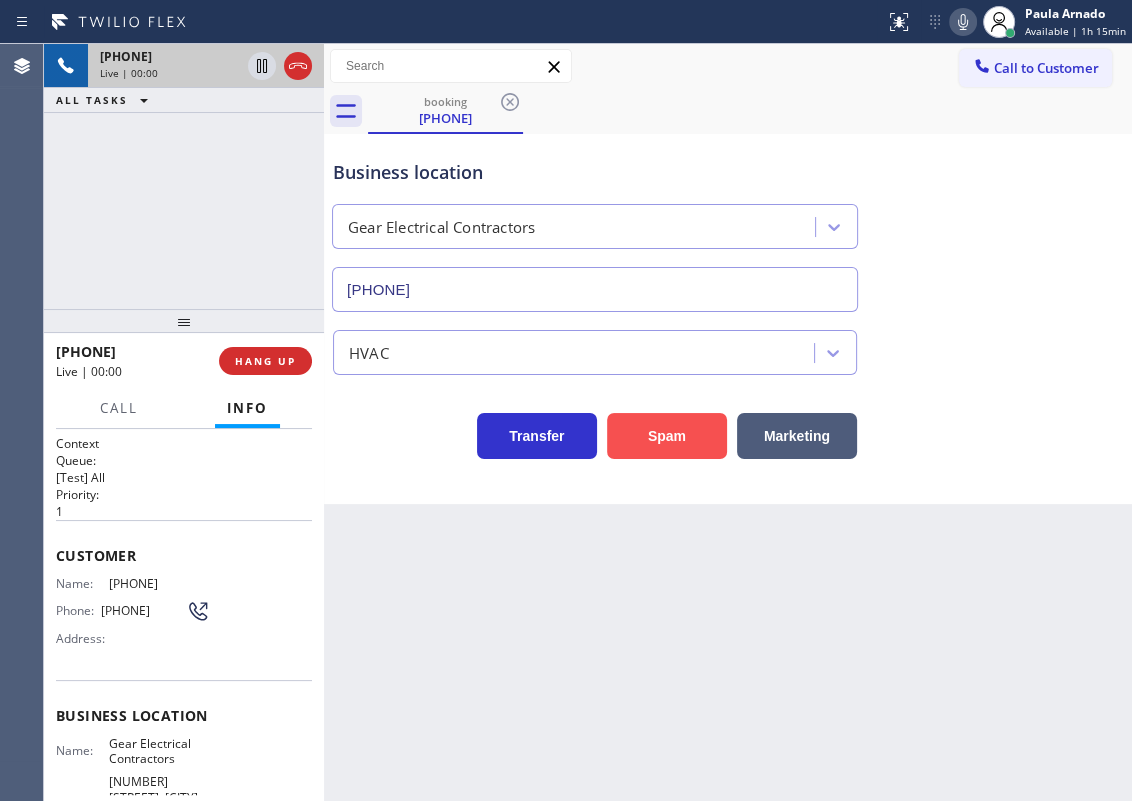 click on "Spam" at bounding box center (667, 436) 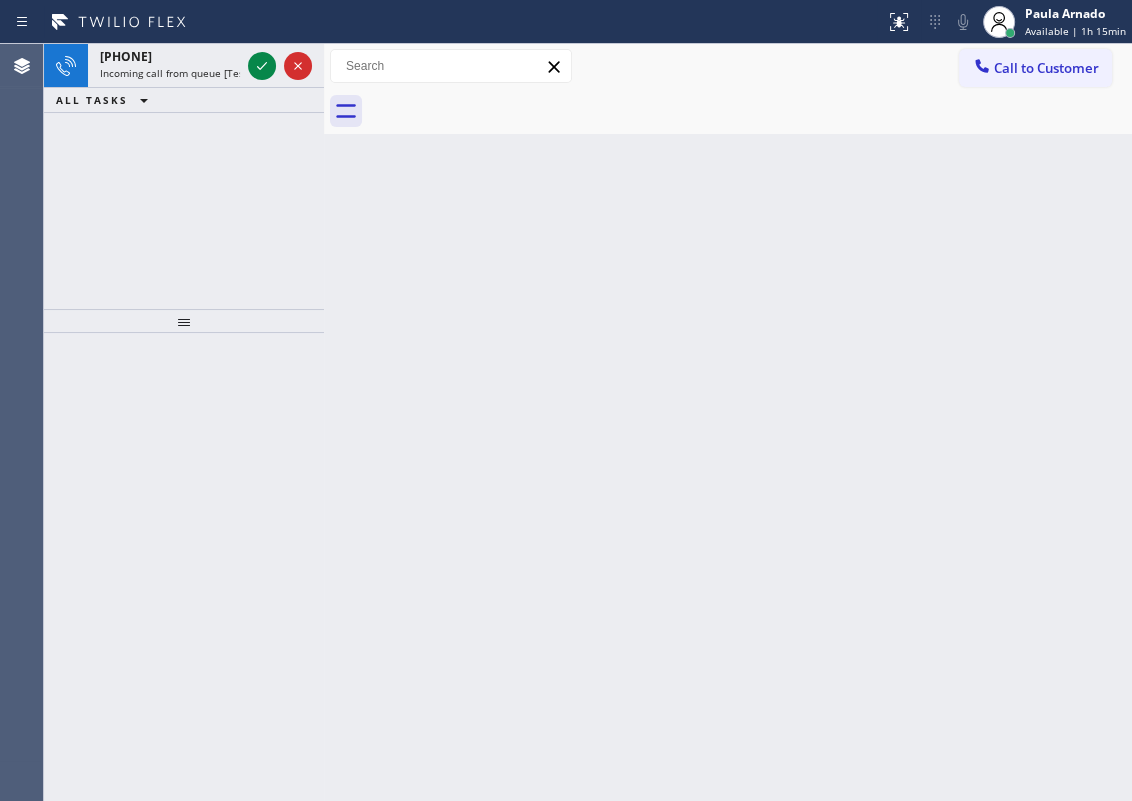 drag, startPoint x: 1003, startPoint y: 441, endPoint x: 375, endPoint y: 68, distance: 730.41974 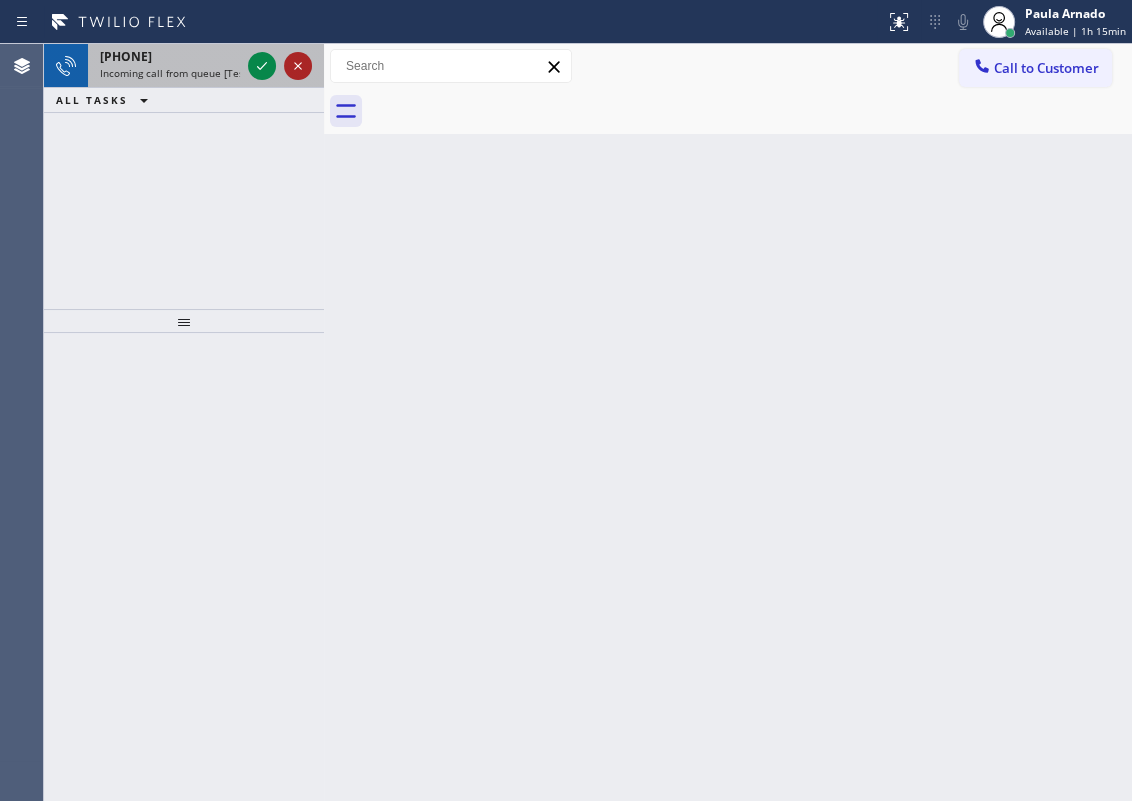 click 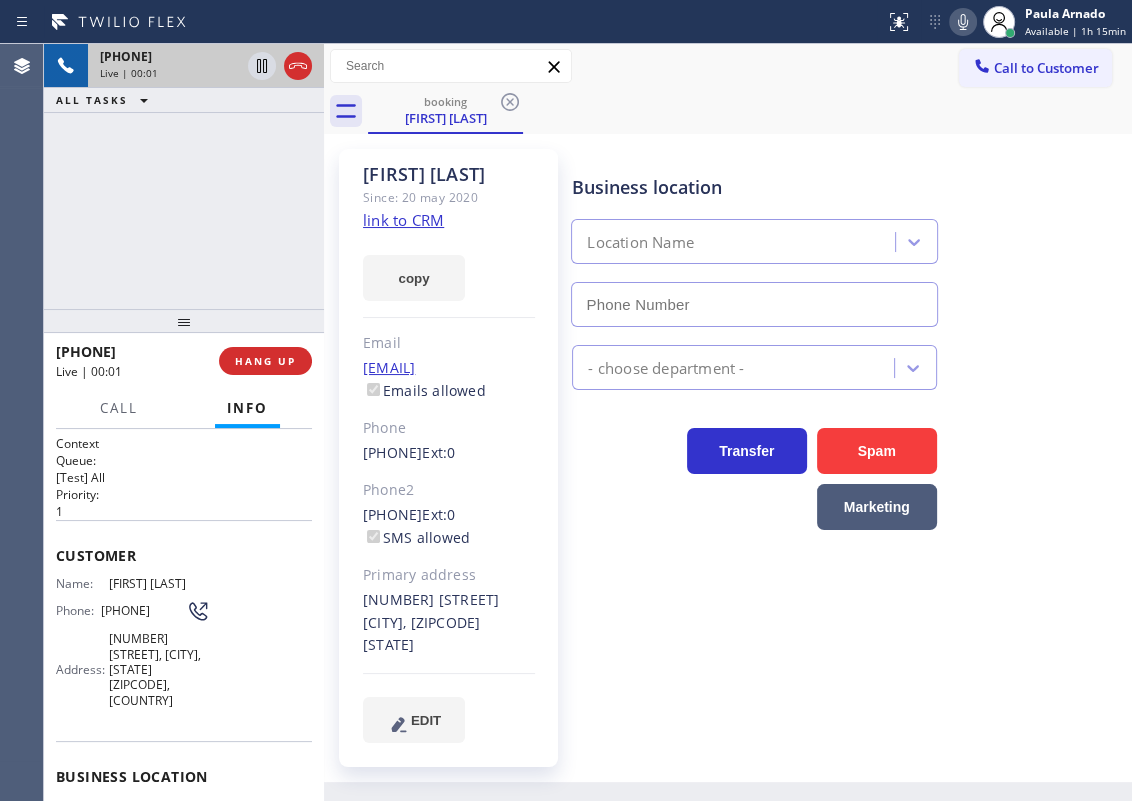 type on "(949) 239-1524" 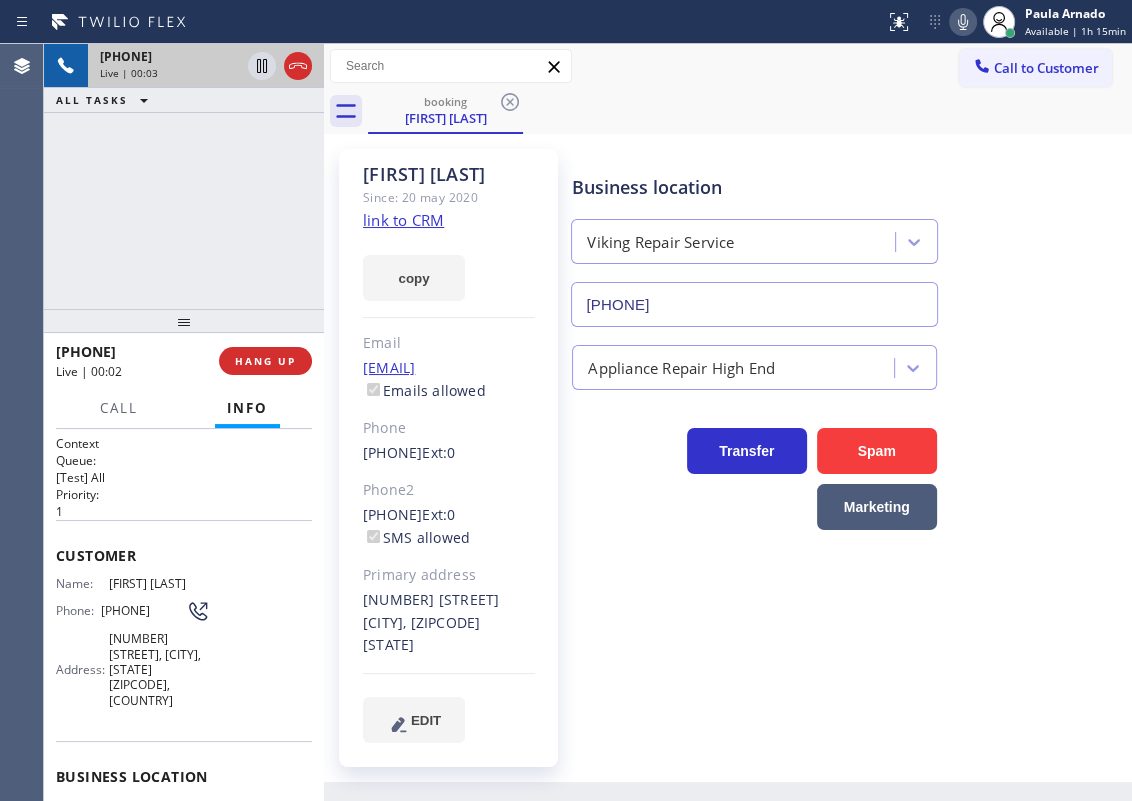 click on "link to CRM" 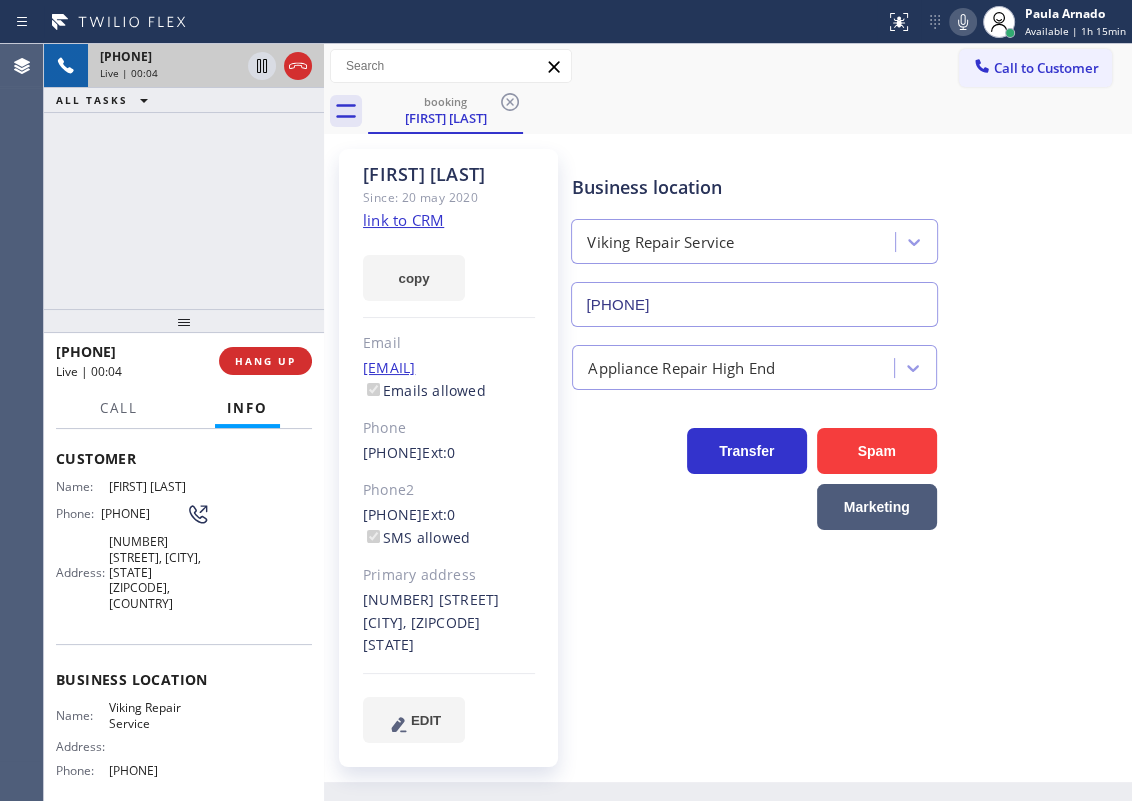 scroll, scrollTop: 181, scrollLeft: 0, axis: vertical 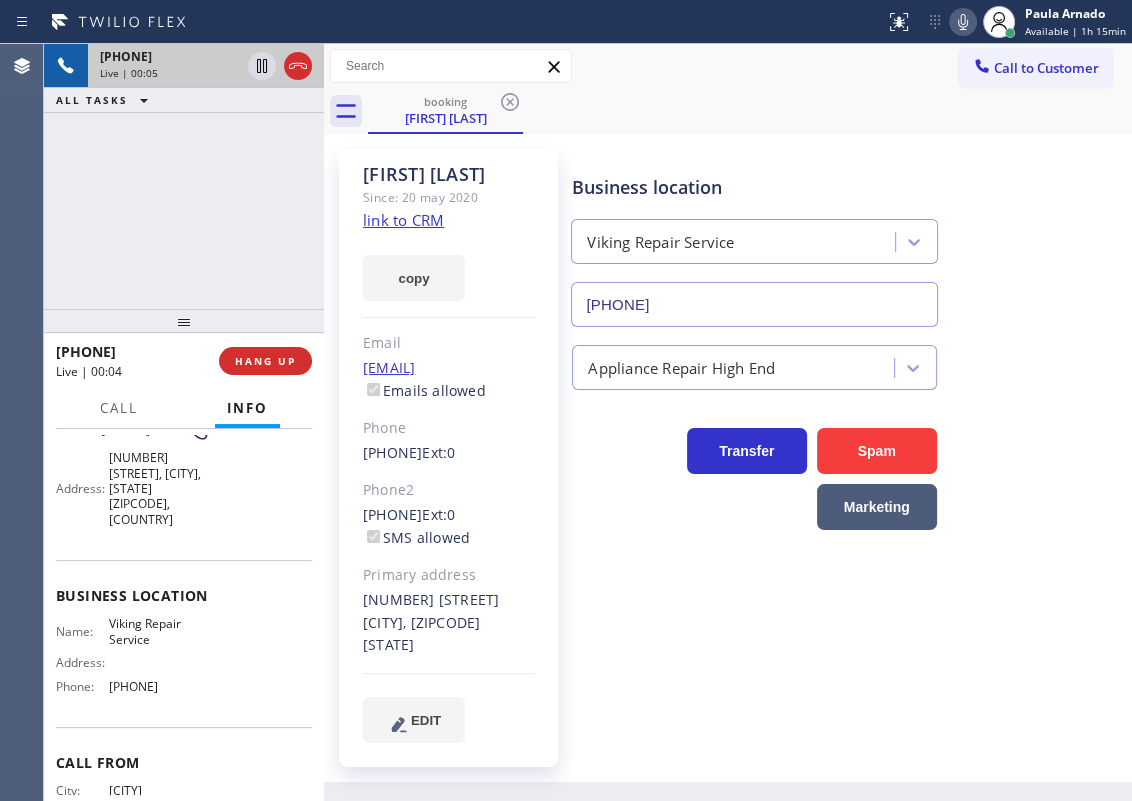 click on "Viking Repair  Service" at bounding box center (159, 631) 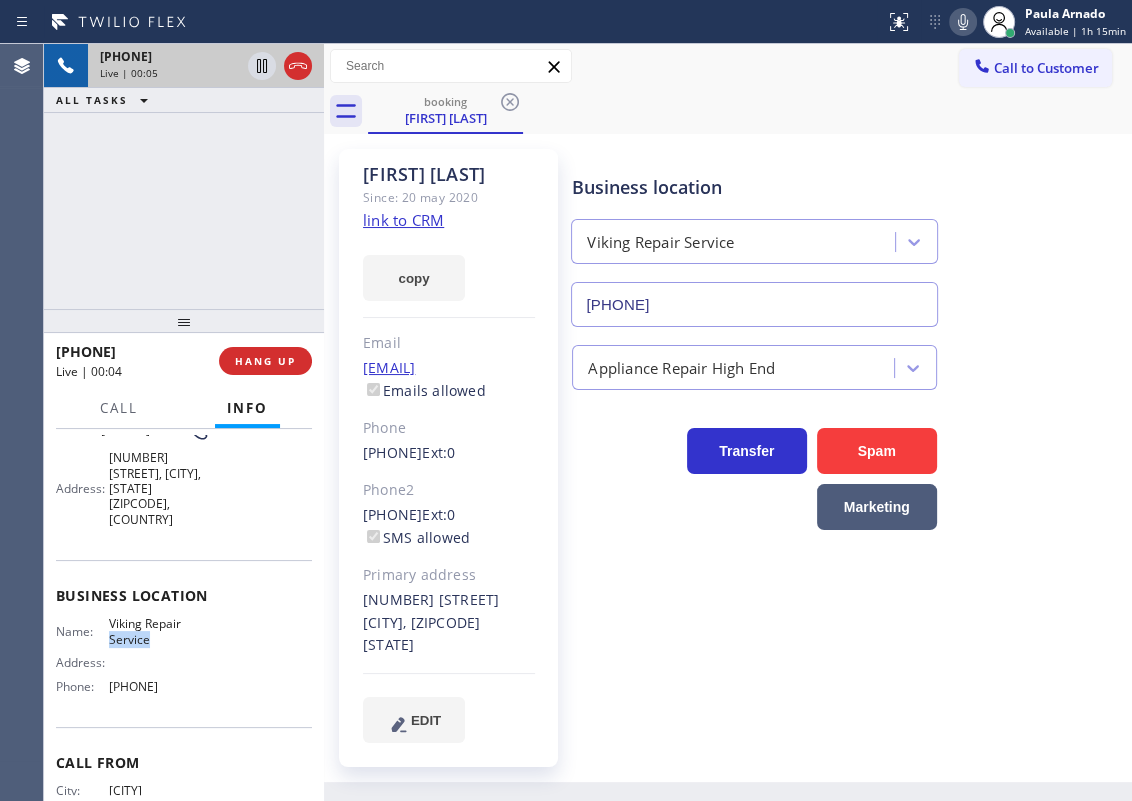click on "Viking Repair  Service" at bounding box center [159, 631] 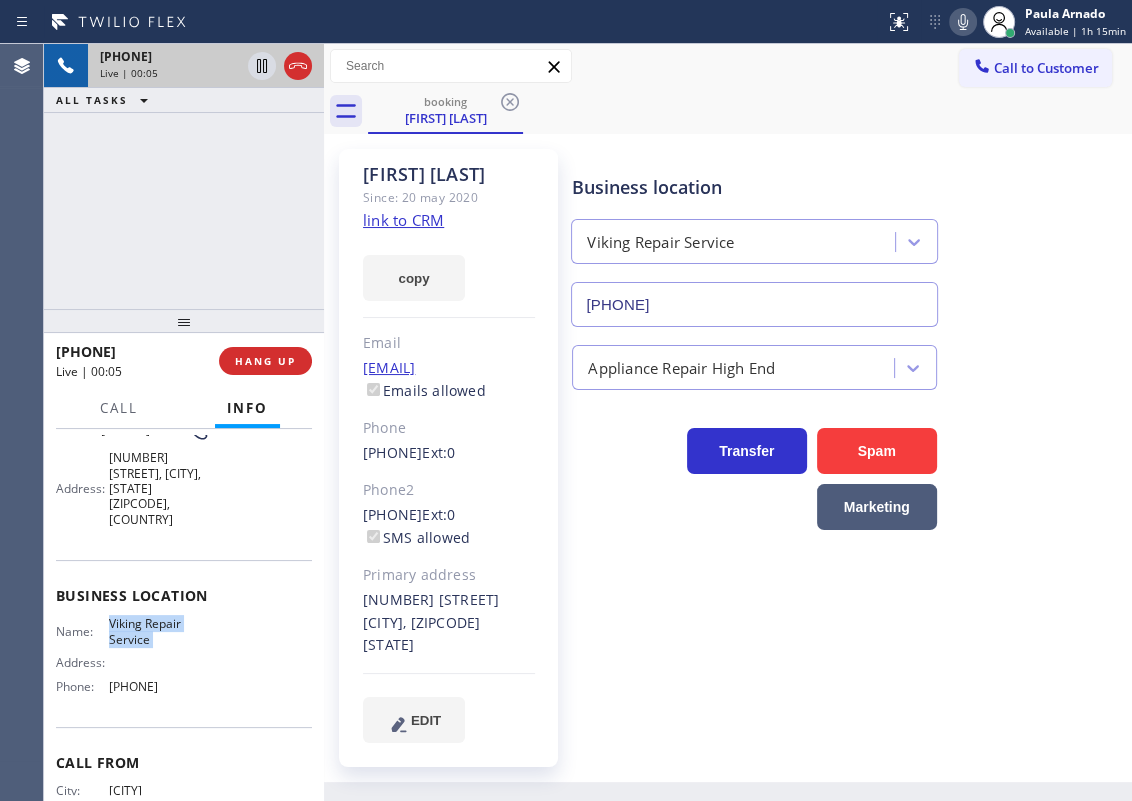 click on "Viking Repair  Service" at bounding box center (159, 631) 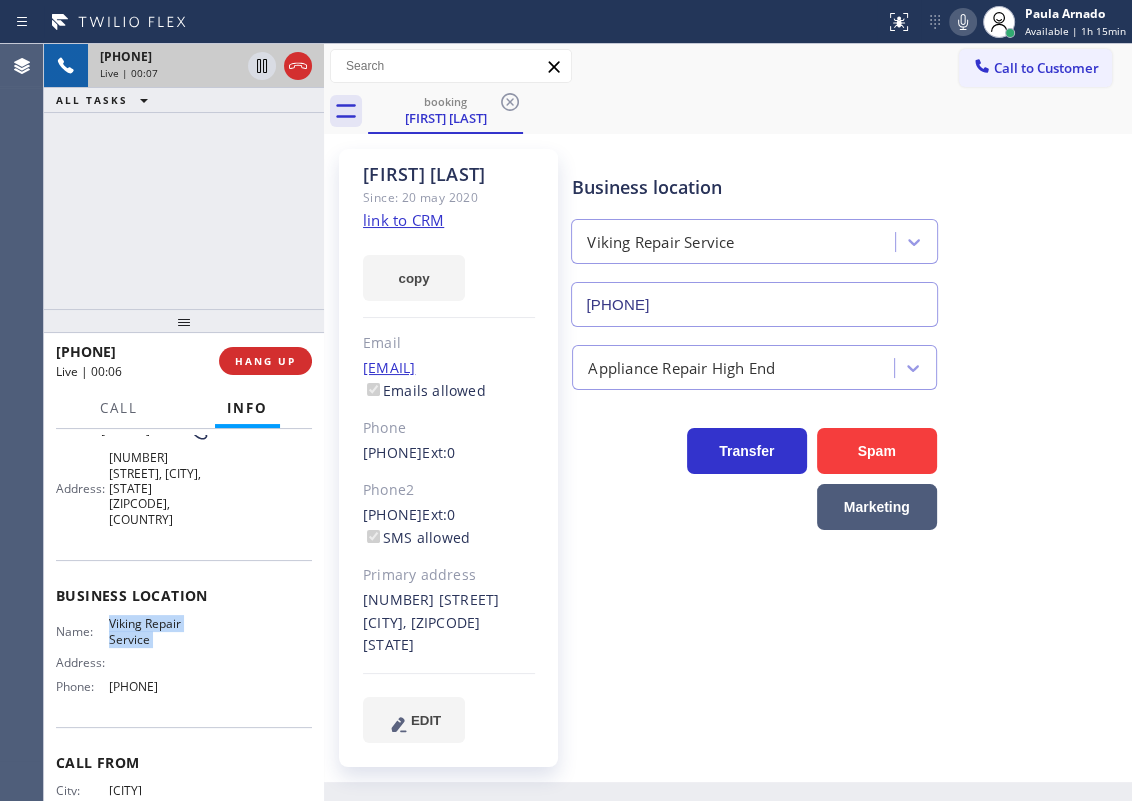 drag, startPoint x: 668, startPoint y: 317, endPoint x: 678, endPoint y: 311, distance: 11.661903 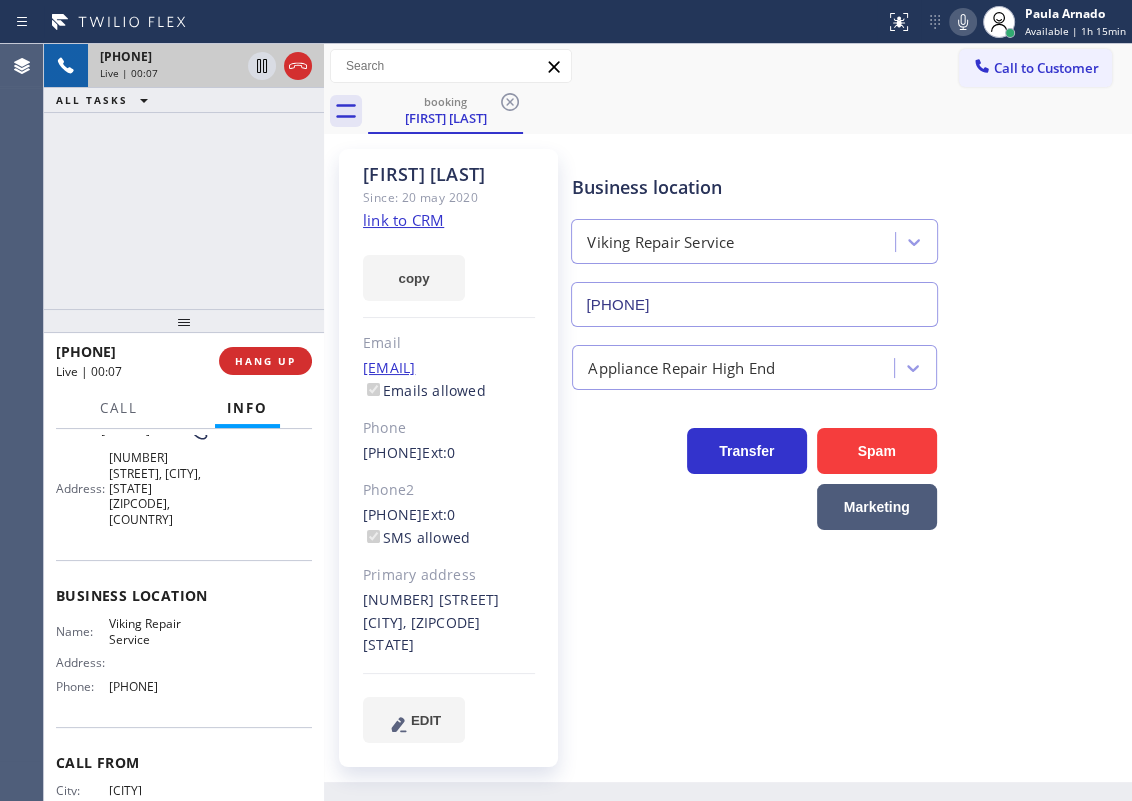 click on "(949) 239-1524" at bounding box center (754, 304) 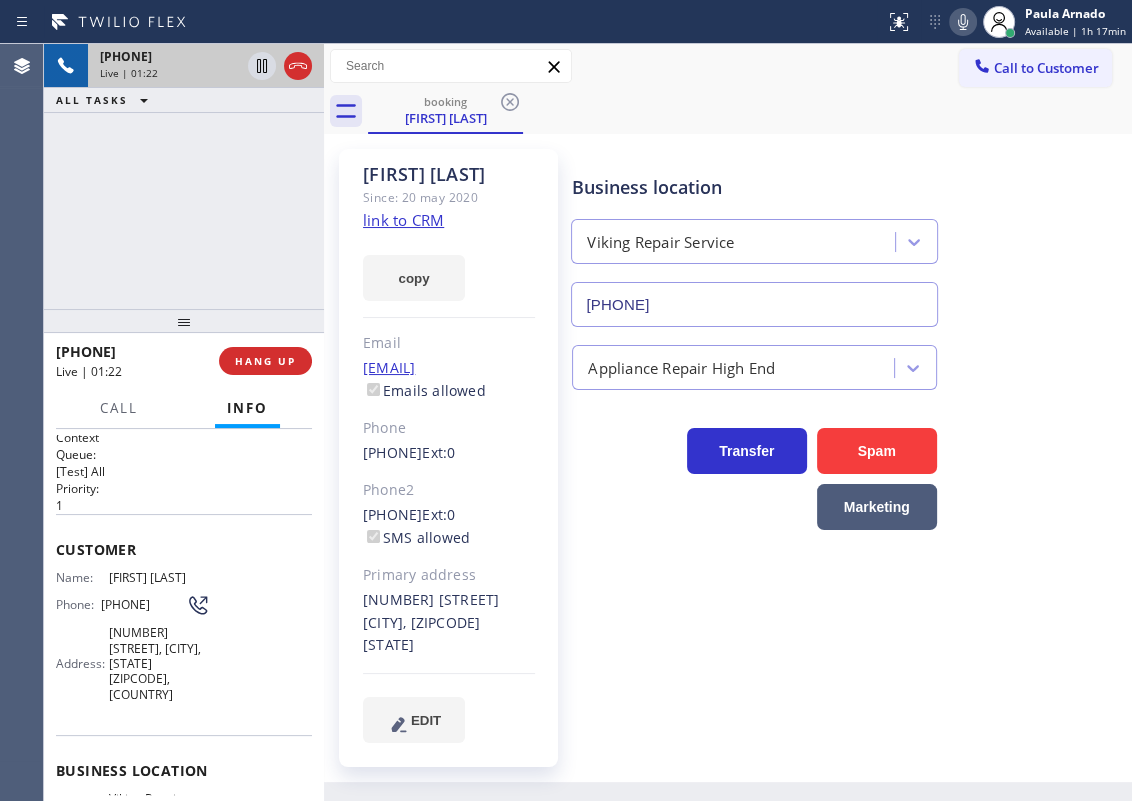 scroll, scrollTop: 0, scrollLeft: 0, axis: both 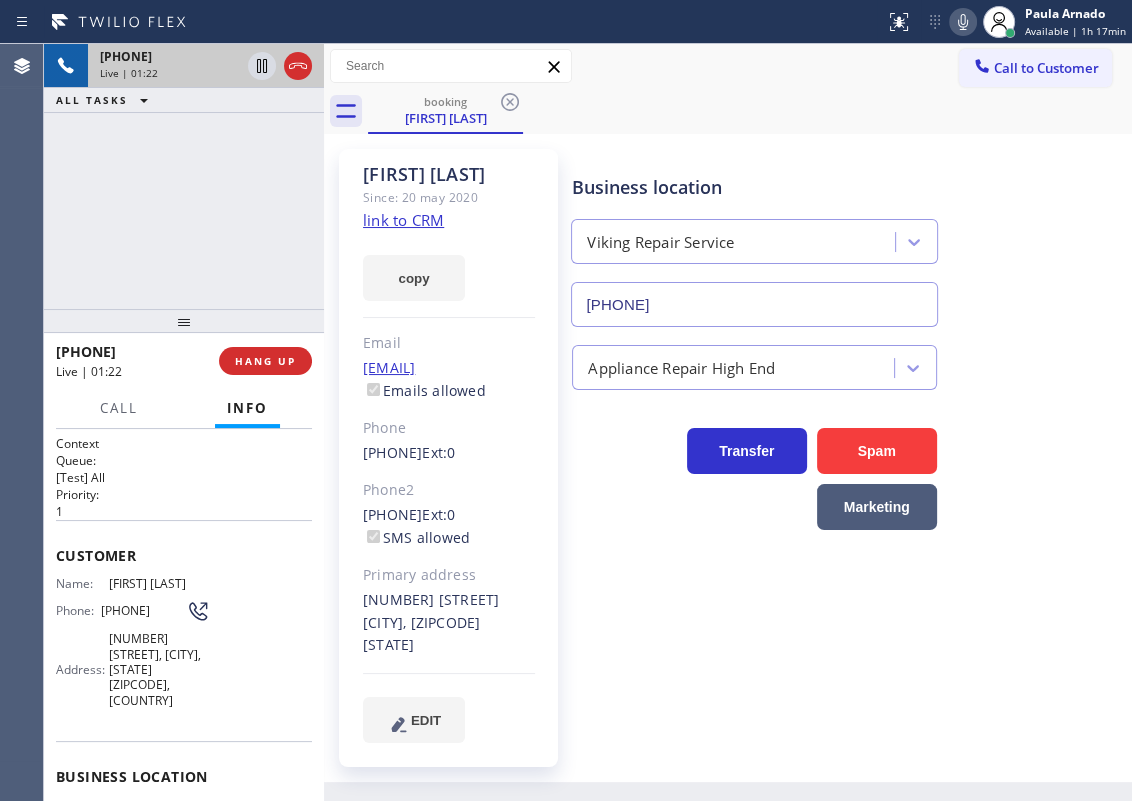 click on "(925) 989-2672" at bounding box center (143, 610) 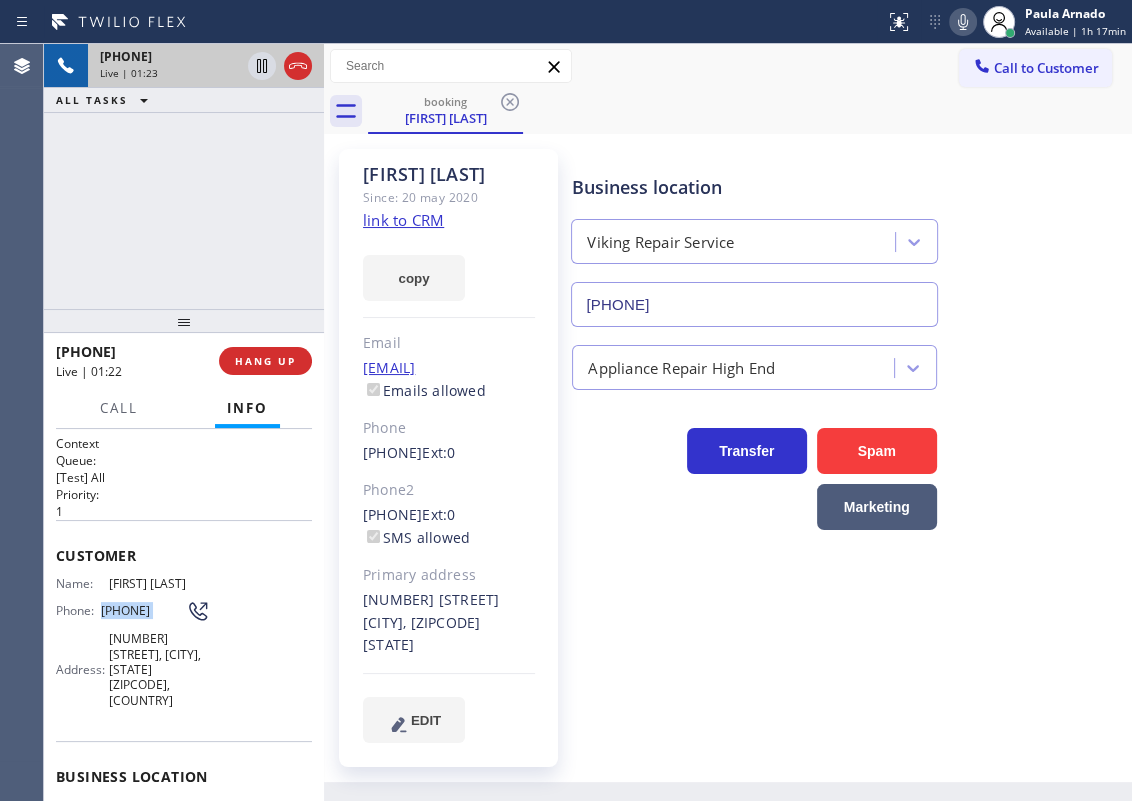 click on "(925) 989-2672" at bounding box center (143, 610) 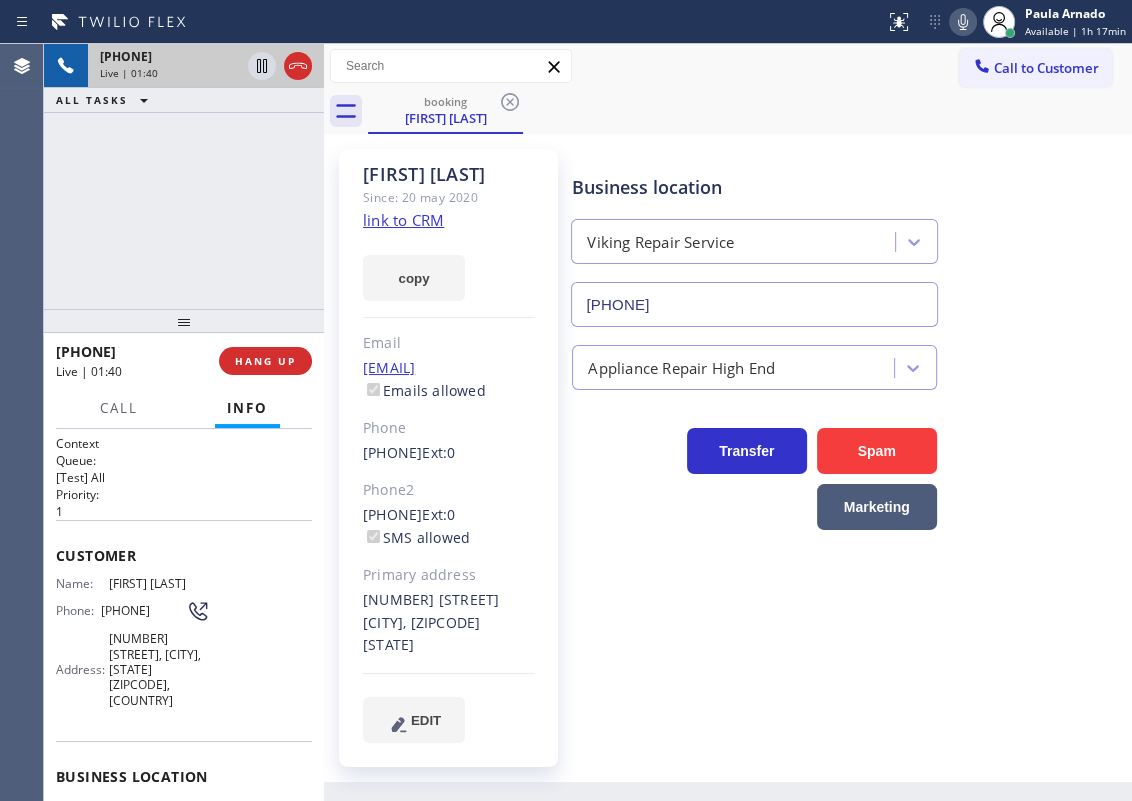 click on "47 Beach View Avenue Dana Point, 92629 CA" at bounding box center (449, 623) 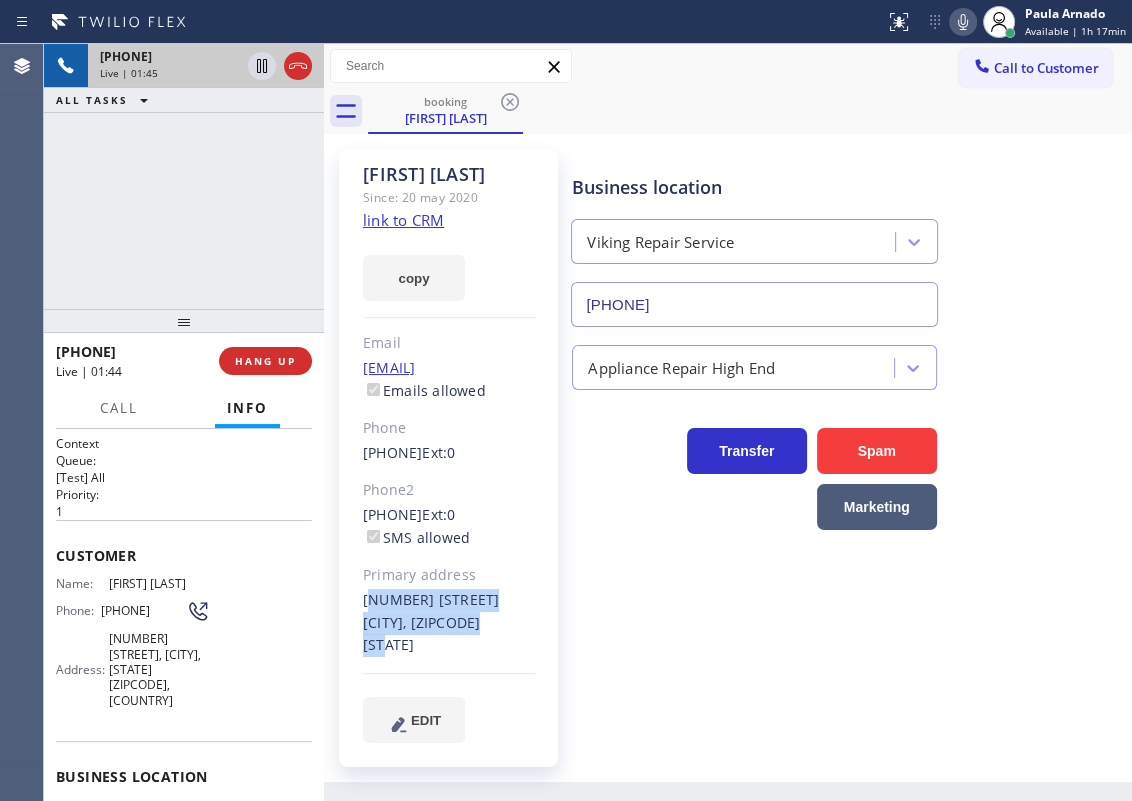 drag, startPoint x: 360, startPoint y: 599, endPoint x: 480, endPoint y: 609, distance: 120.41595 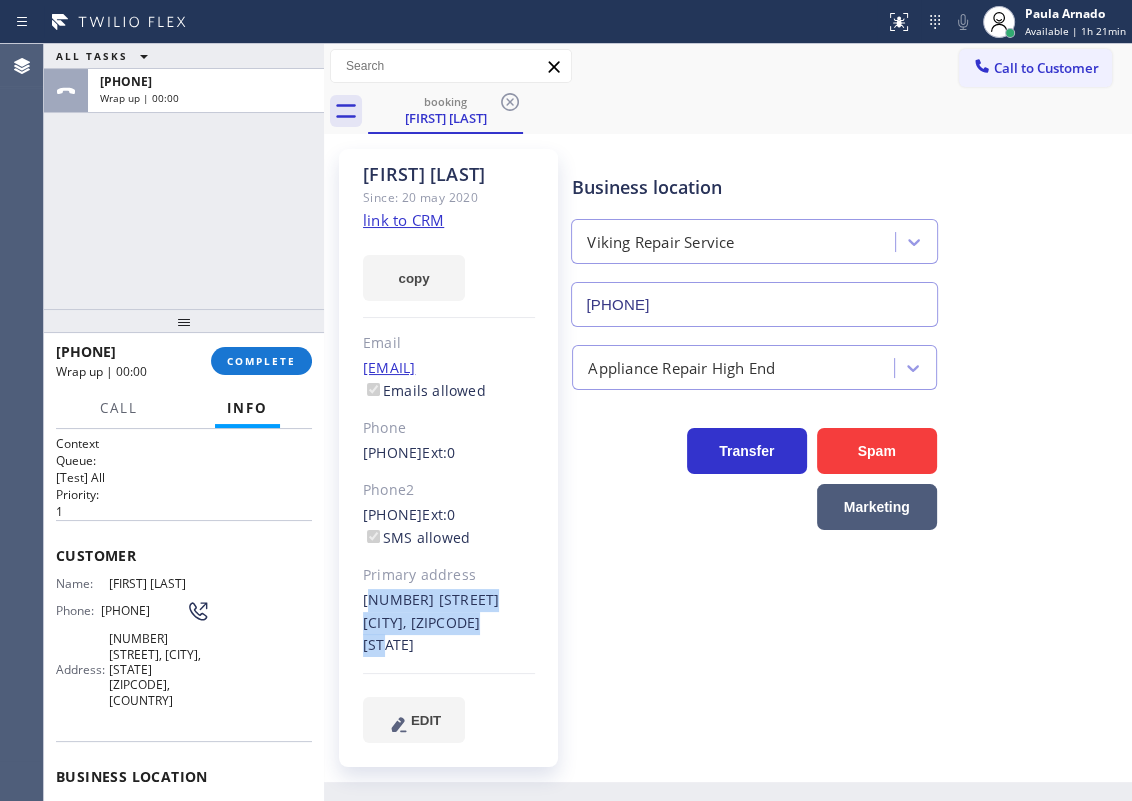 click on "COMPLETE" at bounding box center [261, 361] 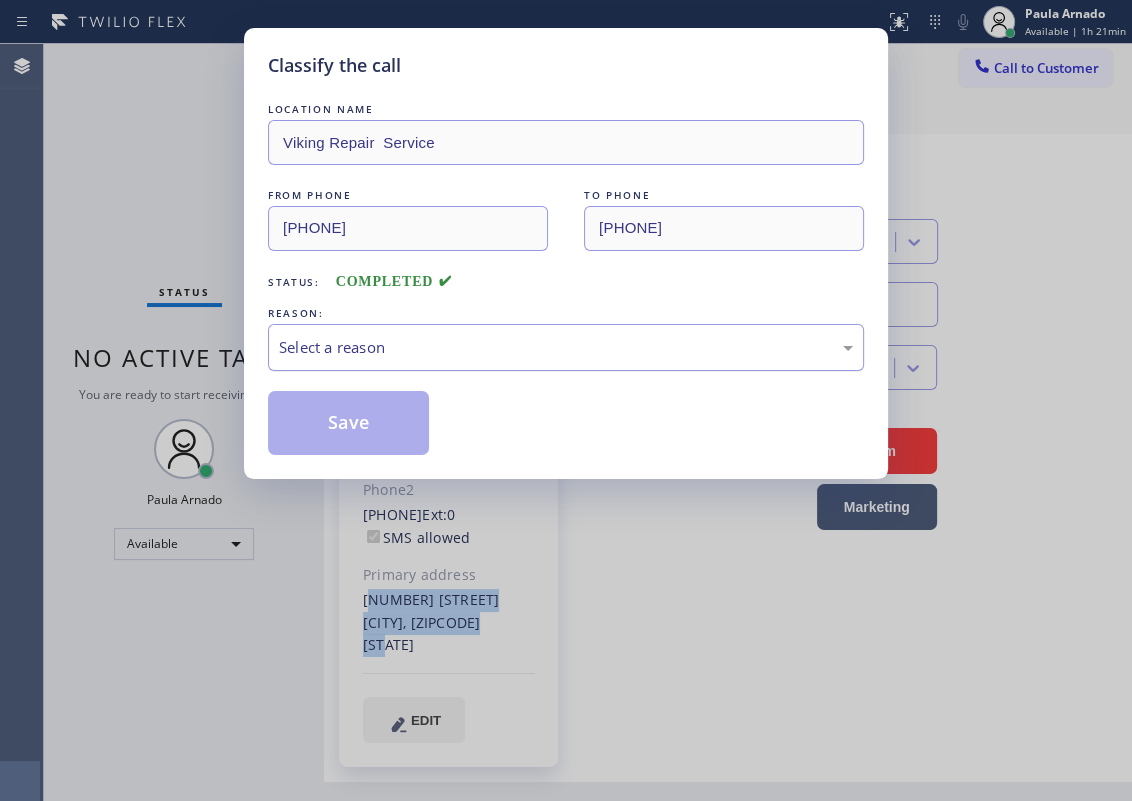 click on "Select a reason" at bounding box center (566, 347) 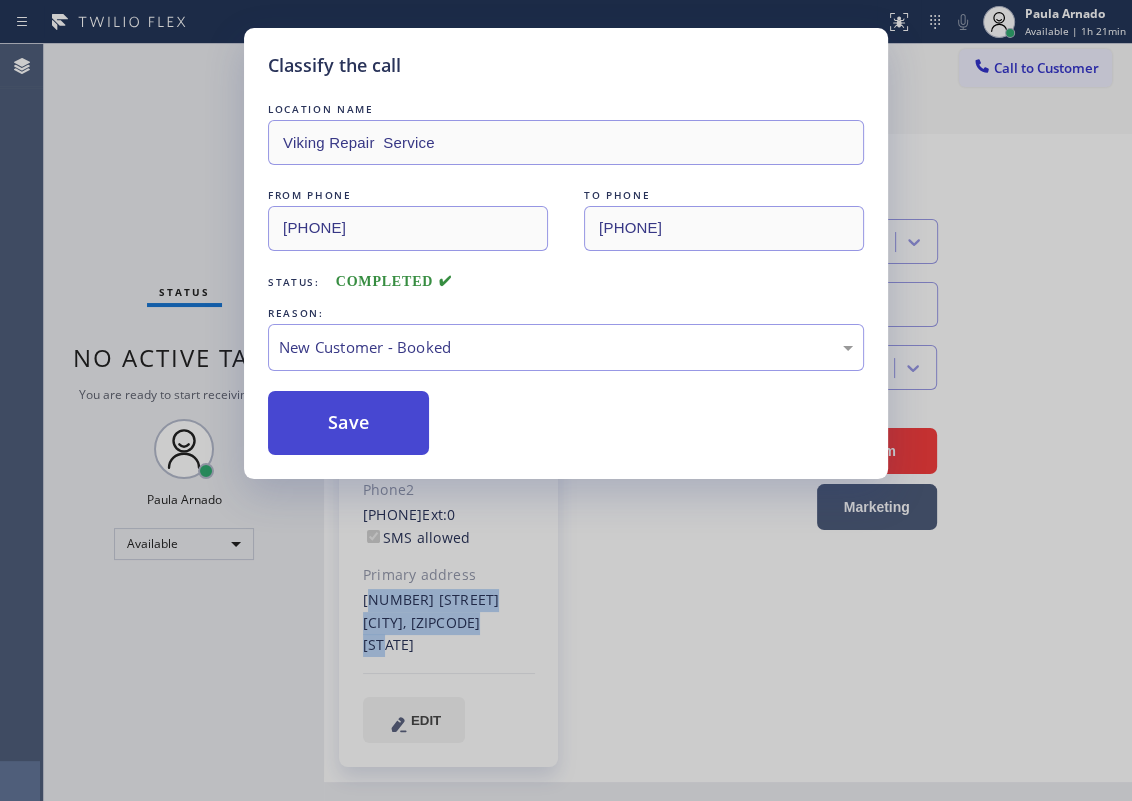 click on "Save" at bounding box center [348, 423] 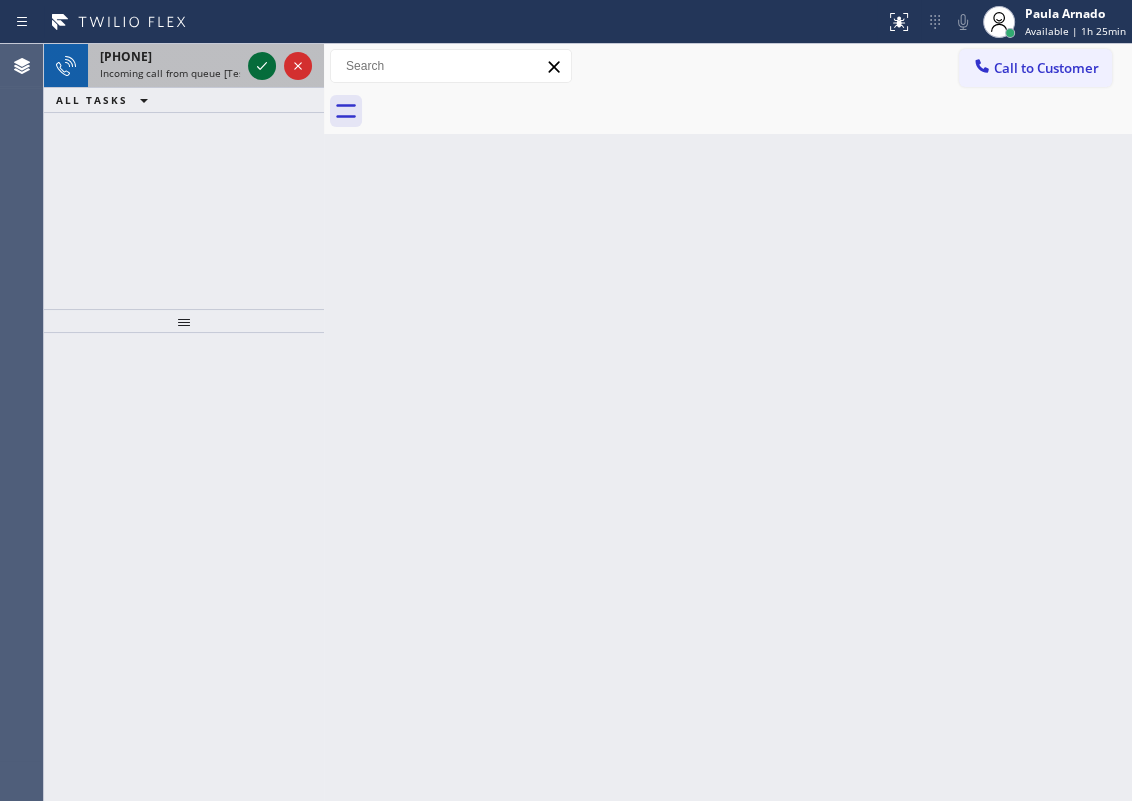 click 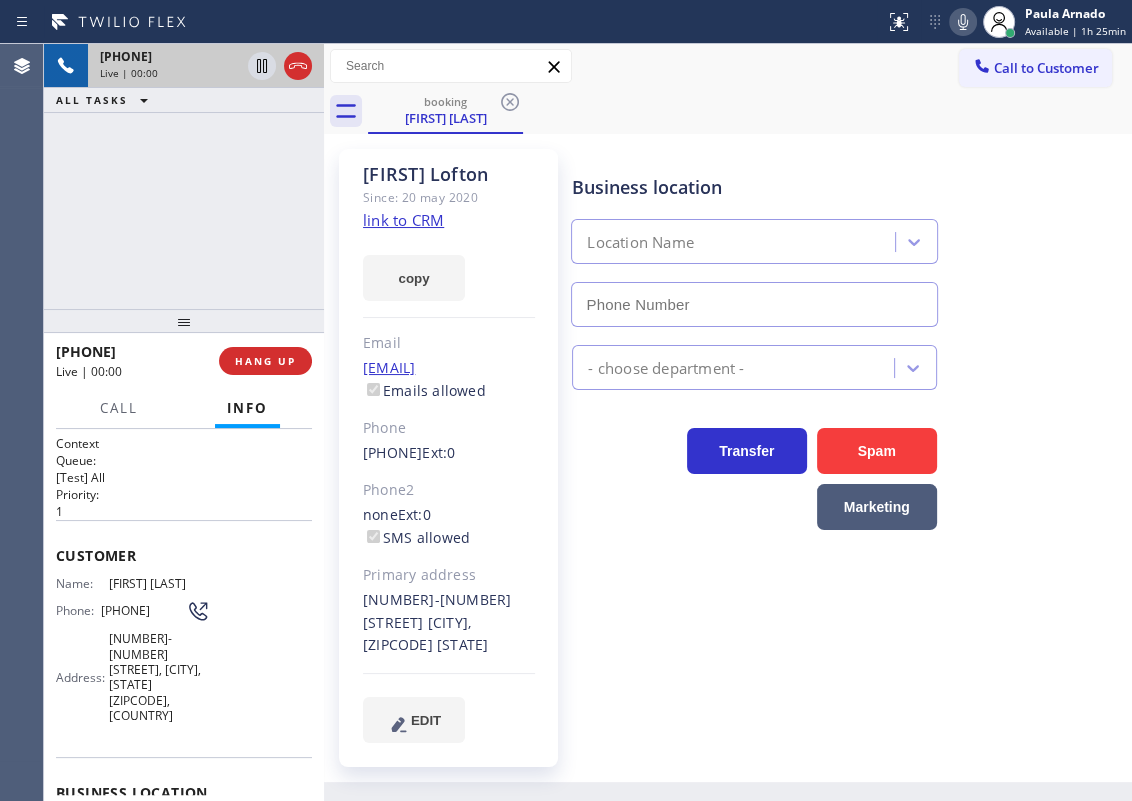 click on "+16467051273 Live | 00:00 HANG UP" at bounding box center (184, 361) 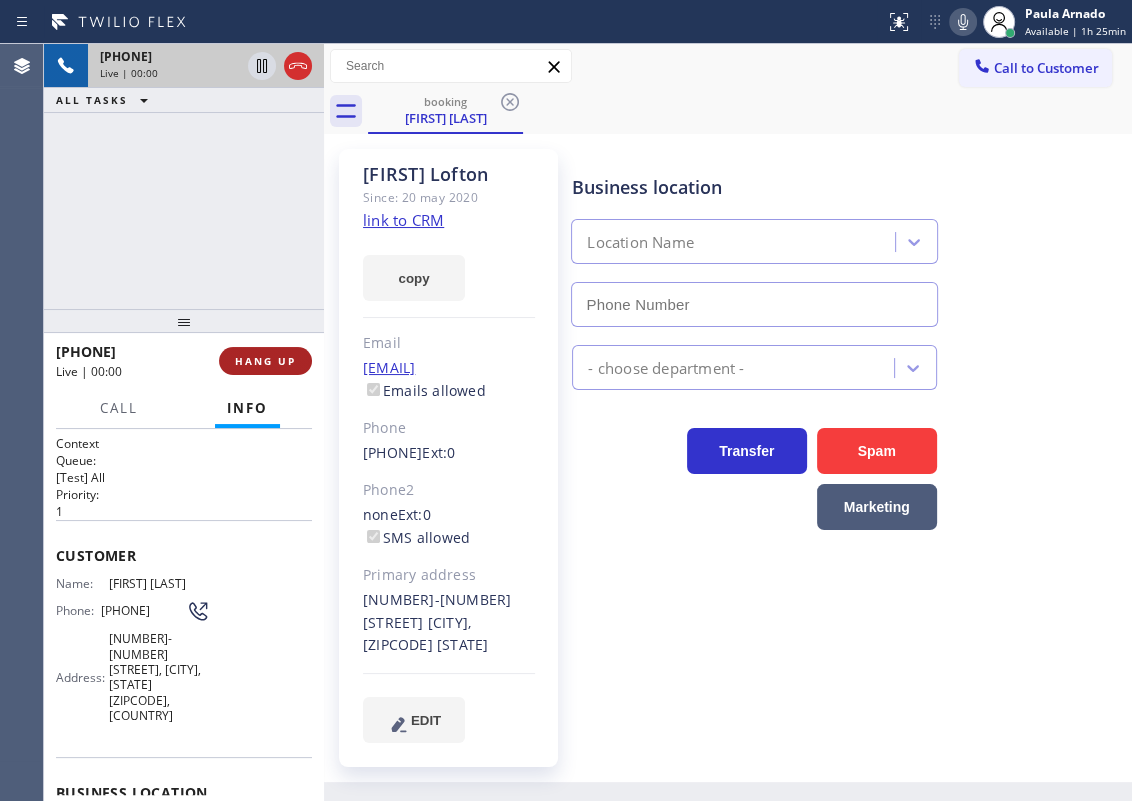 click on "HANG UP" at bounding box center [265, 361] 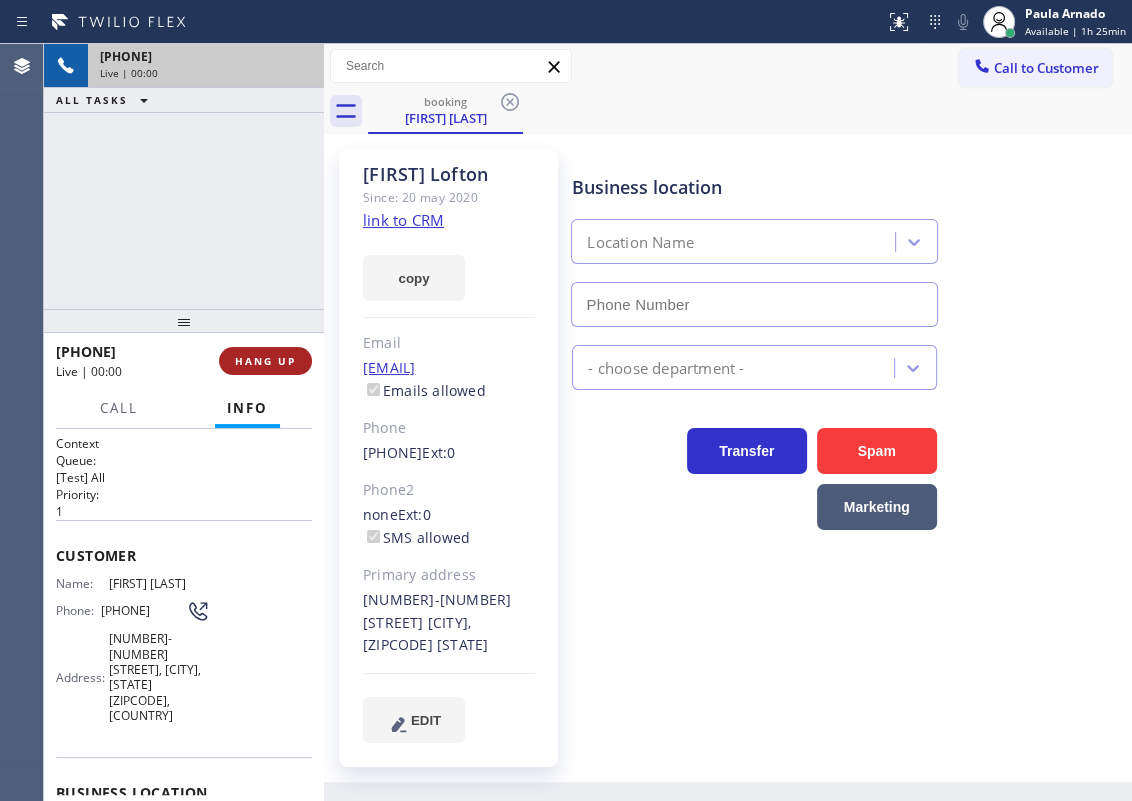 type on "(347) 836-5354" 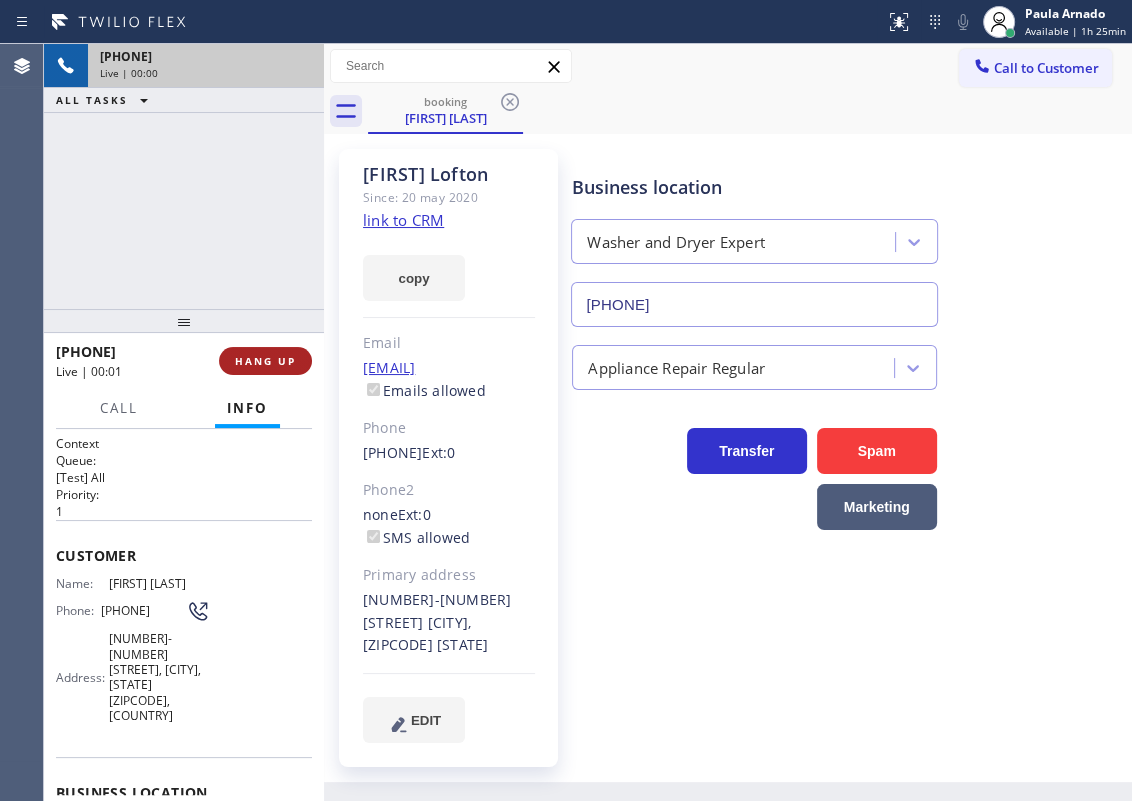 click on "HANG UP" at bounding box center (265, 361) 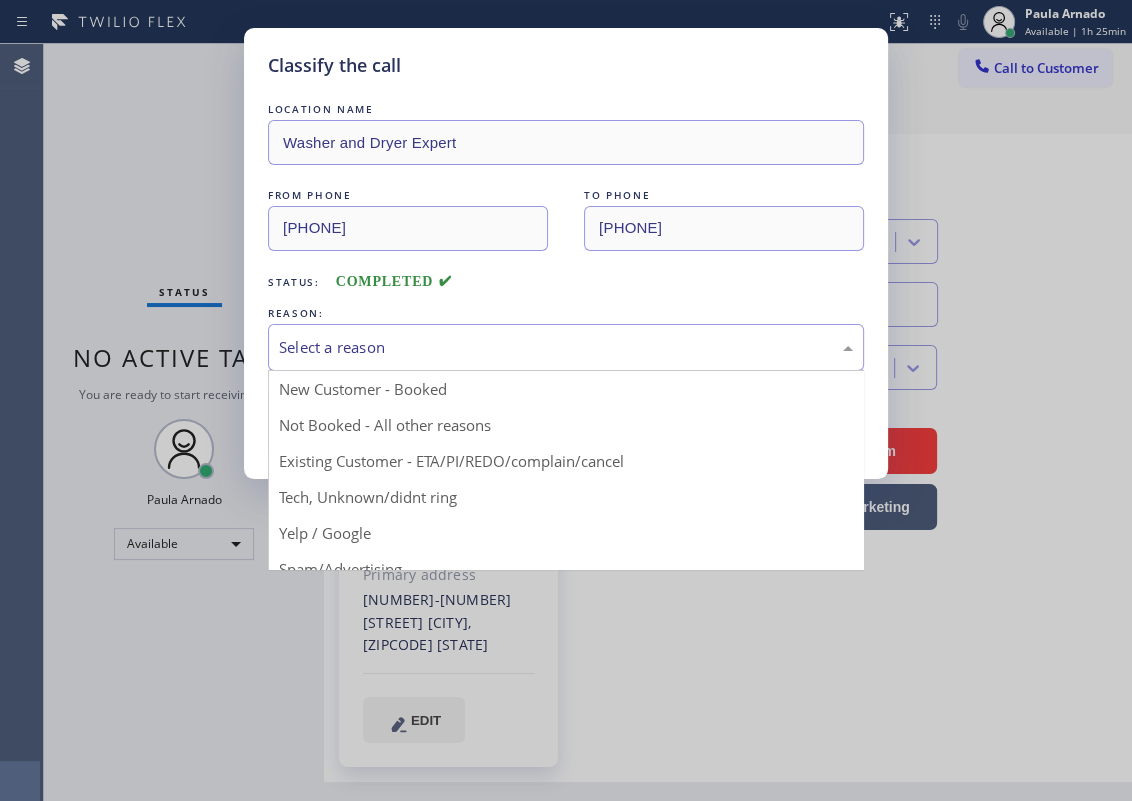 click on "Select a reason" at bounding box center [566, 347] 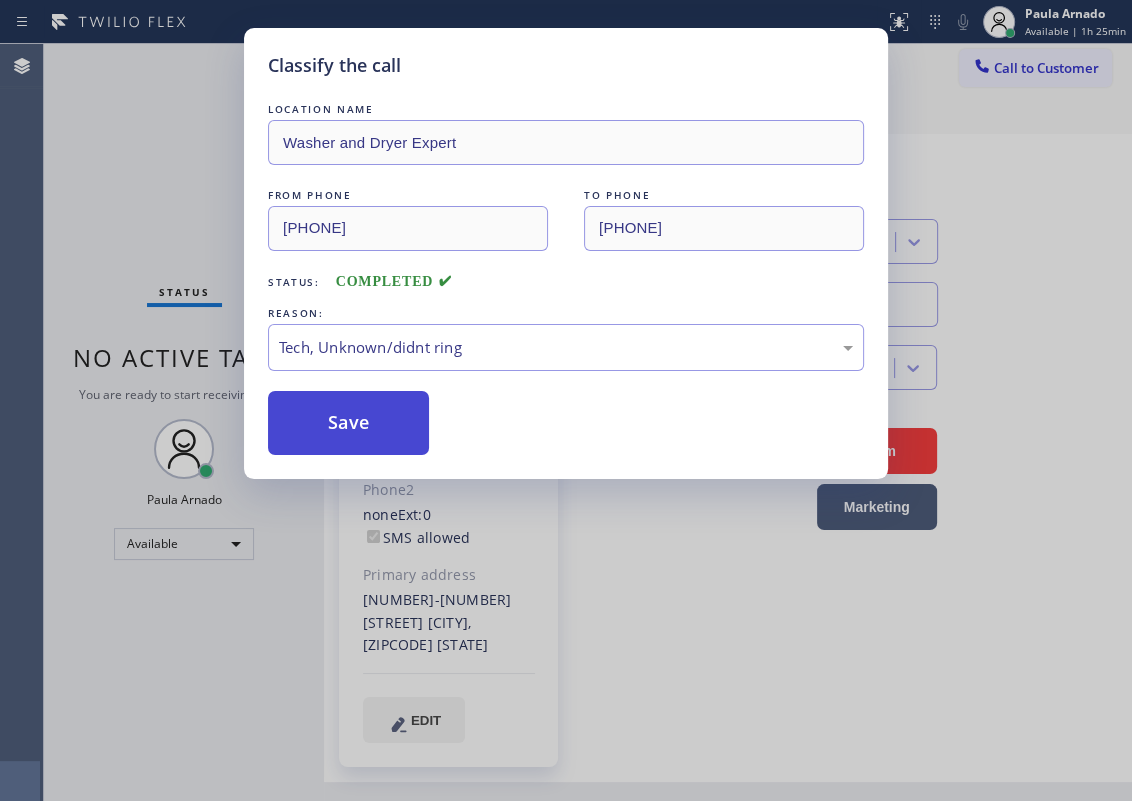drag, startPoint x: 363, startPoint y: 449, endPoint x: 396, endPoint y: 419, distance: 44.598206 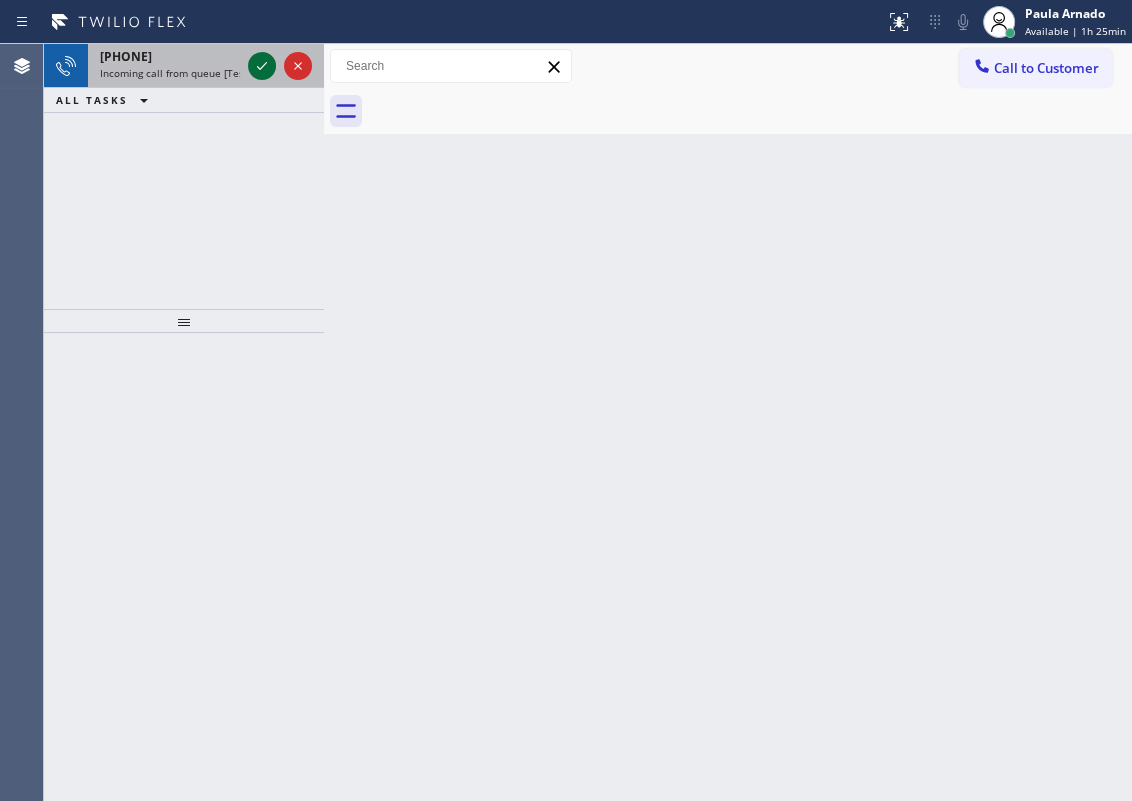 click 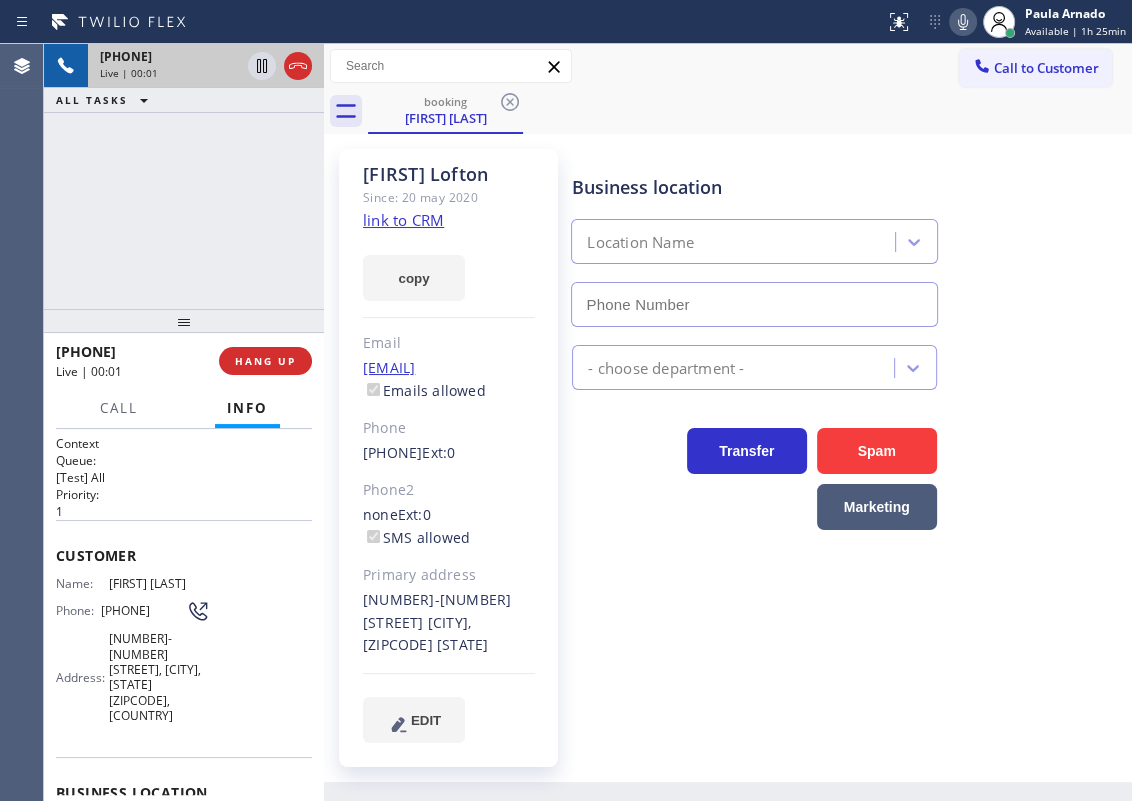 type on "(347) 836-5354" 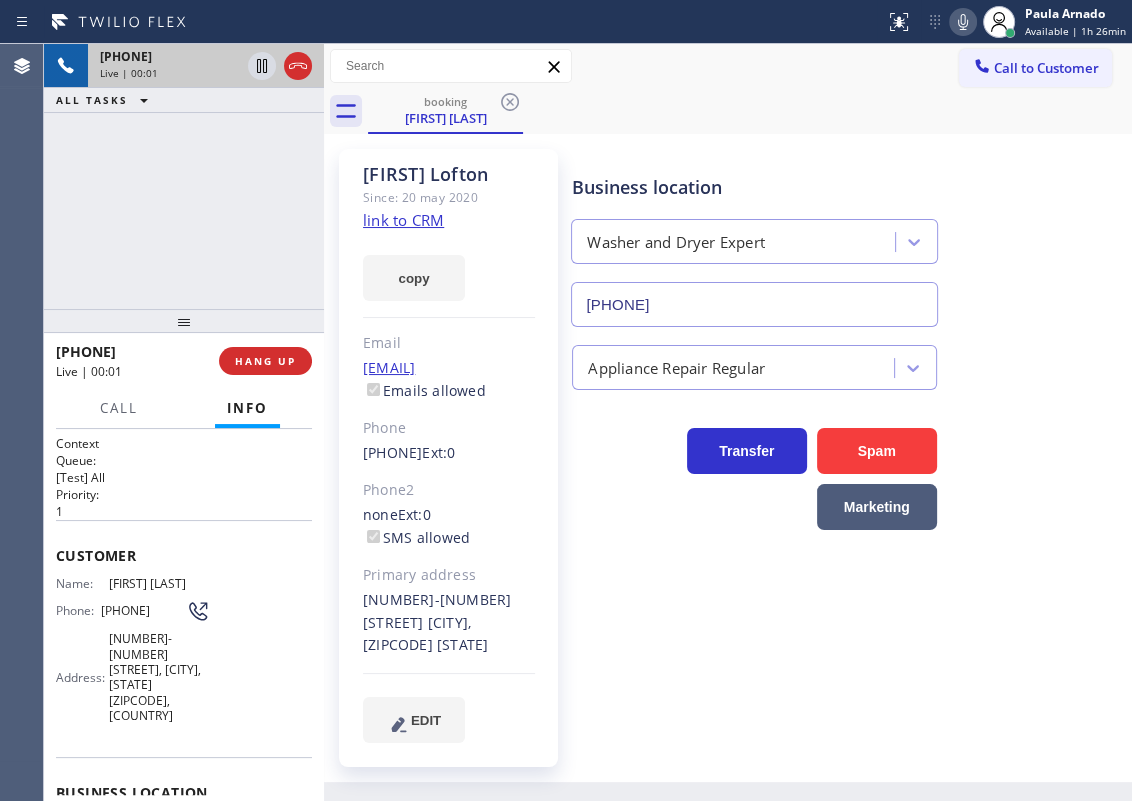 click on "link to CRM" 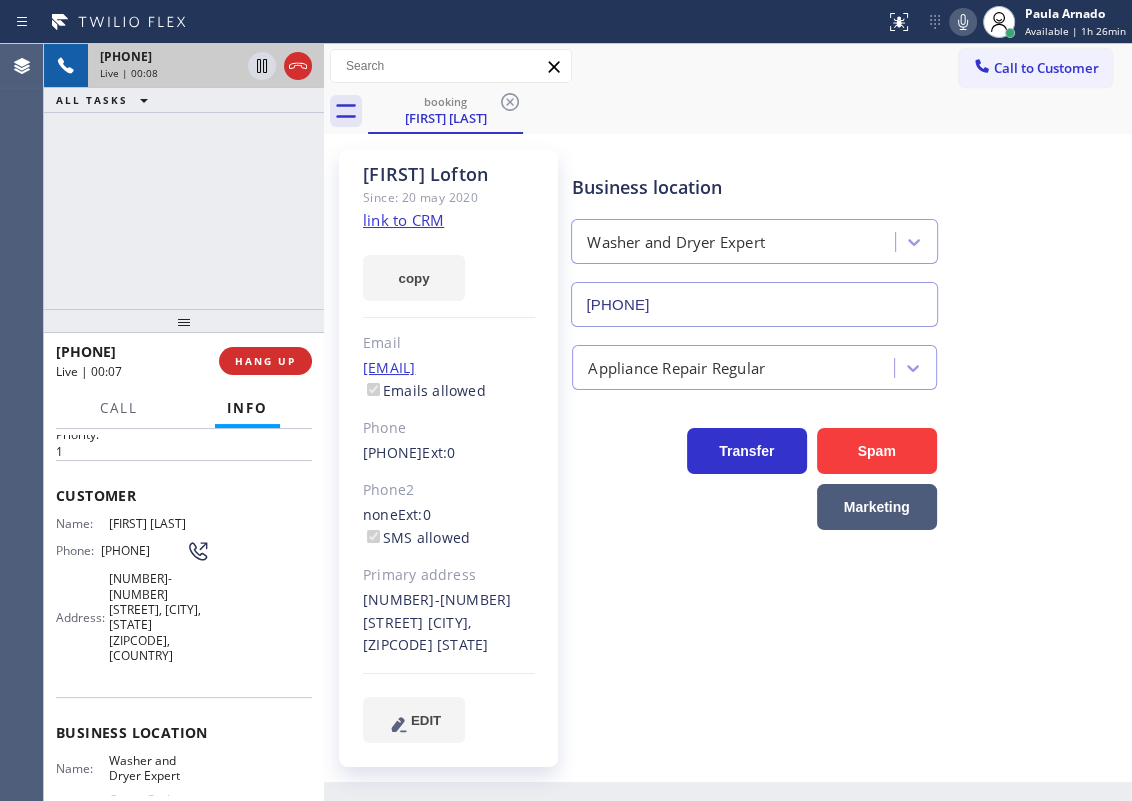scroll, scrollTop: 90, scrollLeft: 0, axis: vertical 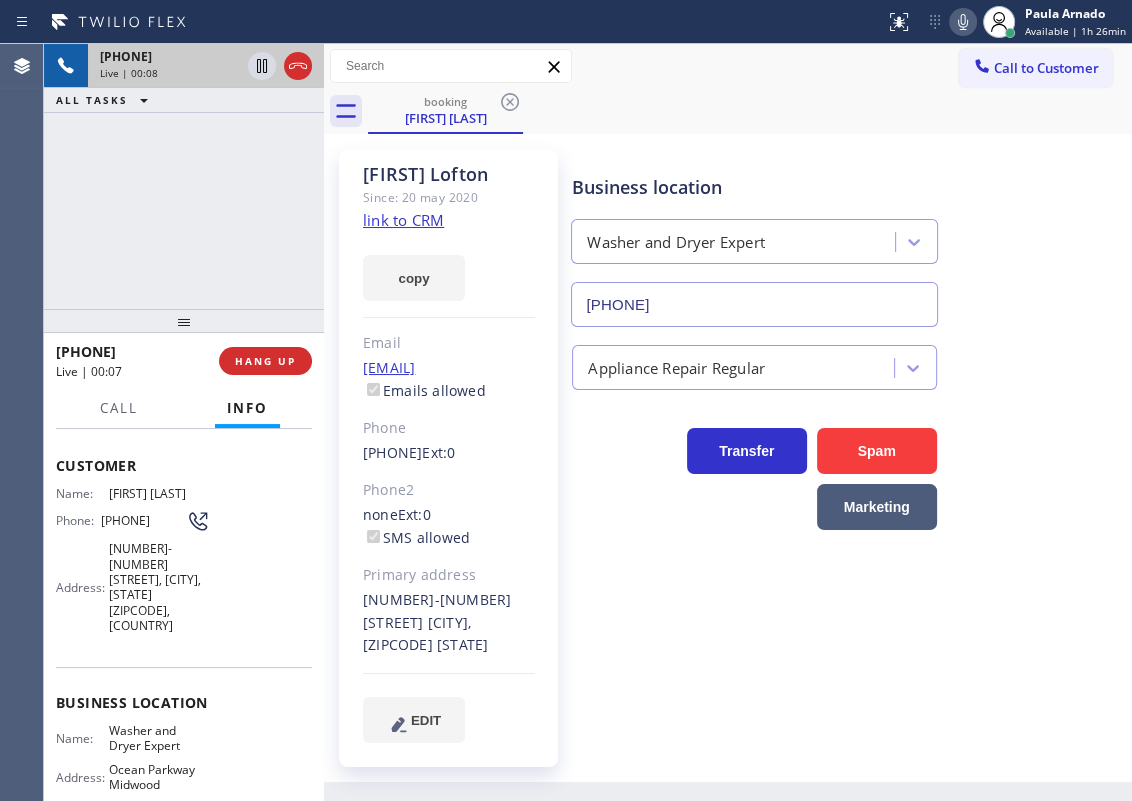 click on "Washer and Dryer Expert" at bounding box center (159, 738) 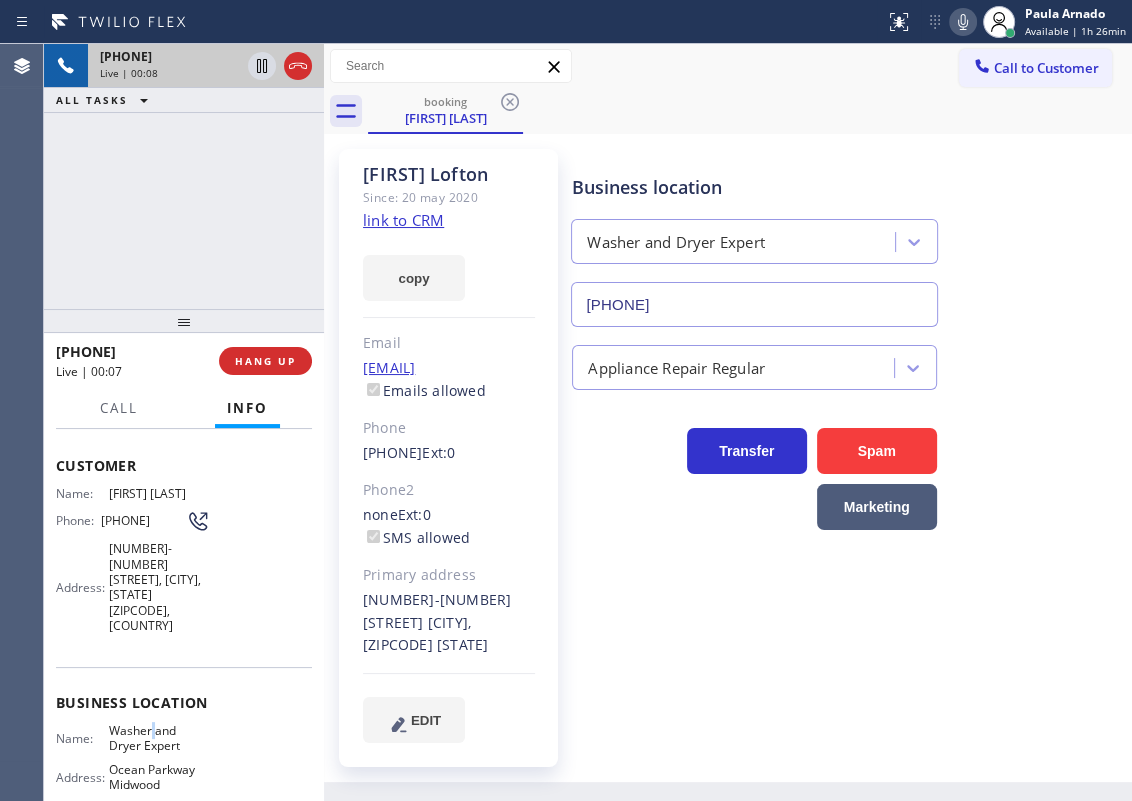 click on "Washer and Dryer Expert" at bounding box center (159, 738) 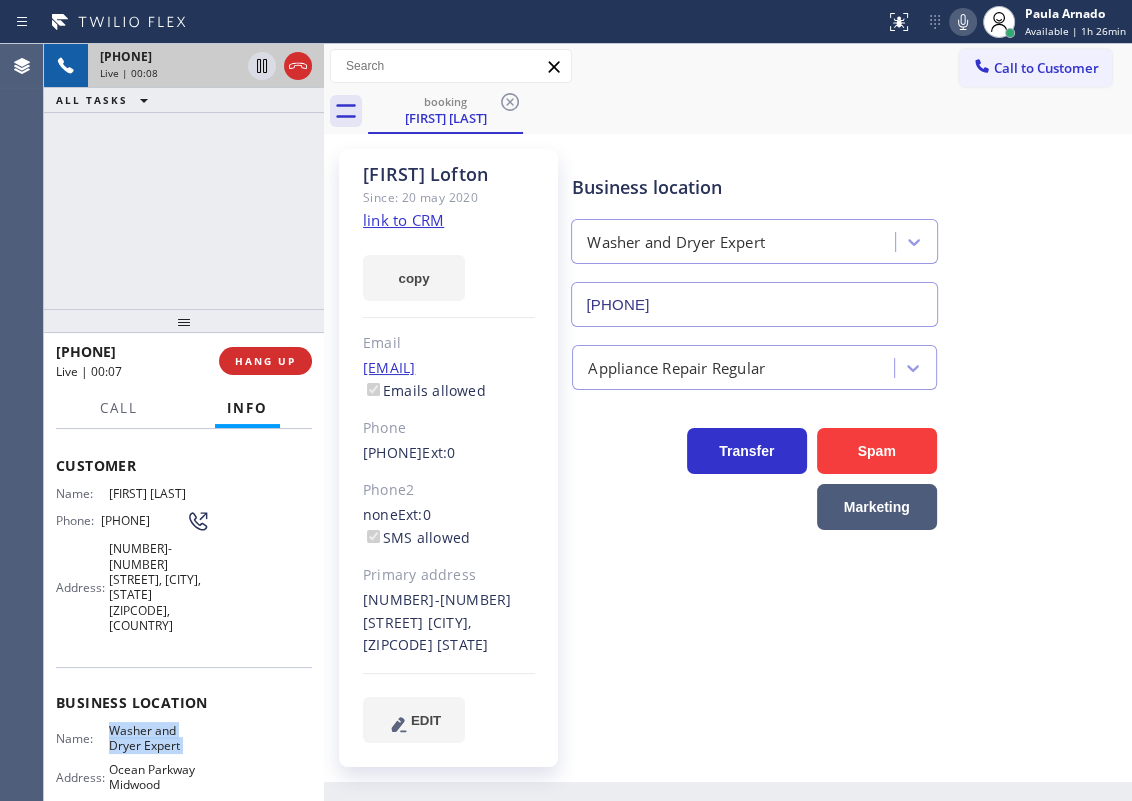 click on "Washer and Dryer Expert" at bounding box center [159, 738] 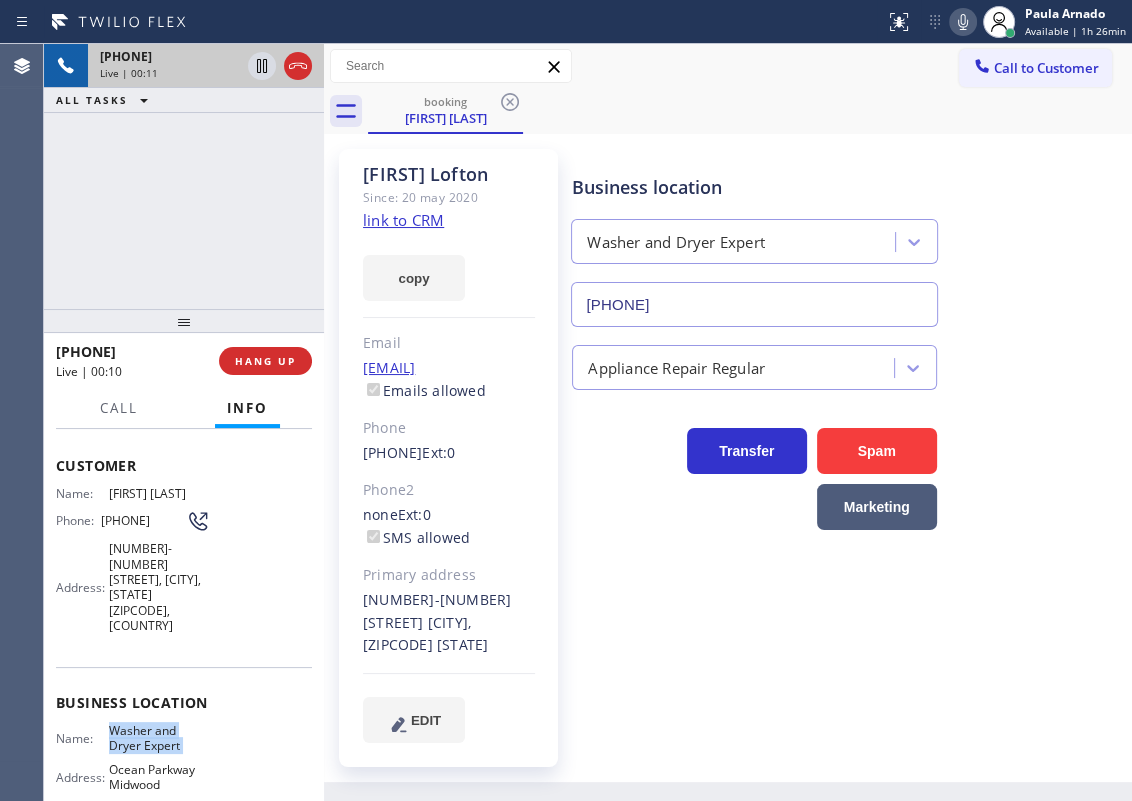 click on "(347) 836-5354" at bounding box center [754, 304] 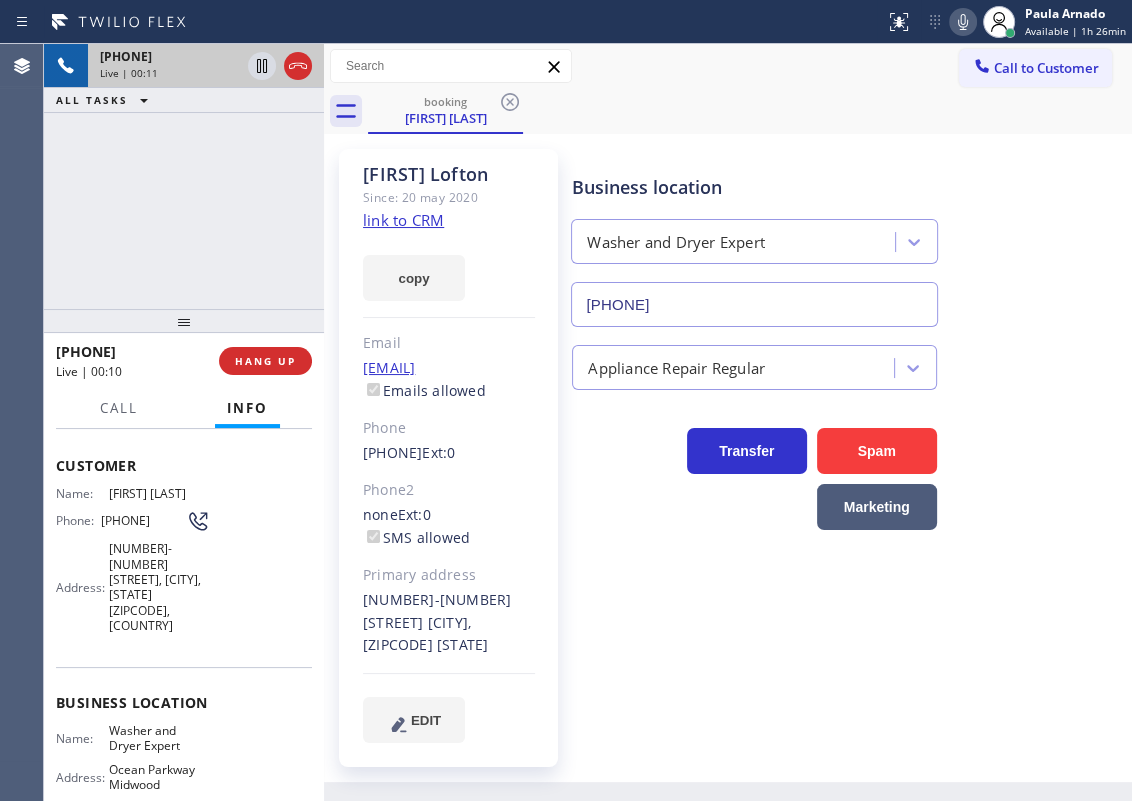 click on "(347) 836-5354" at bounding box center (754, 304) 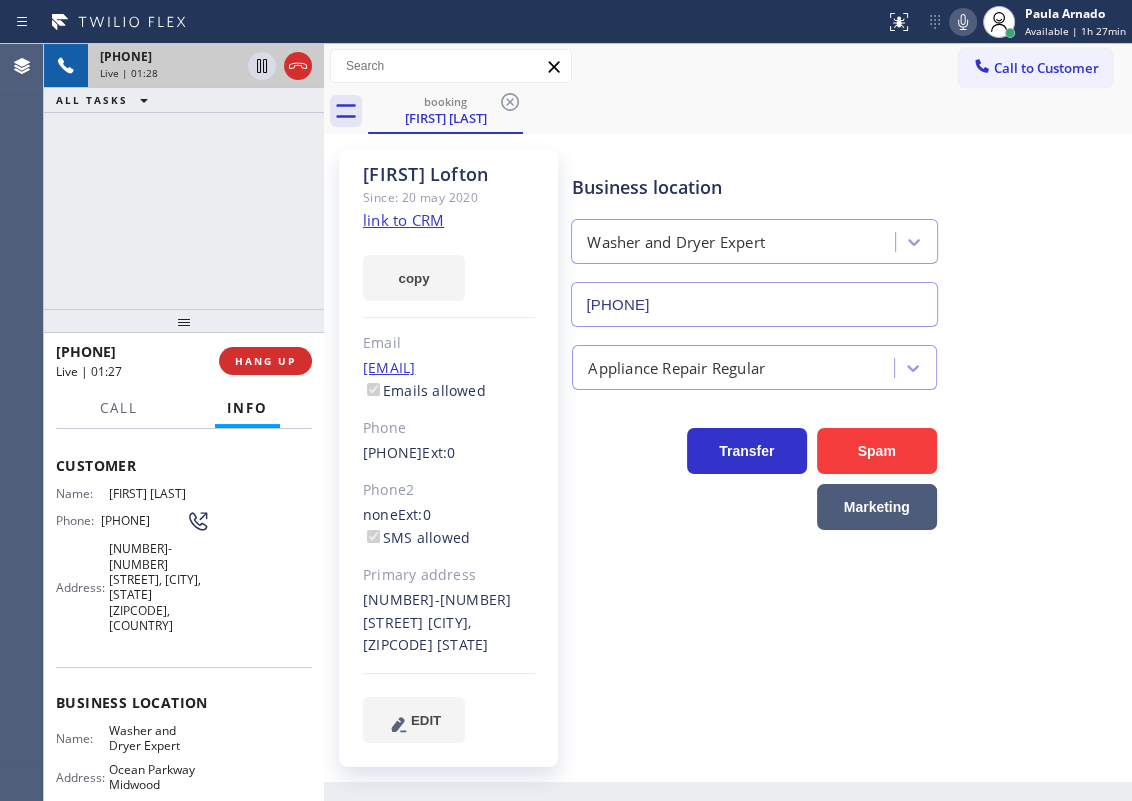 click 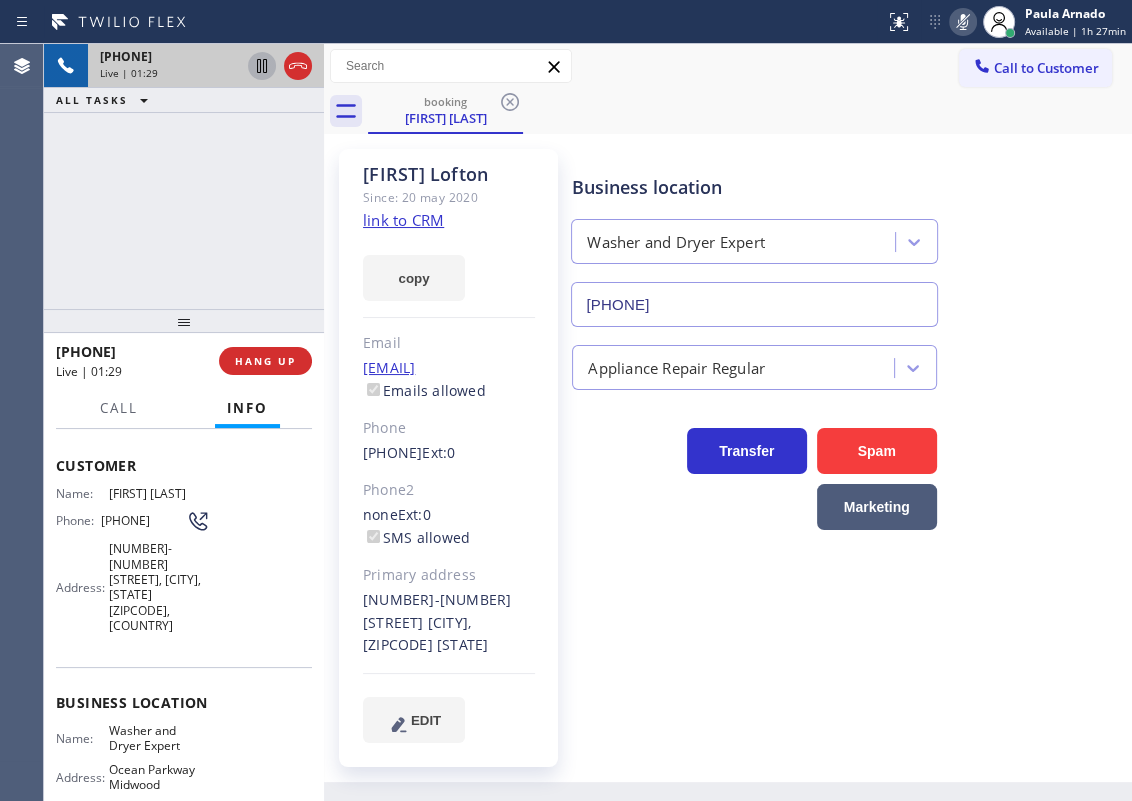 click 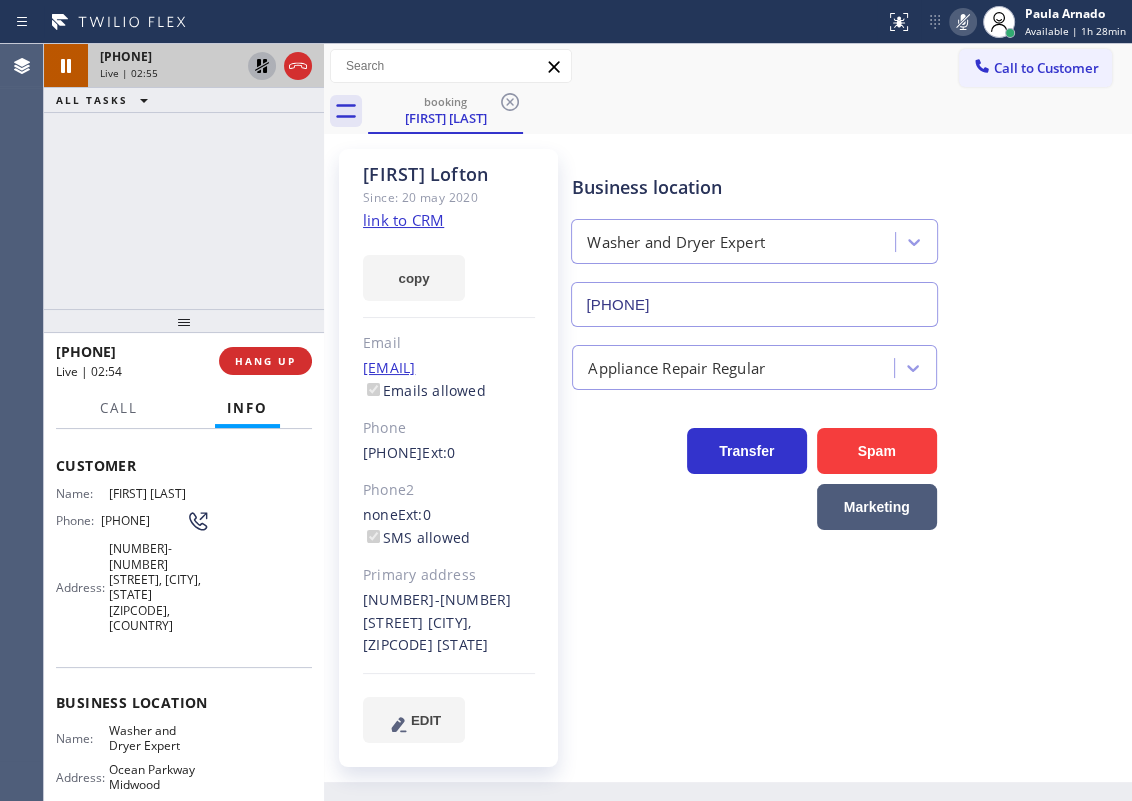 click 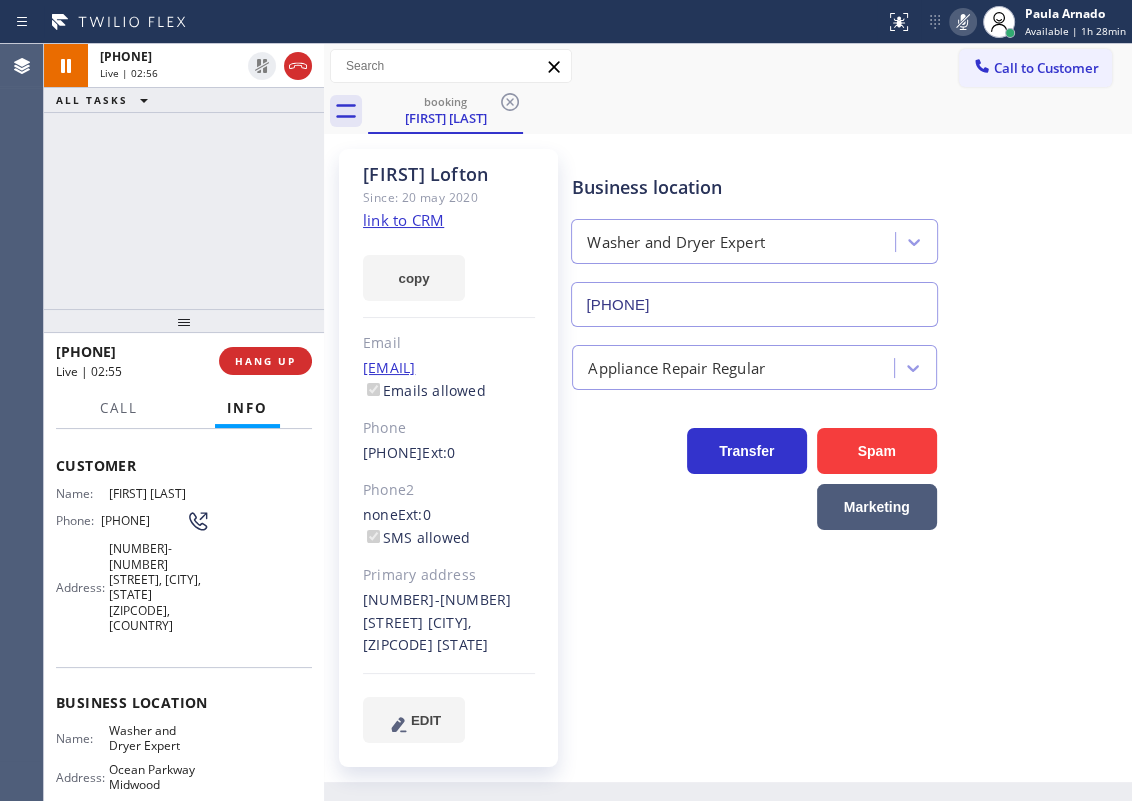 click 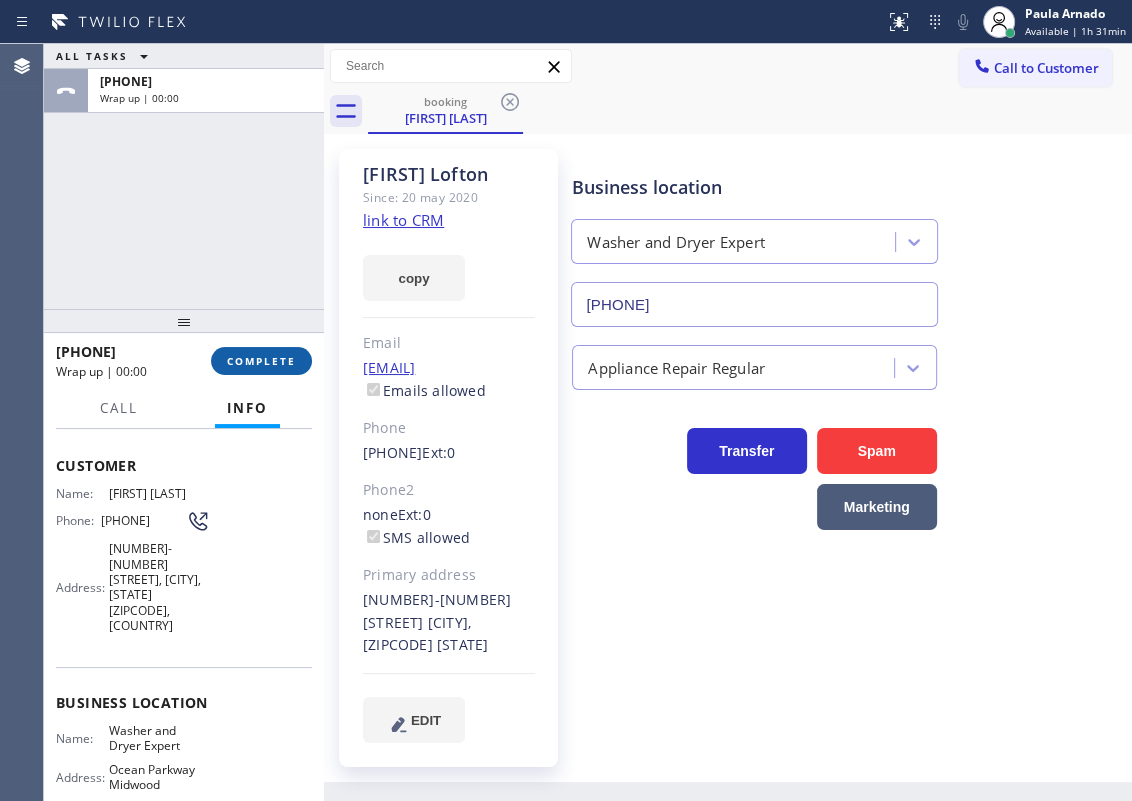 click on "COMPLETE" at bounding box center [261, 361] 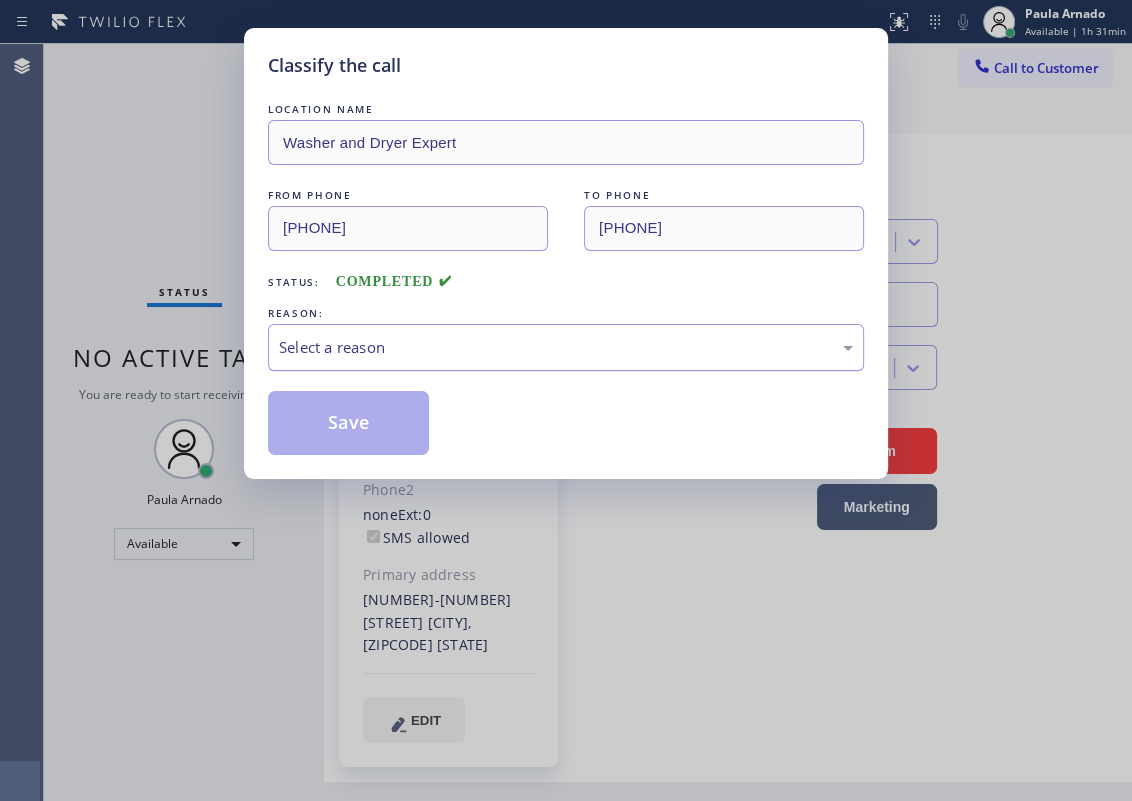 click on "Select a reason" at bounding box center [566, 347] 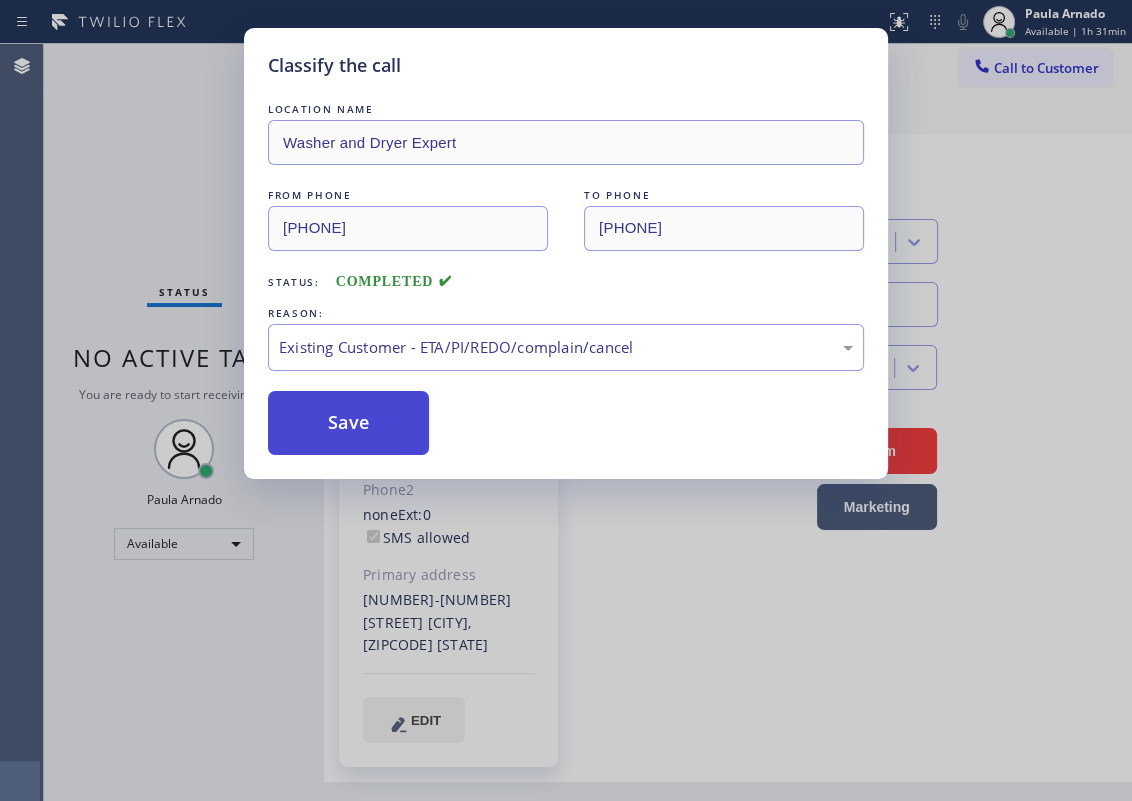 click on "Save" at bounding box center [348, 423] 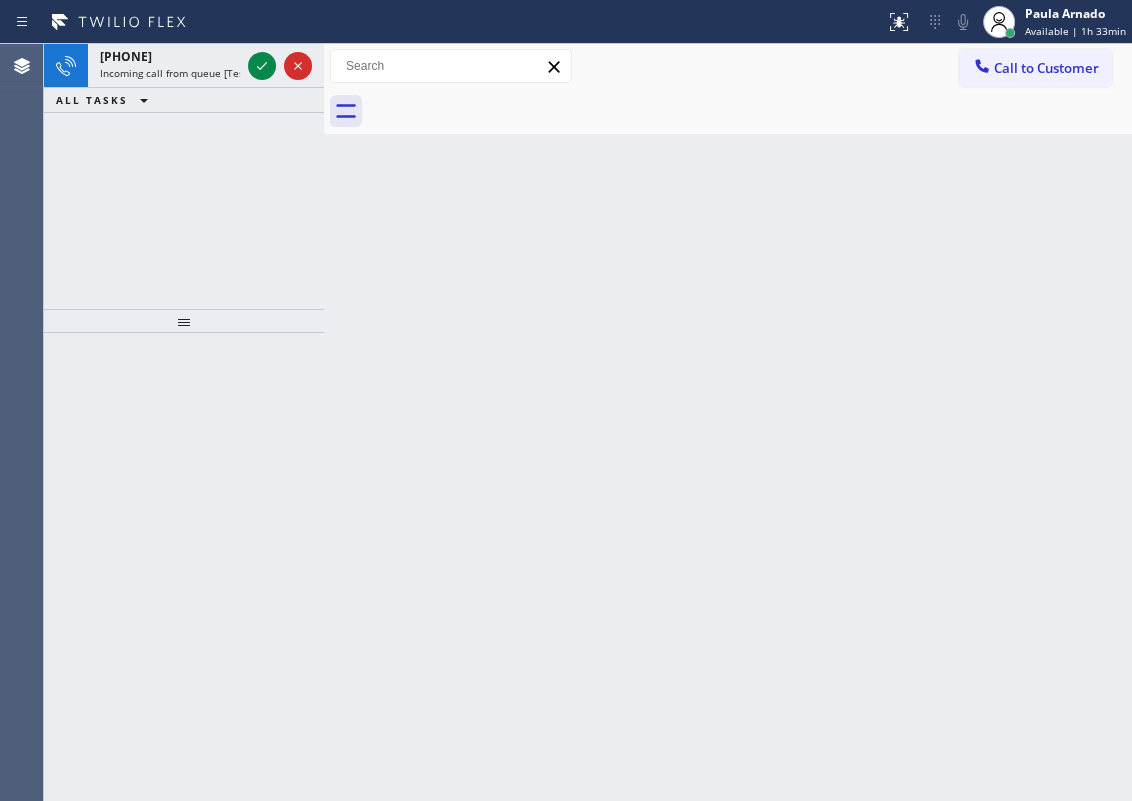 click on "Back to Dashboard Change Sender ID Customers Technicians Select a contact Outbound call Technician Search Technician Your caller id phone number Your caller id phone number Call Technician info Name   Phone none Address none Change Sender ID HVAC +18559994417 5 Star Appliance +18557314952 Appliance Repair +18554611149 Plumbing +18889090120 Air Duct Cleaning +18006865038  Electricians +18005688664 Cancel Change Check personal SMS Reset Change No tabs Call to Customer Outbound call Location Search location Your caller id phone number Customer number Call Outbound call Technician Search Technician Your caller id phone number Your caller id phone number Call" at bounding box center (728, 422) 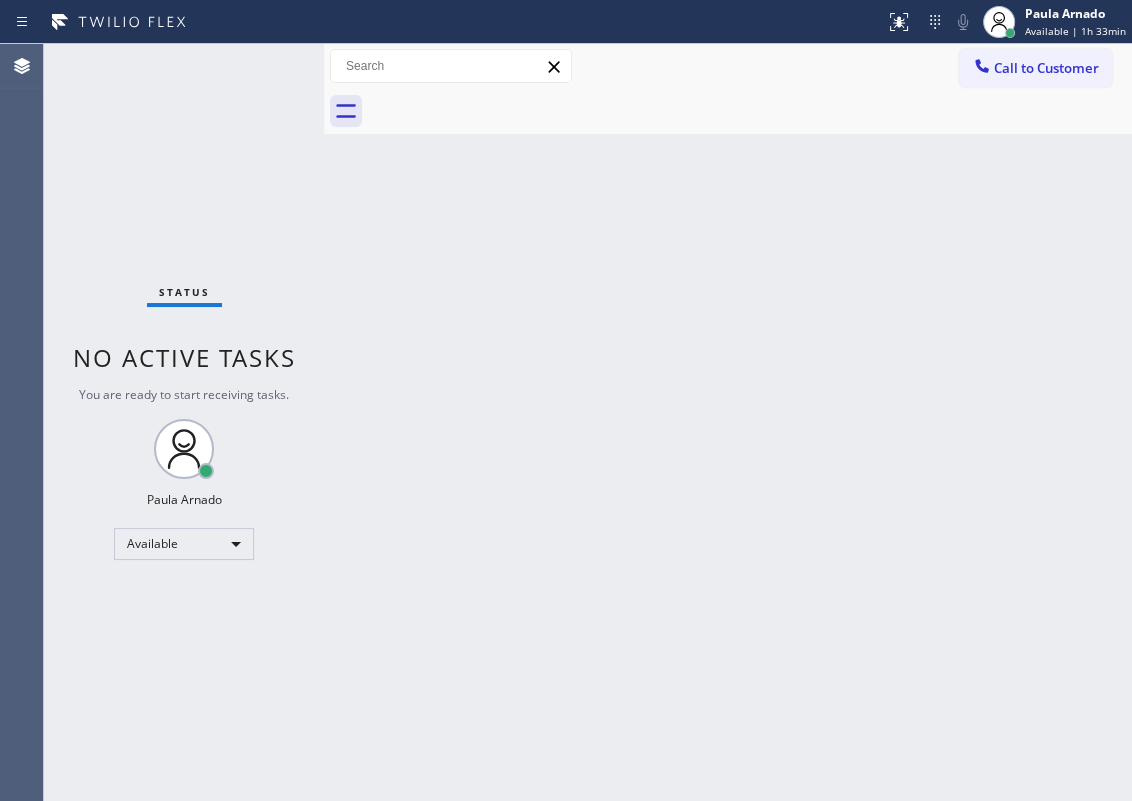 click on "Status No active tasks You are ready to start receiving tasks. [FIRST] [LAST] Available" at bounding box center (184, 422) 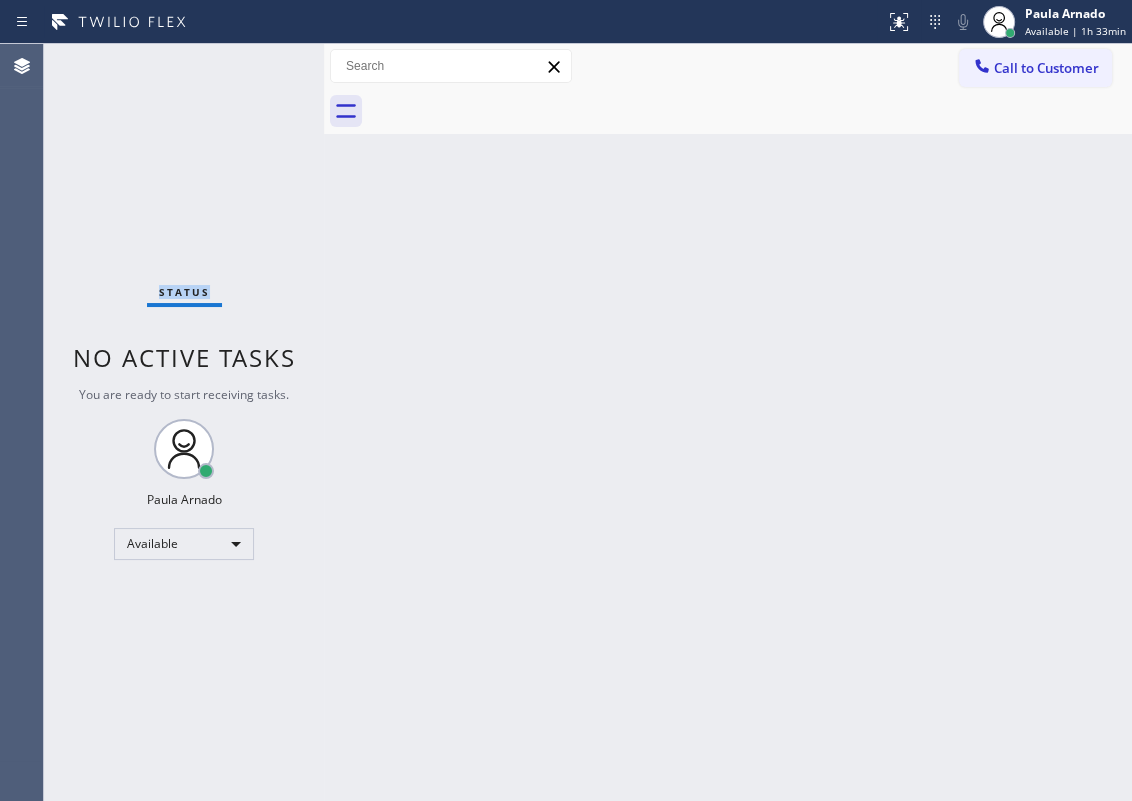 click on "Status No active tasks You are ready to start receiving tasks. [FIRST] [LAST] Available" at bounding box center [184, 422] 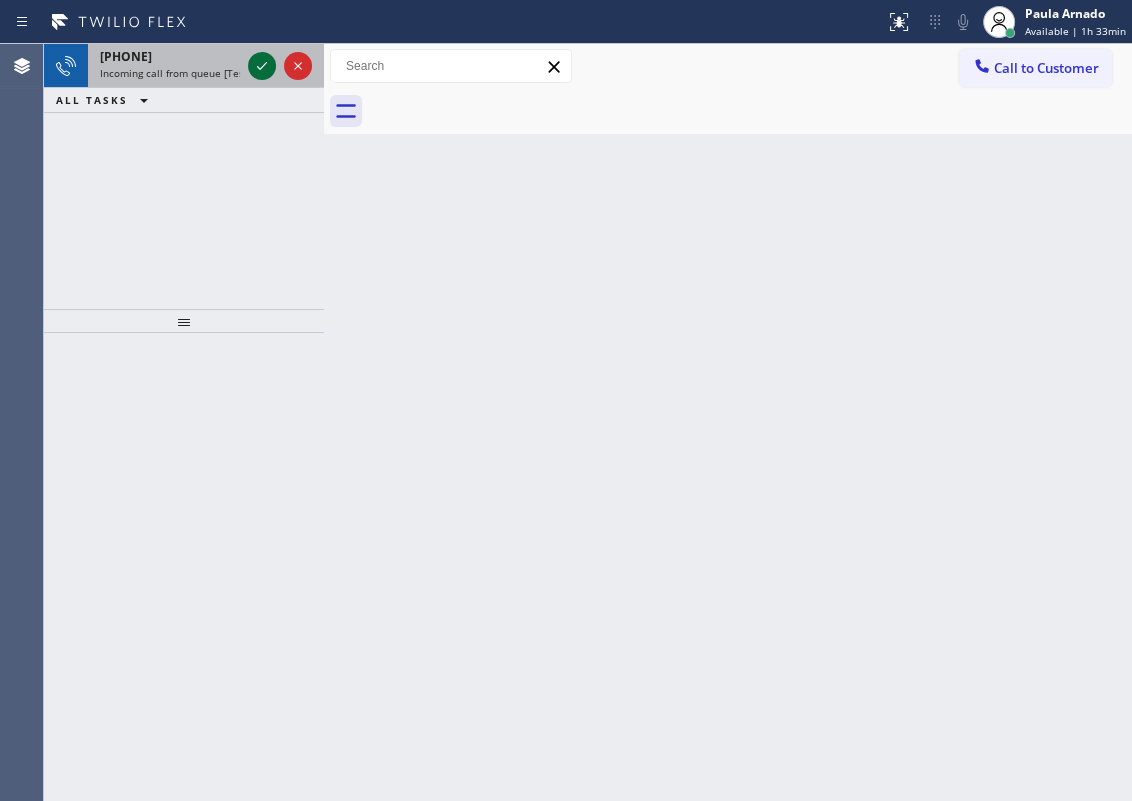 click 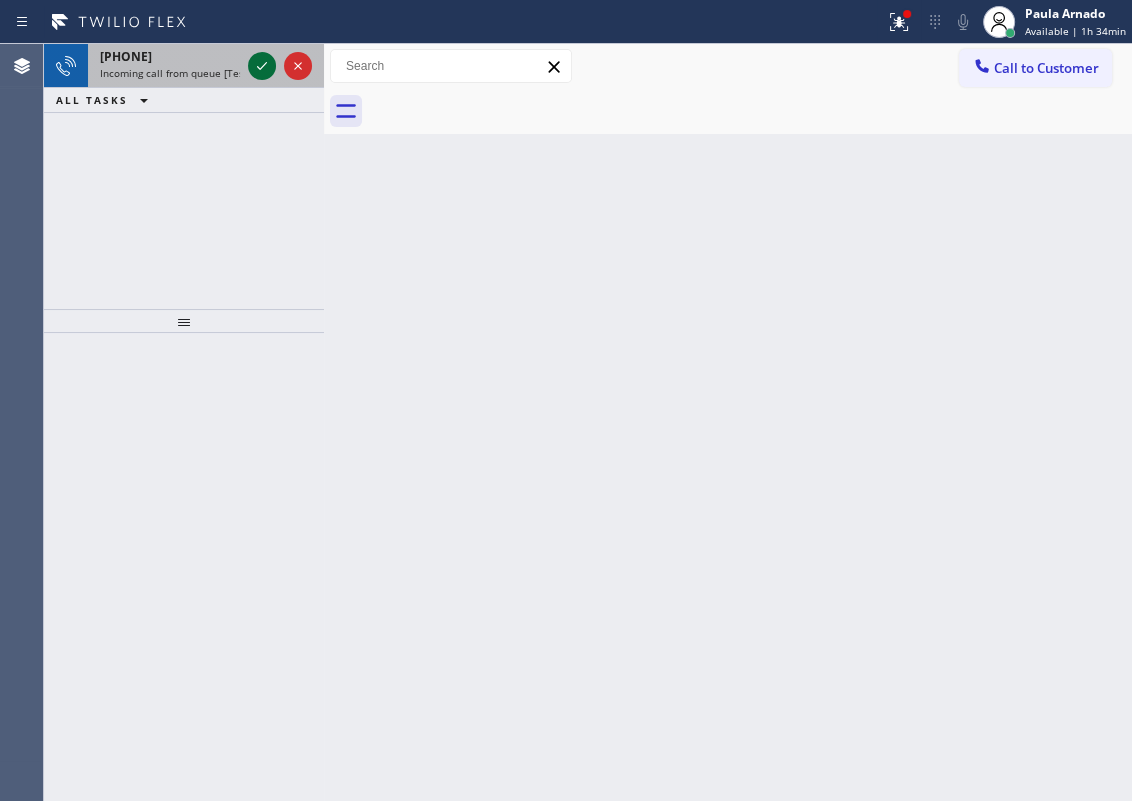click 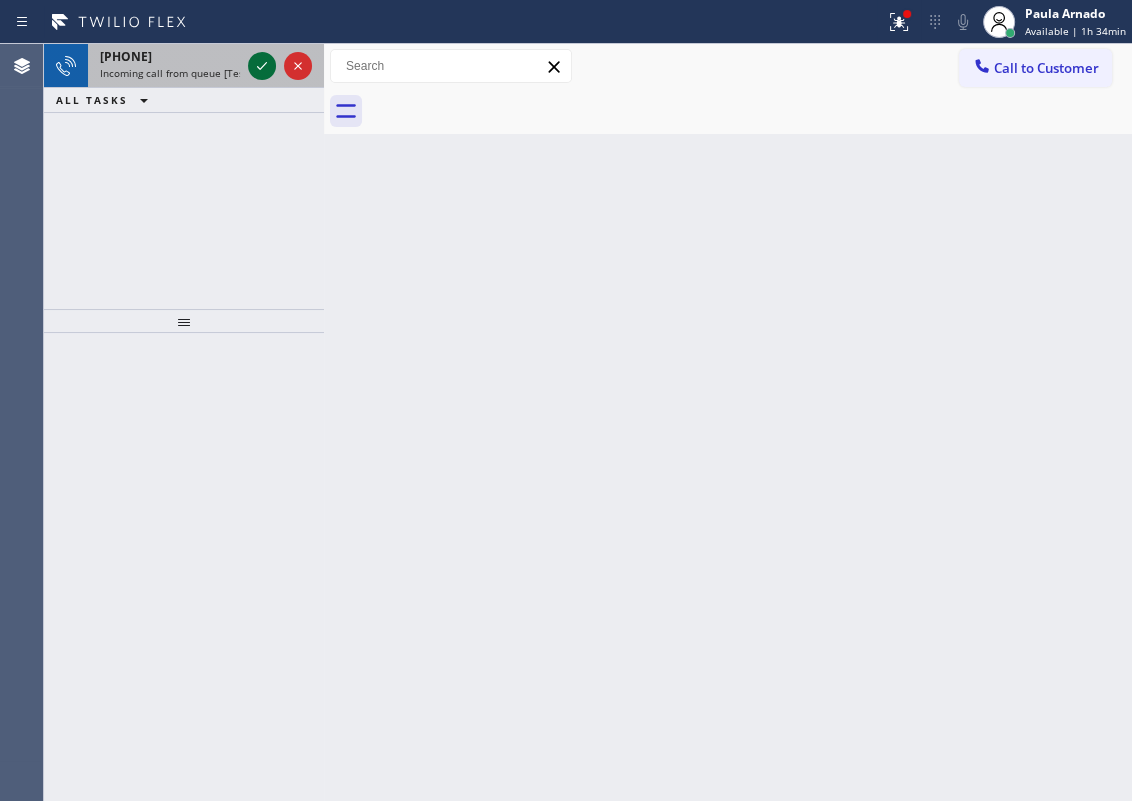 click 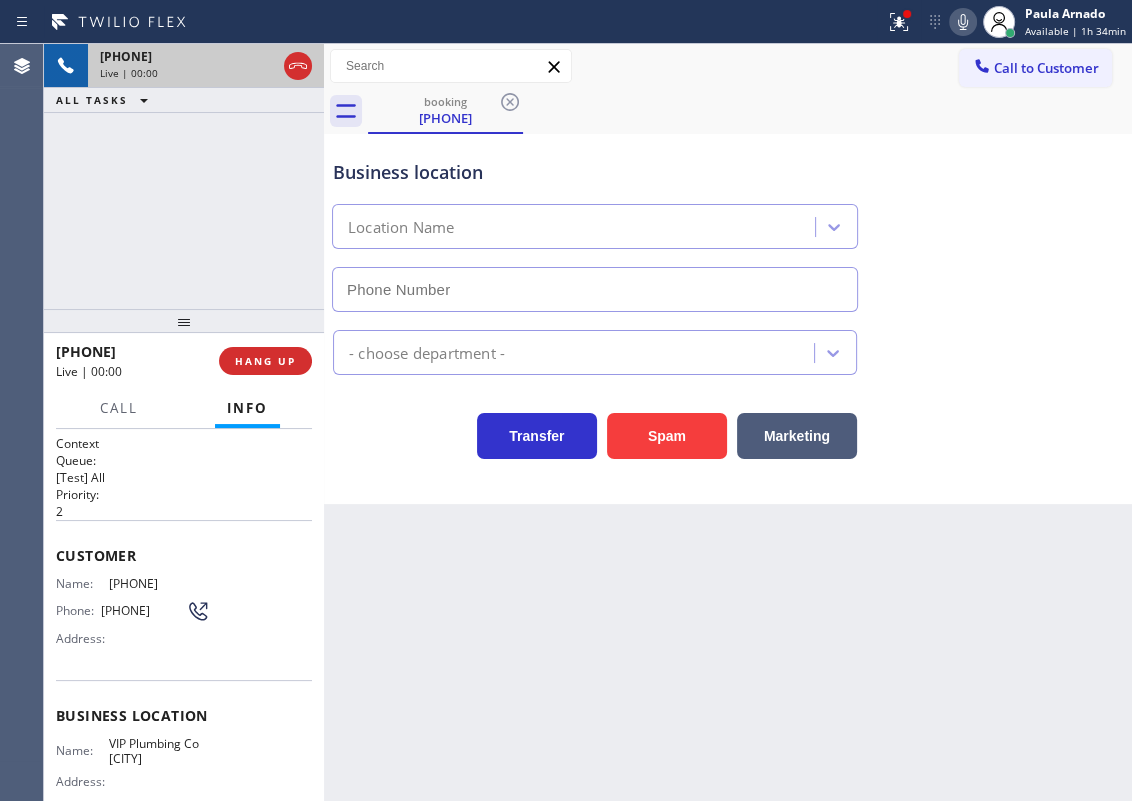 type on "(408) 458-8257" 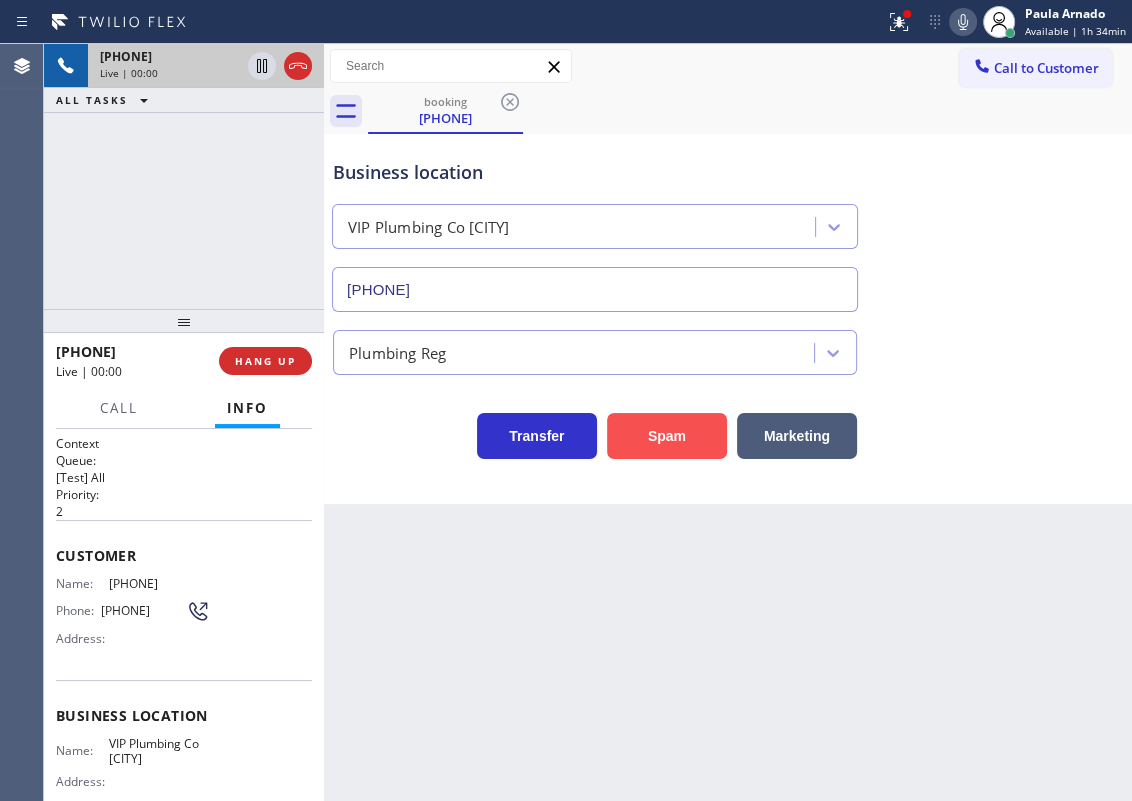 click on "Spam" at bounding box center (667, 436) 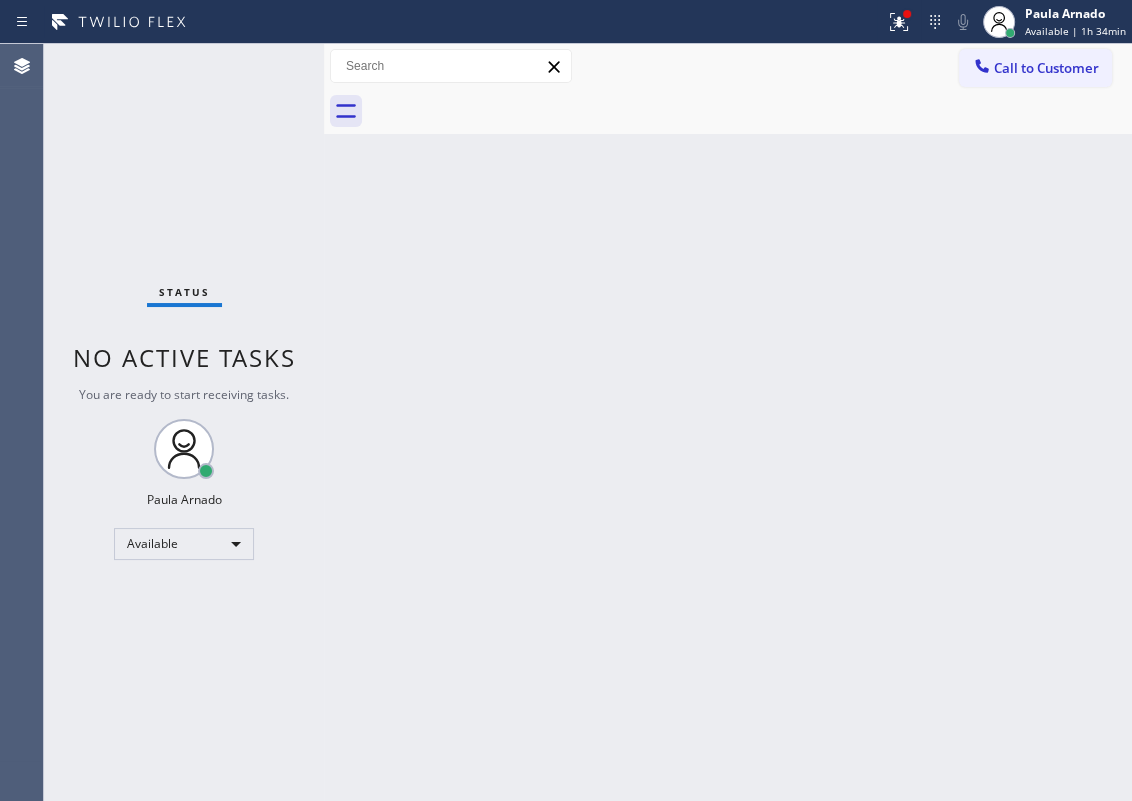 click on "Back to Dashboard Change Sender ID Customers Technicians Select a contact Outbound call Technician Search Technician Your caller id phone number Your caller id phone number Call Technician info Name   Phone none Address none Change Sender ID HVAC +18559994417 5 Star Appliance +18557314952 Appliance Repair +18554611149 Plumbing +18889090120 Air Duct Cleaning +18006865038  Electricians +18005688664 Cancel Change Check personal SMS Reset Change No tabs Call to Customer Outbound call Location Search location Your caller id phone number Customer number Call Outbound call Technician Search Technician Your caller id phone number Your caller id phone number Call" at bounding box center [728, 422] 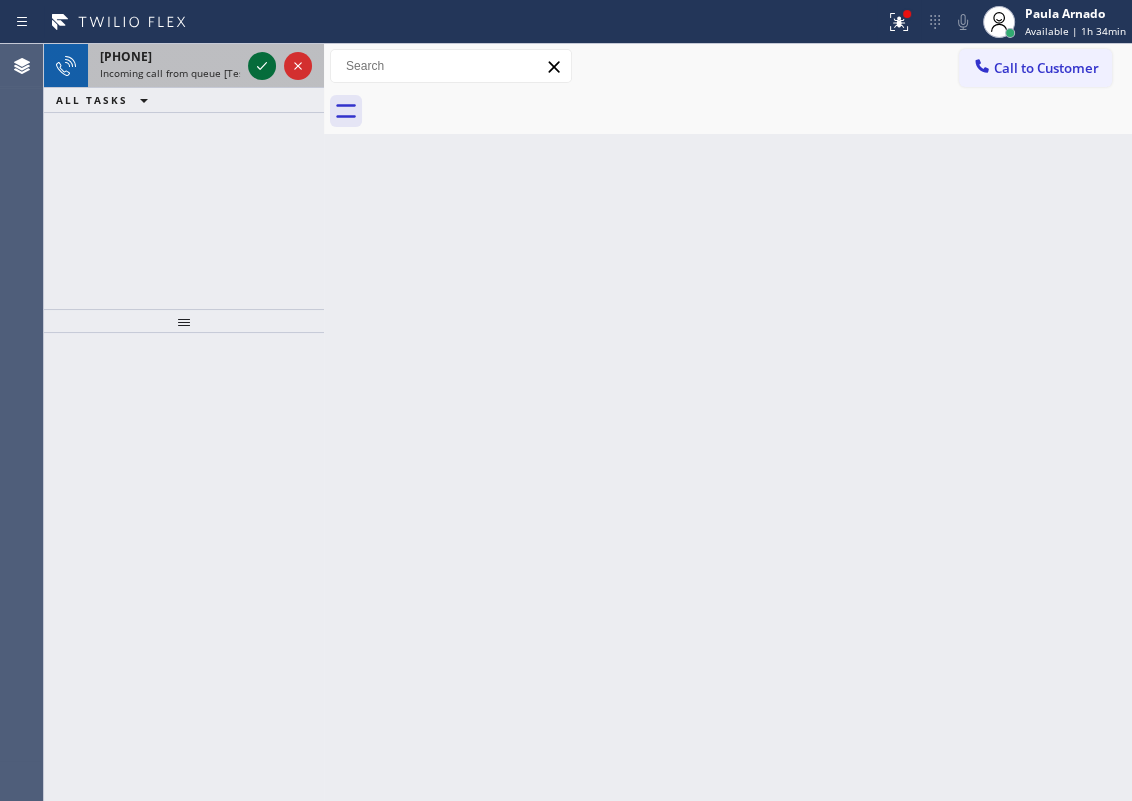 click 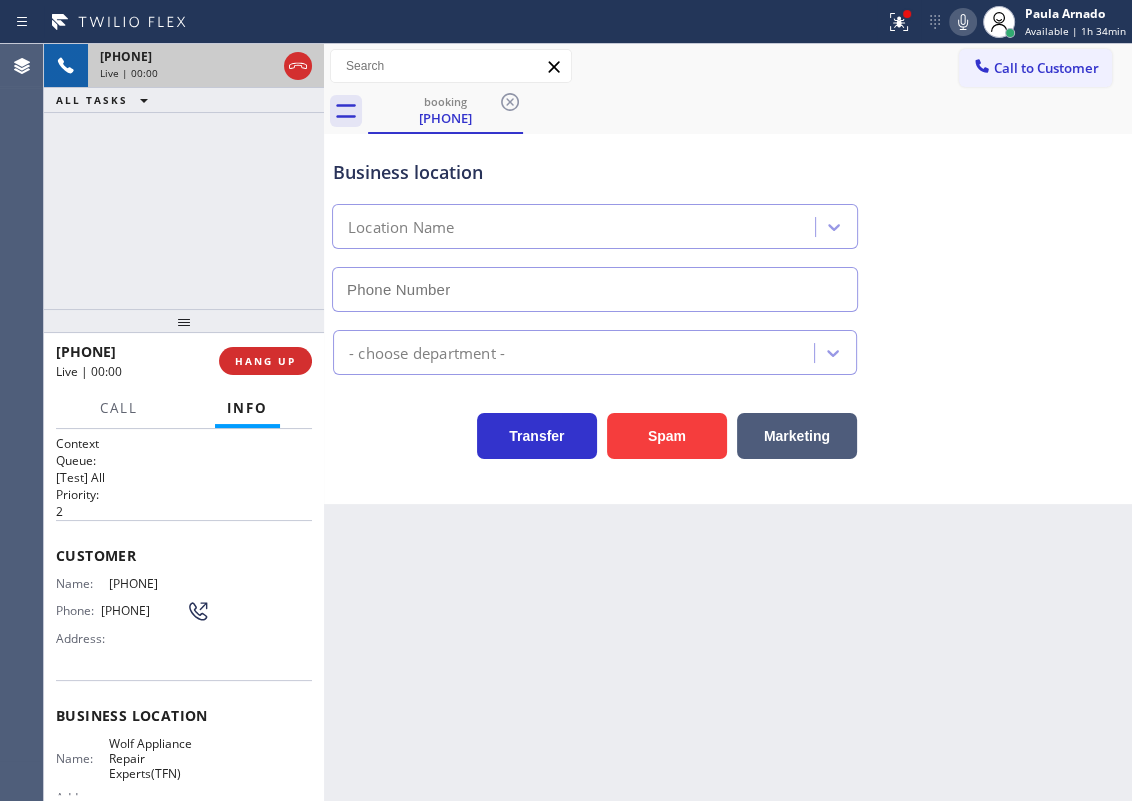 type on "(866) 936-2504" 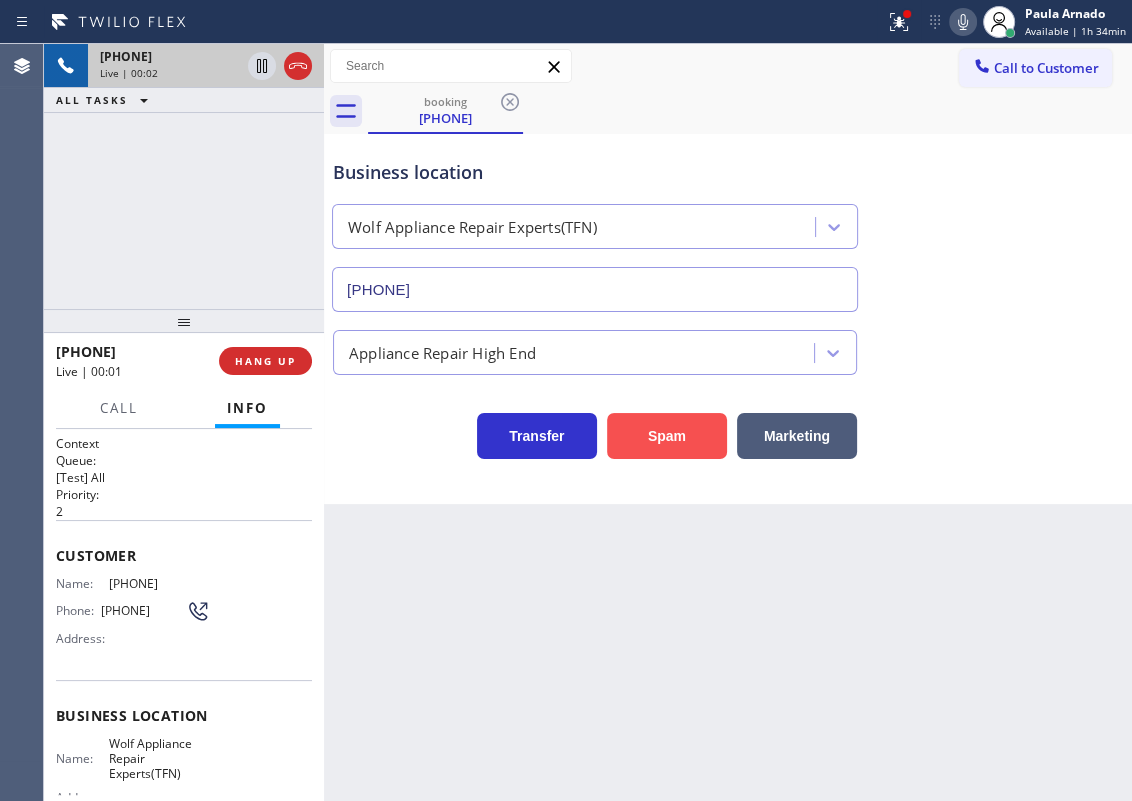 click on "Spam" at bounding box center (667, 436) 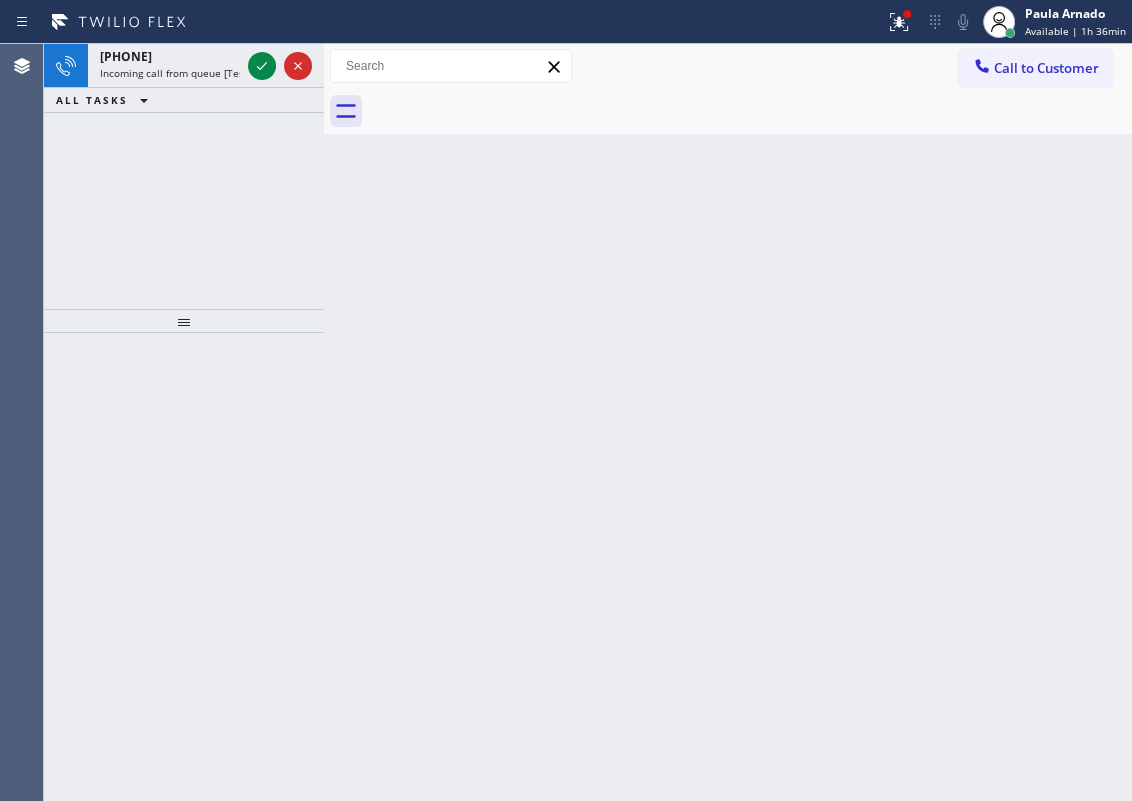 drag, startPoint x: 1007, startPoint y: 400, endPoint x: 879, endPoint y: 399, distance: 128.0039 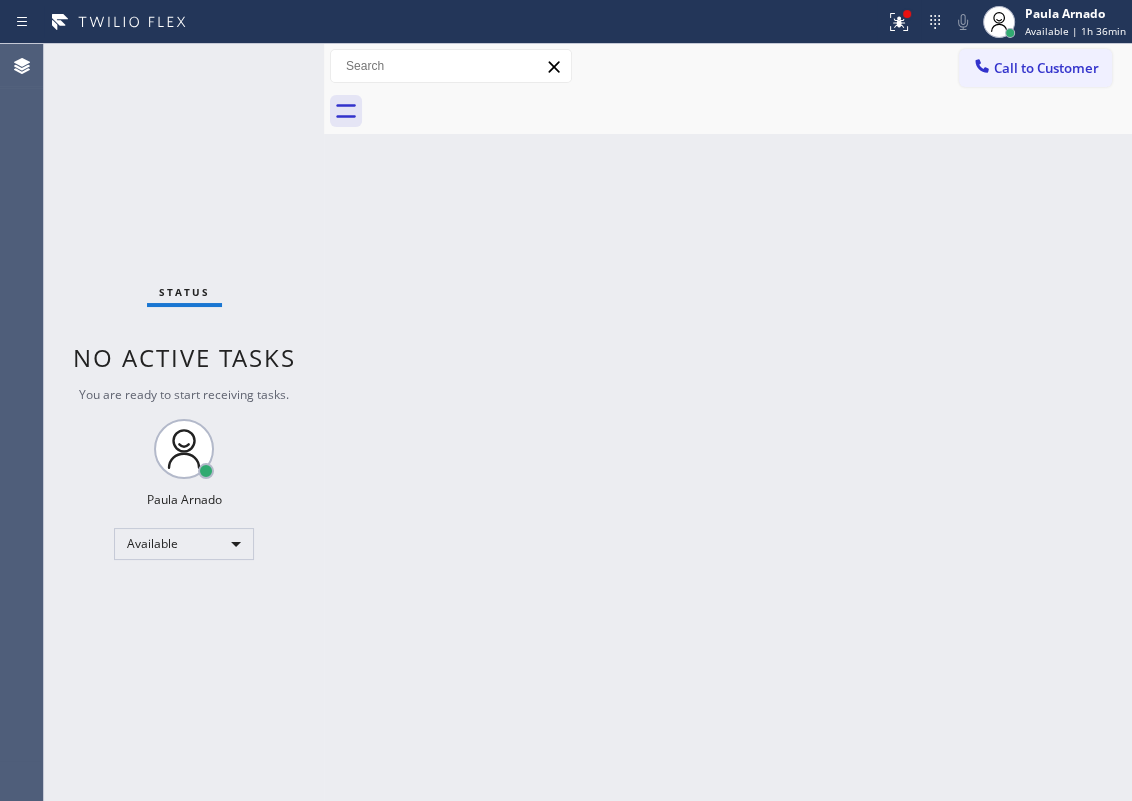 click on "Status No active tasks You are ready to start receiving tasks. [FIRST] [LAST] Available" at bounding box center (184, 422) 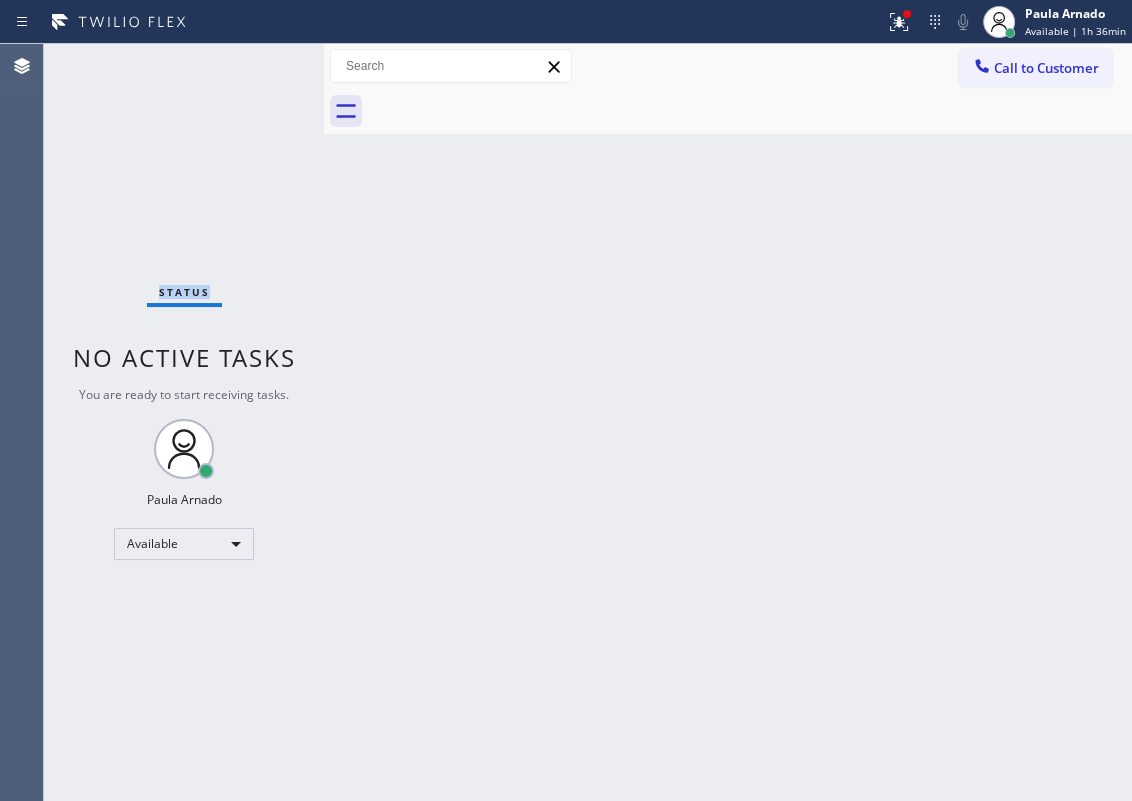 click on "Status No active tasks You are ready to start receiving tasks. [FIRST] [LAST] Available" at bounding box center (184, 422) 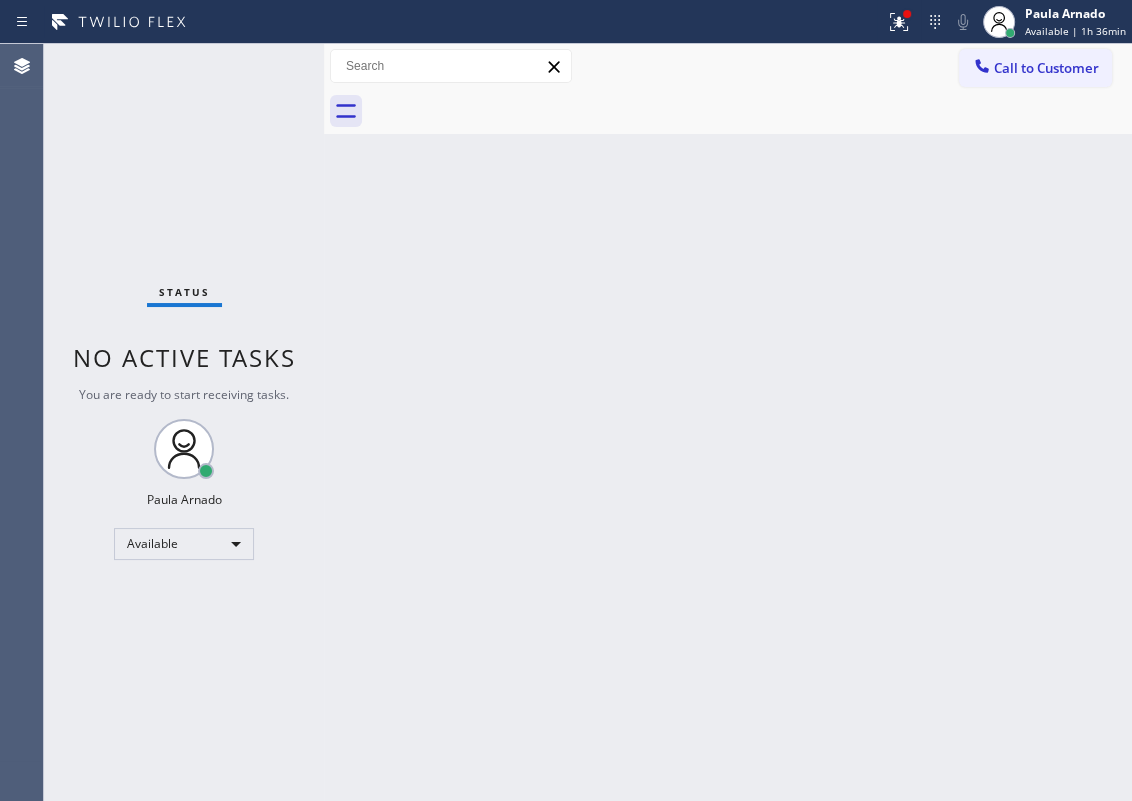 click on "Back to Dashboard Change Sender ID Customers Technicians Select a contact Outbound call Technician Search Technician Your caller id phone number Your caller id phone number Call Technician info Name   Phone none Address none Change Sender ID HVAC +18559994417 5 Star Appliance +18557314952 Appliance Repair +18554611149 Plumbing +18889090120 Air Duct Cleaning +18006865038  Electricians +18005688664 Cancel Change Check personal SMS Reset Change No tabs Call to Customer Outbound call Location Search location Your caller id phone number Customer number Call Outbound call Technician Search Technician Your caller id phone number Your caller id phone number Call" at bounding box center (728, 422) 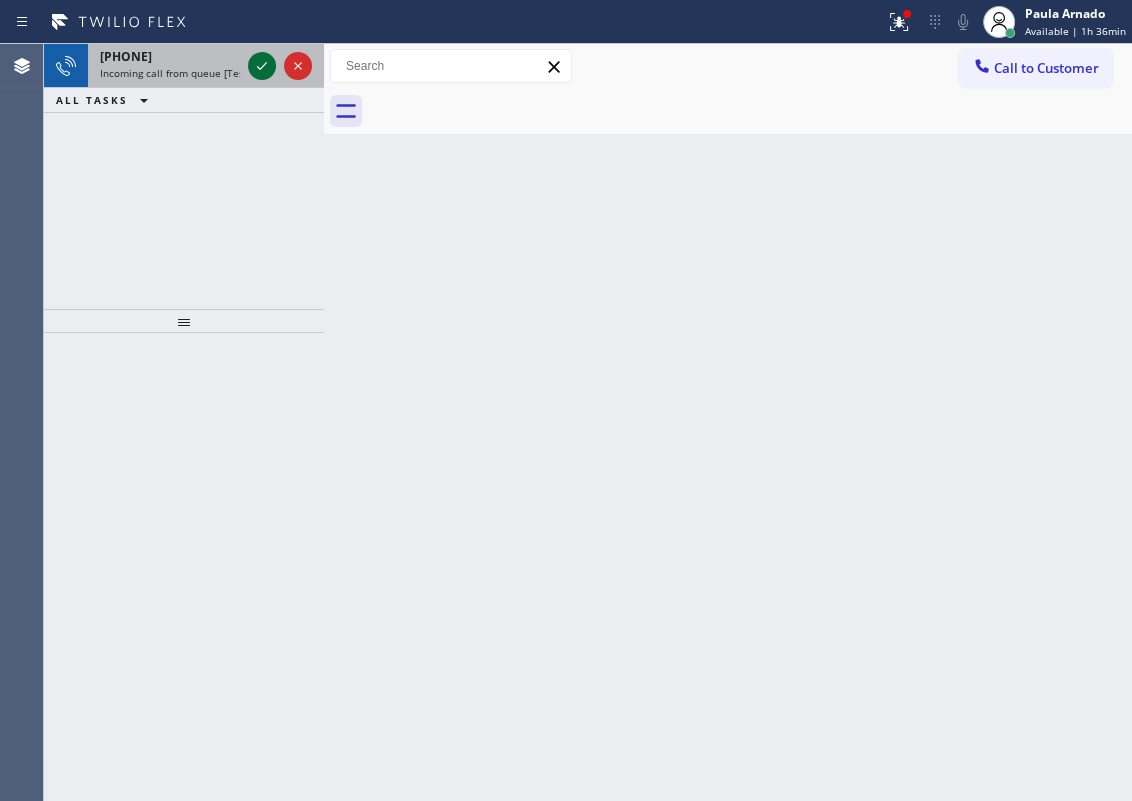 click 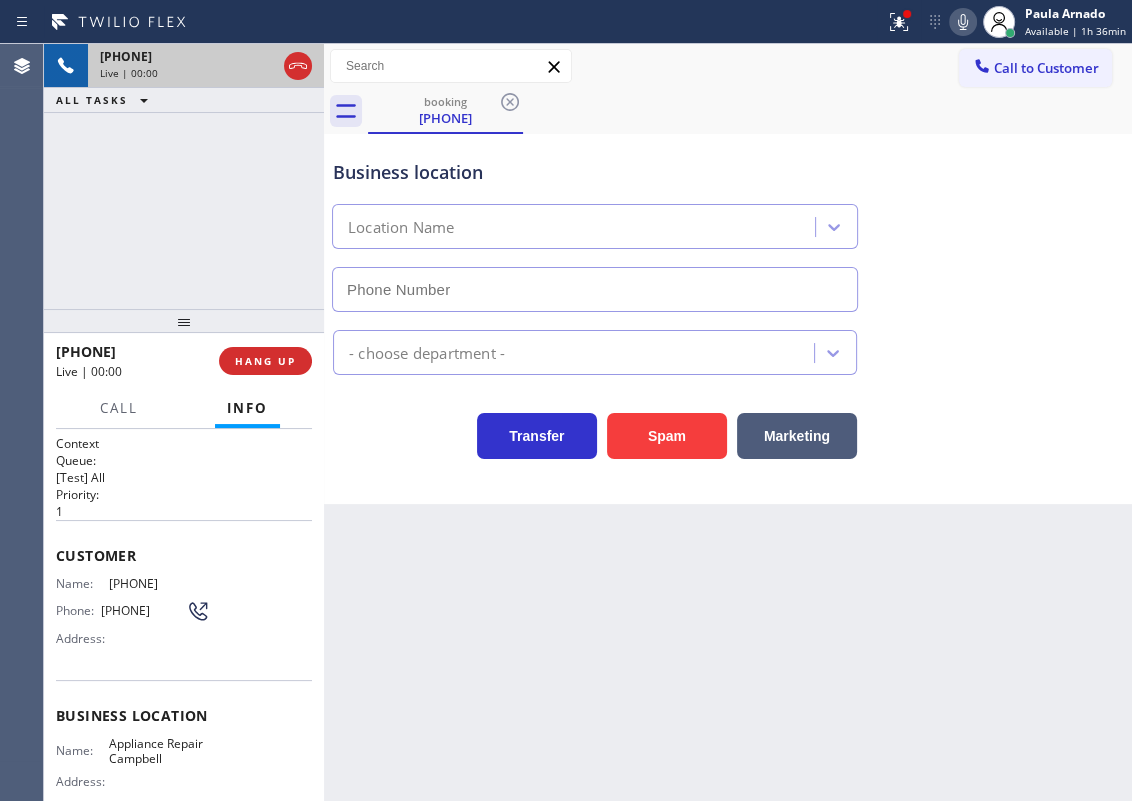 type on "(408) 763-8832" 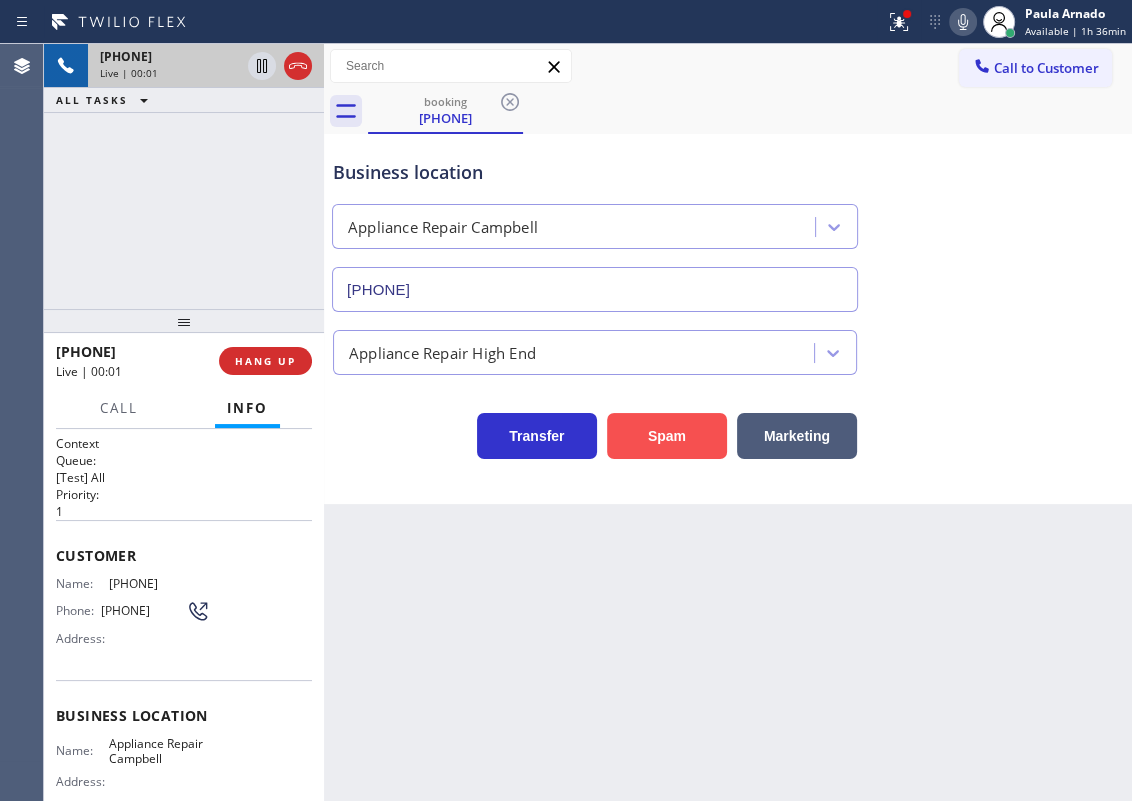 click on "Spam" at bounding box center [667, 436] 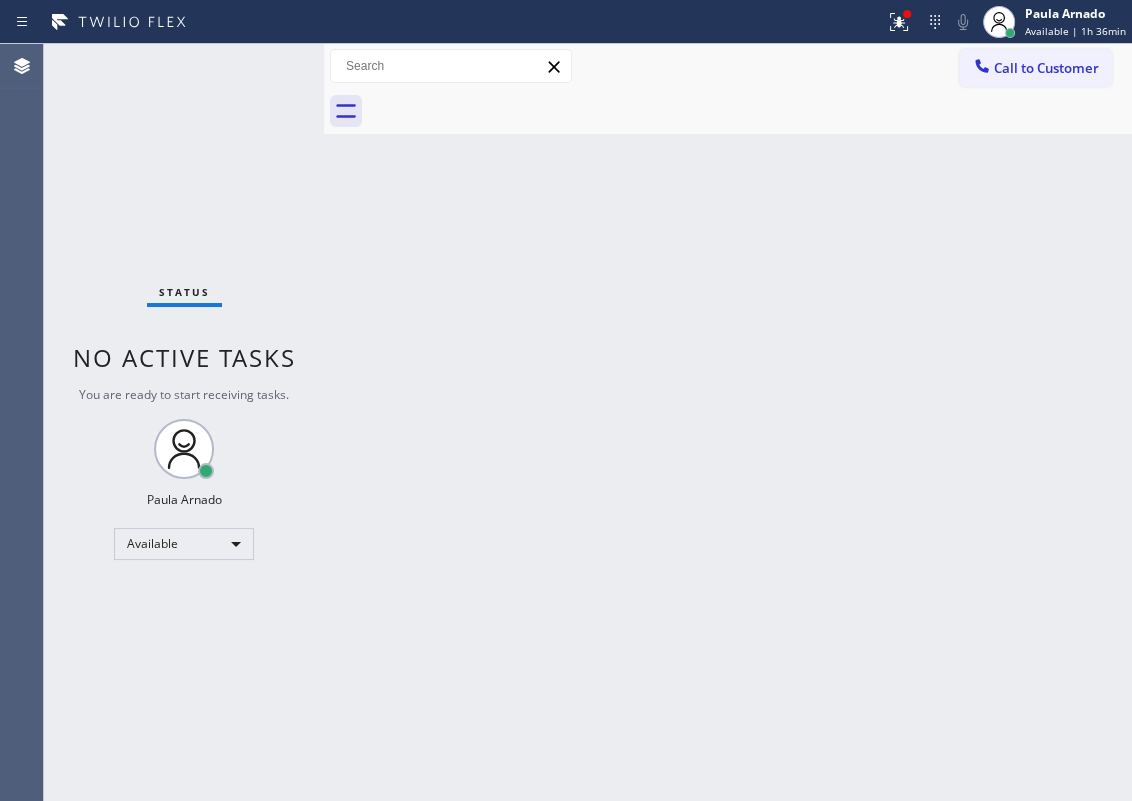 drag, startPoint x: 1009, startPoint y: 208, endPoint x: 944, endPoint y: 210, distance: 65.03076 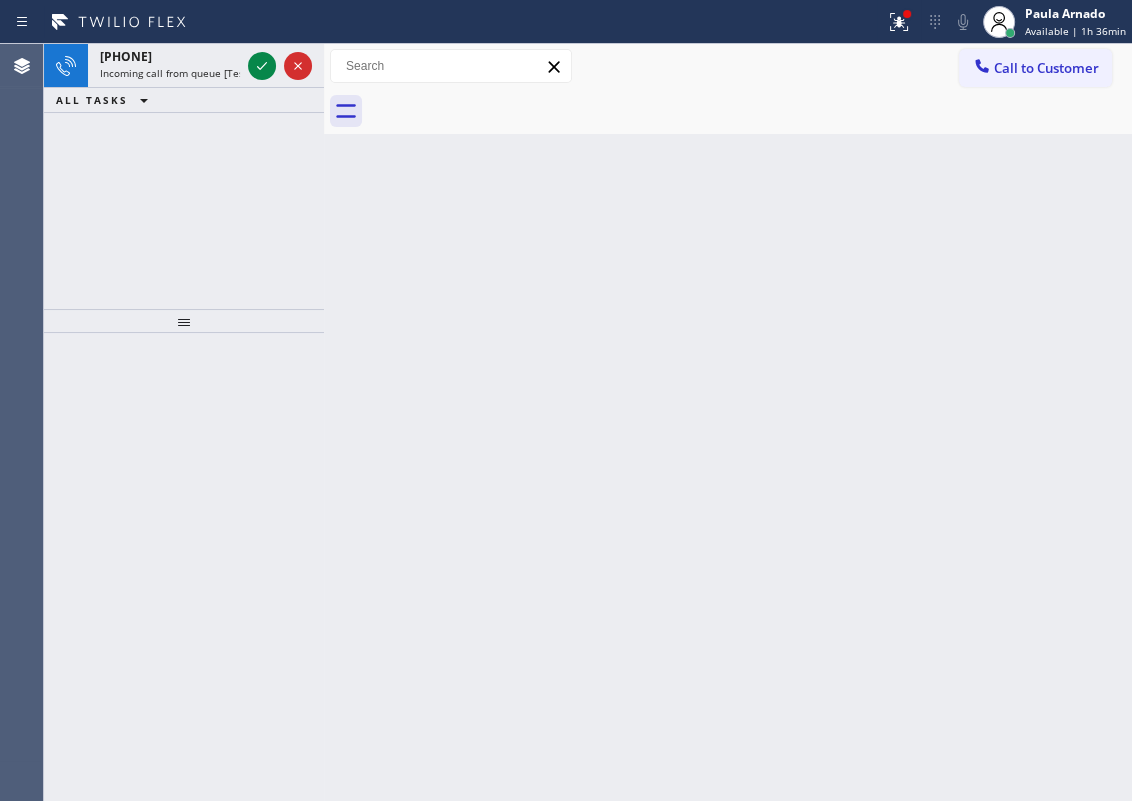 click on "Back to Dashboard Change Sender ID Customers Technicians Select a contact Outbound call Technician Search Technician Your caller id phone number Your caller id phone number Call Technician info Name   Phone none Address none Change Sender ID HVAC +18559994417 5 Star Appliance +18557314952 Appliance Repair +18554611149 Plumbing +18889090120 Air Duct Cleaning +18006865038  Electricians +18005688664 Cancel Change Check personal SMS Reset Change No tabs Call to Customer Outbound call Location Search location Your caller id phone number Customer number Call Outbound call Technician Search Technician Your caller id phone number Your caller id phone number Call" at bounding box center (728, 422) 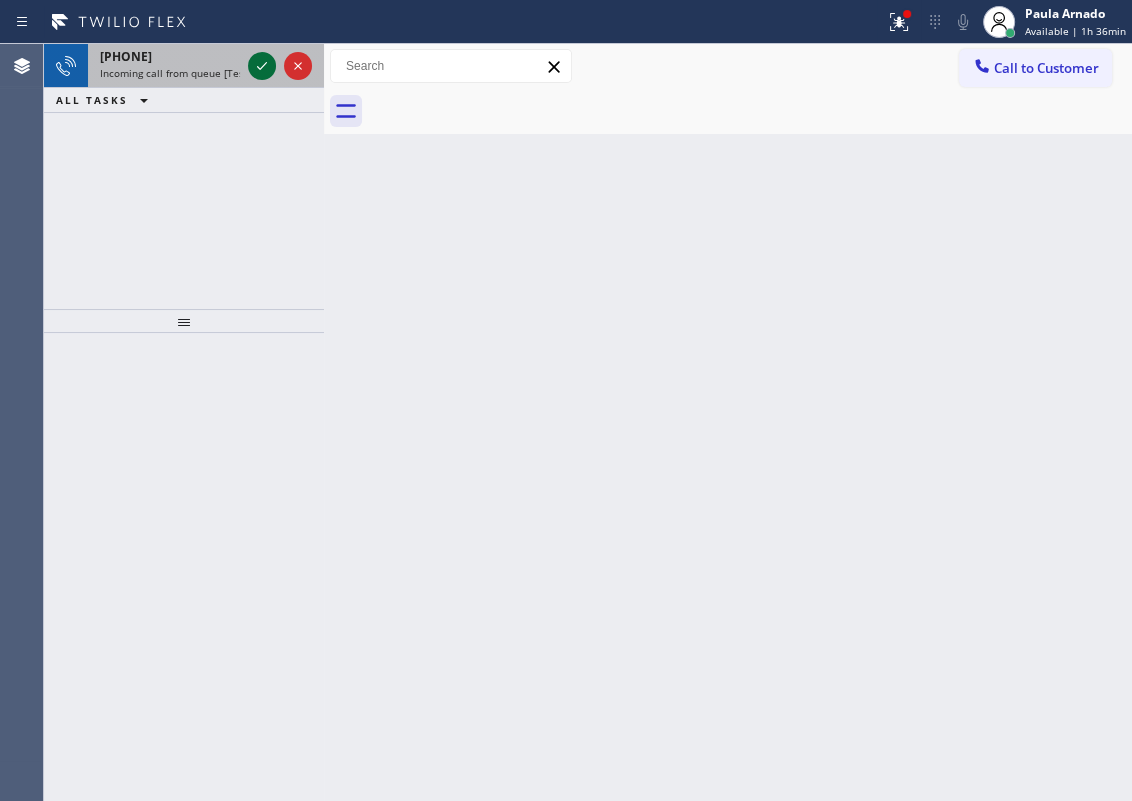 click 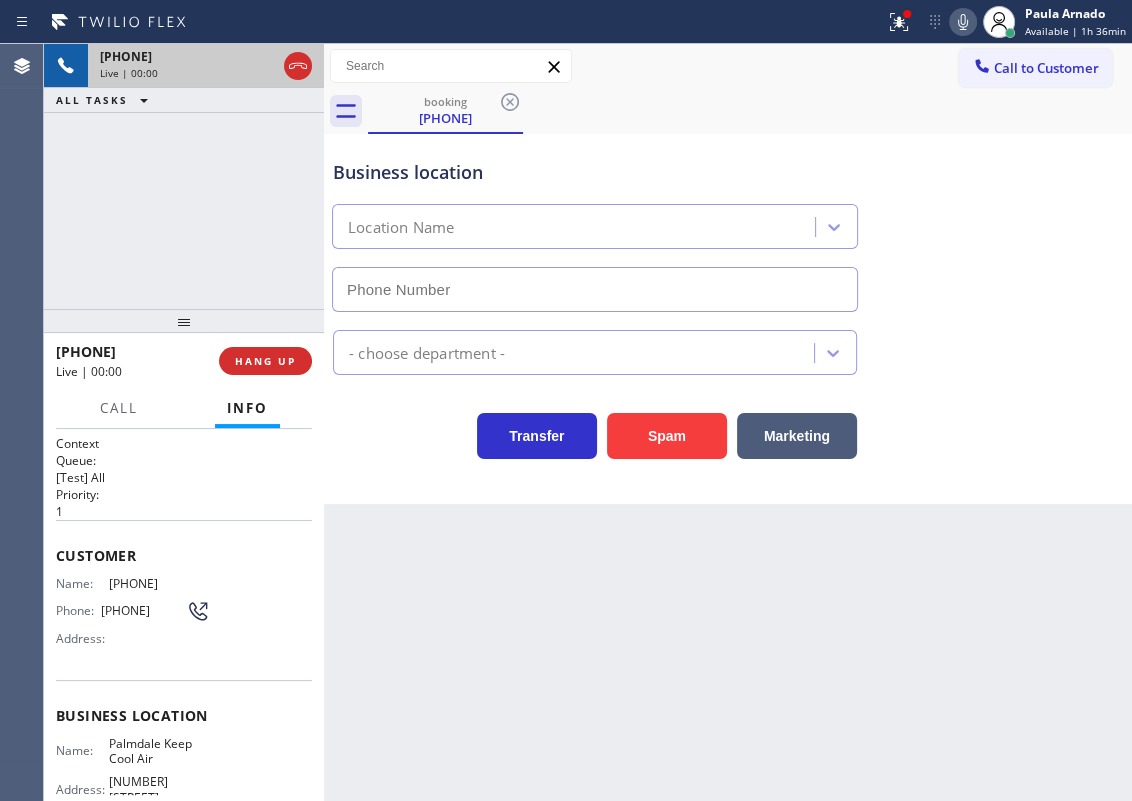 type on "(661) 777-9011" 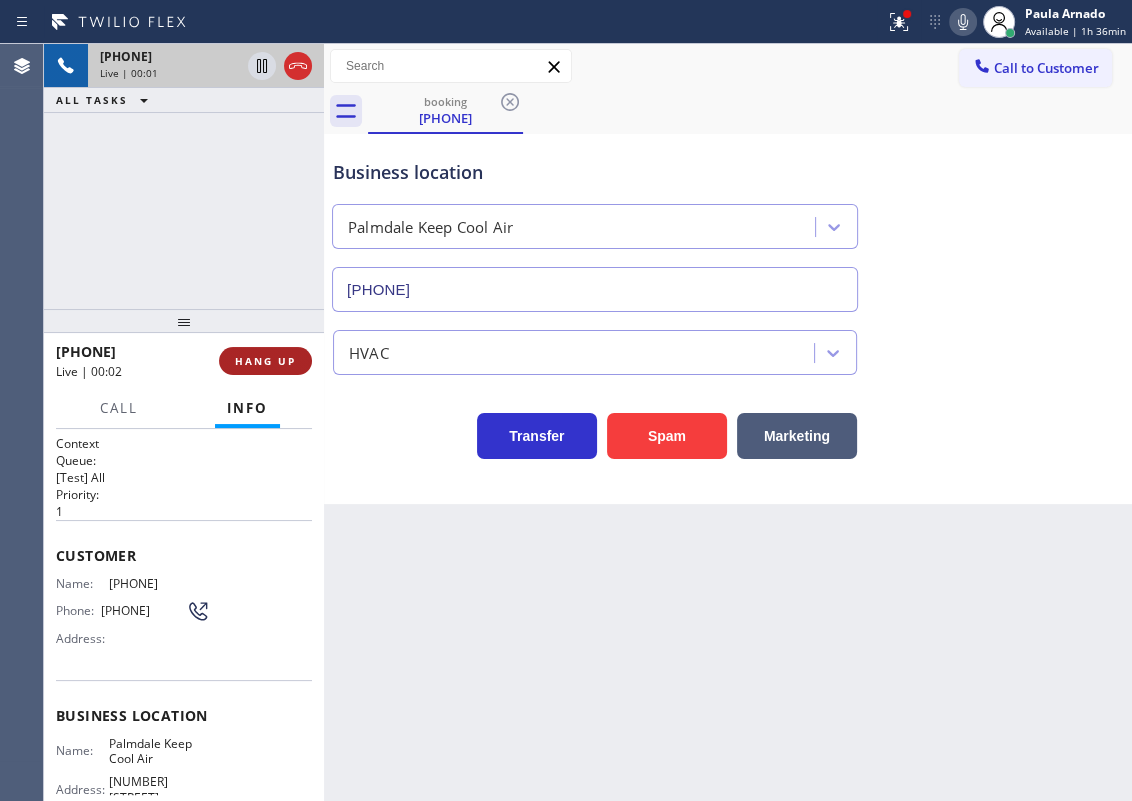 click on "HANG UP" at bounding box center (265, 361) 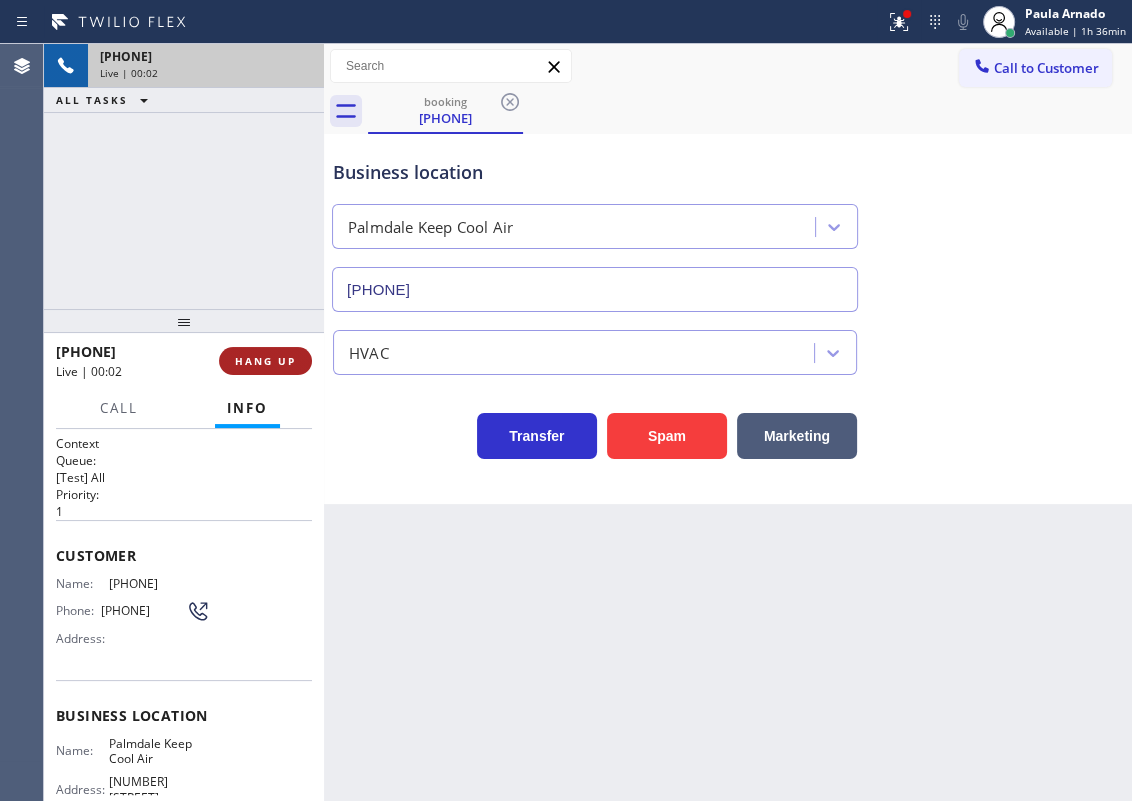 click on "HANG UP" at bounding box center (265, 361) 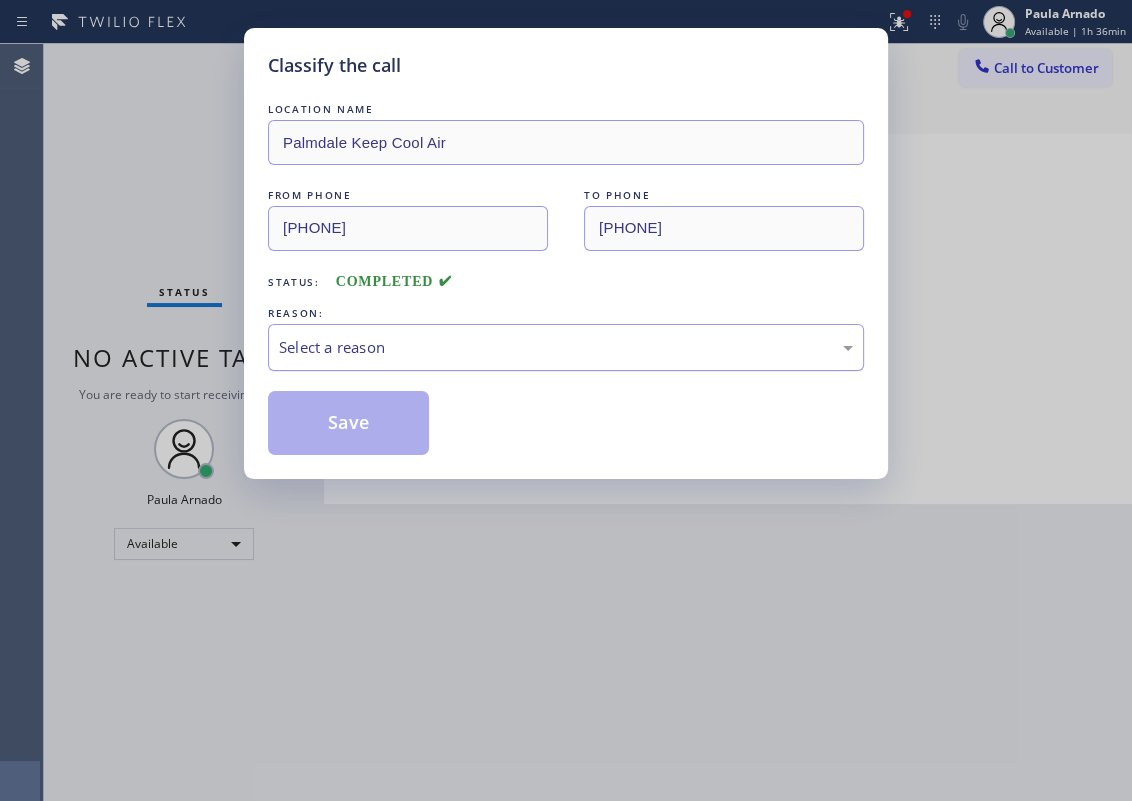 click on "Select a reason" at bounding box center [566, 347] 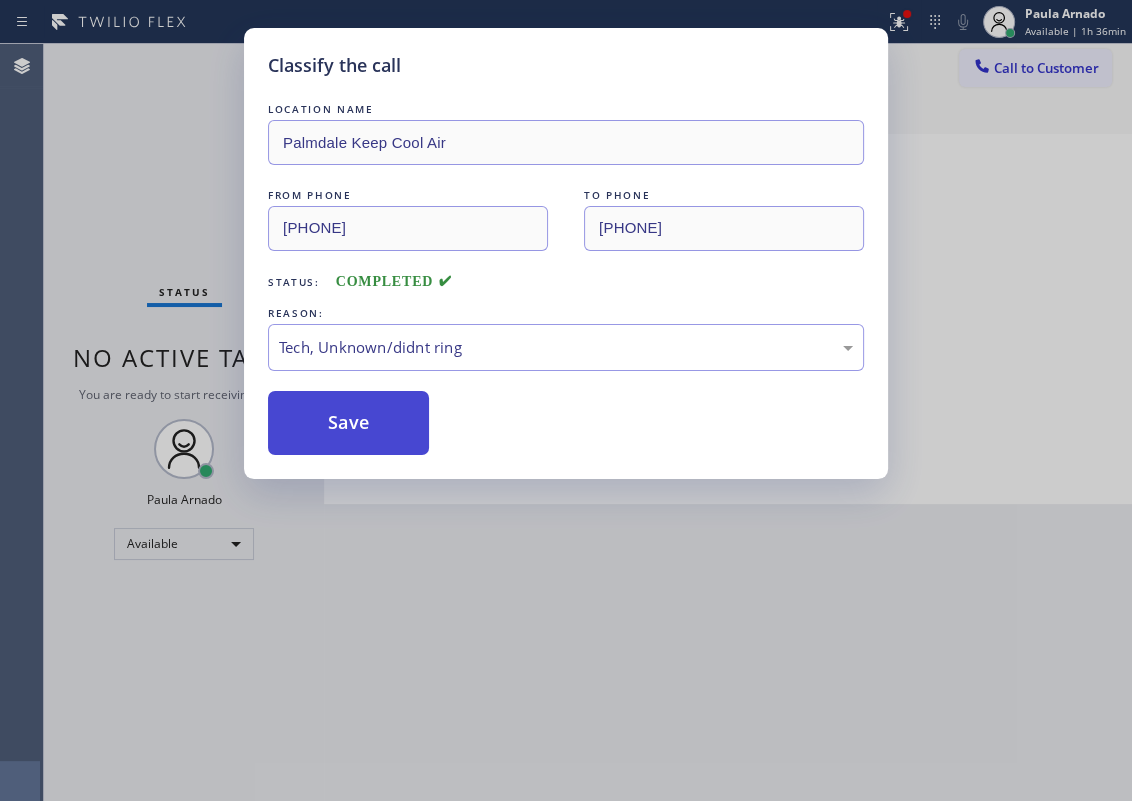 click on "Save" at bounding box center (348, 423) 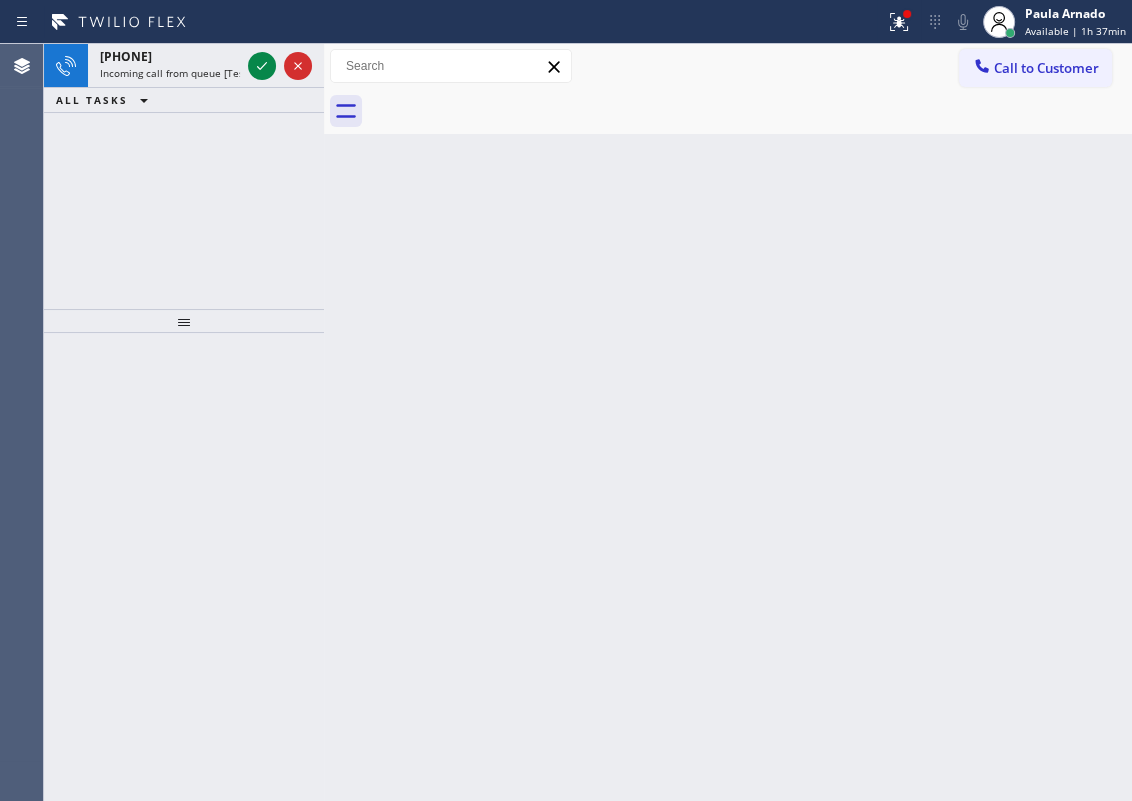 click on "Back to Dashboard Change Sender ID Customers Technicians Select a contact Outbound call Technician Search Technician Your caller id phone number Your caller id phone number Call Technician info Name   Phone none Address none Change Sender ID HVAC +18559994417 5 Star Appliance +18557314952 Appliance Repair +18554611149 Plumbing +18889090120 Air Duct Cleaning +18006865038  Electricians +18005688664 Cancel Change Check personal SMS Reset Change No tabs Call to Customer Outbound call Location Search location Your caller id phone number Customer number Call Outbound call Technician Search Technician Your caller id phone number Your caller id phone number Call" at bounding box center (728, 422) 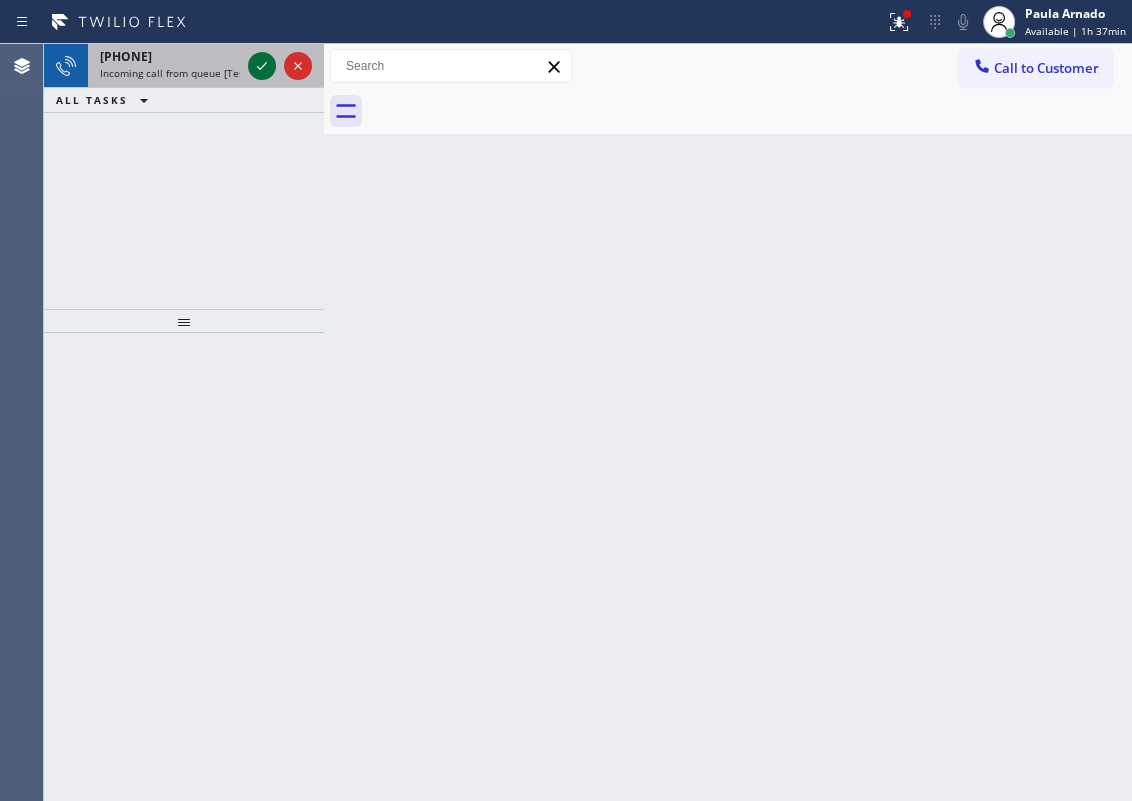 click 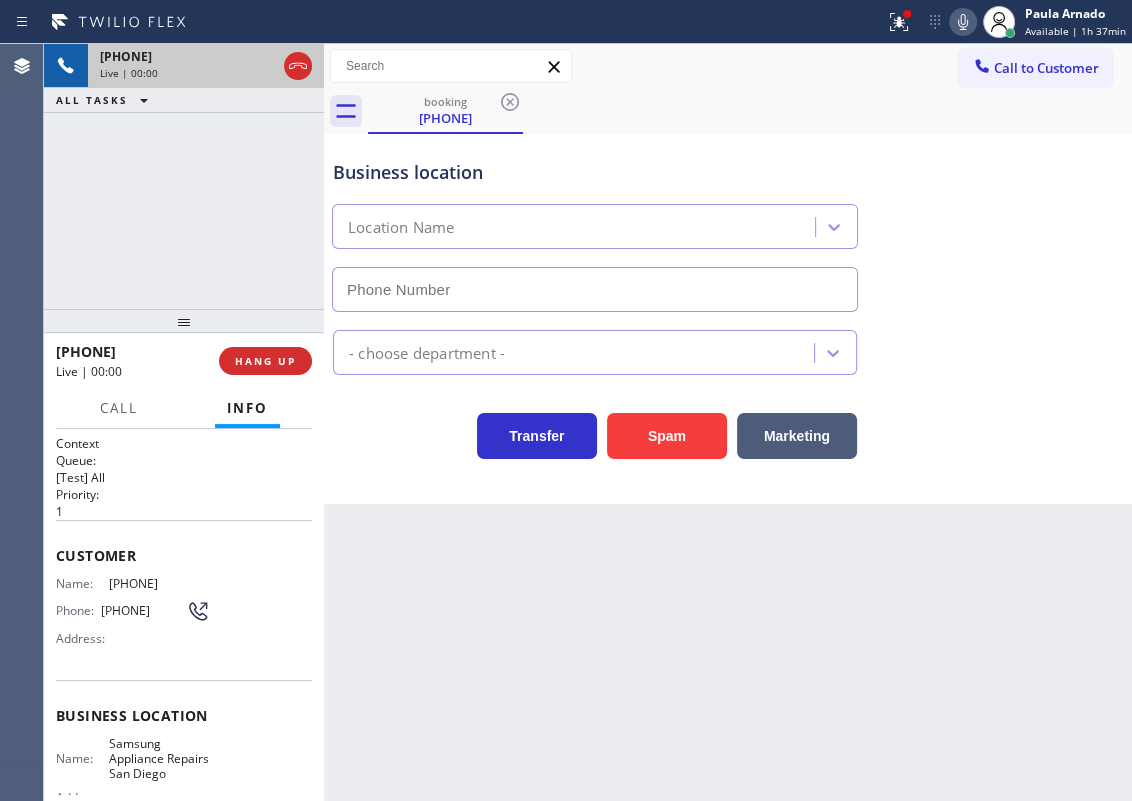 type on "(361) 202-9986" 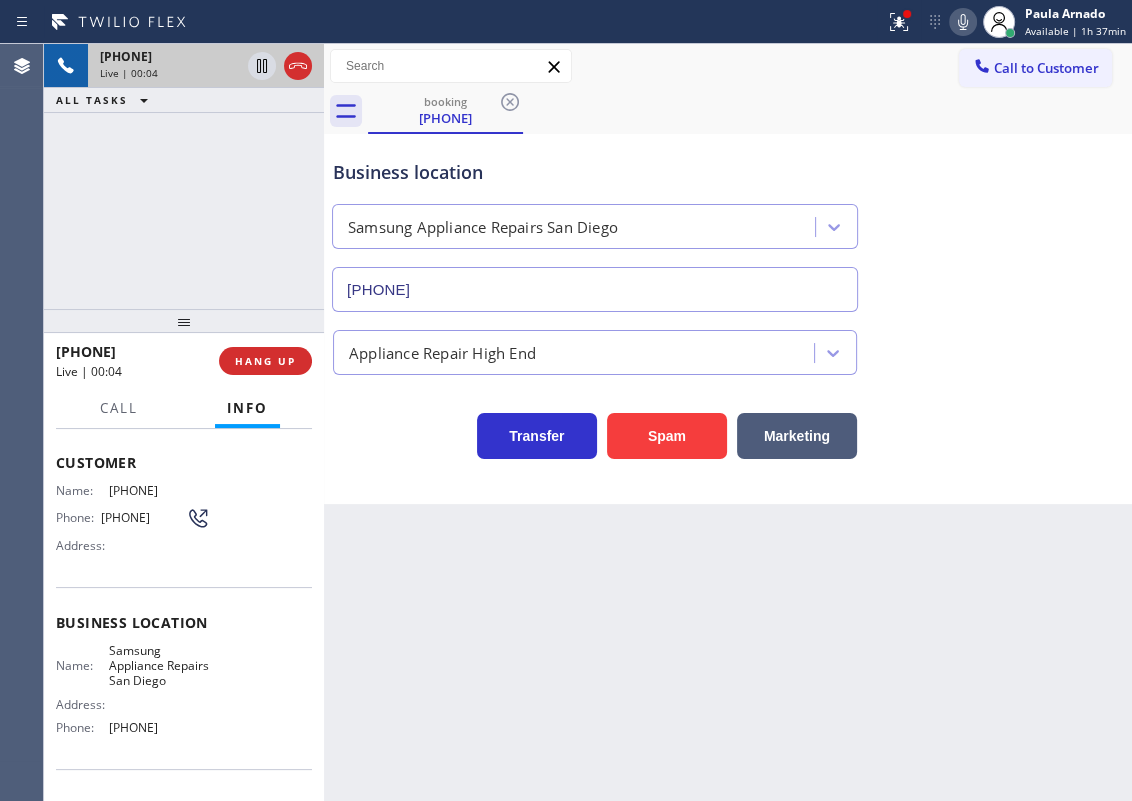 scroll, scrollTop: 181, scrollLeft: 0, axis: vertical 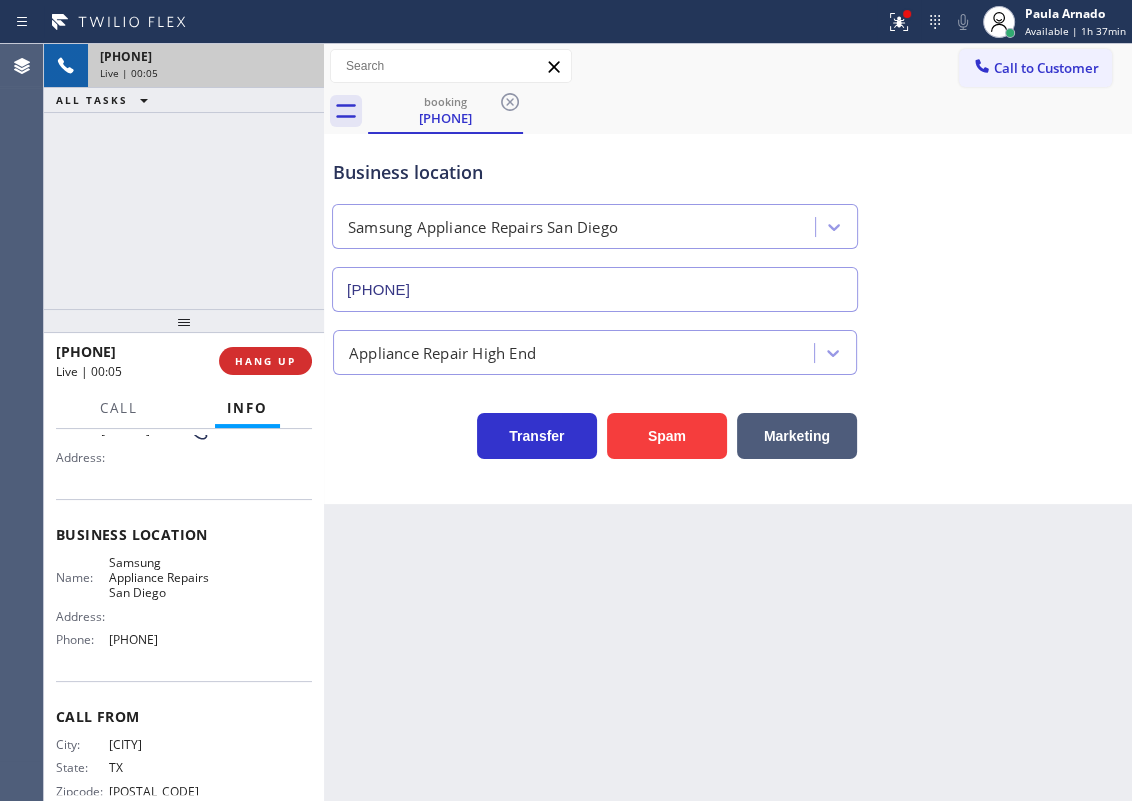 click on "Samsung Appliance Repairs San Diego" at bounding box center (159, 578) 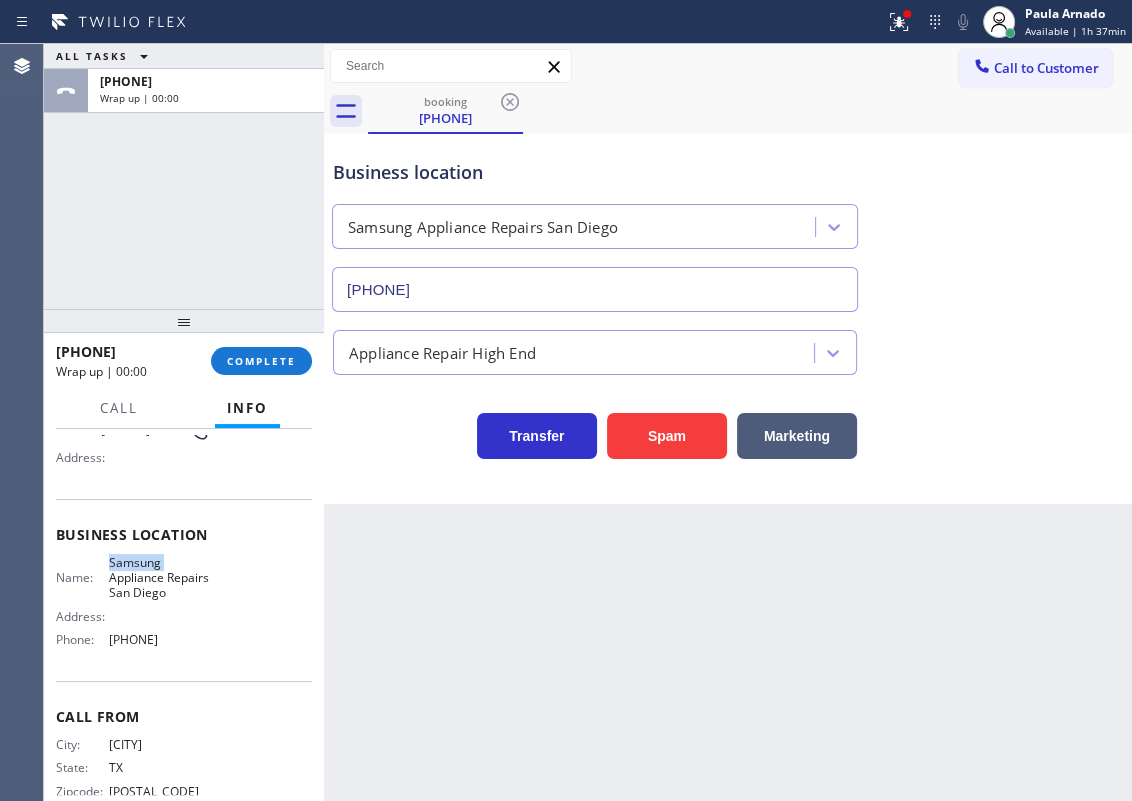 click on "Samsung Appliance Repairs San Diego" at bounding box center (159, 578) 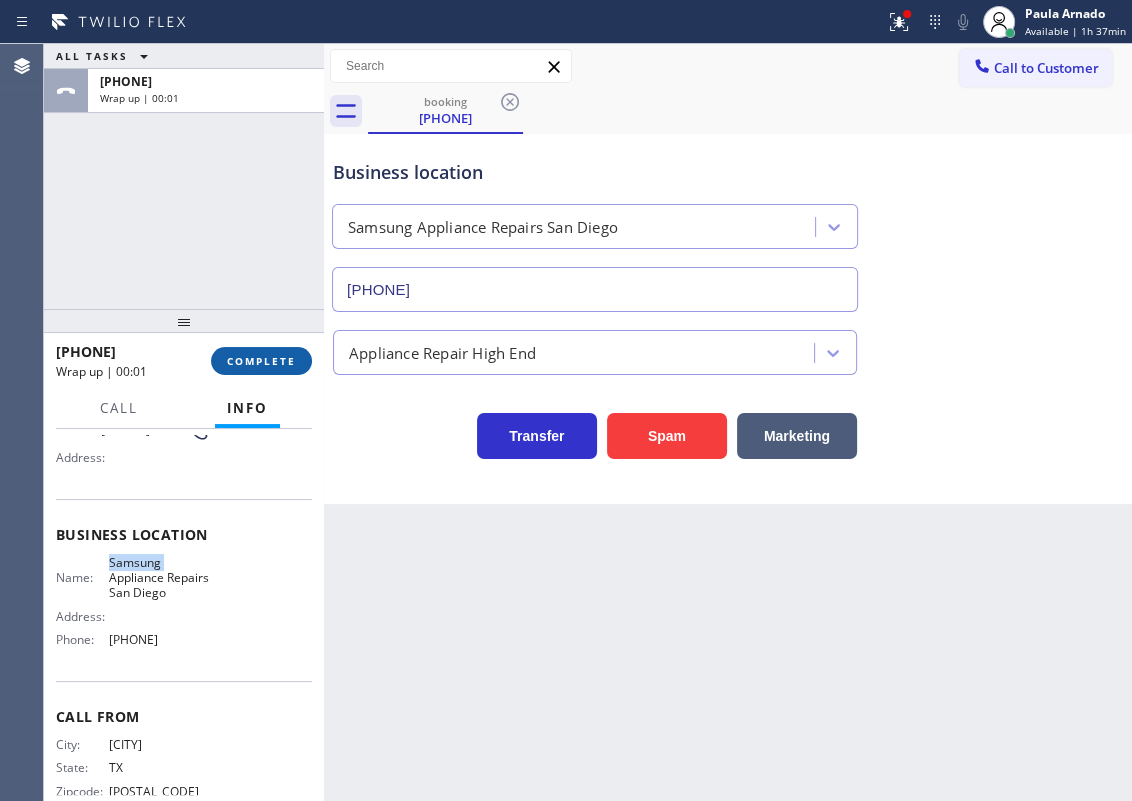 click on "COMPLETE" at bounding box center [261, 361] 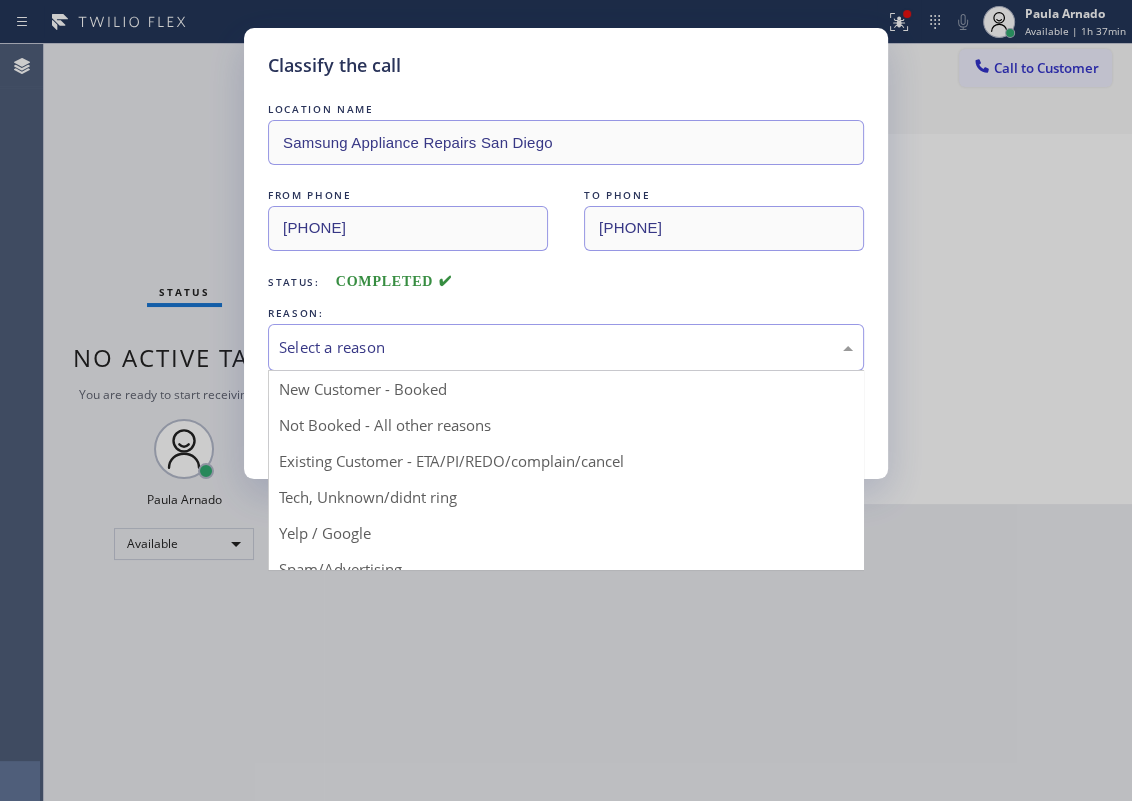 click on "Select a reason" at bounding box center [566, 347] 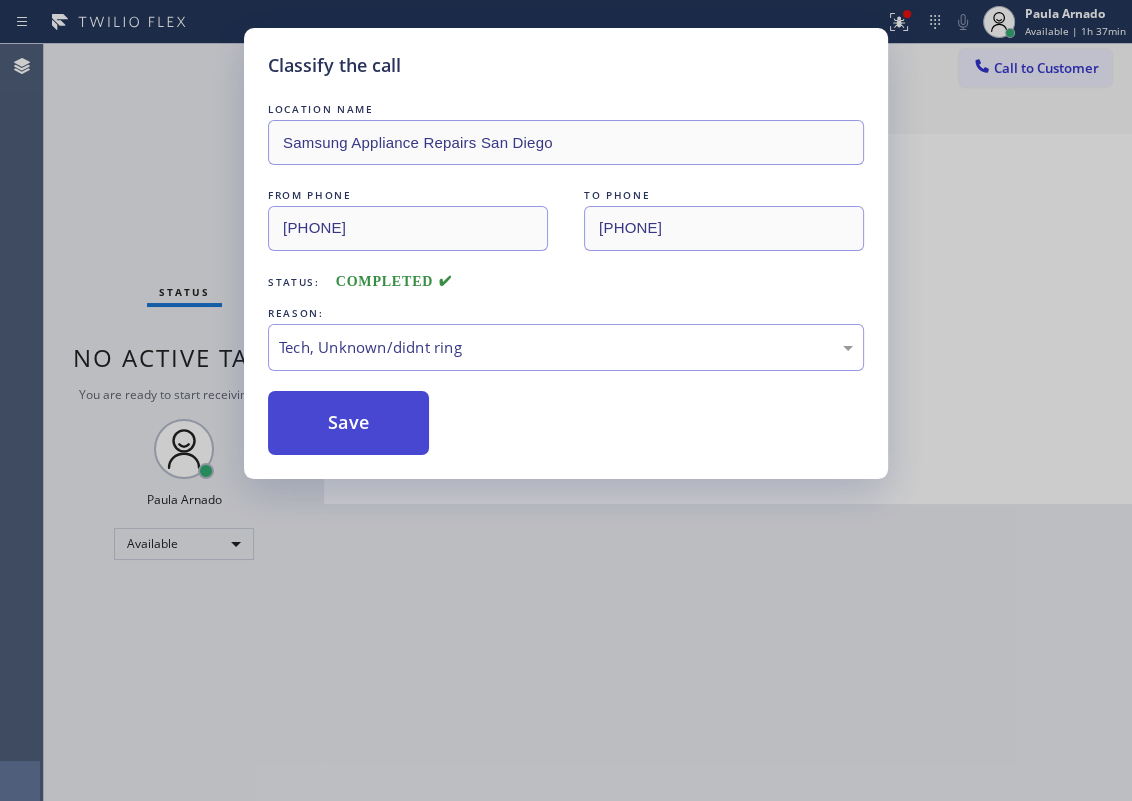 click on "Save" at bounding box center (348, 423) 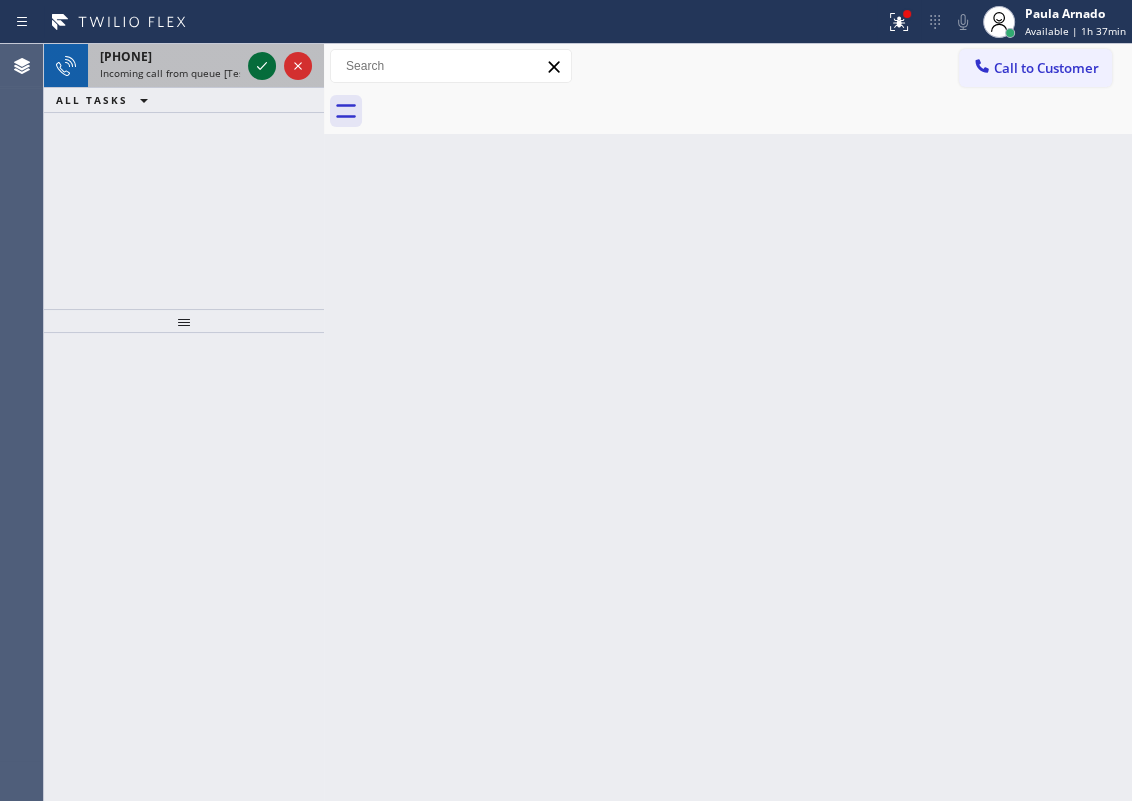 click 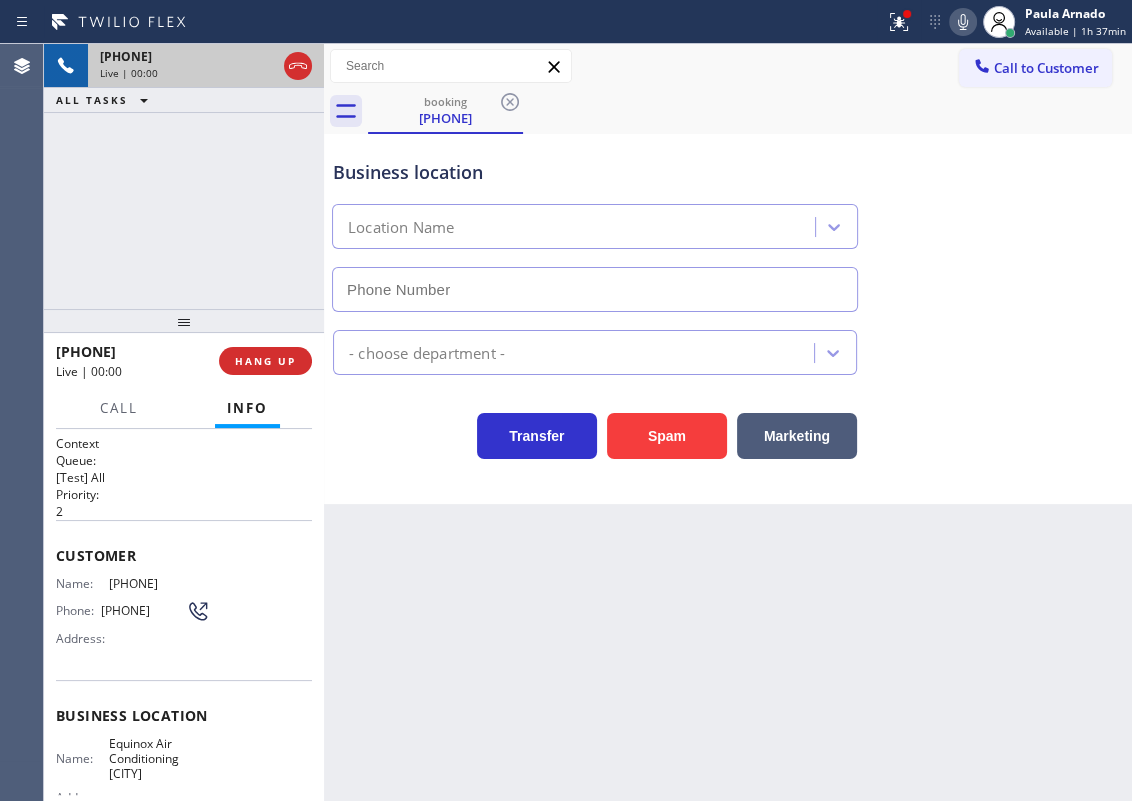 type on "(650) 360-9511" 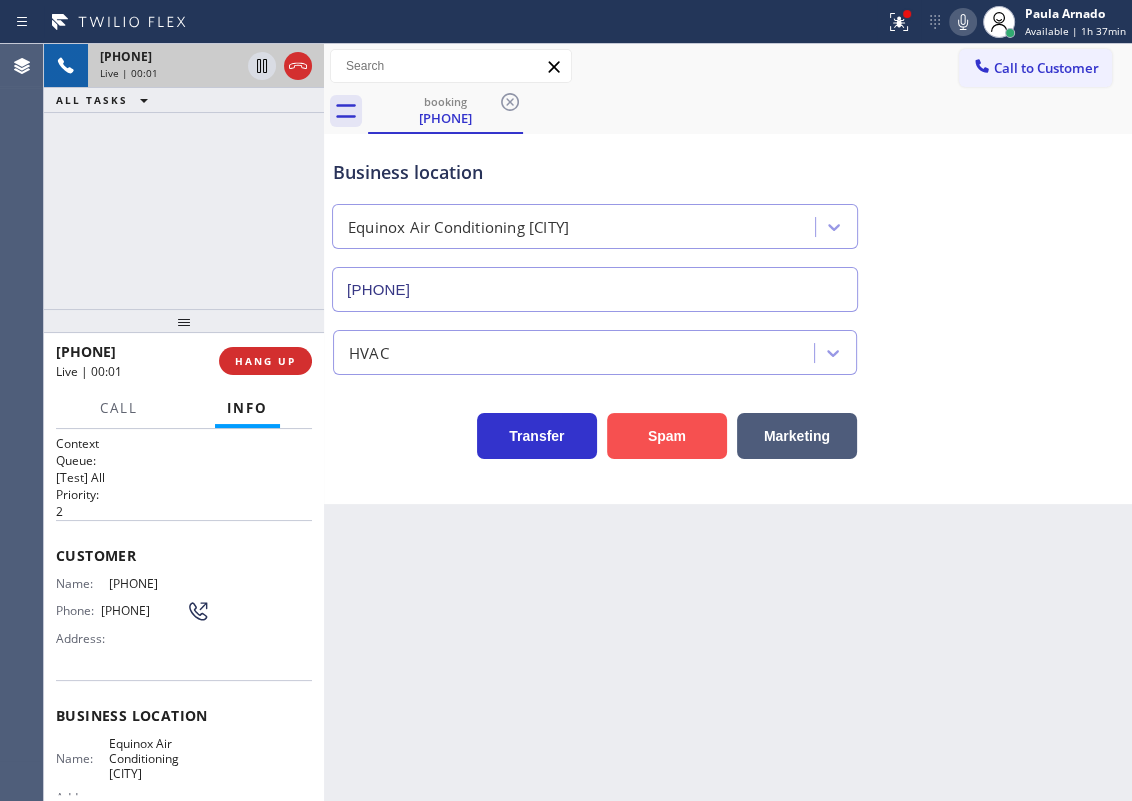 click on "Spam" at bounding box center (667, 436) 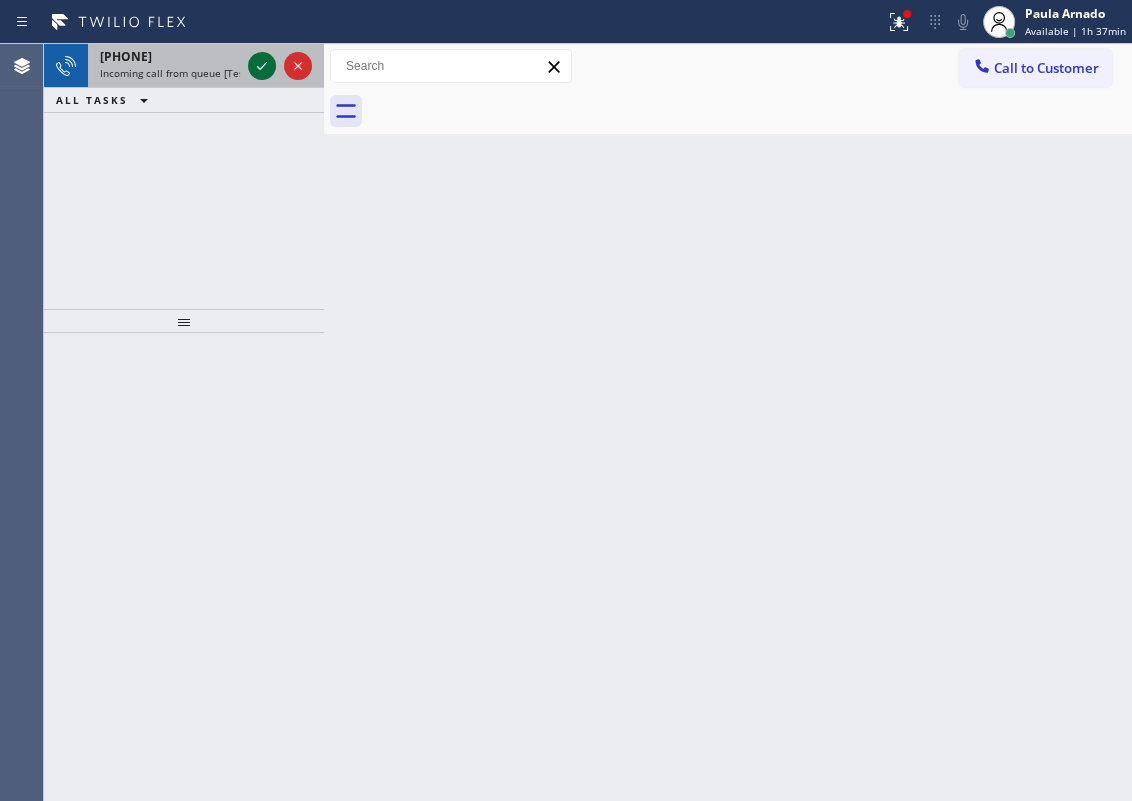 click 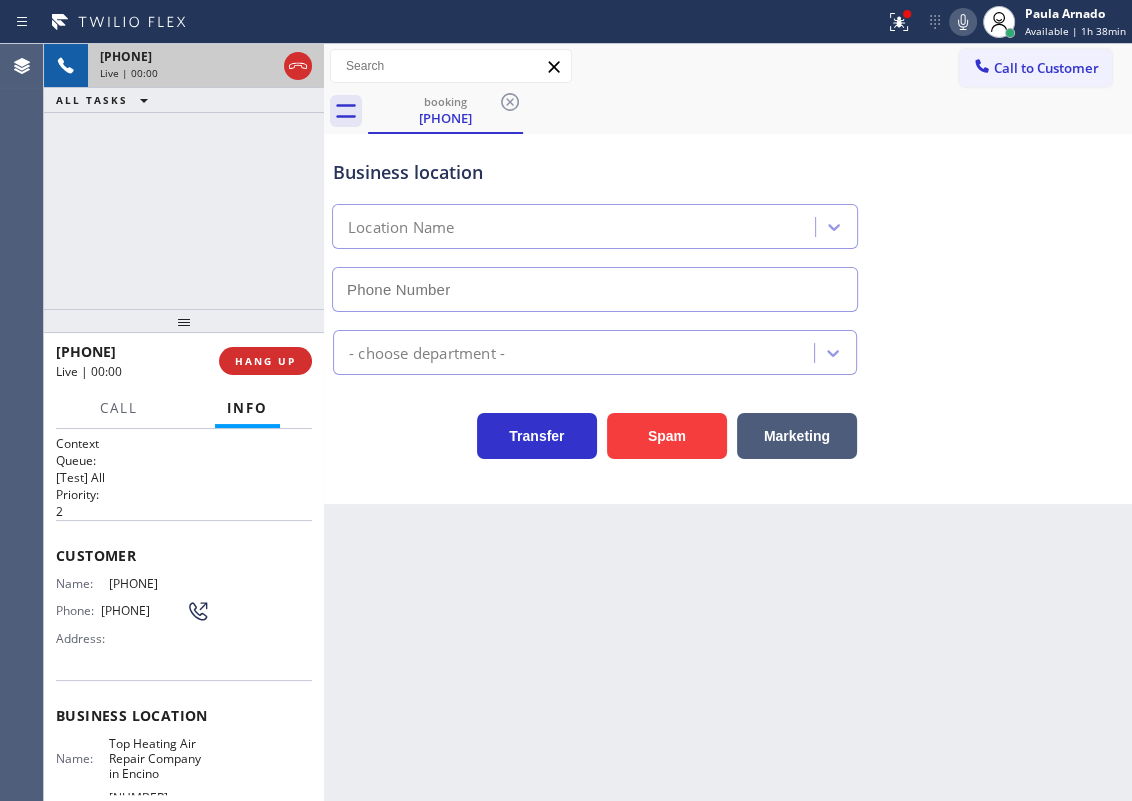 type on "(818) 928-6267" 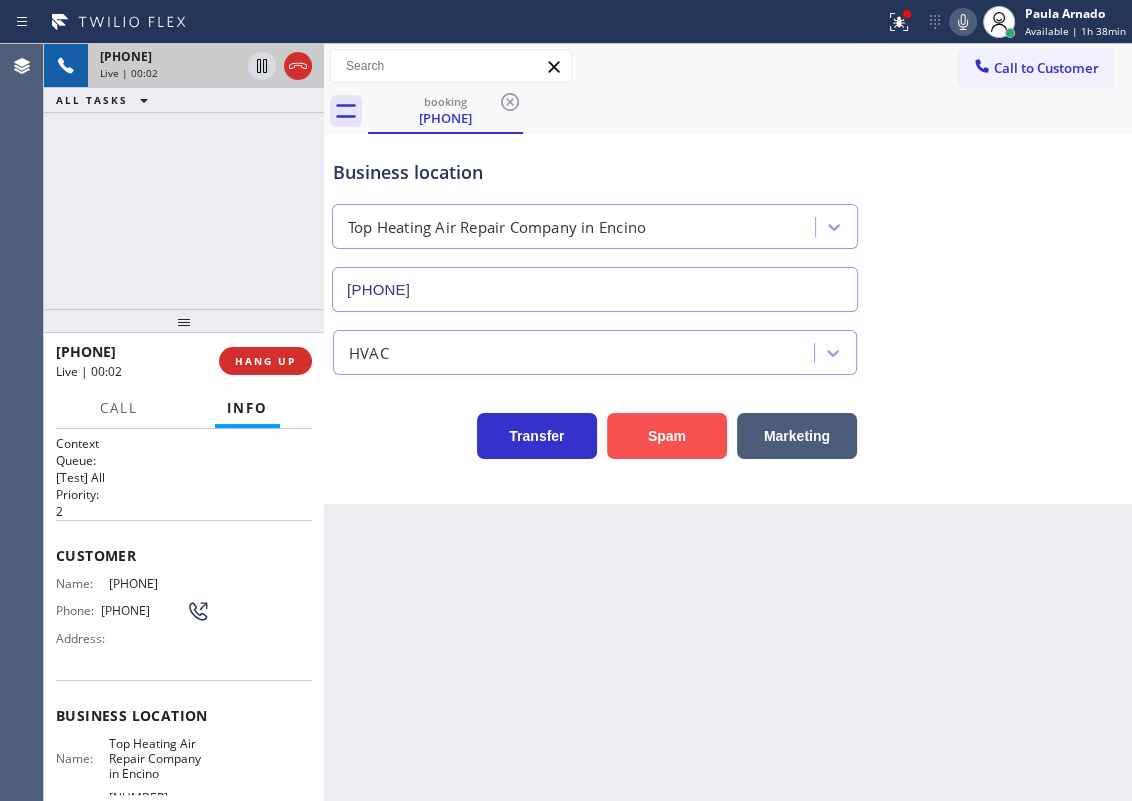 click on "Spam" at bounding box center [667, 436] 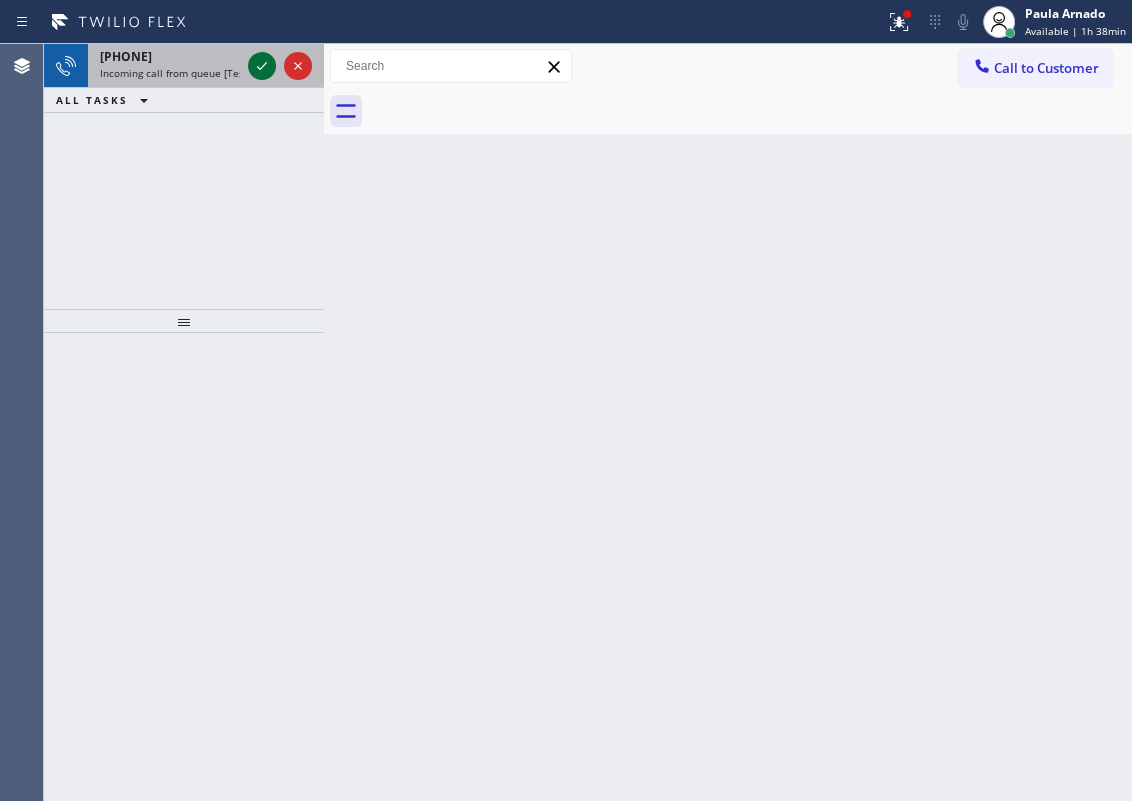 click 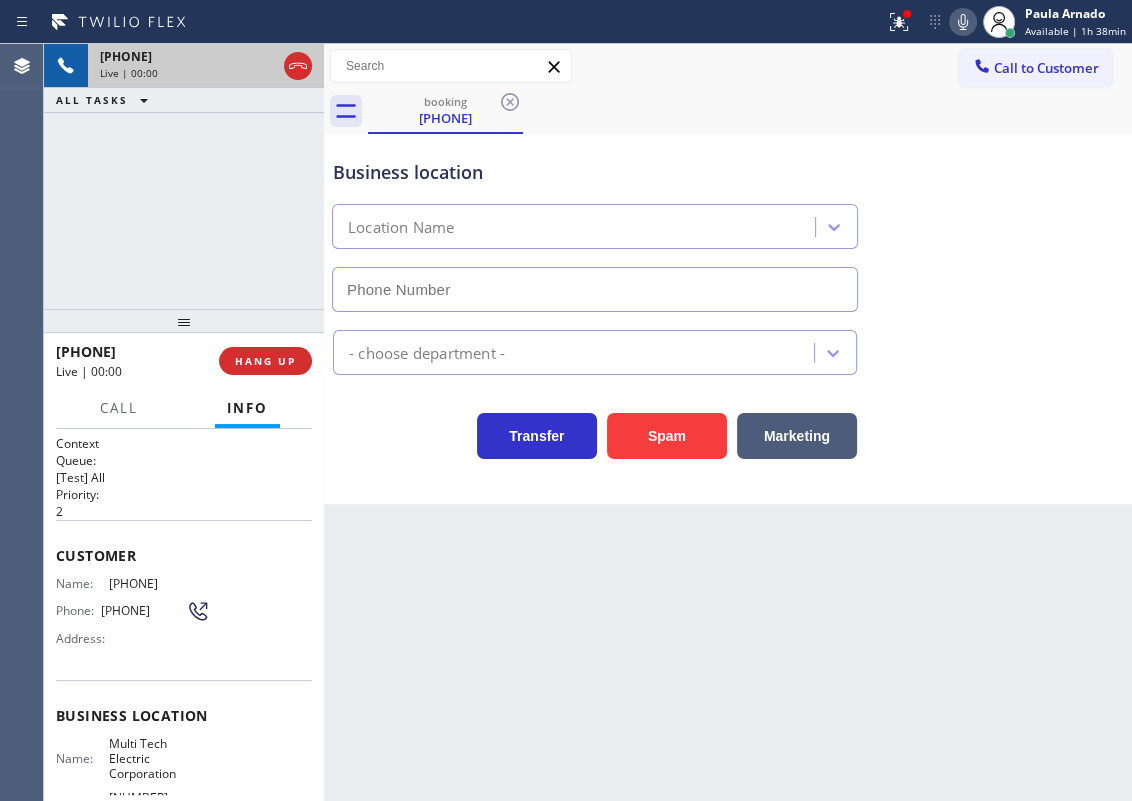 type on "(862) 415-0430" 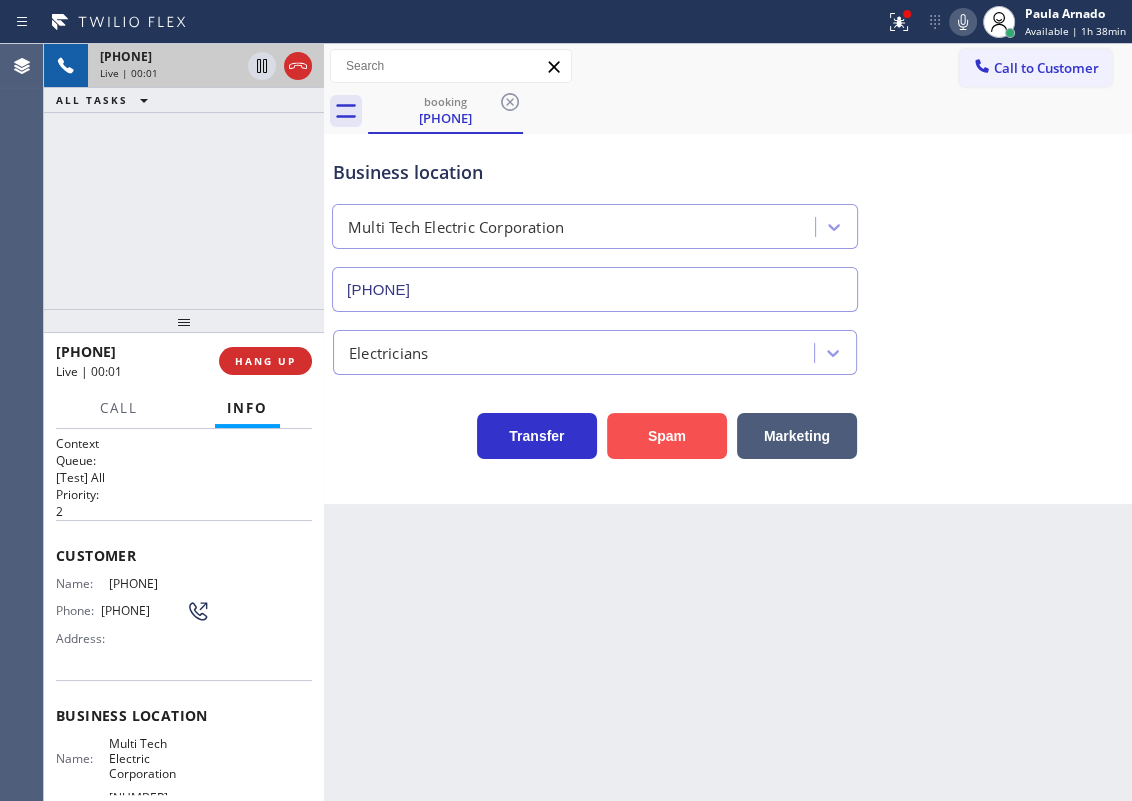 click on "Spam" at bounding box center (667, 436) 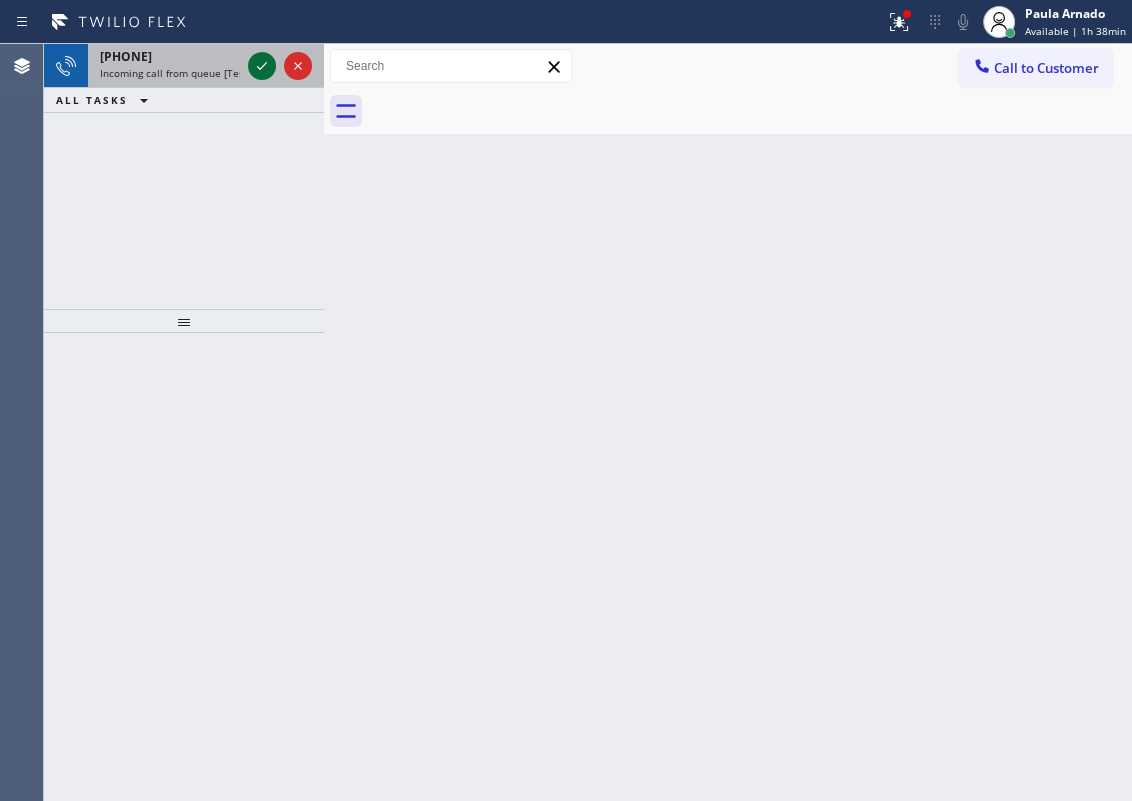 click 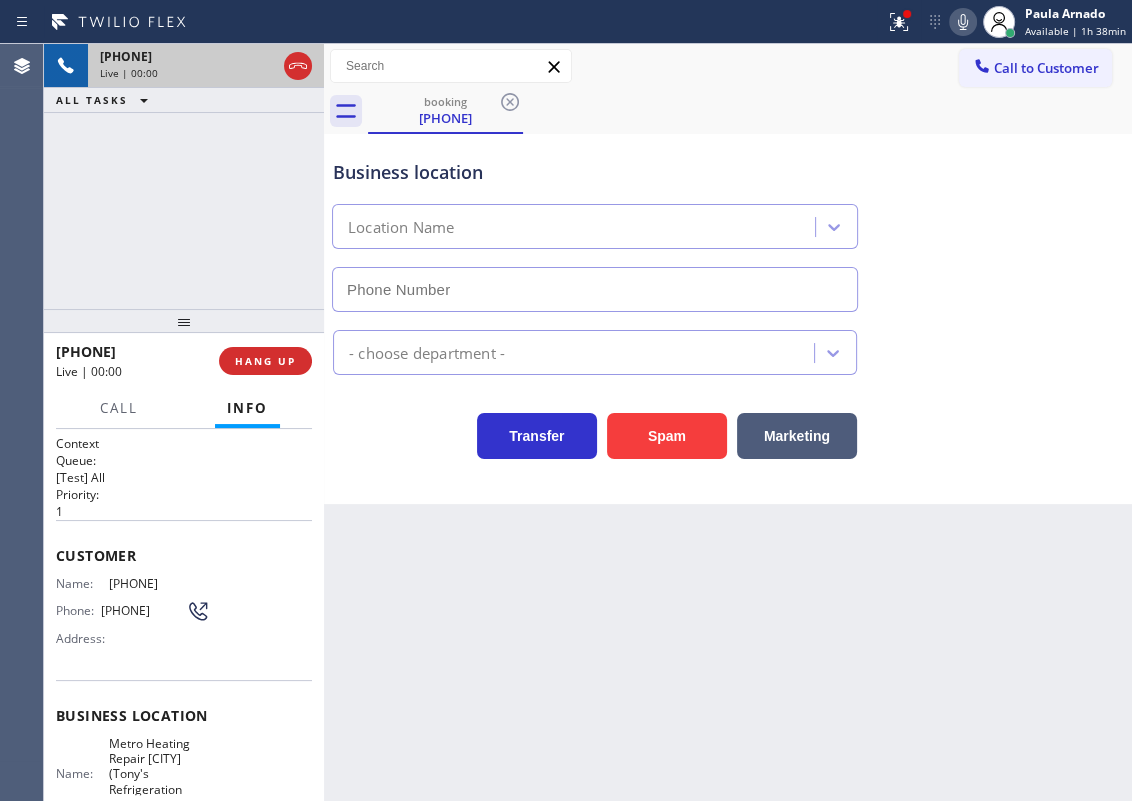 type on "(510) 737-7778" 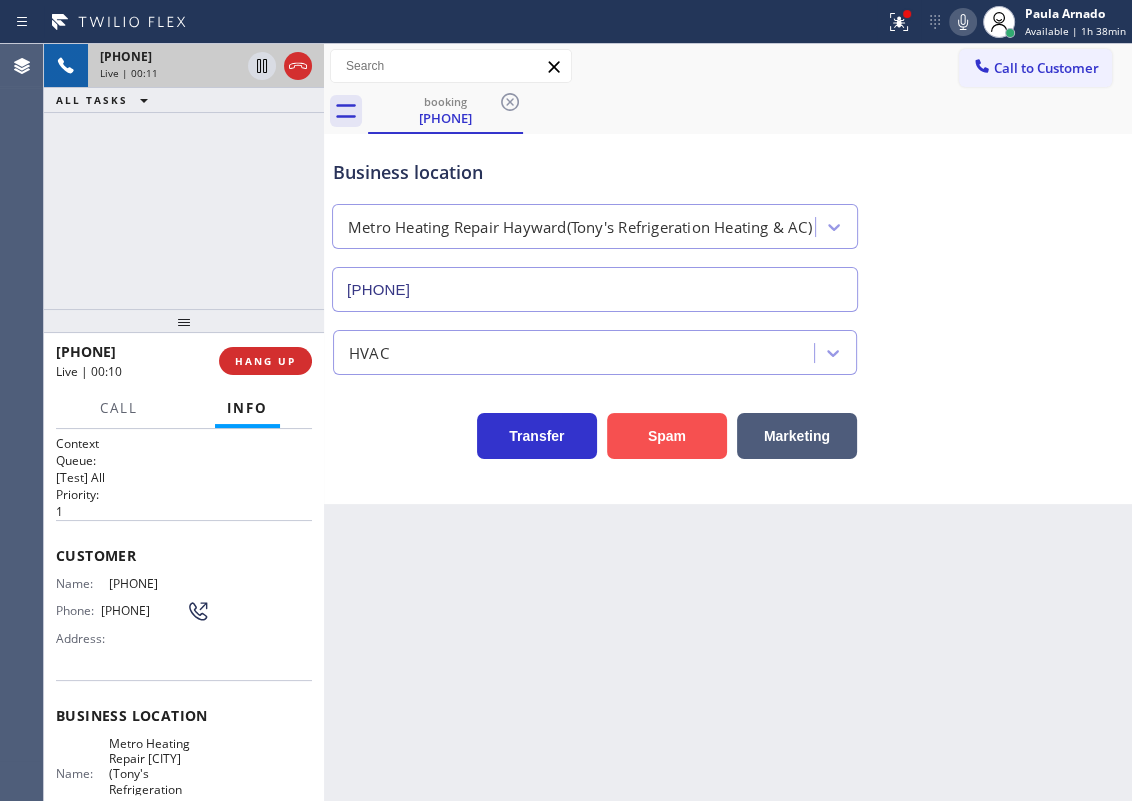 click on "Spam" at bounding box center [667, 436] 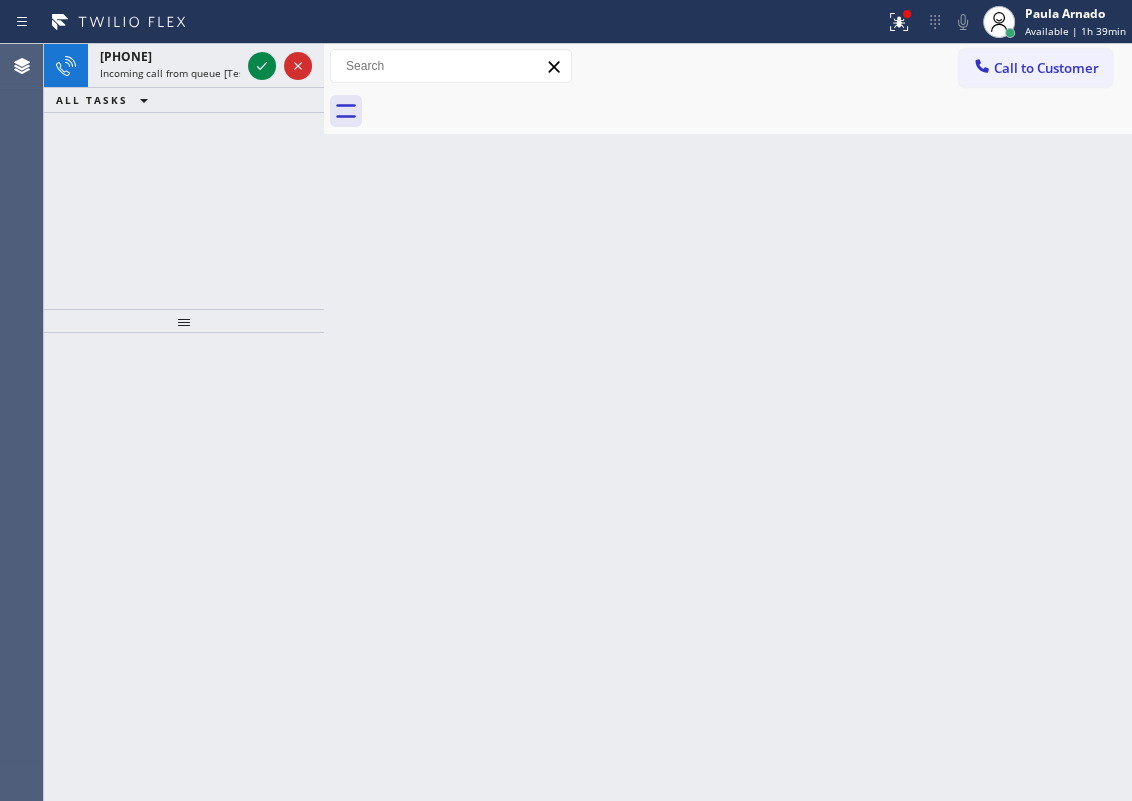 click on "Back to Dashboard Change Sender ID Customers Technicians Select a contact Outbound call Technician Search Technician Your caller id phone number Your caller id phone number Call Technician info Name   Phone none Address none Change Sender ID HVAC +18559994417 5 Star Appliance +18557314952 Appliance Repair +18554611149 Plumbing +18889090120 Air Duct Cleaning +18006865038  Electricians +18005688664 Cancel Change Check personal SMS Reset Change No tabs Call to Customer Outbound call Location Search location Your caller id phone number Customer number Call Outbound call Technician Search Technician Your caller id phone number Your caller id phone number Call" at bounding box center (728, 422) 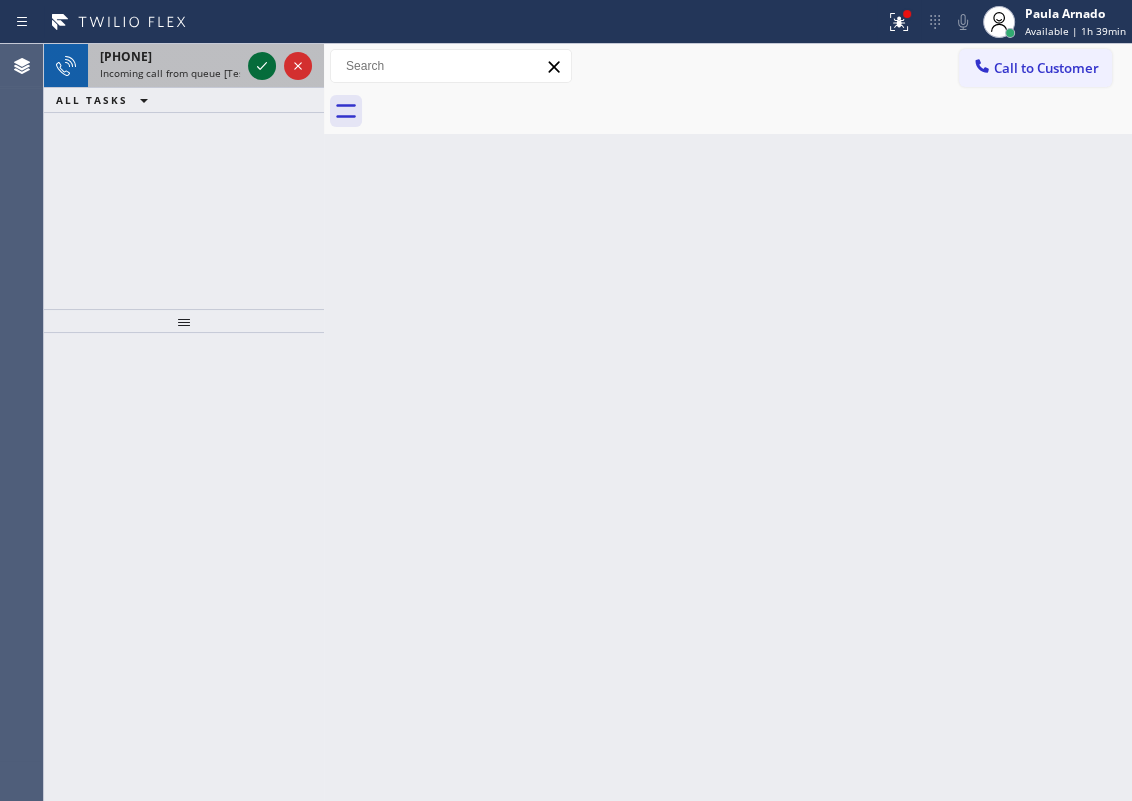 click 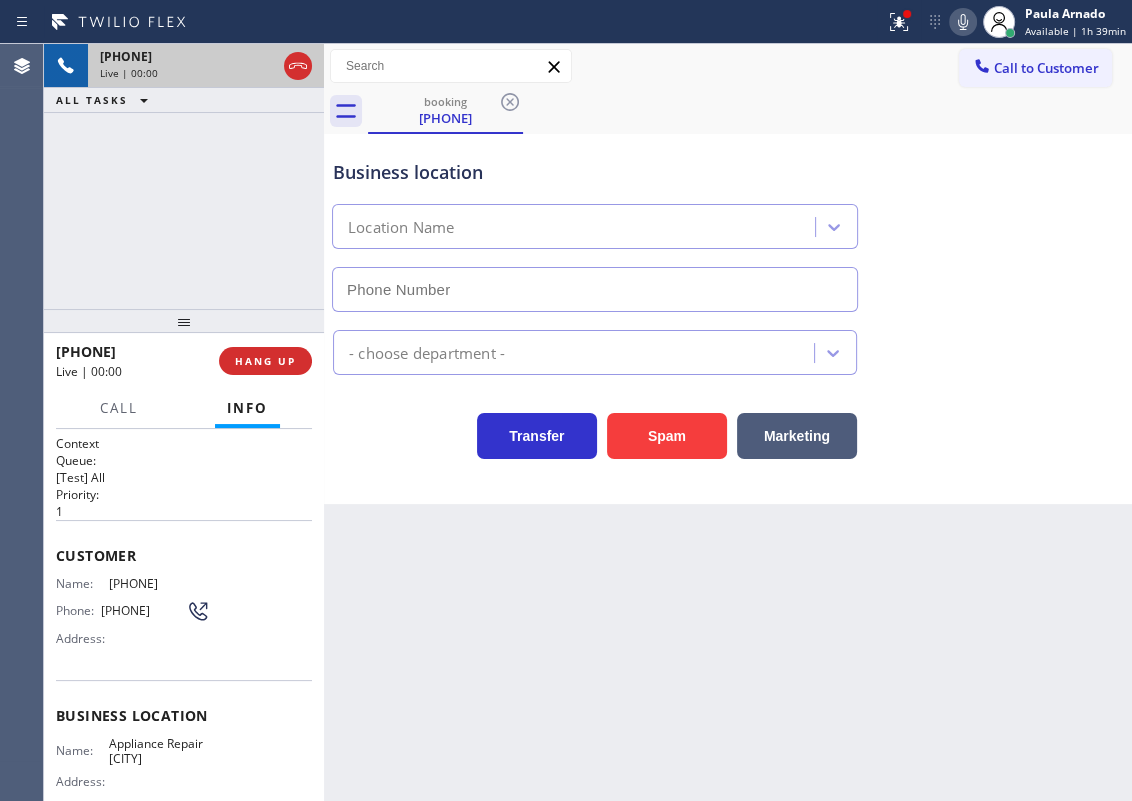 type on "(714) 930-2340" 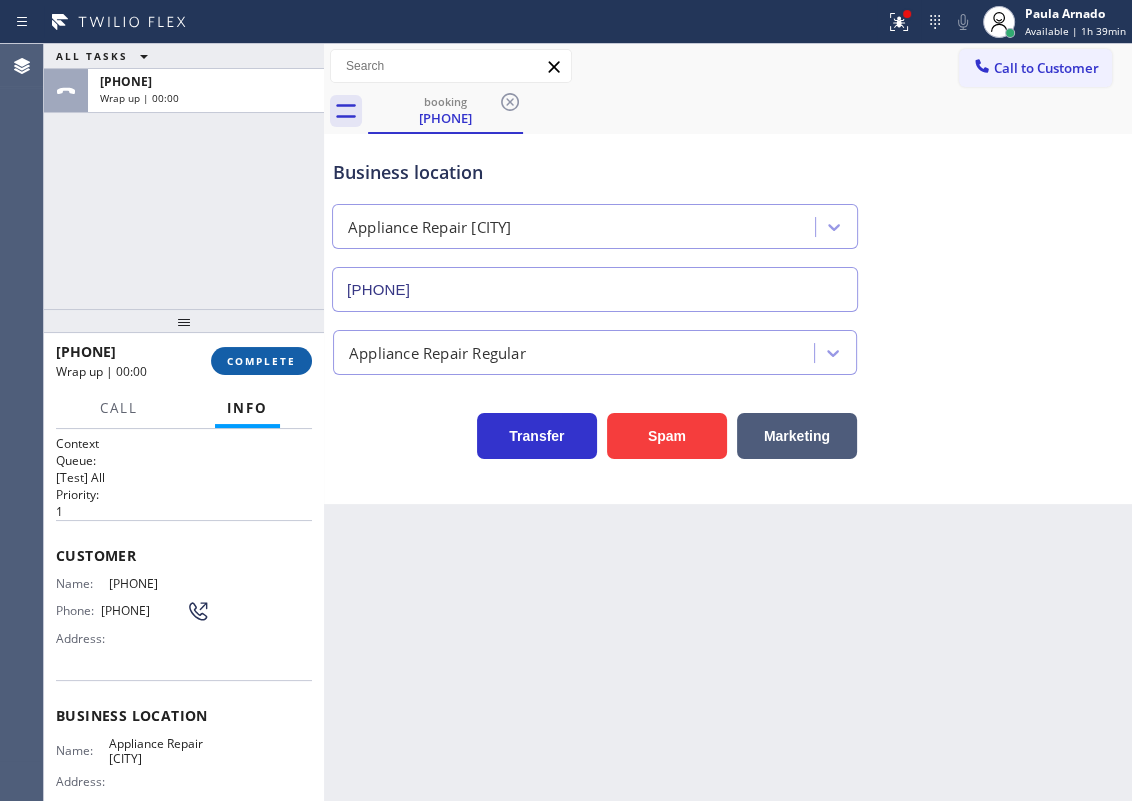 click on "COMPLETE" at bounding box center [261, 361] 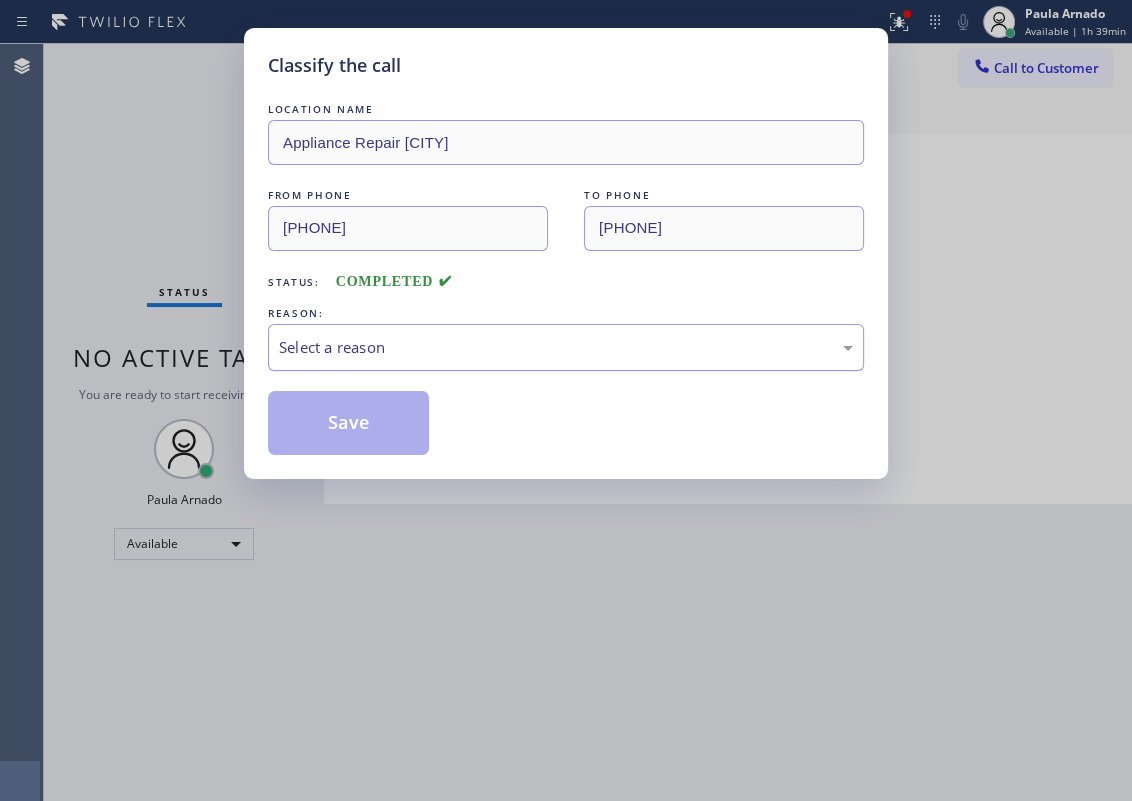 click on "Select a reason" at bounding box center [566, 347] 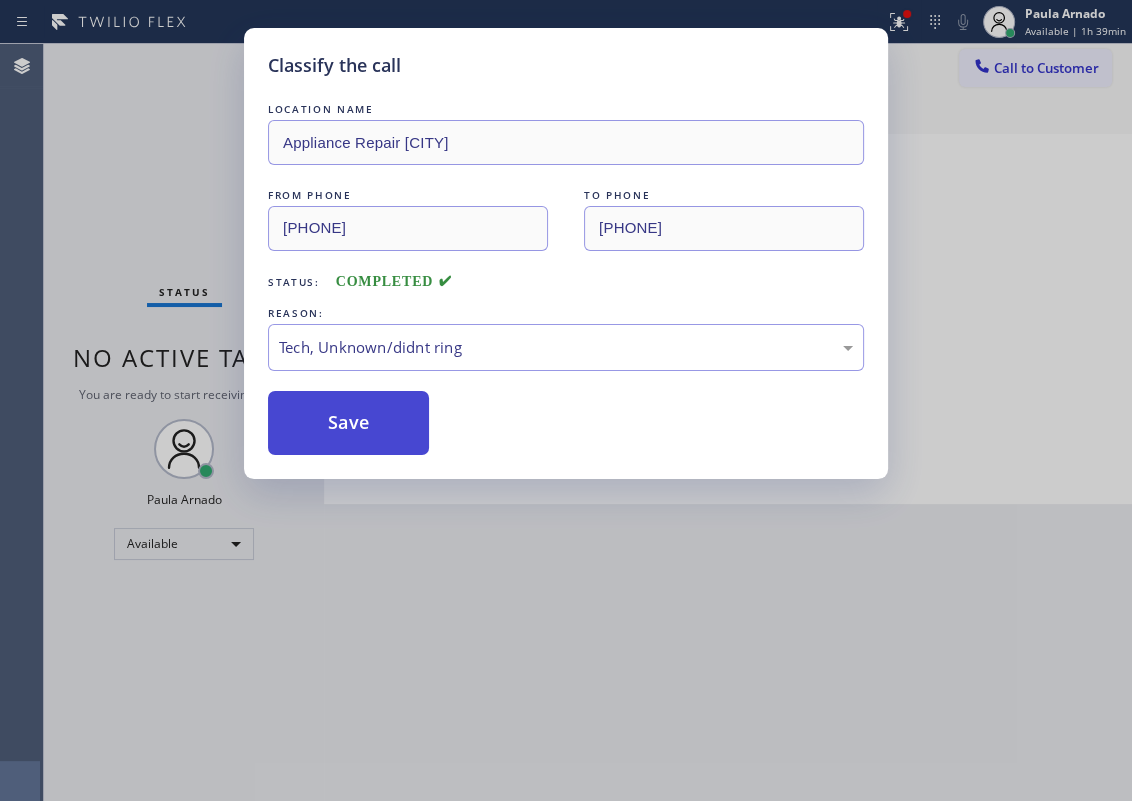 click on "Save" at bounding box center [348, 423] 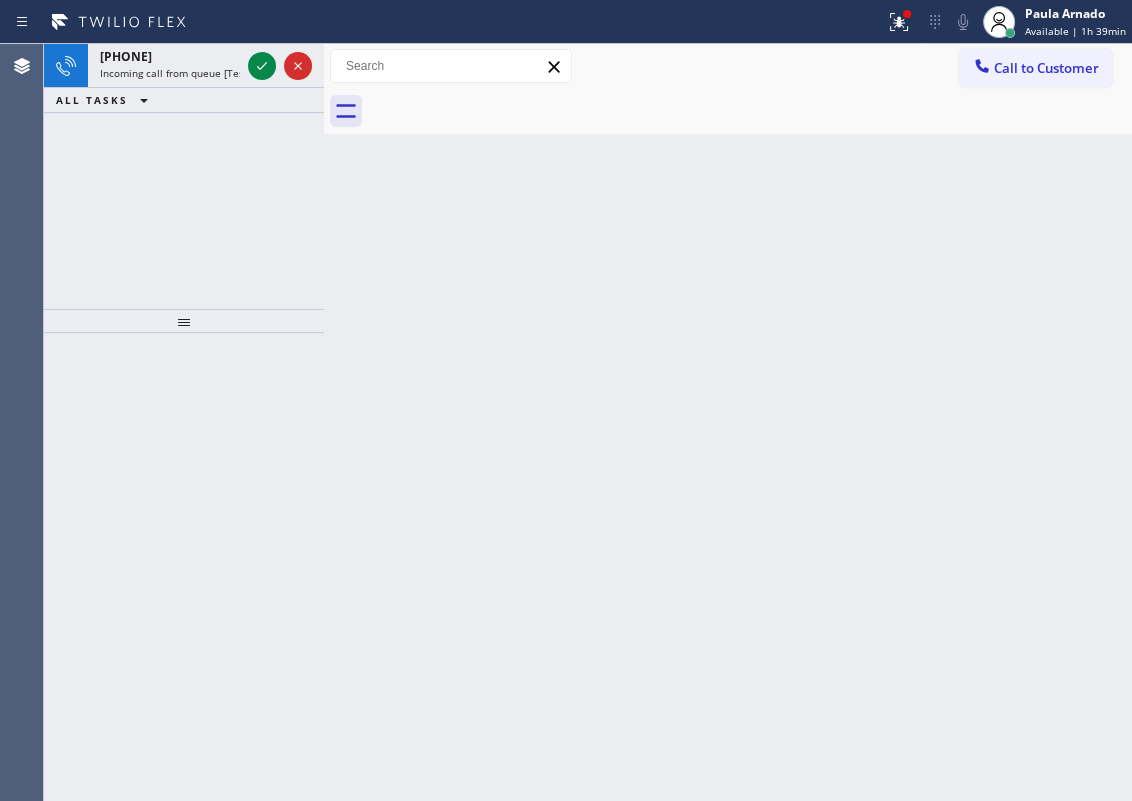 click on "Back to Dashboard Change Sender ID Customers Technicians Select a contact Outbound call Technician Search Technician Your caller id phone number Your caller id phone number Call Technician info Name   Phone none Address none Change Sender ID HVAC +18559994417 5 Star Appliance +18557314952 Appliance Repair +18554611149 Plumbing +18889090120 Air Duct Cleaning +18006865038  Electricians +18005688664 Cancel Change Check personal SMS Reset Change No tabs Call to Customer Outbound call Location Search location Your caller id phone number Customer number Call Outbound call Technician Search Technician Your caller id phone number Your caller id phone number Call" at bounding box center [728, 422] 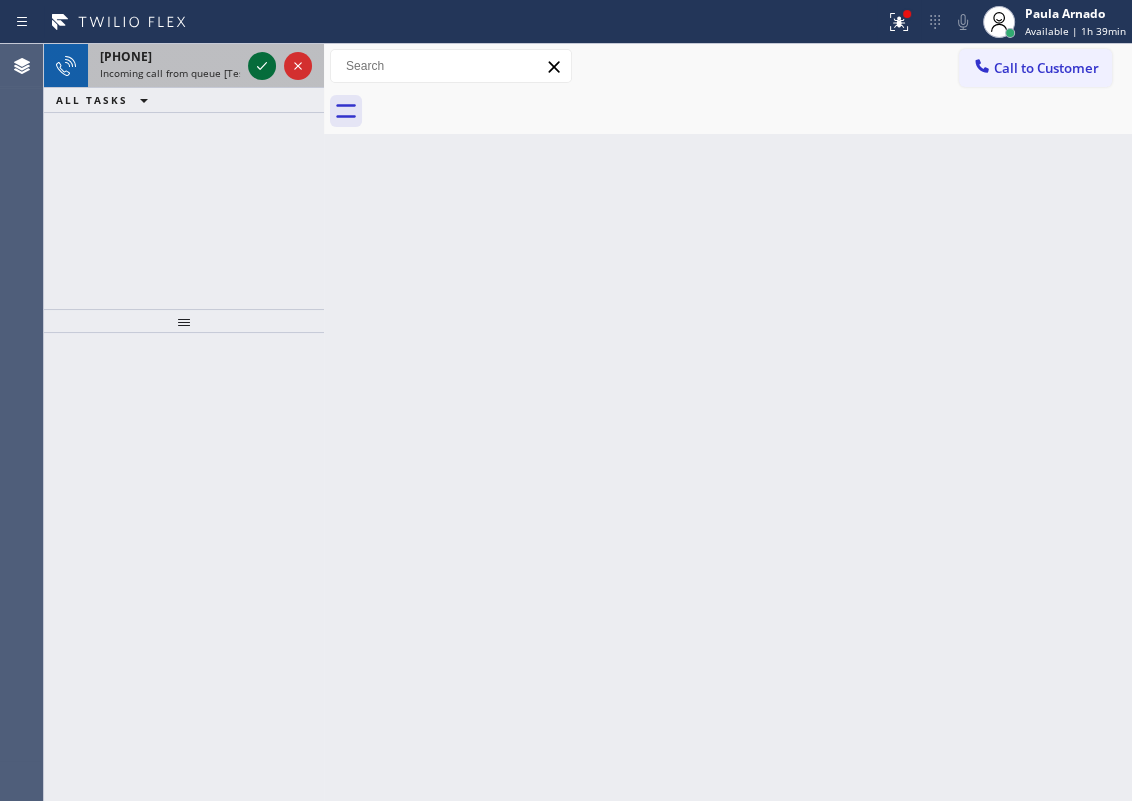 click 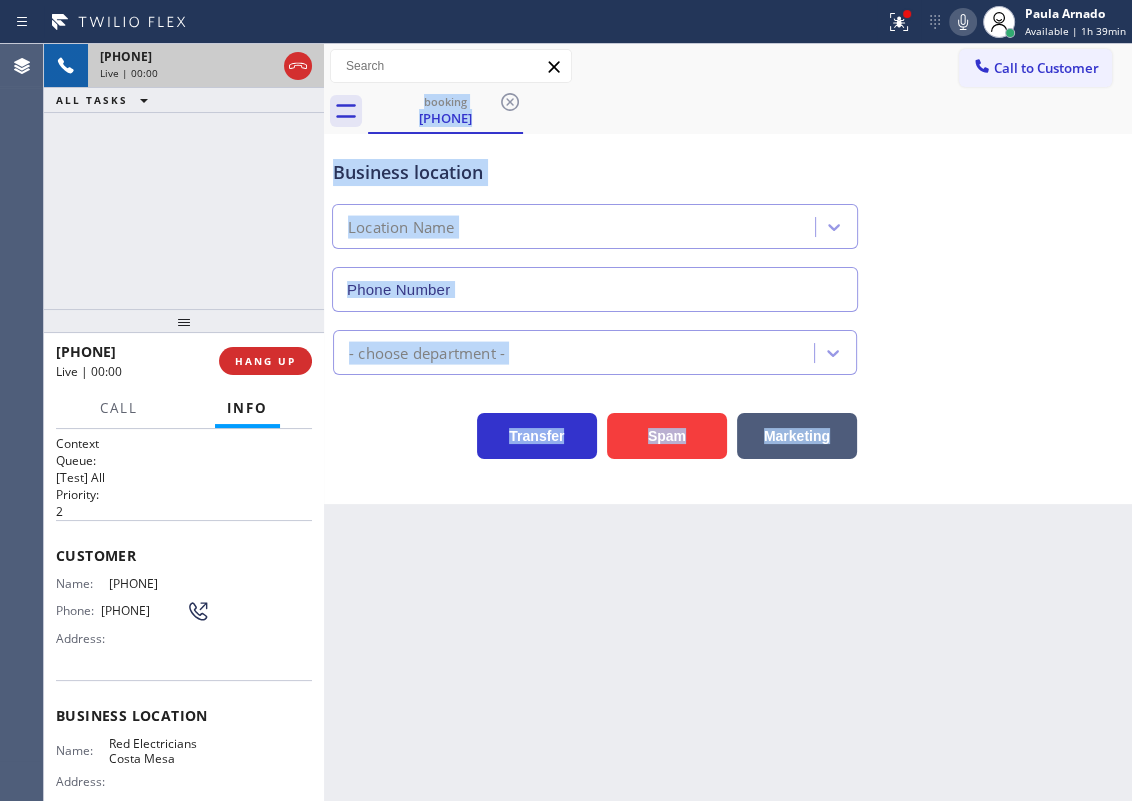 type on "(657) 306-5845" 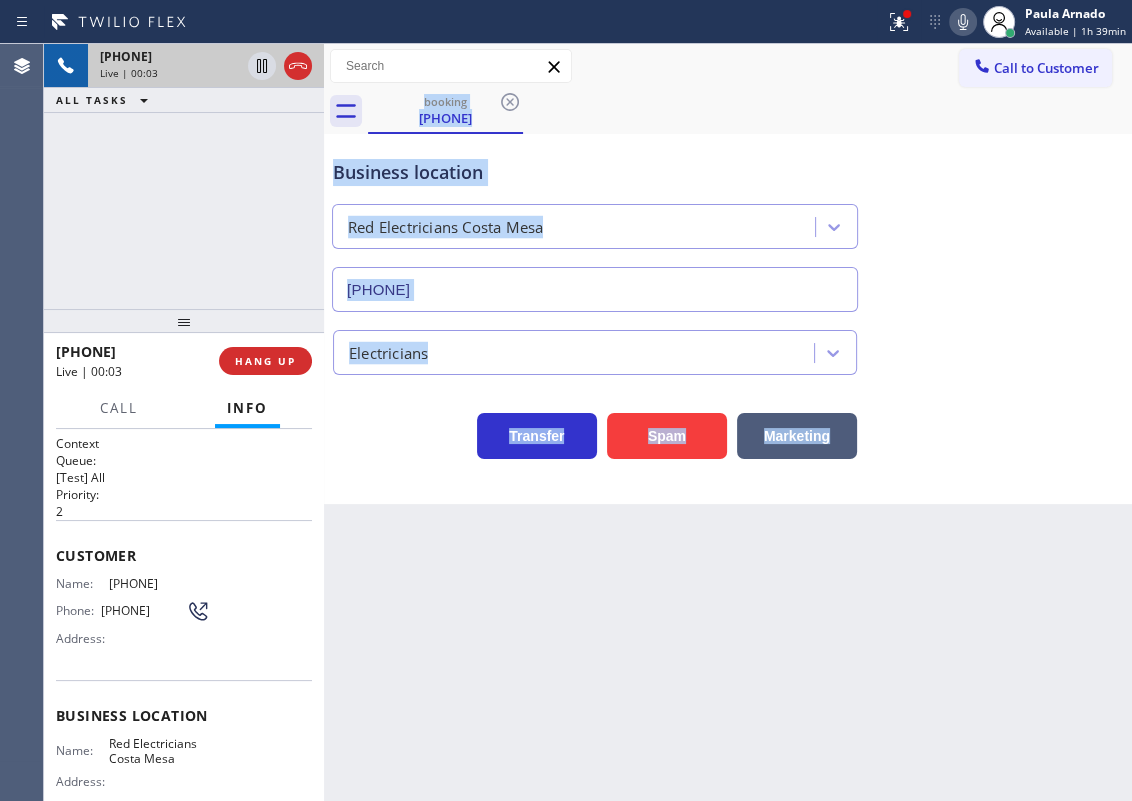 click on "Back to Dashboard Change Sender ID Customers Technicians Select a contact Outbound call Technician Search Technician Your caller id phone number Your caller id phone number Call Technician info Name   Phone none Address none Change Sender ID HVAC +18559994417 5 Star Appliance +18557314952 Appliance Repair +18554611149 Plumbing +18889090120 Air Duct Cleaning +18006865038  Electricians +18005688664 Cancel Change Check personal SMS Reset Change booking (657) 669-5356 Call to Customer Outbound call Location Search location Your caller id phone number Customer number Call Outbound call Technician Search Technician Your caller id phone number Your caller id phone number Call booking (657) 669-5356 Business location Red Electricians Costa Mesa (657) 306-5845 Electricians Transfer Spam Marketing" at bounding box center [728, 422] 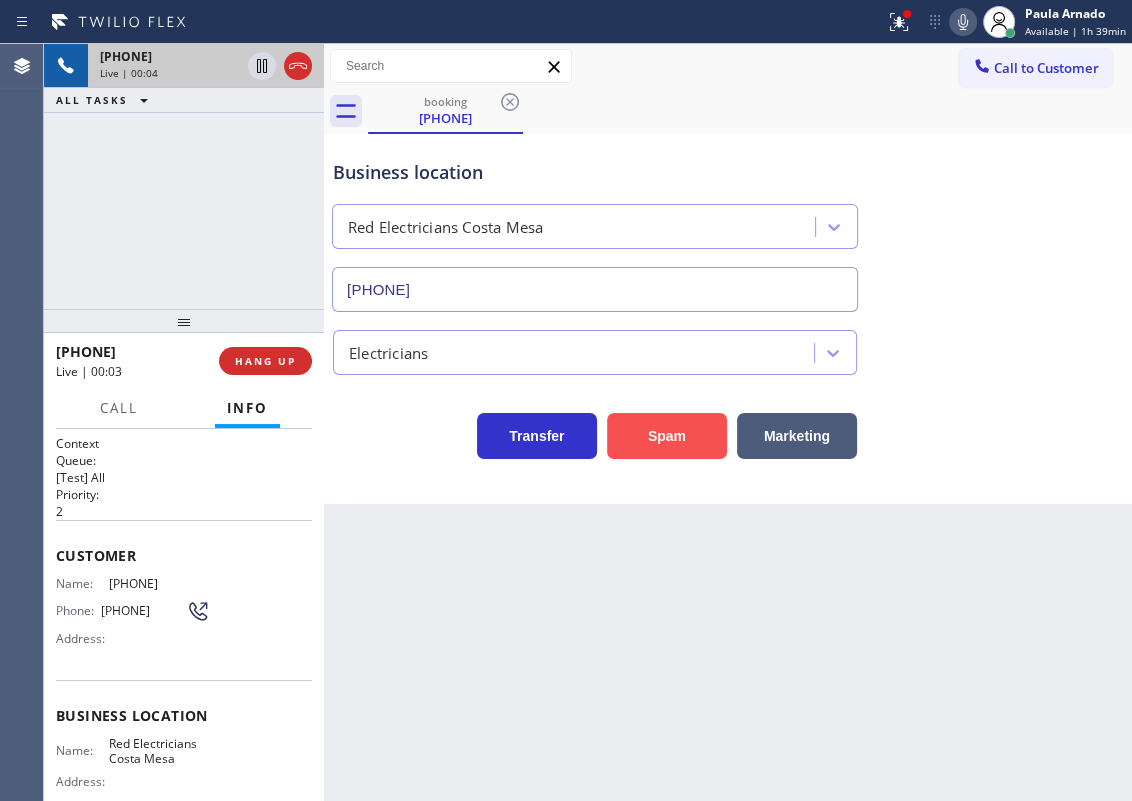 click on "Spam" at bounding box center (667, 436) 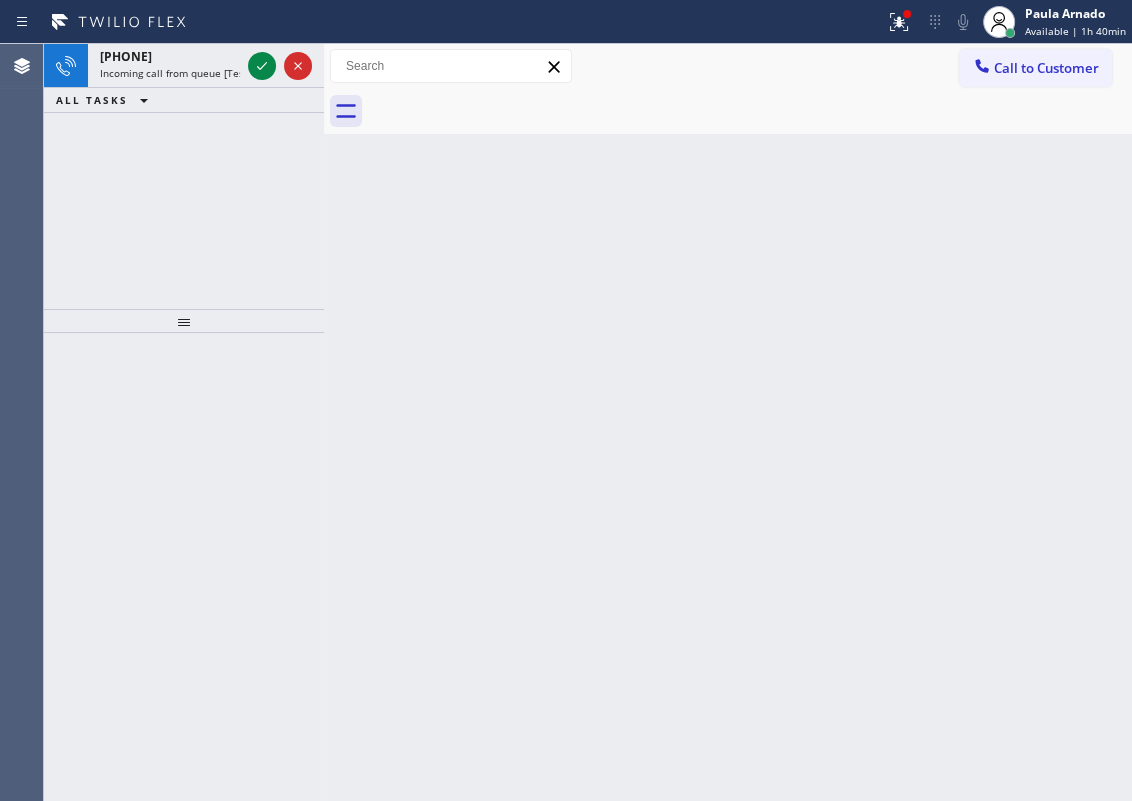 click on "Back to Dashboard Change Sender ID Customers Technicians Select a contact Outbound call Technician Search Technician Your caller id phone number Your caller id phone number Call Technician info Name   Phone none Address none Change Sender ID HVAC +18559994417 5 Star Appliance +18557314952 Appliance Repair +18554611149 Plumbing +18889090120 Air Duct Cleaning +18006865038  Electricians +18005688664 Cancel Change Check personal SMS Reset Change No tabs Call to Customer Outbound call Location Search location Your caller id phone number Customer number Call Outbound call Technician Search Technician Your caller id phone number Your caller id phone number Call" at bounding box center (728, 422) 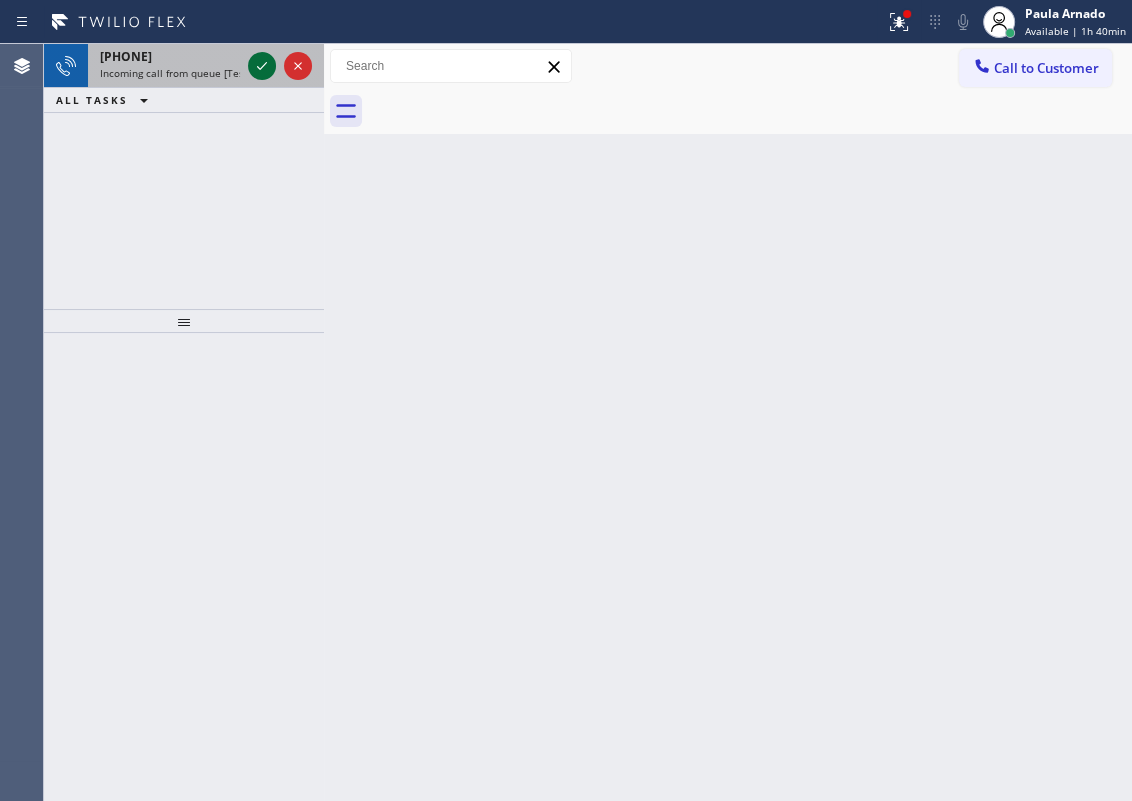 click 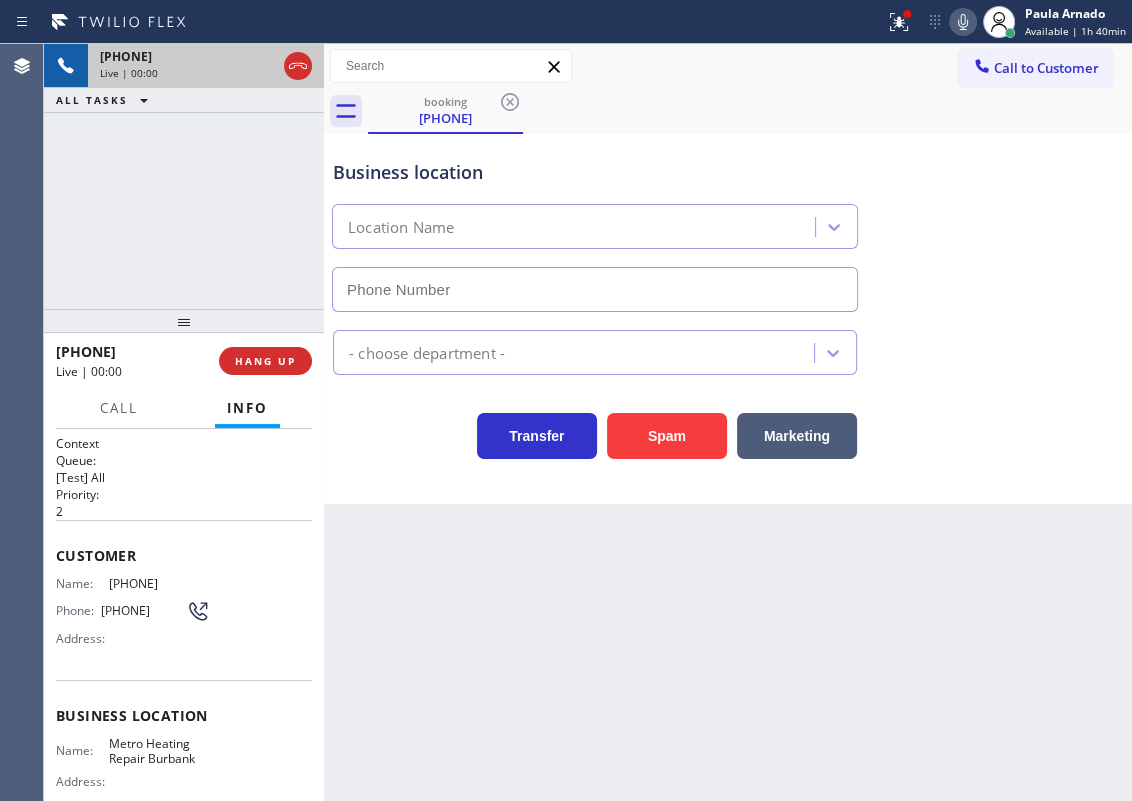 type on "(818) 960-0780" 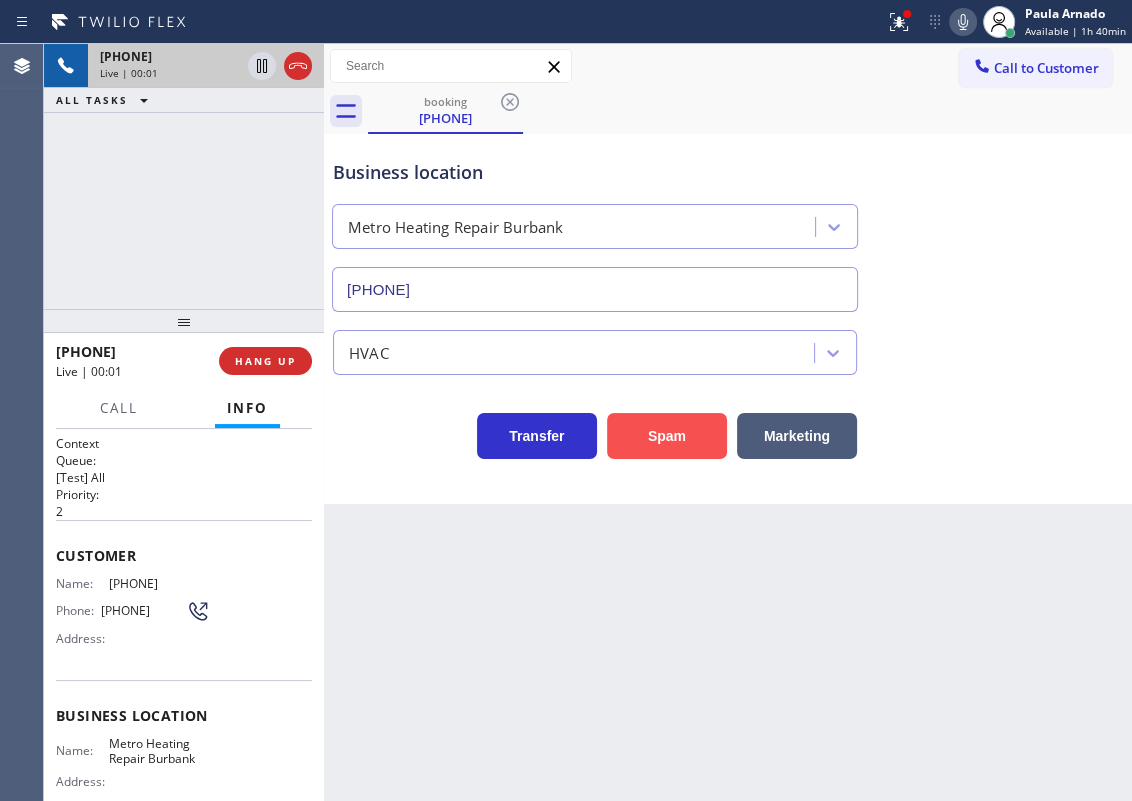 click on "Spam" at bounding box center [667, 436] 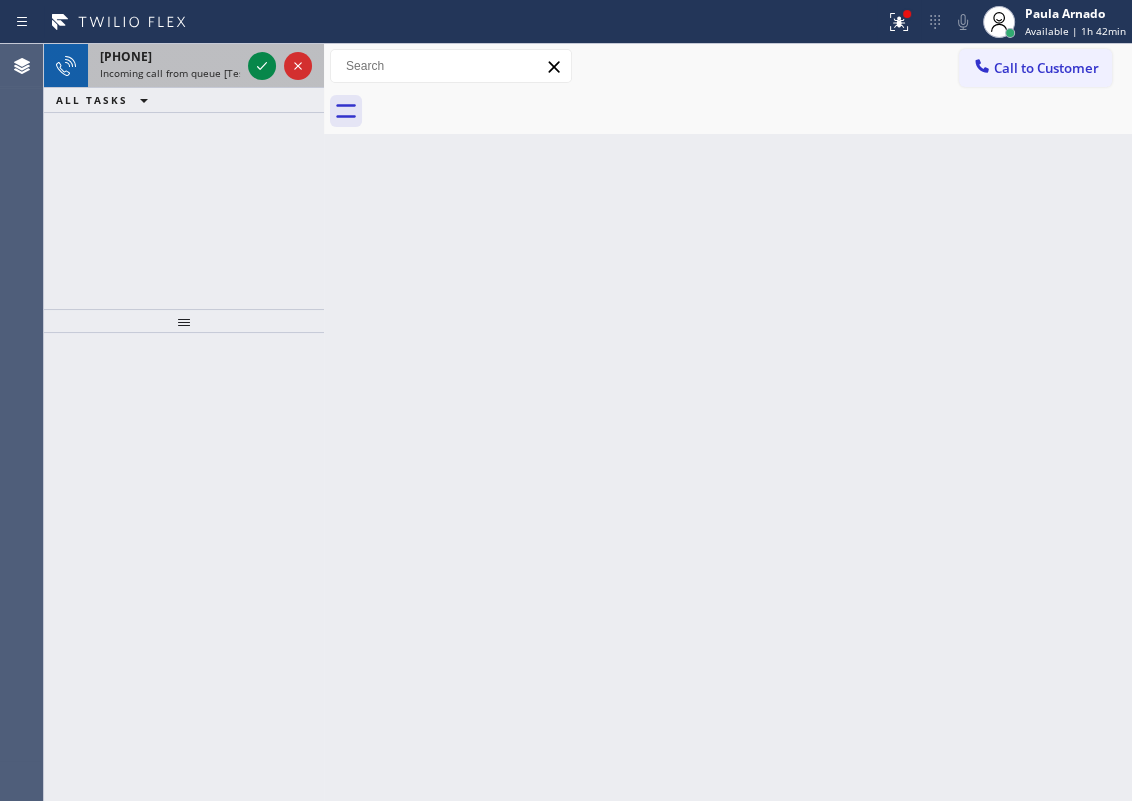 click at bounding box center (280, 66) 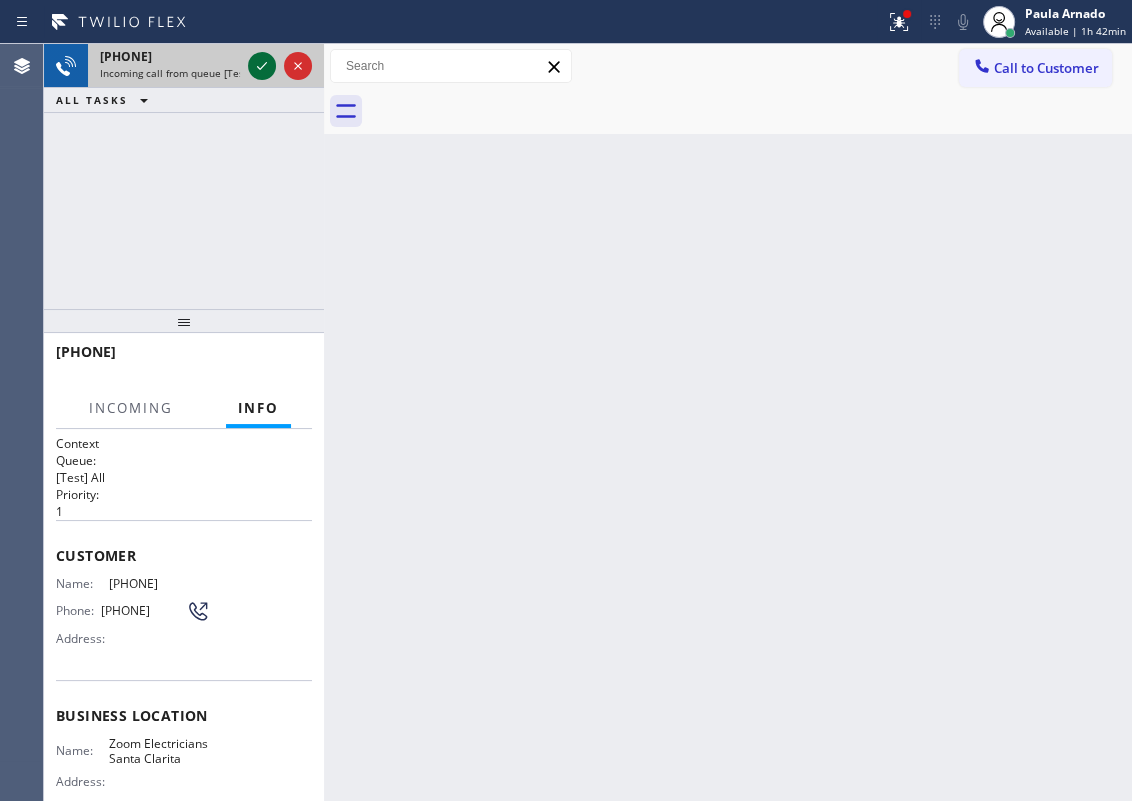 click 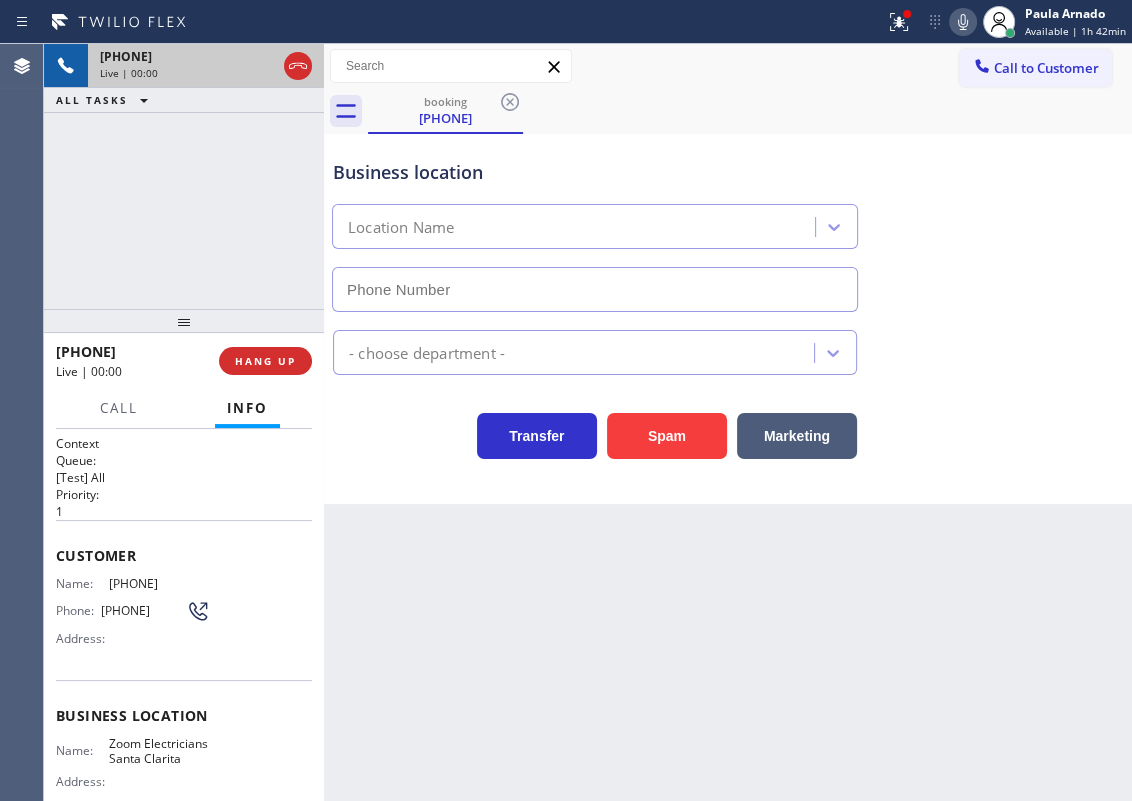 type on "(661) 426-2156" 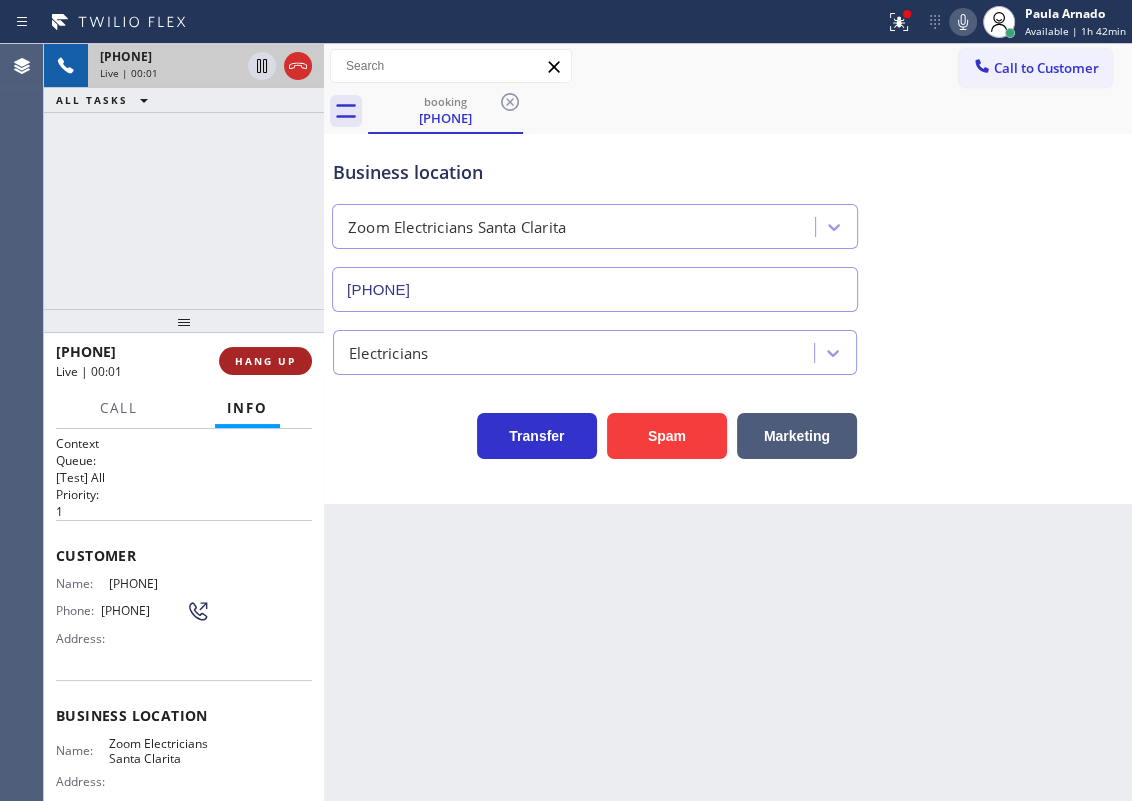 click on "HANG UP" at bounding box center (265, 361) 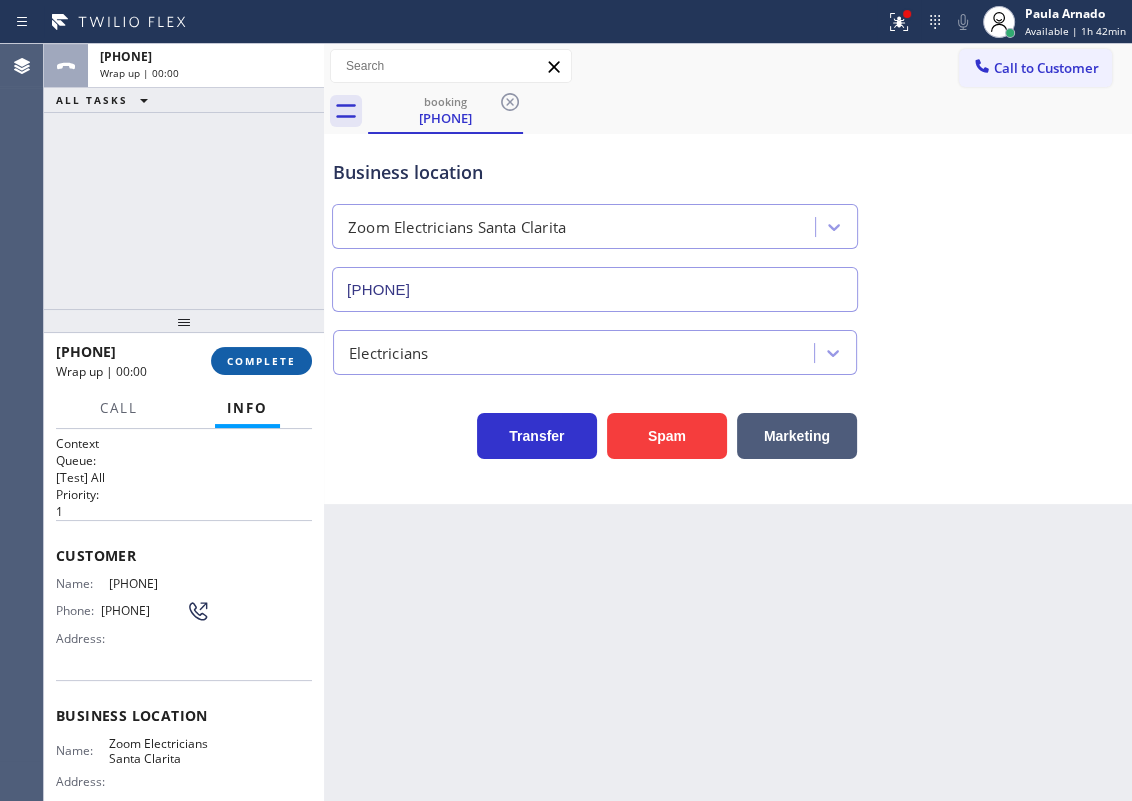 click on "COMPLETE" at bounding box center (261, 361) 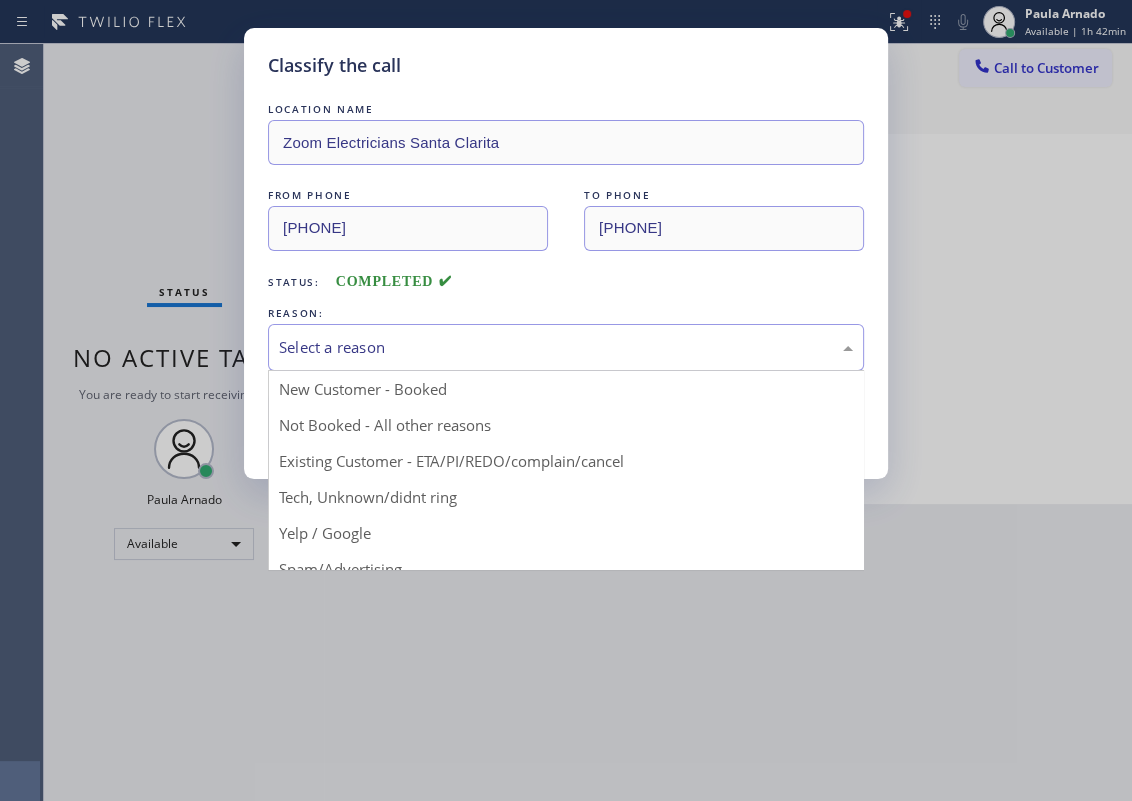 drag, startPoint x: 388, startPoint y: 334, endPoint x: 384, endPoint y: 476, distance: 142.05632 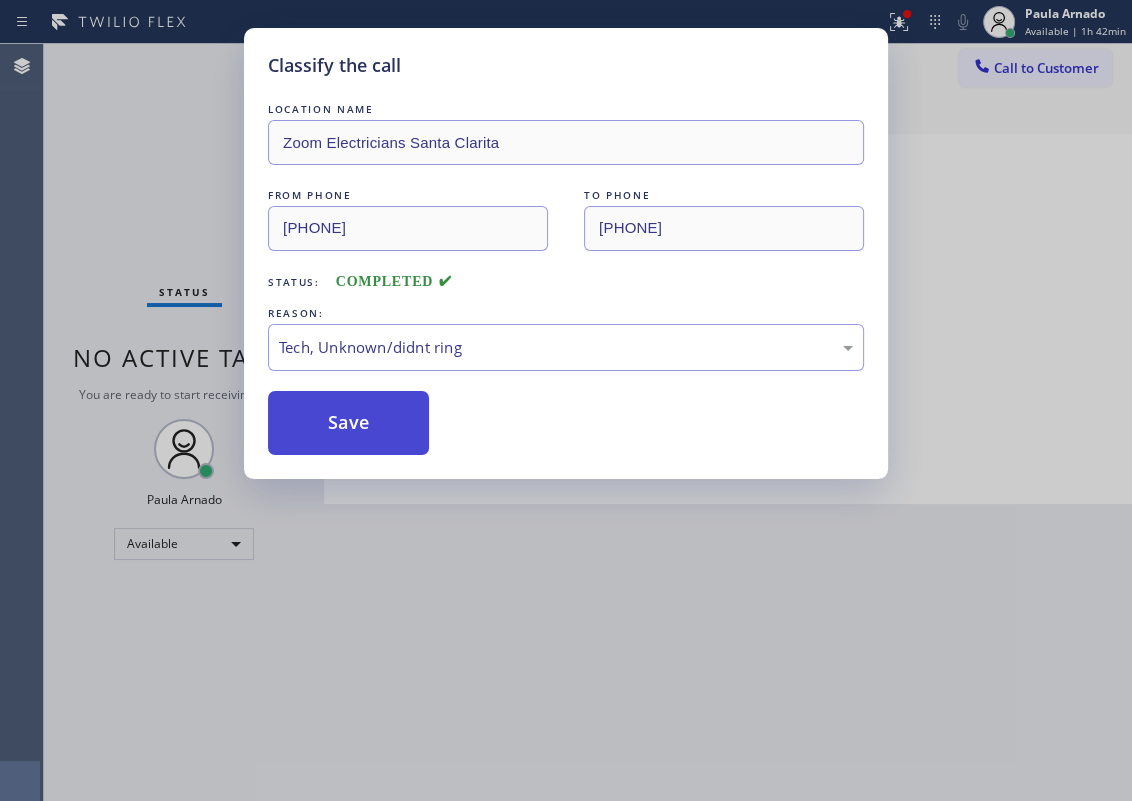 click on "Save" at bounding box center (348, 423) 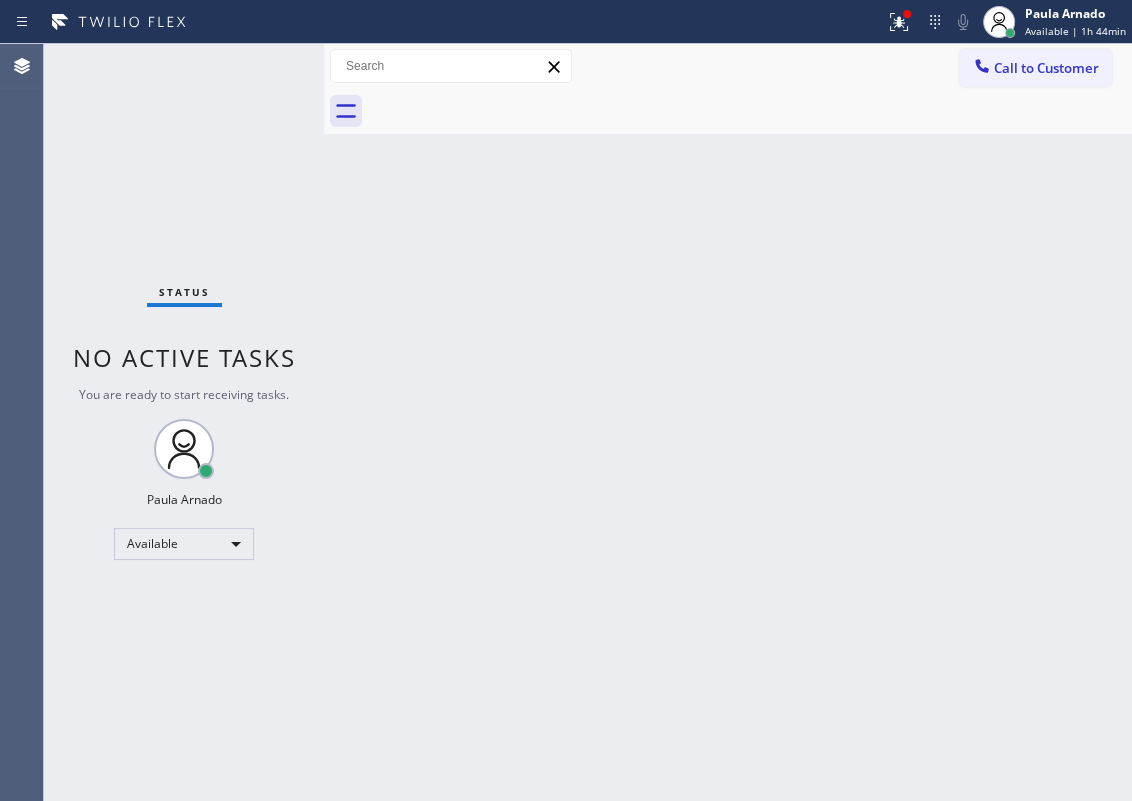 drag, startPoint x: 972, startPoint y: 484, endPoint x: 972, endPoint y: 515, distance: 31 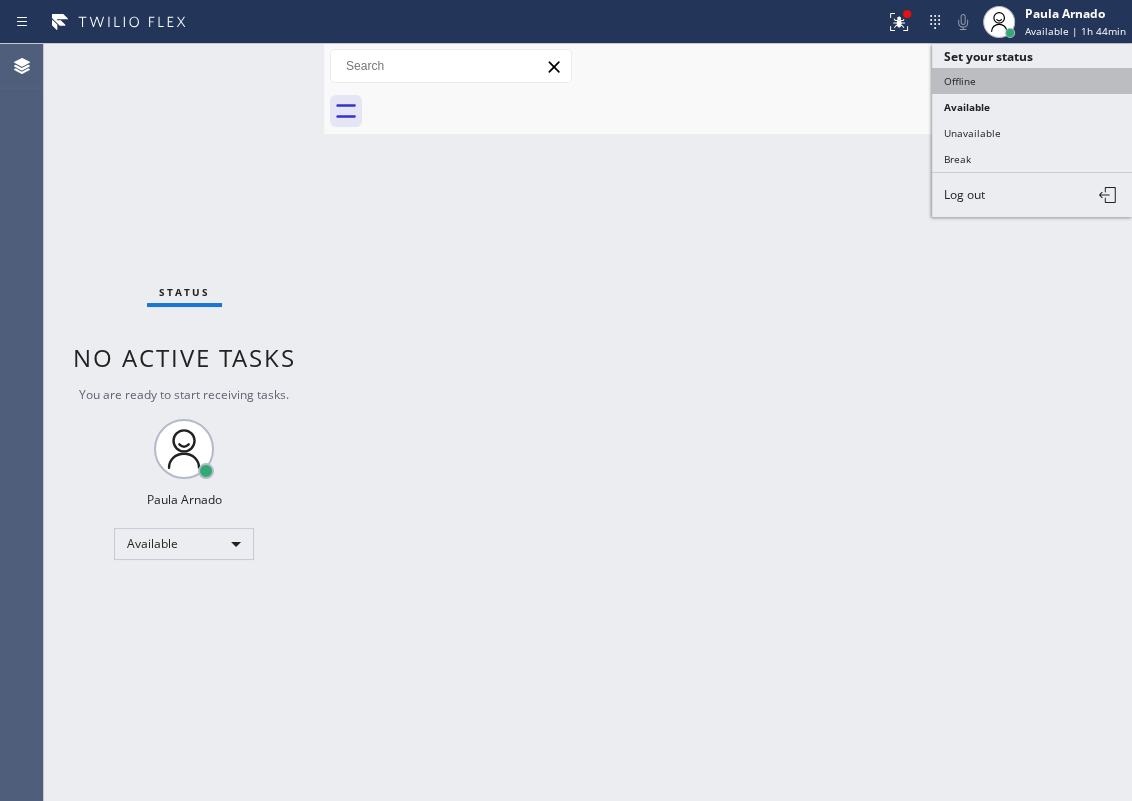 click on "Offline" at bounding box center (1032, 81) 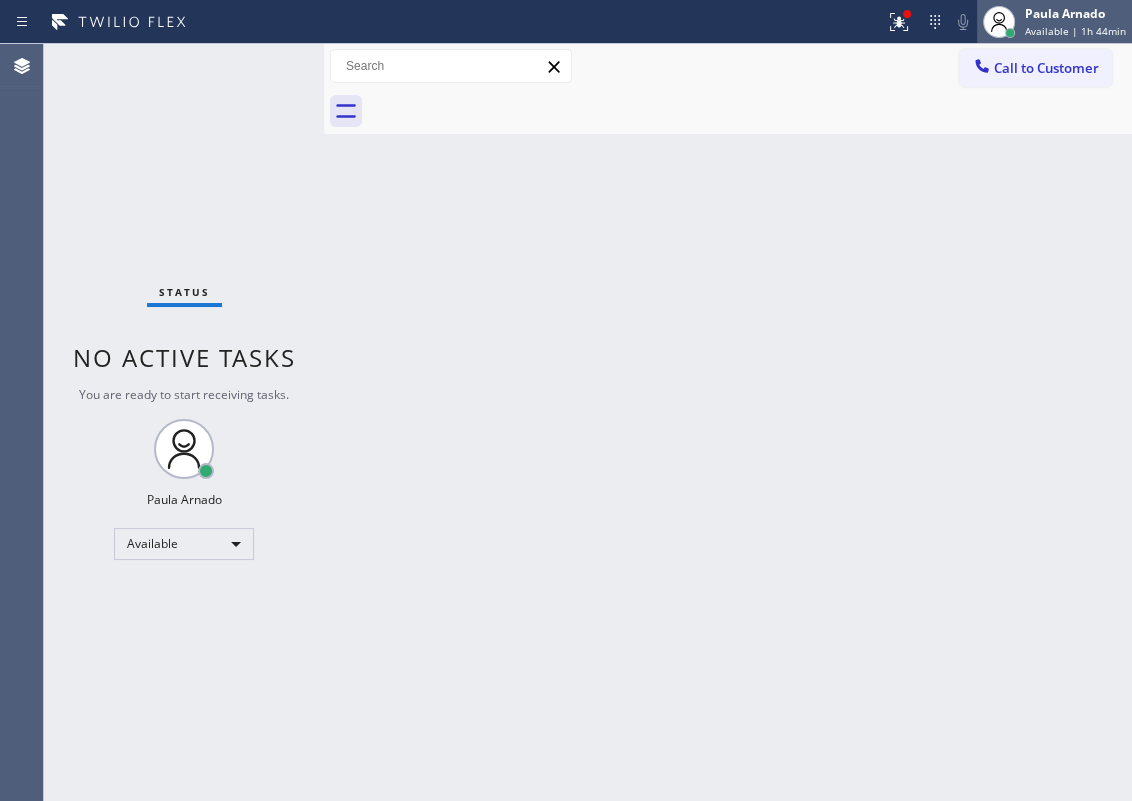 click on "Available | 1h 44min" at bounding box center [1075, 31] 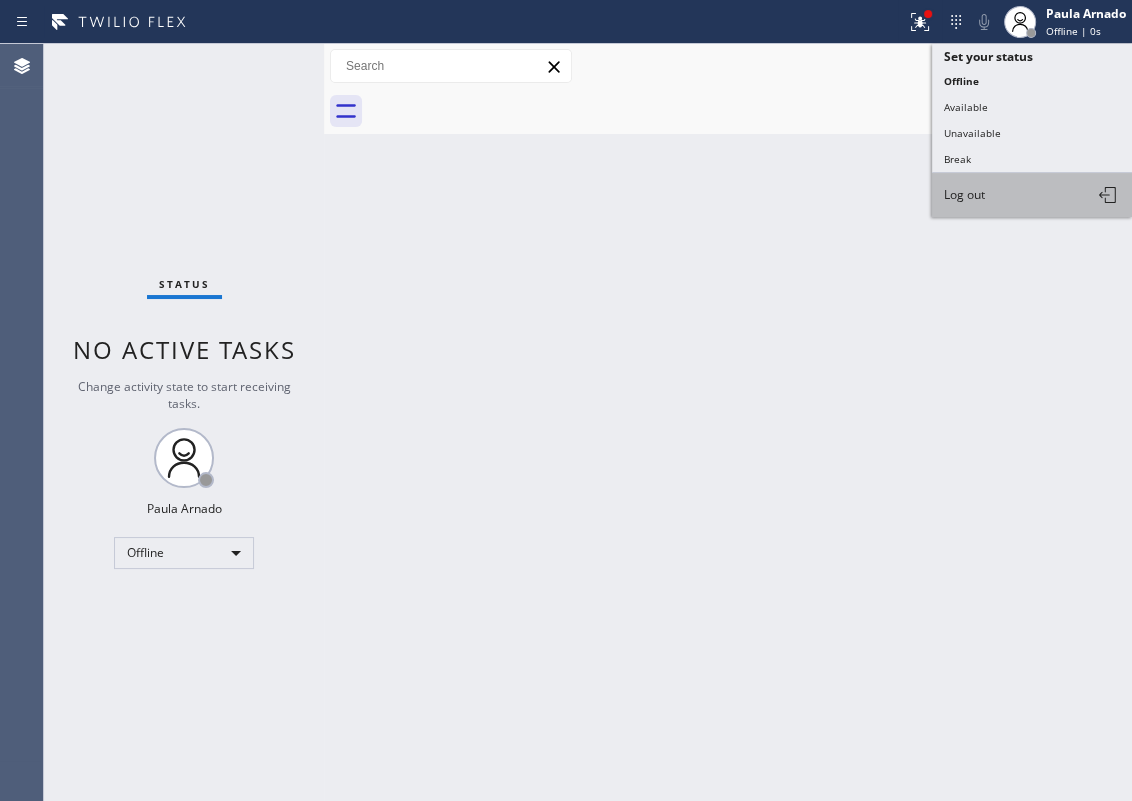 click on "Log out" at bounding box center [1032, 195] 